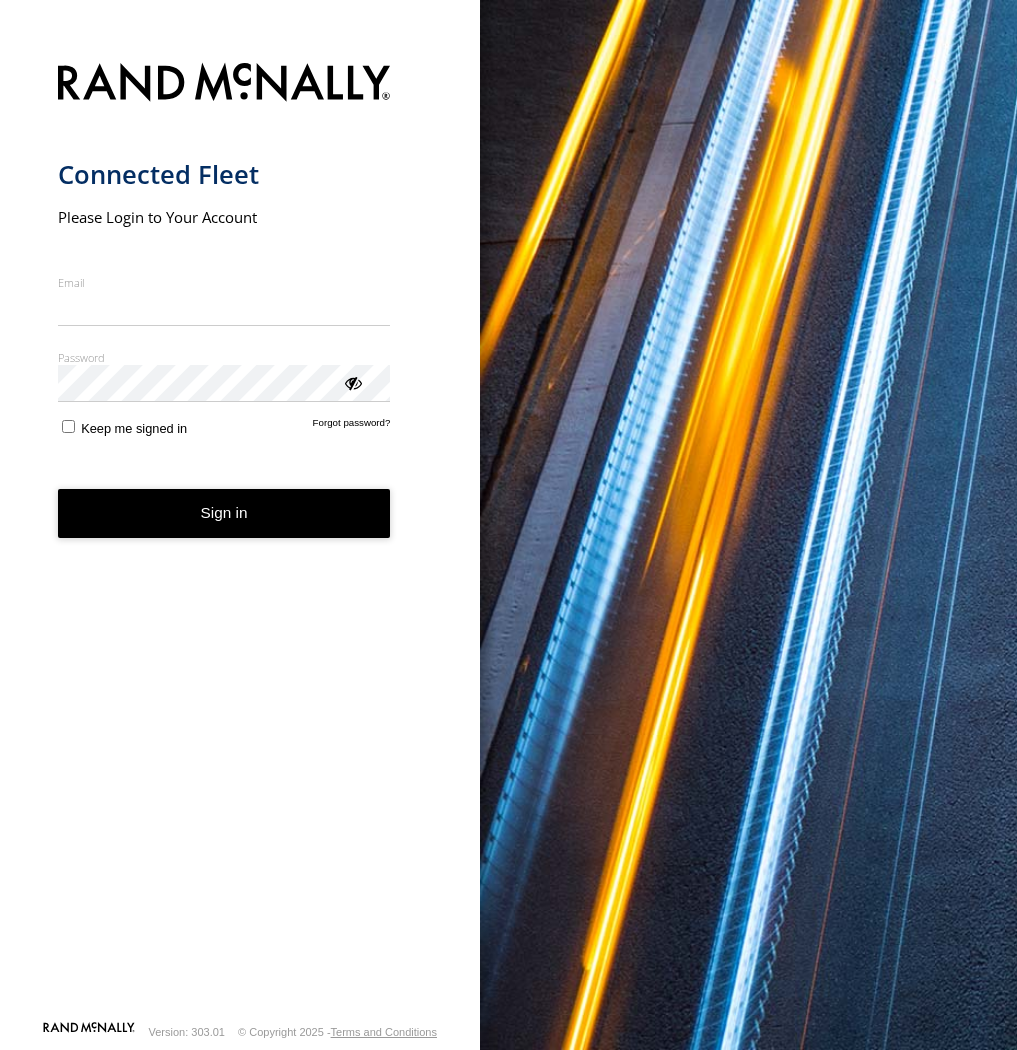 scroll, scrollTop: 0, scrollLeft: 0, axis: both 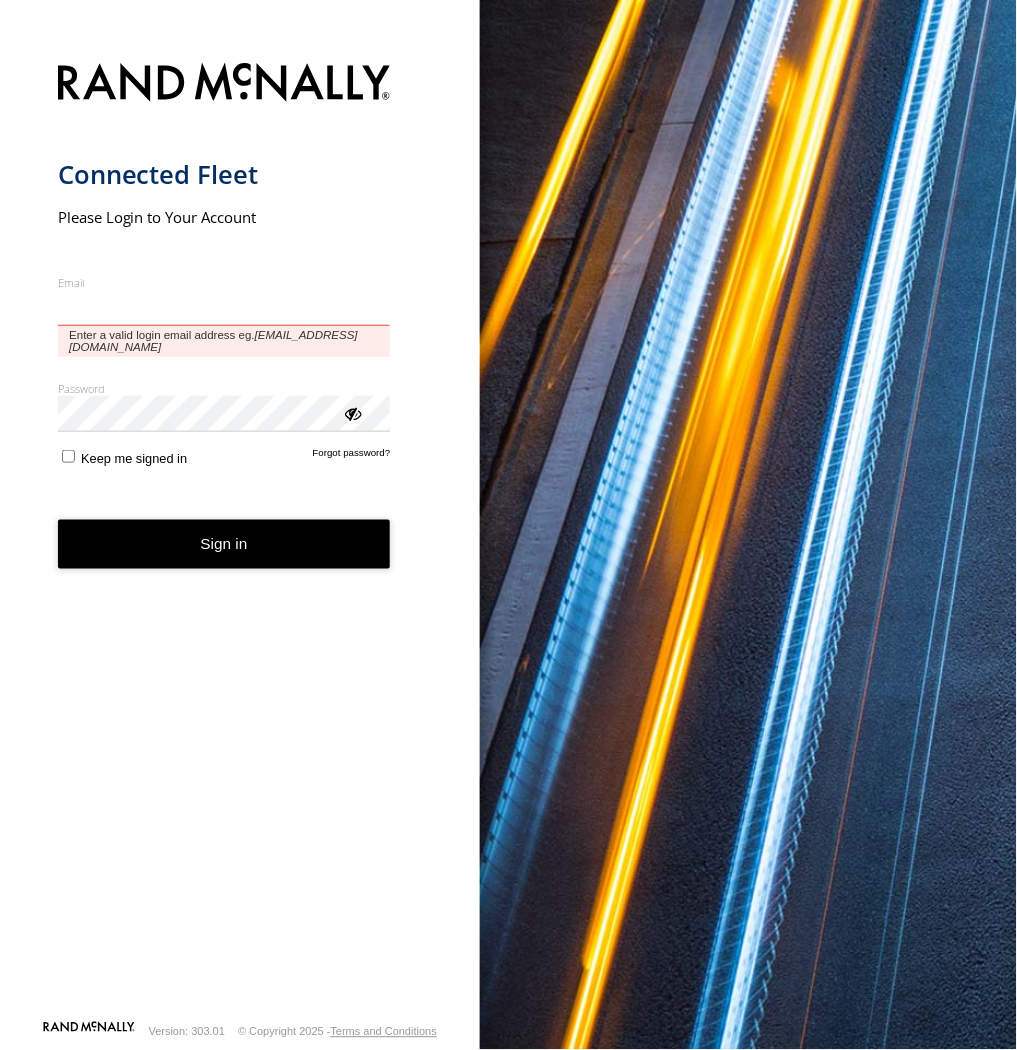 type on "**********" 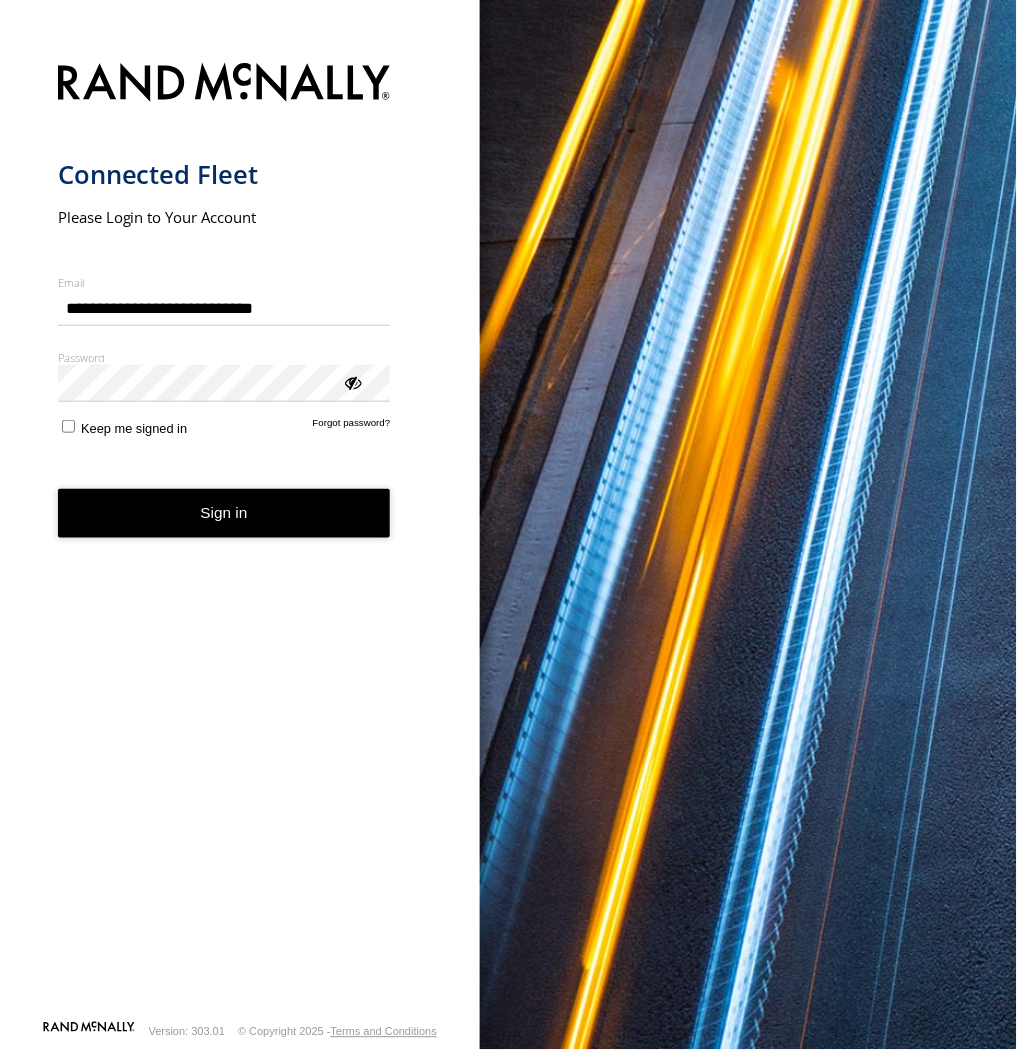 click on "Sign in" at bounding box center (224, 513) 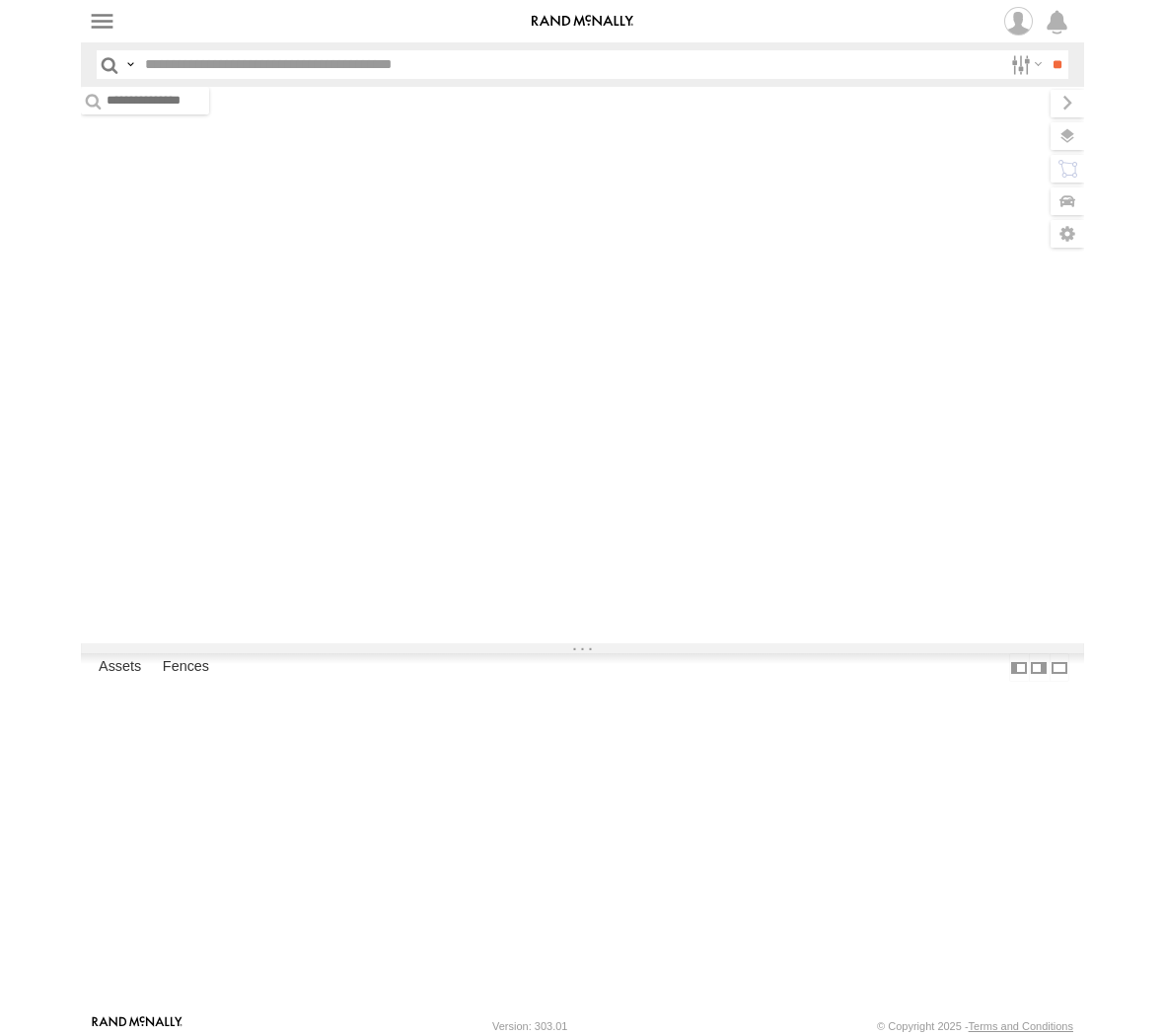 scroll, scrollTop: 0, scrollLeft: 0, axis: both 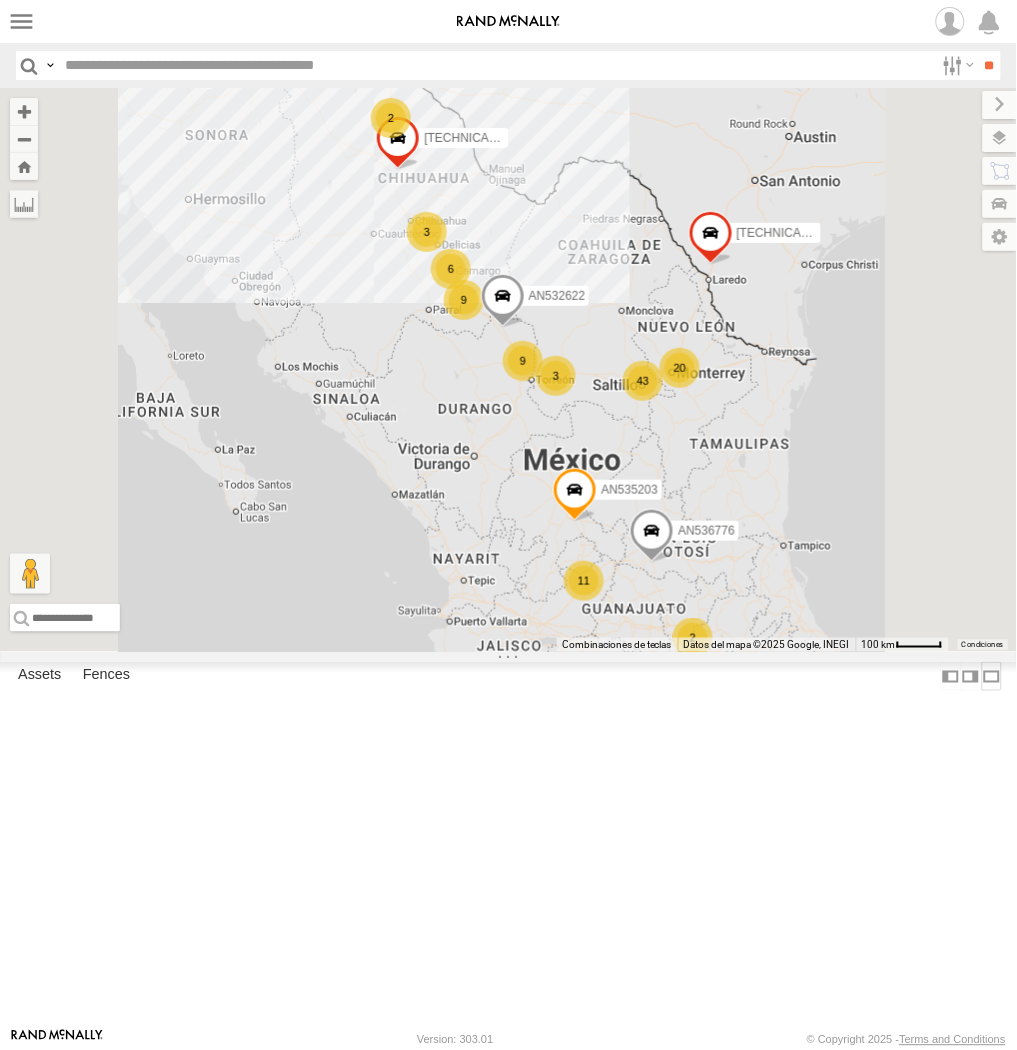 click at bounding box center [992, 676] 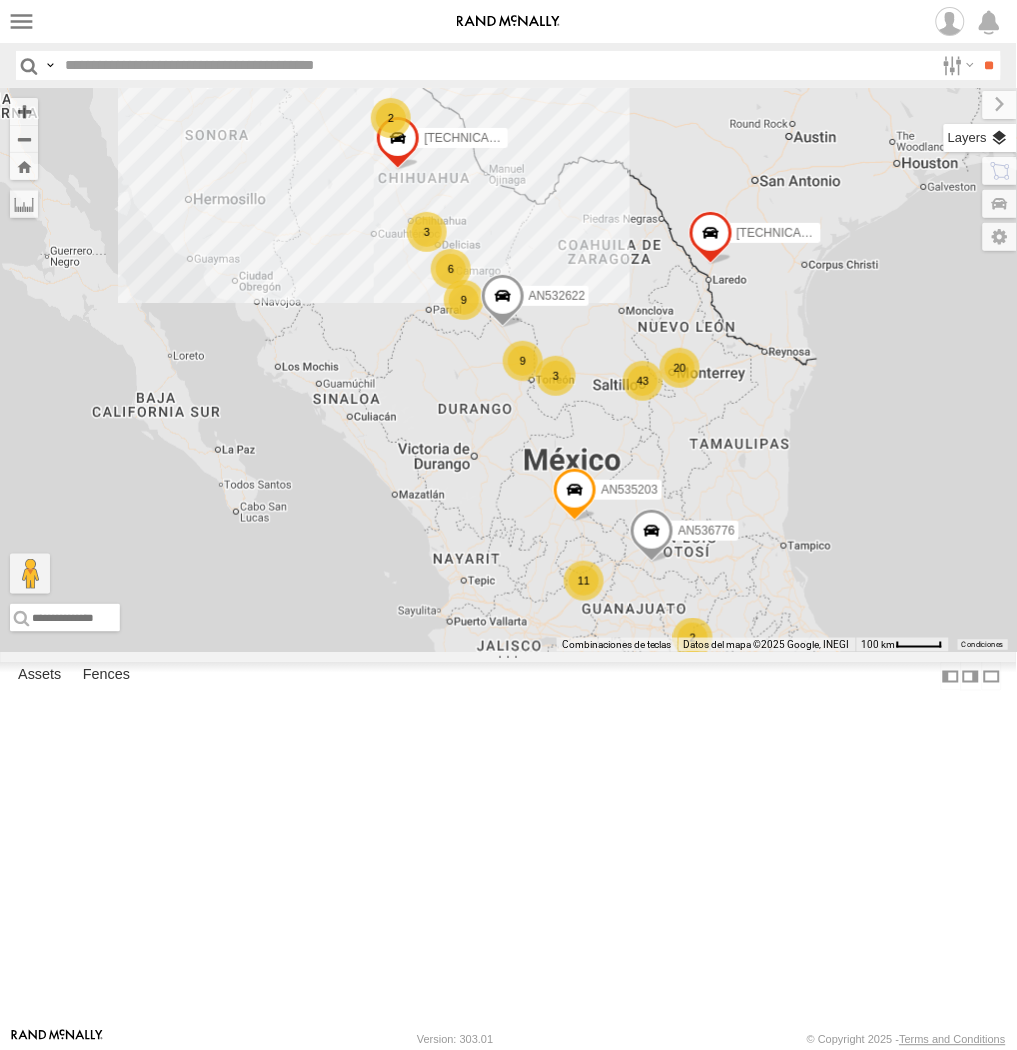 click at bounding box center (980, 138) 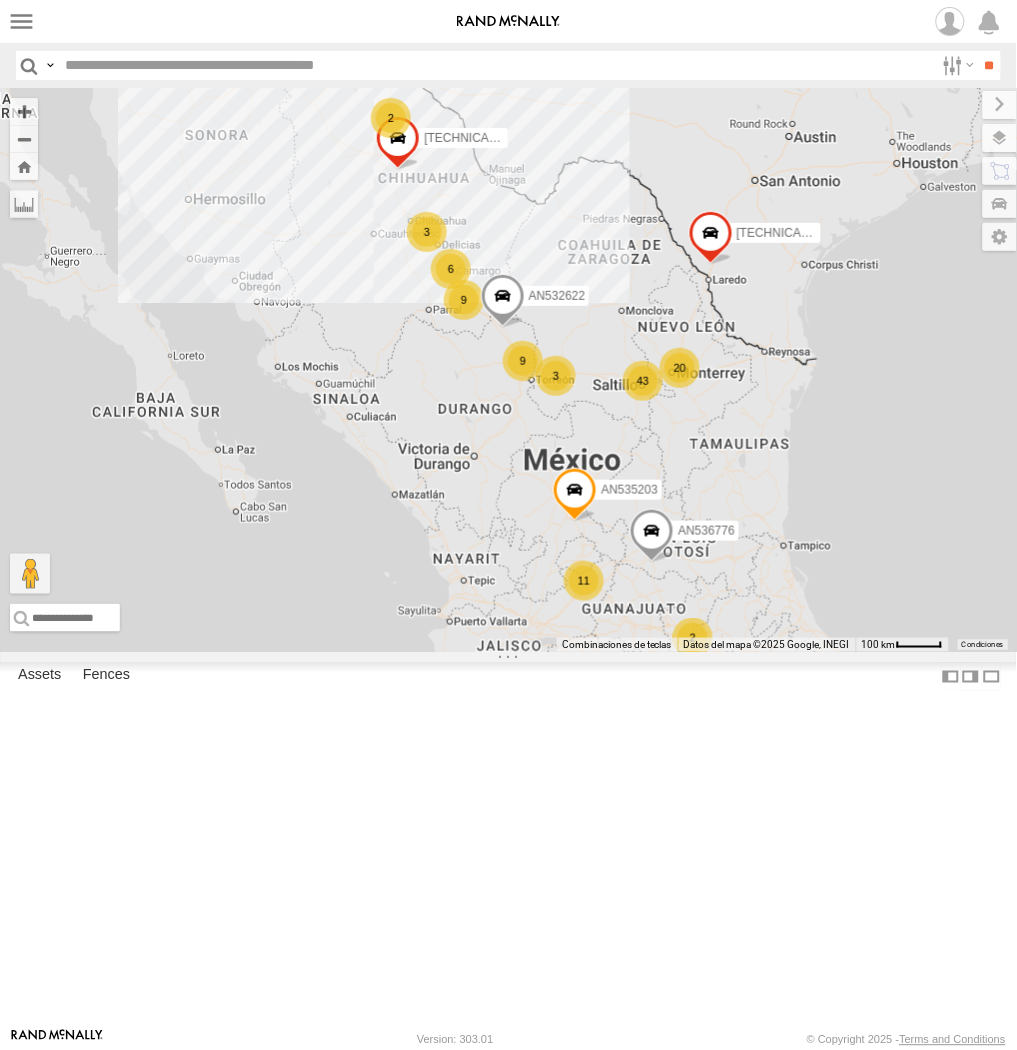 click on "Basemaps" at bounding box center (0, 0) 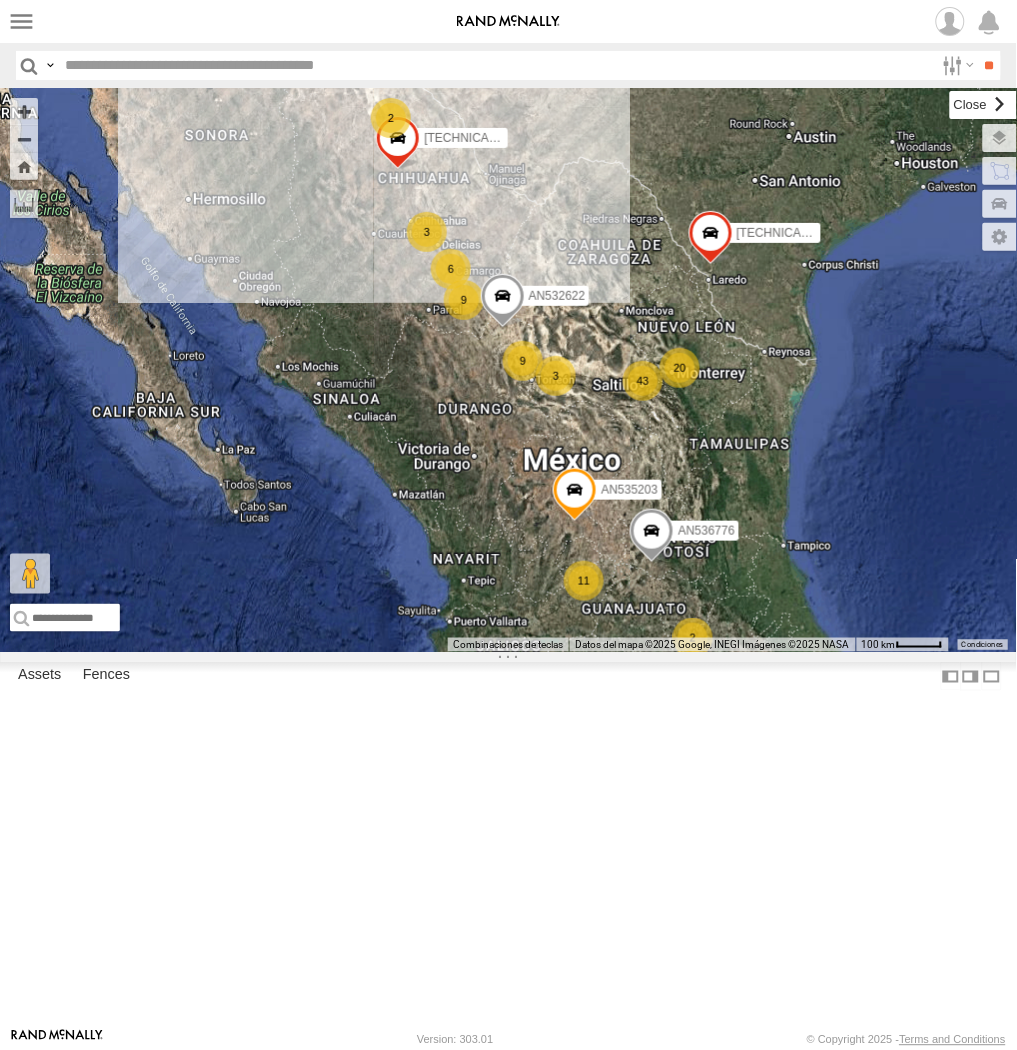 click at bounding box center (983, 105) 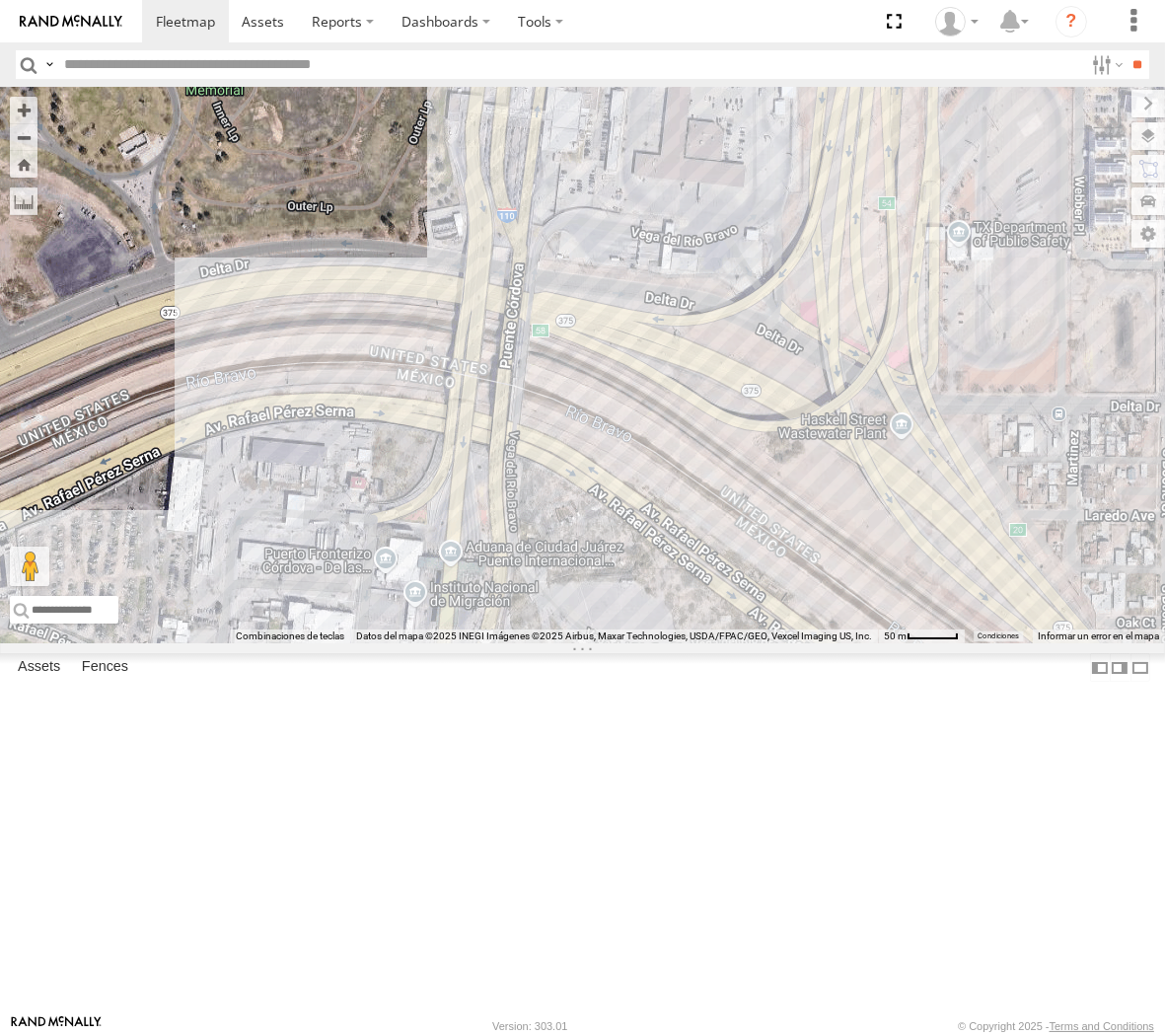 drag, startPoint x: 657, startPoint y: 432, endPoint x: 655, endPoint y: 498, distance: 66.0303 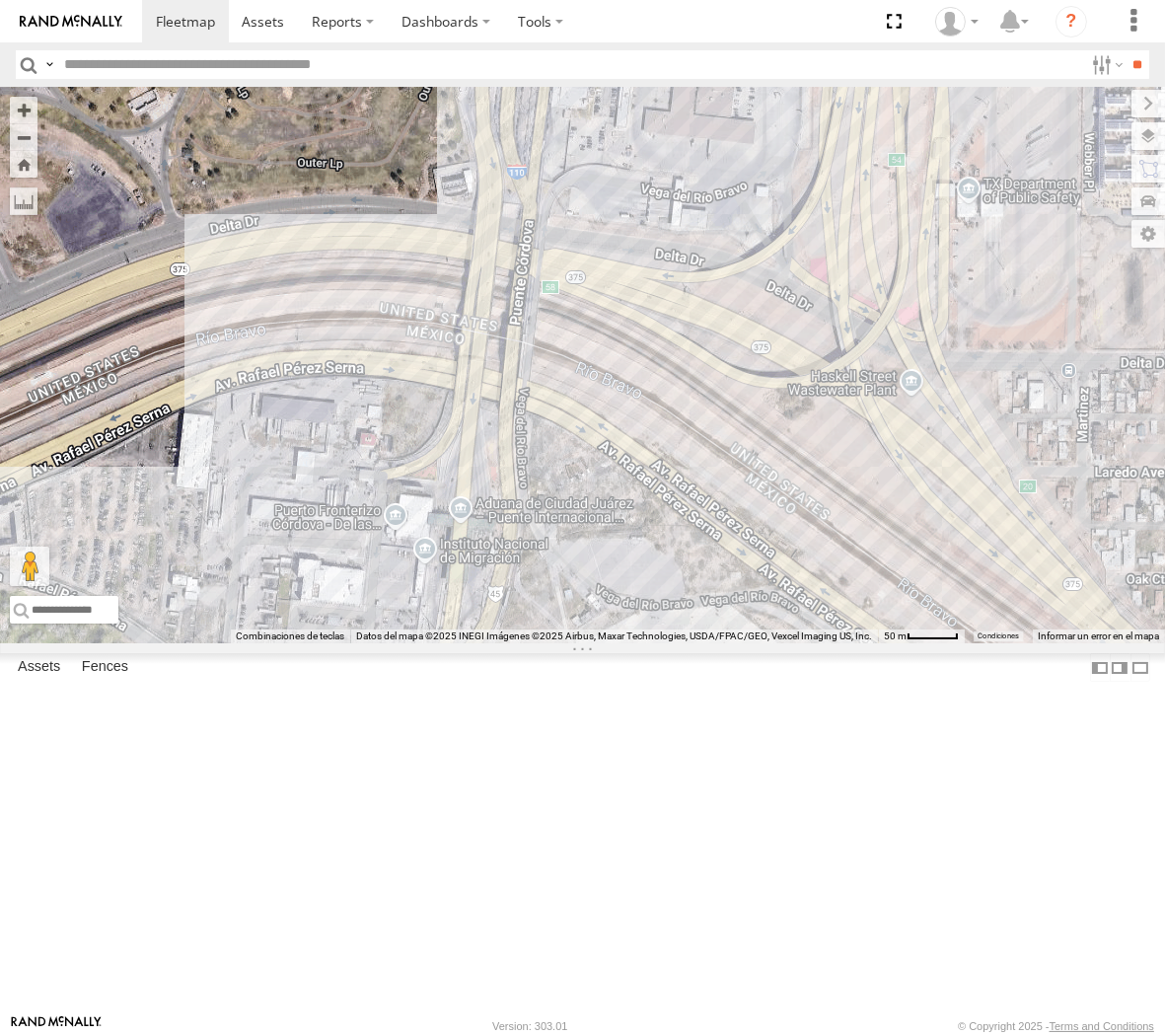 drag, startPoint x: 908, startPoint y: 703, endPoint x: 930, endPoint y: 721, distance: 28.425341 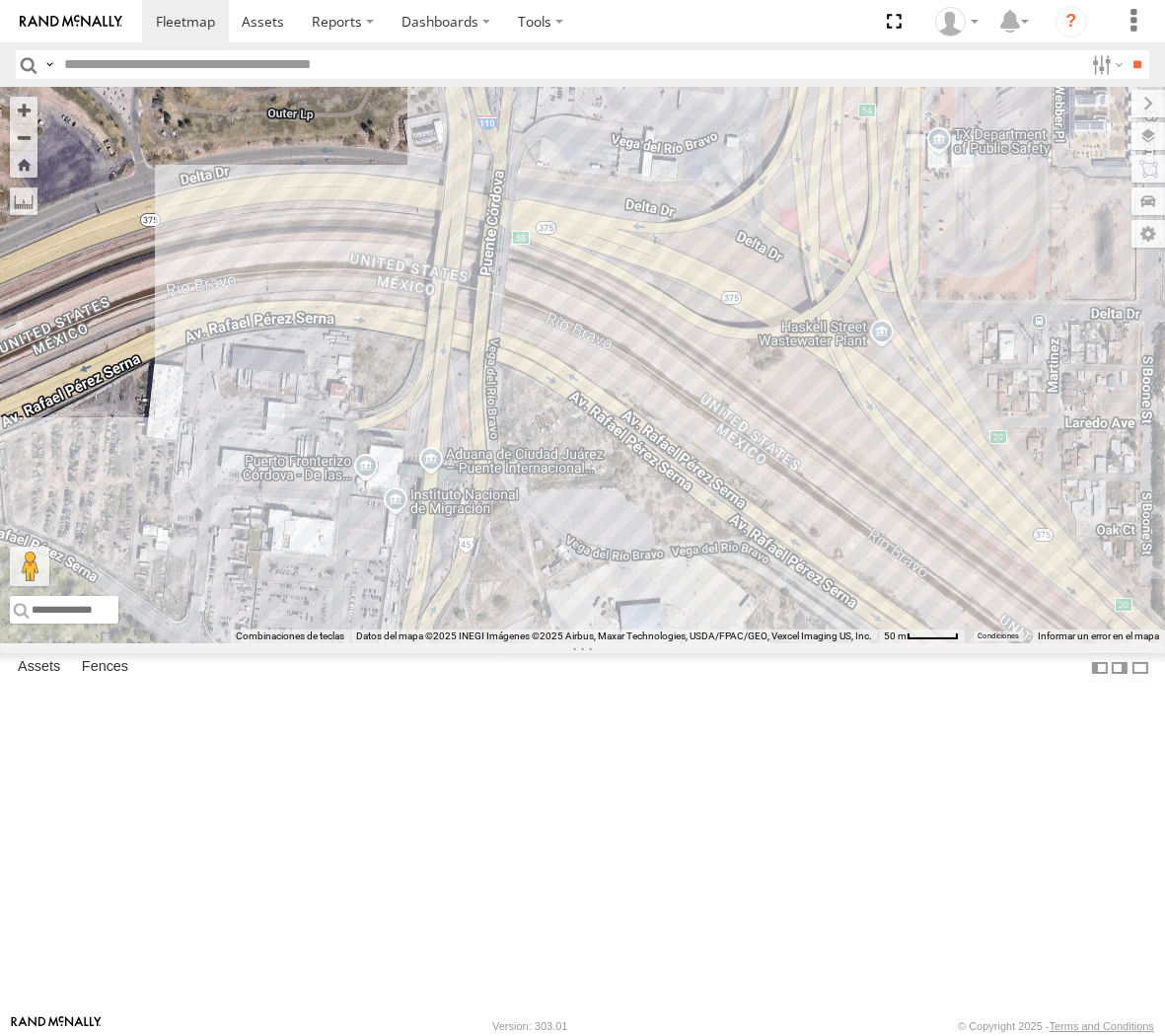 drag, startPoint x: 931, startPoint y: 718, endPoint x: 900, endPoint y: 666, distance: 60.53924 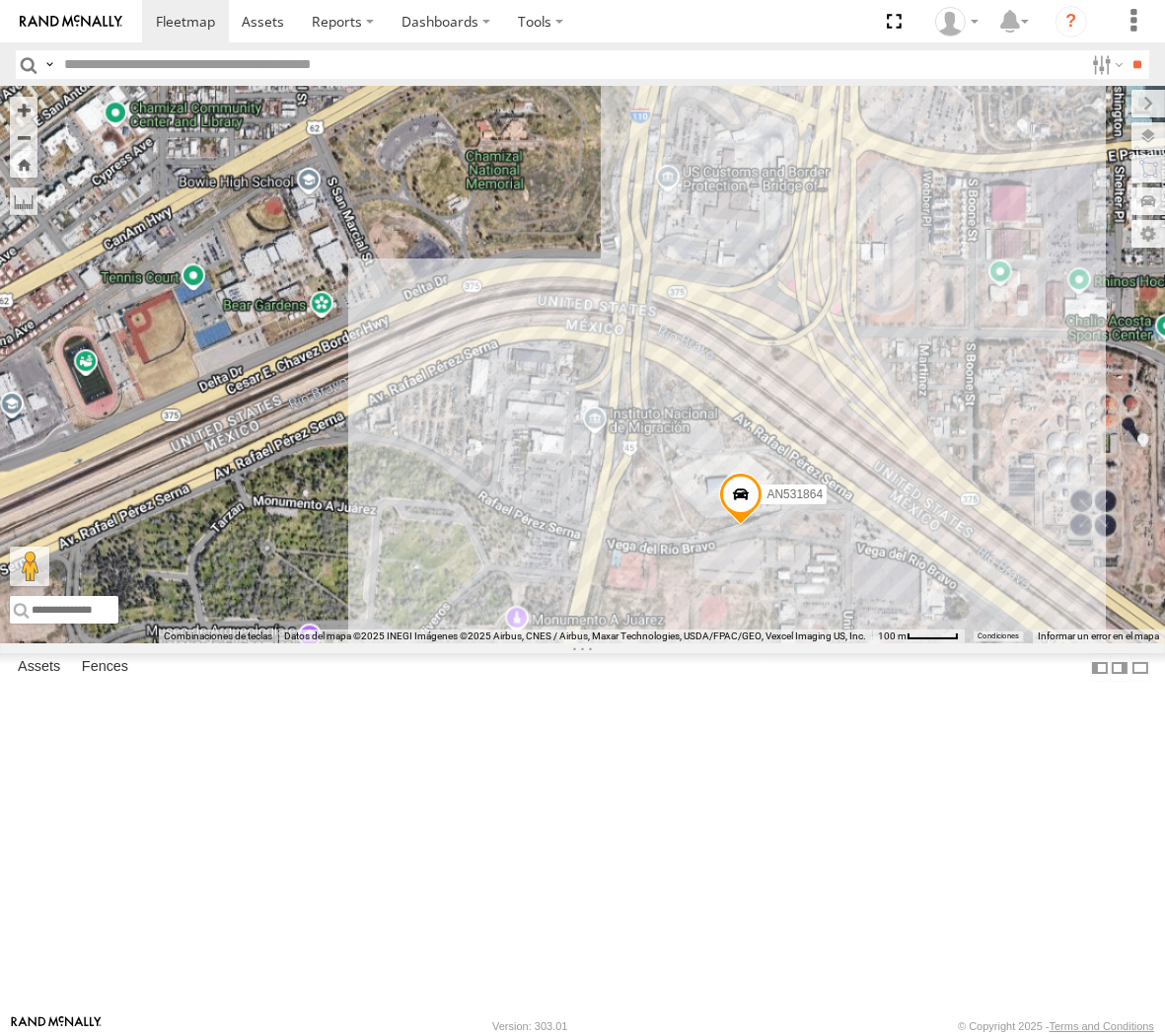 drag, startPoint x: 913, startPoint y: 675, endPoint x: 849, endPoint y: 604, distance: 96 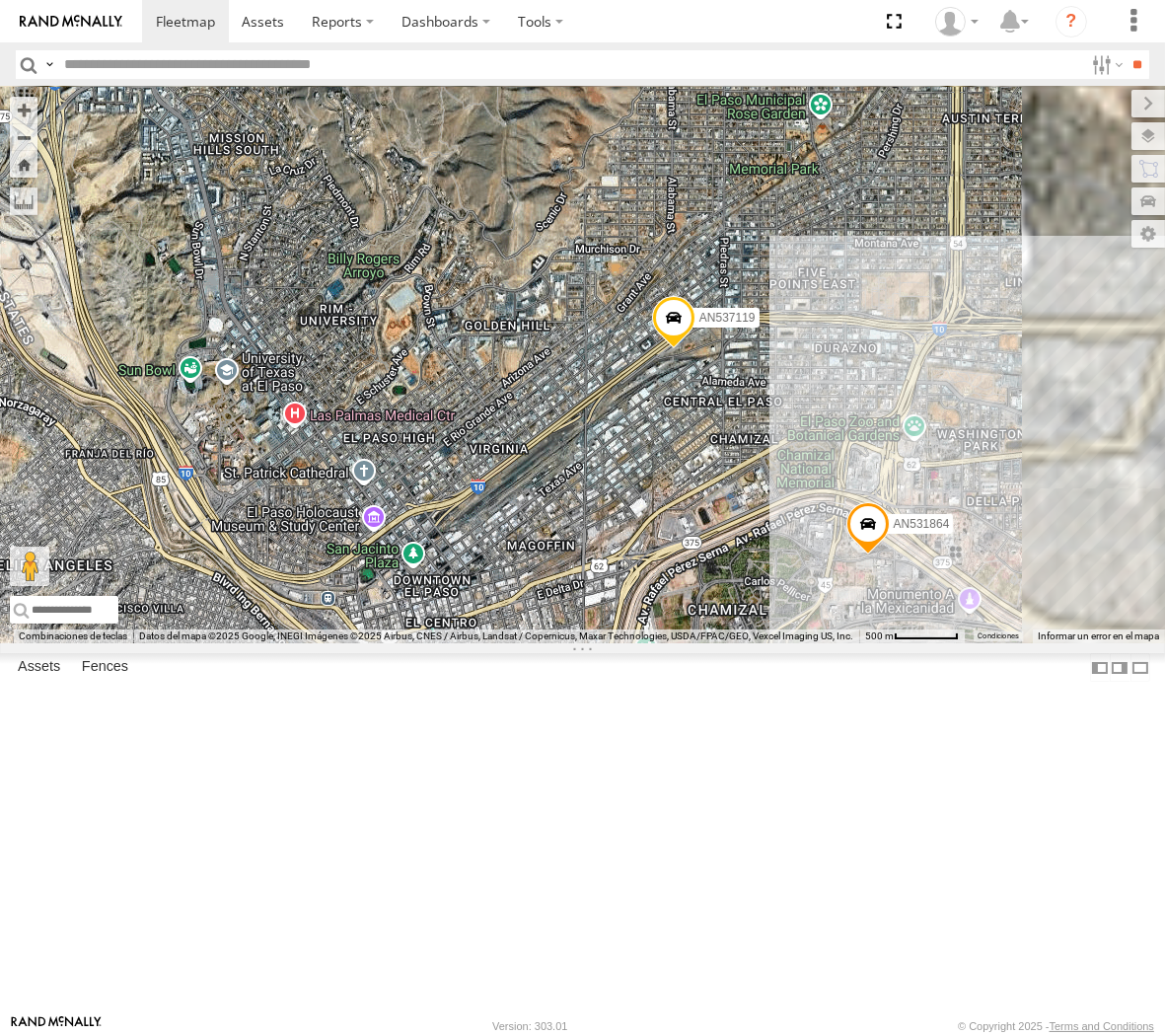 drag, startPoint x: 831, startPoint y: 659, endPoint x: 371, endPoint y: 294, distance: 587.21802 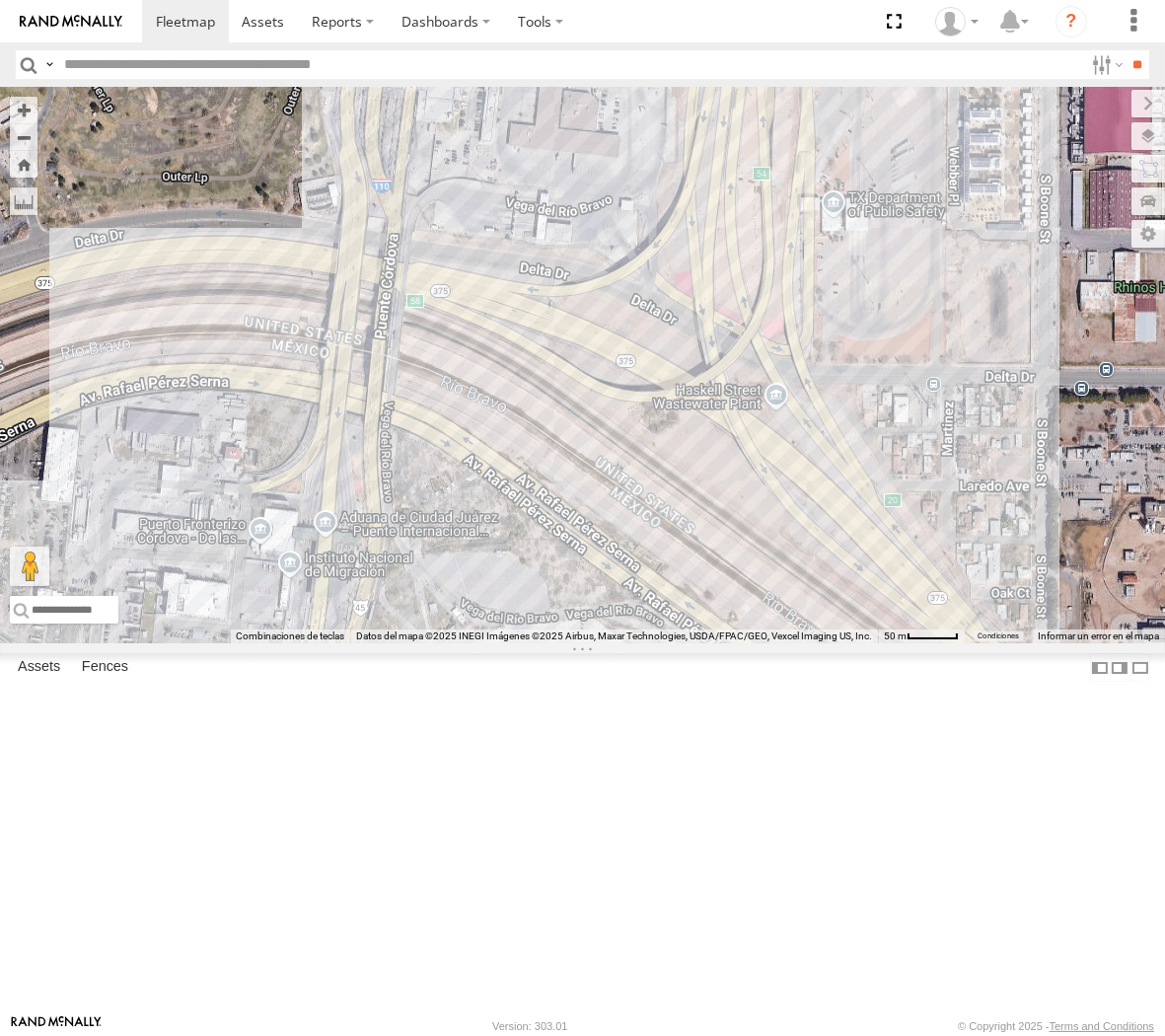 drag, startPoint x: 892, startPoint y: 565, endPoint x: 723, endPoint y: 585, distance: 170.17932 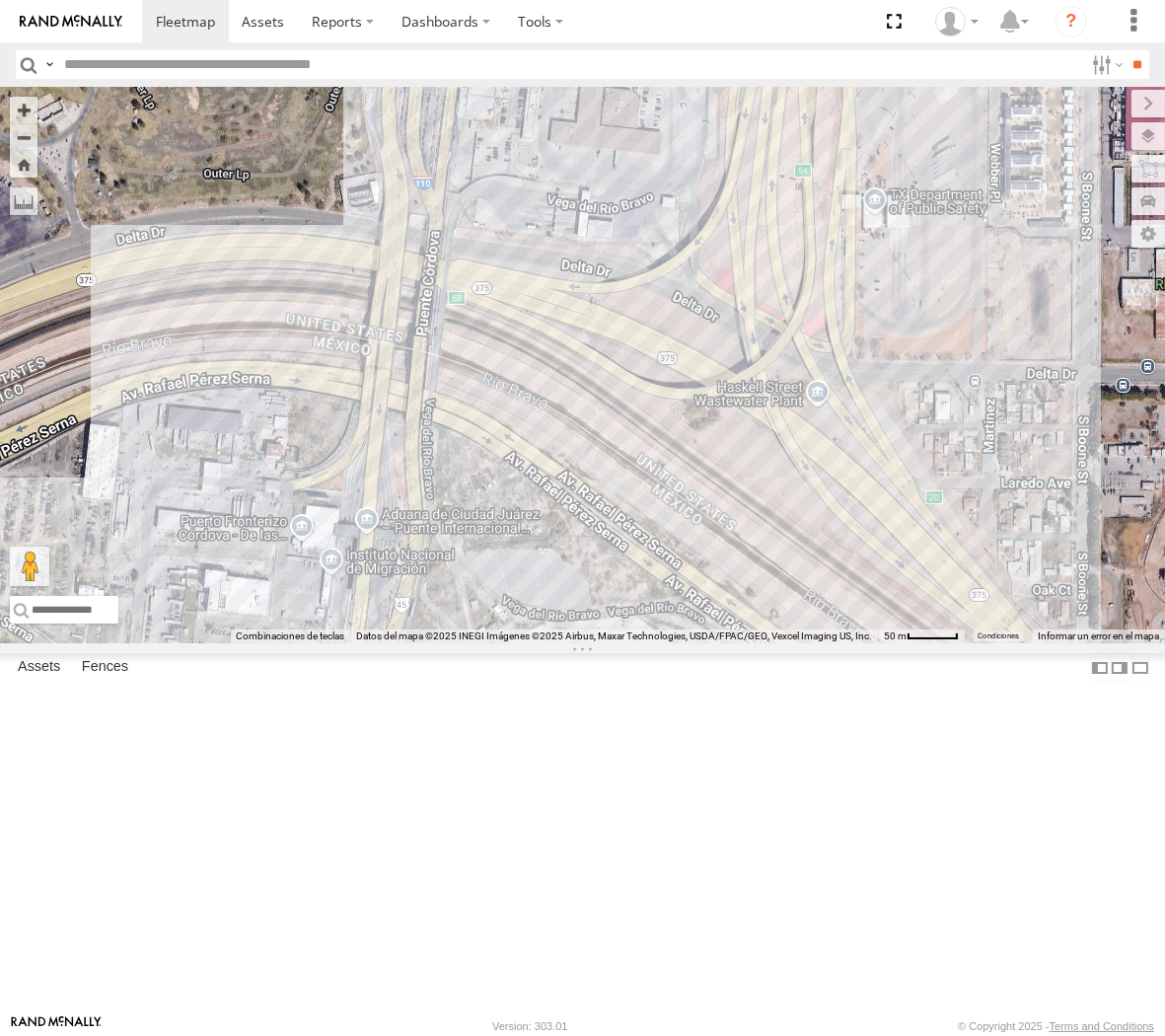drag, startPoint x: 636, startPoint y: 608, endPoint x: 683, endPoint y: 604, distance: 47.169906 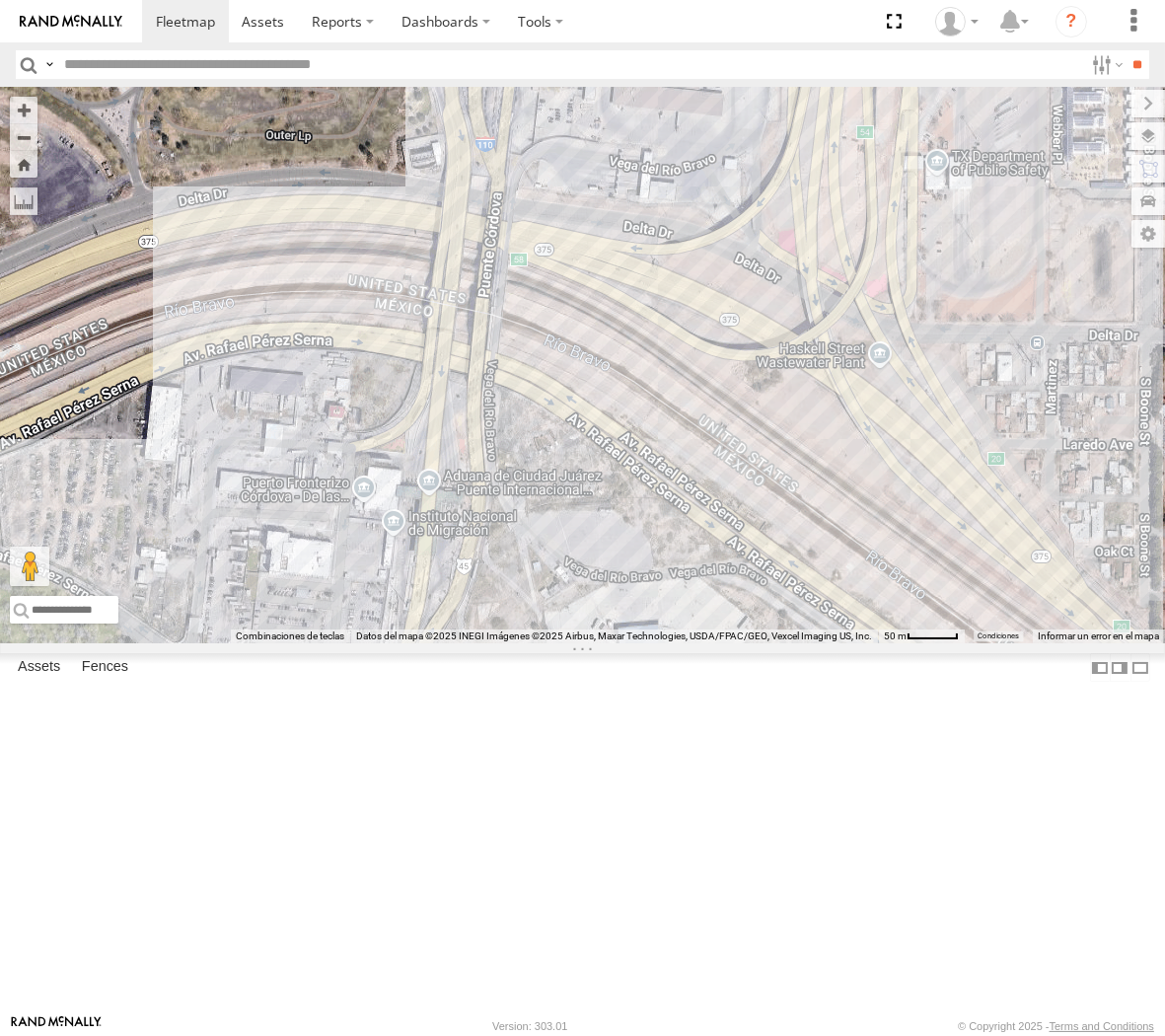 drag, startPoint x: 658, startPoint y: 613, endPoint x: 1003, endPoint y: 726, distance: 363.03443 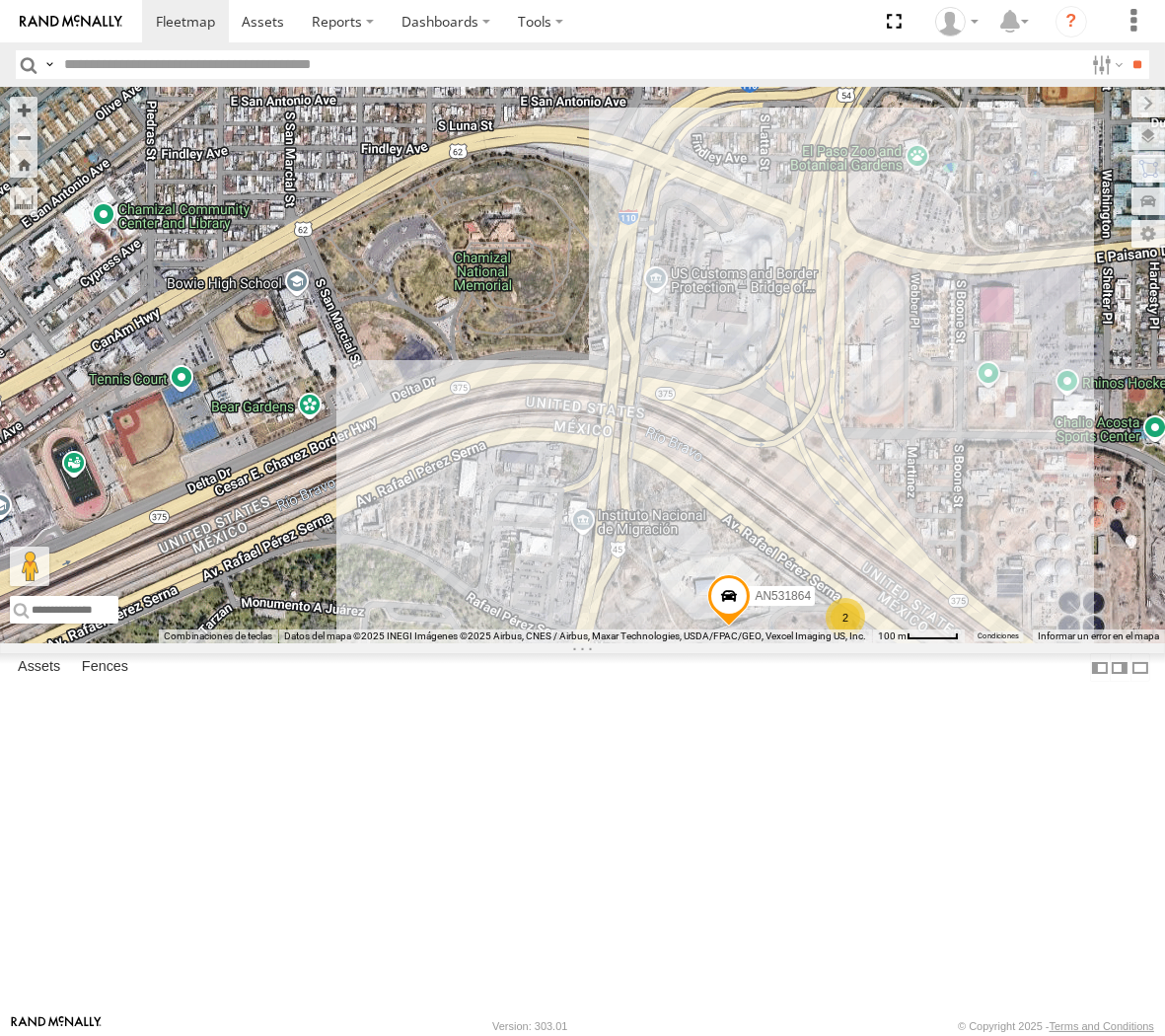 drag, startPoint x: 1038, startPoint y: 741, endPoint x: 876, endPoint y: 706, distance: 165.73774 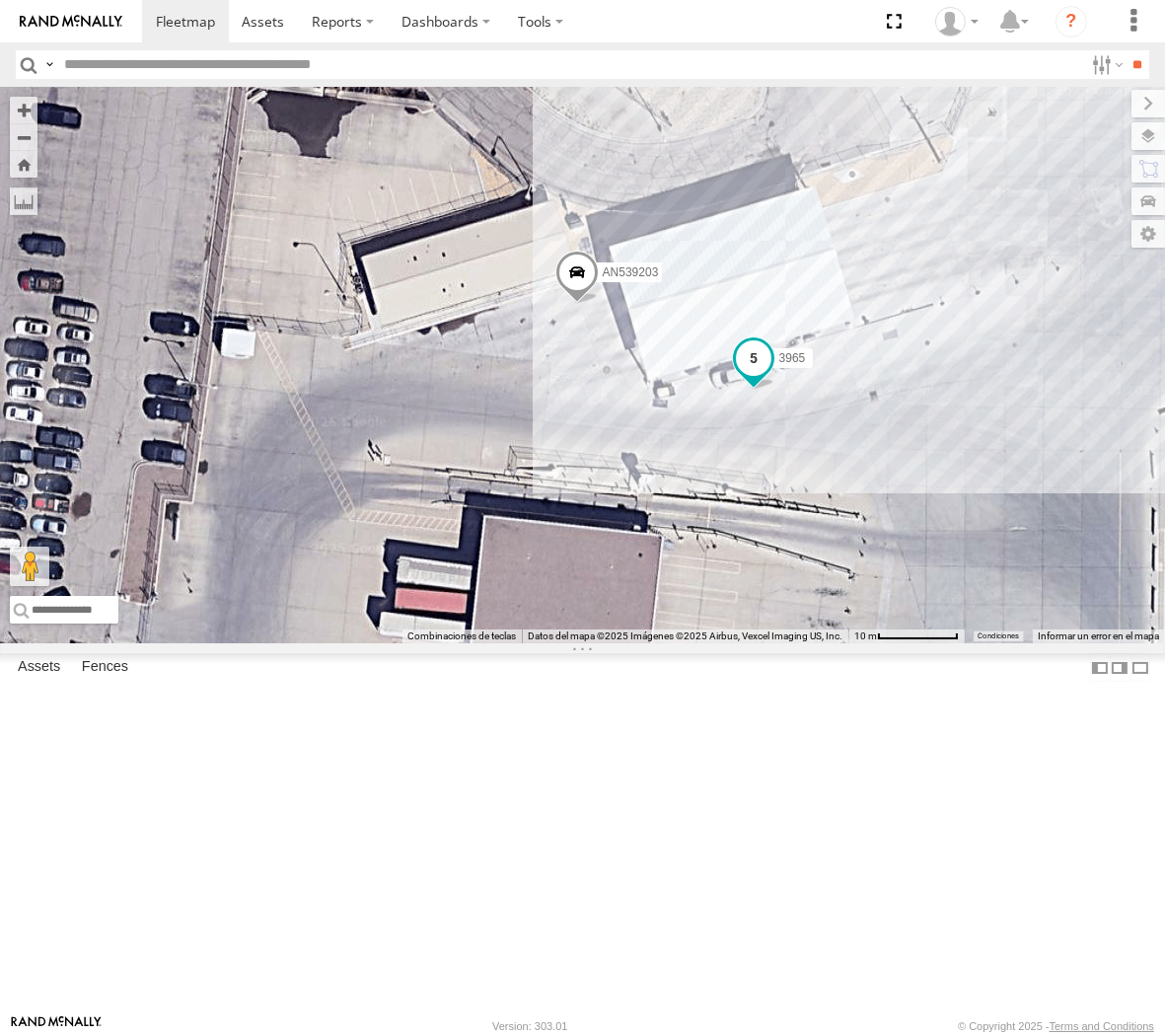 click at bounding box center (753, 358) 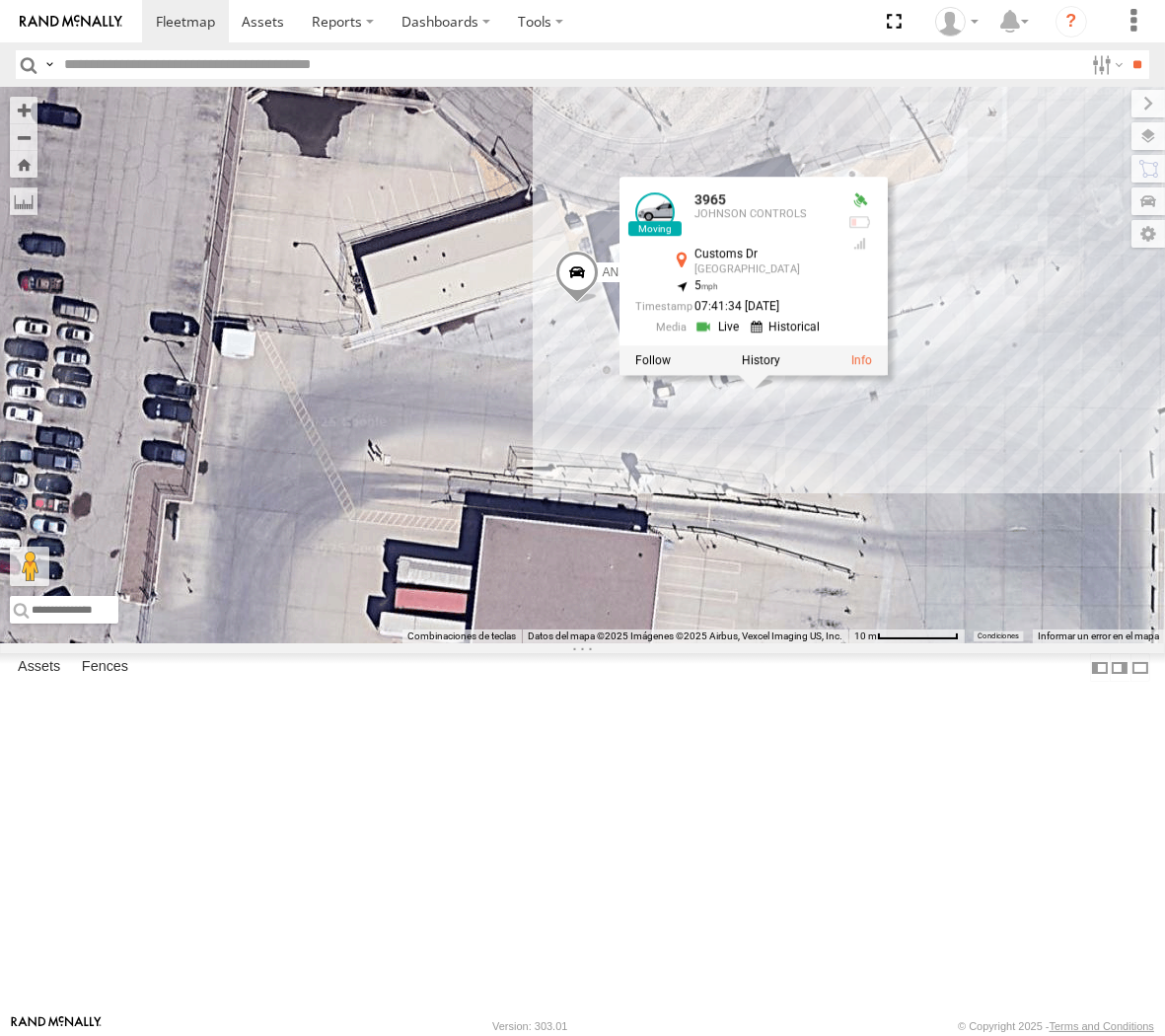 click at bounding box center (760, 360) 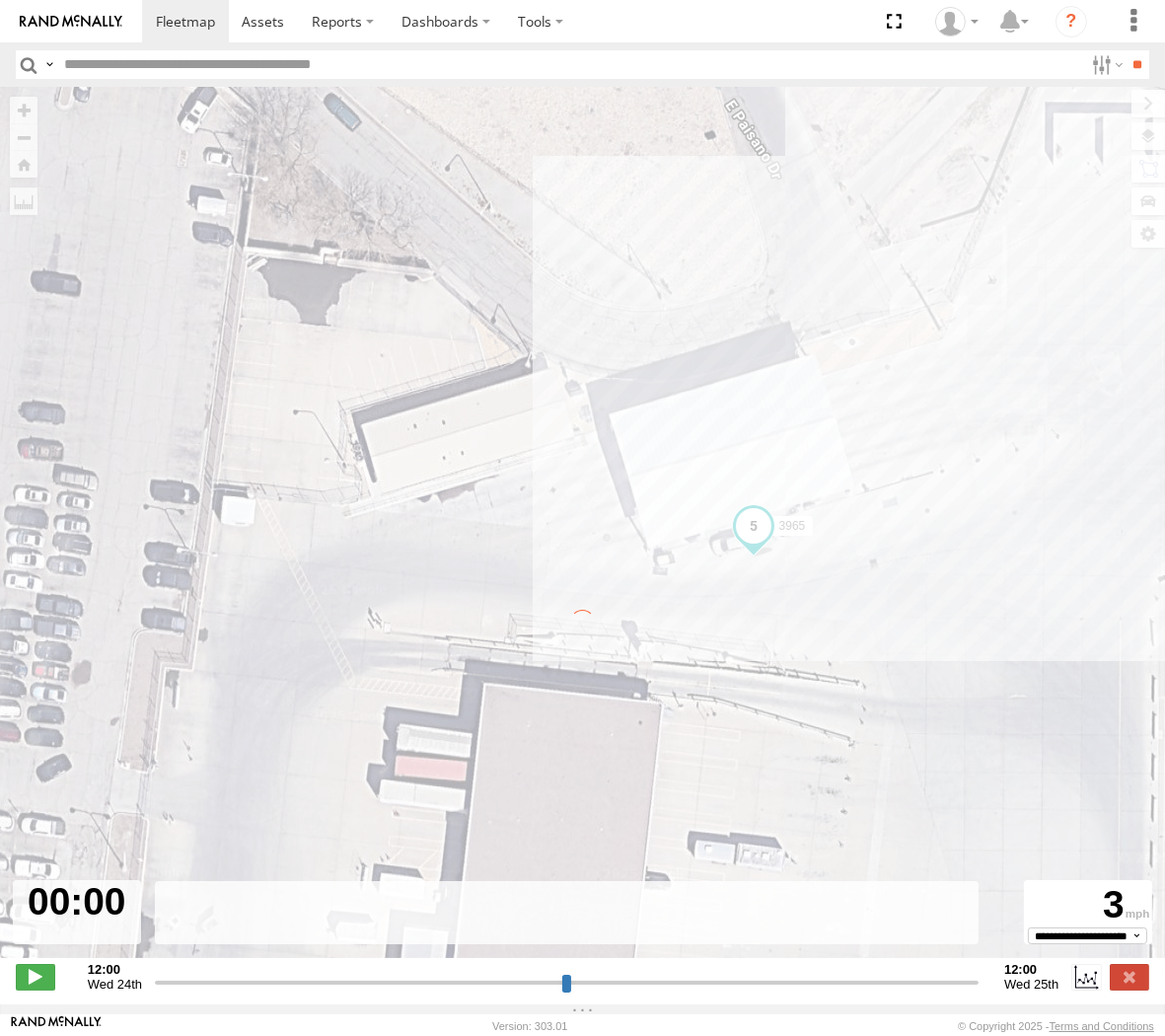 type on "**********" 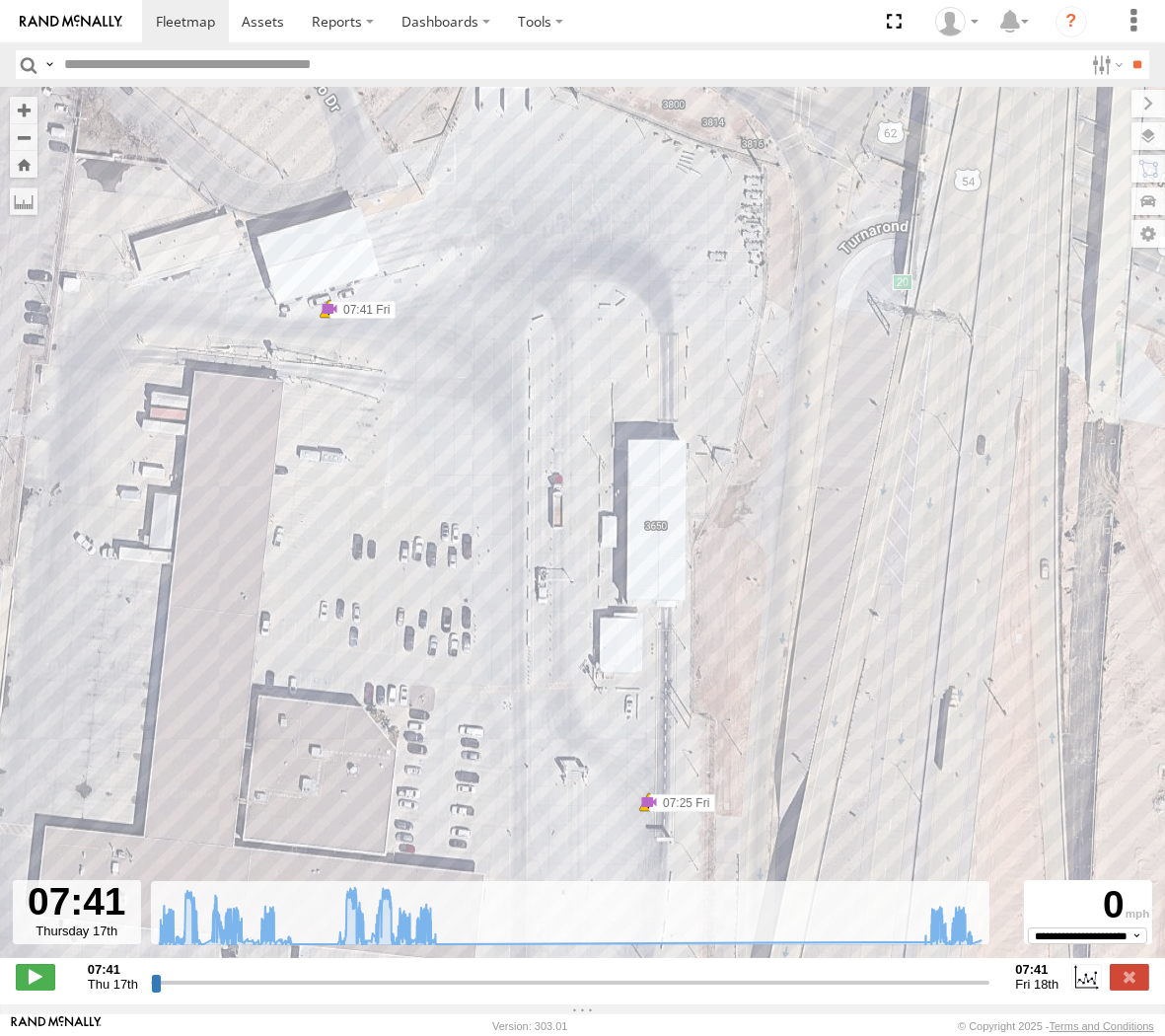 drag, startPoint x: 257, startPoint y: 198, endPoint x: 337, endPoint y: 322, distance: 147.56693 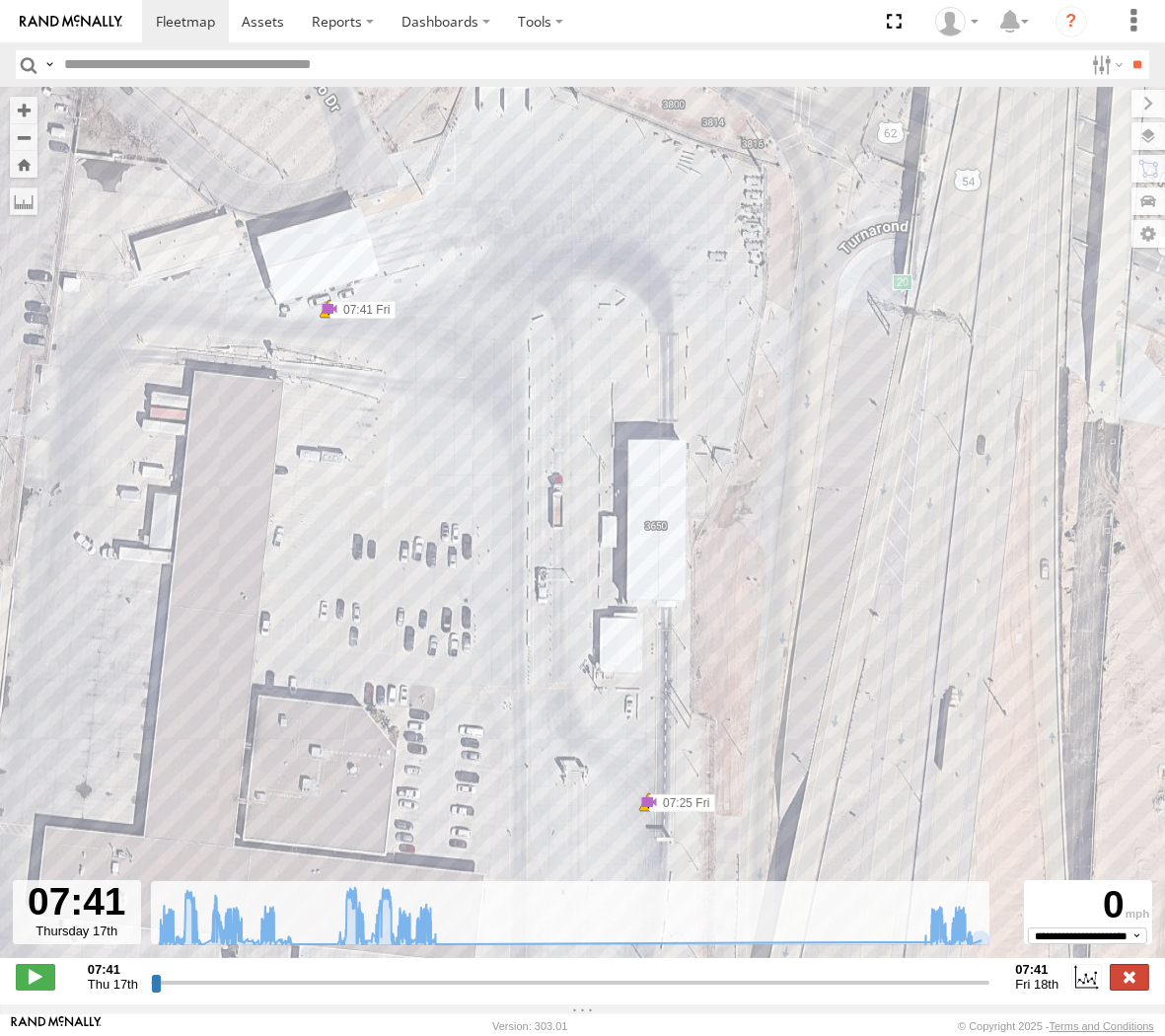 click at bounding box center [1129, 977] 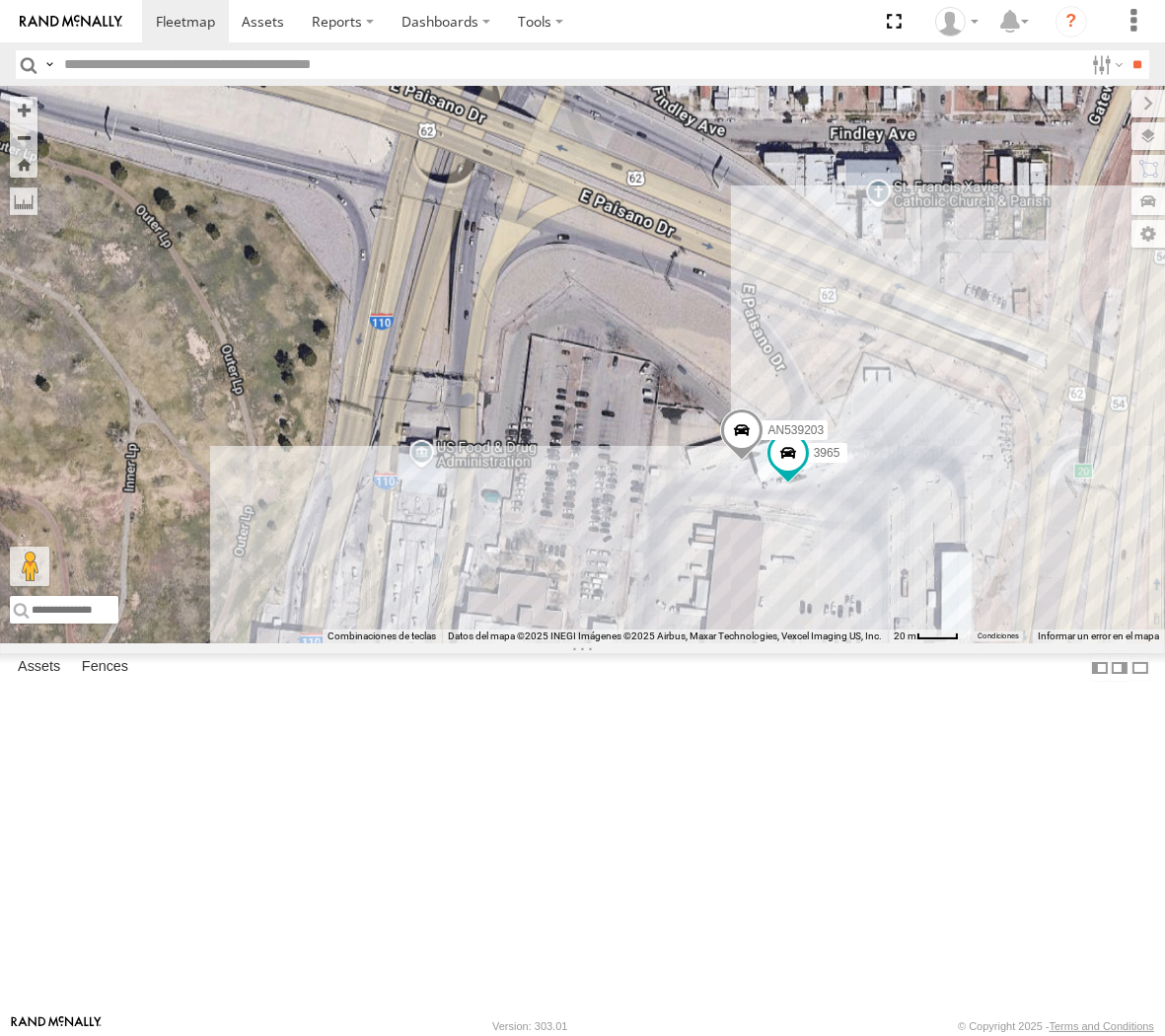 drag, startPoint x: 796, startPoint y: 706, endPoint x: 692, endPoint y: 349, distance: 371.84002 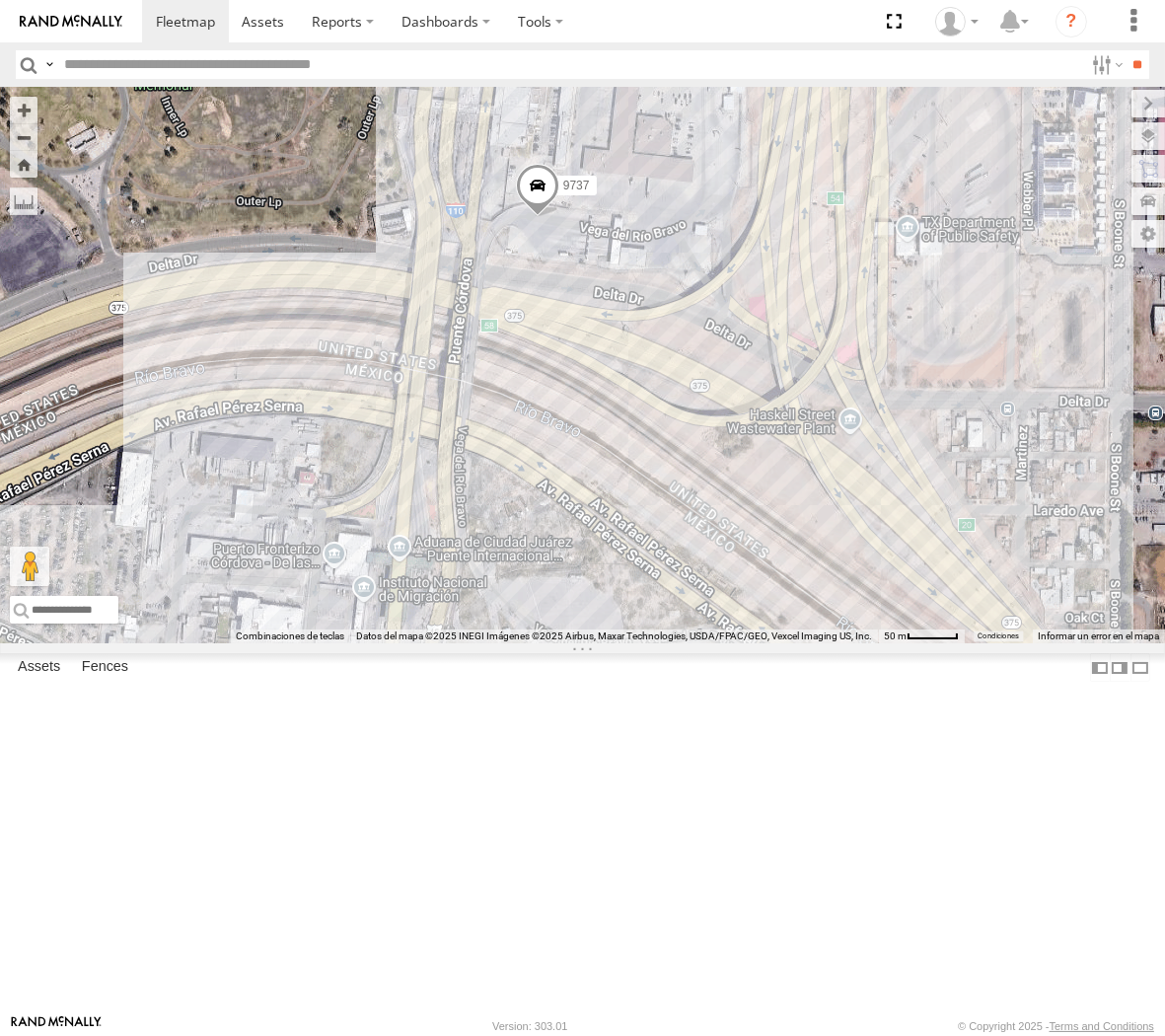 drag, startPoint x: 720, startPoint y: 503, endPoint x: 735, endPoint y: 490, distance: 19.849433 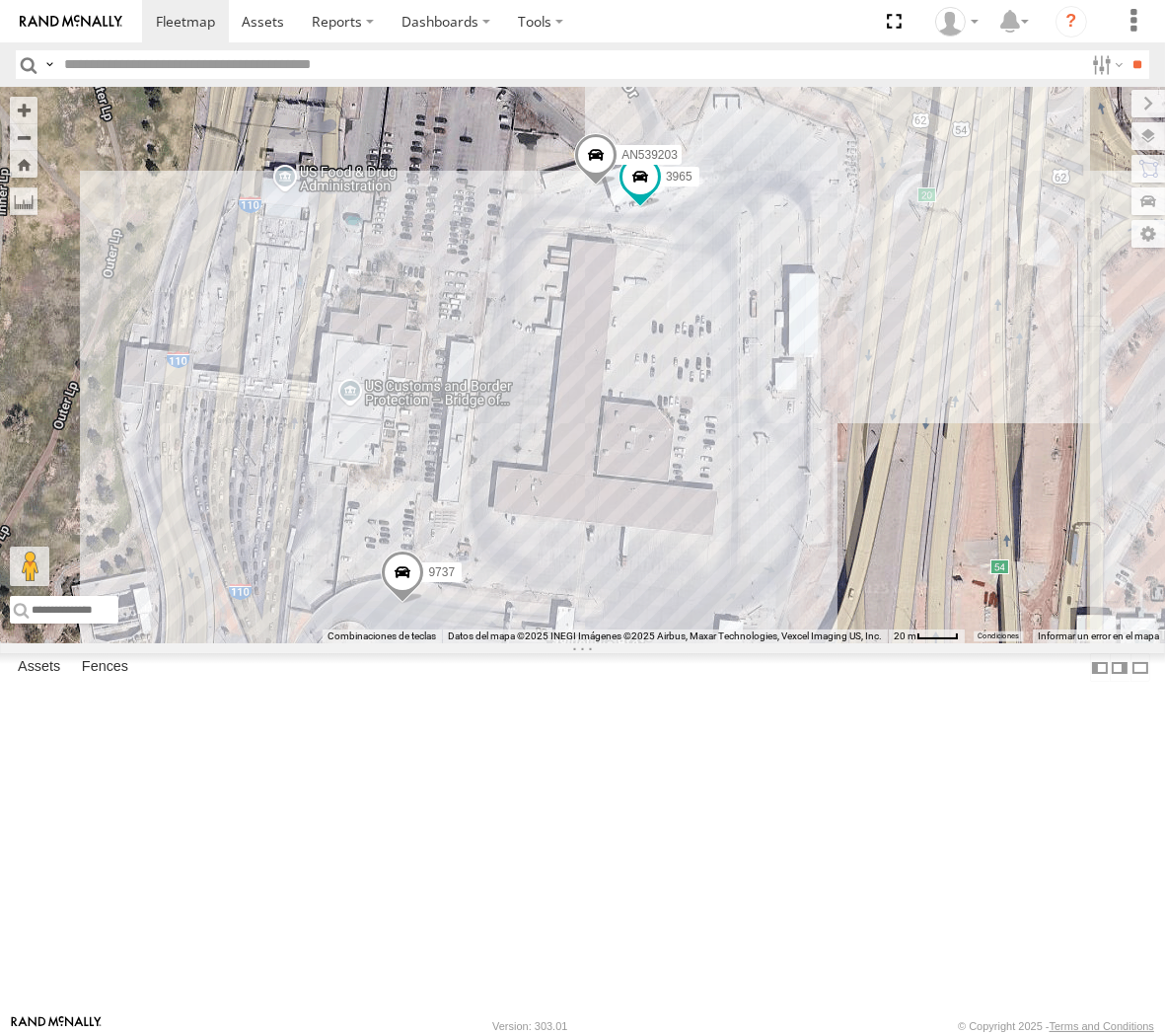 drag, startPoint x: 707, startPoint y: 160, endPoint x: 710, endPoint y: 469, distance: 309.01456 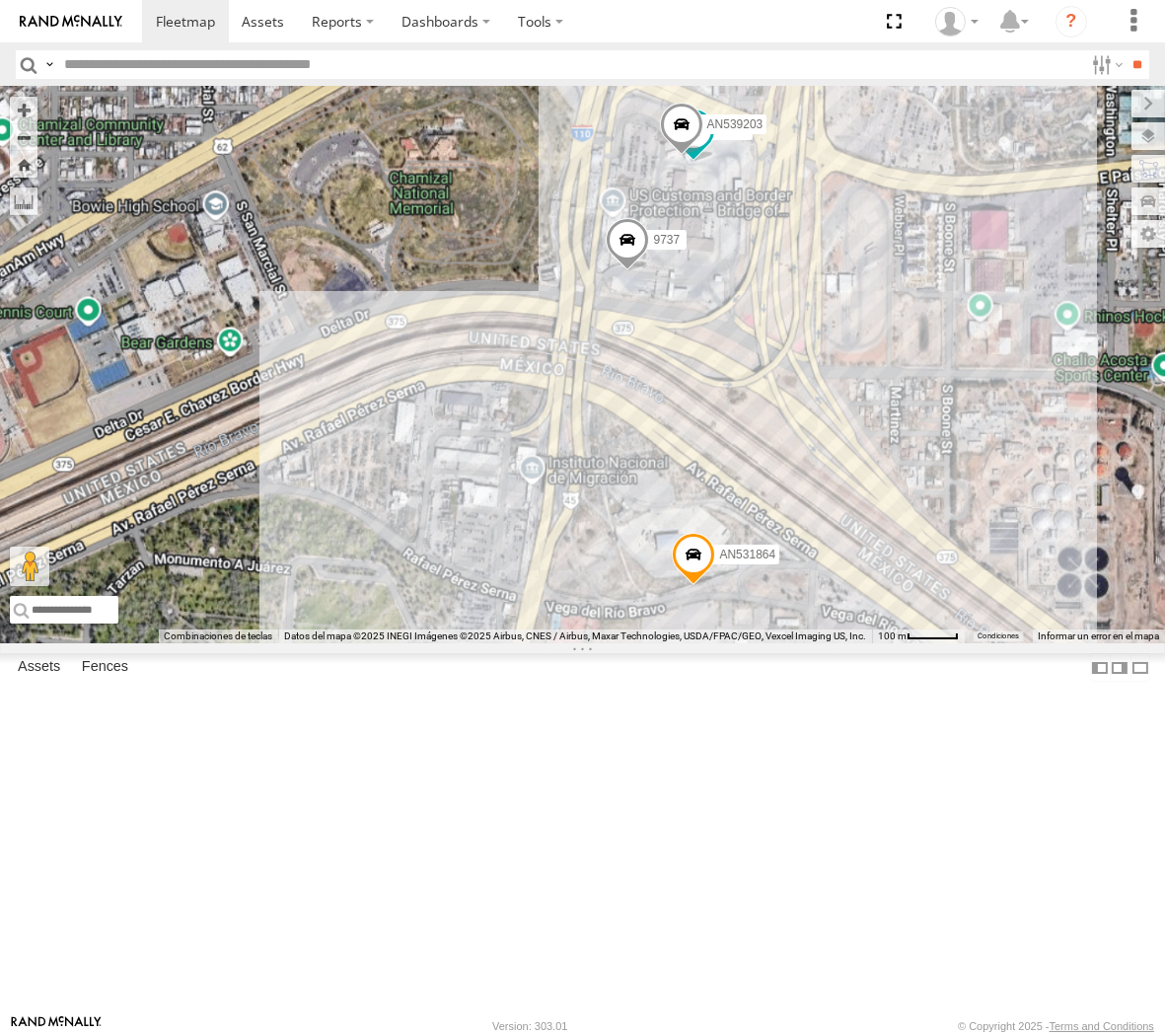 drag, startPoint x: 766, startPoint y: 702, endPoint x: 774, endPoint y: 628, distance: 74.43118 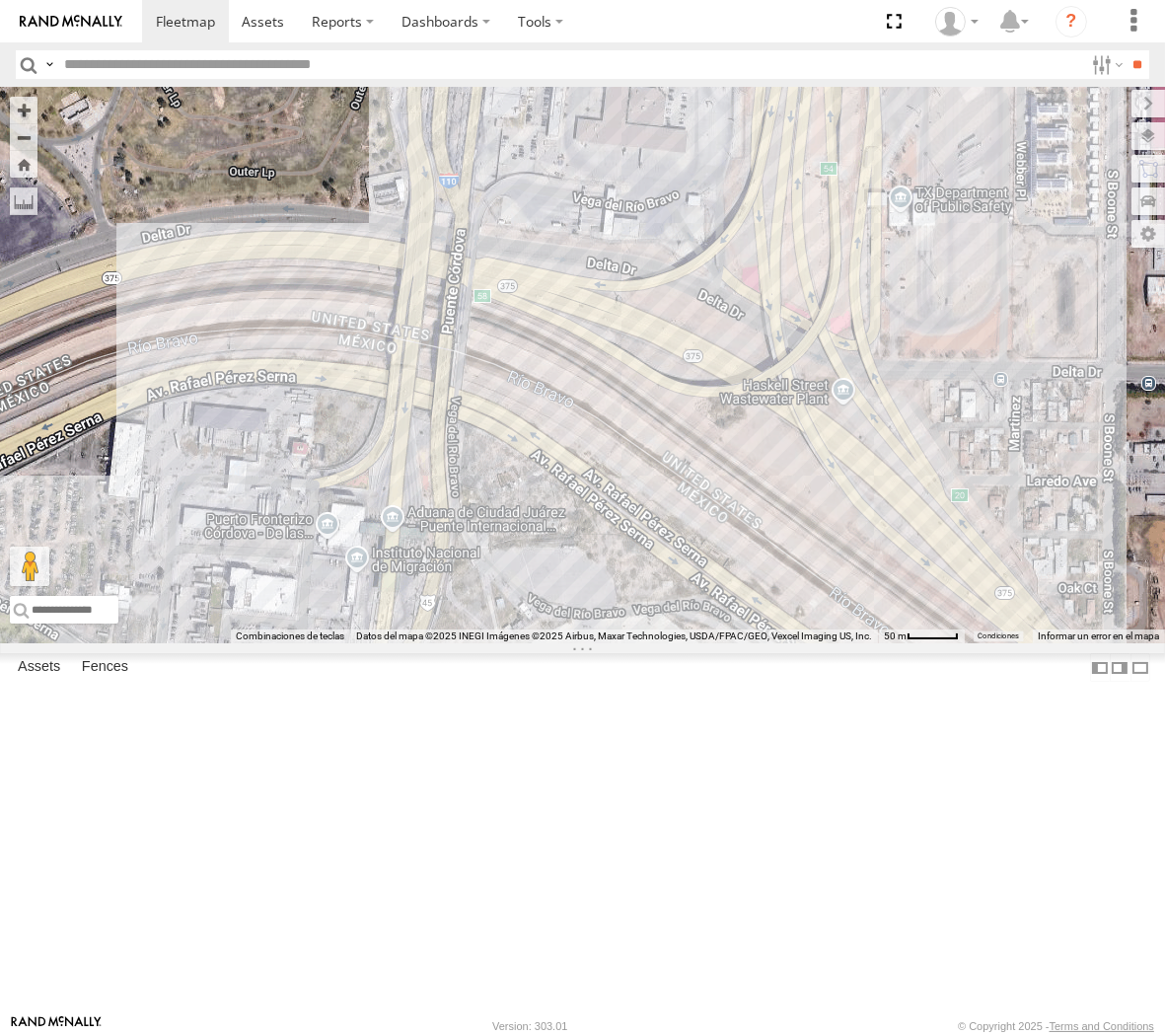drag, startPoint x: 405, startPoint y: 195, endPoint x: 528, endPoint y: 472, distance: 303.08085 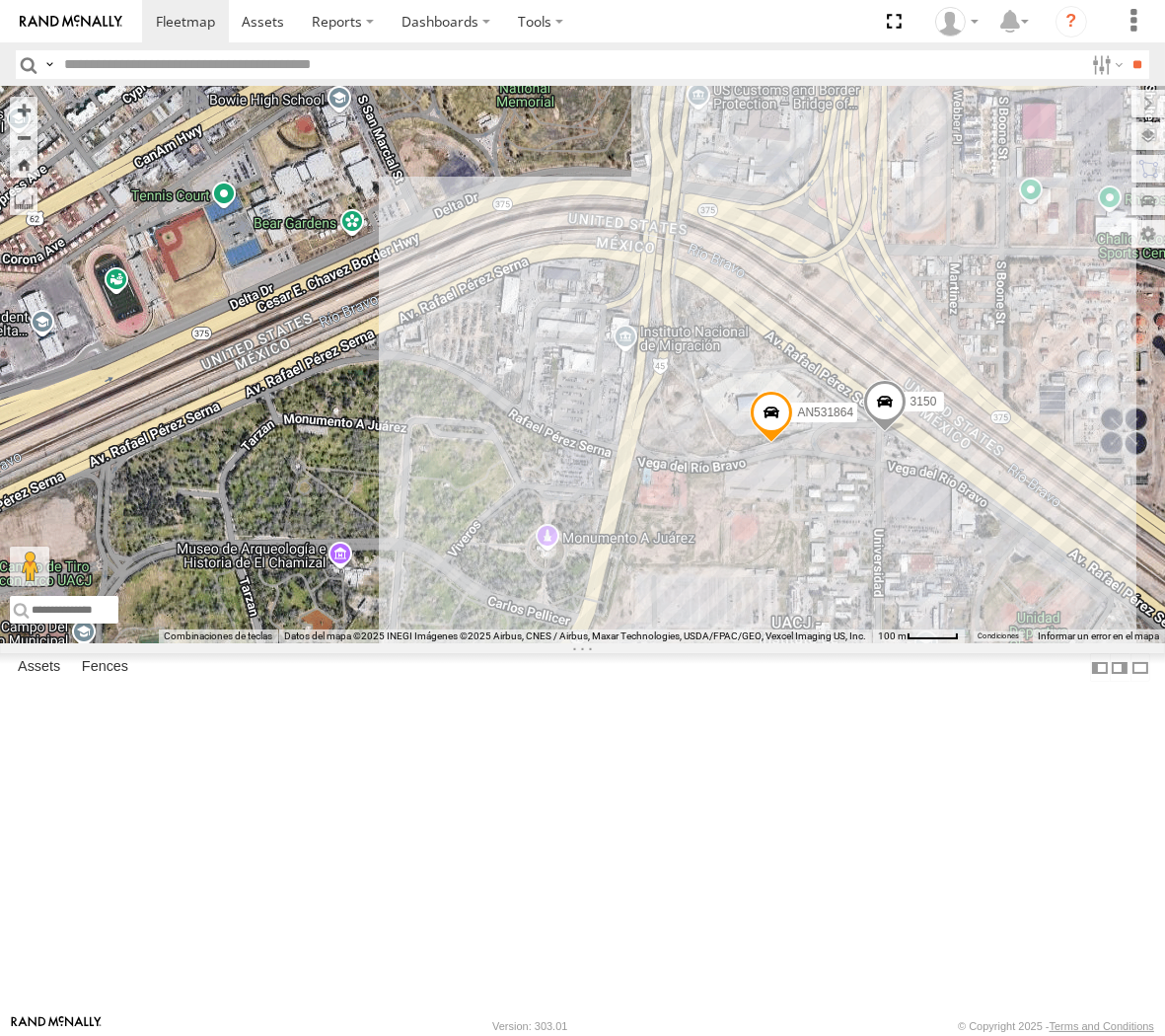 drag, startPoint x: 703, startPoint y: 454, endPoint x: 810, endPoint y: 465, distance: 107.56393 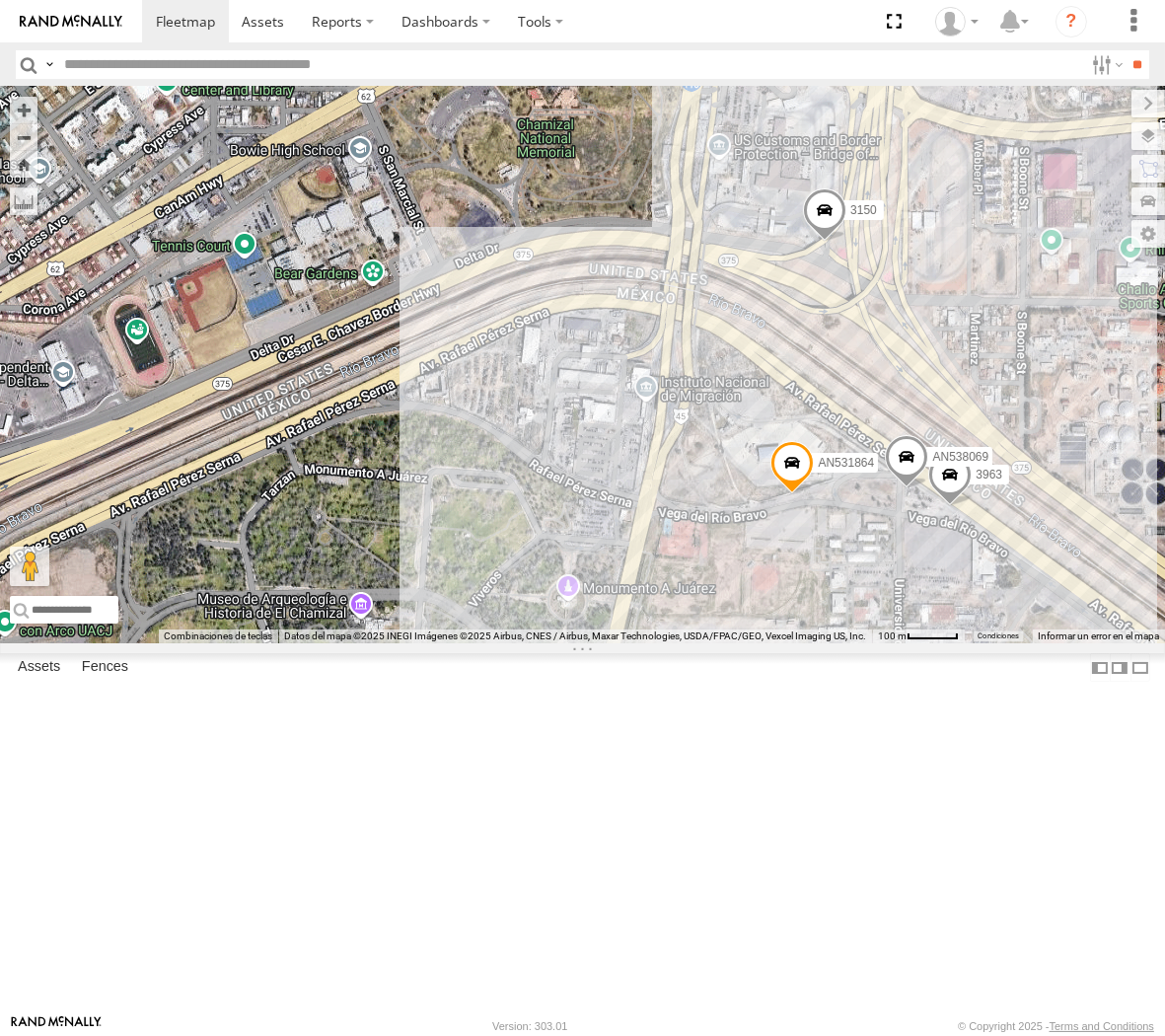 drag, startPoint x: 373, startPoint y: 272, endPoint x: 733, endPoint y: 430, distance: 393.14628 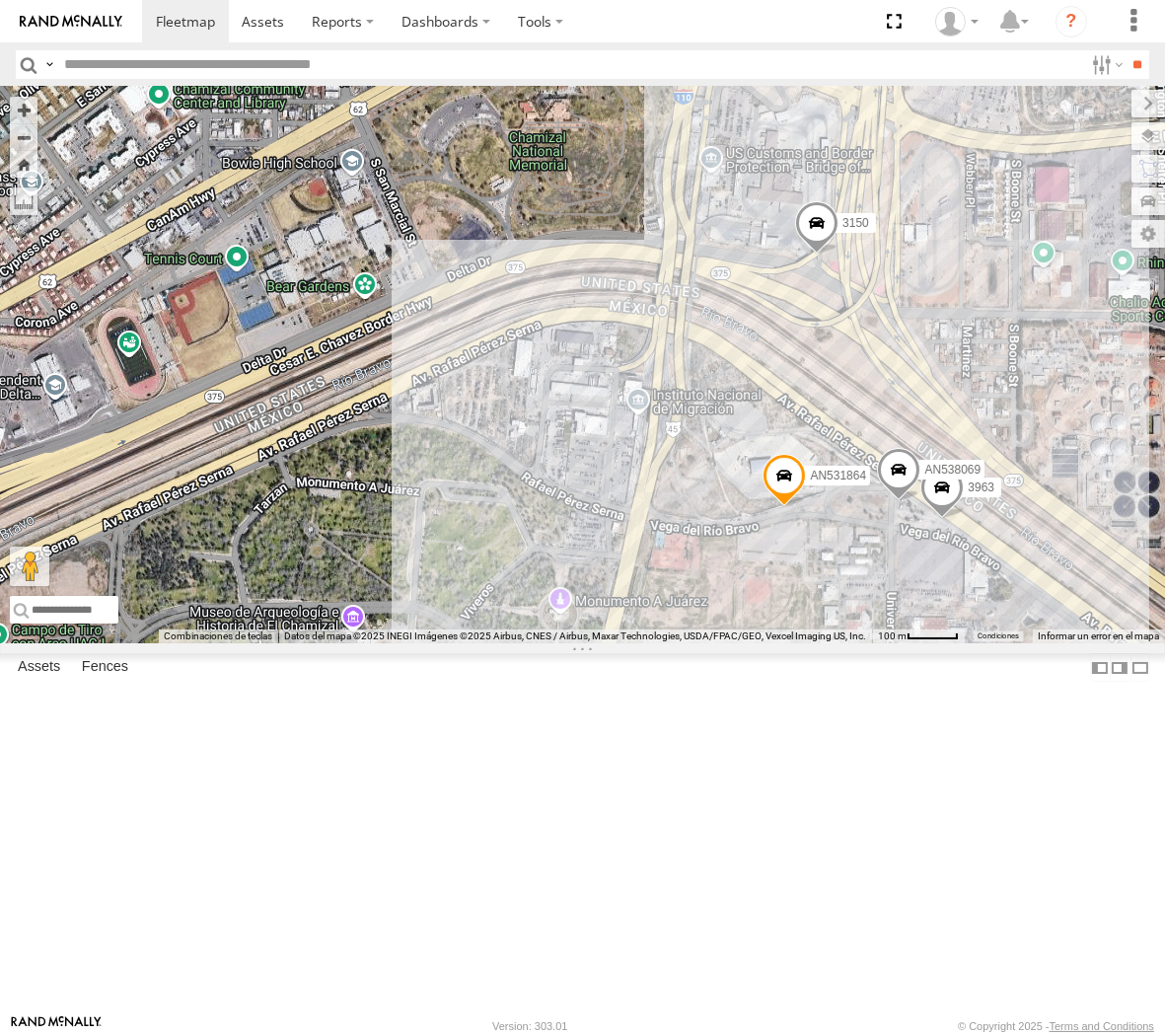 drag, startPoint x: 848, startPoint y: 437, endPoint x: 86, endPoint y: 442, distance: 762.0164 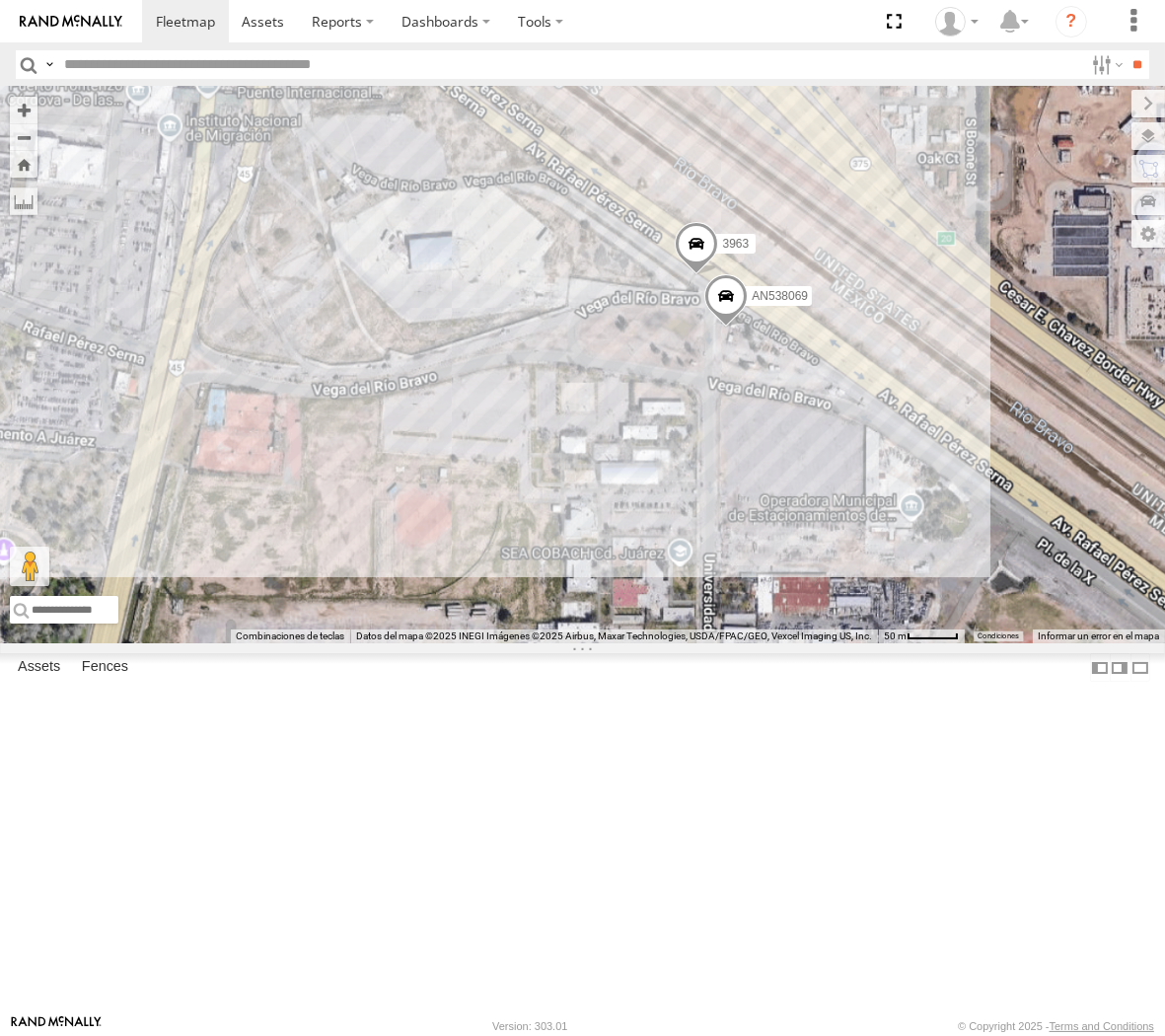 drag, startPoint x: 569, startPoint y: 259, endPoint x: 607, endPoint y: 403, distance: 148.92951 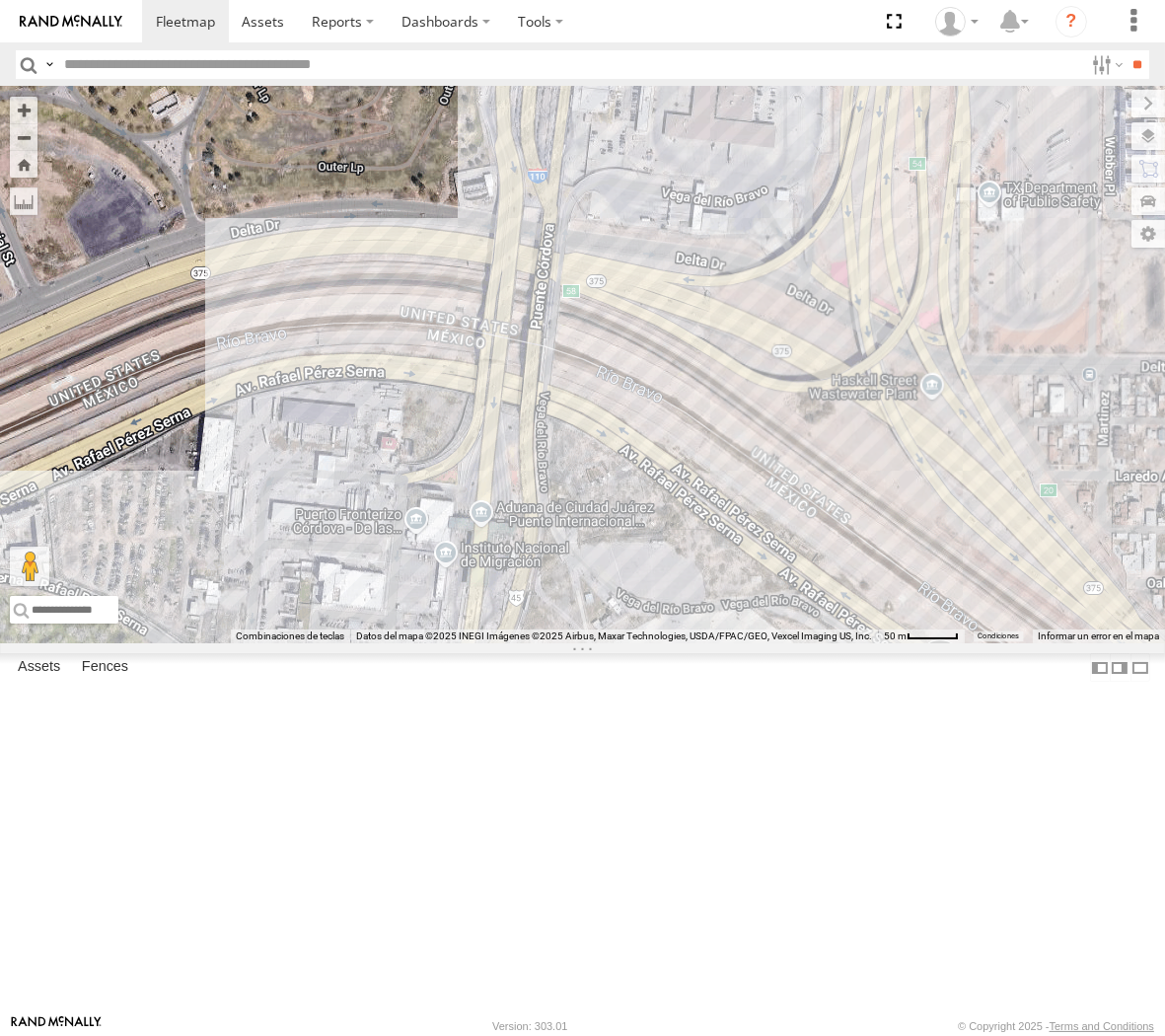 drag, startPoint x: 634, startPoint y: 388, endPoint x: 821, endPoint y: 661, distance: 330.90482 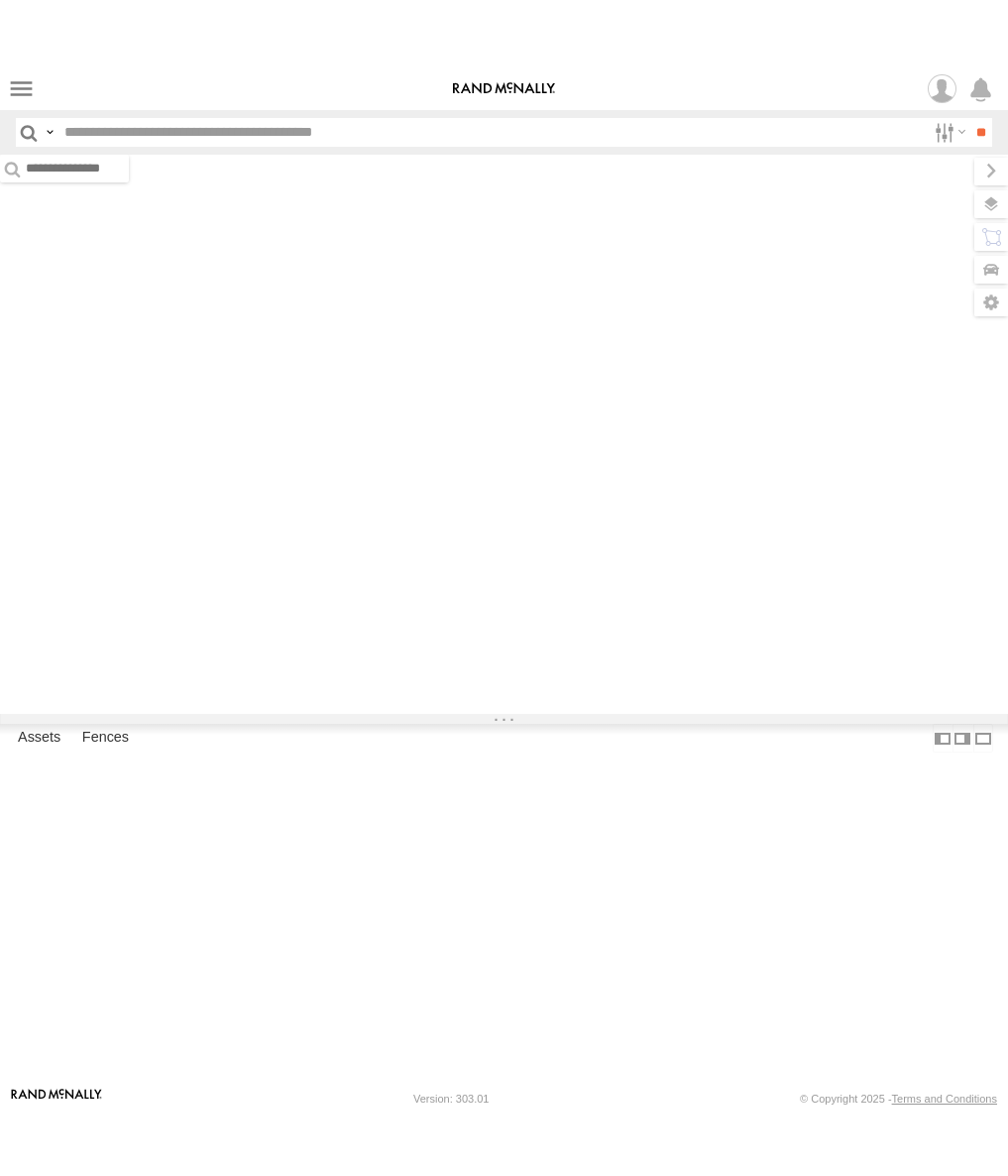scroll, scrollTop: 0, scrollLeft: 0, axis: both 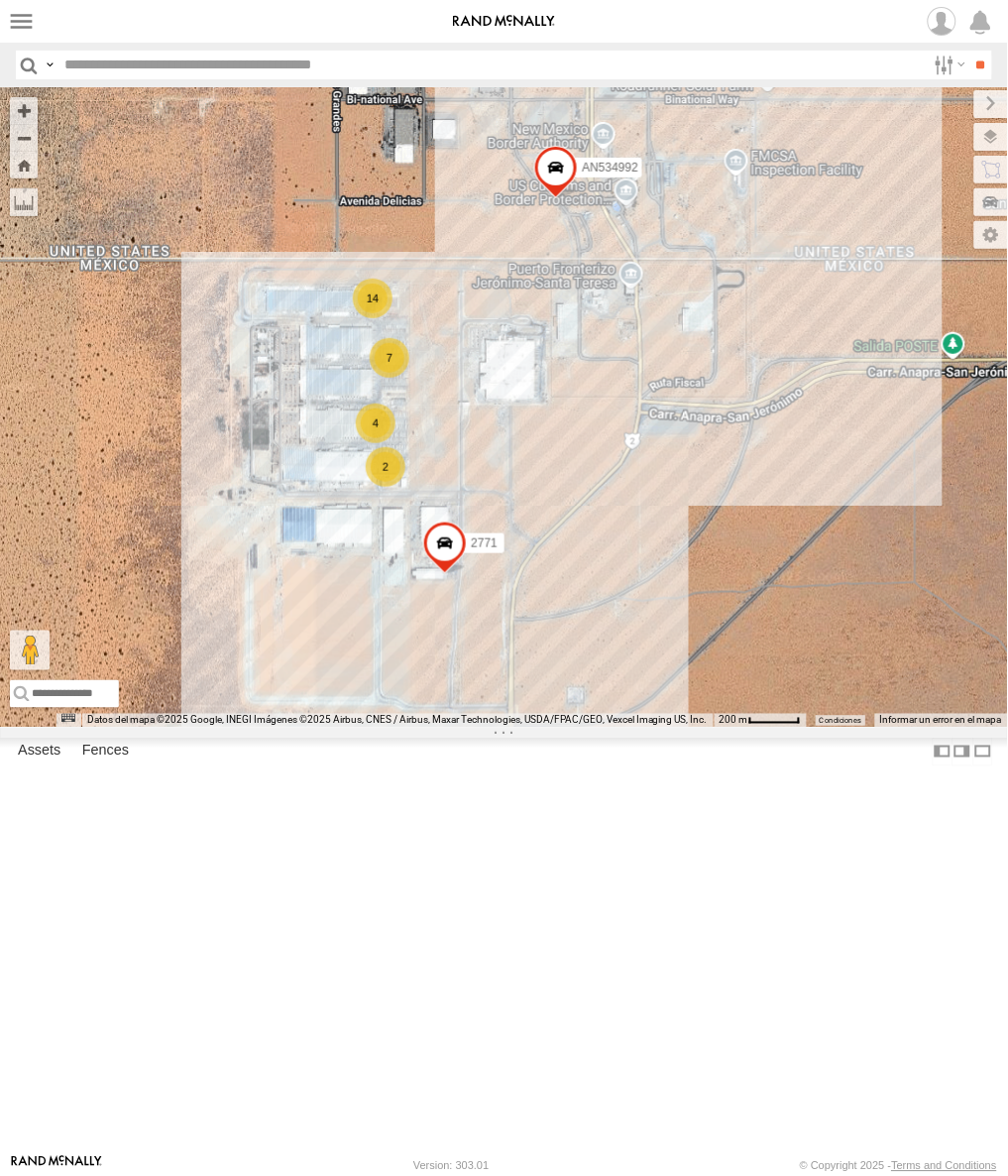 drag, startPoint x: 467, startPoint y: 696, endPoint x: 556, endPoint y: 662, distance: 95.27329 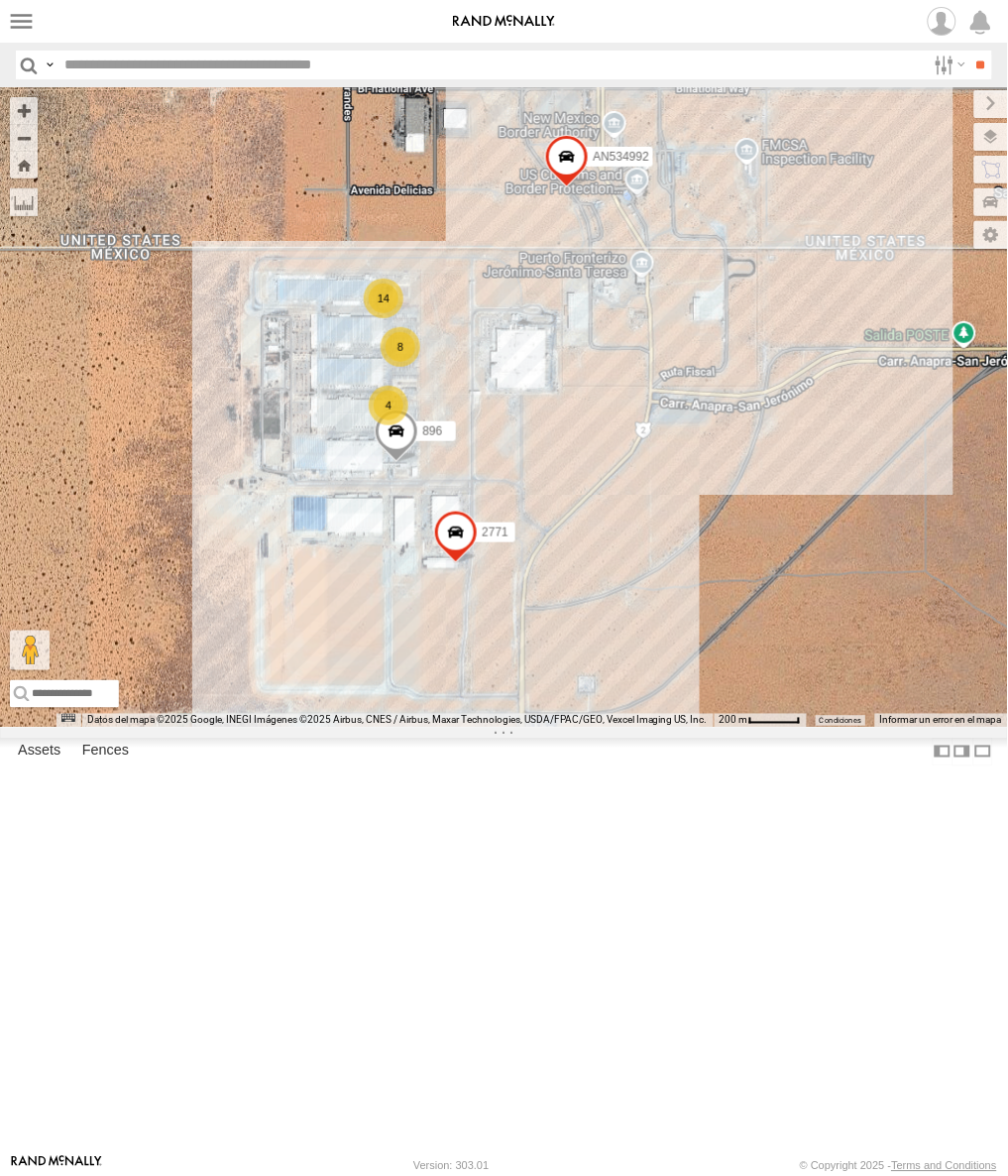 drag, startPoint x: 671, startPoint y: 716, endPoint x: 686, endPoint y: 710, distance: 16.155494 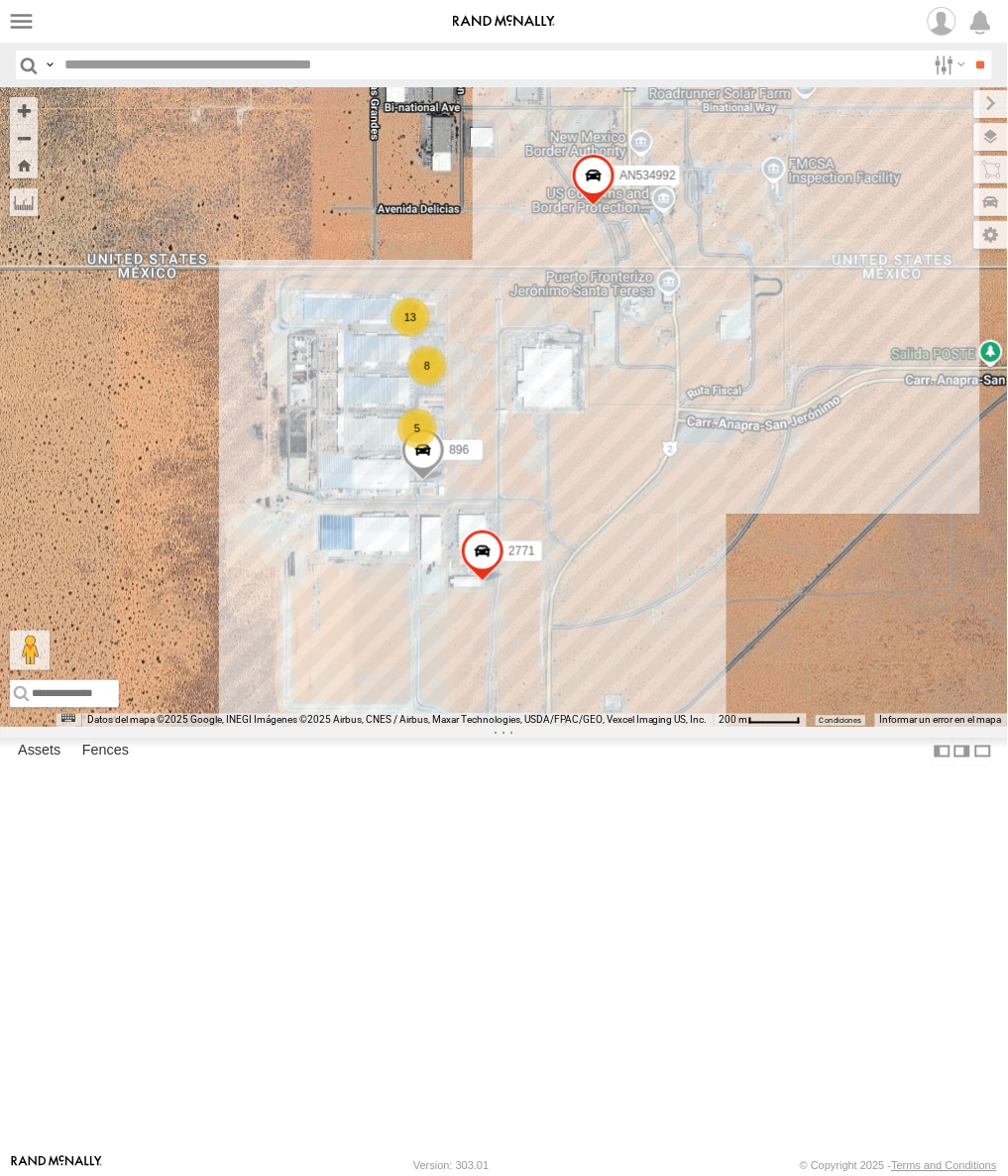 drag, startPoint x: 531, startPoint y: 721, endPoint x: 560, endPoint y: 740, distance: 34.669872 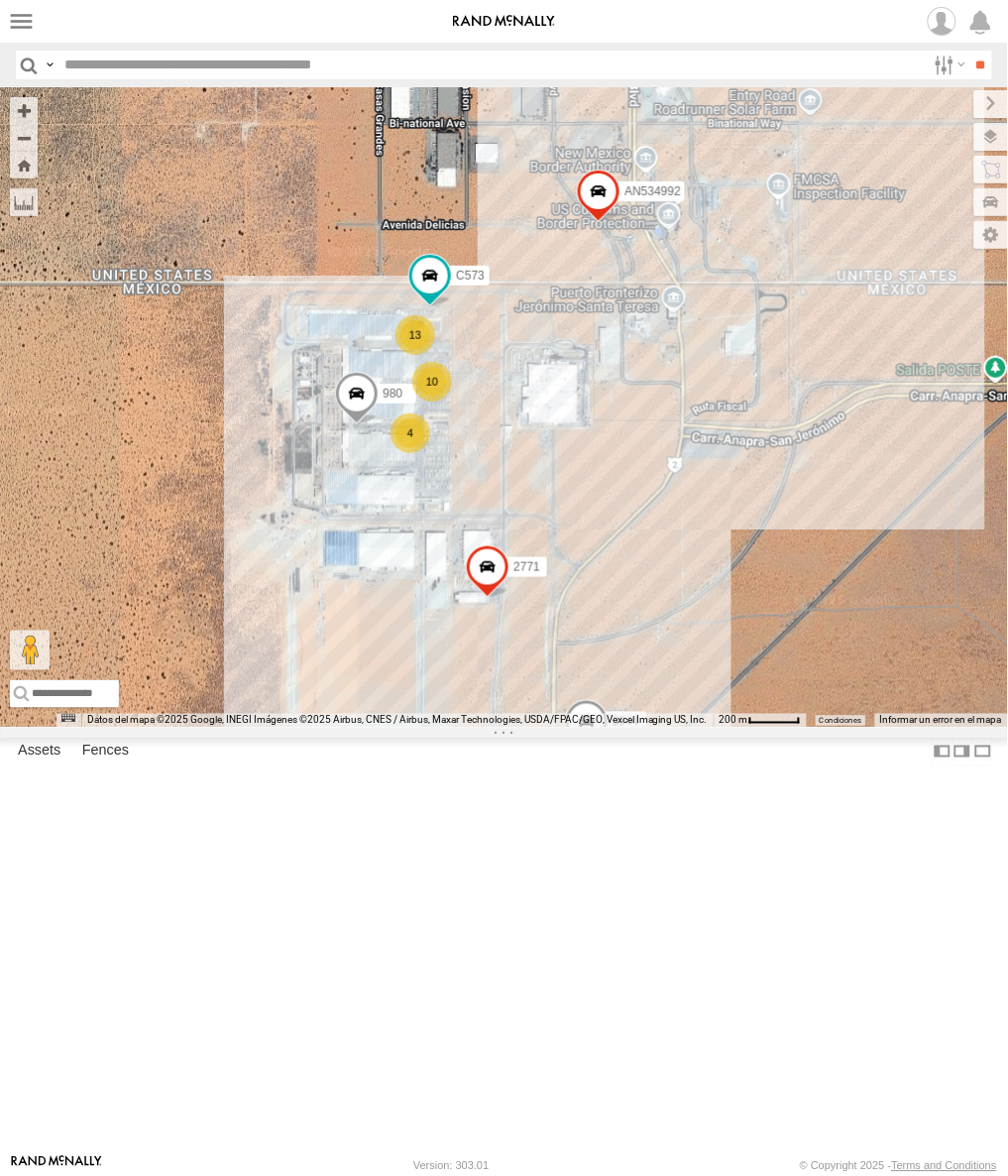 drag, startPoint x: 670, startPoint y: 636, endPoint x: 664, endPoint y: 687, distance: 51.35173 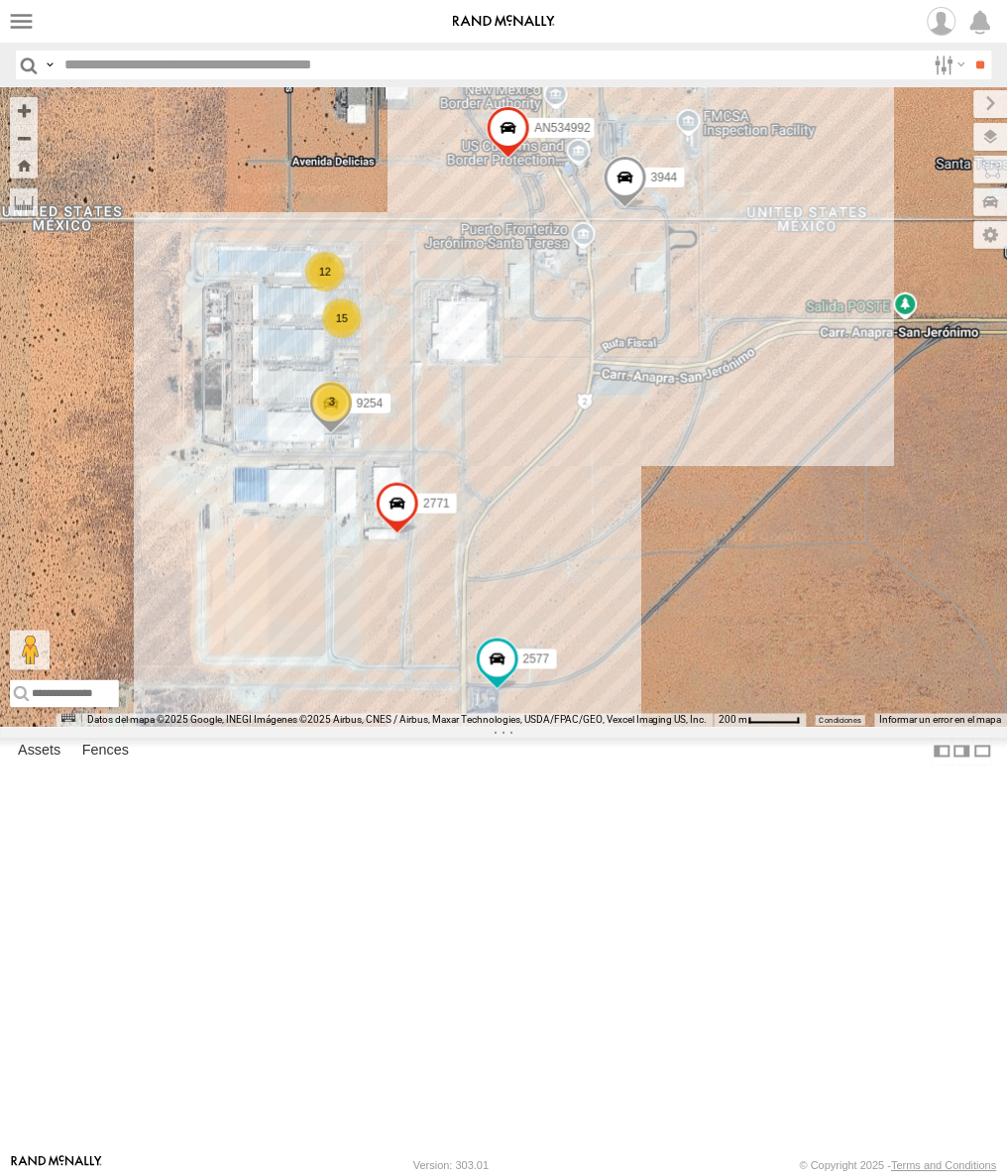 drag, startPoint x: 320, startPoint y: 380, endPoint x: 474, endPoint y: 383, distance: 154.02922 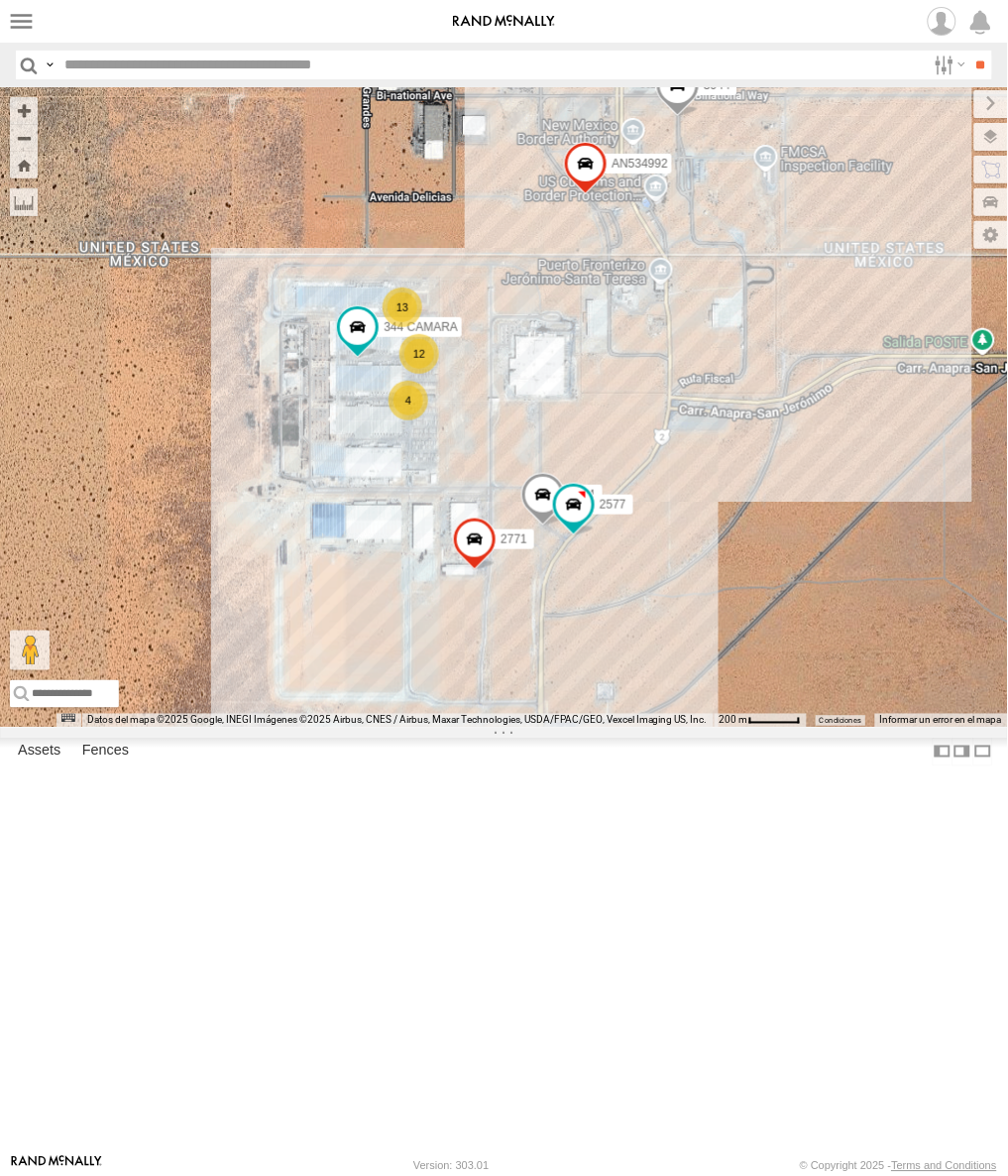 drag, startPoint x: 518, startPoint y: 694, endPoint x: 615, endPoint y: 749, distance: 111.50785 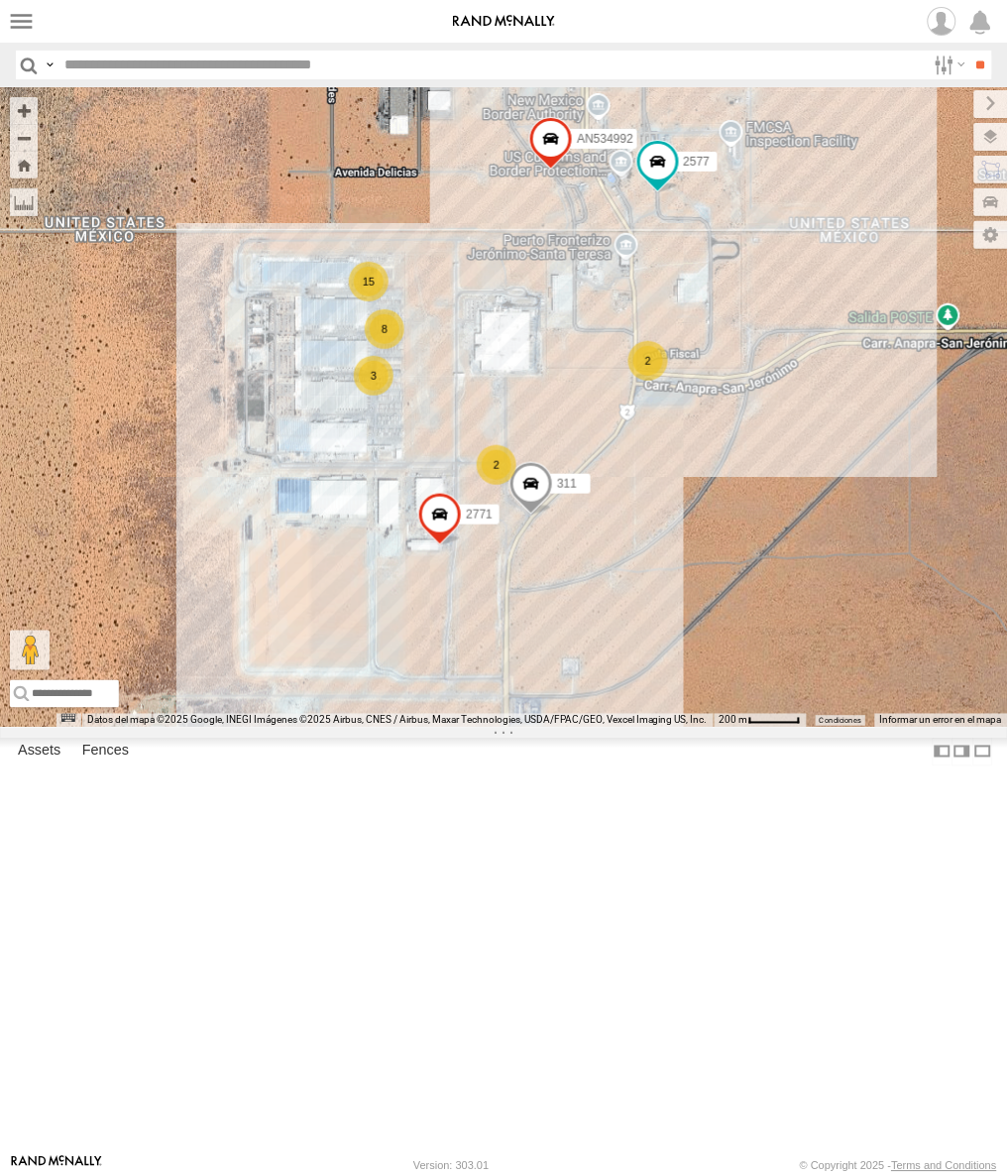 drag, startPoint x: 258, startPoint y: 364, endPoint x: 373, endPoint y: 354, distance: 115.43396 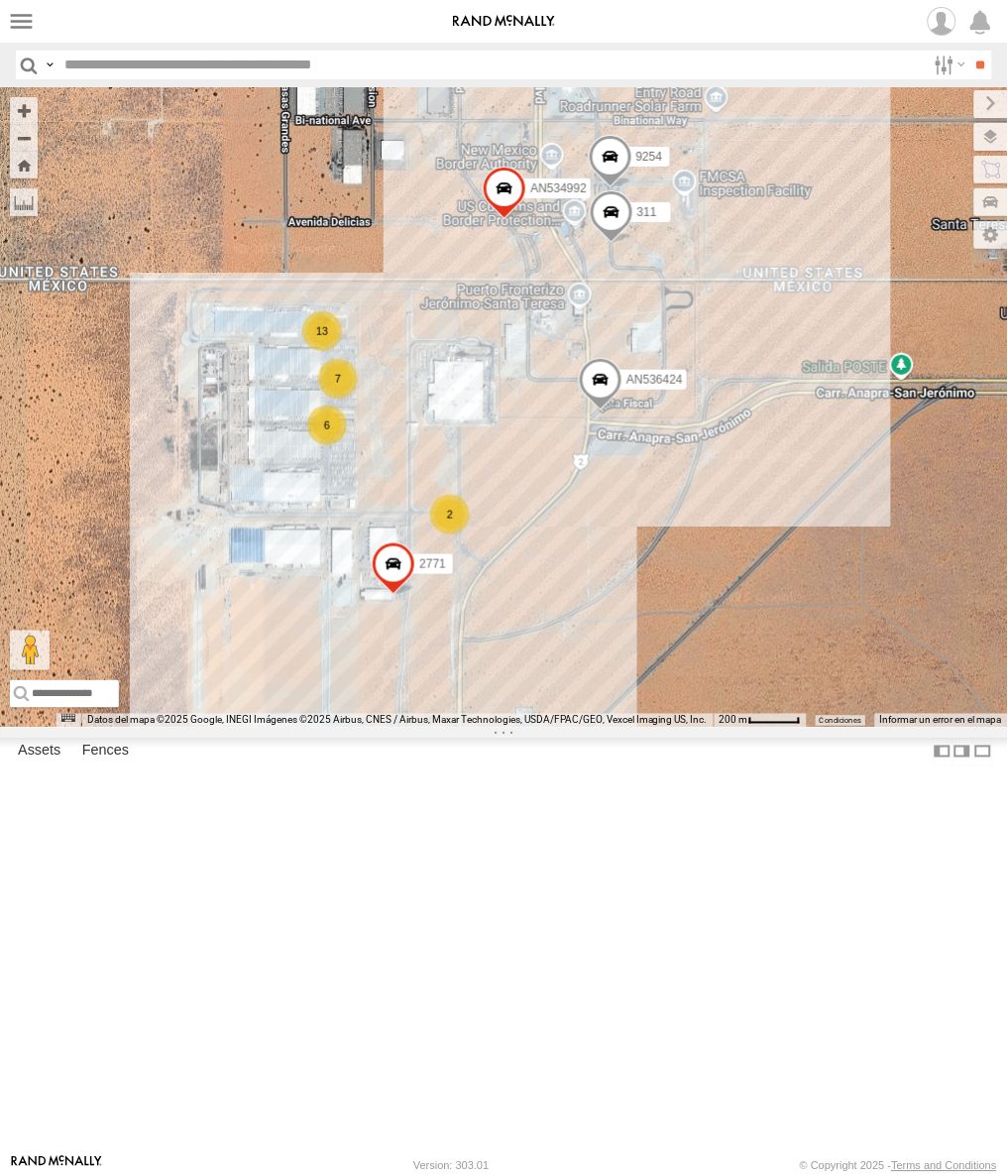 drag, startPoint x: 515, startPoint y: 641, endPoint x: 464, endPoint y: 694, distance: 73.5527 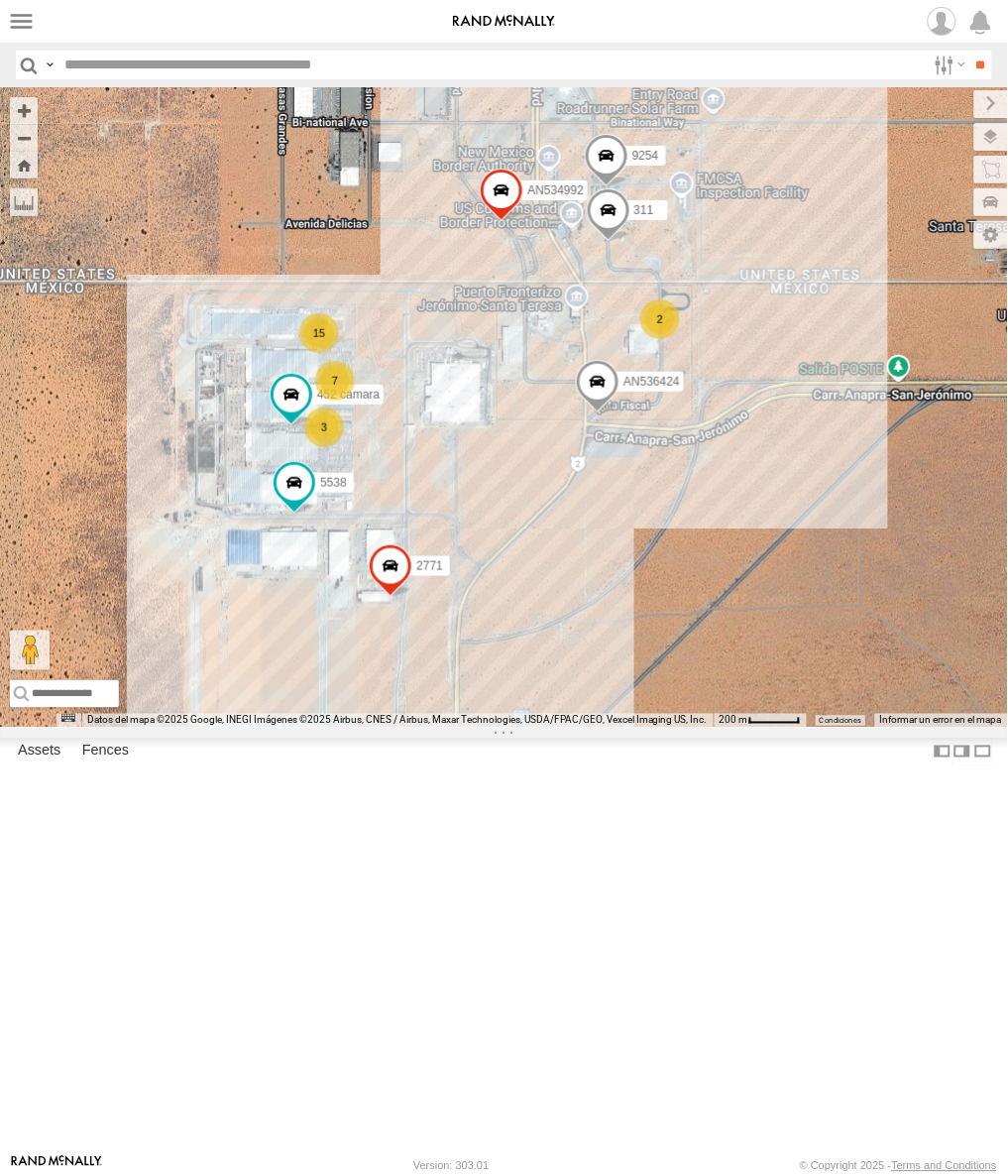 click on "9254 2771 5538 452 camara 311 AN536424 AN534992 15 7 2 3" at bounding box center (504, 408) 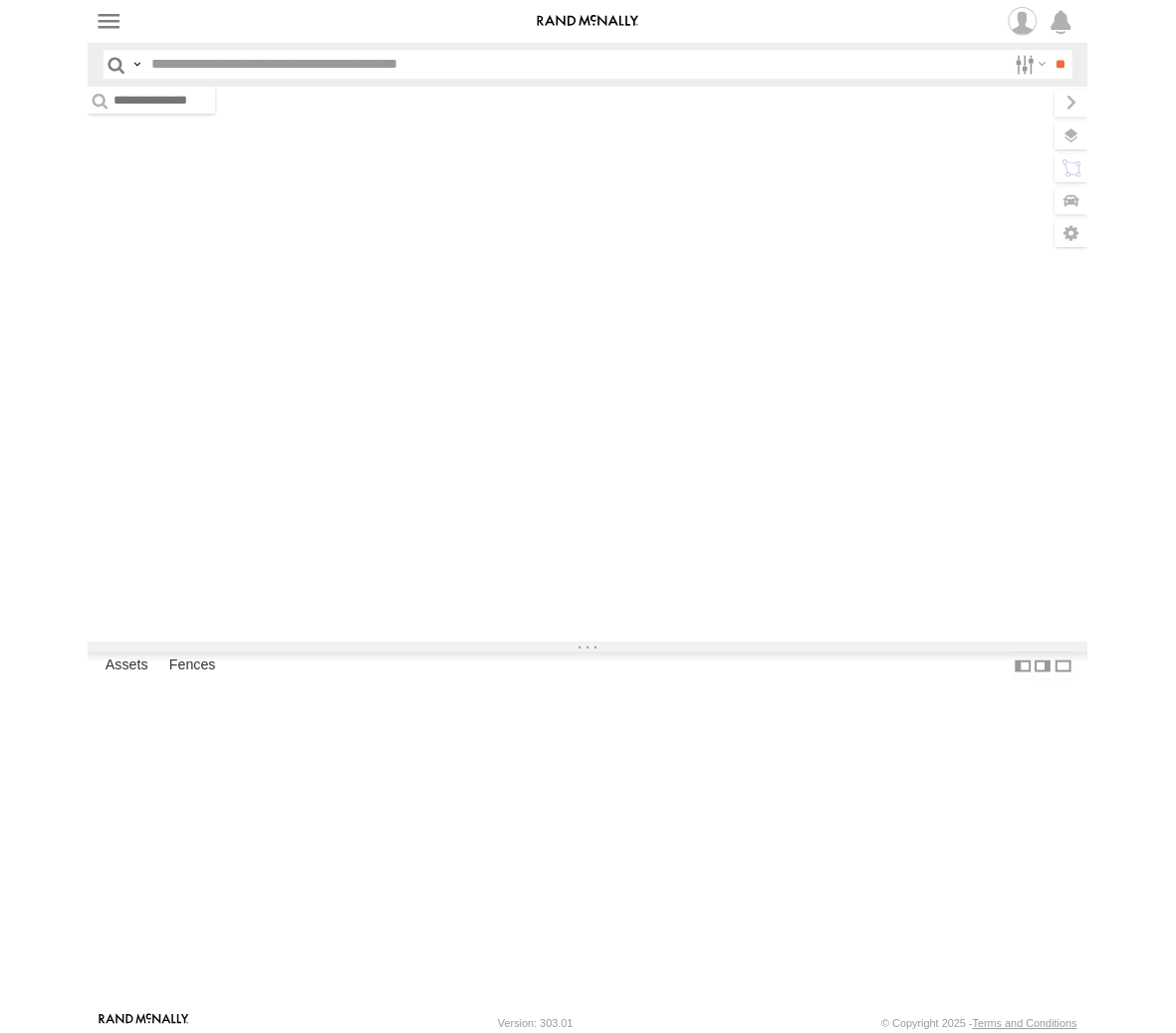 scroll, scrollTop: 0, scrollLeft: 0, axis: both 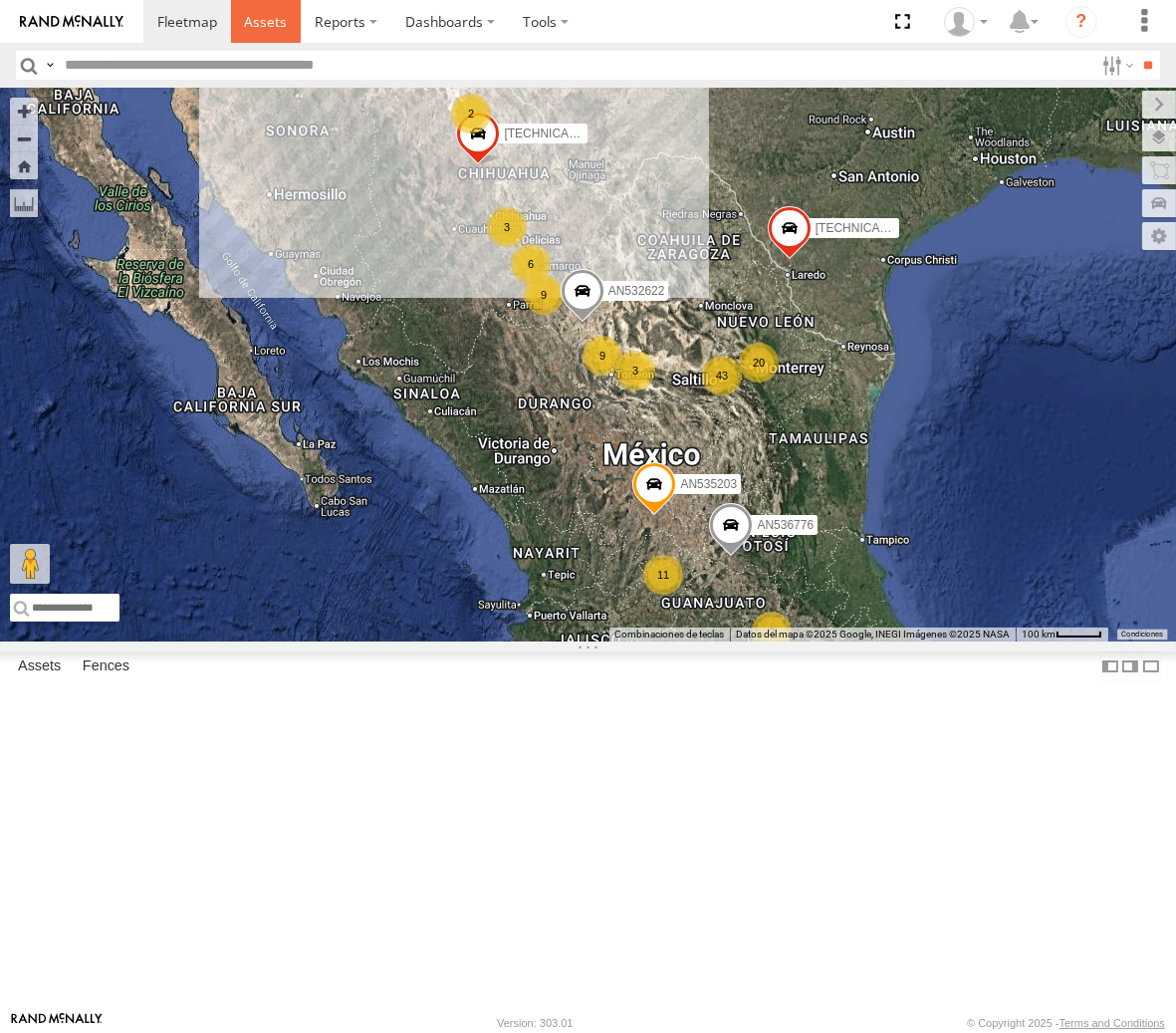 click at bounding box center (266, 21) 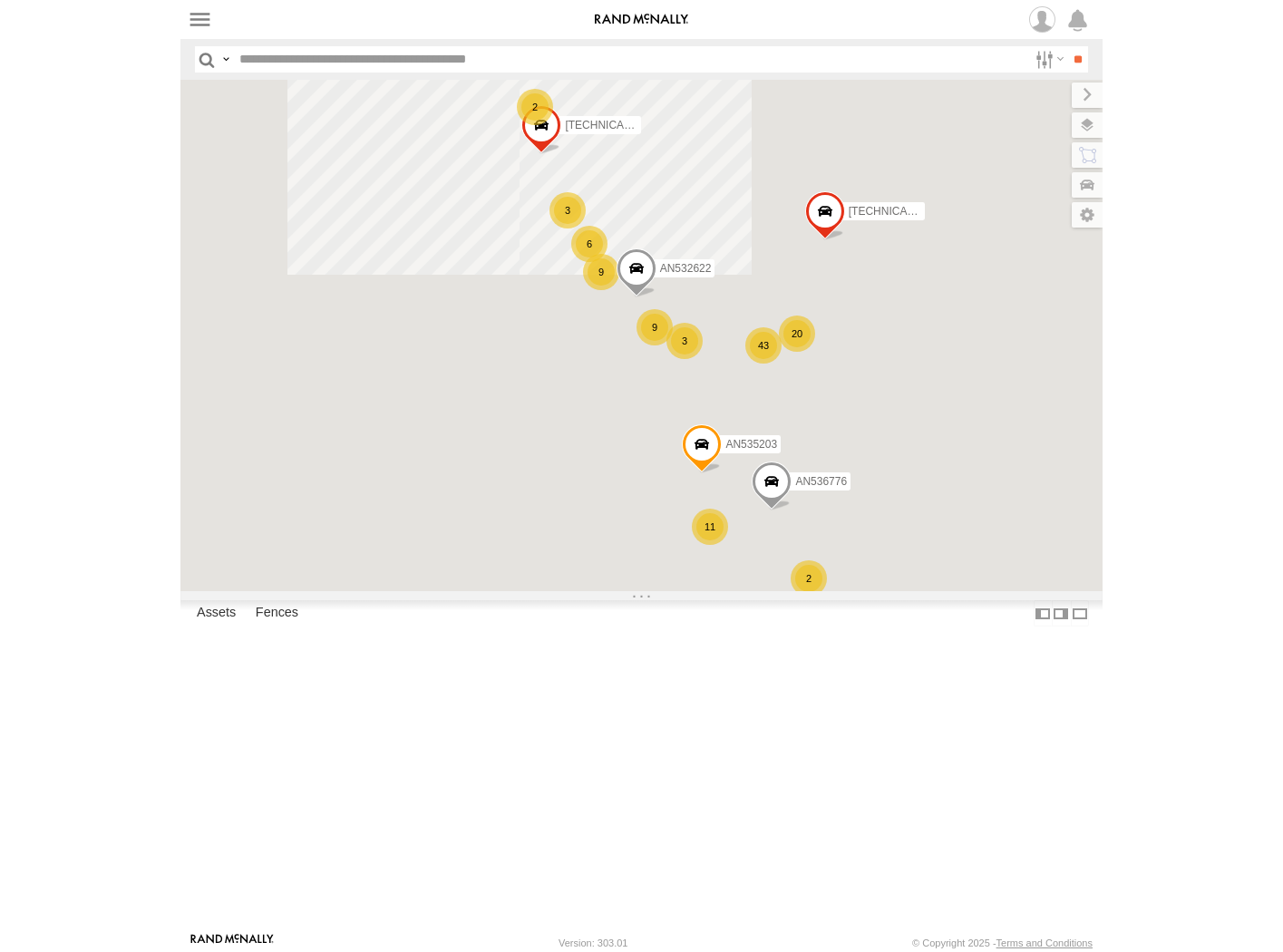 scroll, scrollTop: 0, scrollLeft: 0, axis: both 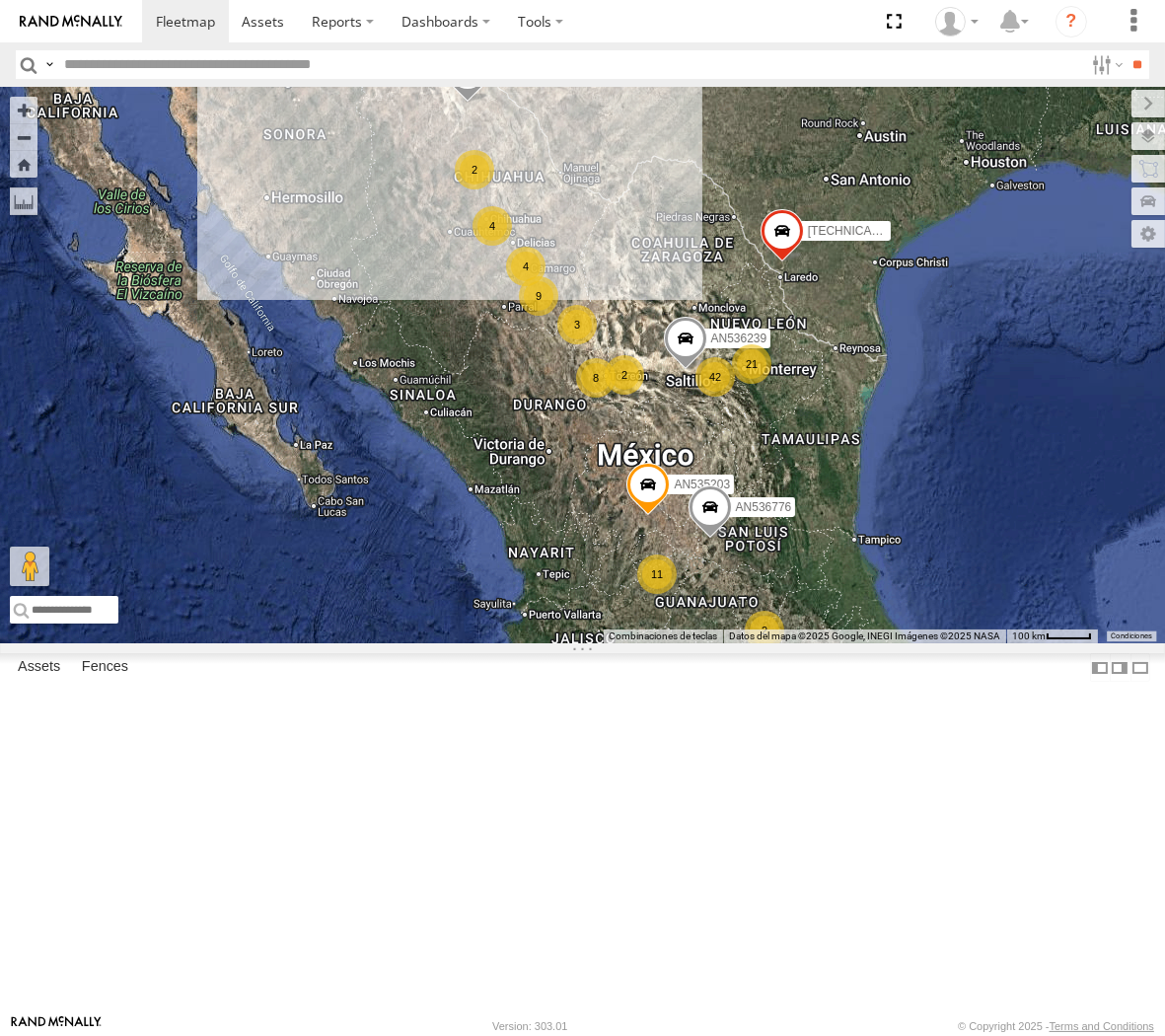 drag, startPoint x: 50, startPoint y: 70, endPoint x: 60, endPoint y: 90, distance: 22.36068 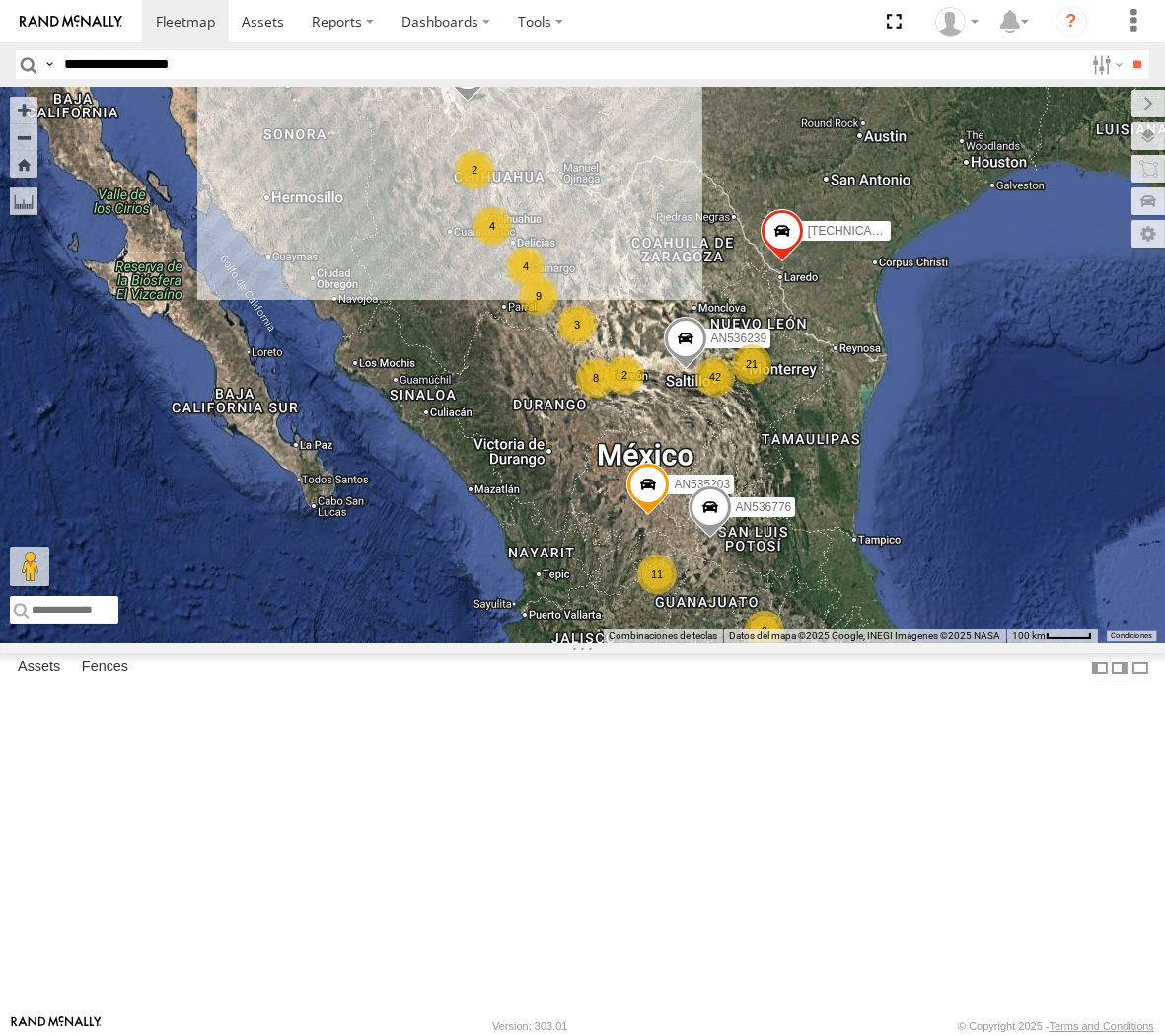 type on "**********" 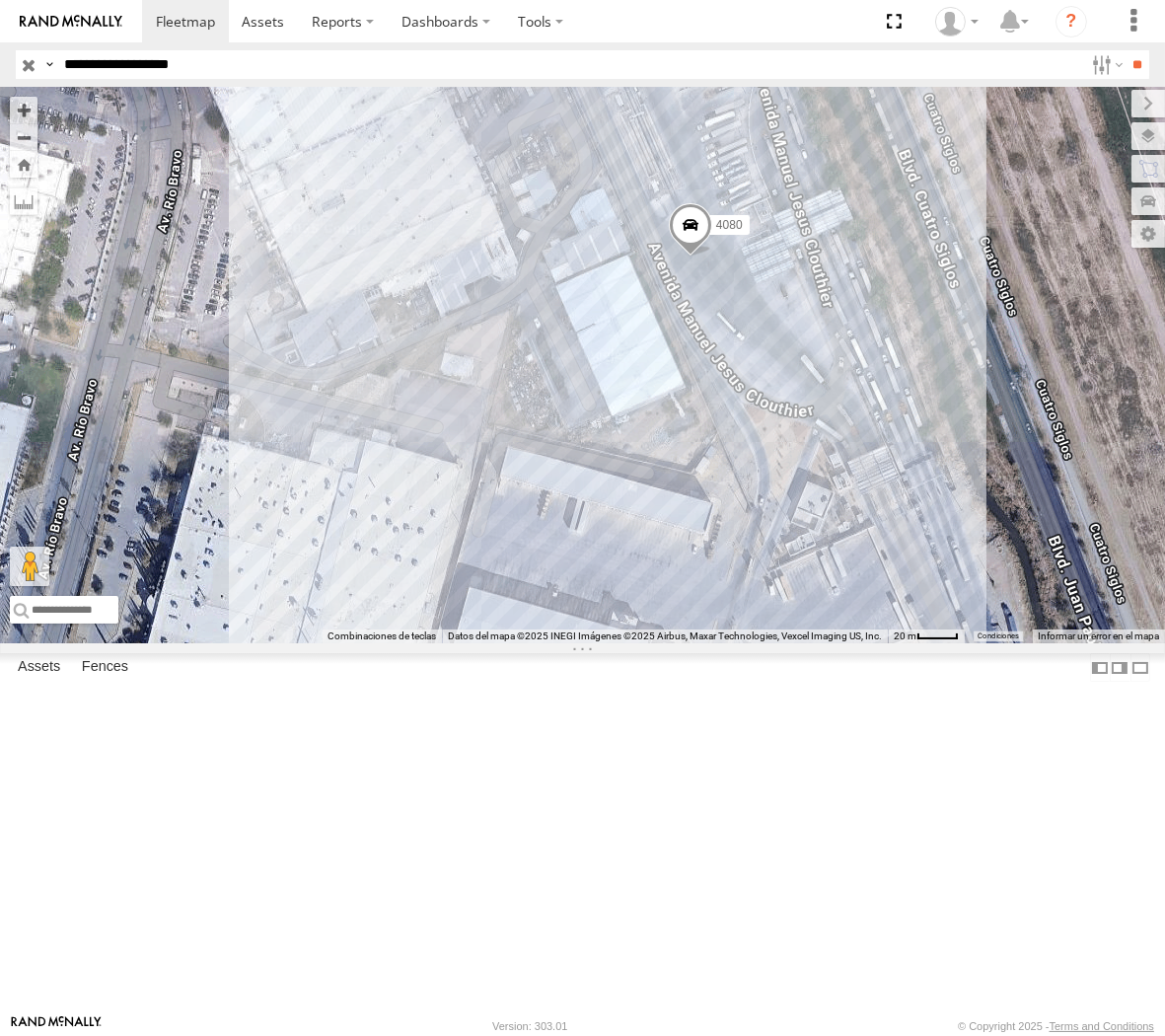 click at bounding box center [690, 230] 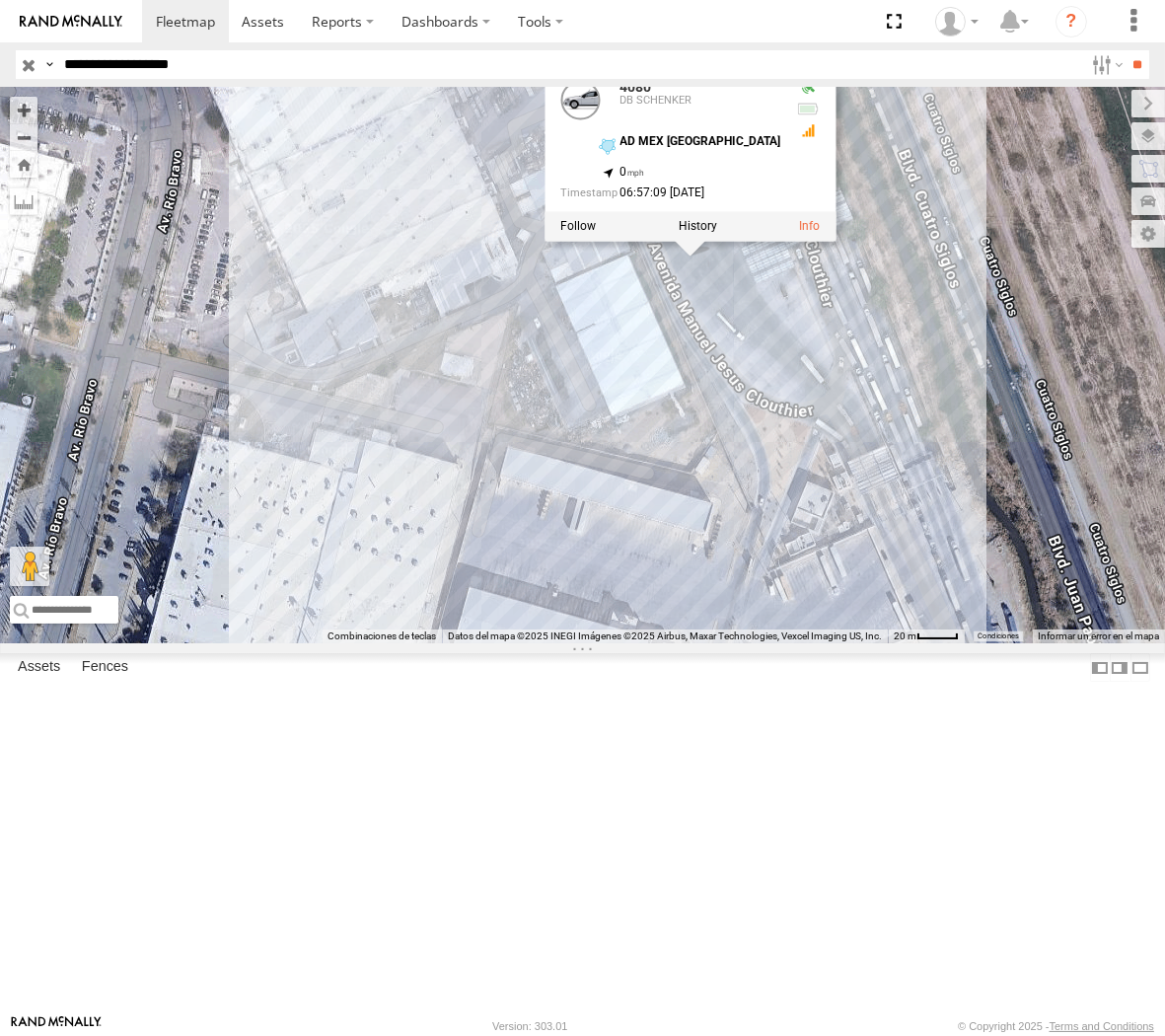 click on "4080 4080 DB SCHENKER AD MEX ZARAGOZA 31.66593 ,  -106.33828 0 06:57:09 07/18/2025" at bounding box center (582, 365) 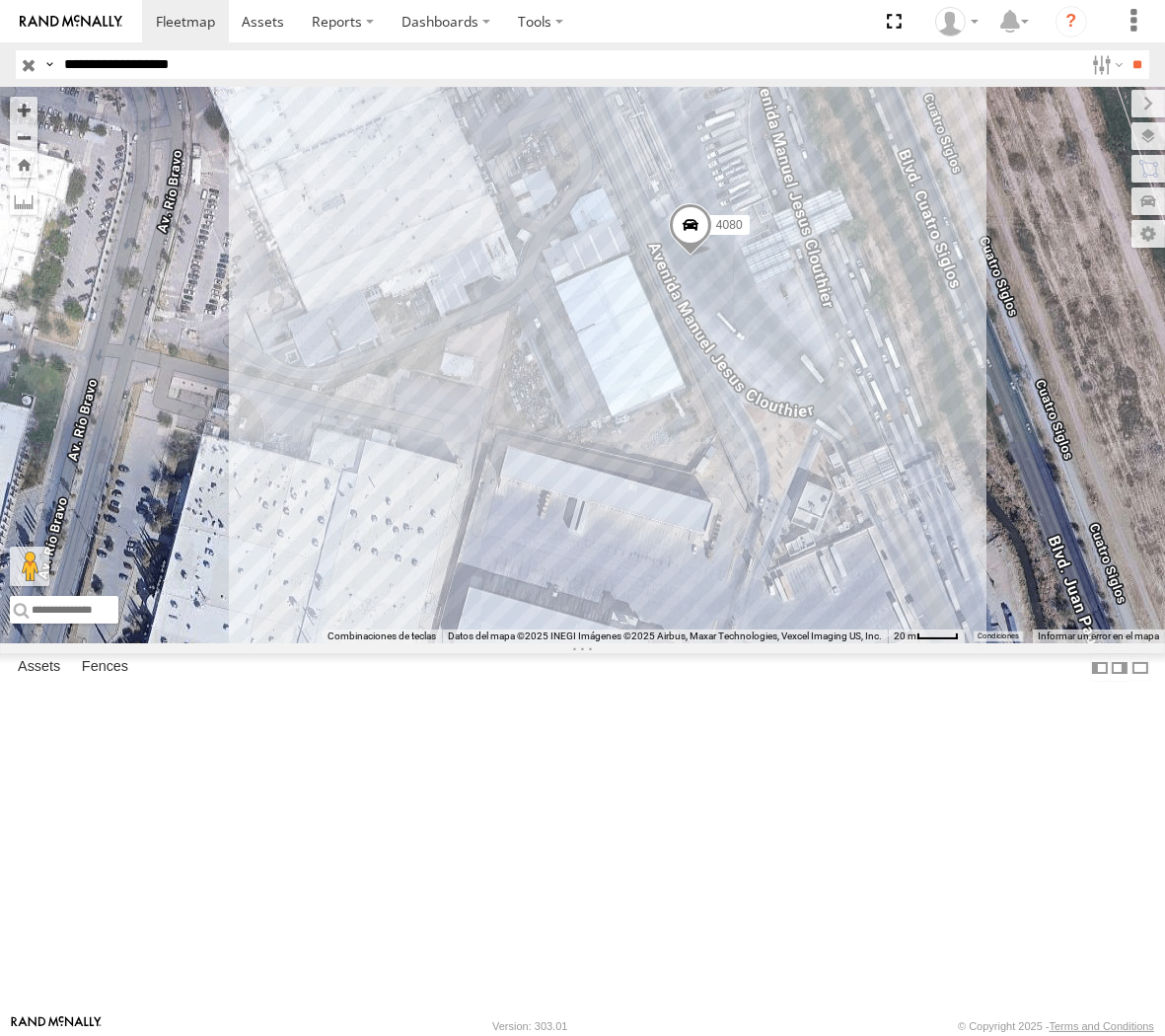 click at bounding box center (690, 230) 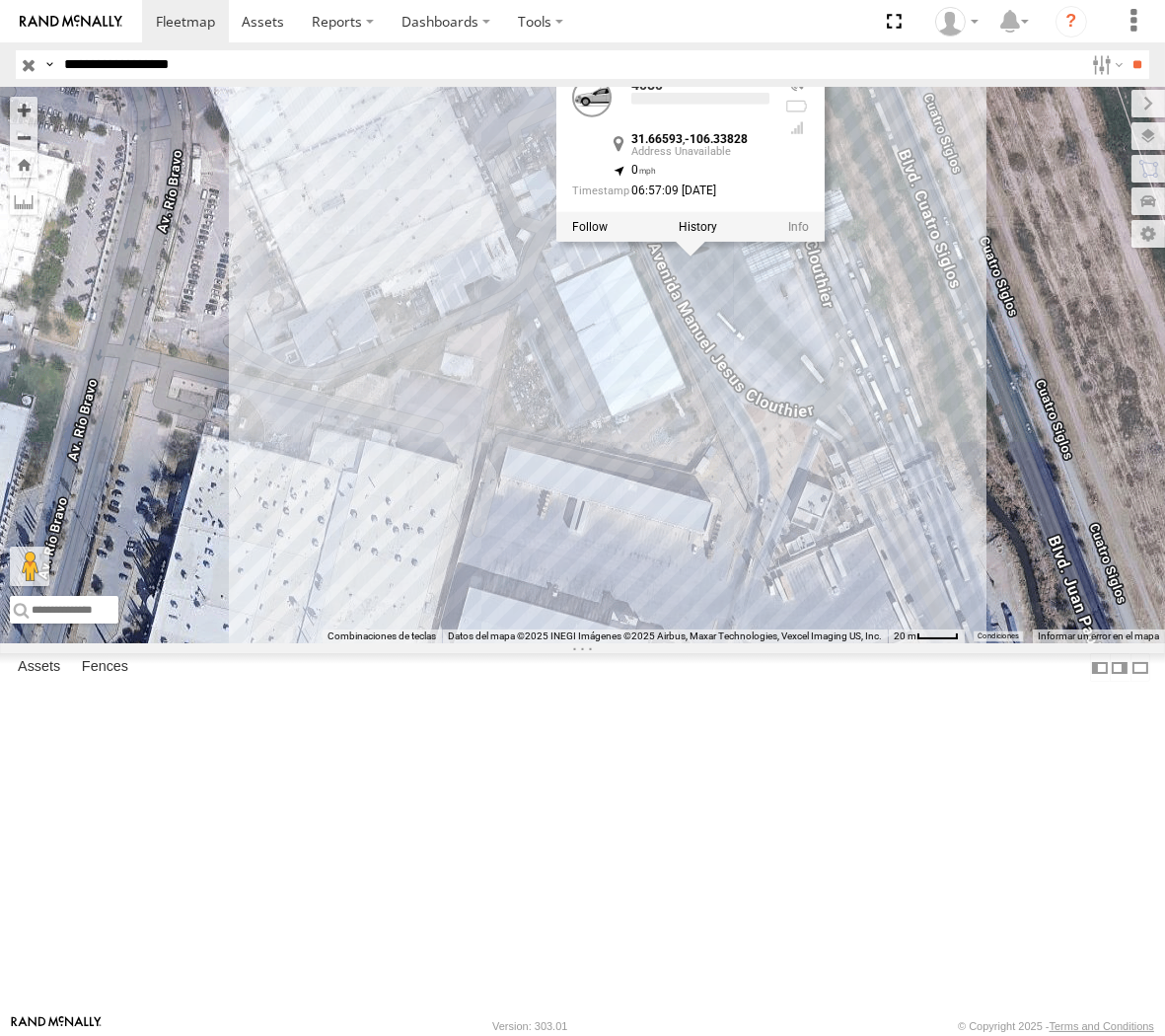 click at bounding box center (696, 227) 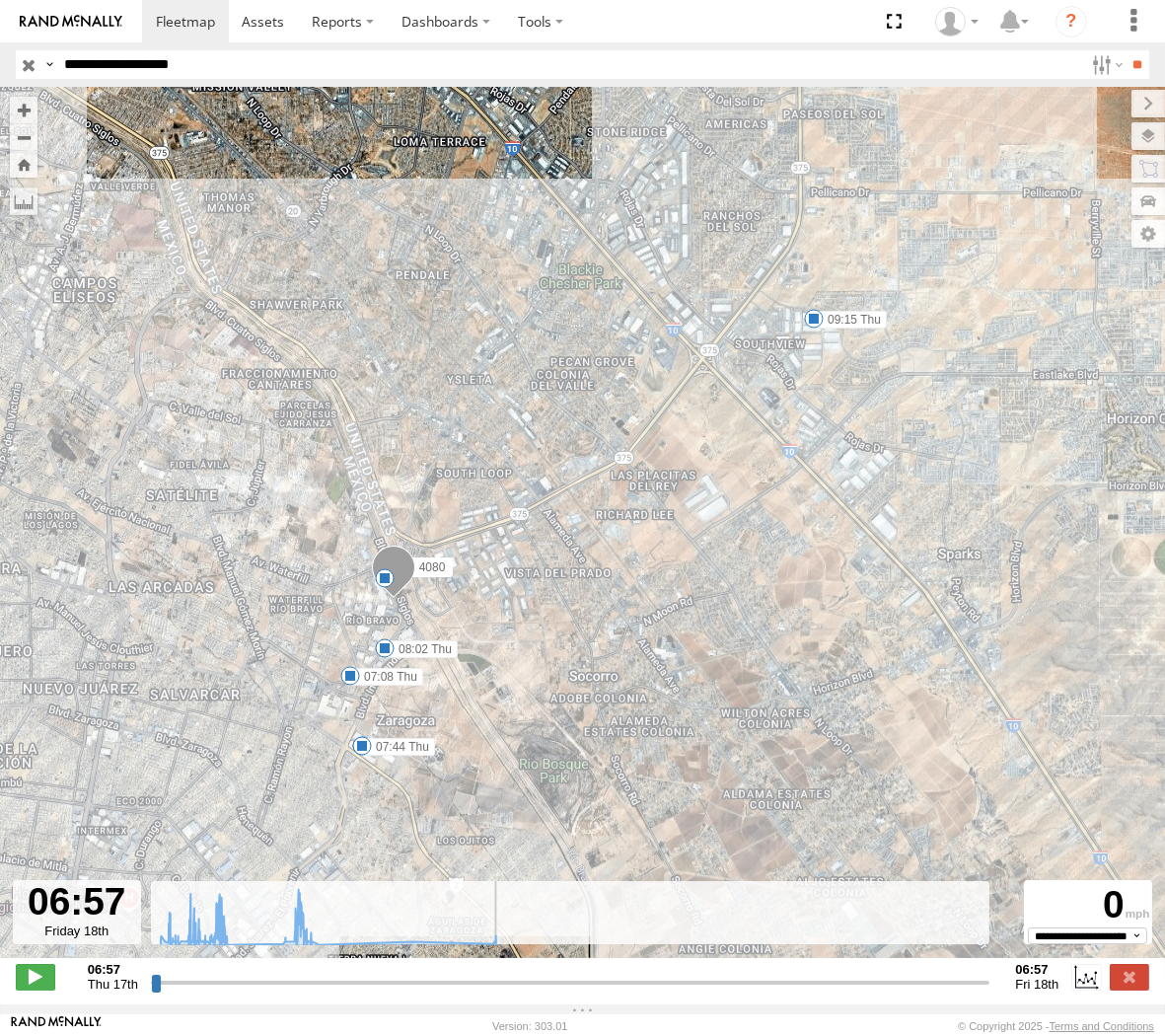 drag, startPoint x: 972, startPoint y: 982, endPoint x: 1162, endPoint y: 1041, distance: 198.94974 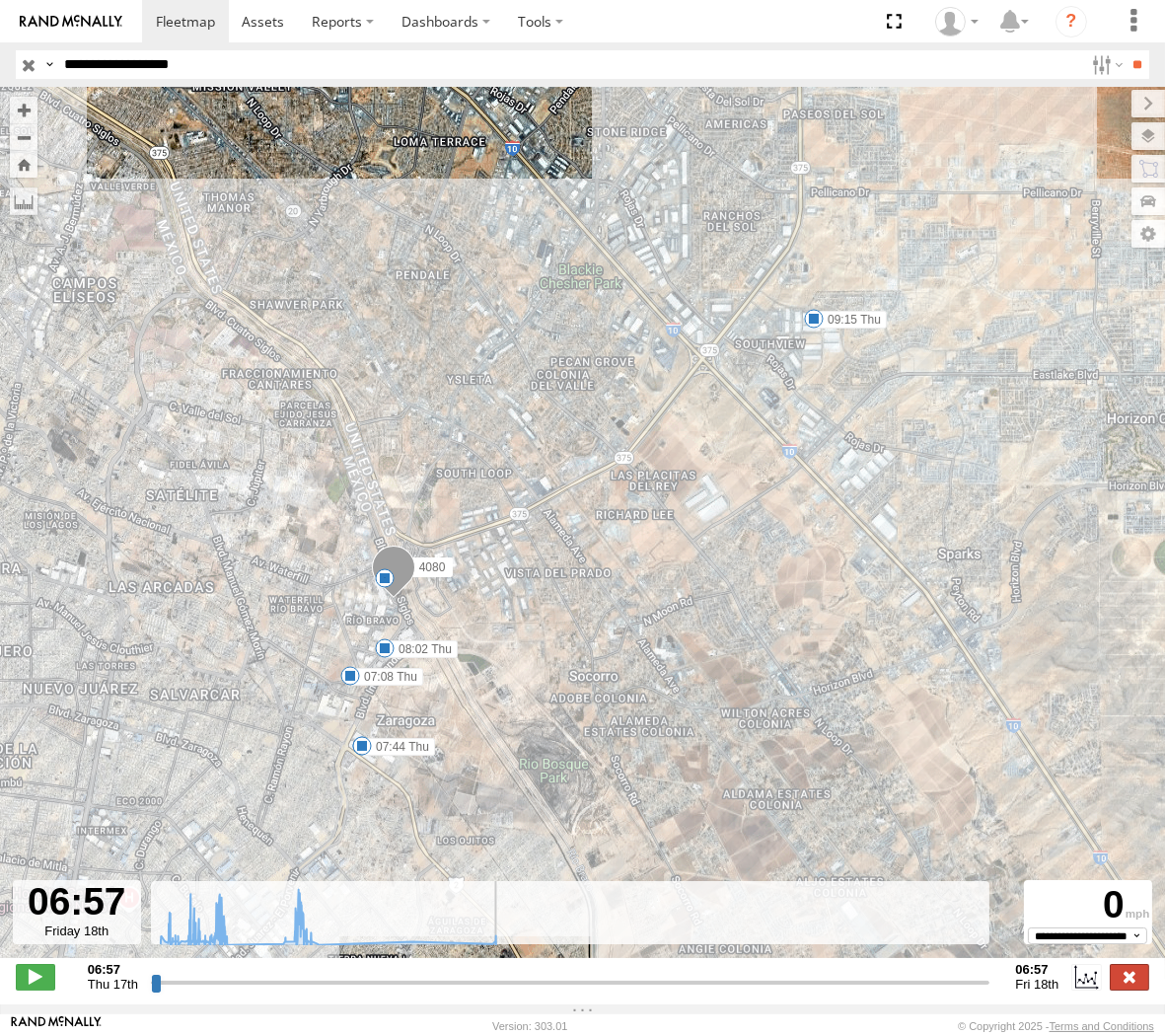 click at bounding box center (1129, 977) 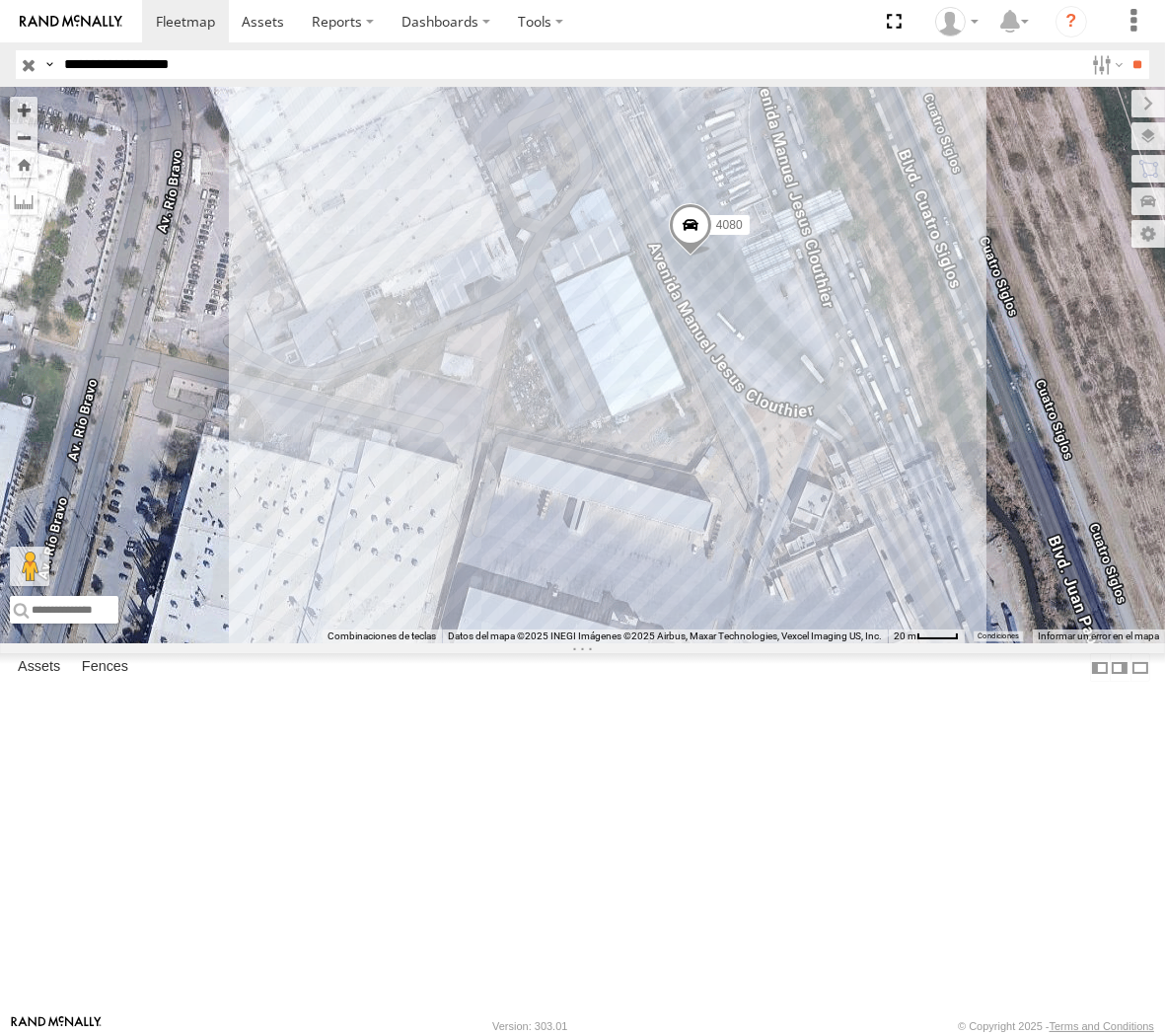 click at bounding box center [690, 230] 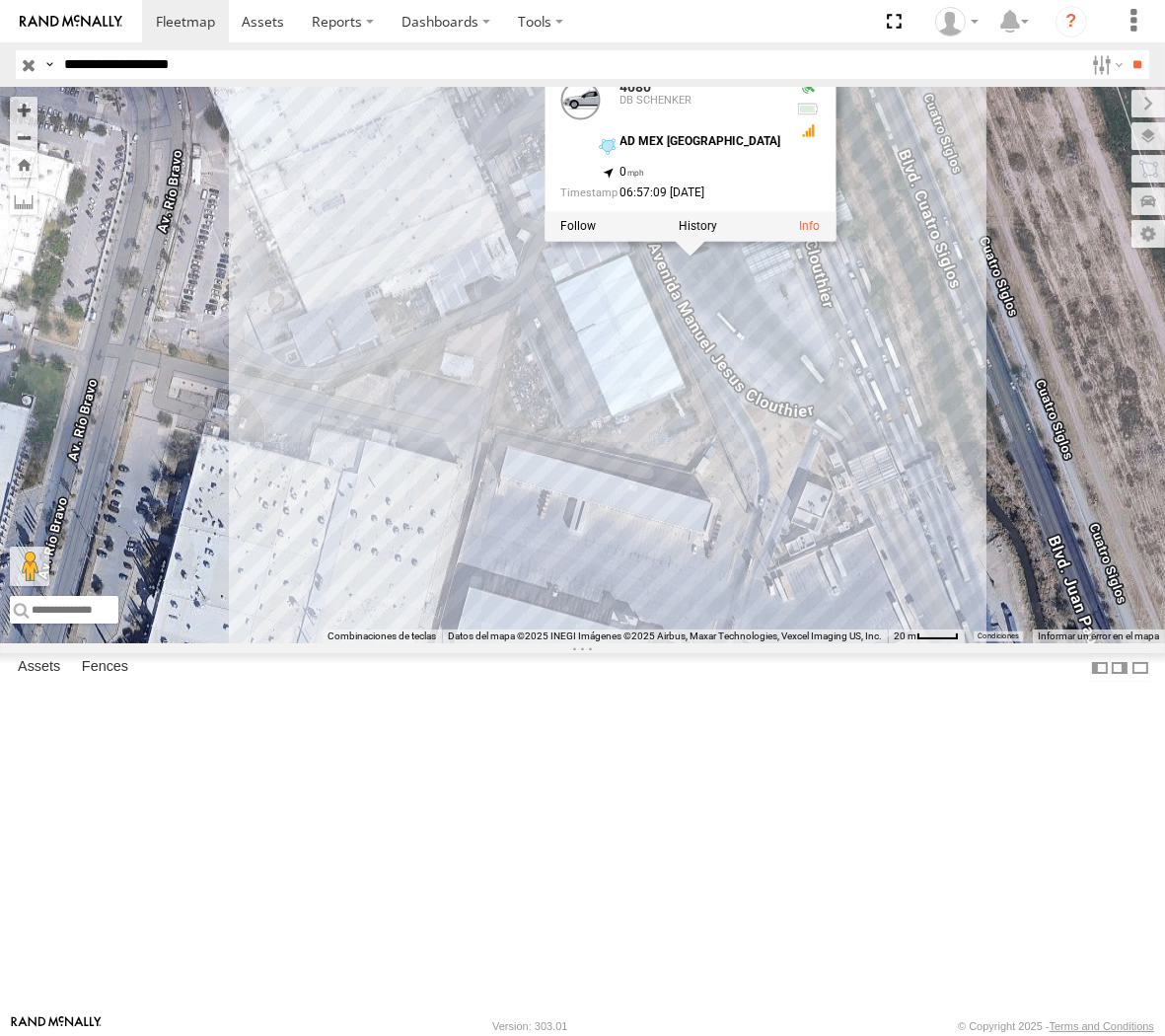 click on "4080 4080 DB SCHENKER AD MEX ZARAGOZA 31.66593 ,  -106.33828 0 06:57:09 07/18/2025" at bounding box center [582, 365] 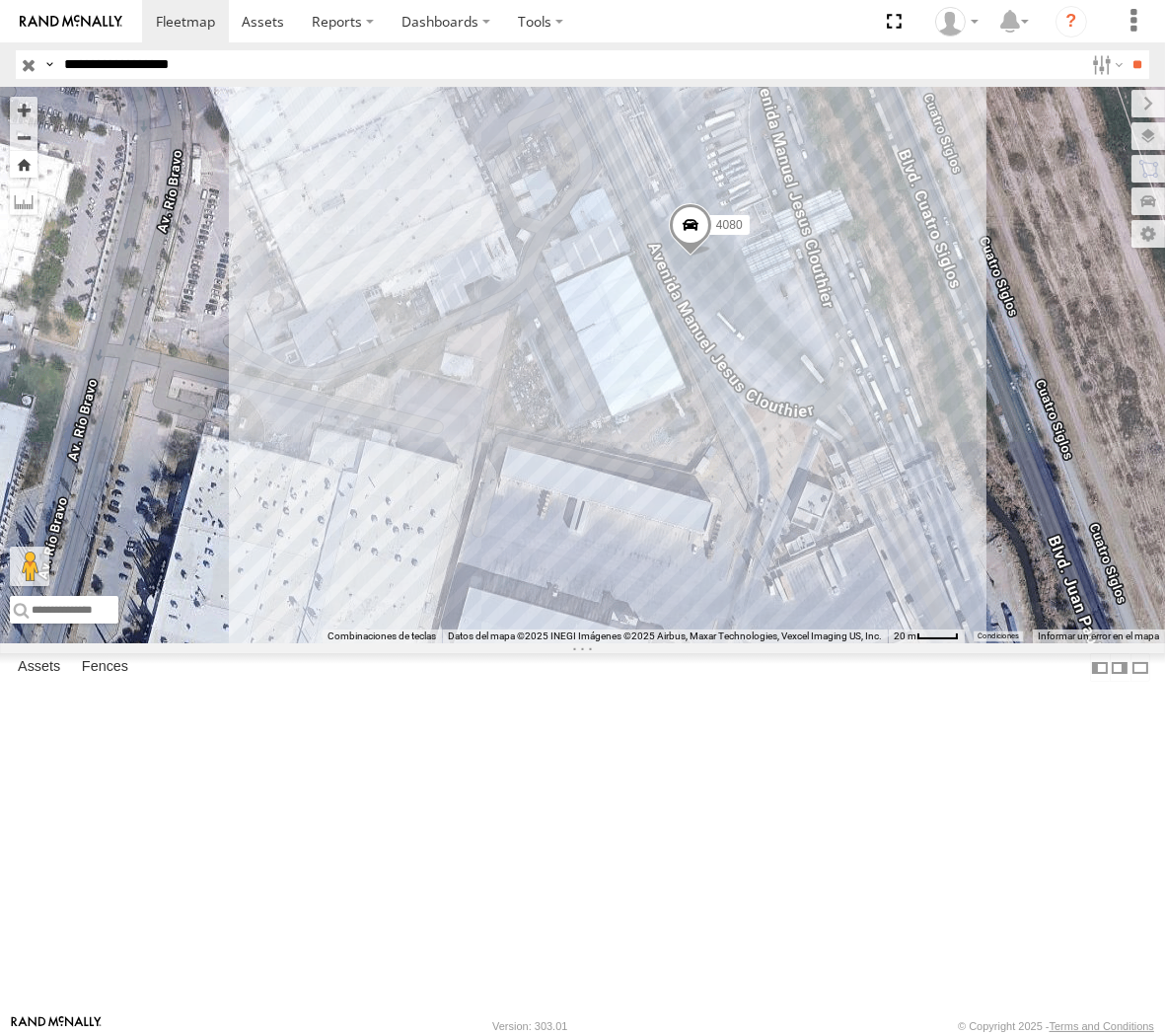 click at bounding box center (24, 164) 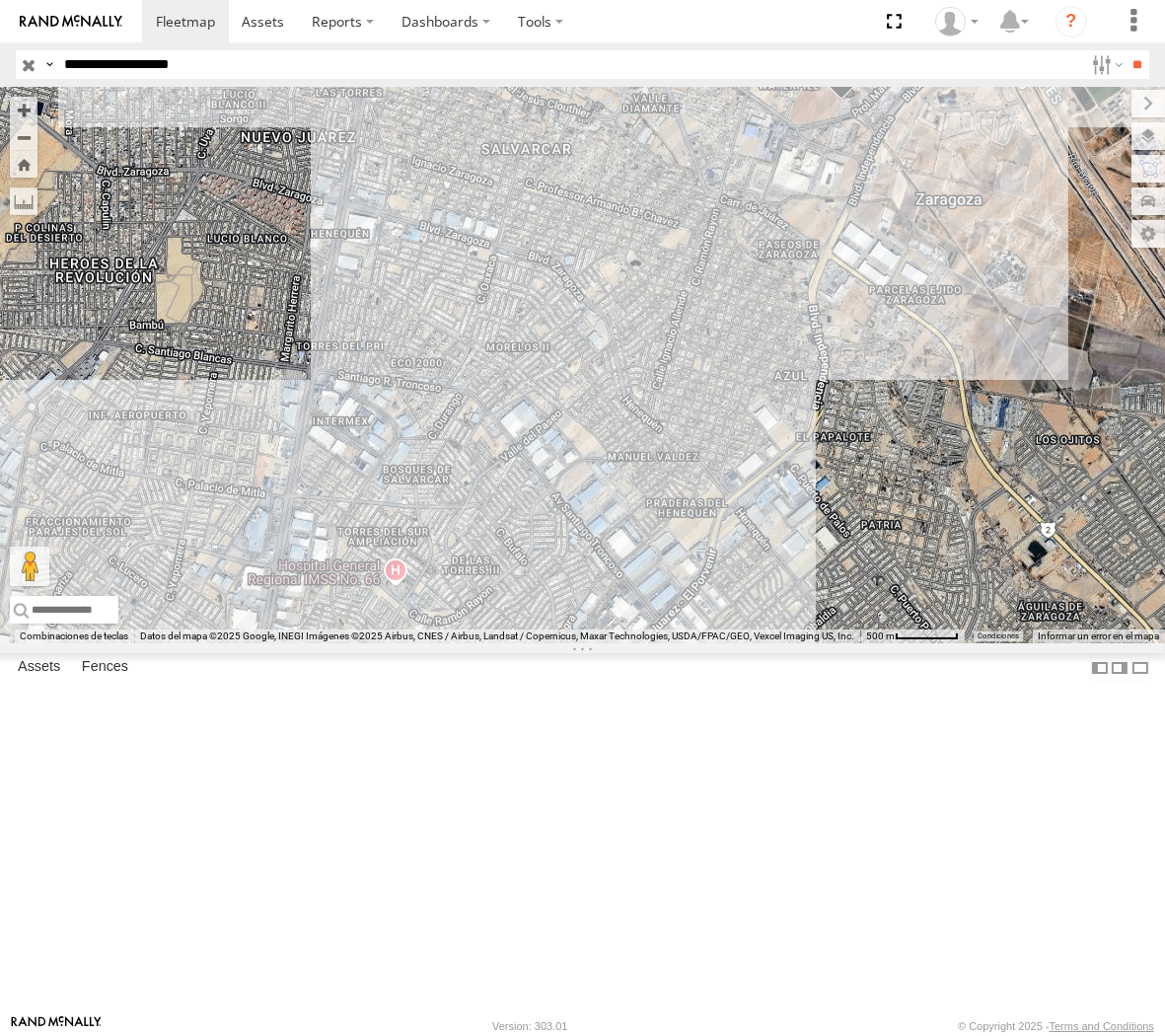 click on "Search Query
Asset ID
Asset Label
Registration
Manufacturer
Model
VIN
Job ID IP" at bounding box center [582, 64] 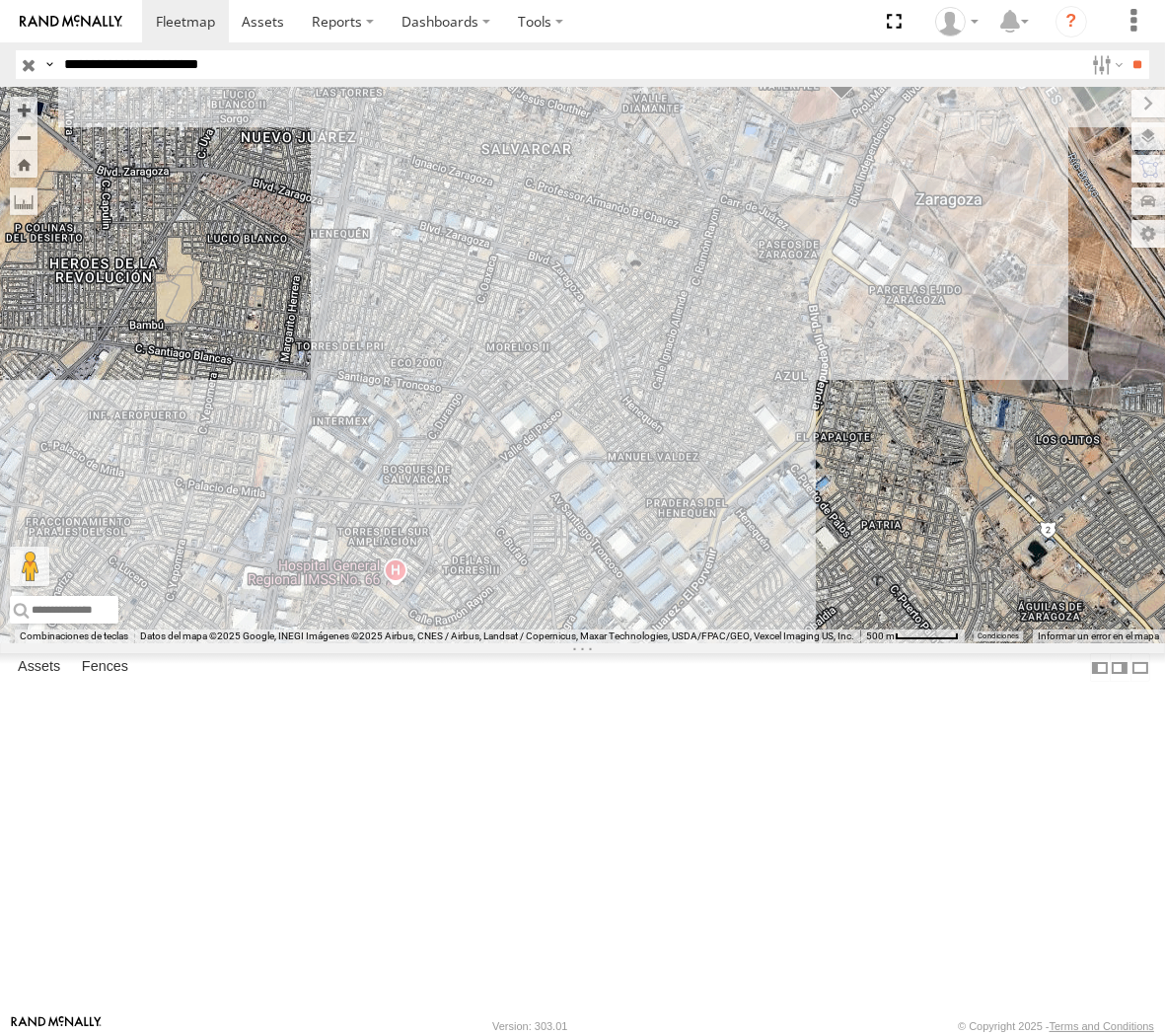 click on "**" at bounding box center [1137, 64] 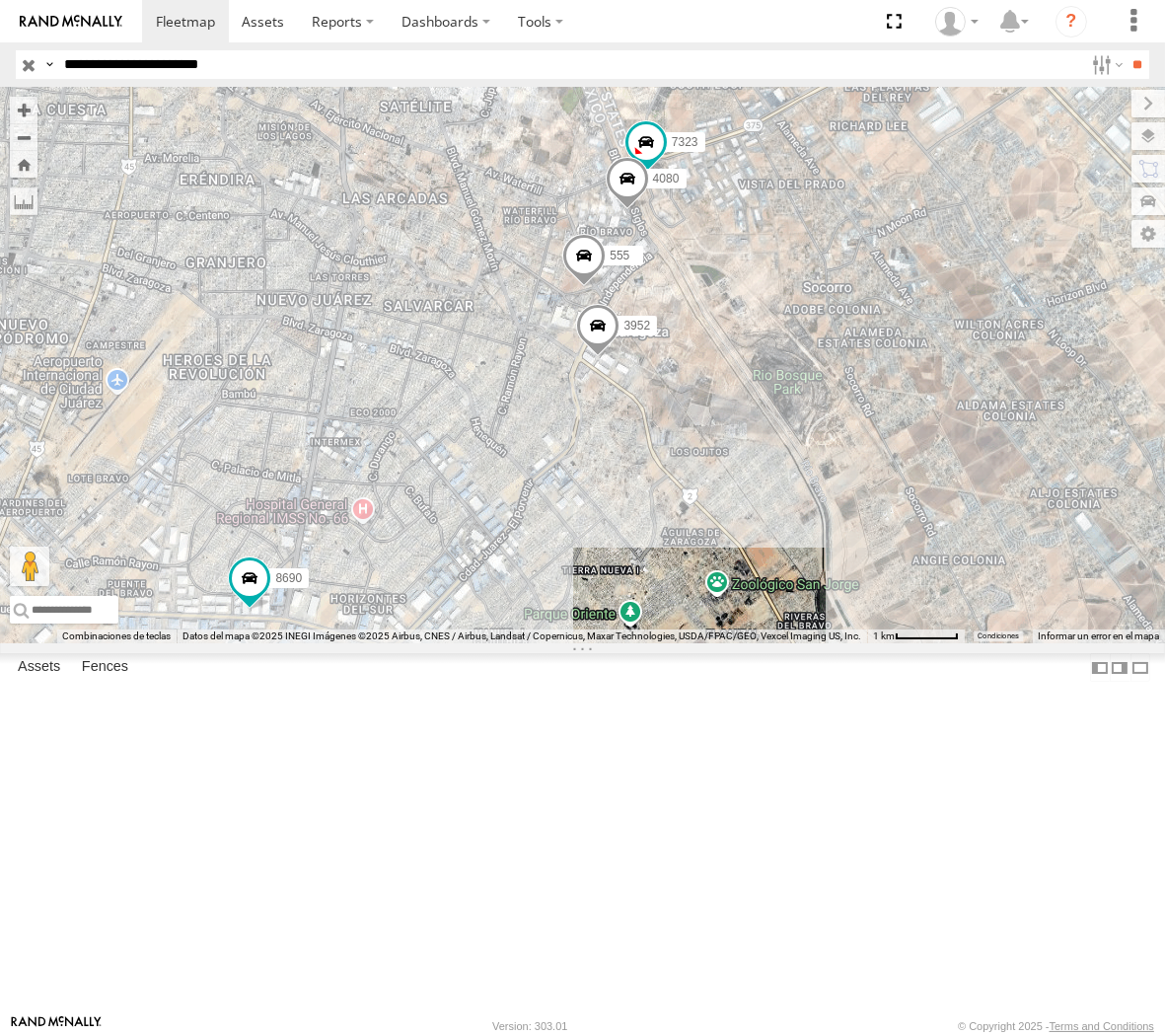 drag, startPoint x: 264, startPoint y: 67, endPoint x: 424, endPoint y: 141, distance: 176.2839 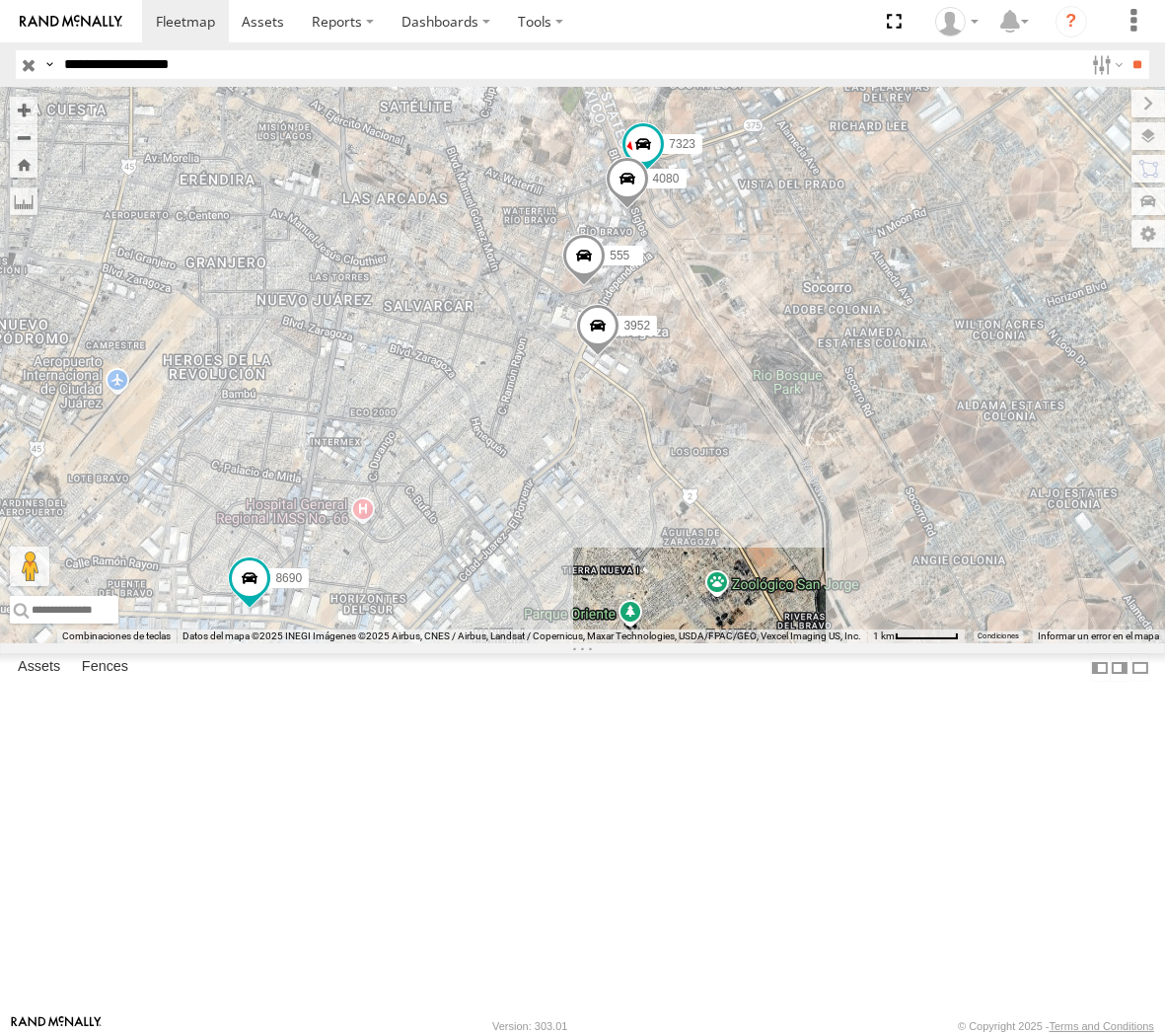 click on "**" at bounding box center (1137, 64) 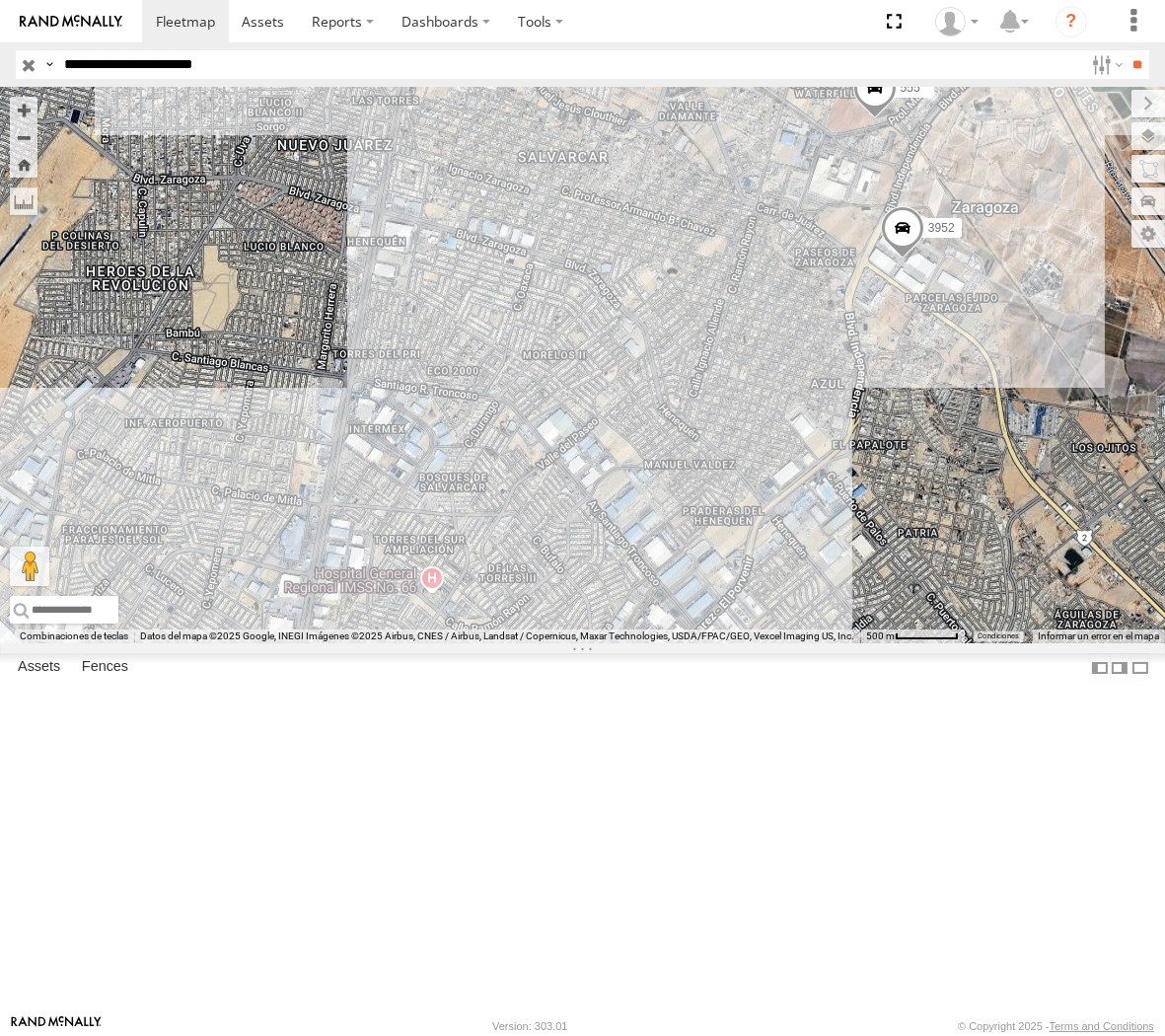 click on "**" at bounding box center (1137, 64) 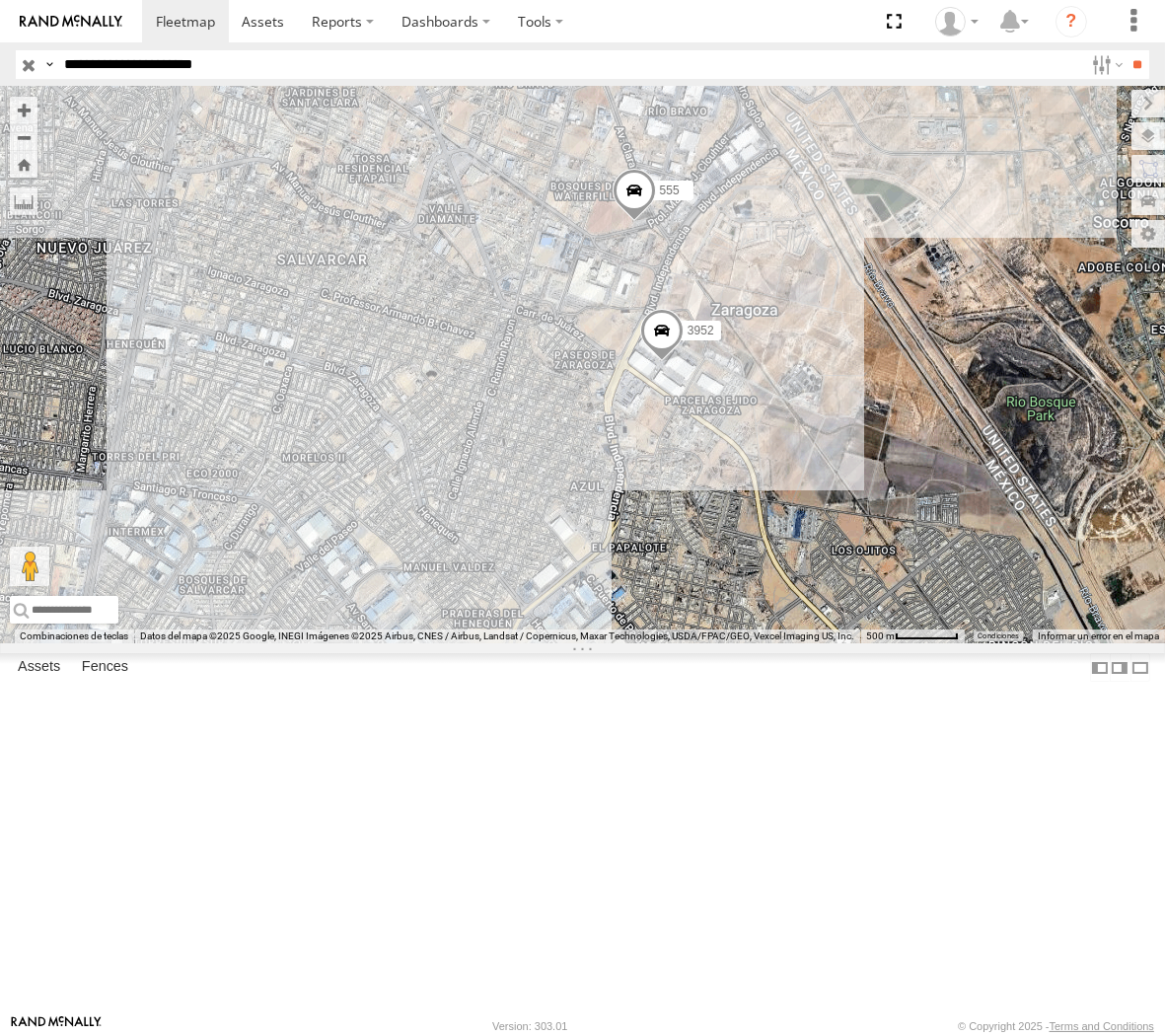 drag, startPoint x: 937, startPoint y: 249, endPoint x: 743, endPoint y: 355, distance: 221.07012 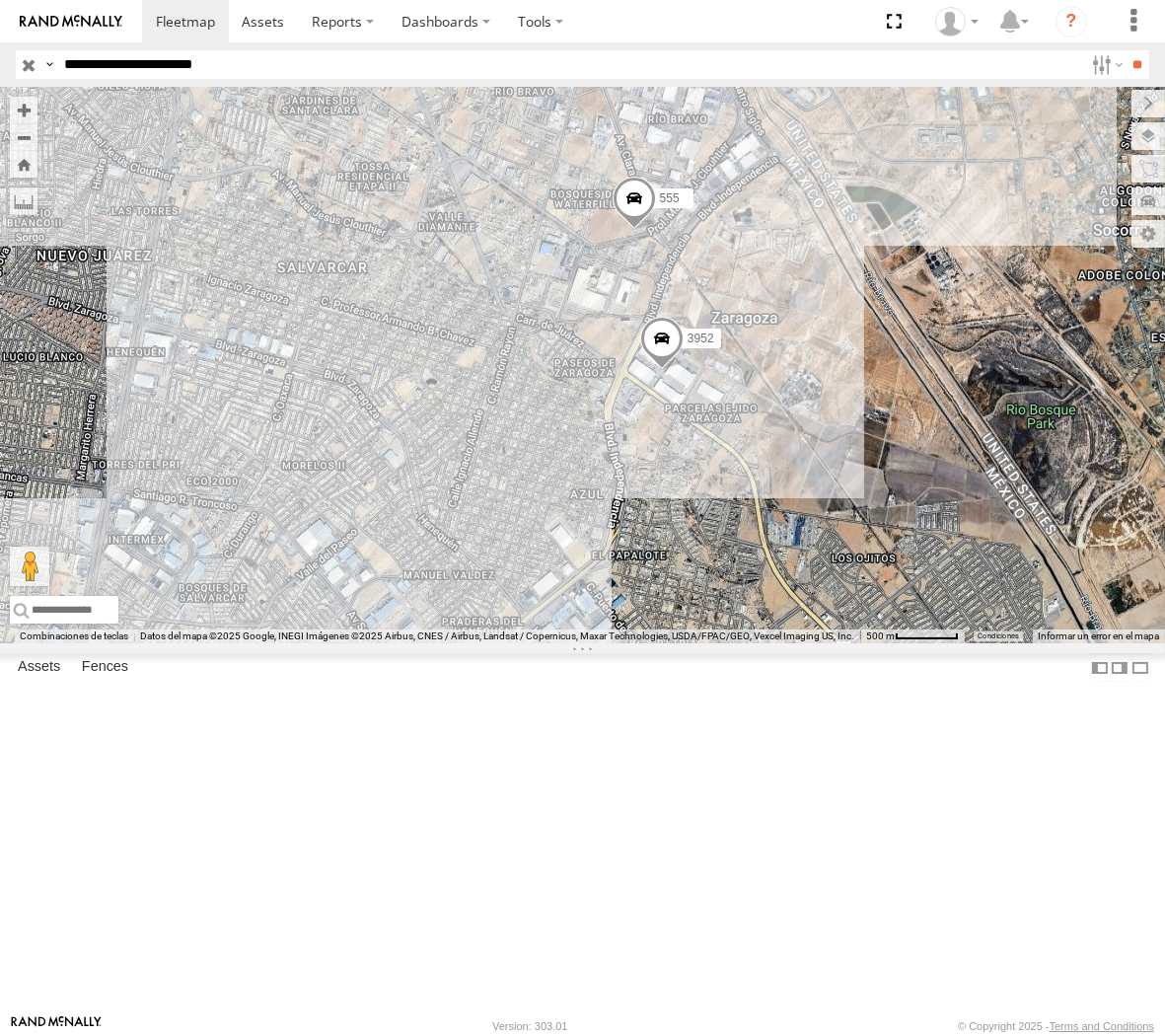 drag, startPoint x: 252, startPoint y: 67, endPoint x: 271, endPoint y: 91, distance: 30.61 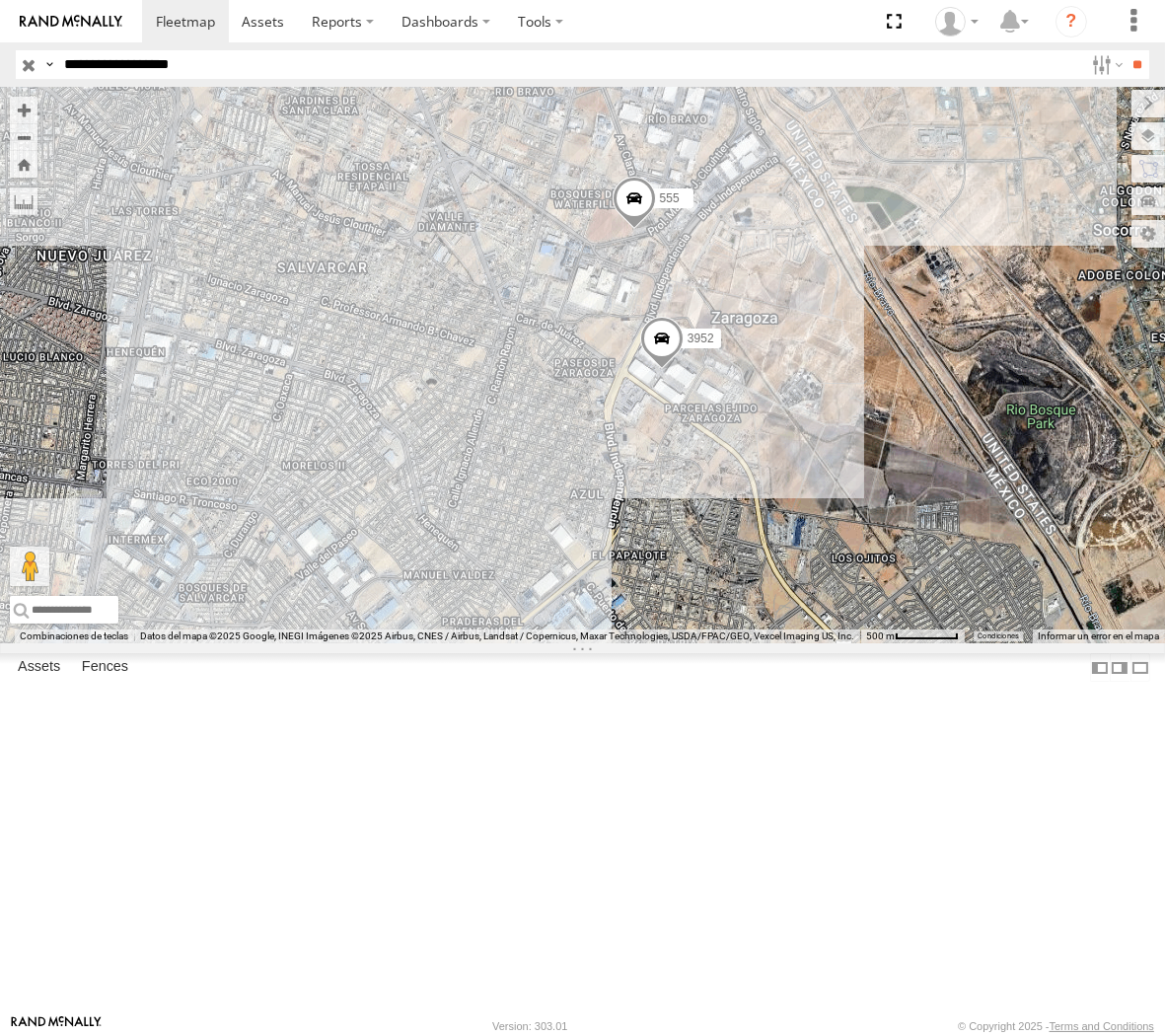 click on "**" at bounding box center [1137, 64] 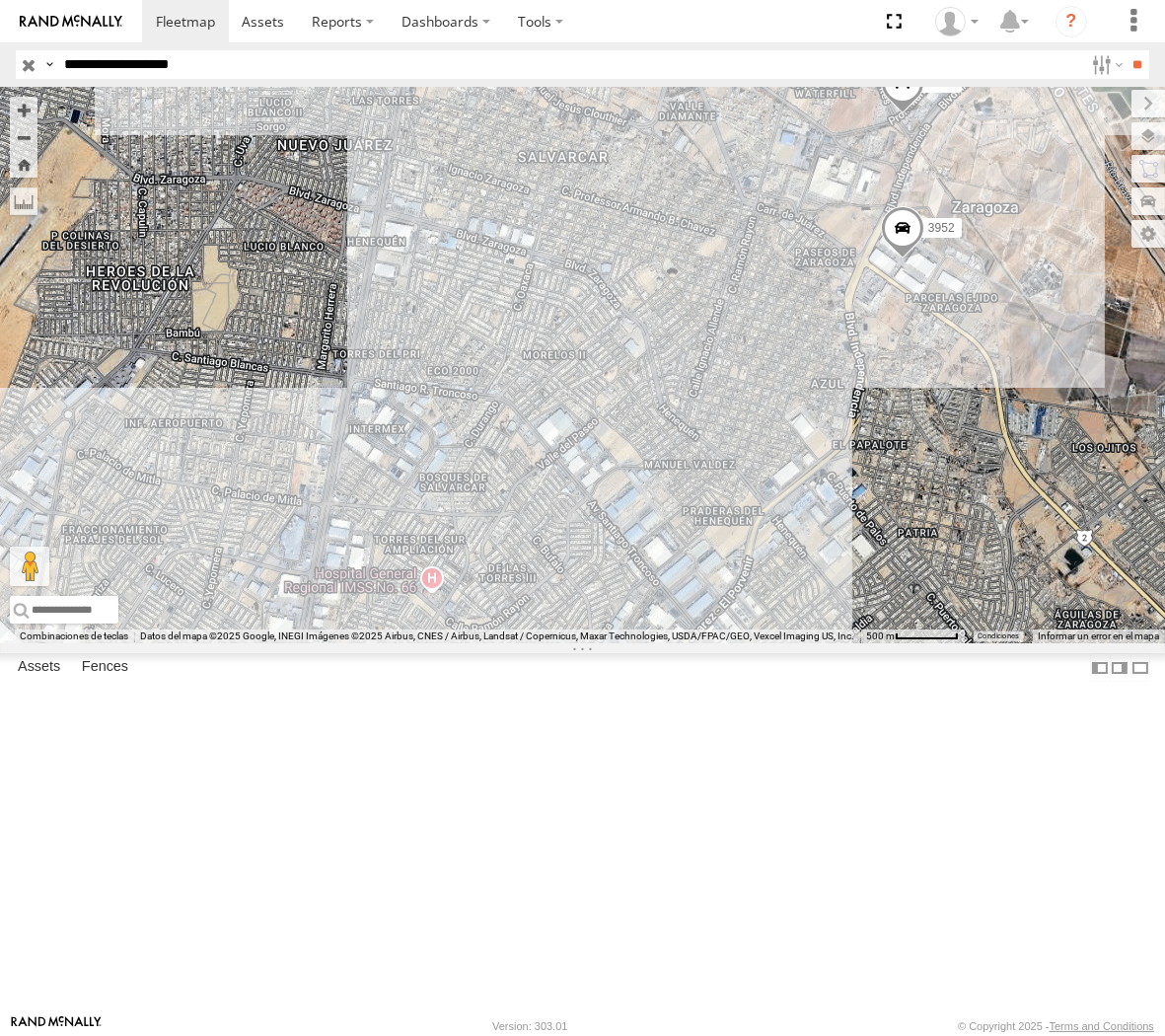 click on "**********" at bounding box center [569, 64] 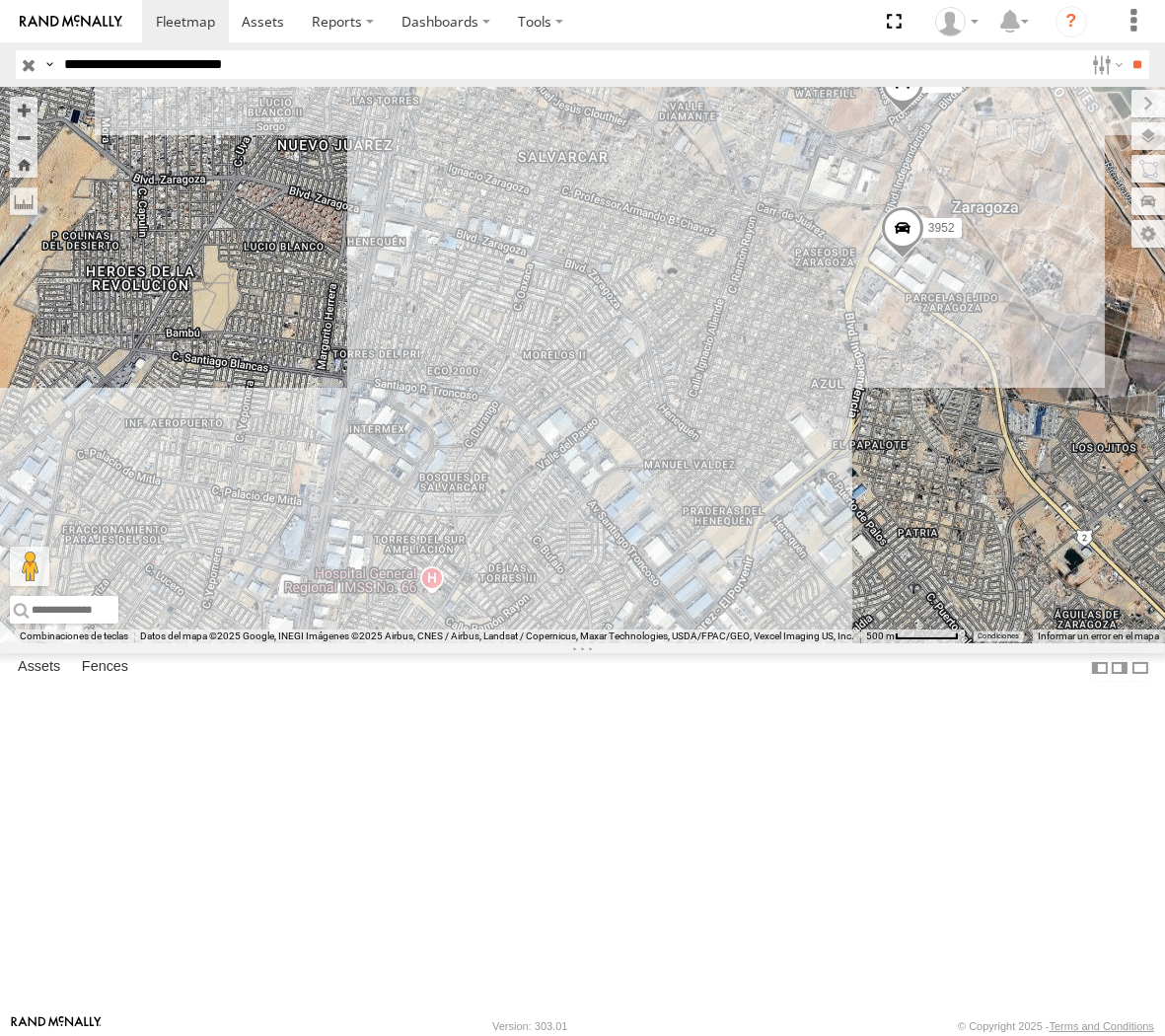 click on "**********" at bounding box center (569, 64) 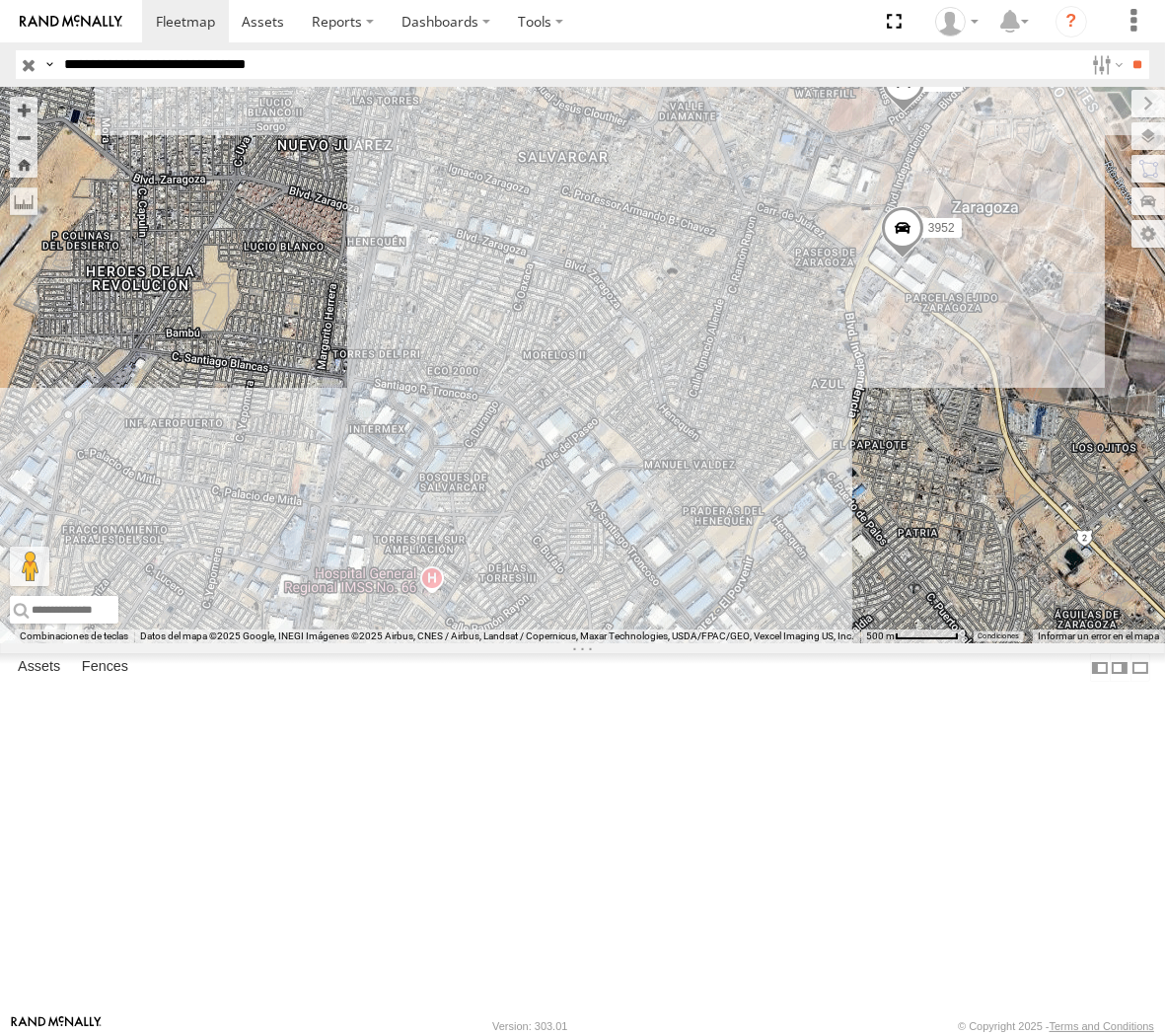 click on "**" at bounding box center (1137, 64) 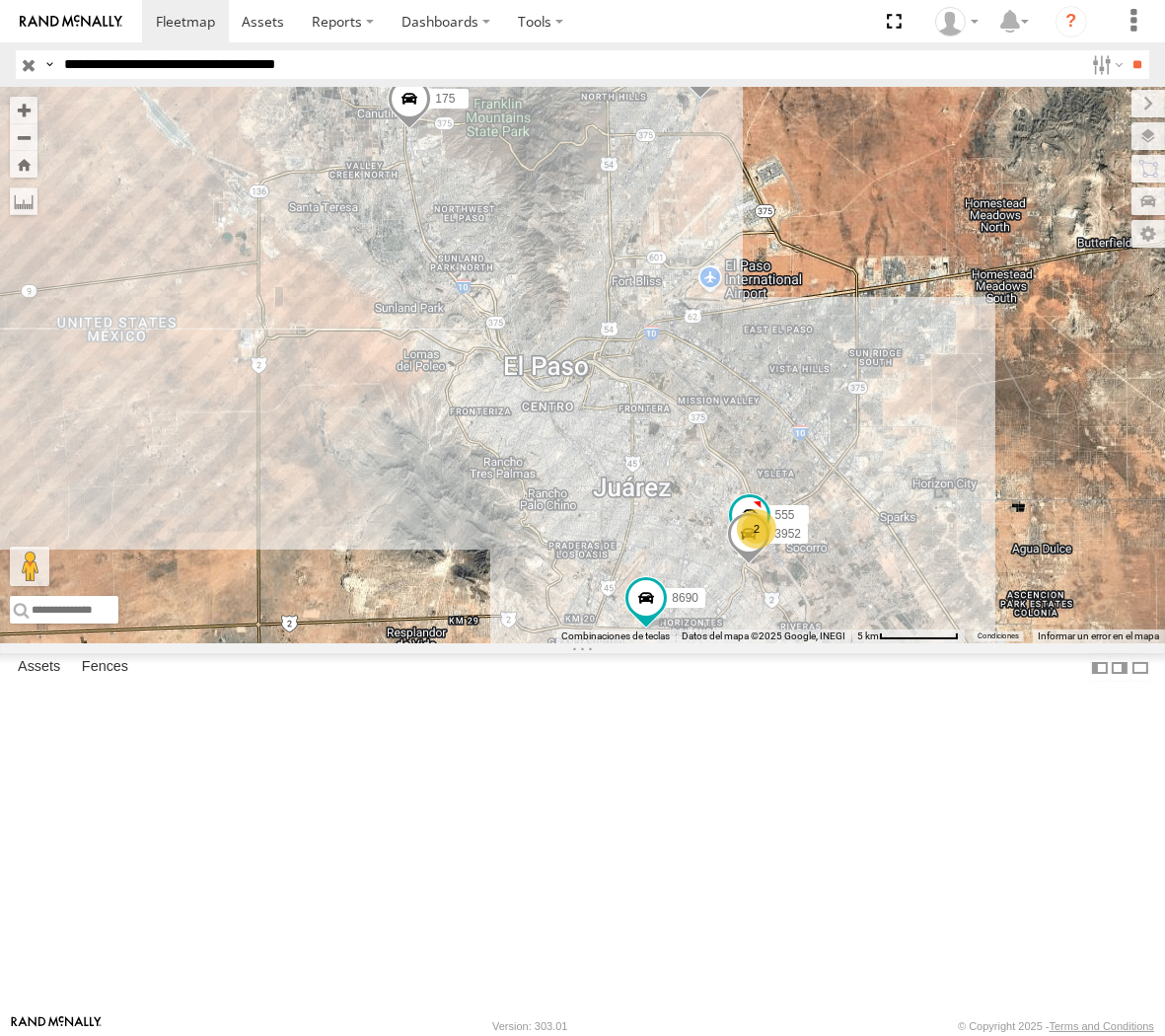 type on "**********" 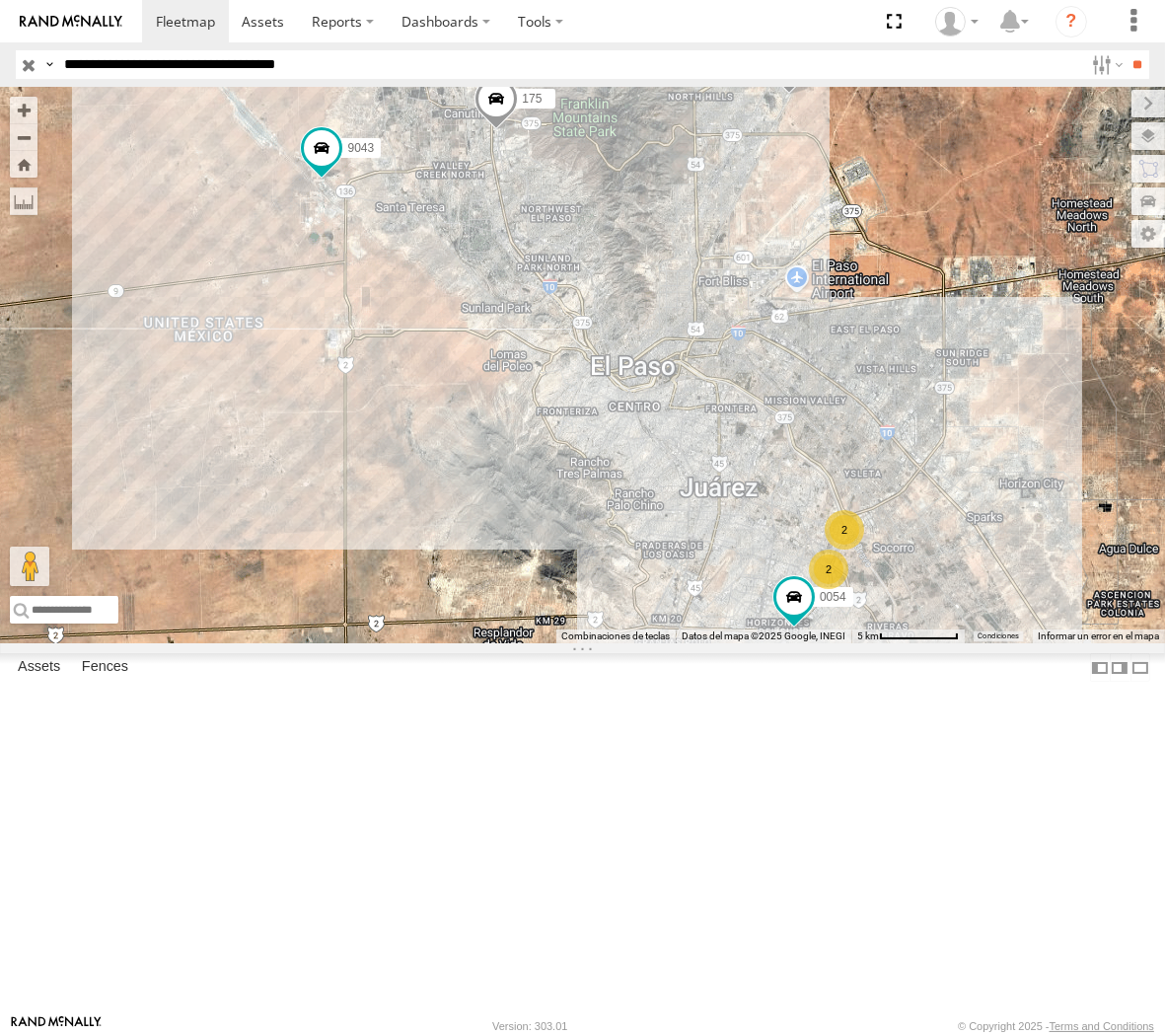 drag, startPoint x: 1162, startPoint y: 674, endPoint x: 1197, endPoint y: 674, distance: 35 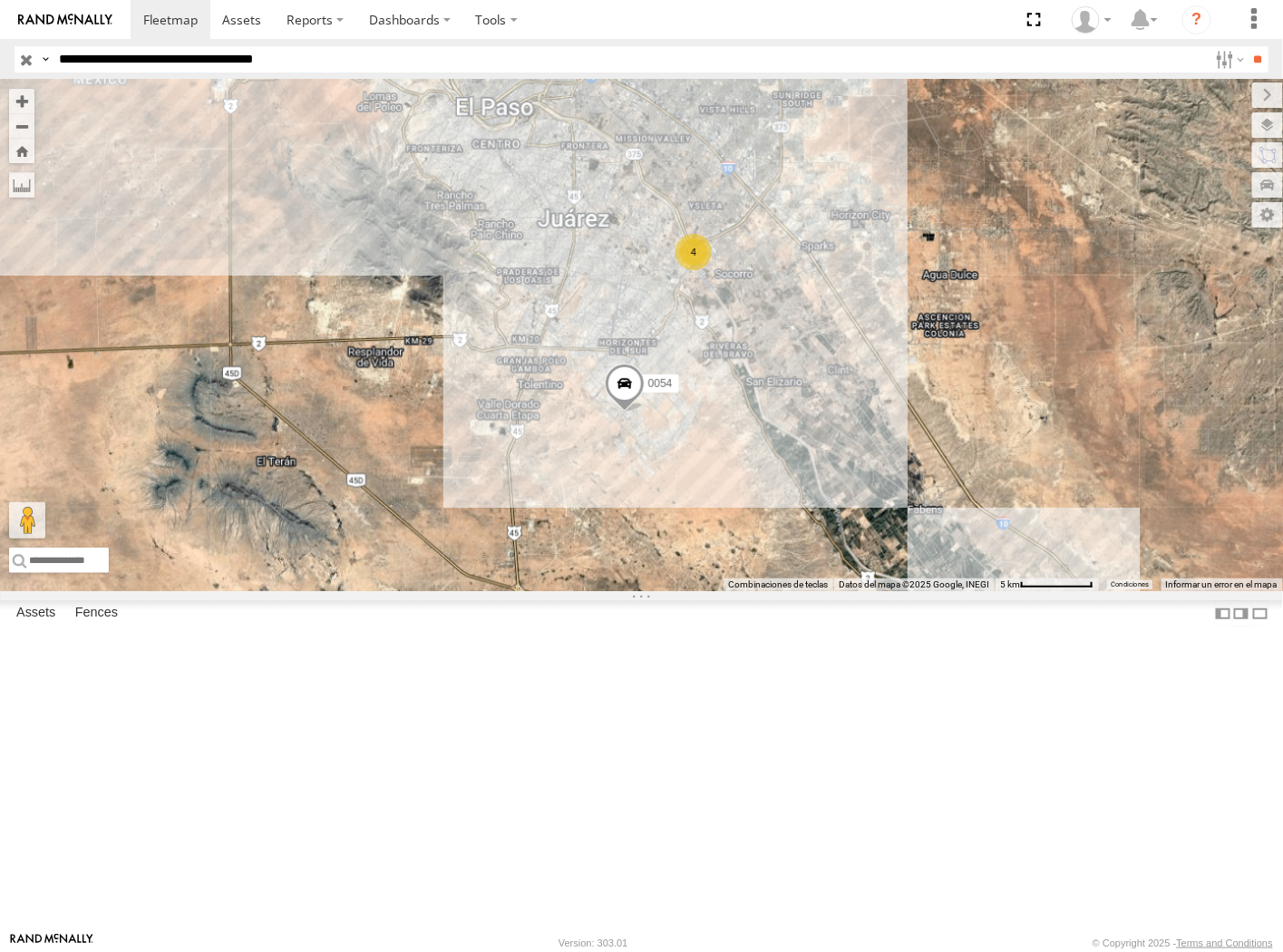 drag, startPoint x: 734, startPoint y: 756, endPoint x: 617, endPoint y: 343, distance: 429.25284 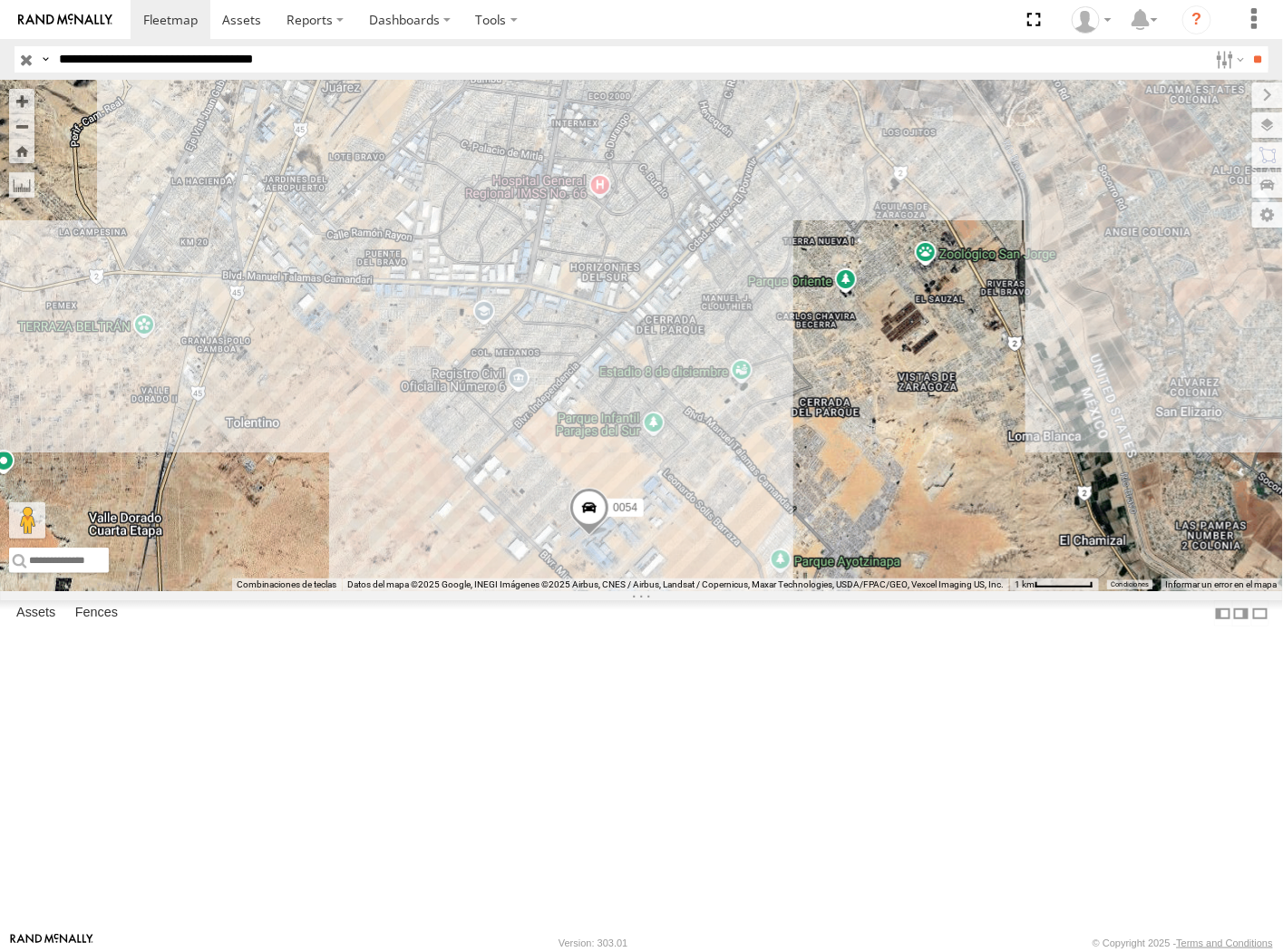 click at bounding box center (589, 512) 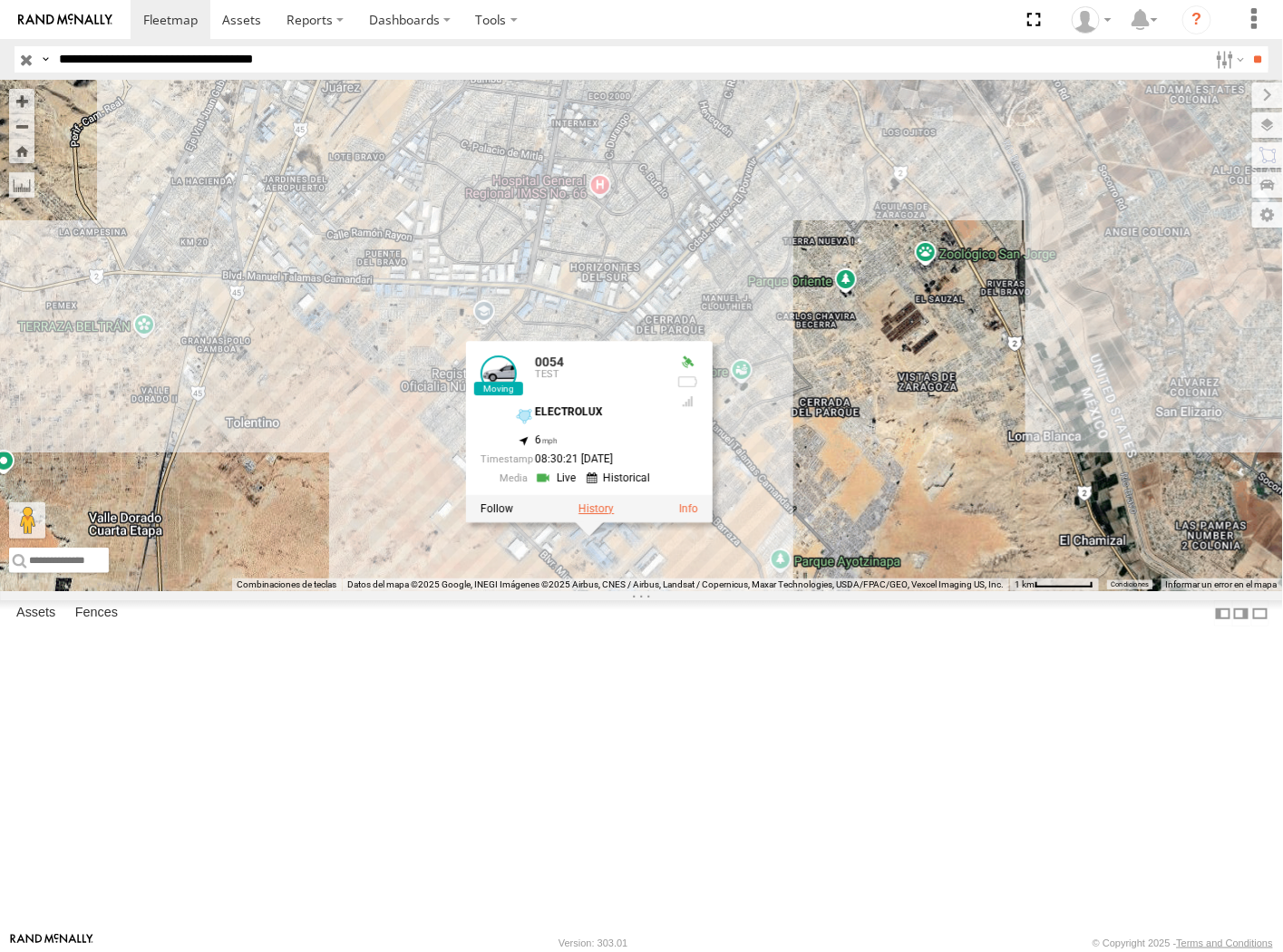 click at bounding box center (596, 510) 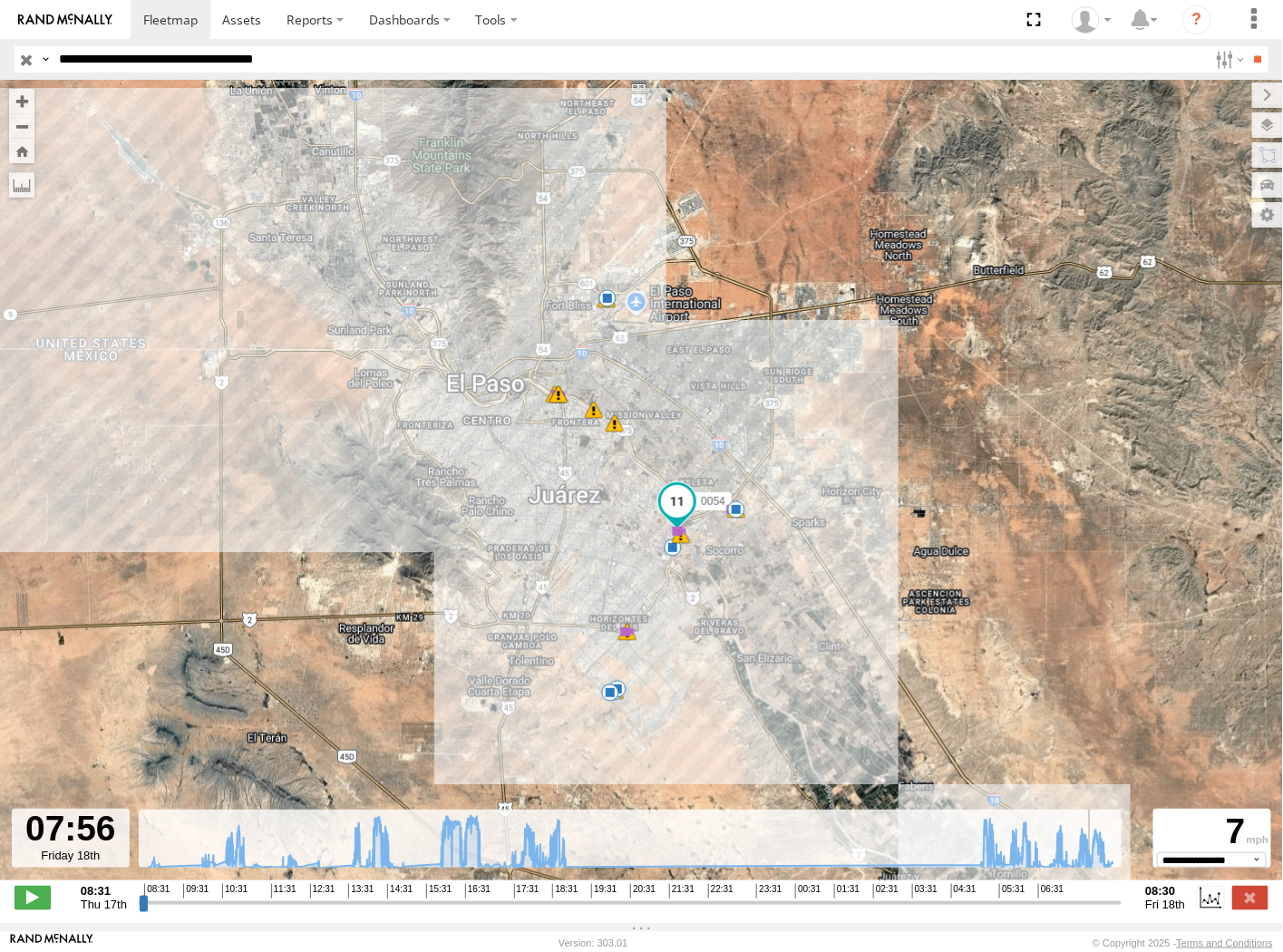 drag, startPoint x: 1103, startPoint y: 904, endPoint x: 1093, endPoint y: 904, distance: 10 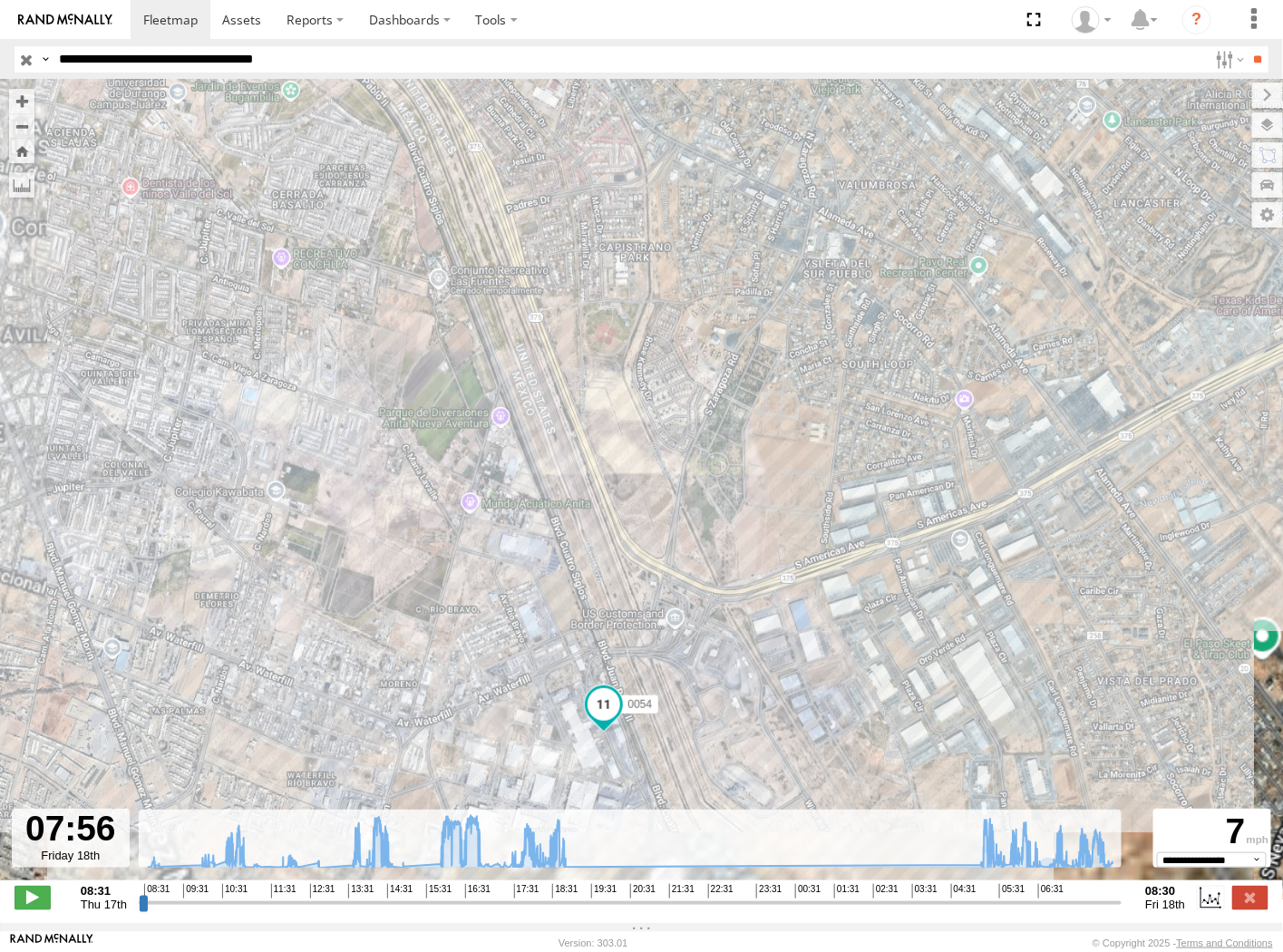 drag, startPoint x: 599, startPoint y: 611, endPoint x: 726, endPoint y: 545, distance: 143.1258 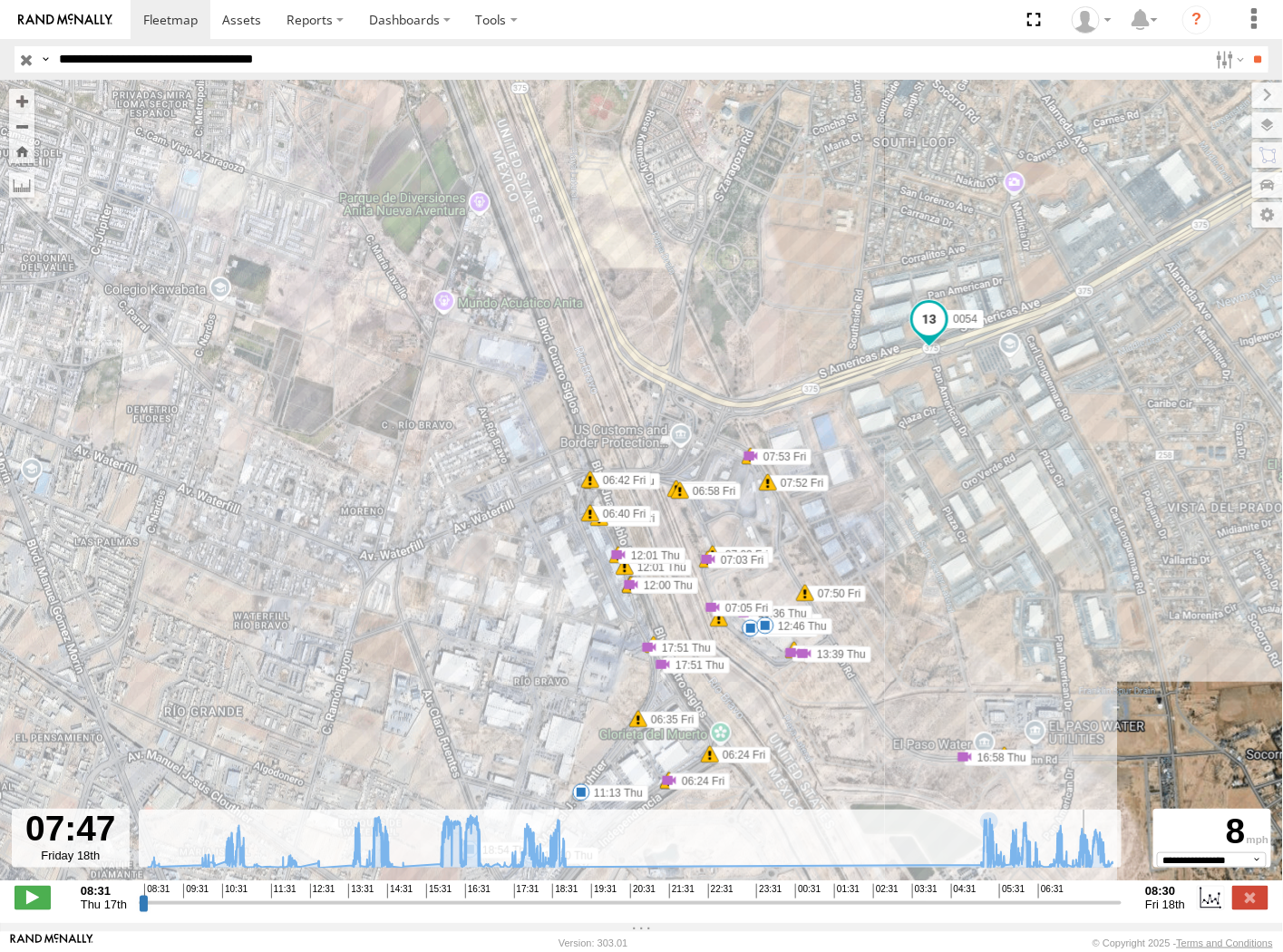 drag, startPoint x: 1095, startPoint y: 909, endPoint x: 1086, endPoint y: 908, distance: 9.055385 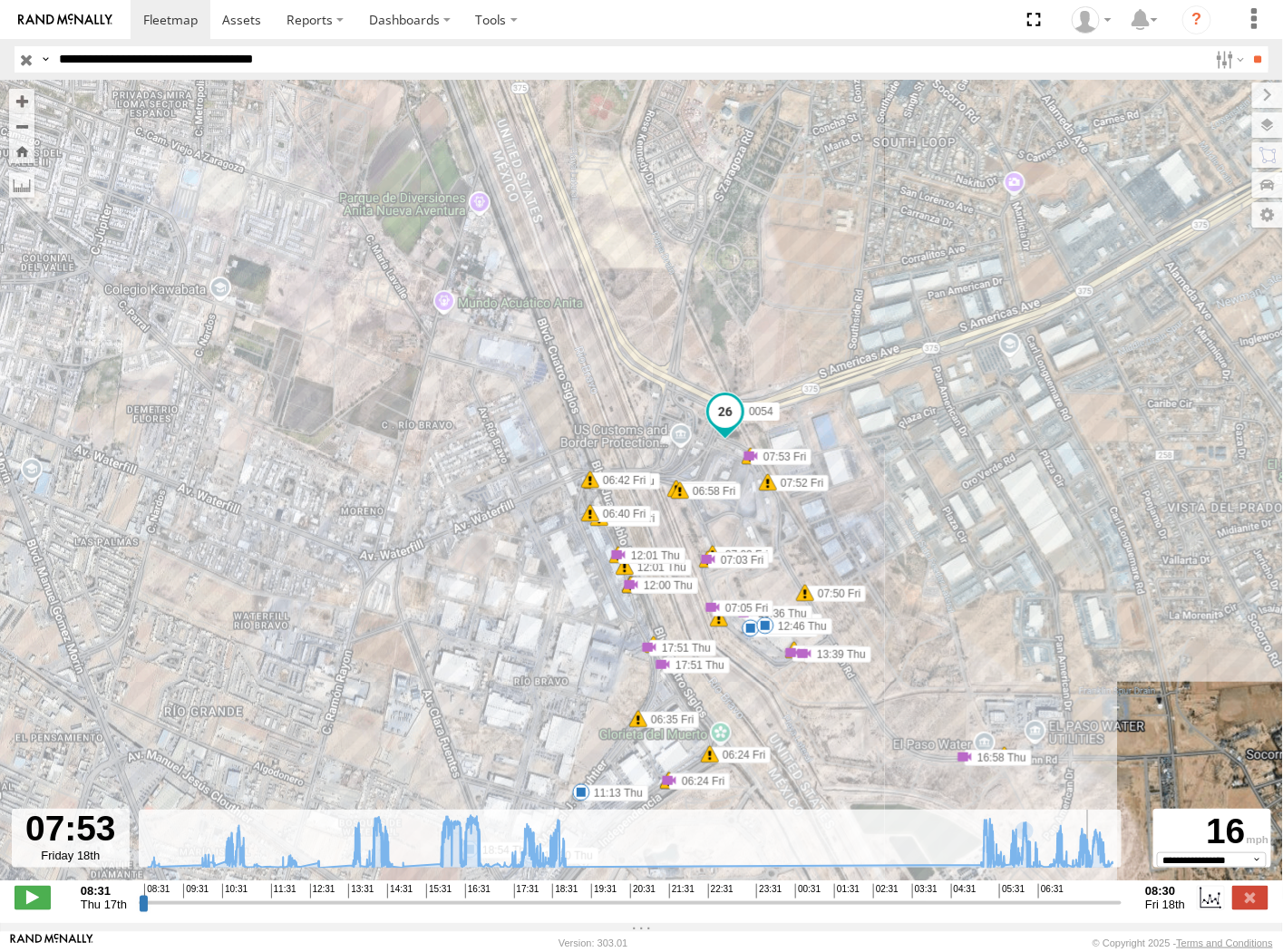 type on "**********" 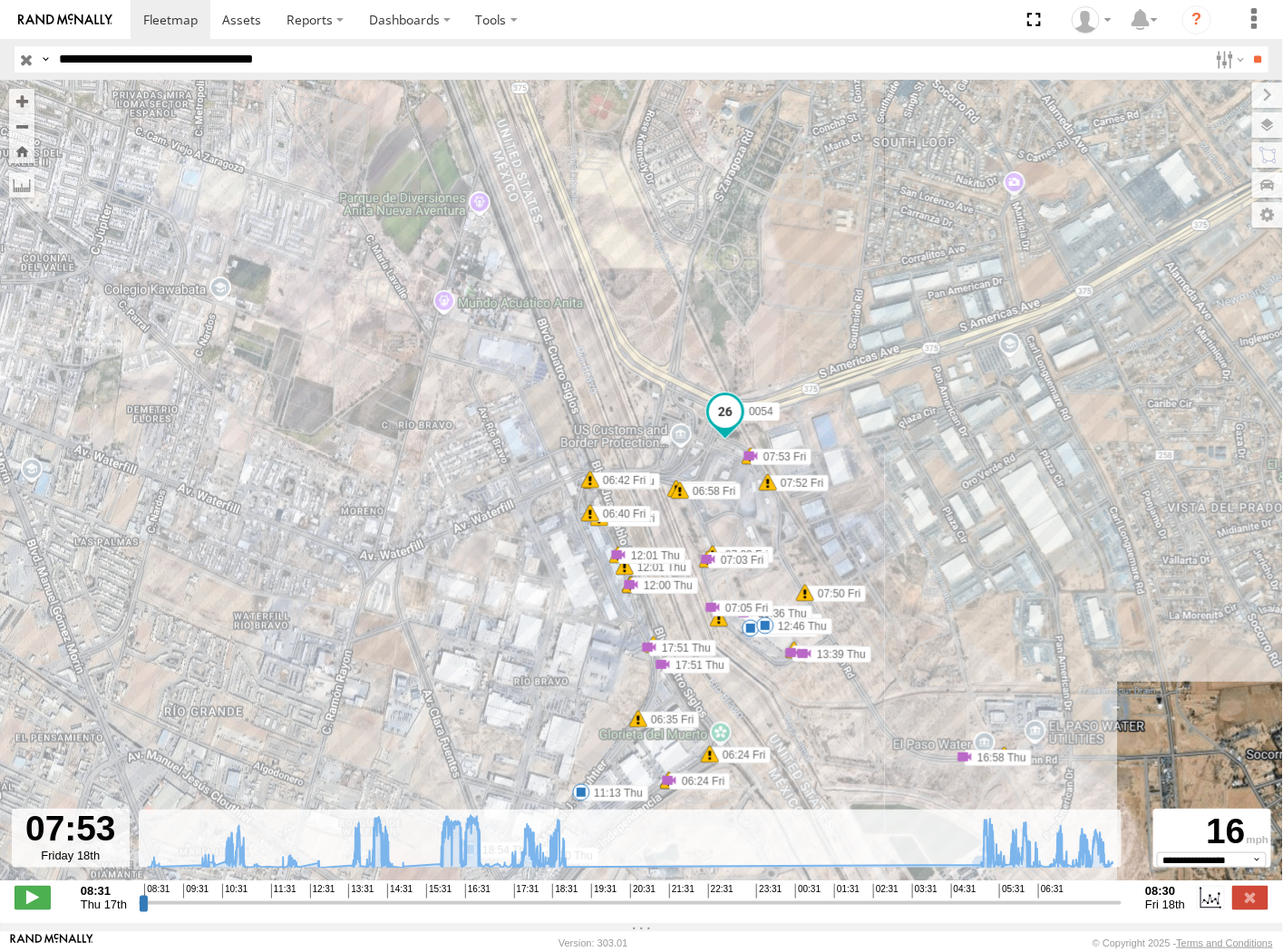 click on "**********" at bounding box center (629, 59) 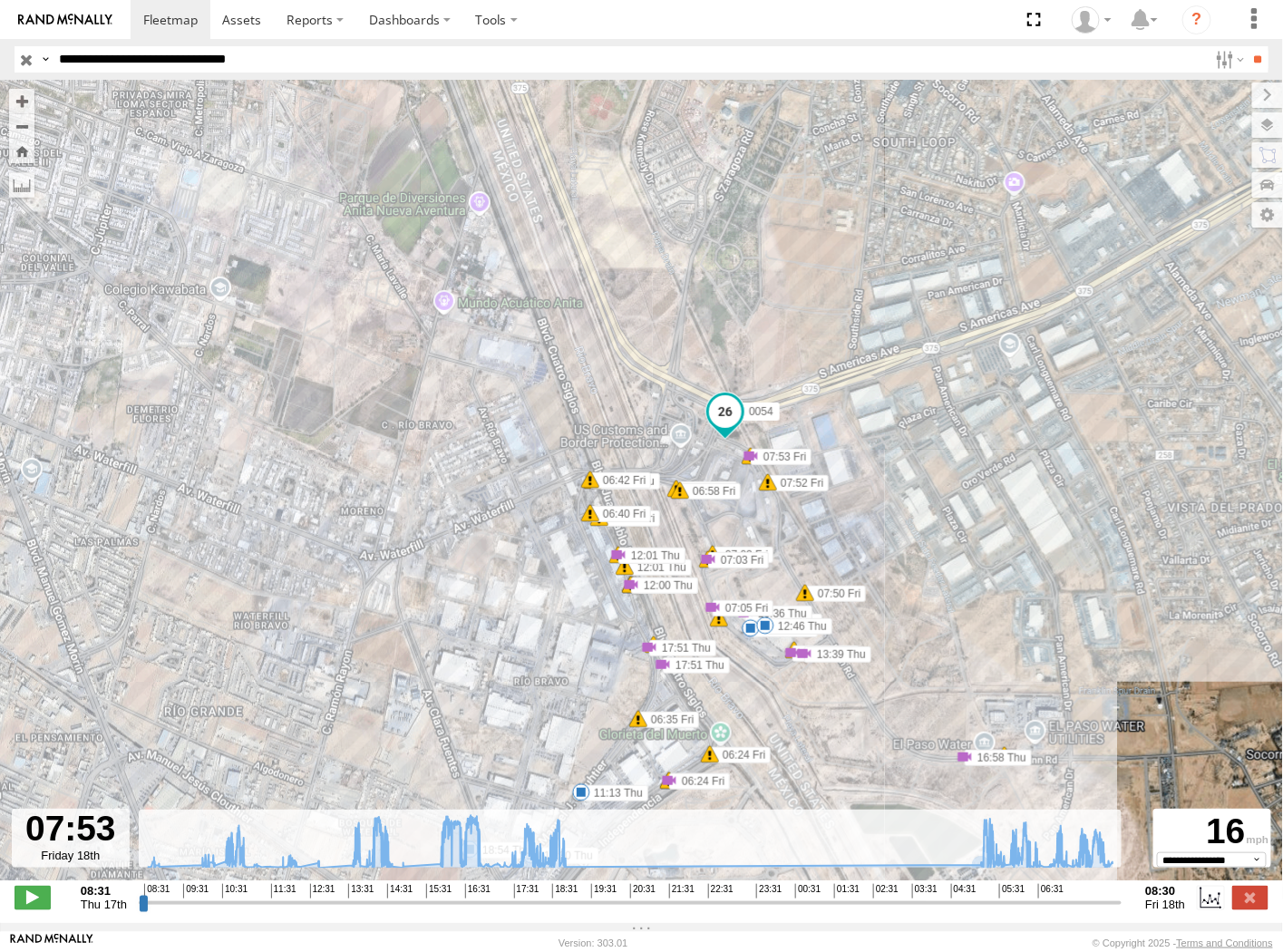 click on "**" at bounding box center [1258, 59] 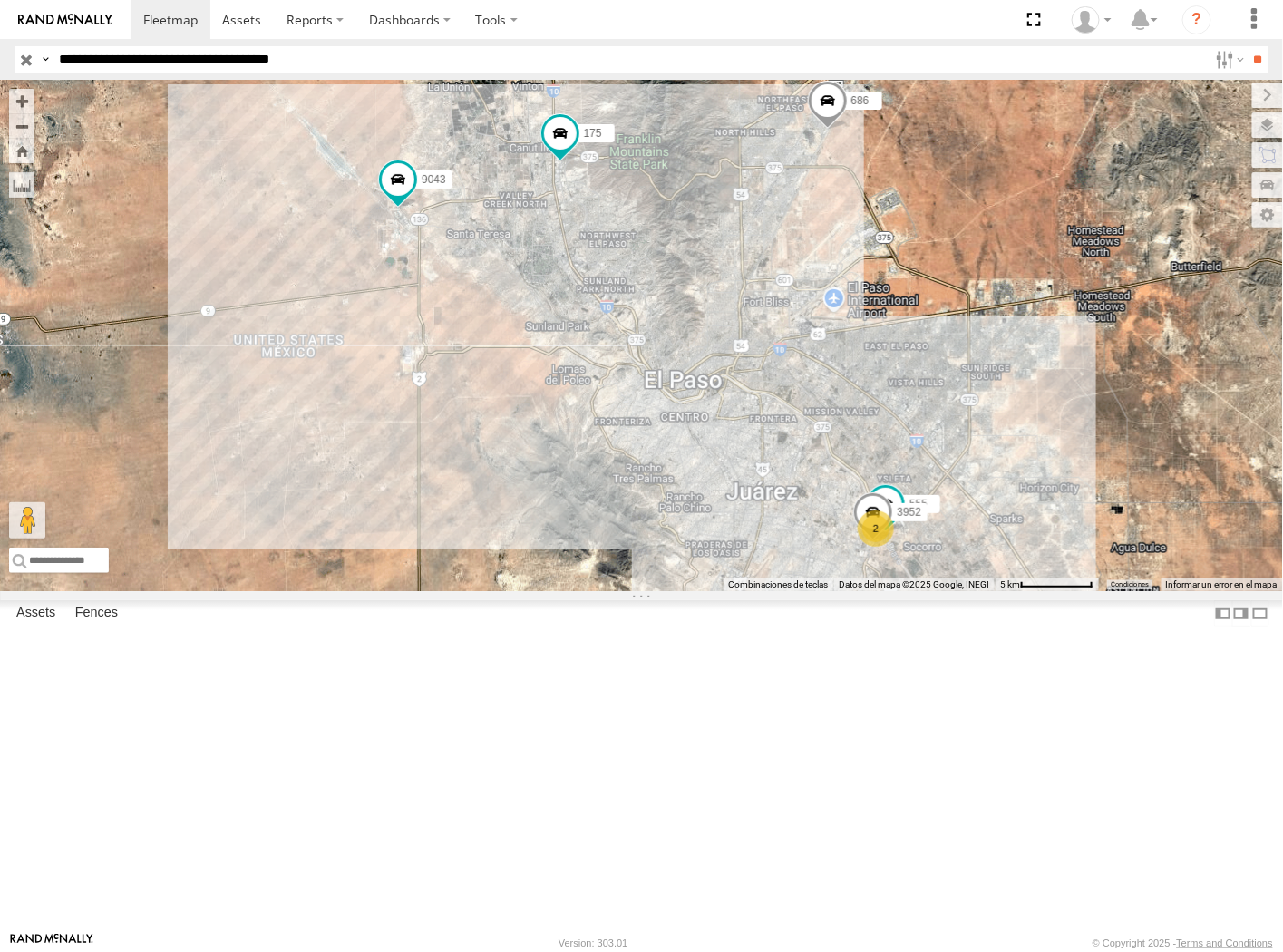 click on "**" at bounding box center (1258, 59) 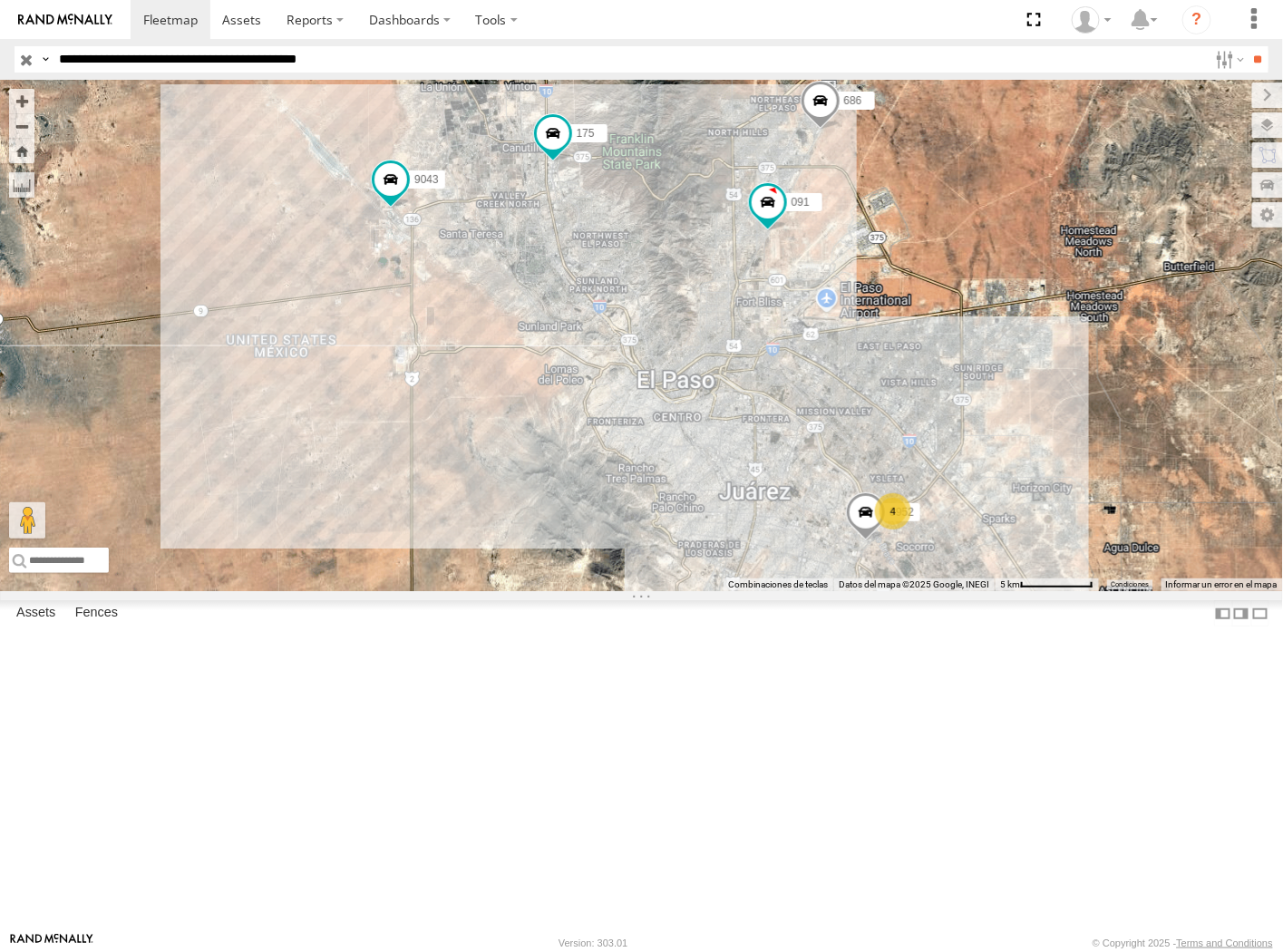 type on "**********" 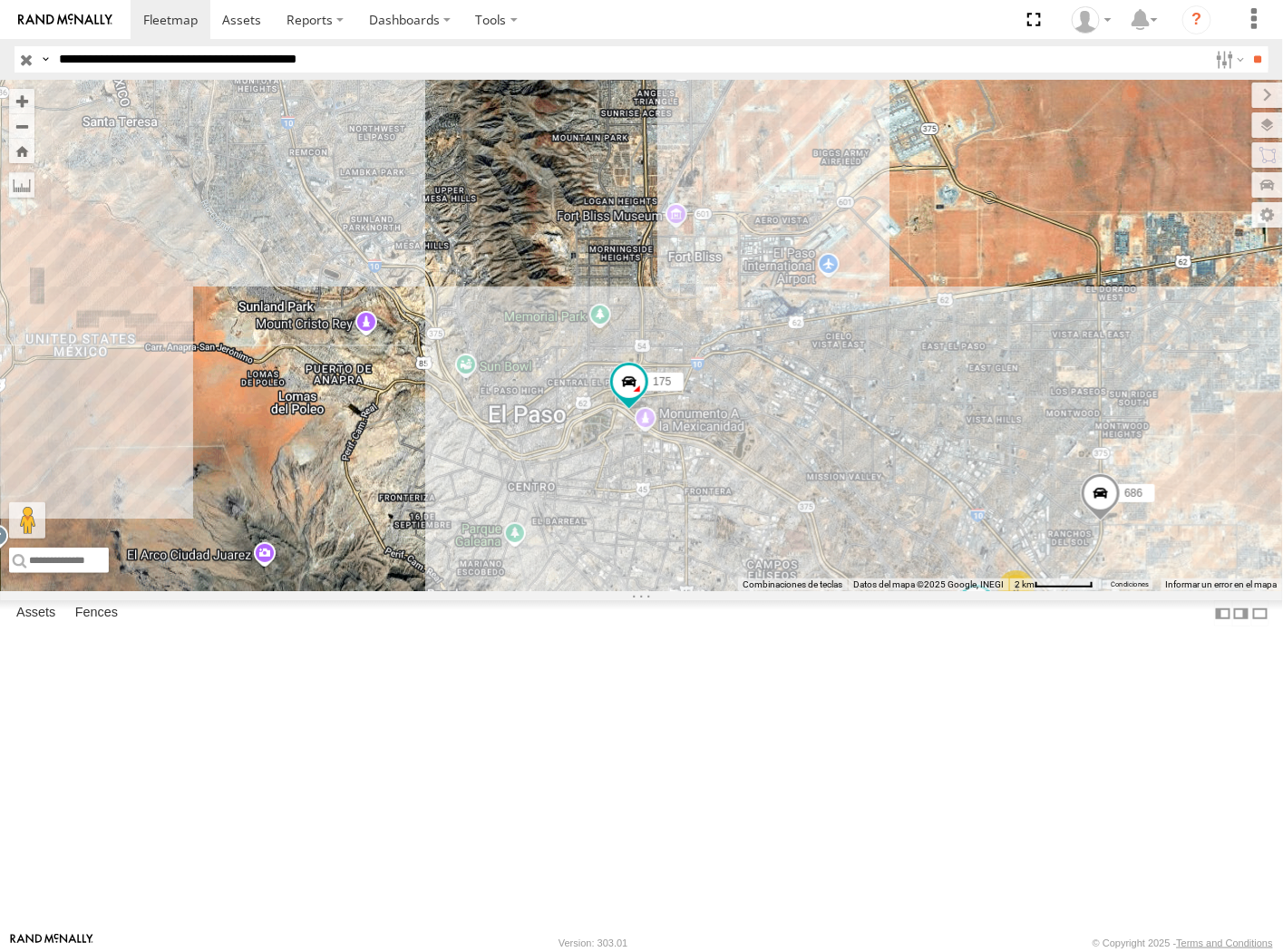 drag, startPoint x: 974, startPoint y: 555, endPoint x: 822, endPoint y: 178, distance: 406.4886 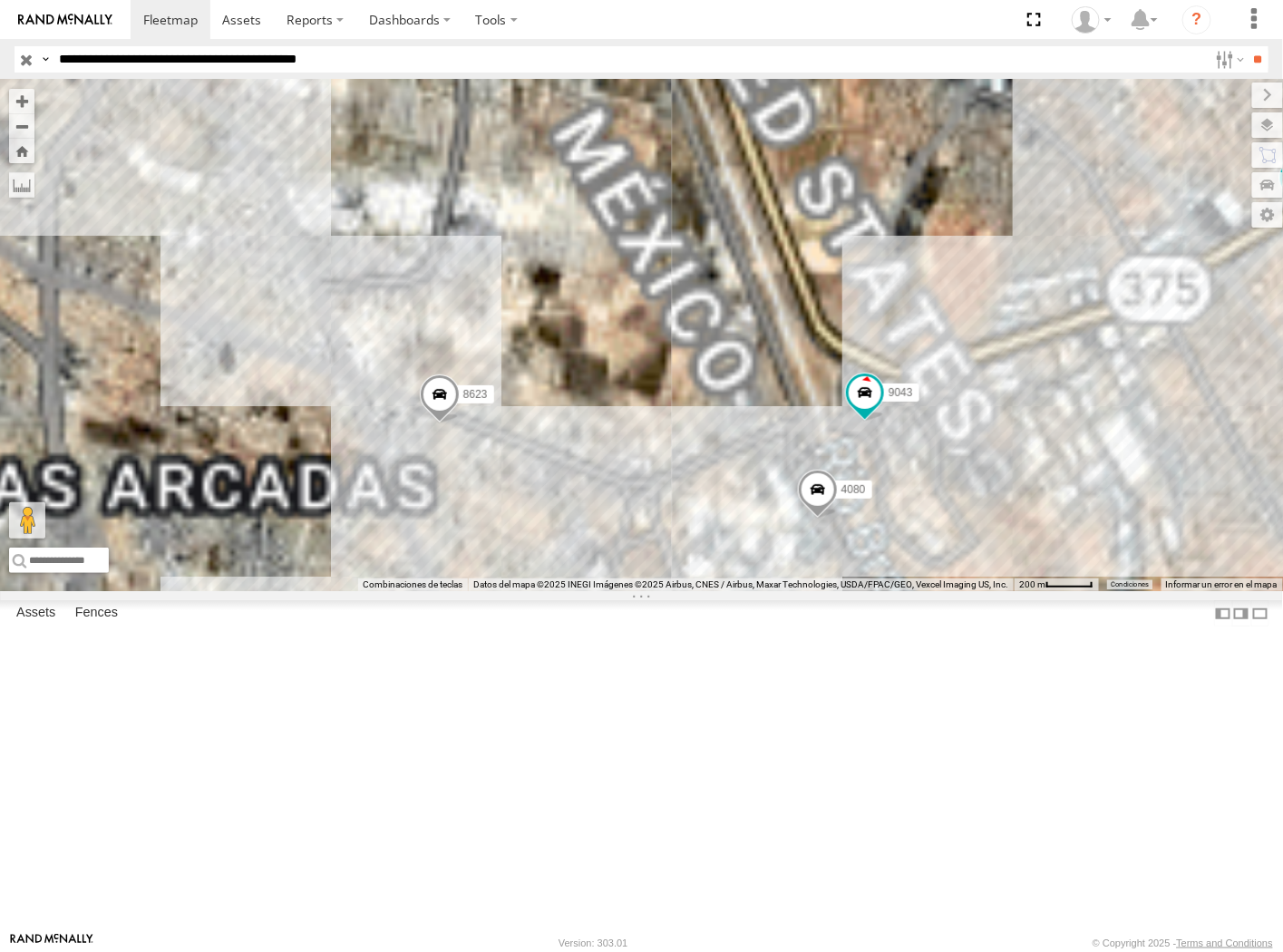 drag, startPoint x: 772, startPoint y: 615, endPoint x: 636, endPoint y: 403, distance: 251.87298 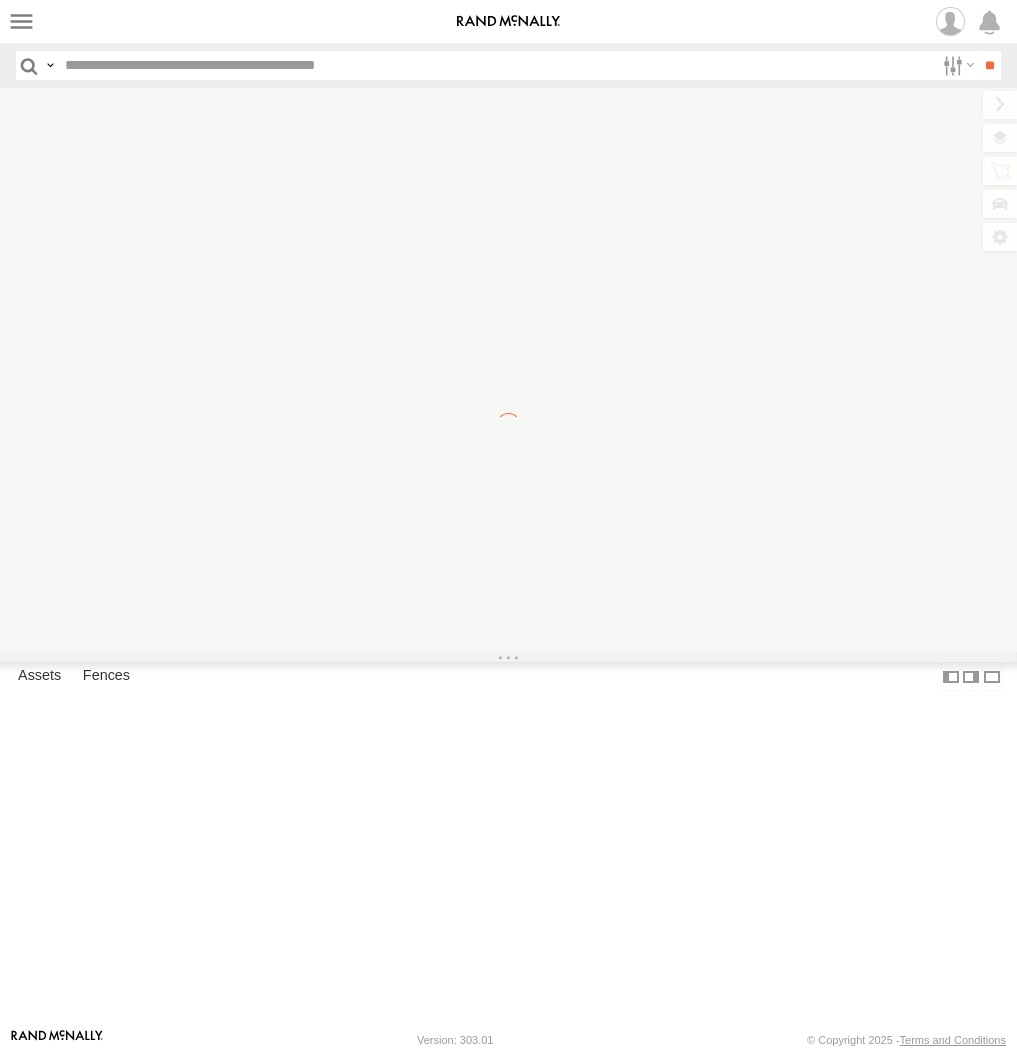 scroll, scrollTop: 0, scrollLeft: 0, axis: both 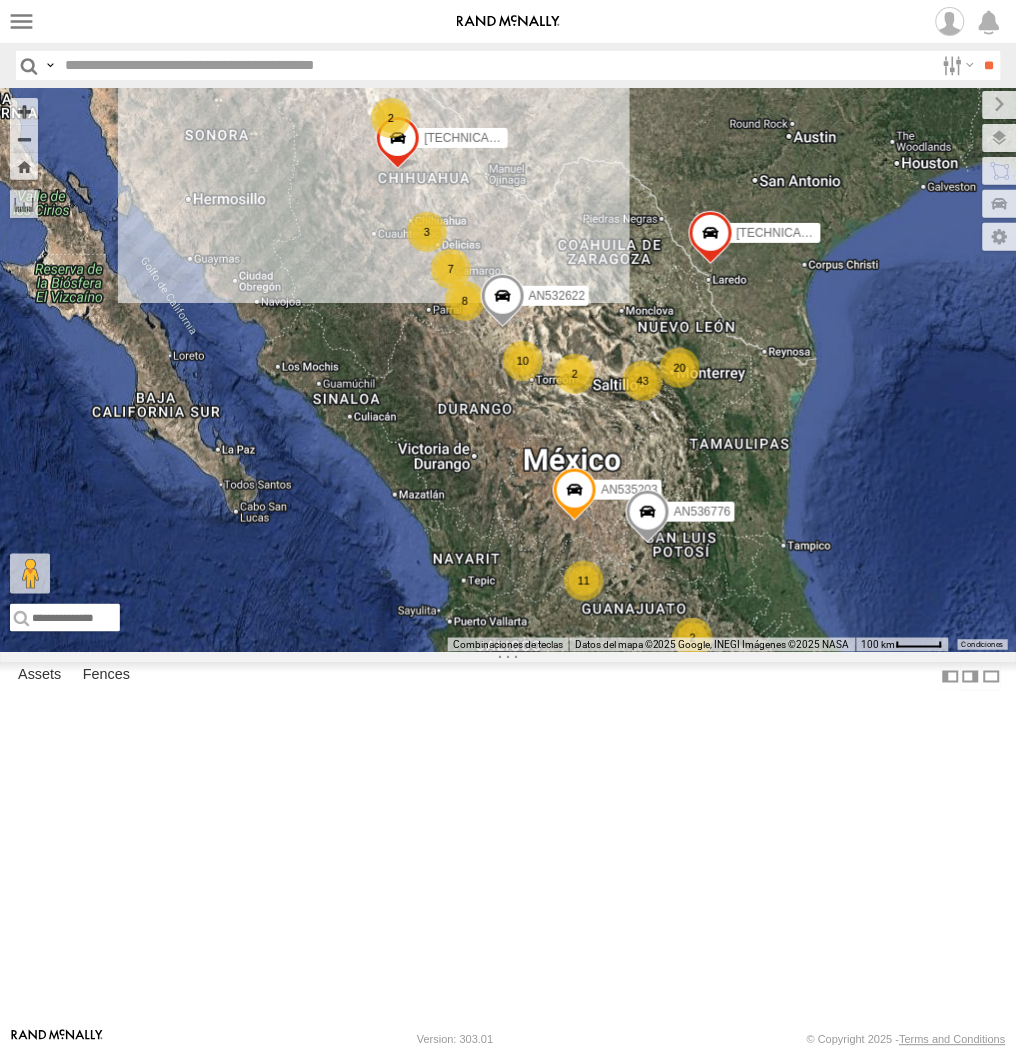 drag, startPoint x: 410, startPoint y: 233, endPoint x: 371, endPoint y: 227, distance: 39.45884 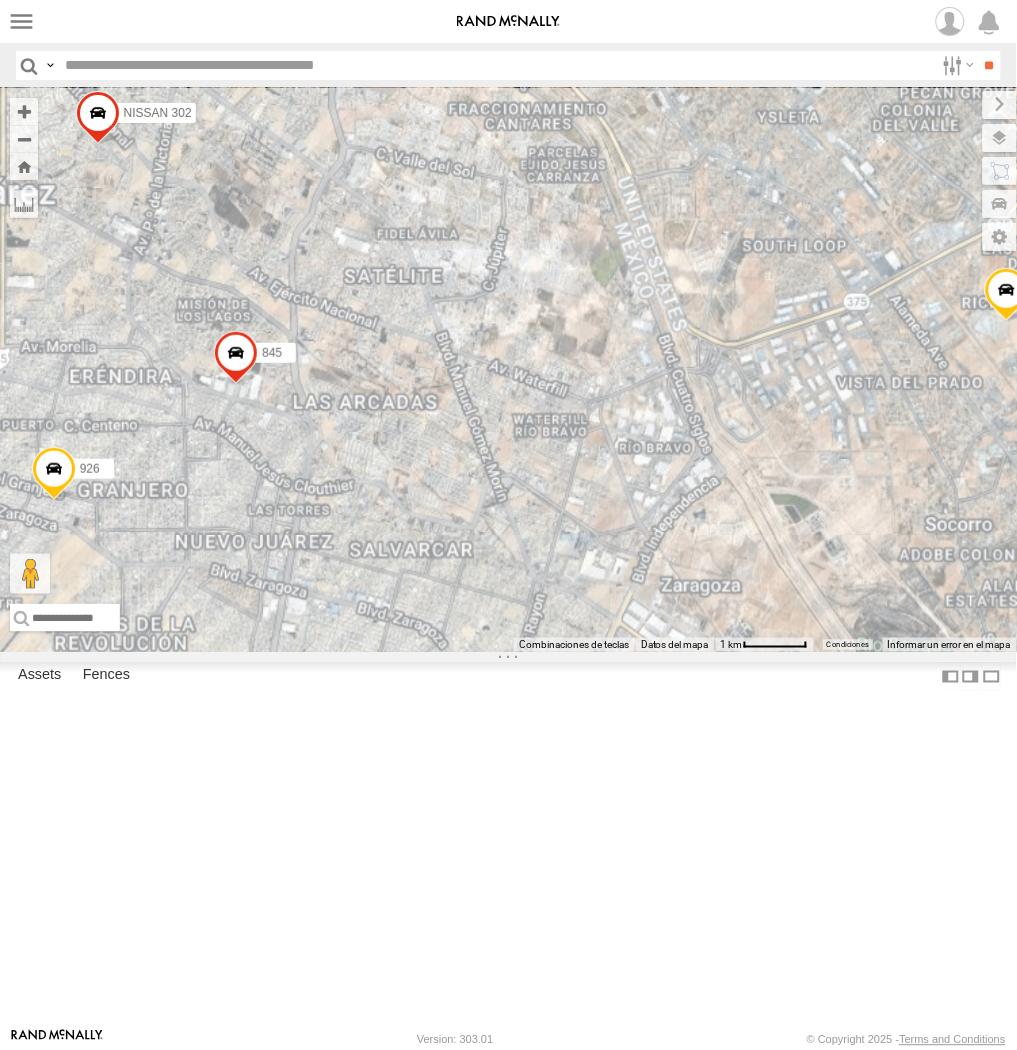 drag, startPoint x: 677, startPoint y: 875, endPoint x: 653, endPoint y: 490, distance: 385.7473 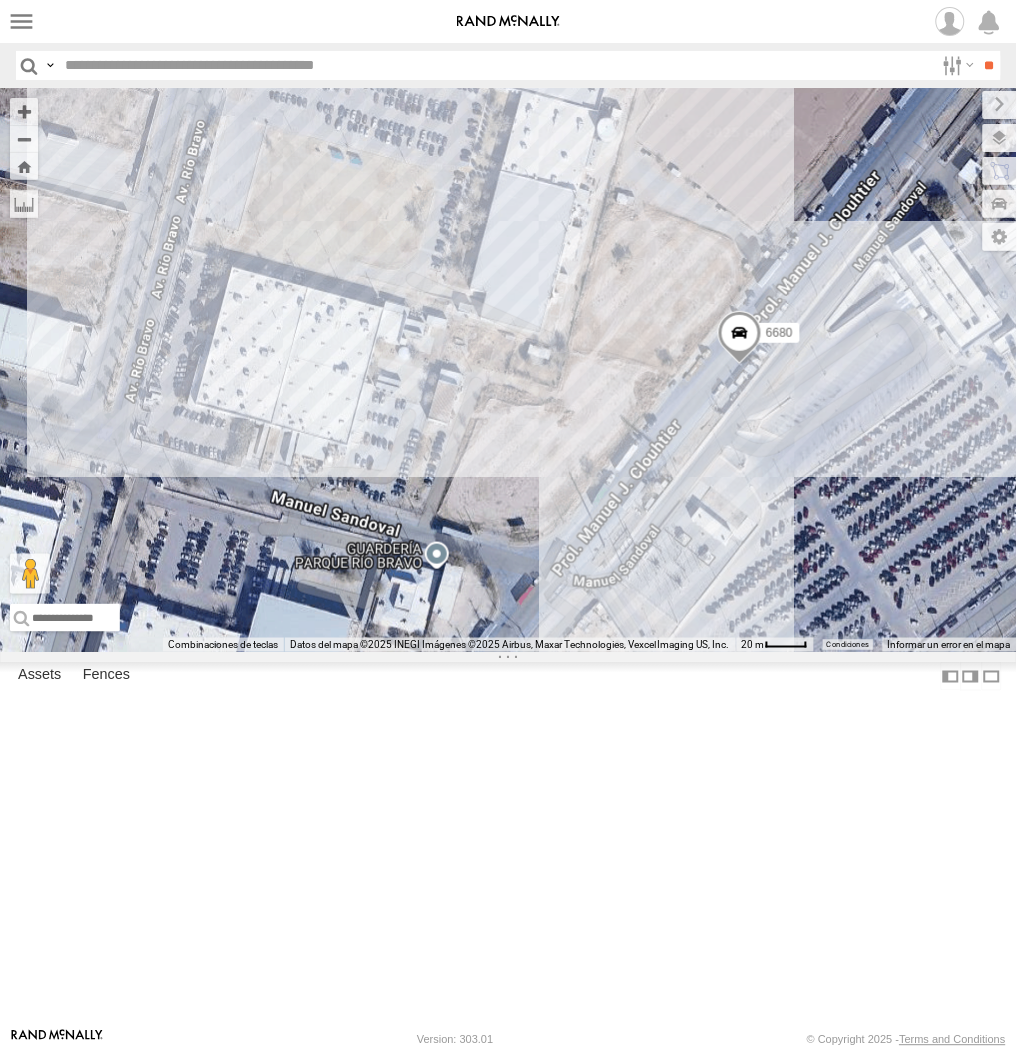 drag, startPoint x: 781, startPoint y: 801, endPoint x: 774, endPoint y: 635, distance: 166.14752 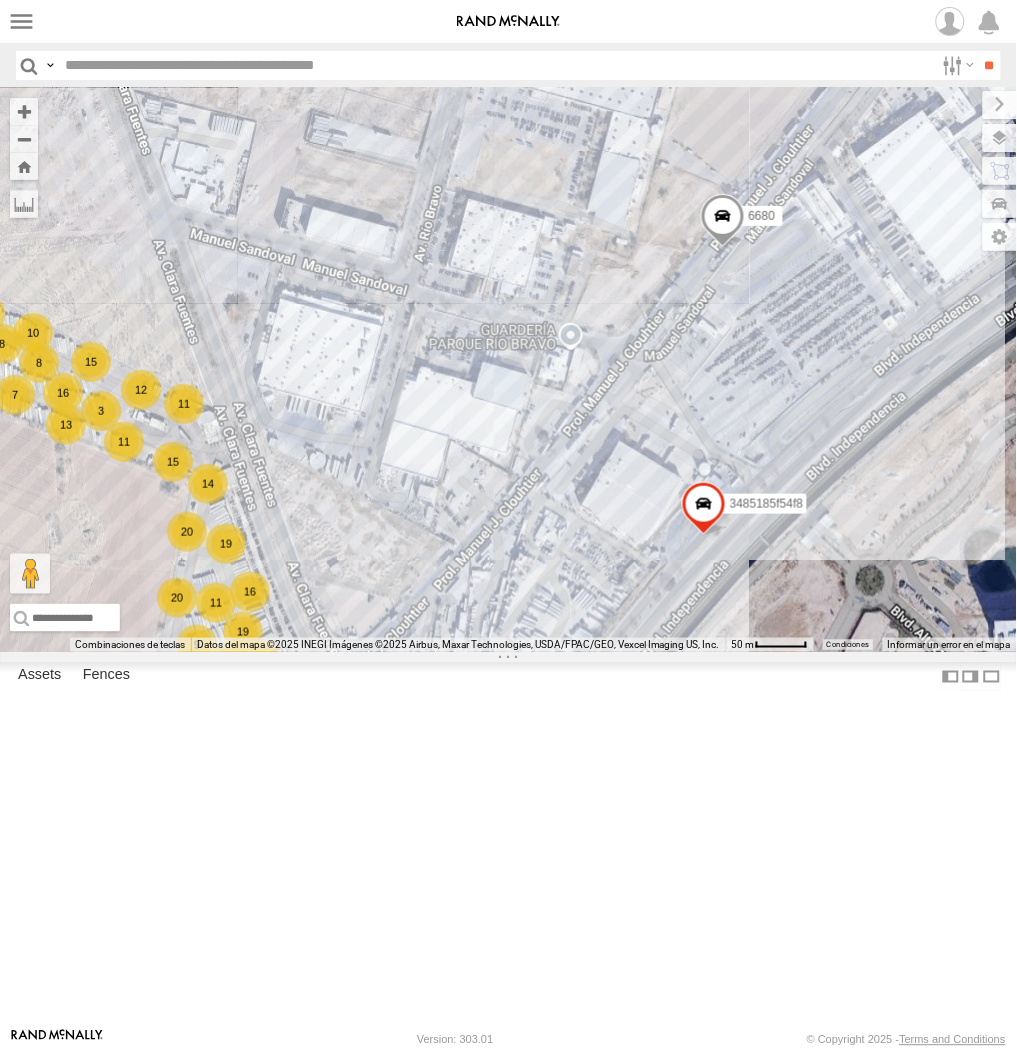 drag, startPoint x: 795, startPoint y: 644, endPoint x: 741, endPoint y: 544, distance: 113.64858 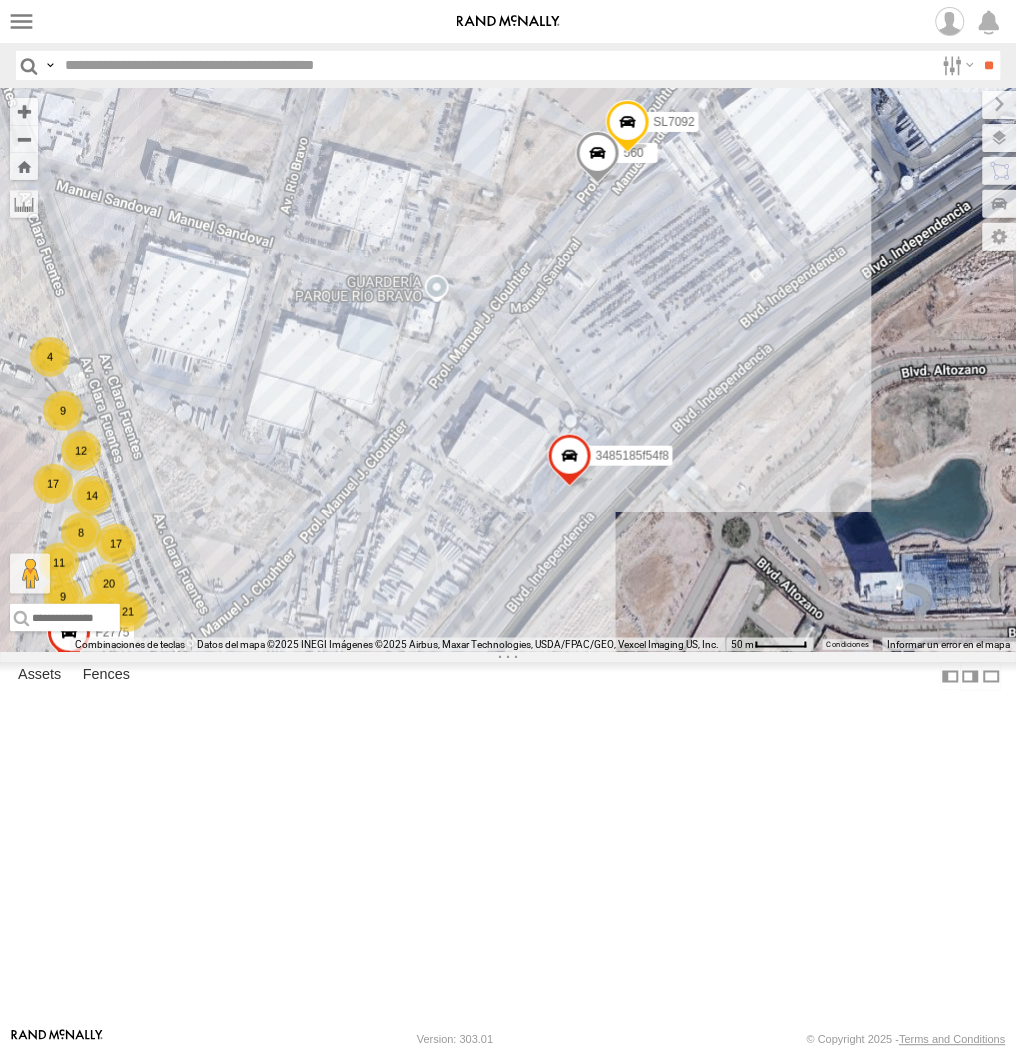 drag, startPoint x: 375, startPoint y: 543, endPoint x: 525, endPoint y: 493, distance: 158.11388 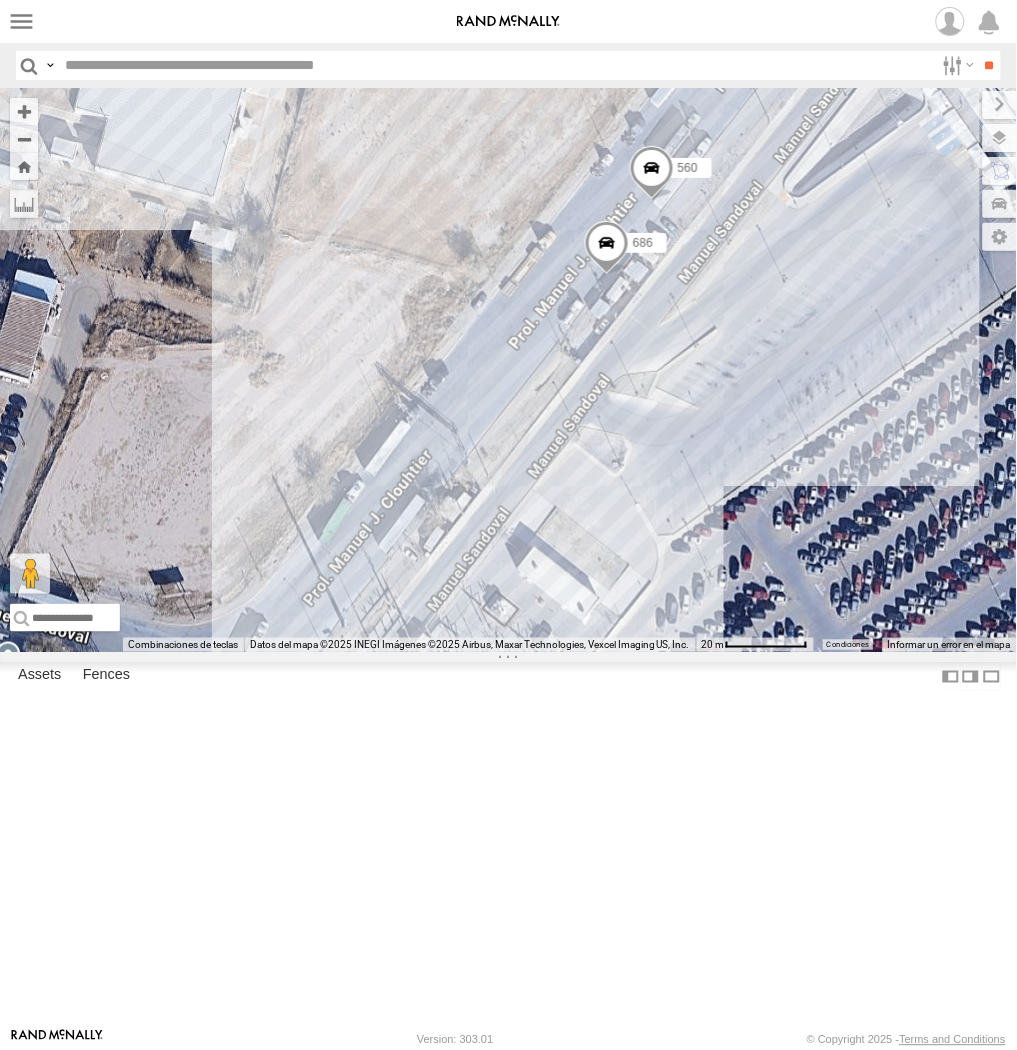 drag, startPoint x: 392, startPoint y: 400, endPoint x: 440, endPoint y: 425, distance: 54.120235 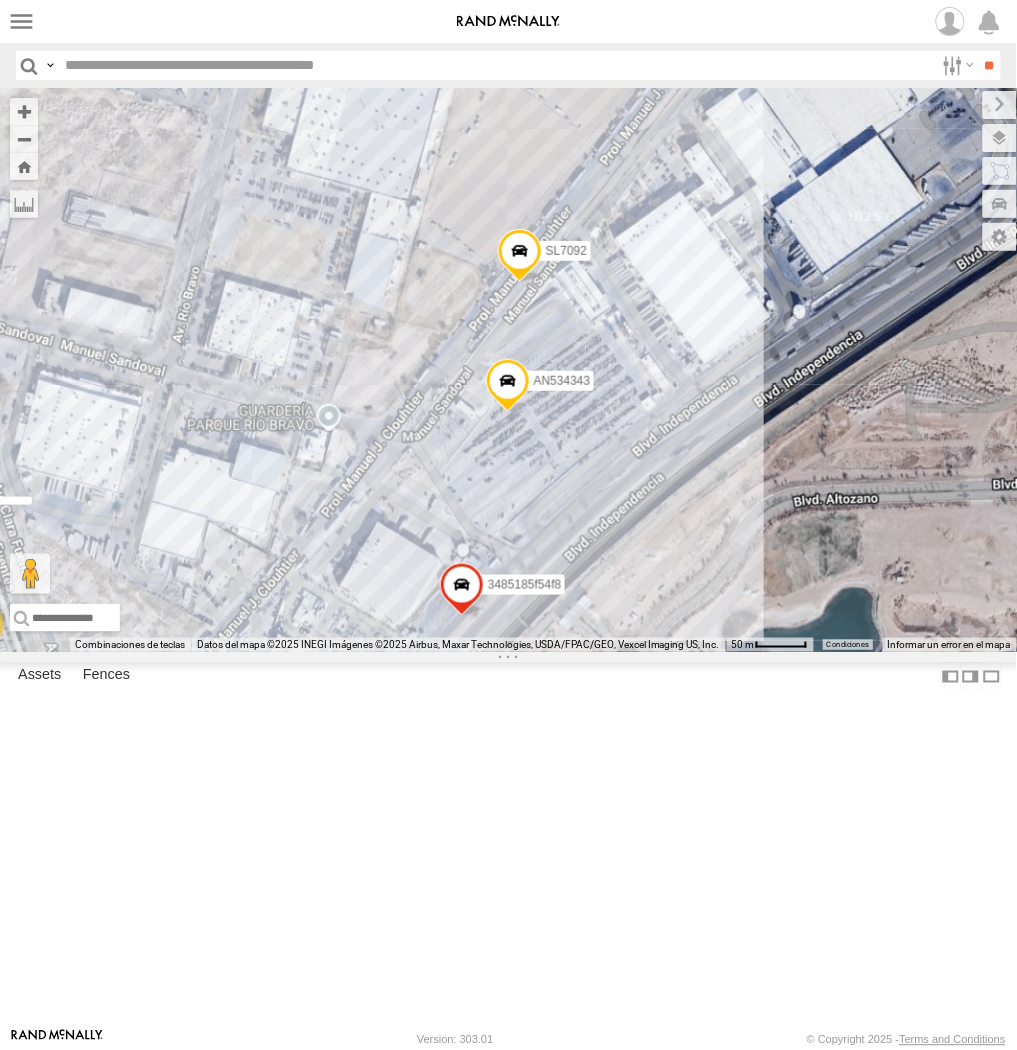 drag, startPoint x: 381, startPoint y: 642, endPoint x: 627, endPoint y: 576, distance: 254.69983 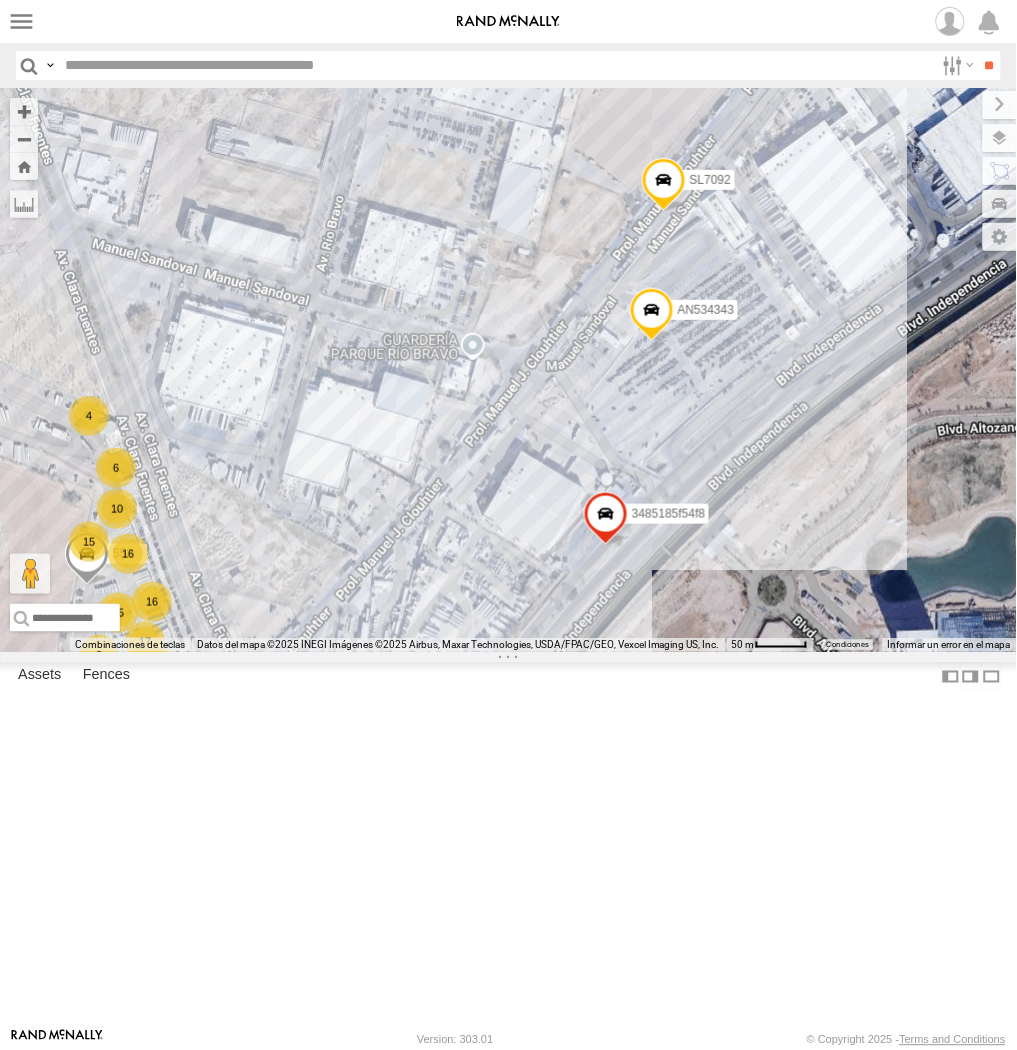 drag, startPoint x: 300, startPoint y: 697, endPoint x: 427, endPoint y: 633, distance: 142.21463 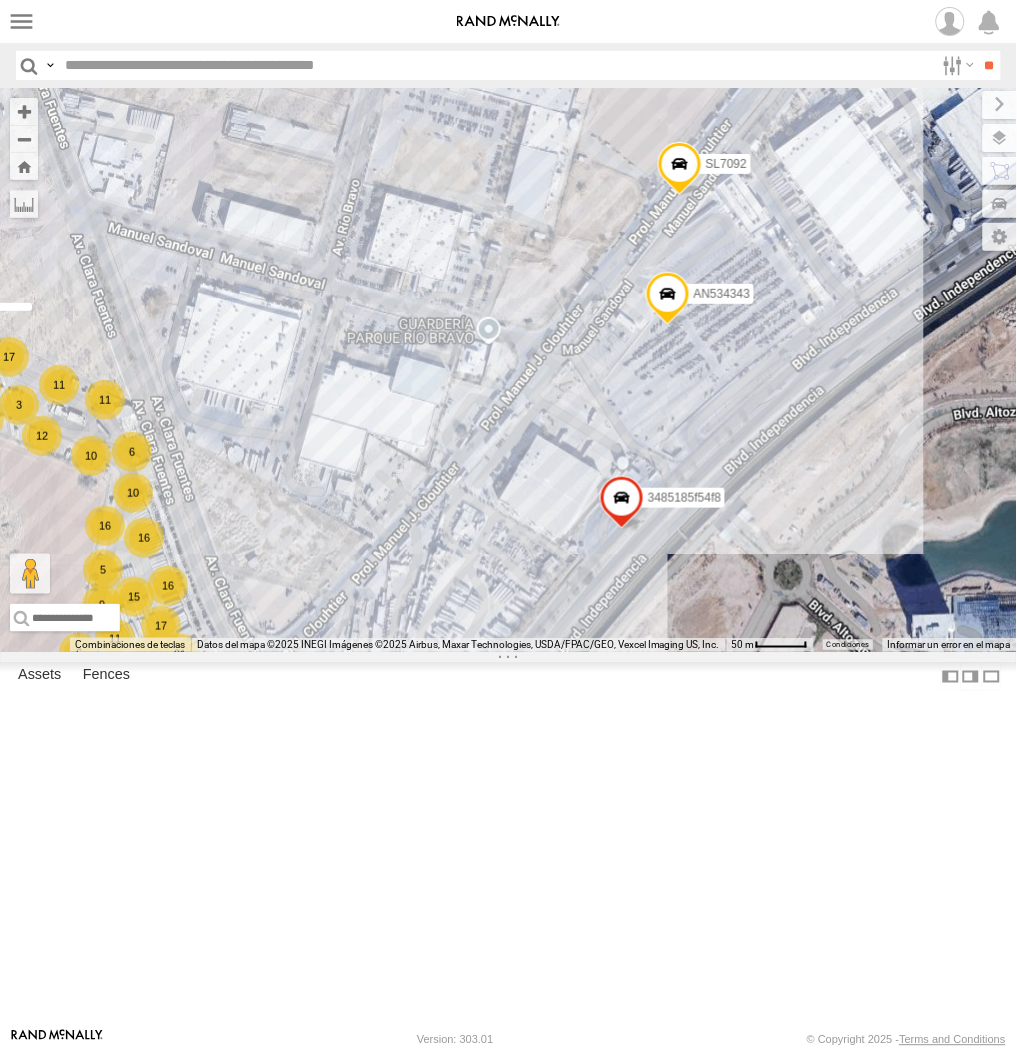 drag, startPoint x: 430, startPoint y: 616, endPoint x: 400, endPoint y: 566, distance: 58.30952 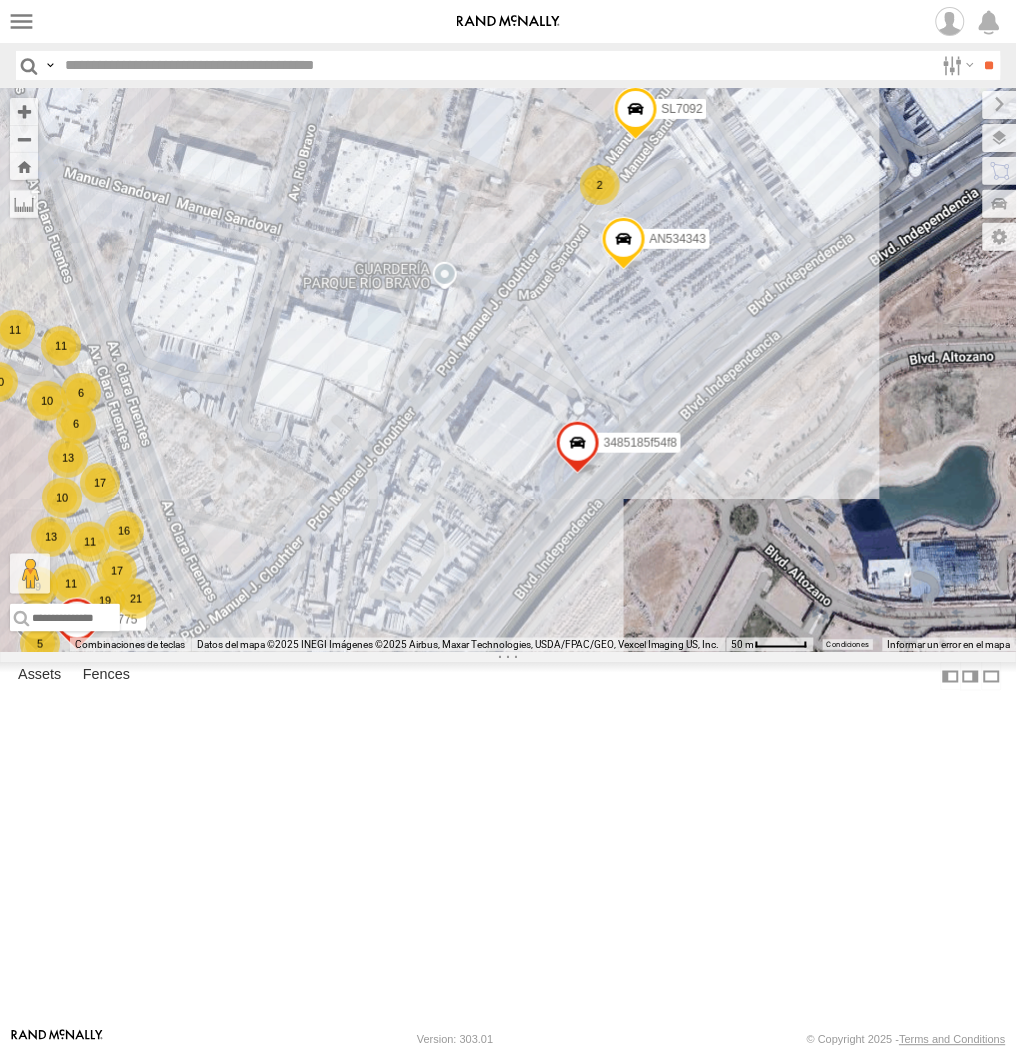 drag, startPoint x: 300, startPoint y: 471, endPoint x: 282, endPoint y: 467, distance: 18.439089 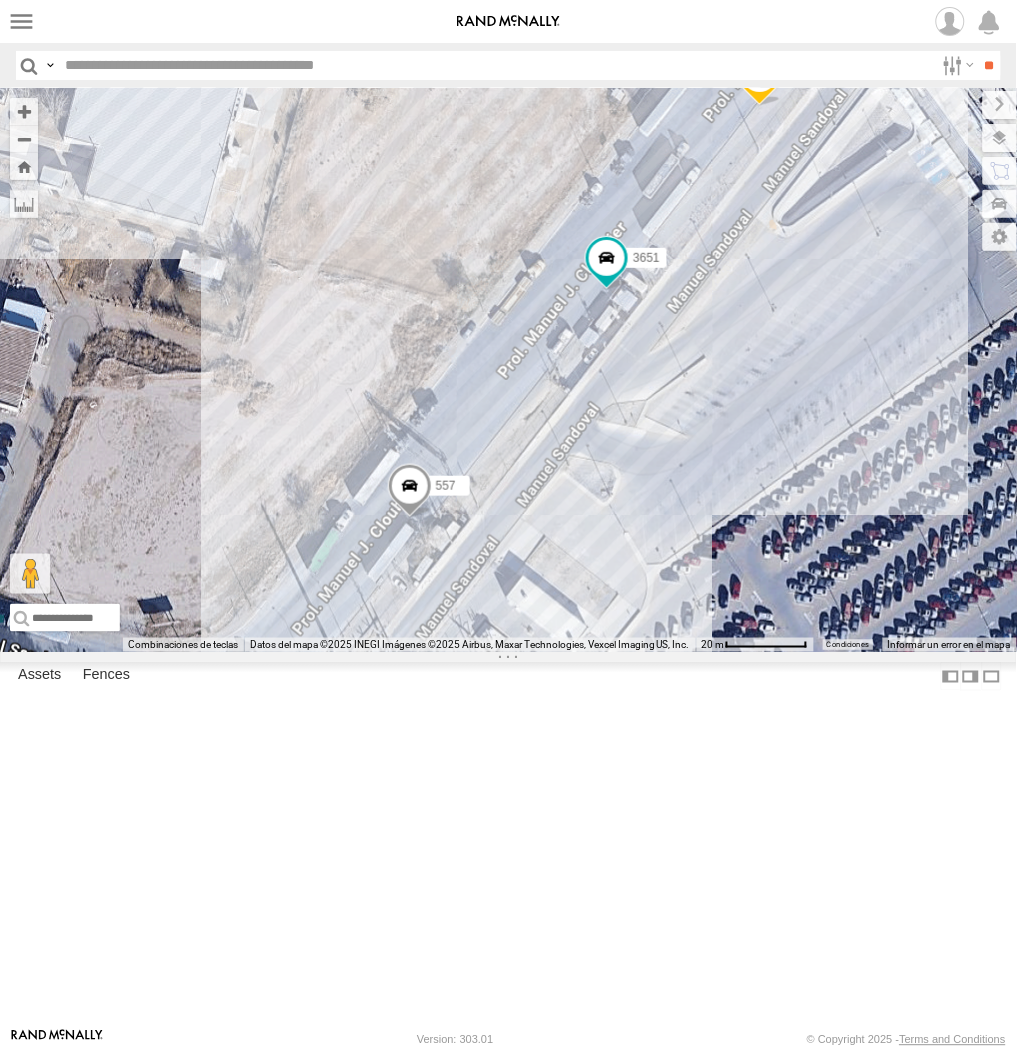 drag, startPoint x: 513, startPoint y: 288, endPoint x: 431, endPoint y: 542, distance: 266.90823 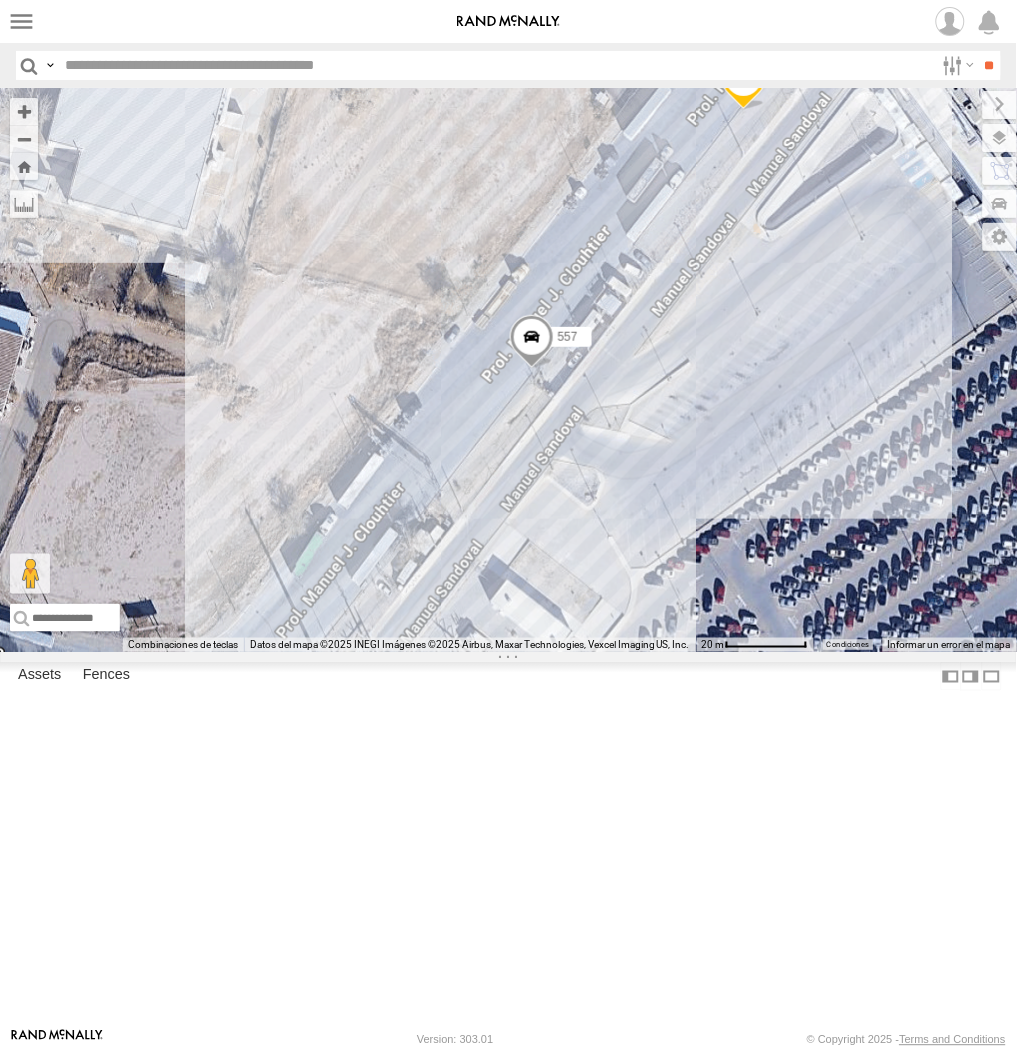 drag, startPoint x: 315, startPoint y: 445, endPoint x: 454, endPoint y: 393, distance: 148.40822 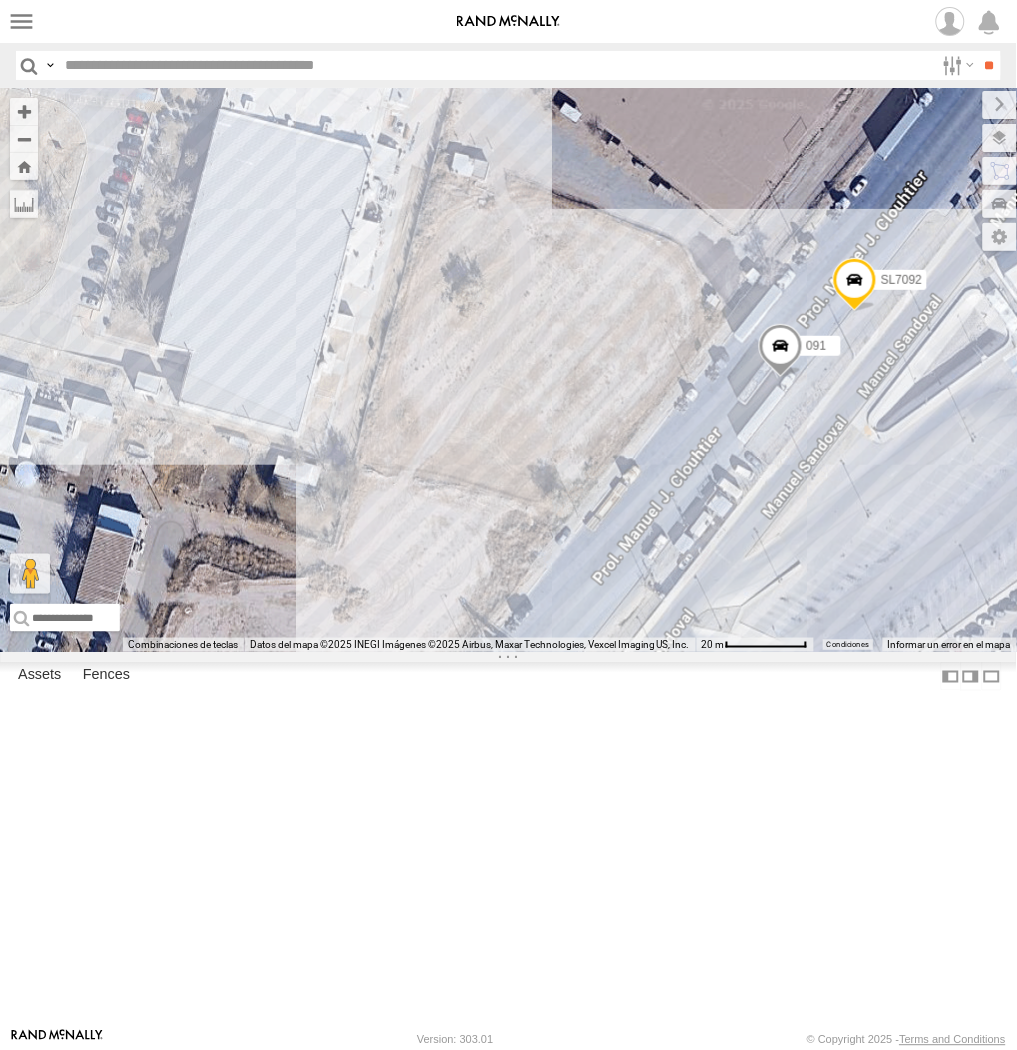 drag, startPoint x: 821, startPoint y: 811, endPoint x: 793, endPoint y: 571, distance: 241.6278 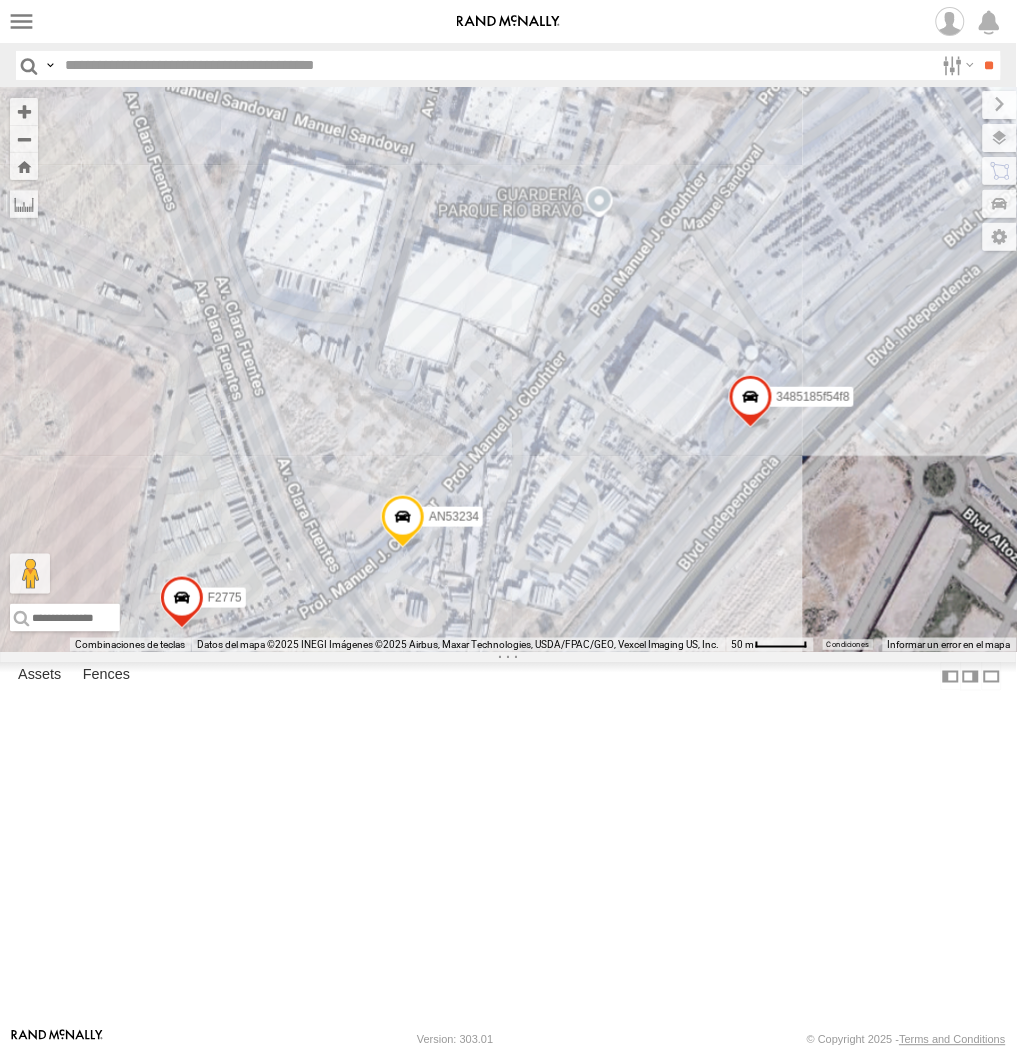 drag, startPoint x: 673, startPoint y: 740, endPoint x: 658, endPoint y: 550, distance: 190.59119 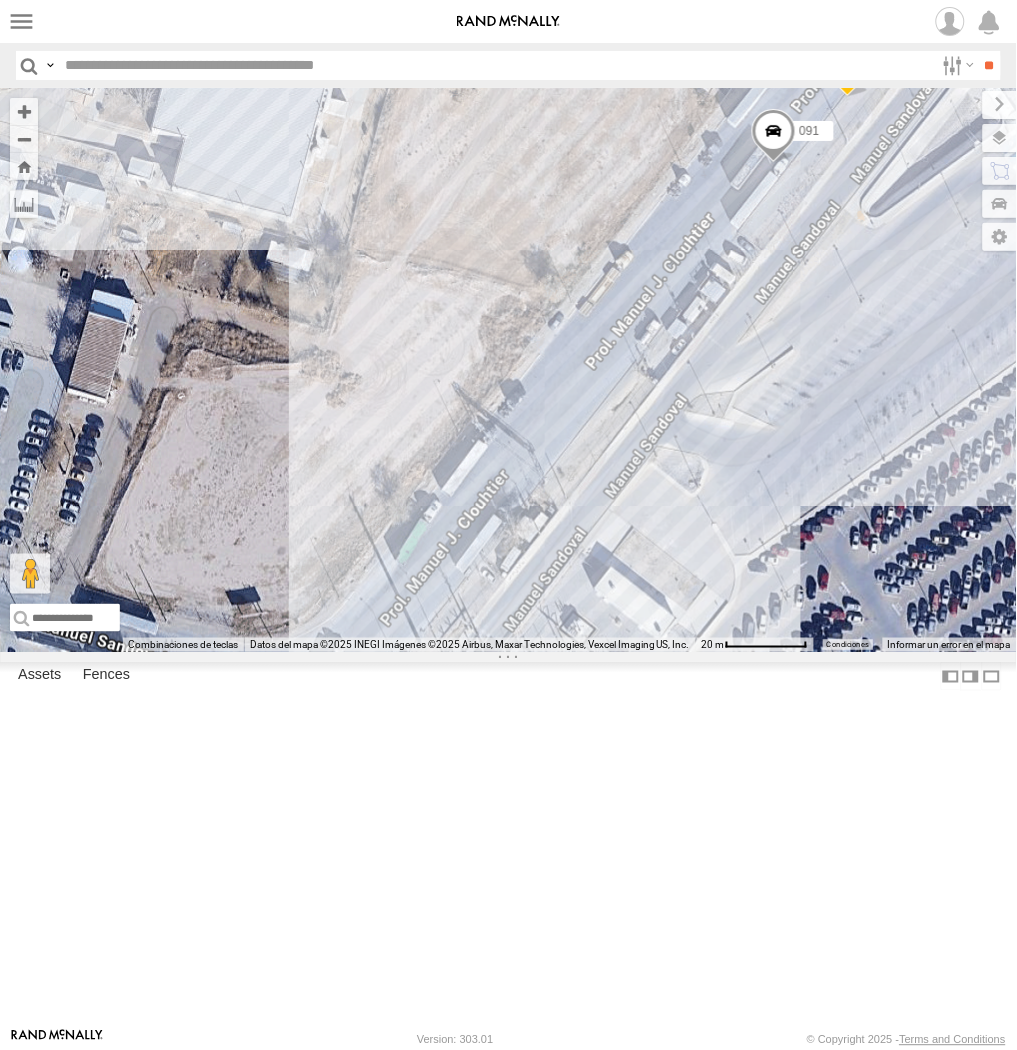 drag, startPoint x: 668, startPoint y: 427, endPoint x: 627, endPoint y: 476, distance: 63.89053 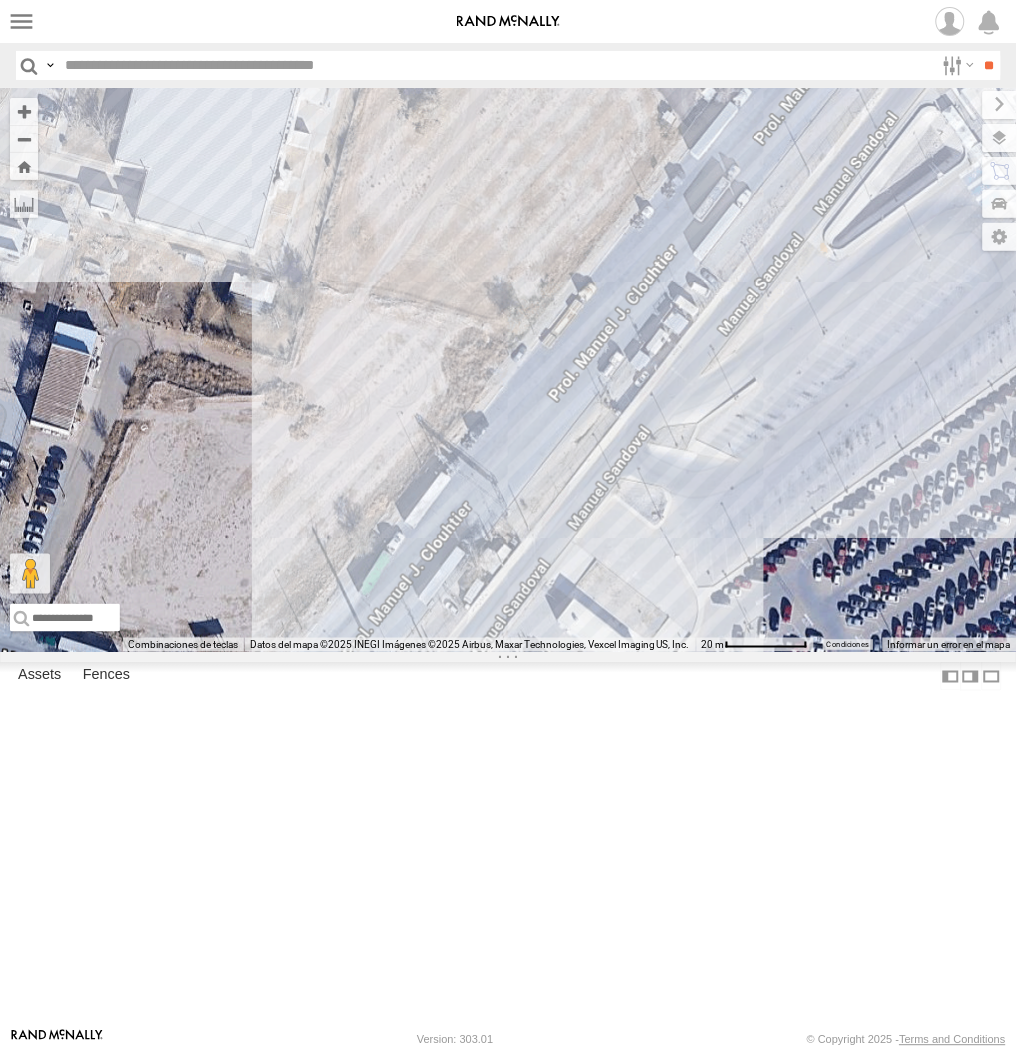 drag, startPoint x: 721, startPoint y: 694, endPoint x: 708, endPoint y: 694, distance: 13 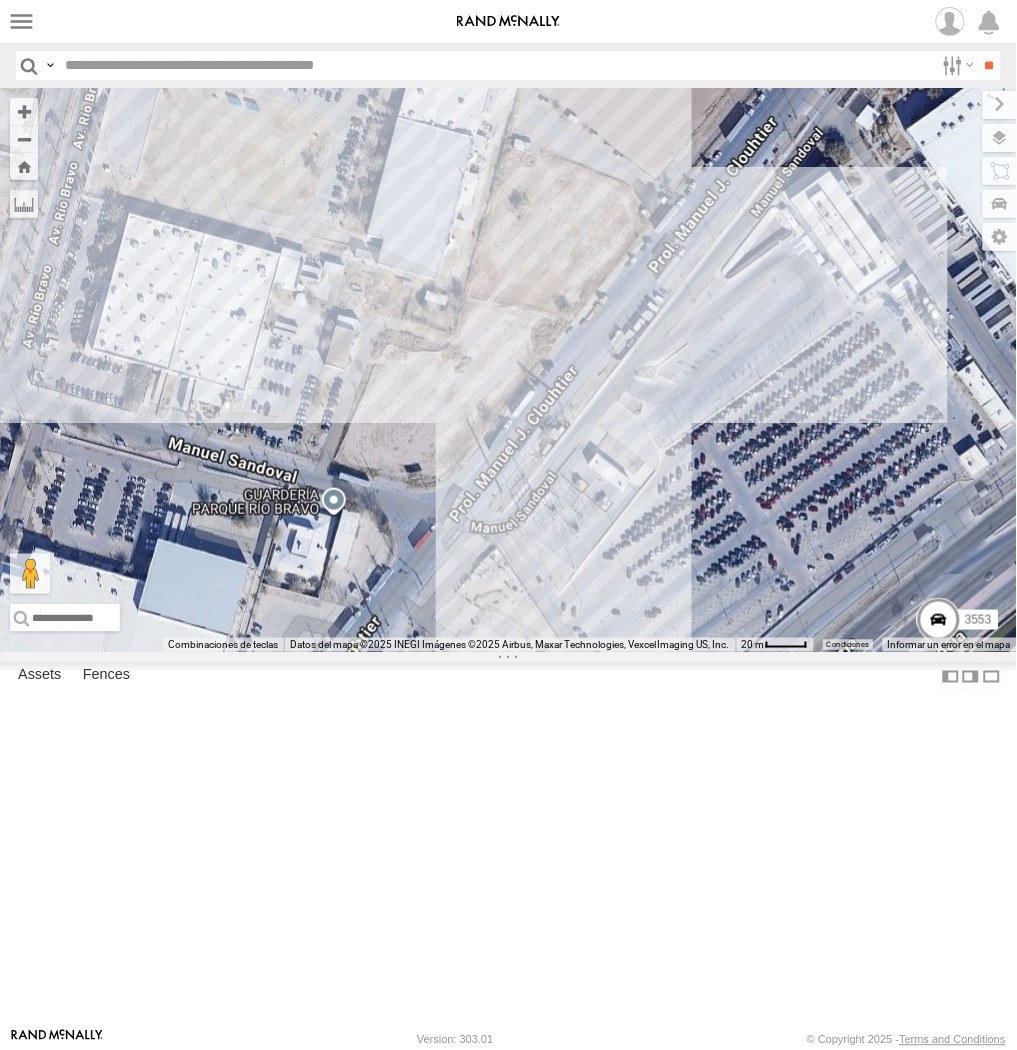 drag, startPoint x: 534, startPoint y: 717, endPoint x: 547, endPoint y: 661, distance: 57.48913 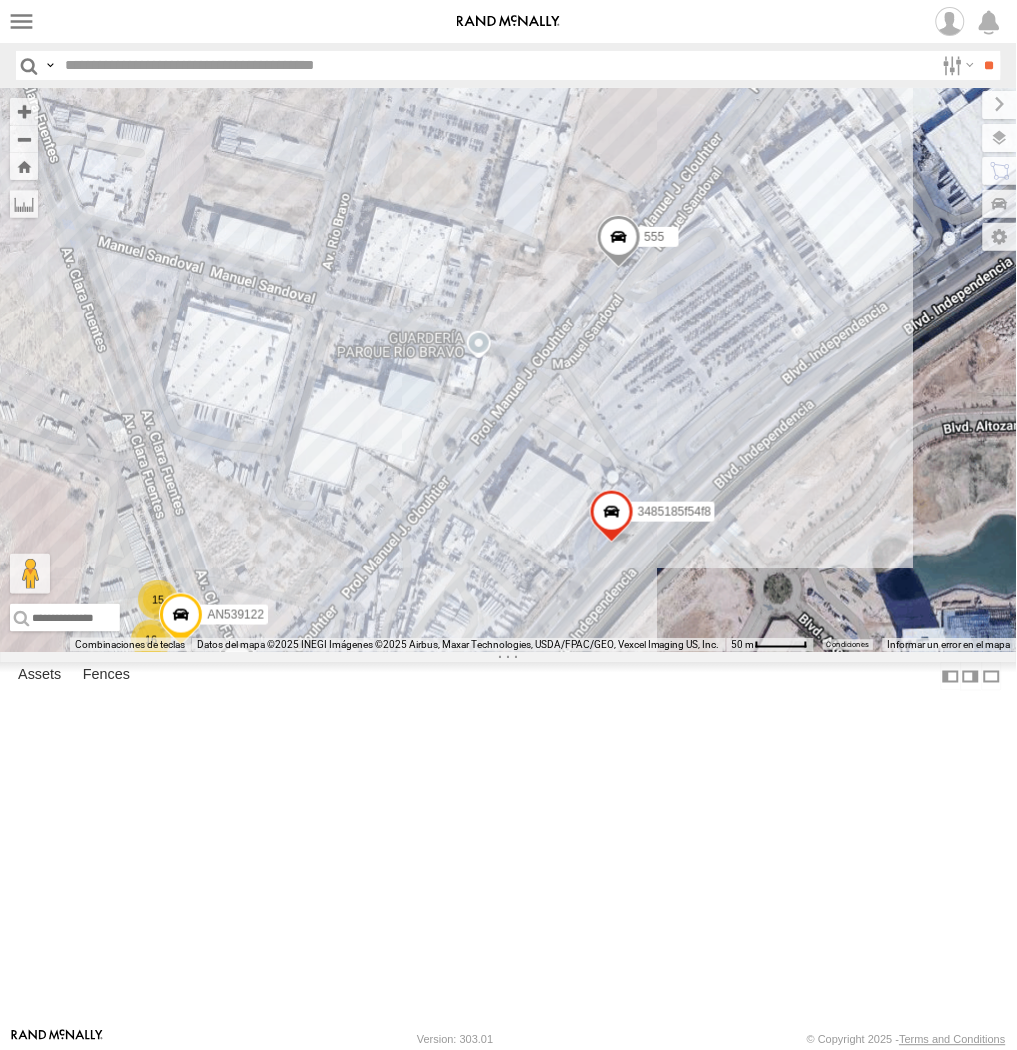 drag, startPoint x: 410, startPoint y: 613, endPoint x: 682, endPoint y: 551, distance: 278.9767 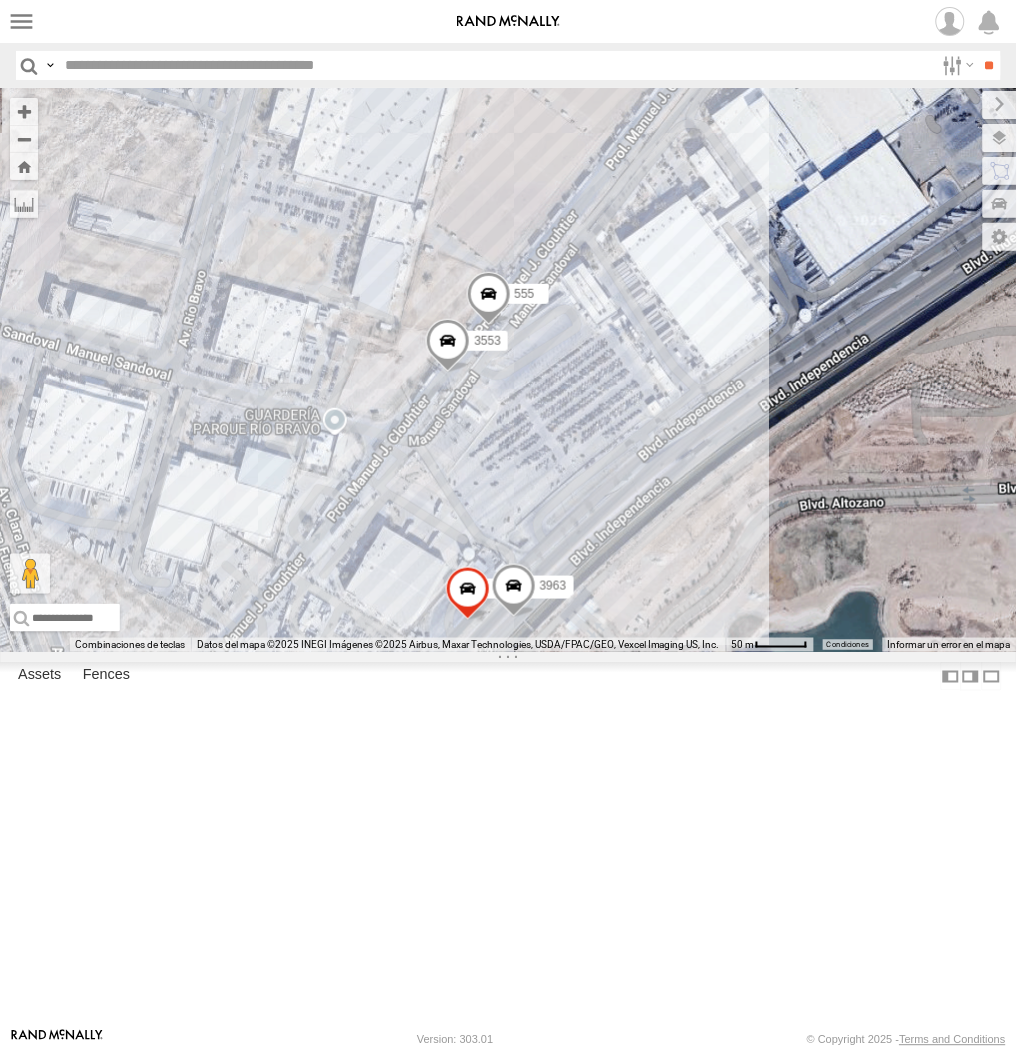drag, startPoint x: 348, startPoint y: 510, endPoint x: 470, endPoint y: 567, distance: 134.65883 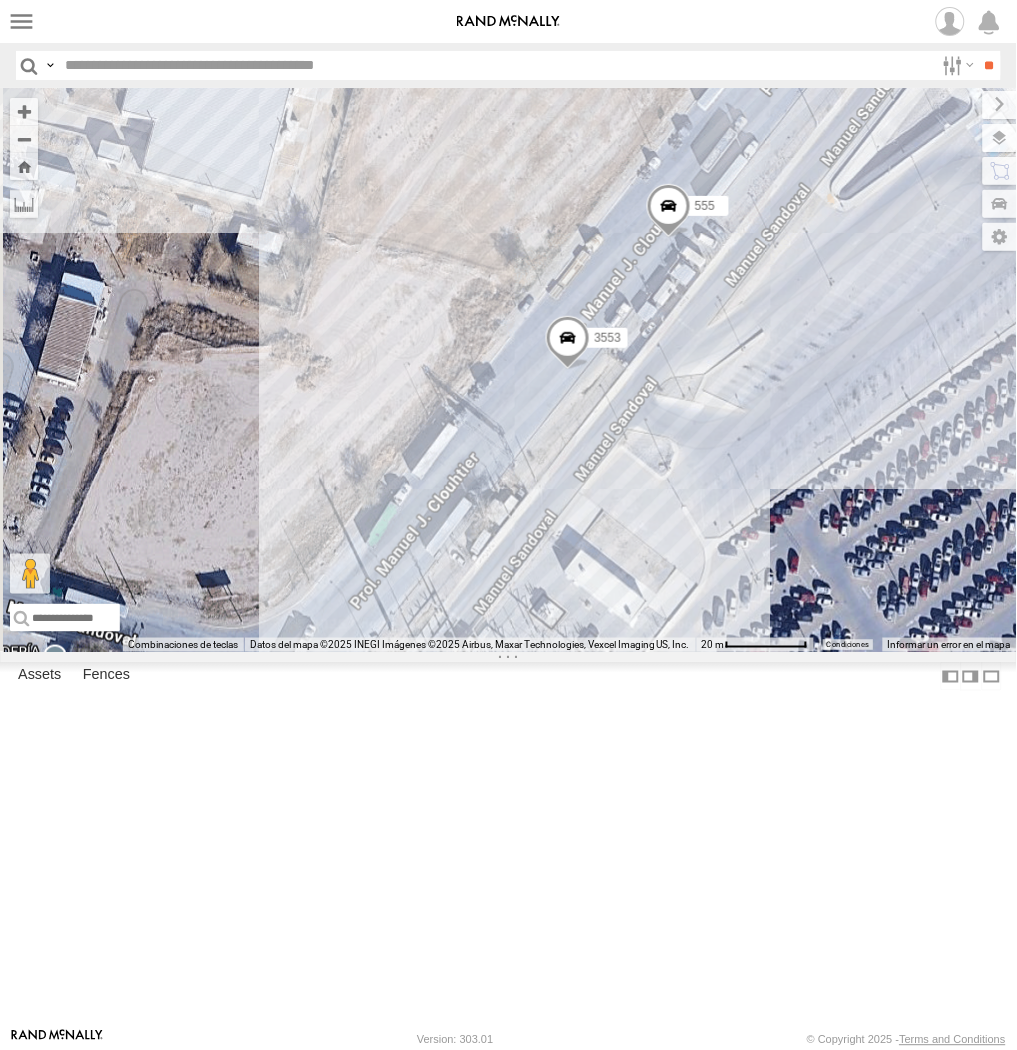 drag, startPoint x: 395, startPoint y: 500, endPoint x: 693, endPoint y: 344, distance: 336.36288 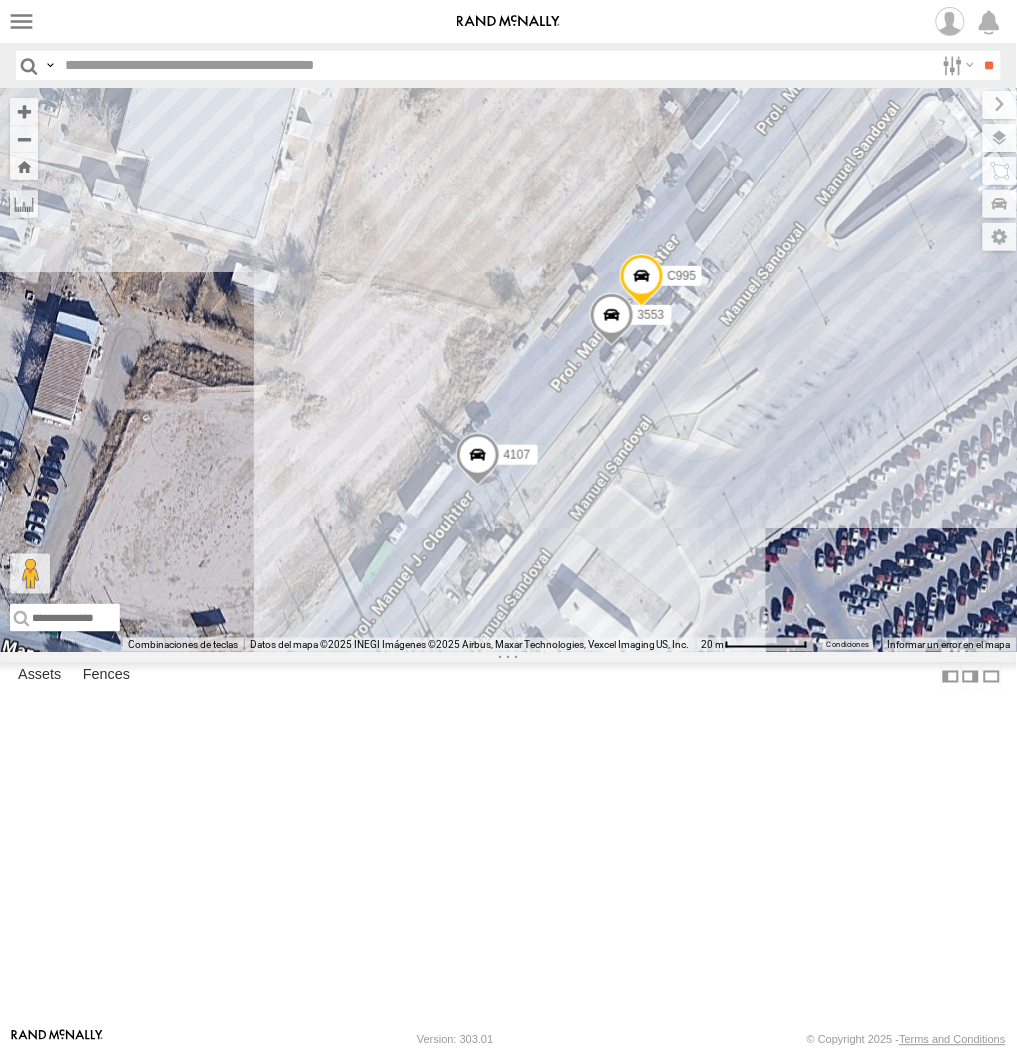 drag, startPoint x: 655, startPoint y: 600, endPoint x: 724, endPoint y: 583, distance: 71.063354 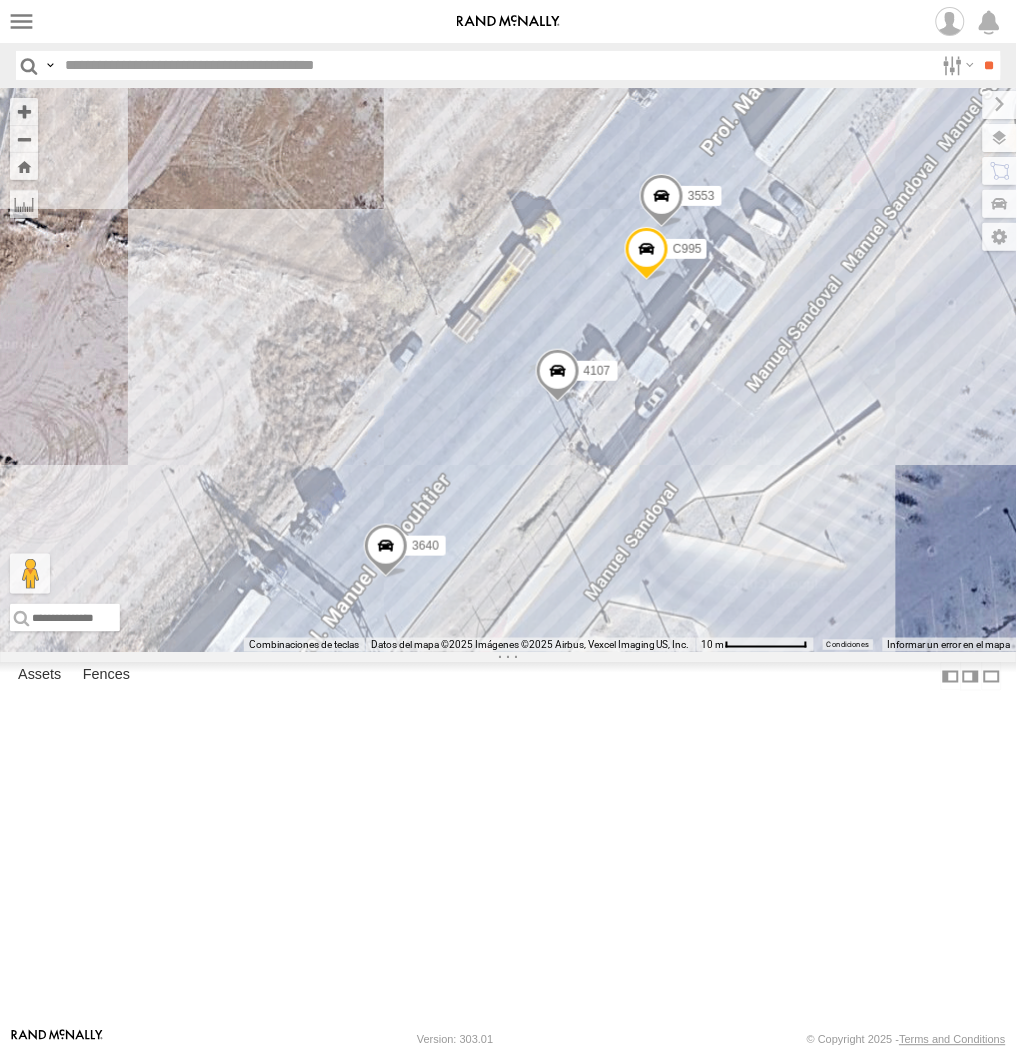 drag, startPoint x: 743, startPoint y: 682, endPoint x: 748, endPoint y: 666, distance: 16.763054 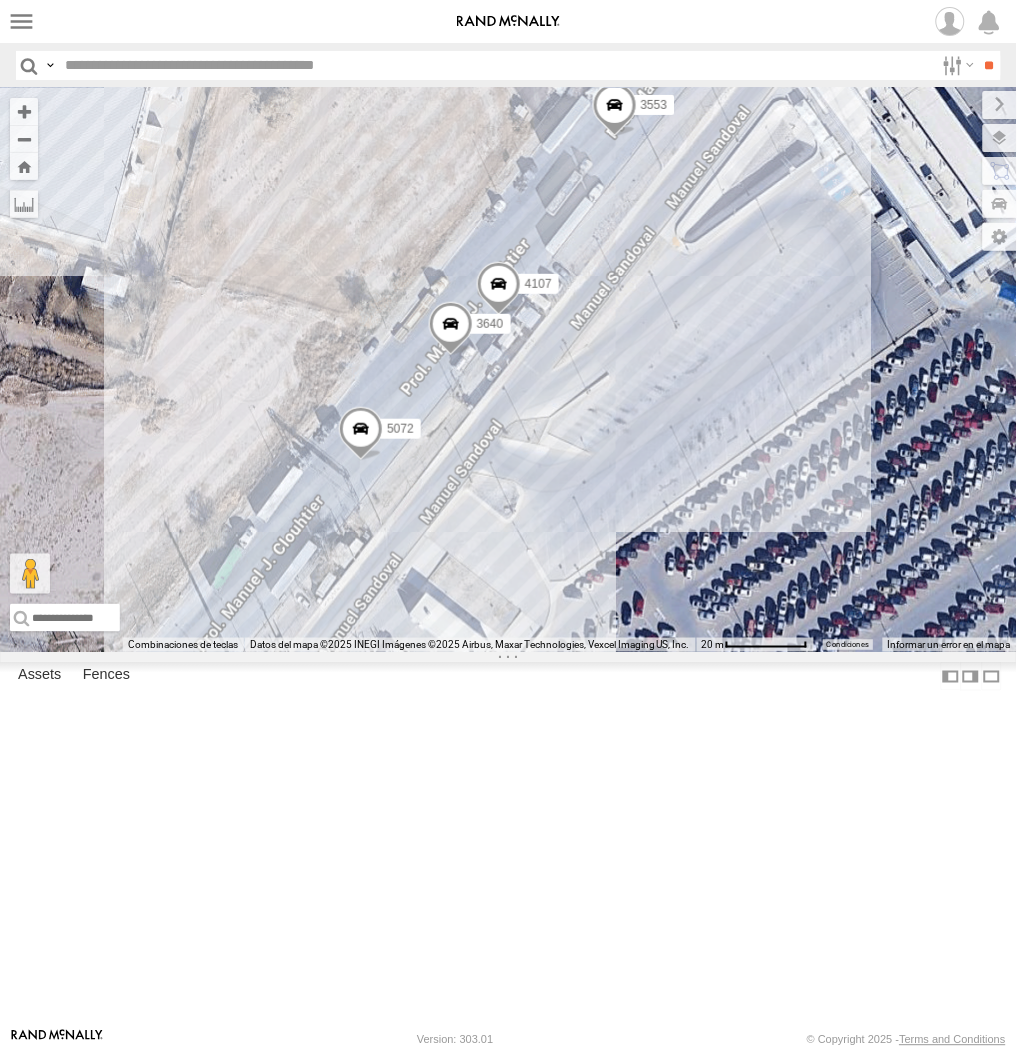 drag, startPoint x: 784, startPoint y: 772, endPoint x: 523, endPoint y: 696, distance: 271.84003 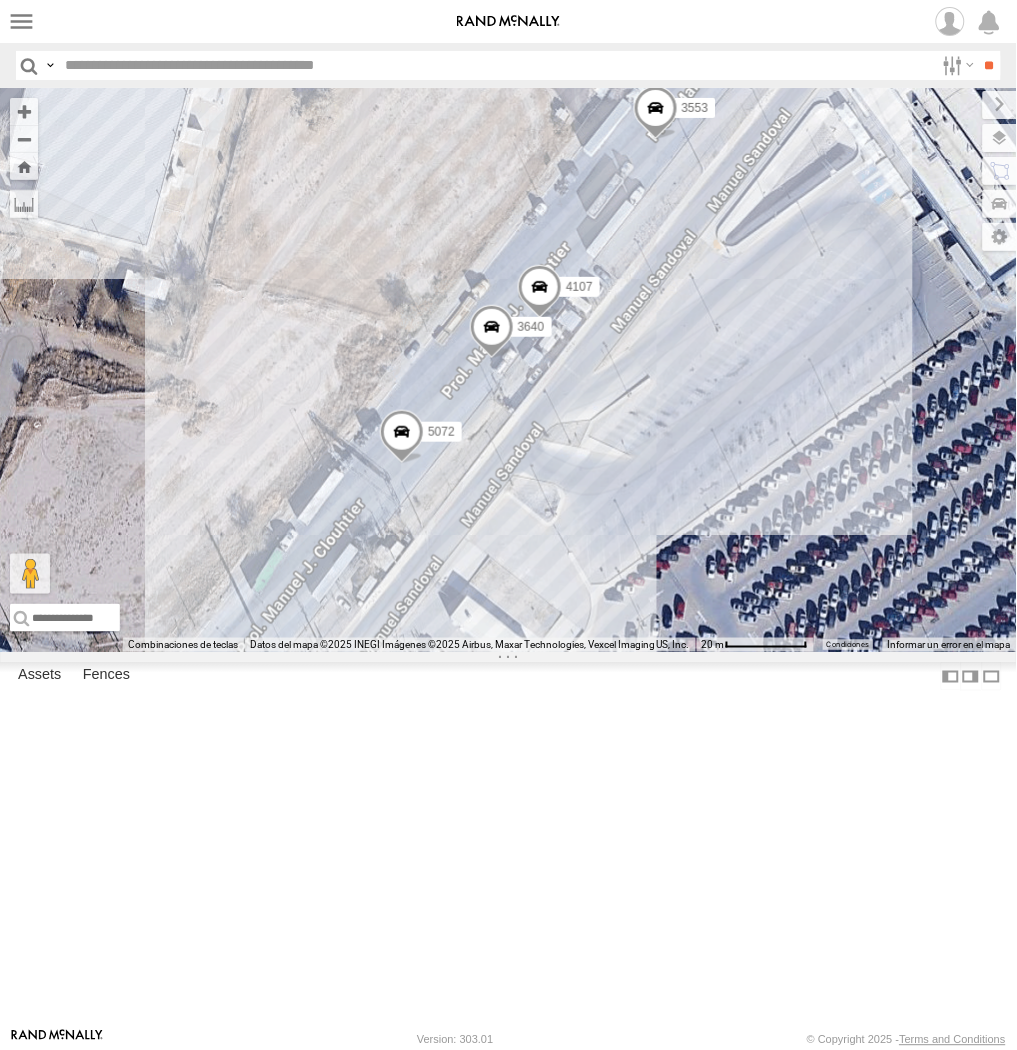 drag, startPoint x: 528, startPoint y: 675, endPoint x: 631, endPoint y: 666, distance: 103.392456 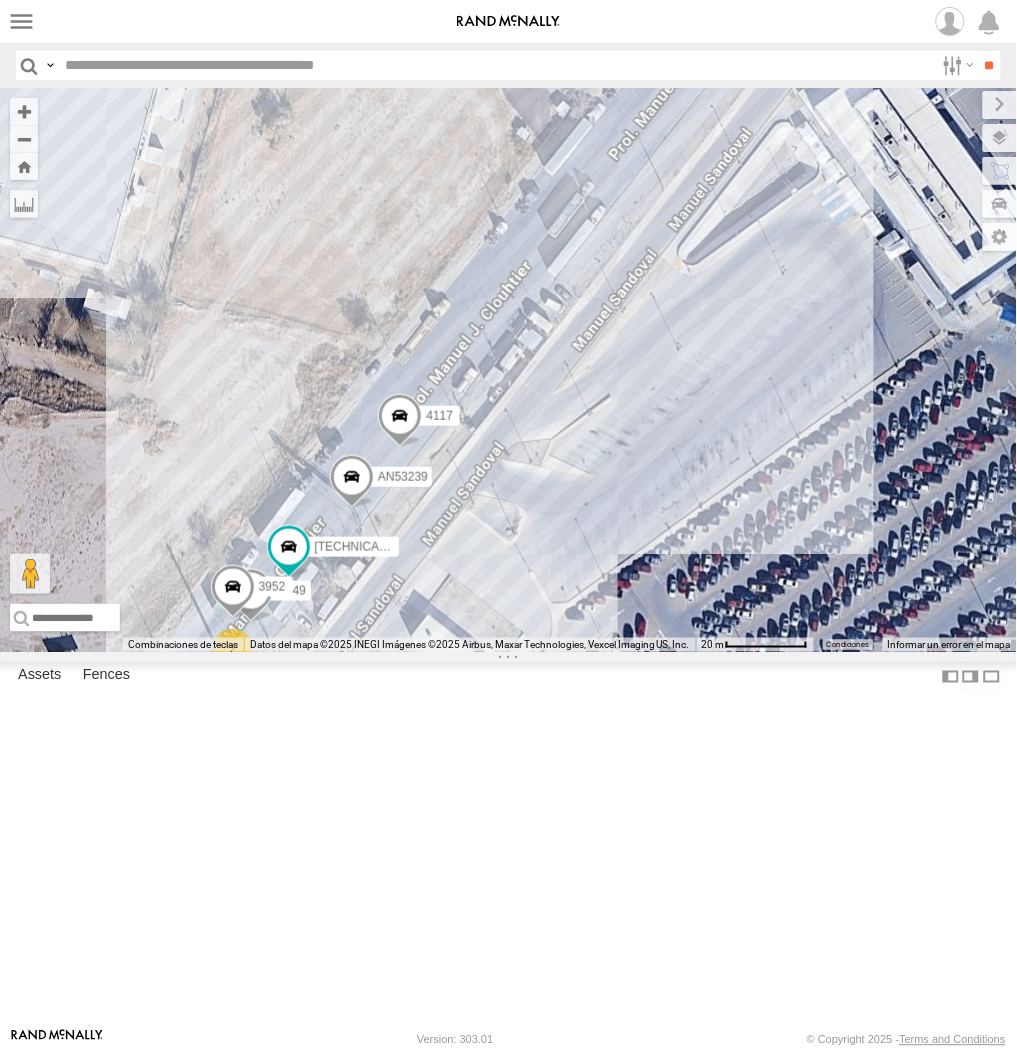 drag, startPoint x: 238, startPoint y: 414, endPoint x: 264, endPoint y: 414, distance: 26 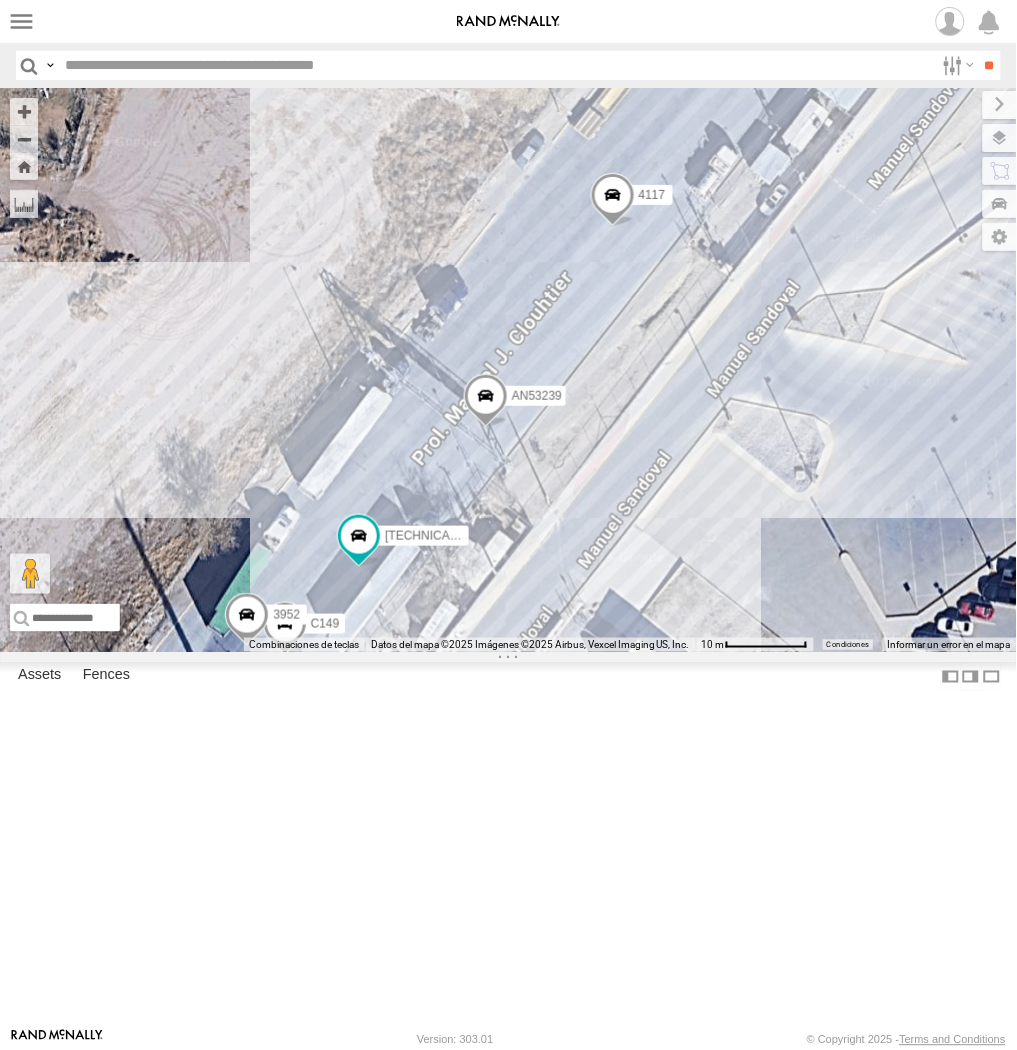 drag, startPoint x: 794, startPoint y: 537, endPoint x: 446, endPoint y: 940, distance: 532.4594 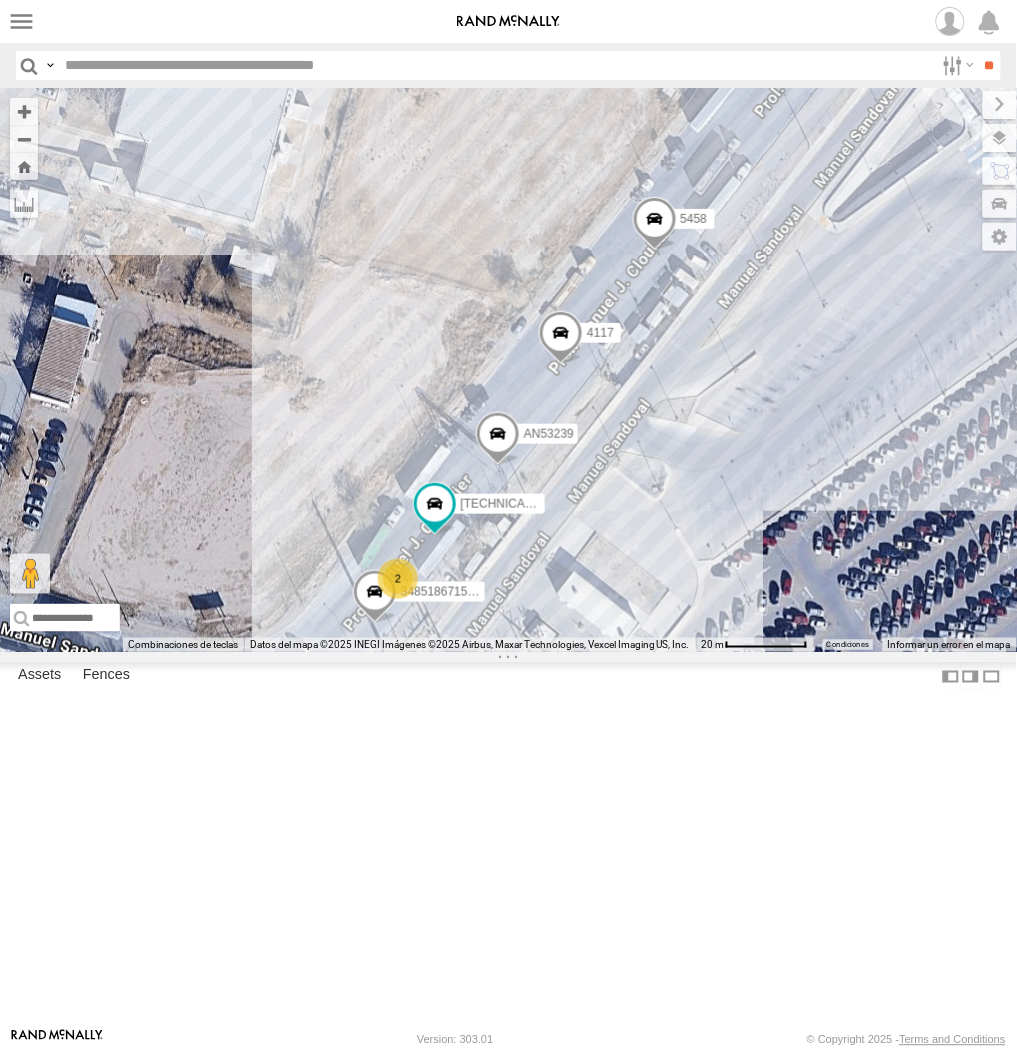 drag, startPoint x: 800, startPoint y: 686, endPoint x: 771, endPoint y: 616, distance: 75.76939 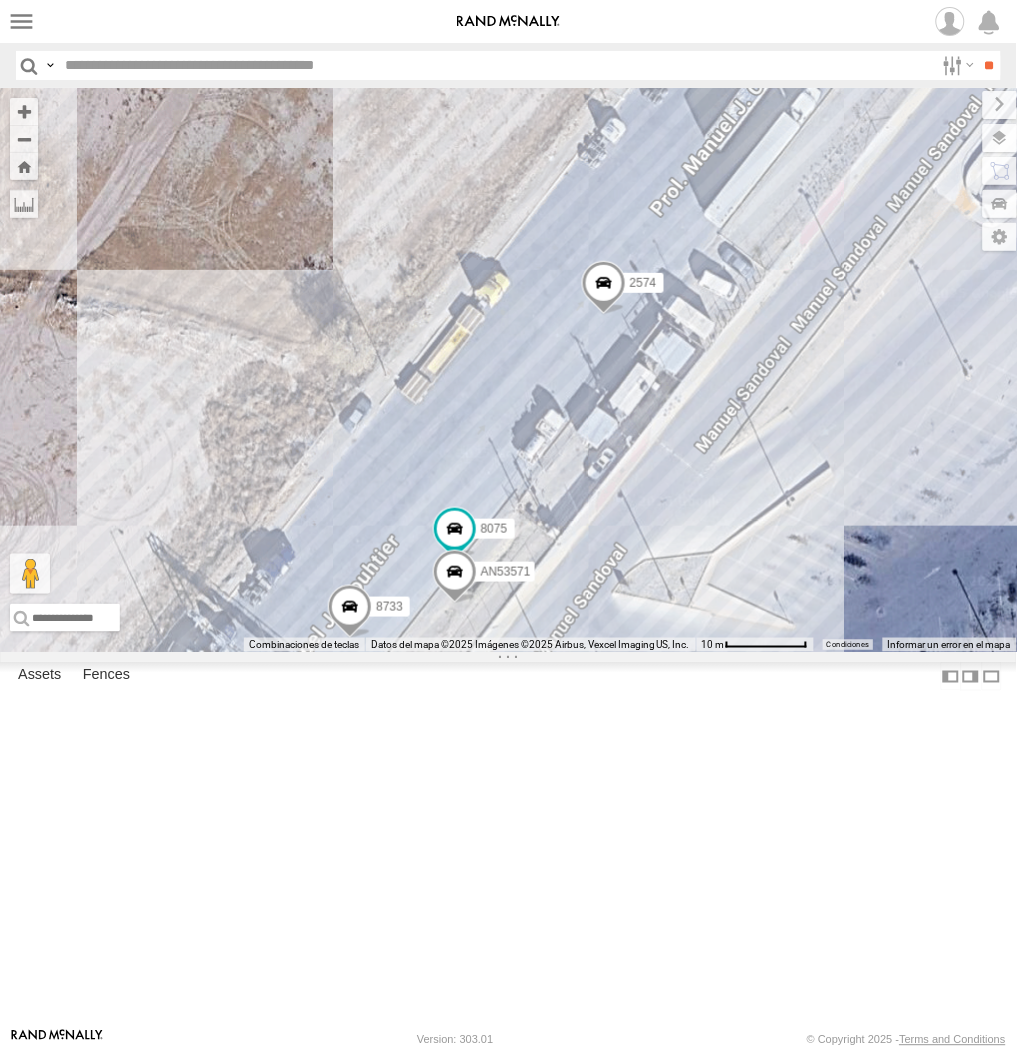 drag, startPoint x: 712, startPoint y: 735, endPoint x: 645, endPoint y: 697, distance: 77.02597 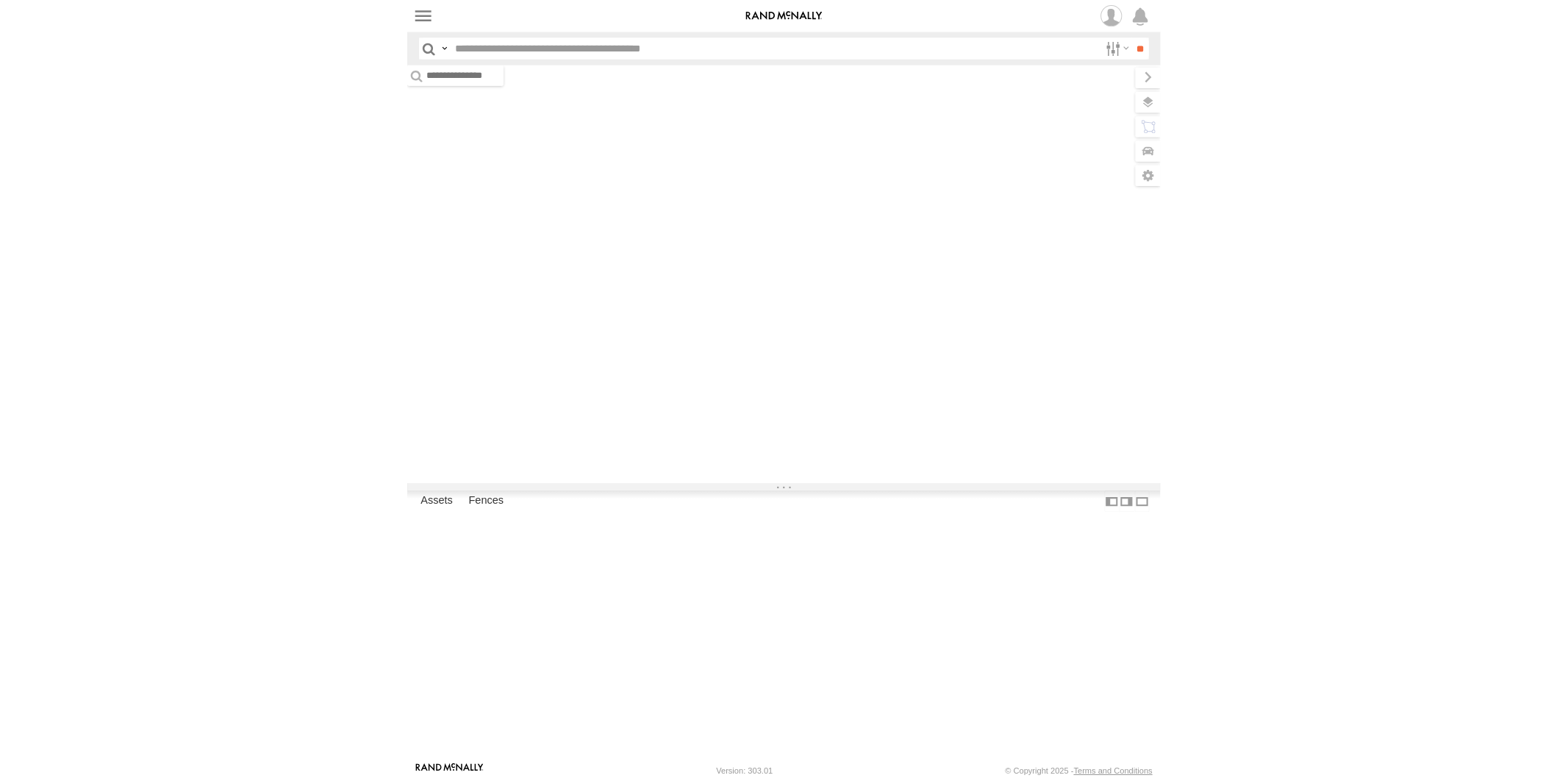 scroll, scrollTop: 0, scrollLeft: 0, axis: both 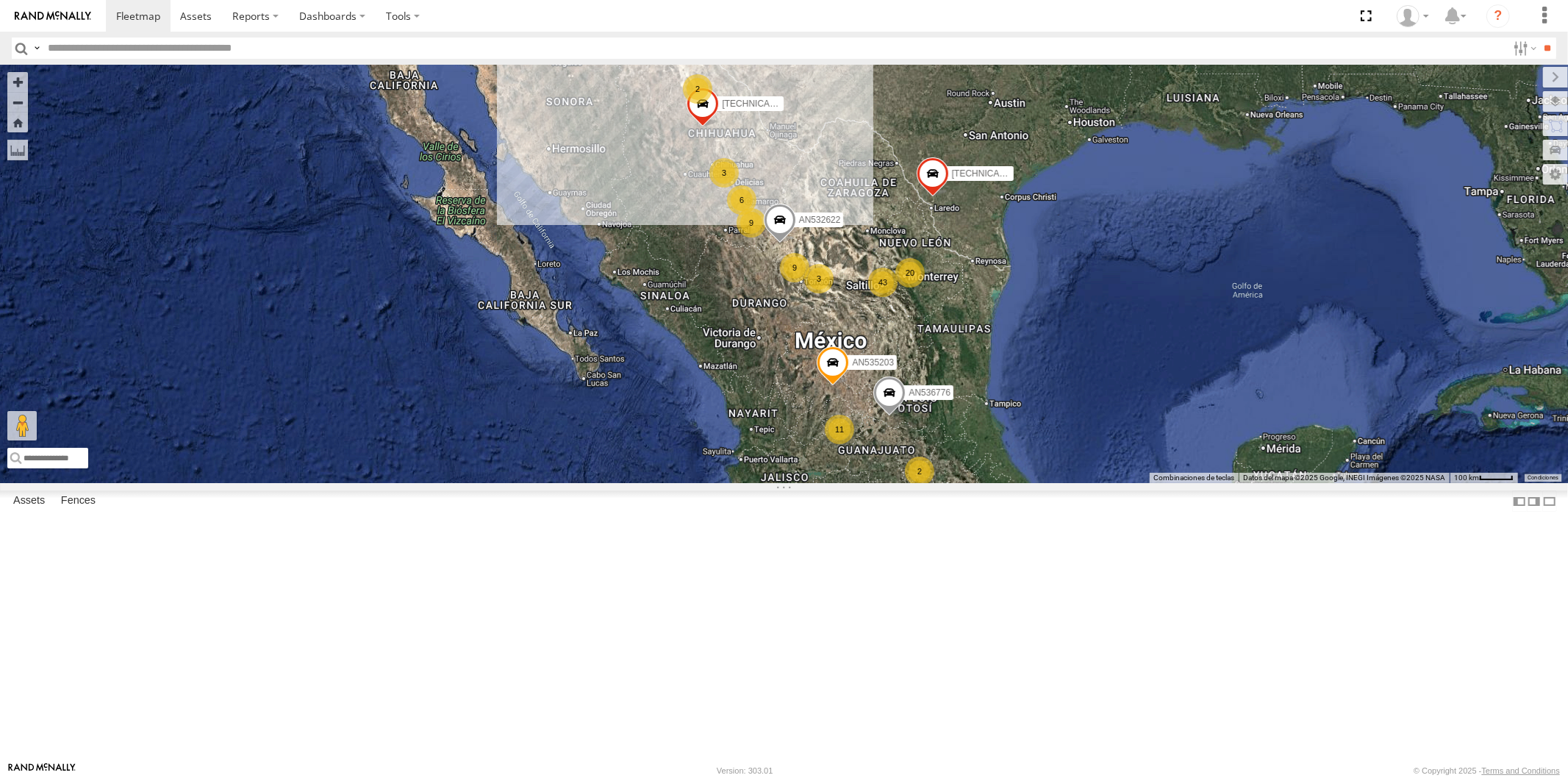click at bounding box center (0, 0) 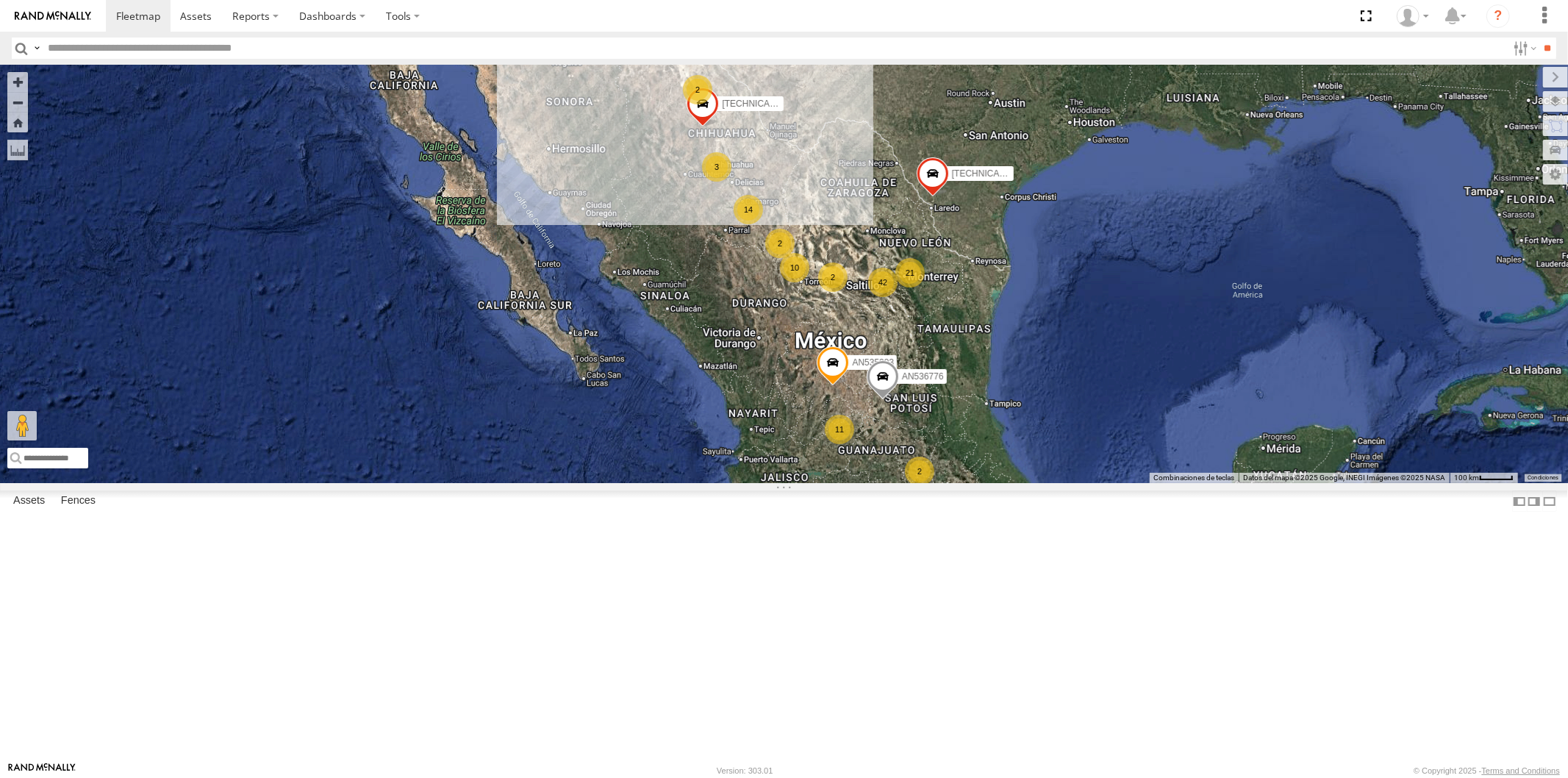 click at bounding box center [774, 48] 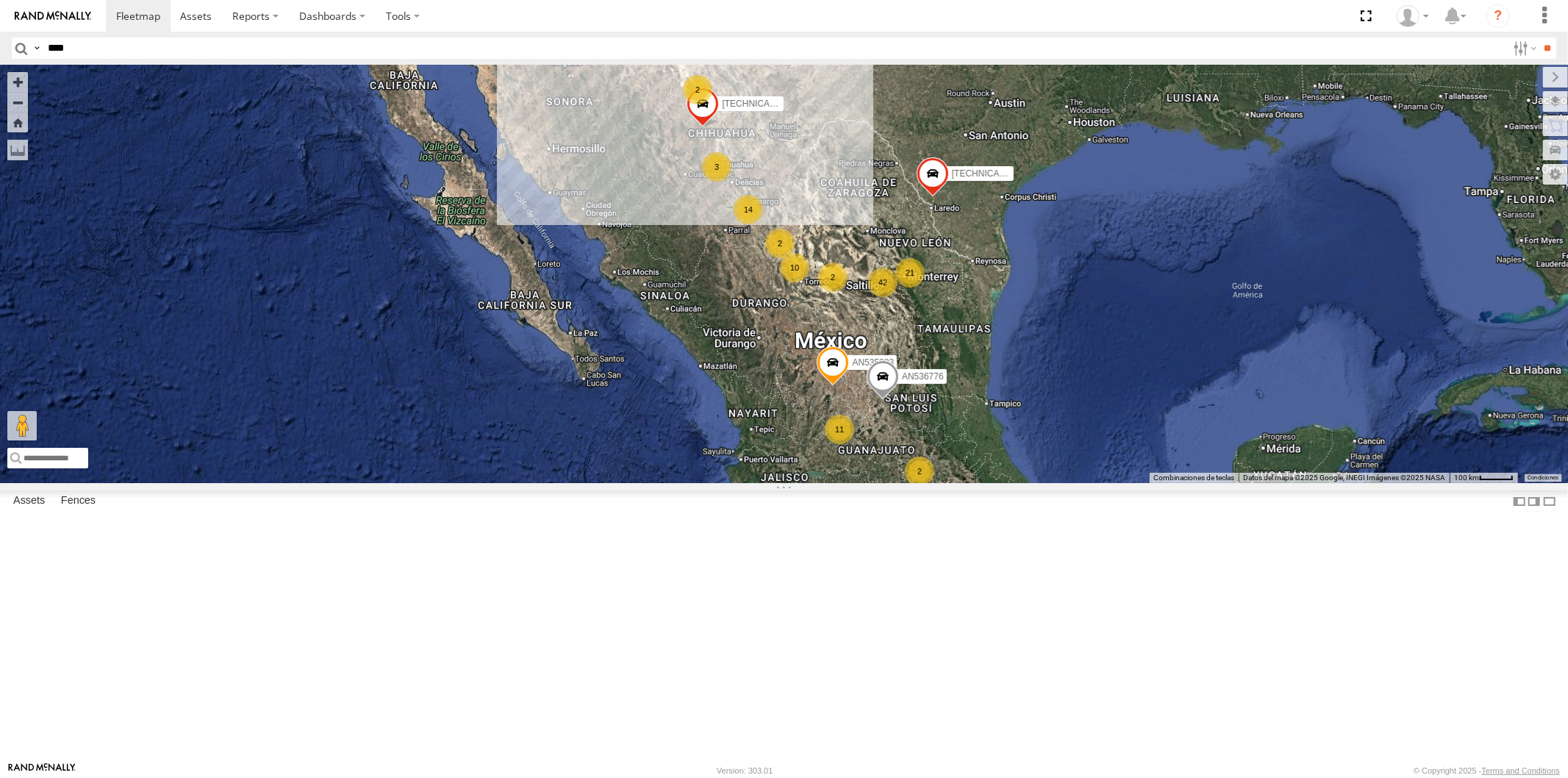 type on "****" 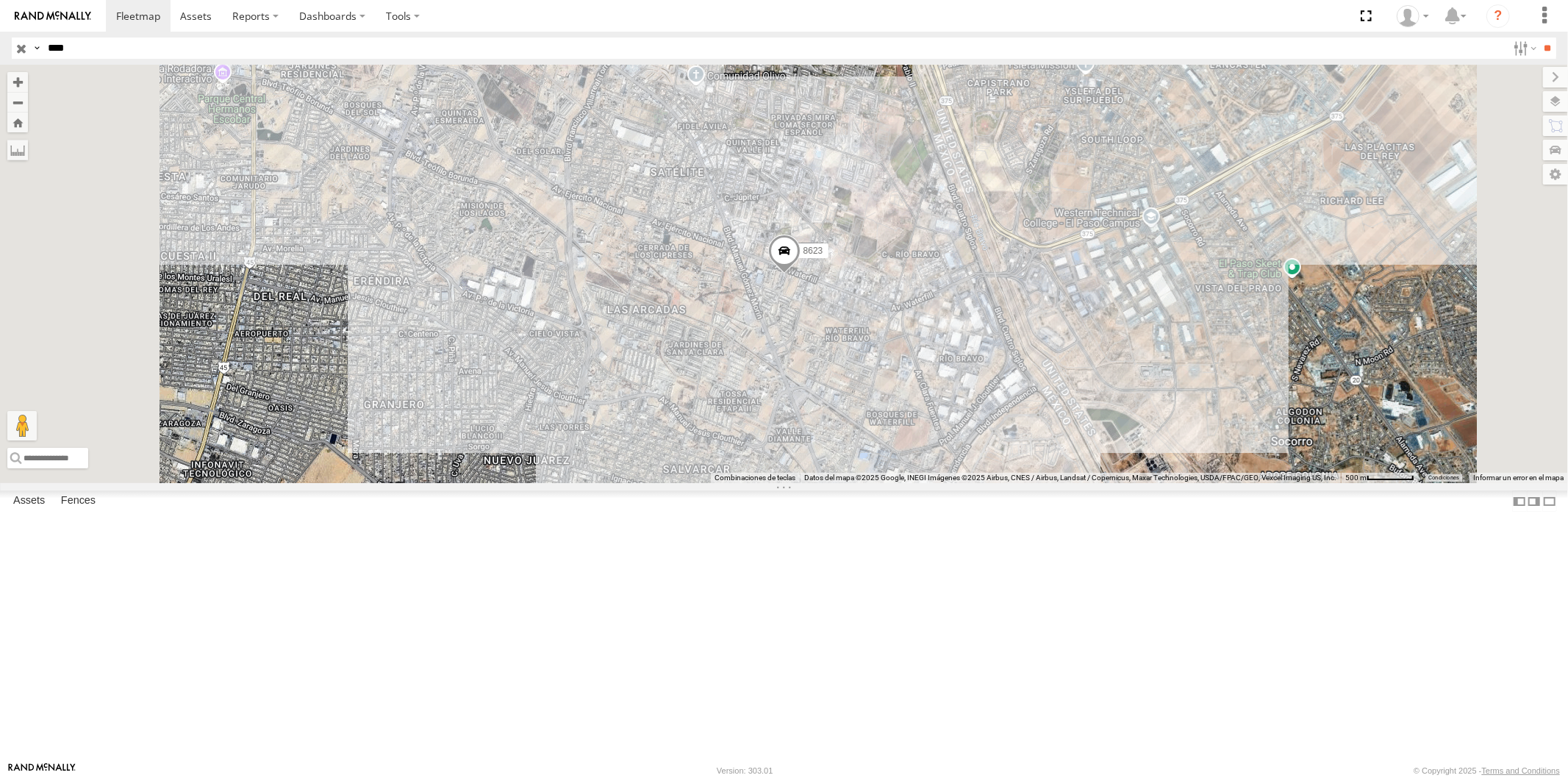 click at bounding box center (784, 254) 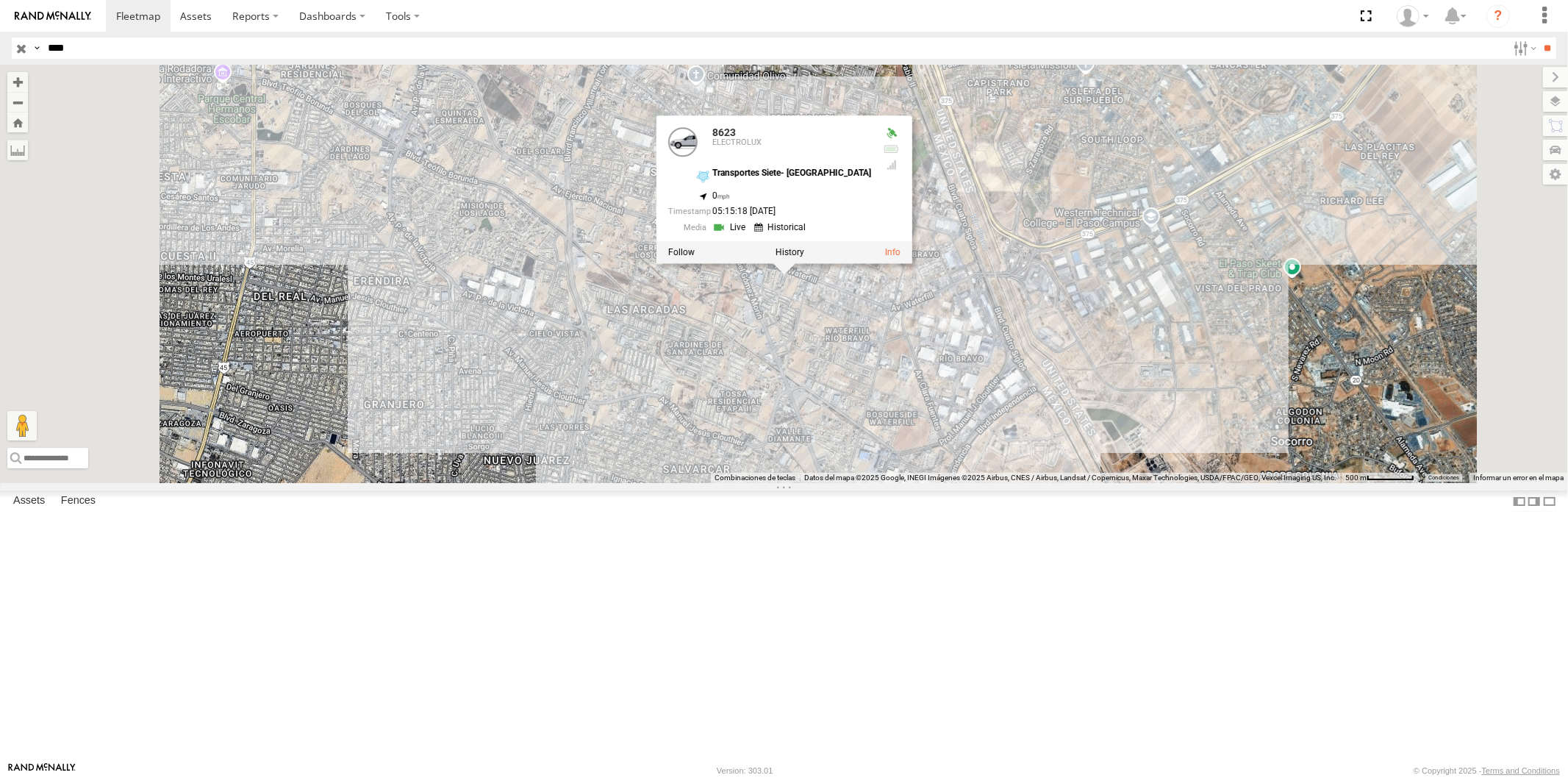 click on "8623 8623 ELECTROLUX Transportes Siete- [GEOGRAPHIC_DATA] 31.67113 ,  -106.36263 0 05:15:18 [DATE]" at bounding box center (784, 274) 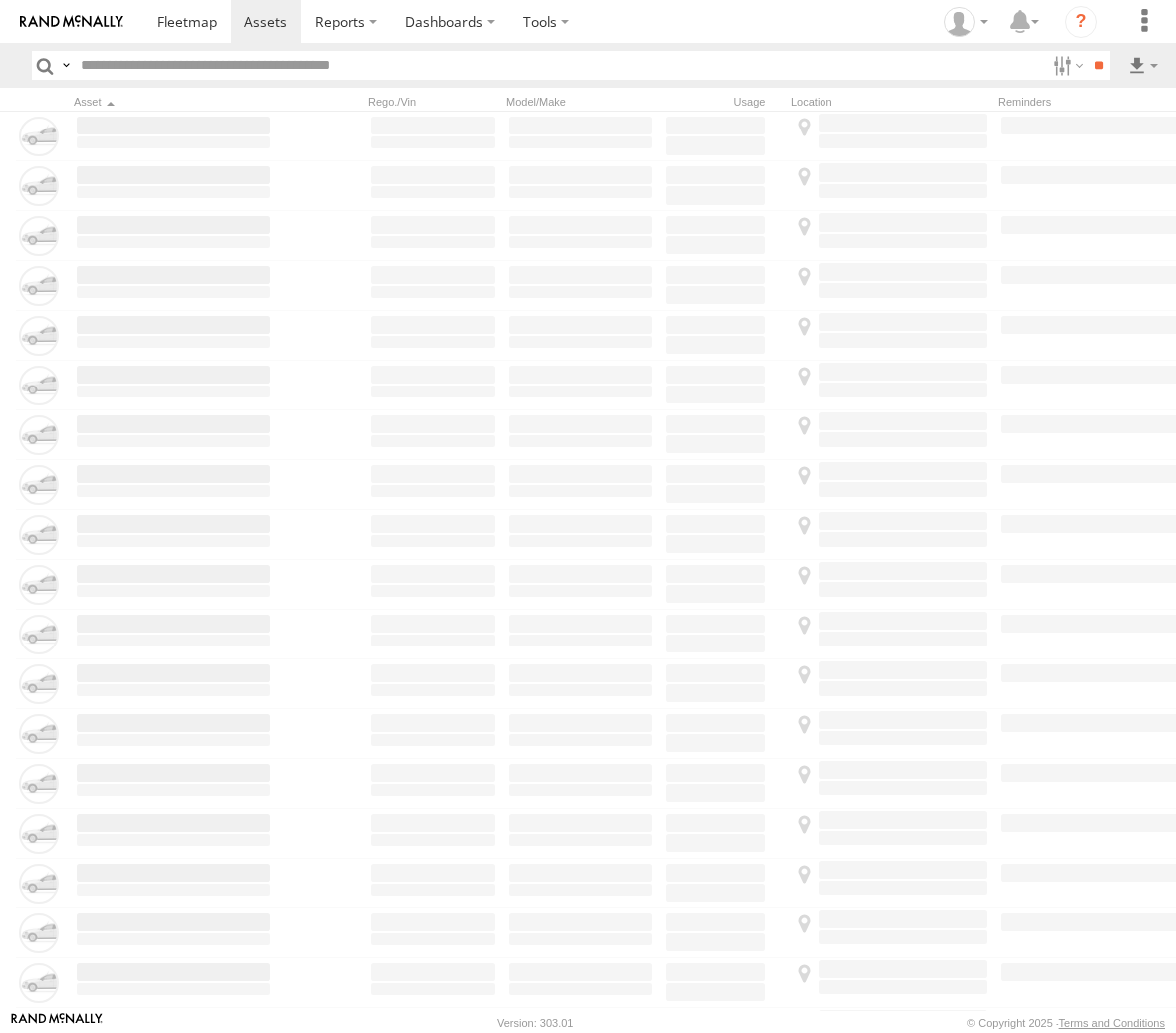 scroll, scrollTop: 0, scrollLeft: 0, axis: both 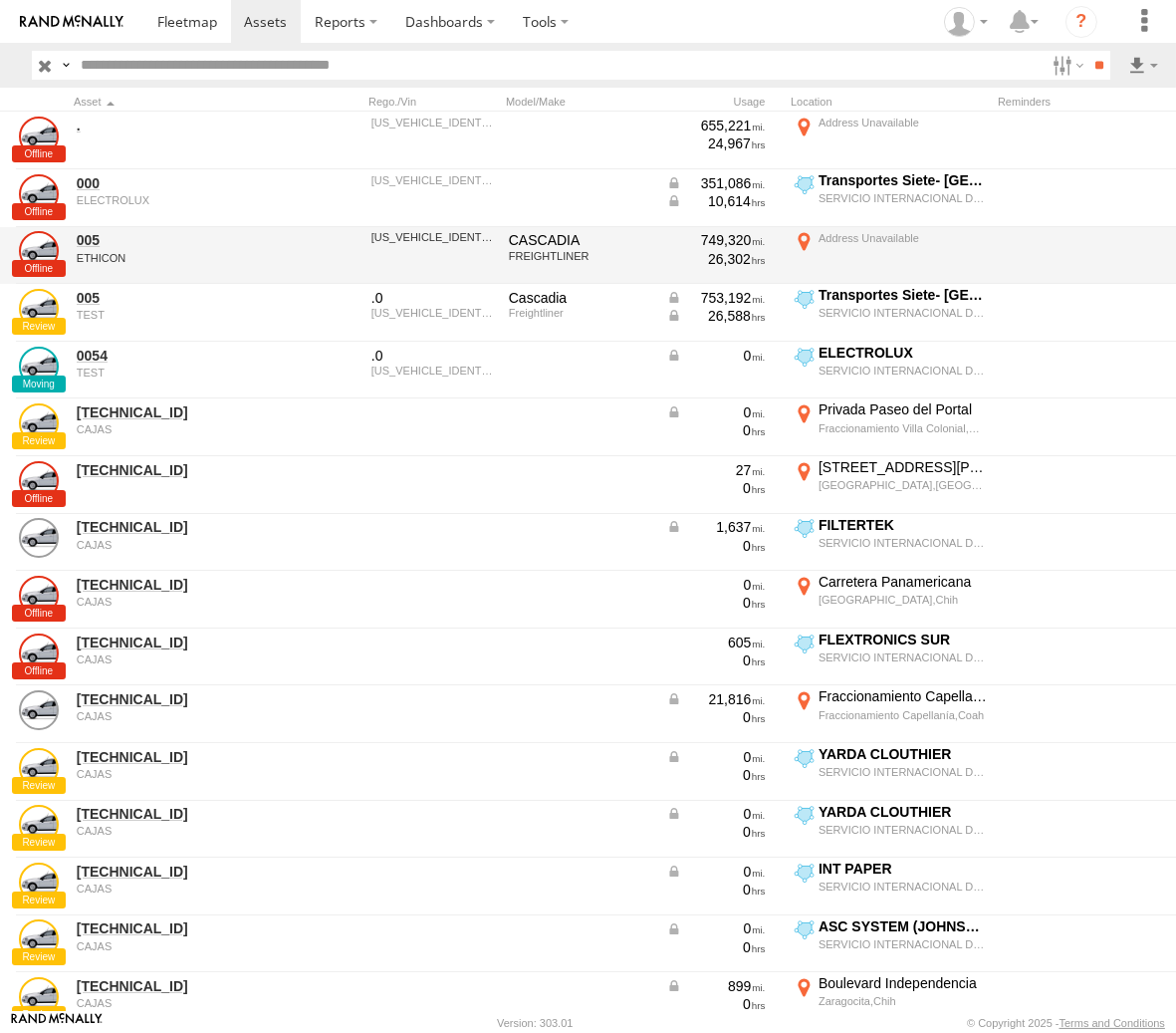 drag, startPoint x: 245, startPoint y: 267, endPoint x: 86, endPoint y: 282, distance: 159.70598 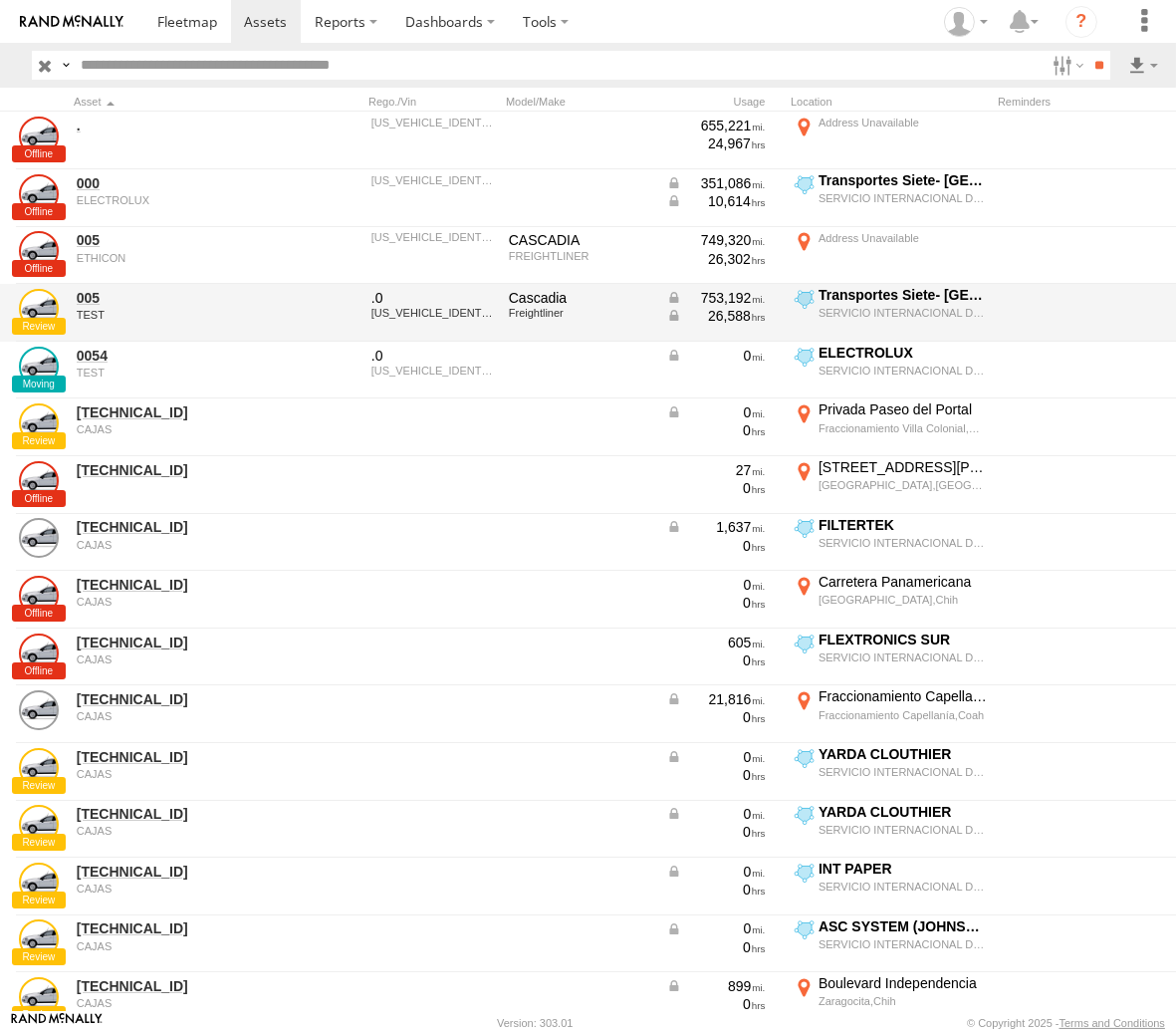 drag, startPoint x: 115, startPoint y: 331, endPoint x: 86, endPoint y: 339, distance: 30.083218 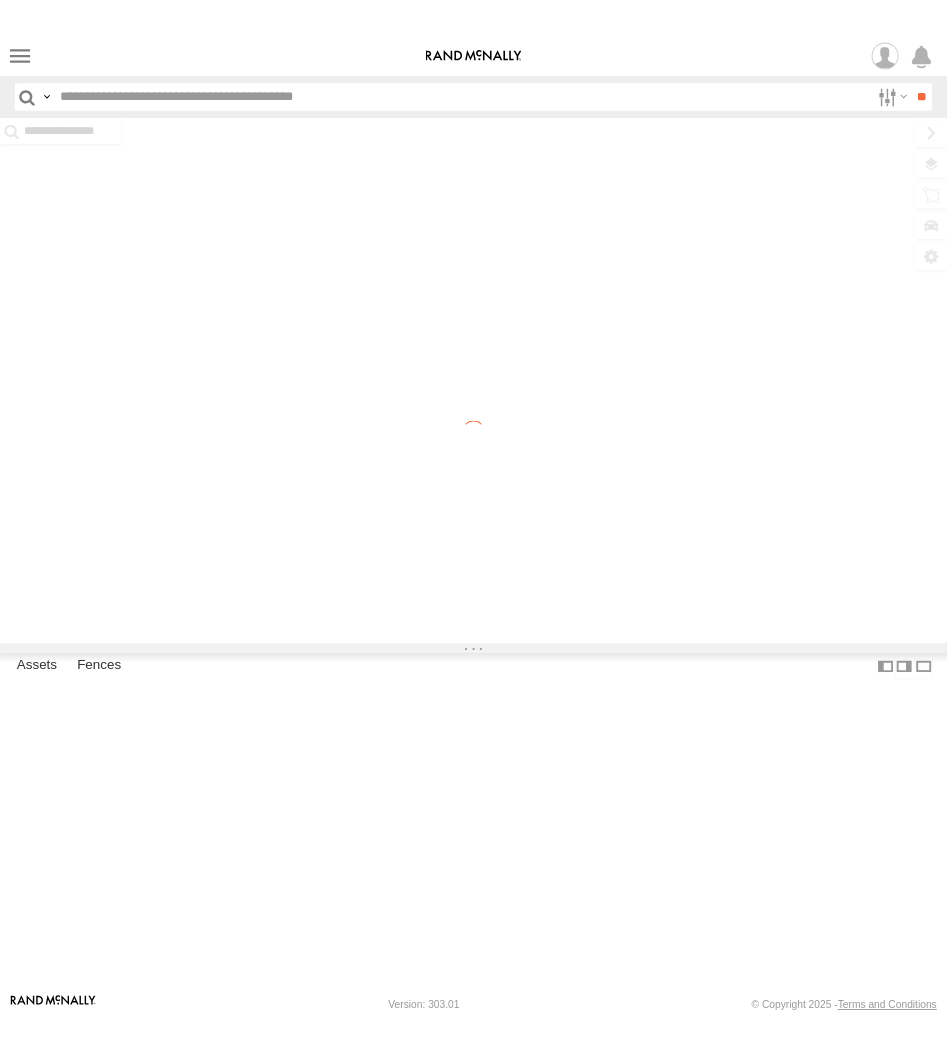scroll, scrollTop: 0, scrollLeft: 0, axis: both 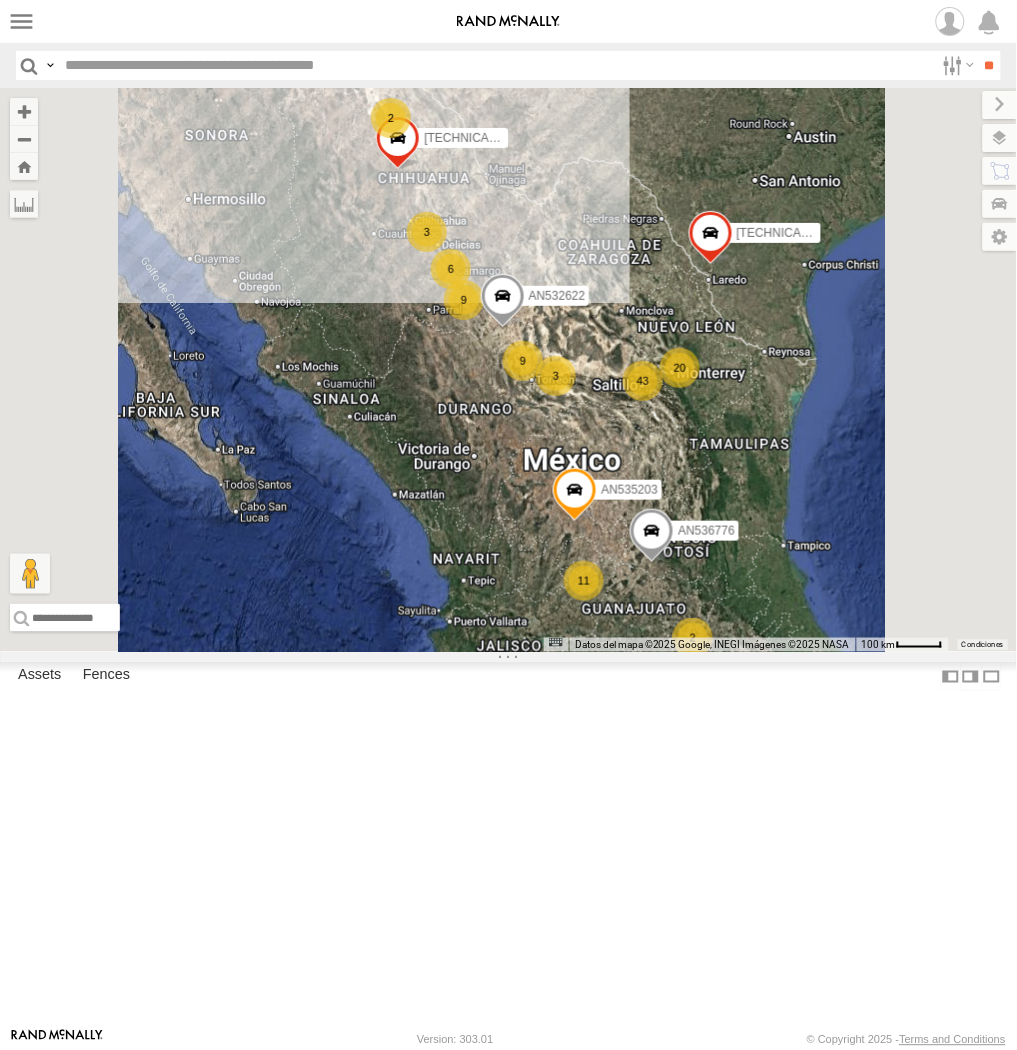 click on "L683
Locales
Transportes Siete- [GEOGRAPHIC_DATA]
SERVICIO INTERNACIONAL DE ENLACE TERRESTRE SA
31.67037 -106.36318
Video" at bounding box center (0, 0) 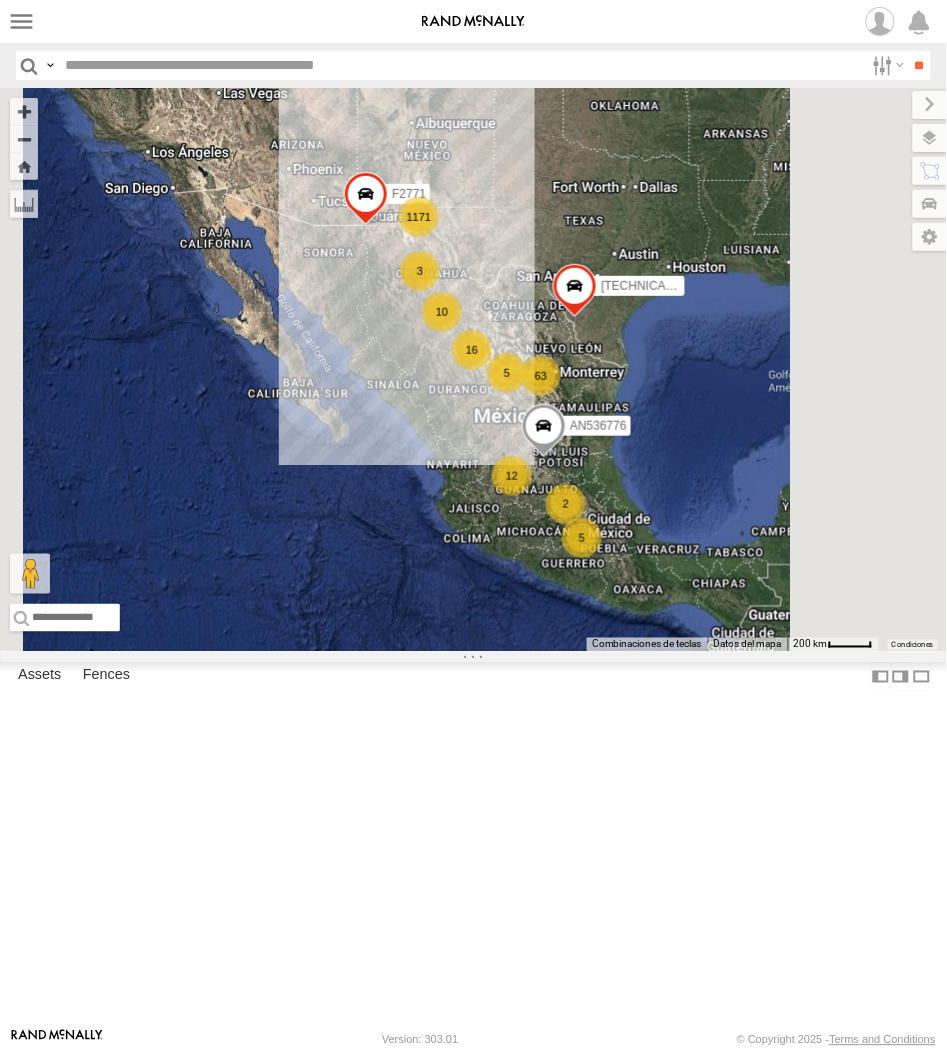 click at bounding box center [922, 676] 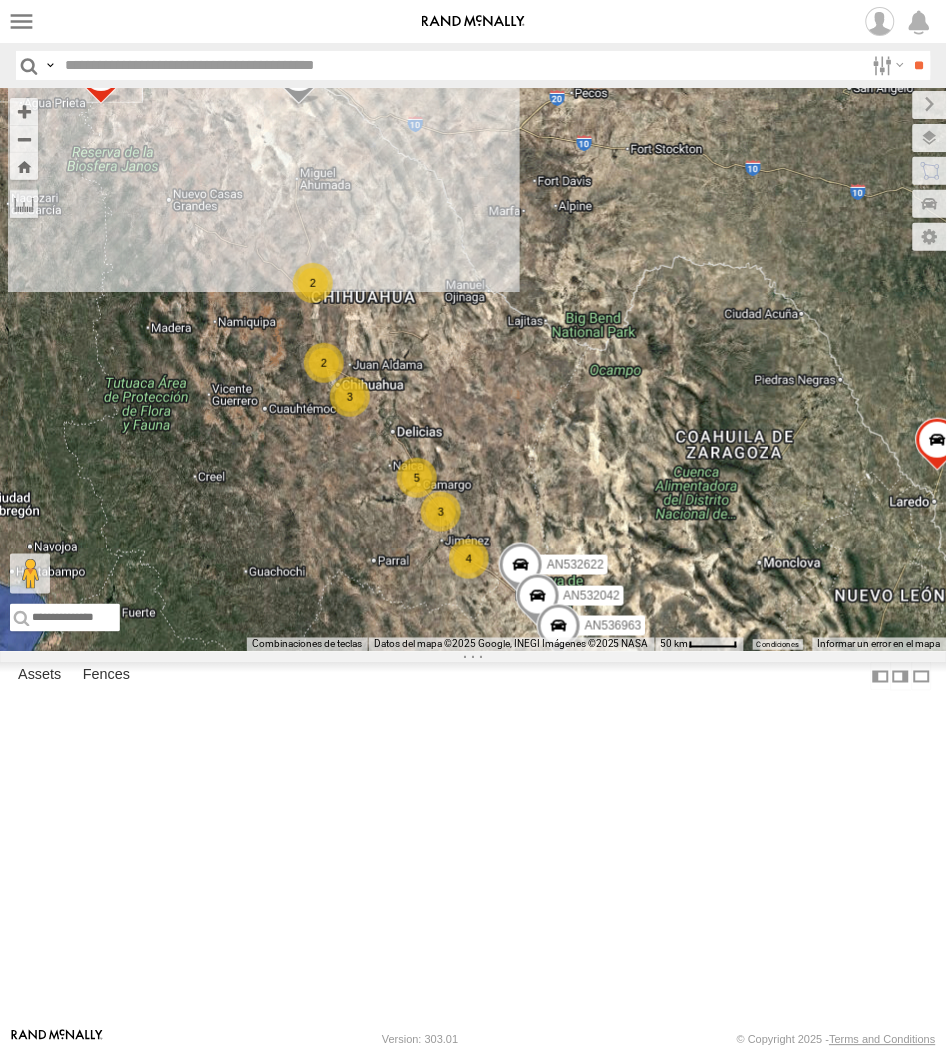 click at bounding box center (50, 65) 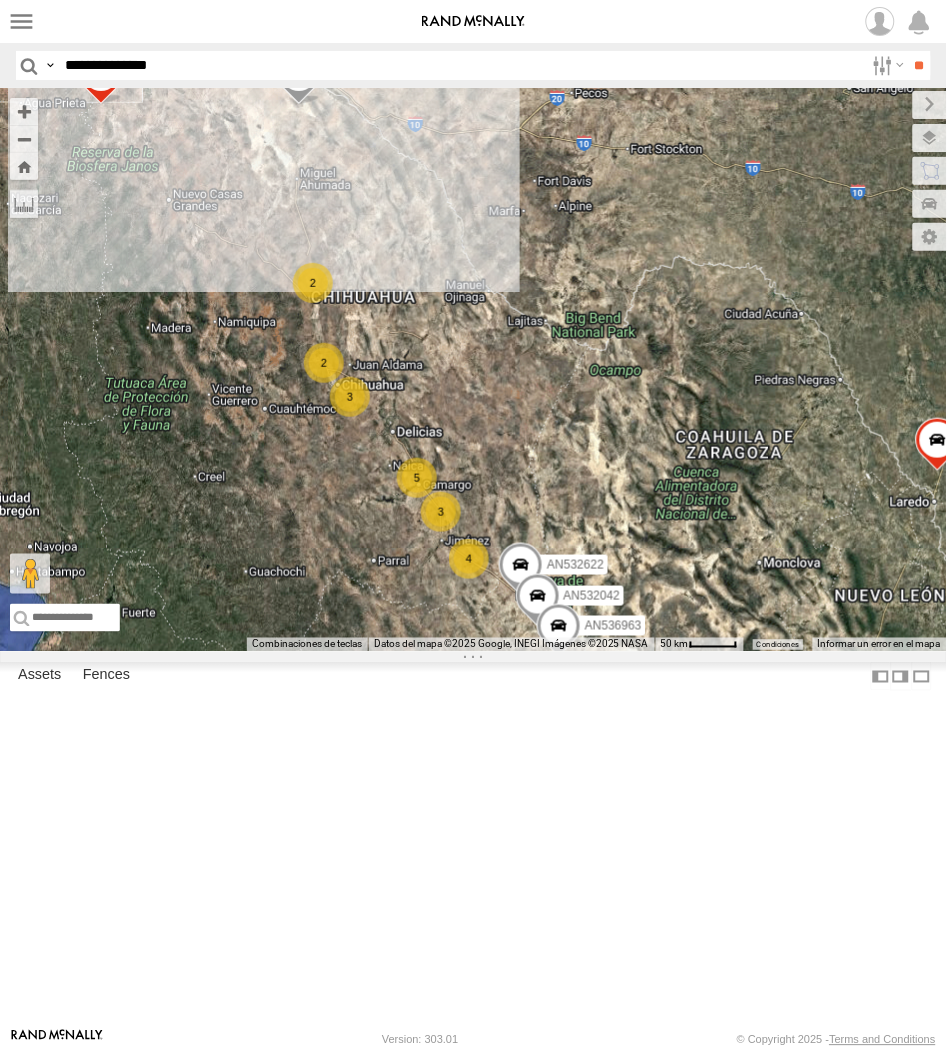 click on "**" at bounding box center (919, 65) 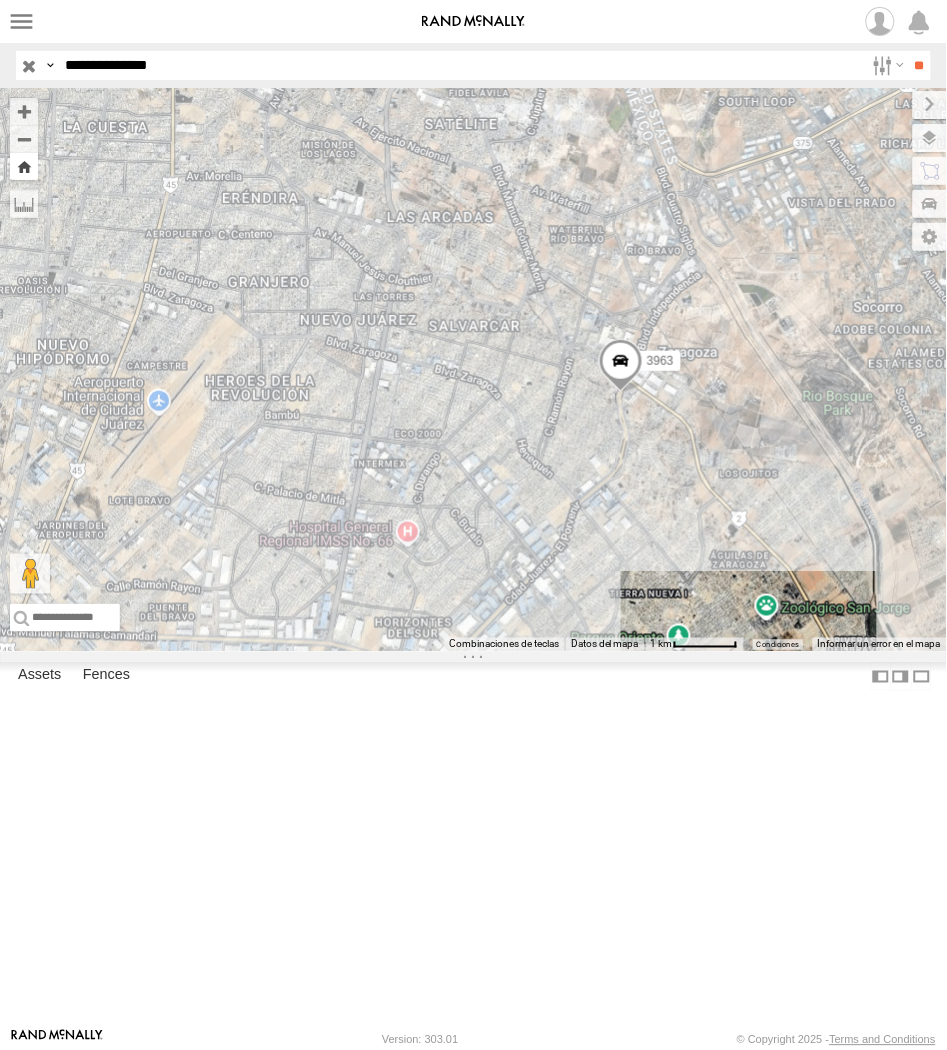 click at bounding box center (24, 166) 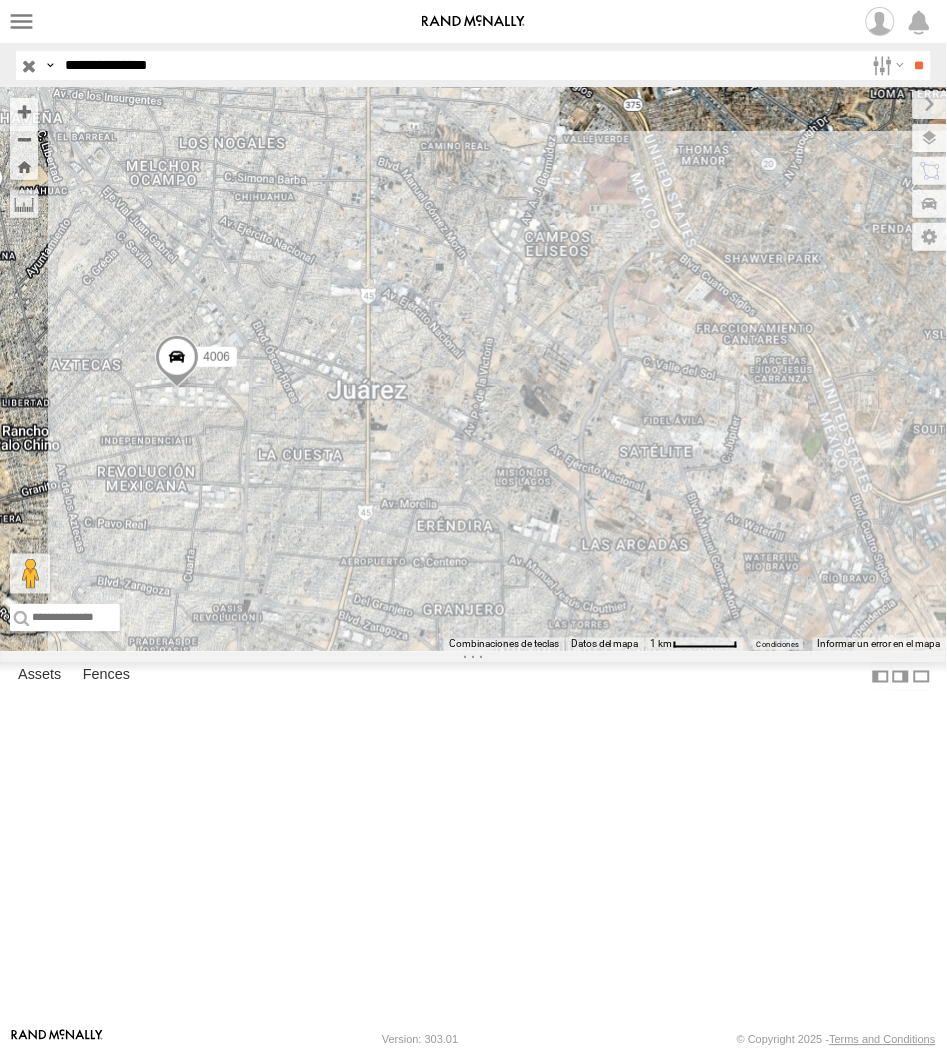drag, startPoint x: 332, startPoint y: 260, endPoint x: 361, endPoint y: 280, distance: 35.22783 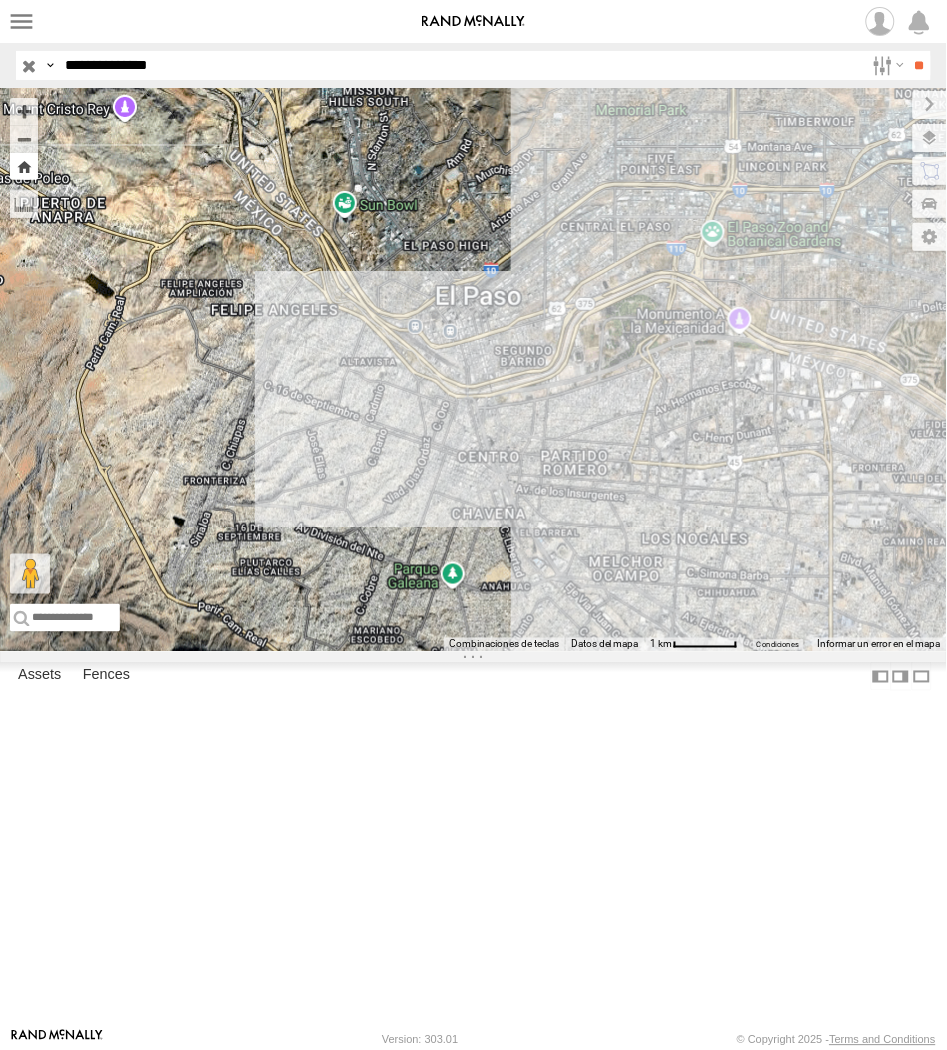 click at bounding box center (24, 166) 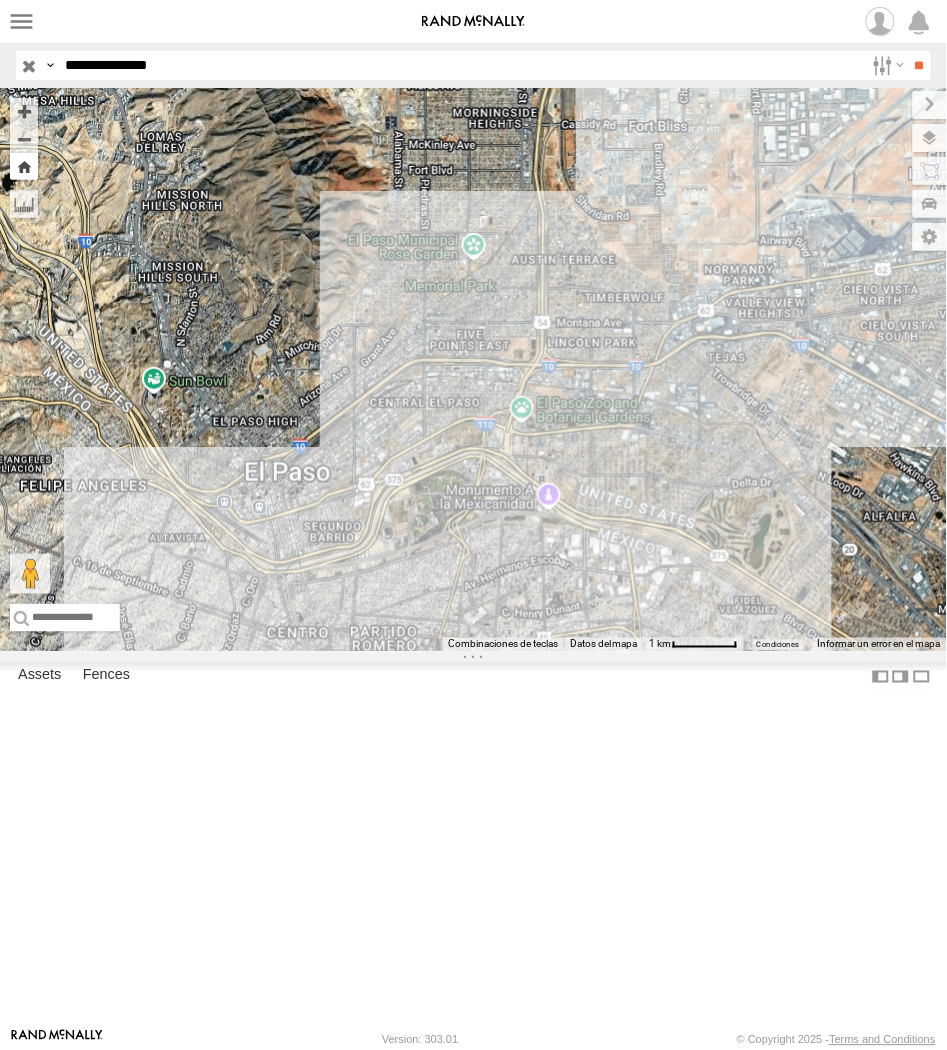 click at bounding box center [24, 166] 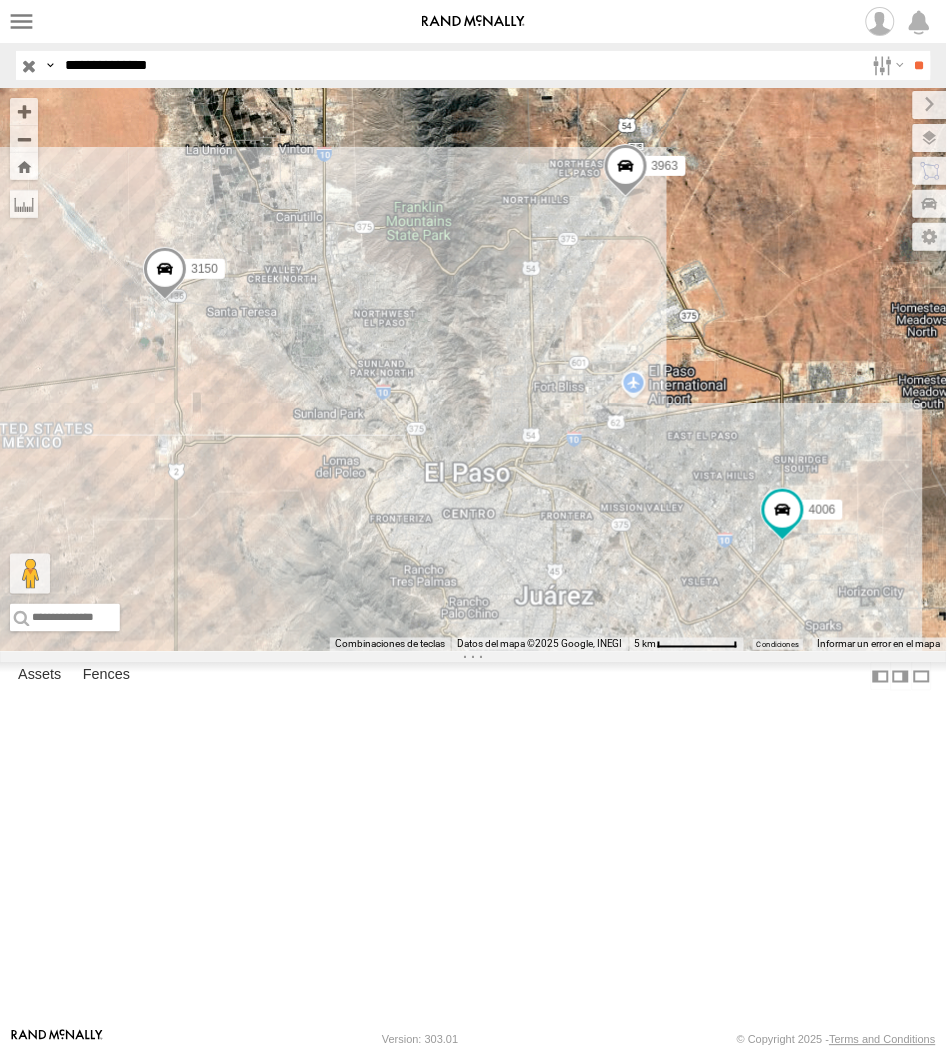 click on "**********" at bounding box center (460, 65) 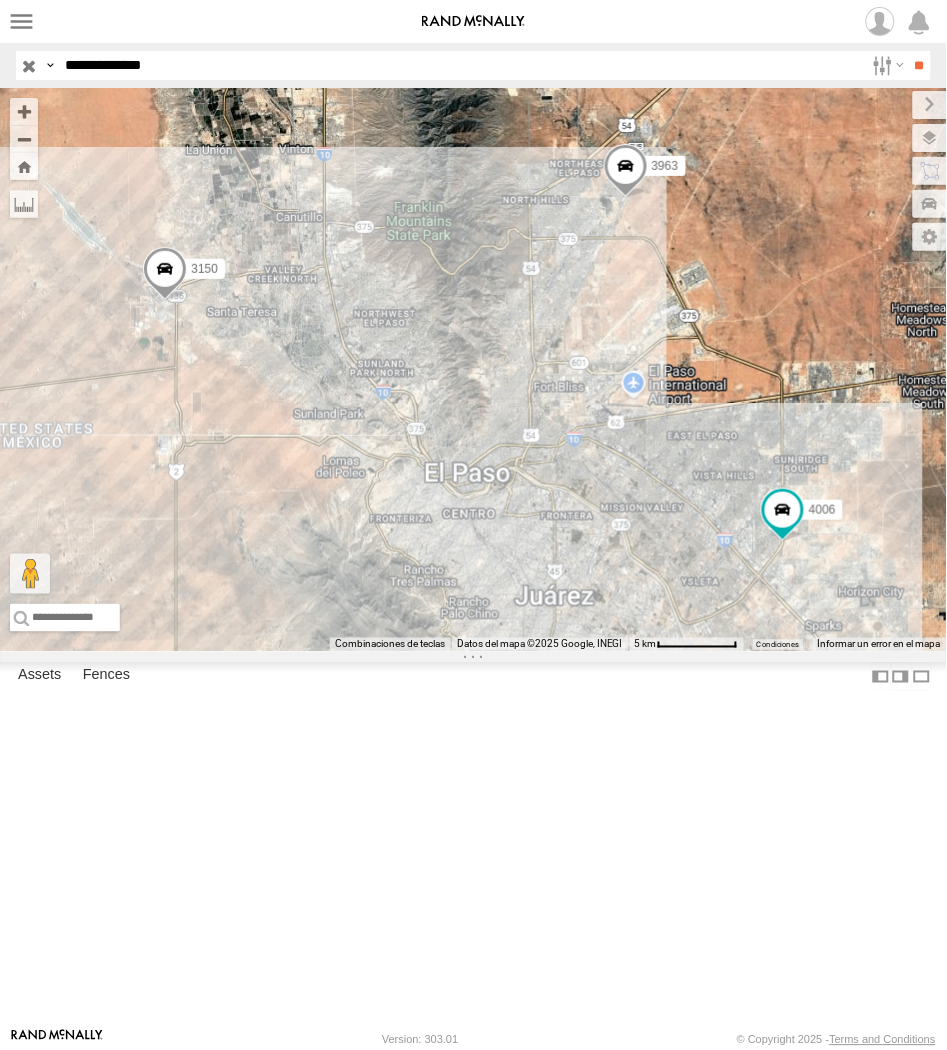 click on "**" at bounding box center (919, 65) 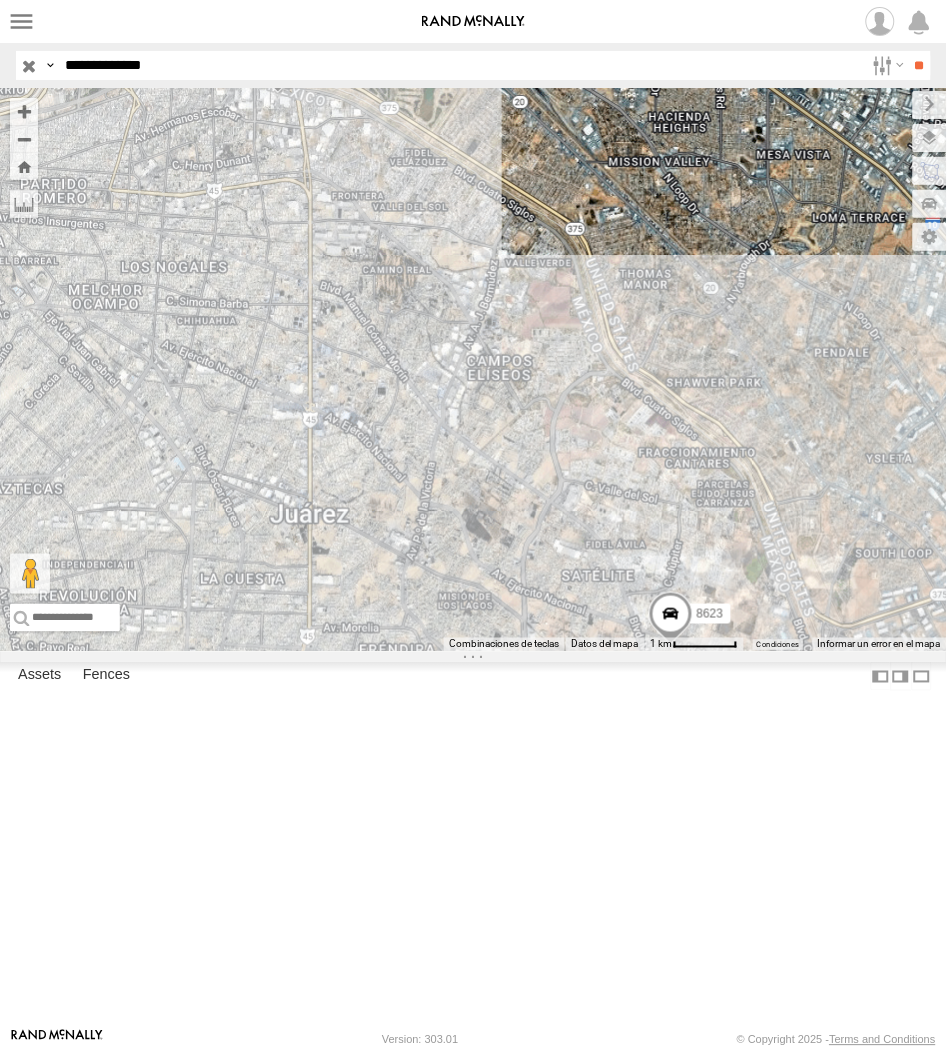click on "**********" at bounding box center [460, 65] 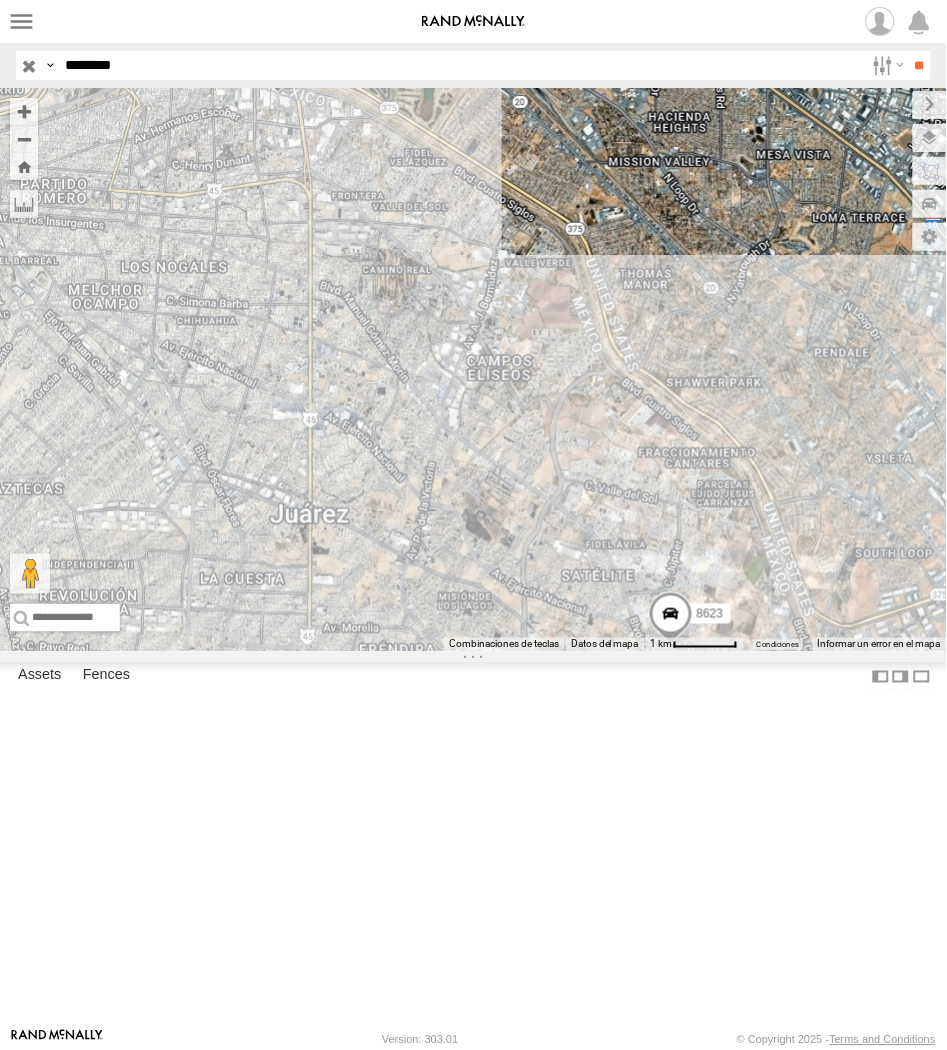 click on "**" at bounding box center (919, 65) 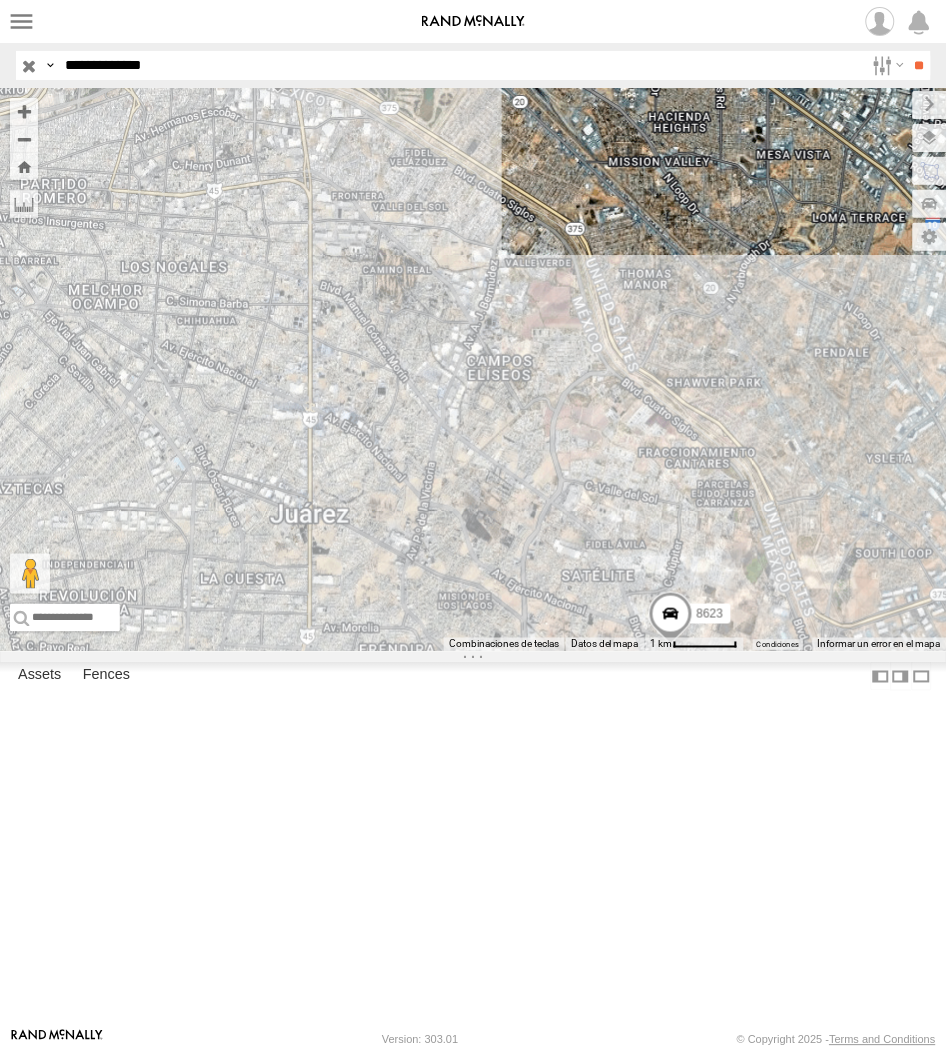 type on "**********" 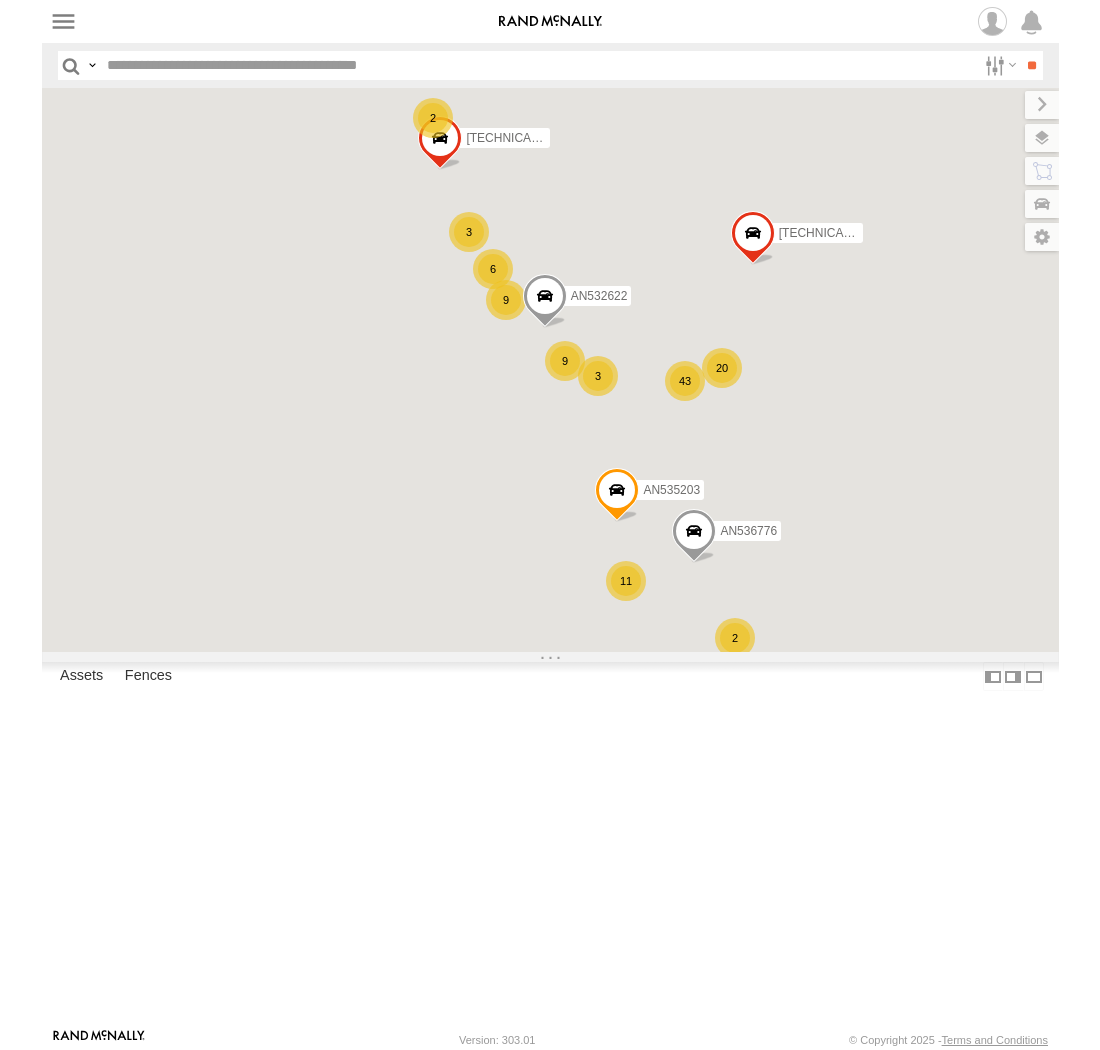 scroll, scrollTop: 0, scrollLeft: 0, axis: both 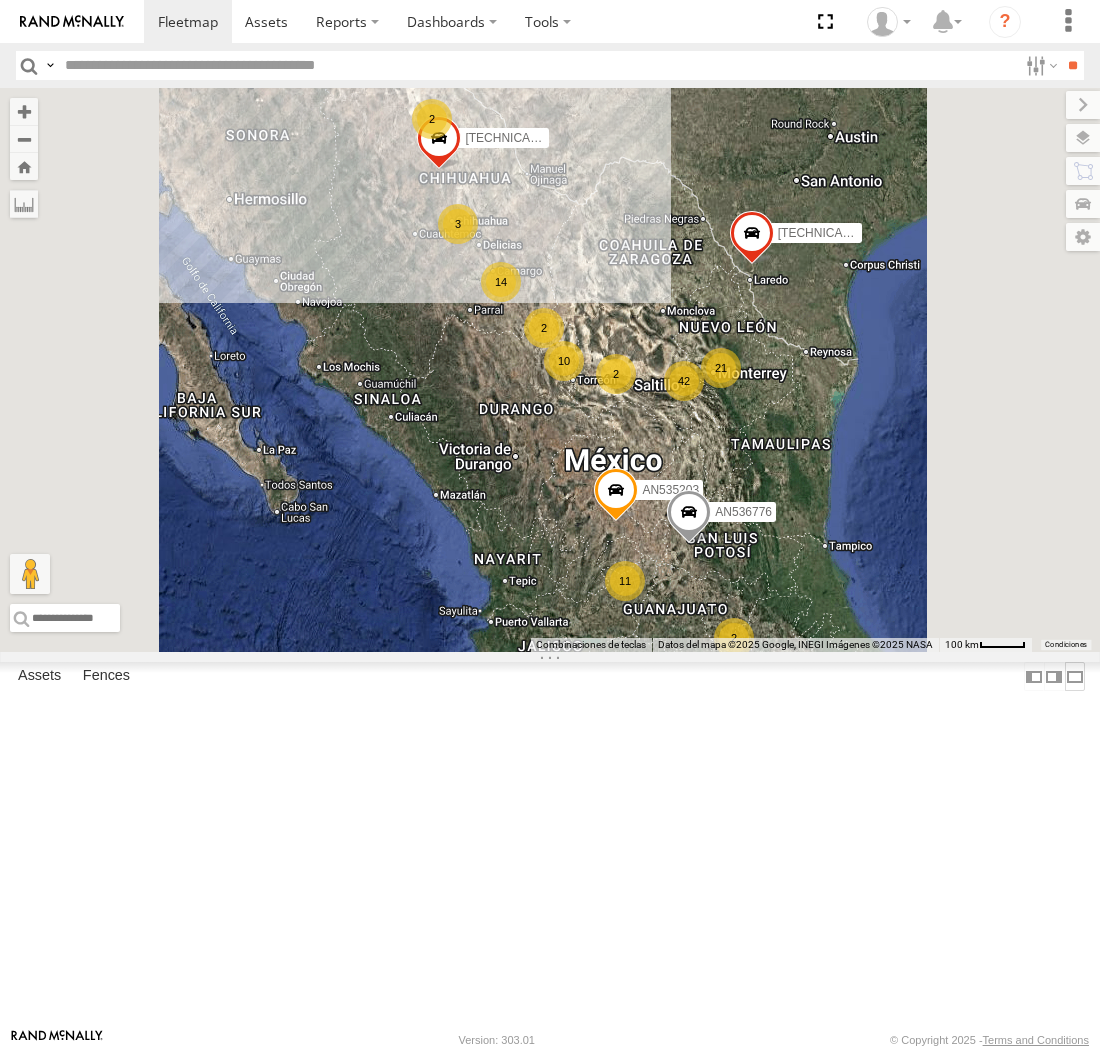 click at bounding box center [1075, 676] 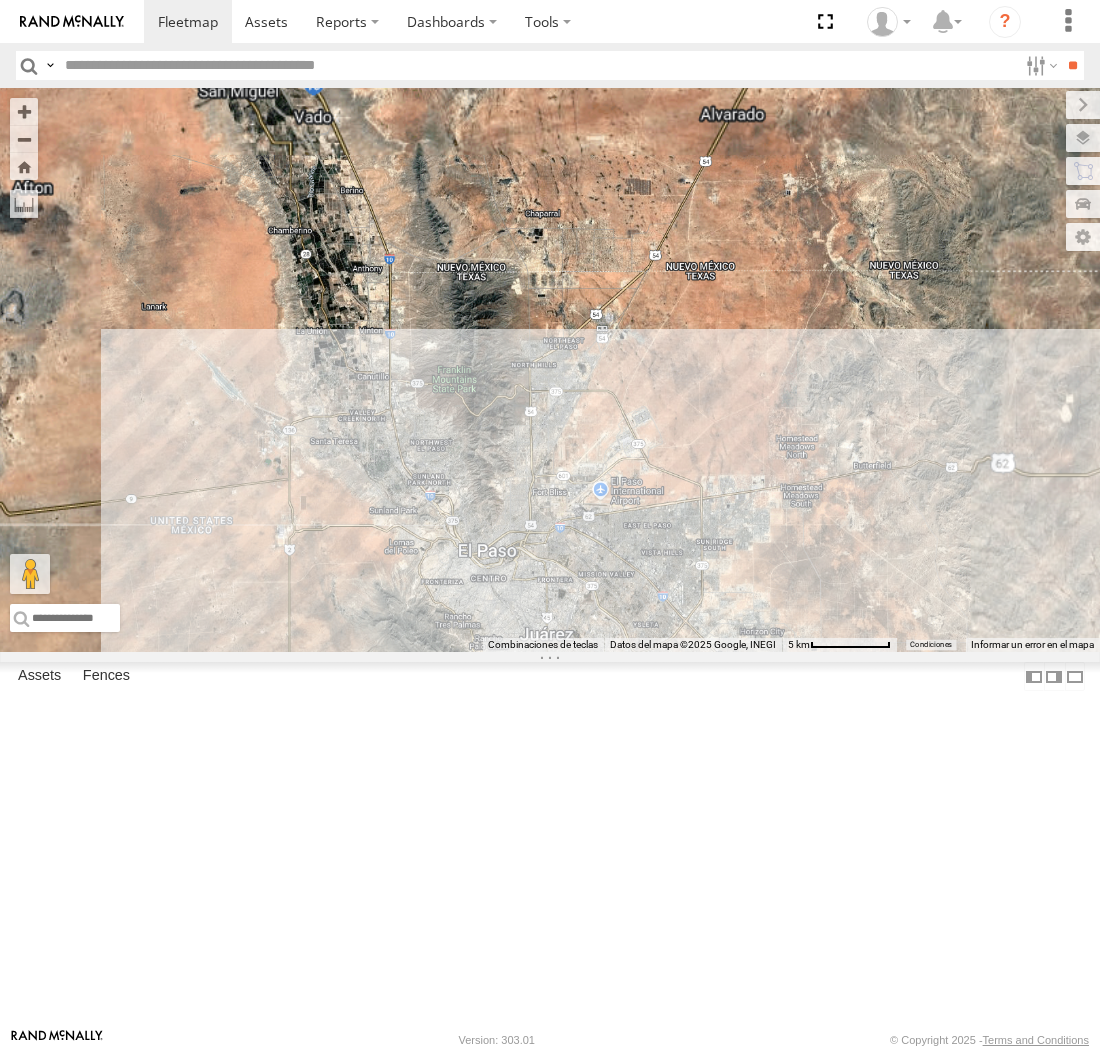 drag, startPoint x: 706, startPoint y: 881, endPoint x: 621, endPoint y: 841, distance: 93.941475 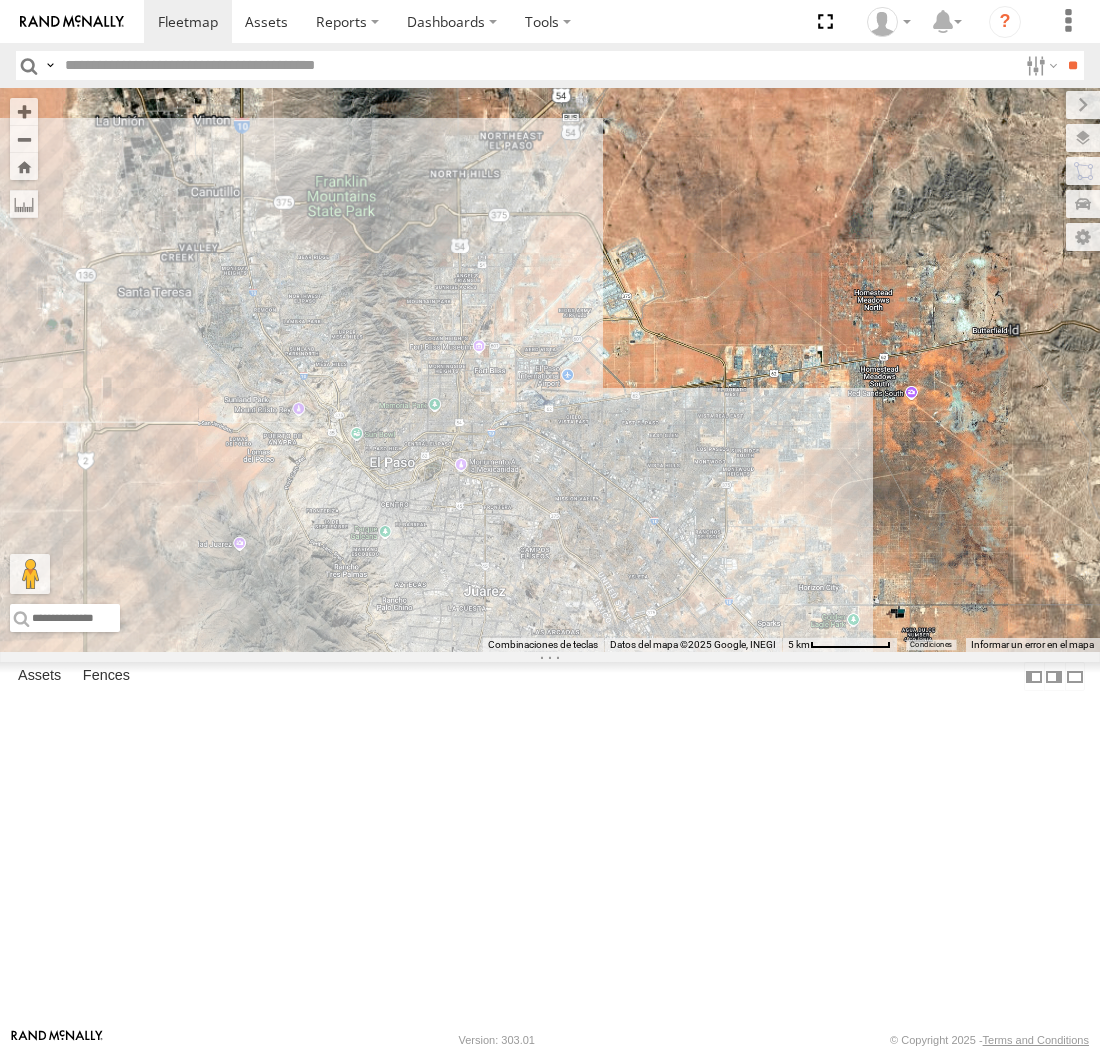 drag, startPoint x: 621, startPoint y: 841, endPoint x: 612, endPoint y: 812, distance: 30.364452 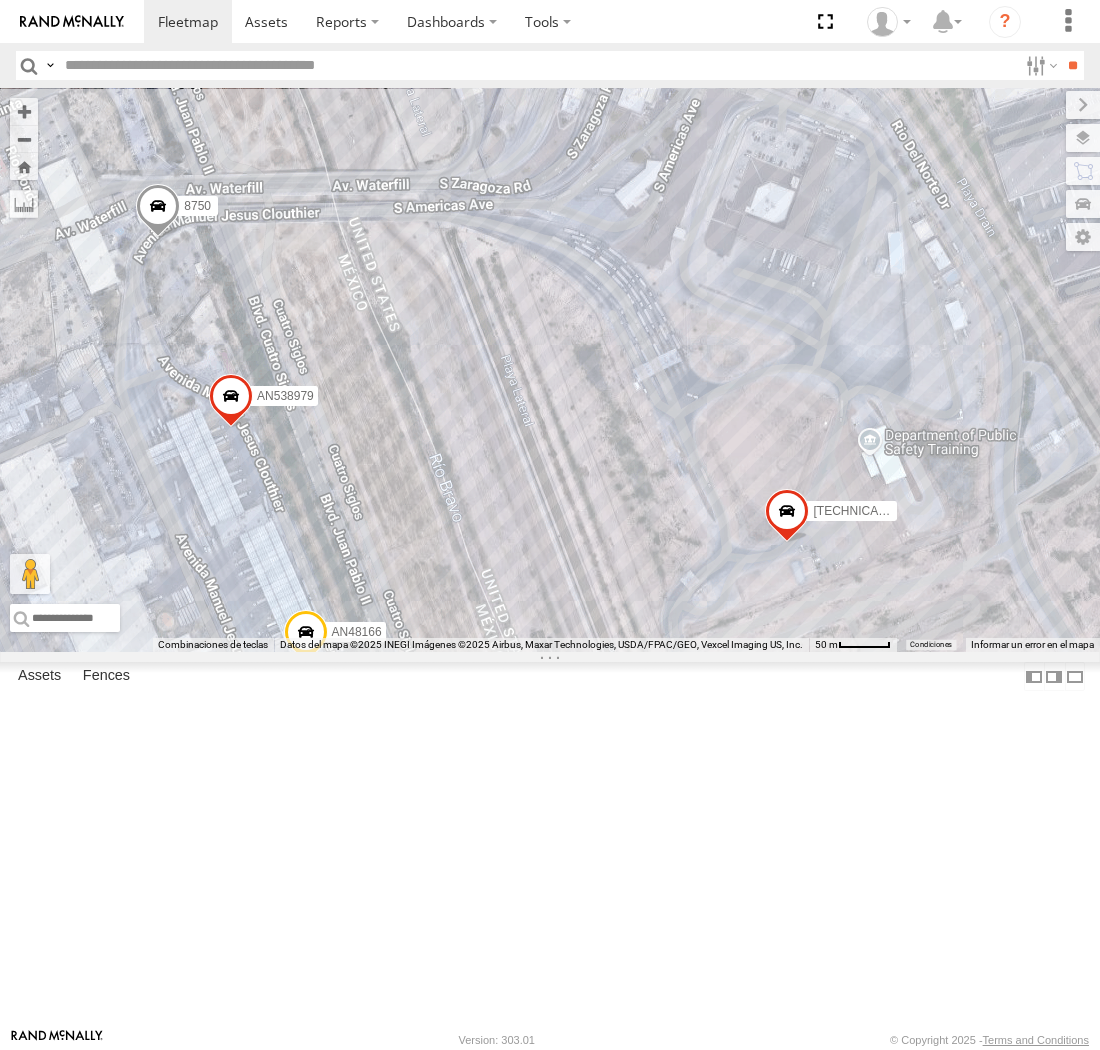 drag, startPoint x: 518, startPoint y: 540, endPoint x: 464, endPoint y: 497, distance: 69.02898 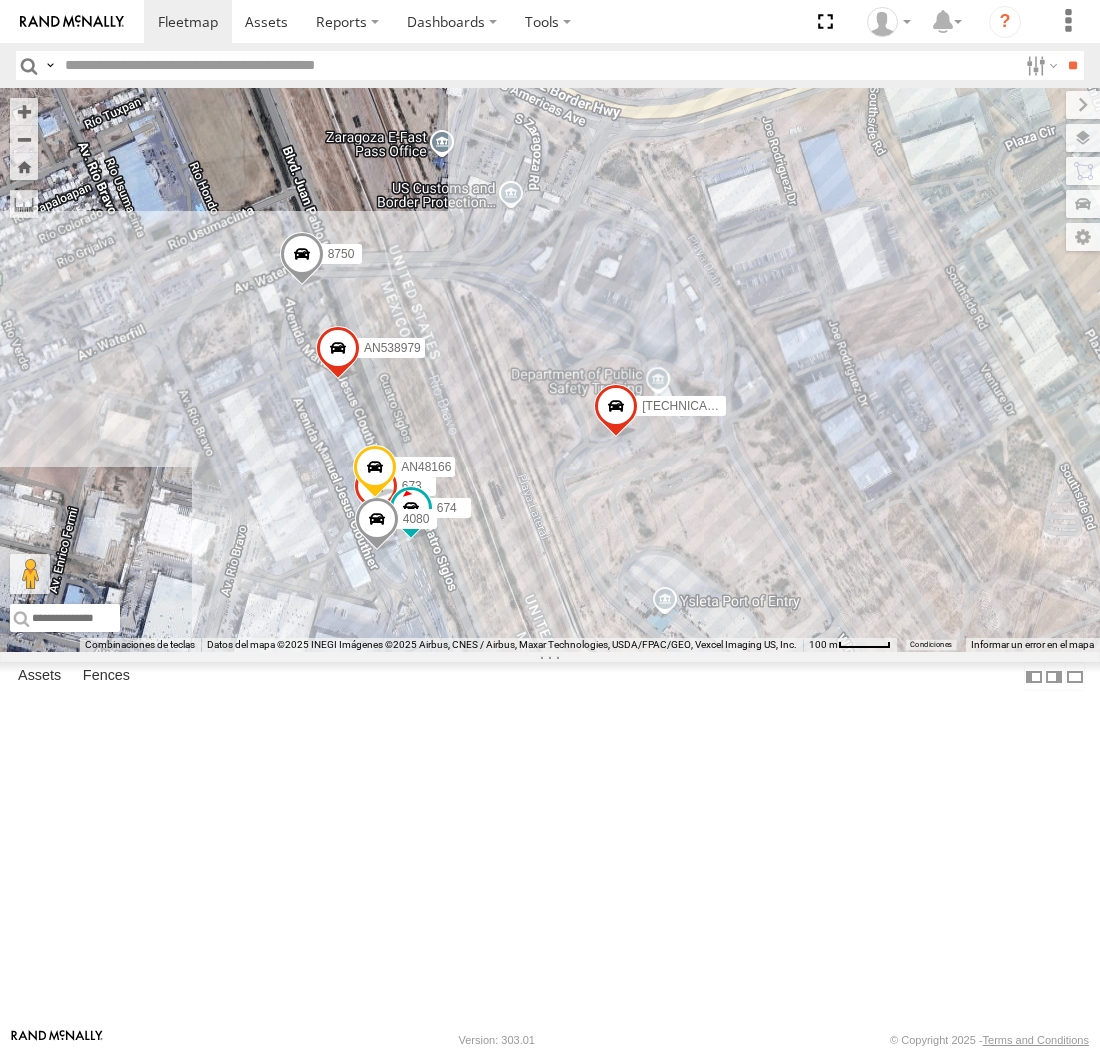 drag, startPoint x: 464, startPoint y: 522, endPoint x: 431, endPoint y: 550, distance: 43.27817 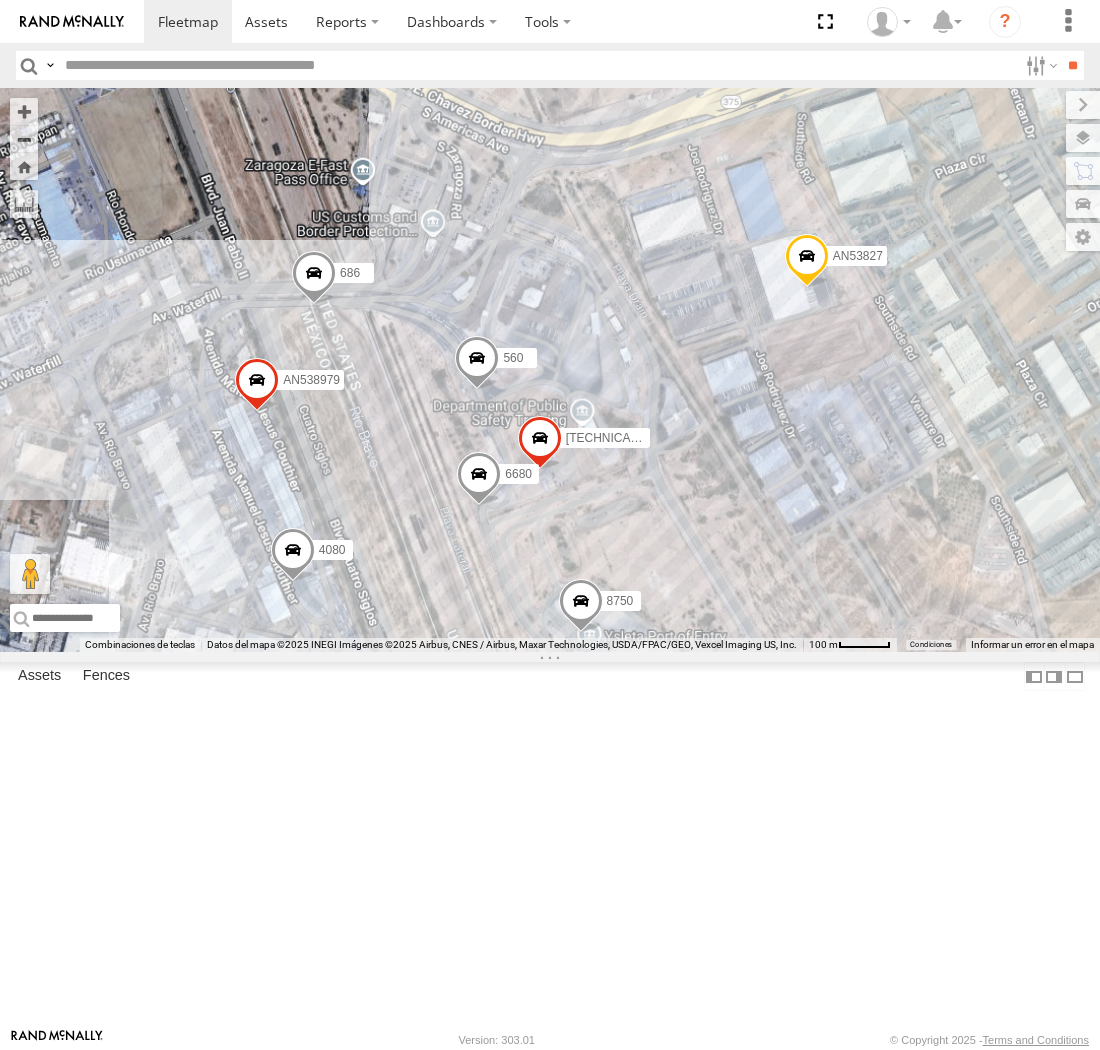drag, startPoint x: 388, startPoint y: 611, endPoint x: 47, endPoint y: 783, distance: 381.92276 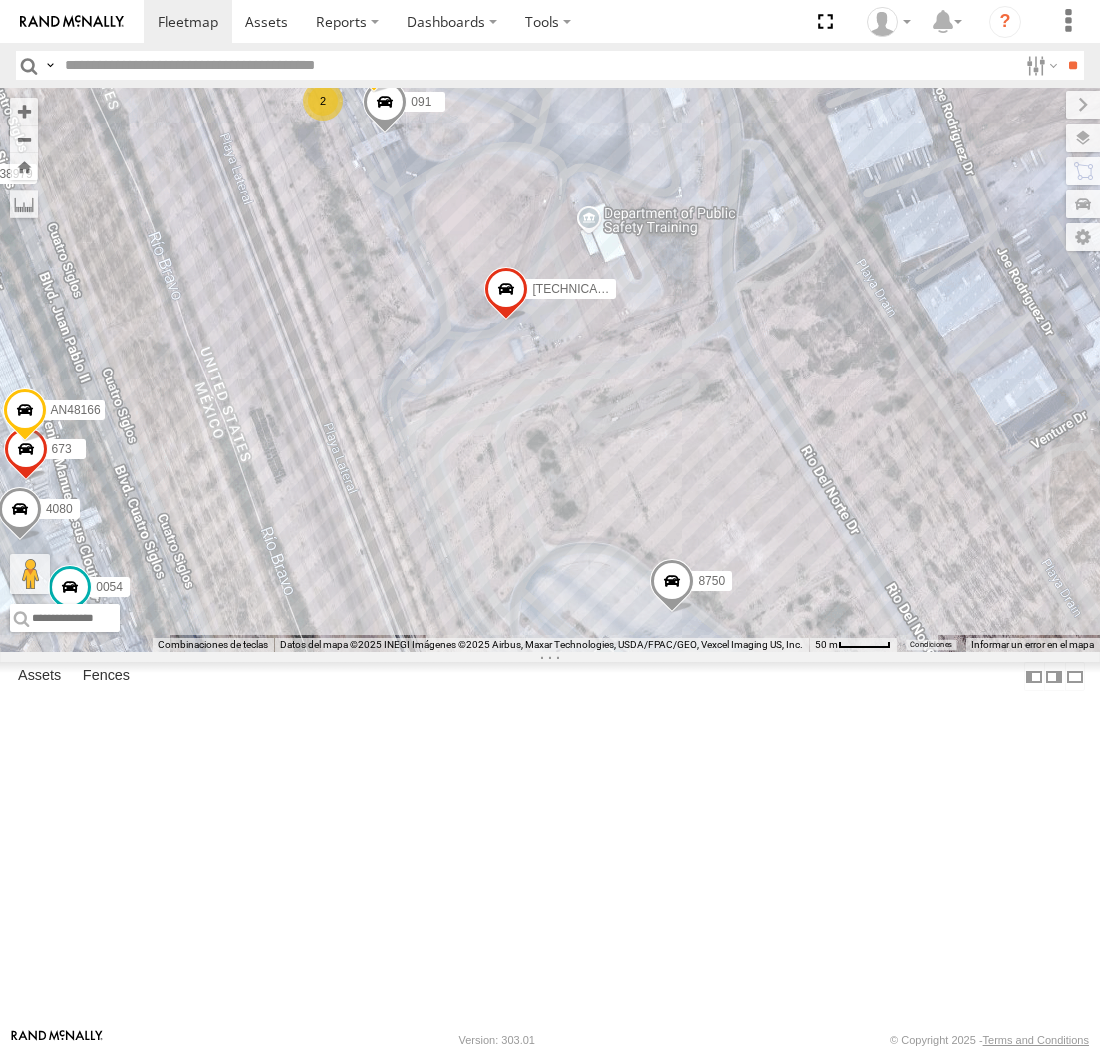 drag, startPoint x: 497, startPoint y: 588, endPoint x: 178, endPoint y: 331, distance: 409.64618 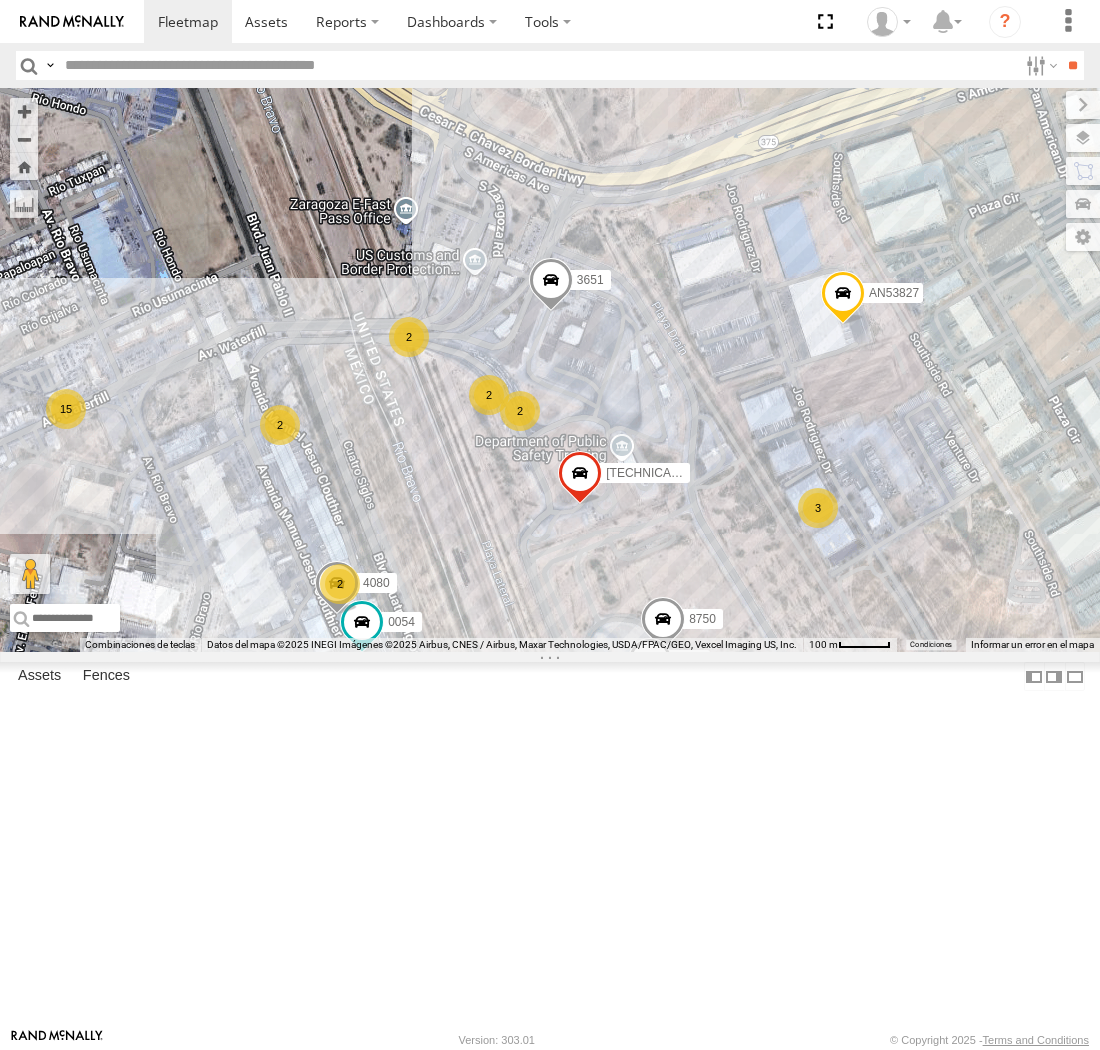drag, startPoint x: 435, startPoint y: 611, endPoint x: 435, endPoint y: 623, distance: 12 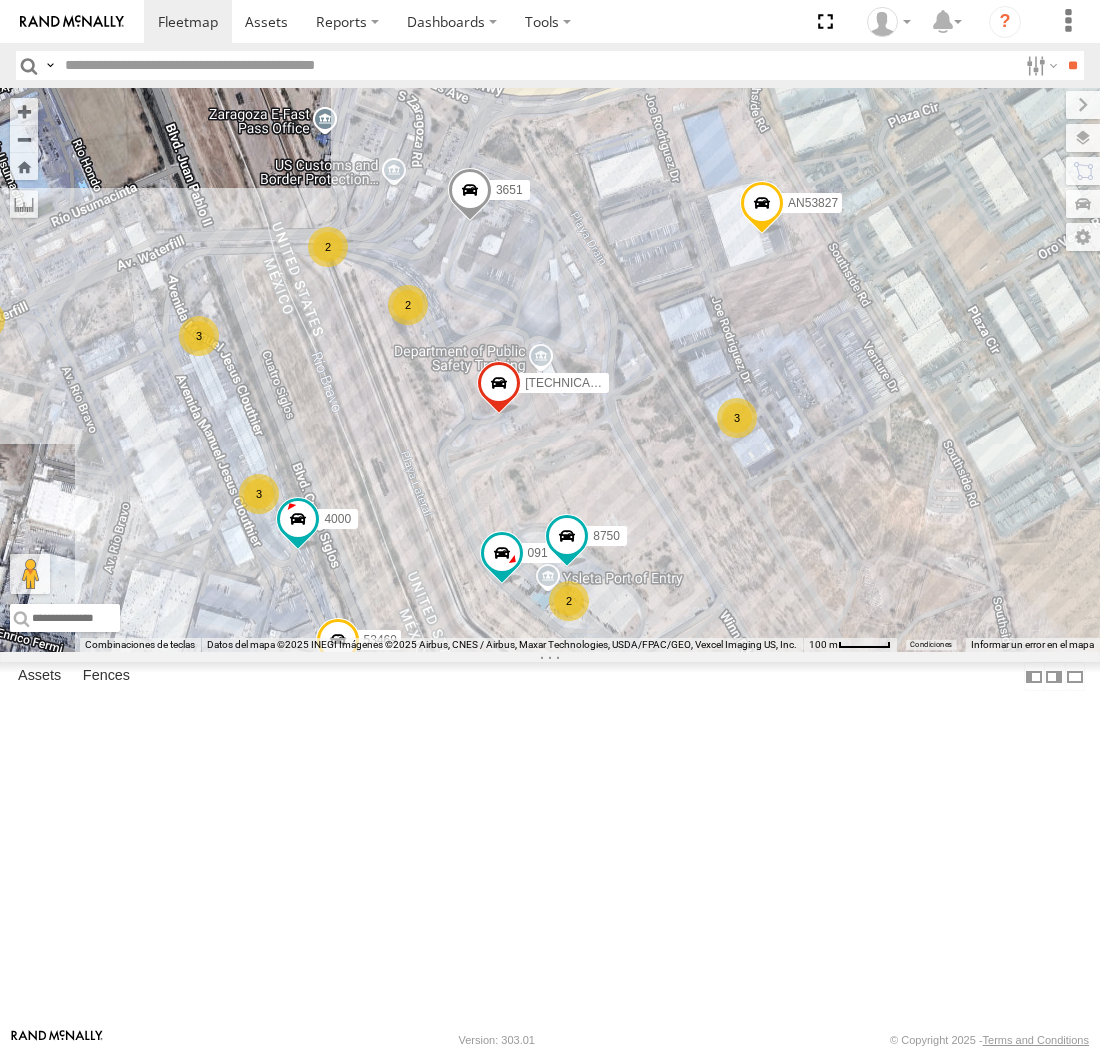 drag, startPoint x: 304, startPoint y: 316, endPoint x: 352, endPoint y: 312, distance: 48.166378 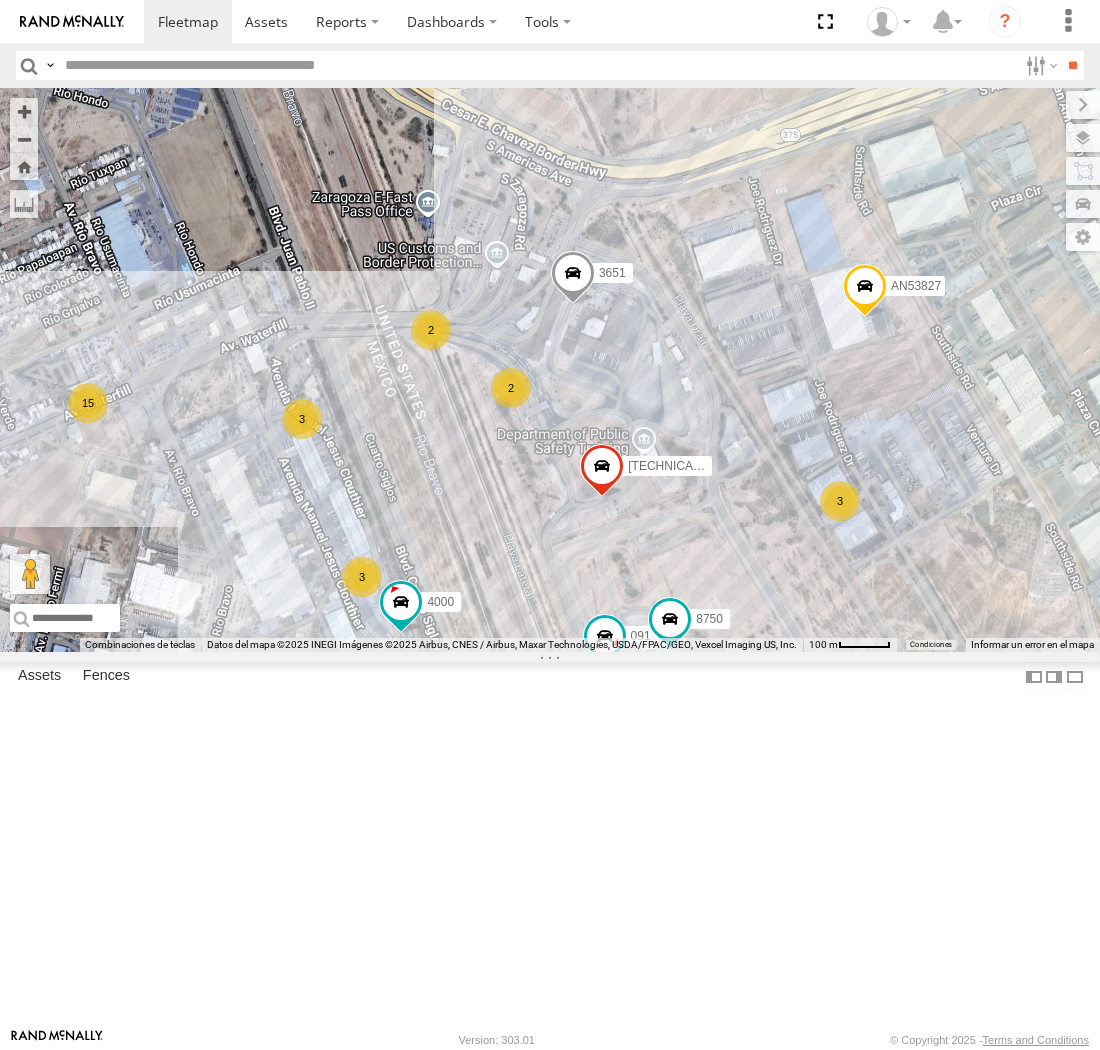 drag, startPoint x: 384, startPoint y: 543, endPoint x: 480, endPoint y: 634, distance: 132.27623 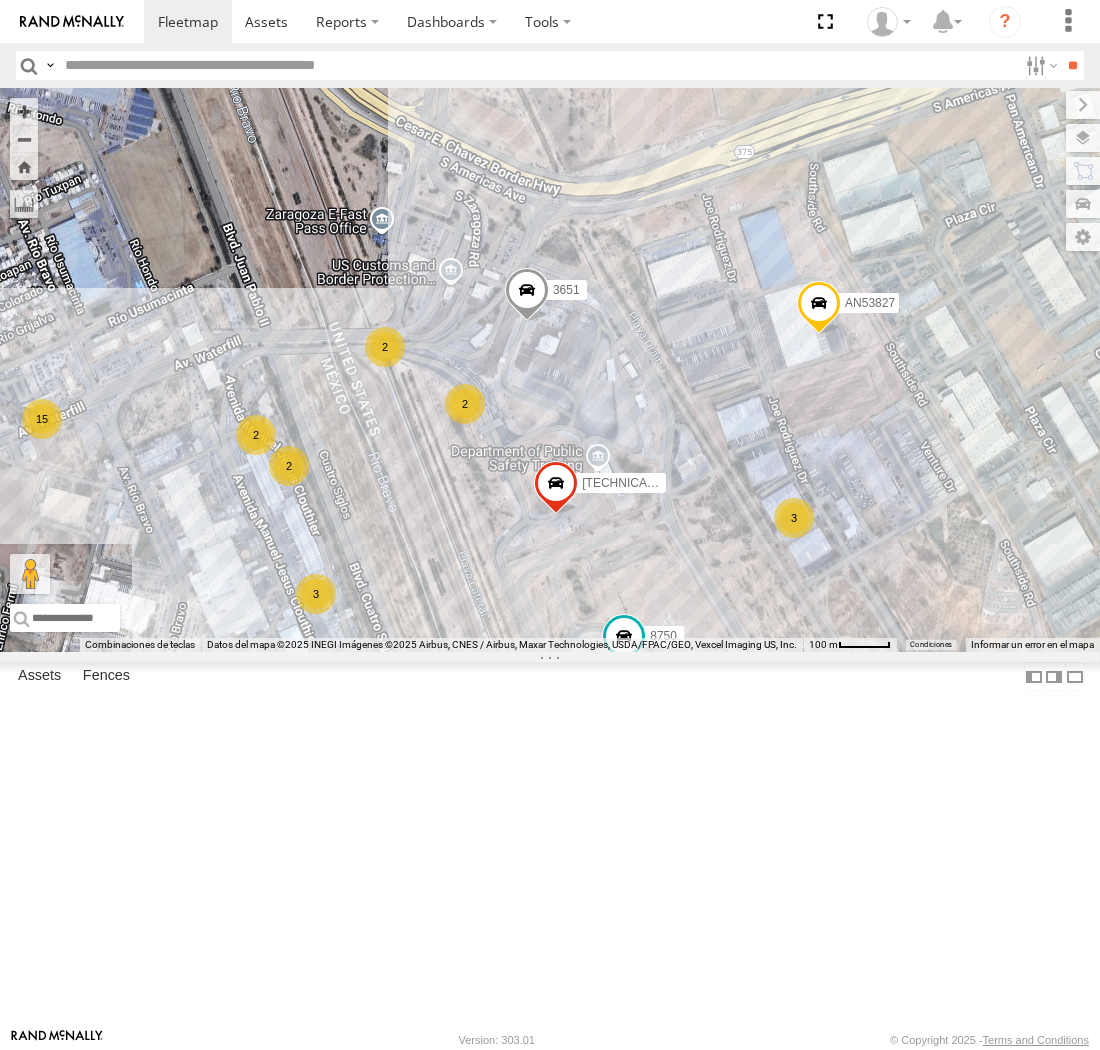 drag, startPoint x: 433, startPoint y: 652, endPoint x: 416, endPoint y: 674, distance: 27.802877 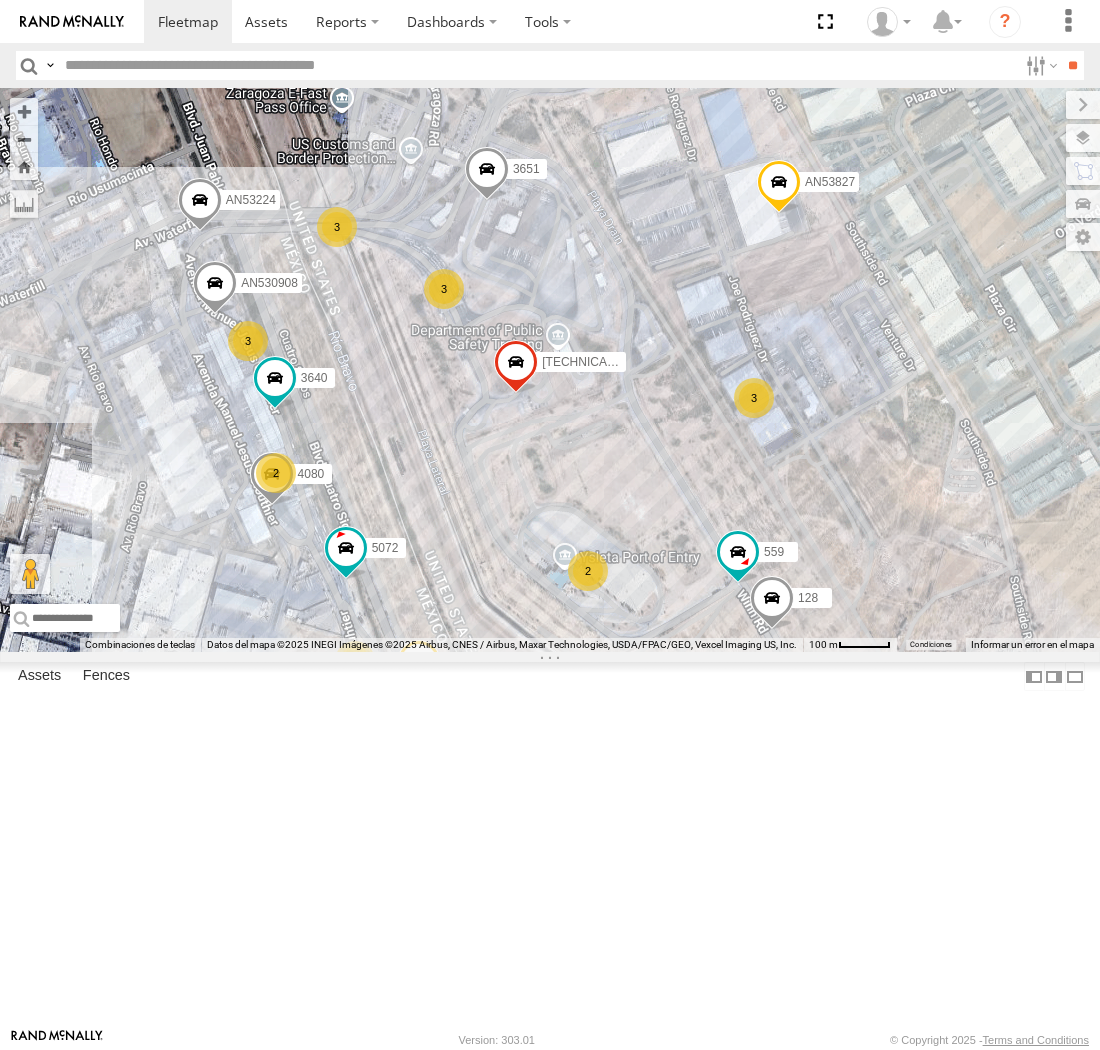 drag, startPoint x: 444, startPoint y: 615, endPoint x: 477, endPoint y: 660, distance: 55.803226 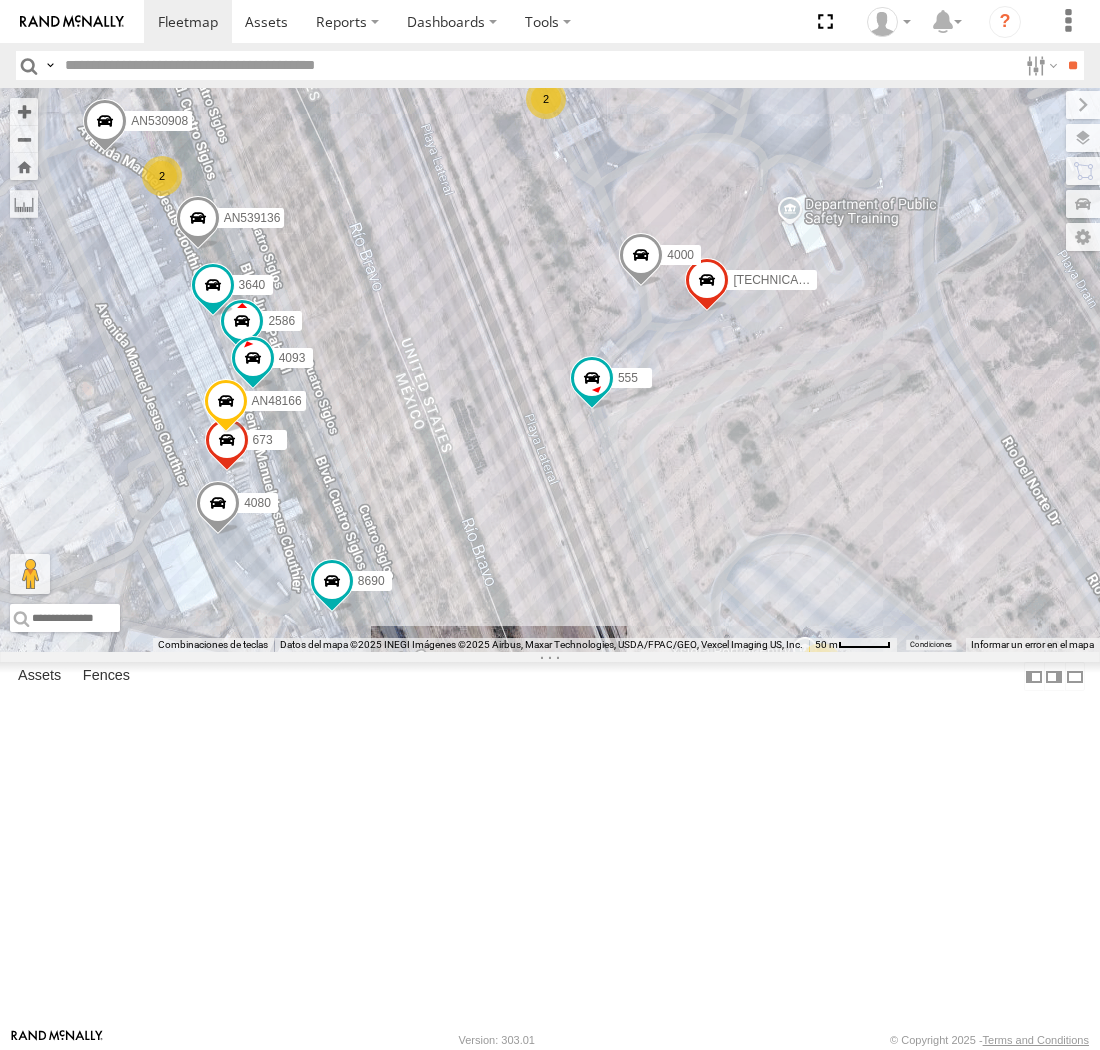 drag, startPoint x: 440, startPoint y: 478, endPoint x: 107, endPoint y: 51, distance: 541.4961 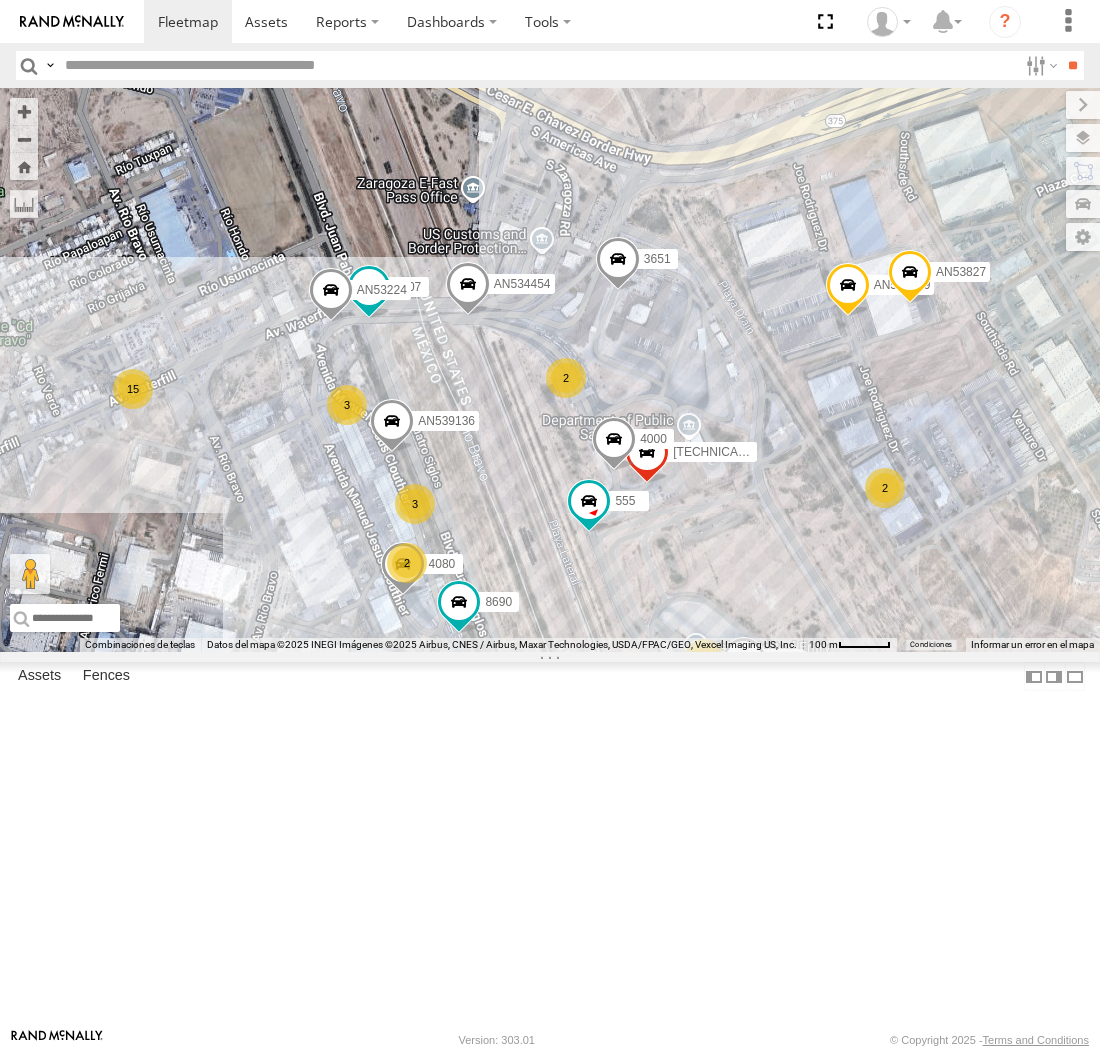 drag, startPoint x: 576, startPoint y: 502, endPoint x: 542, endPoint y: 597, distance: 100.90094 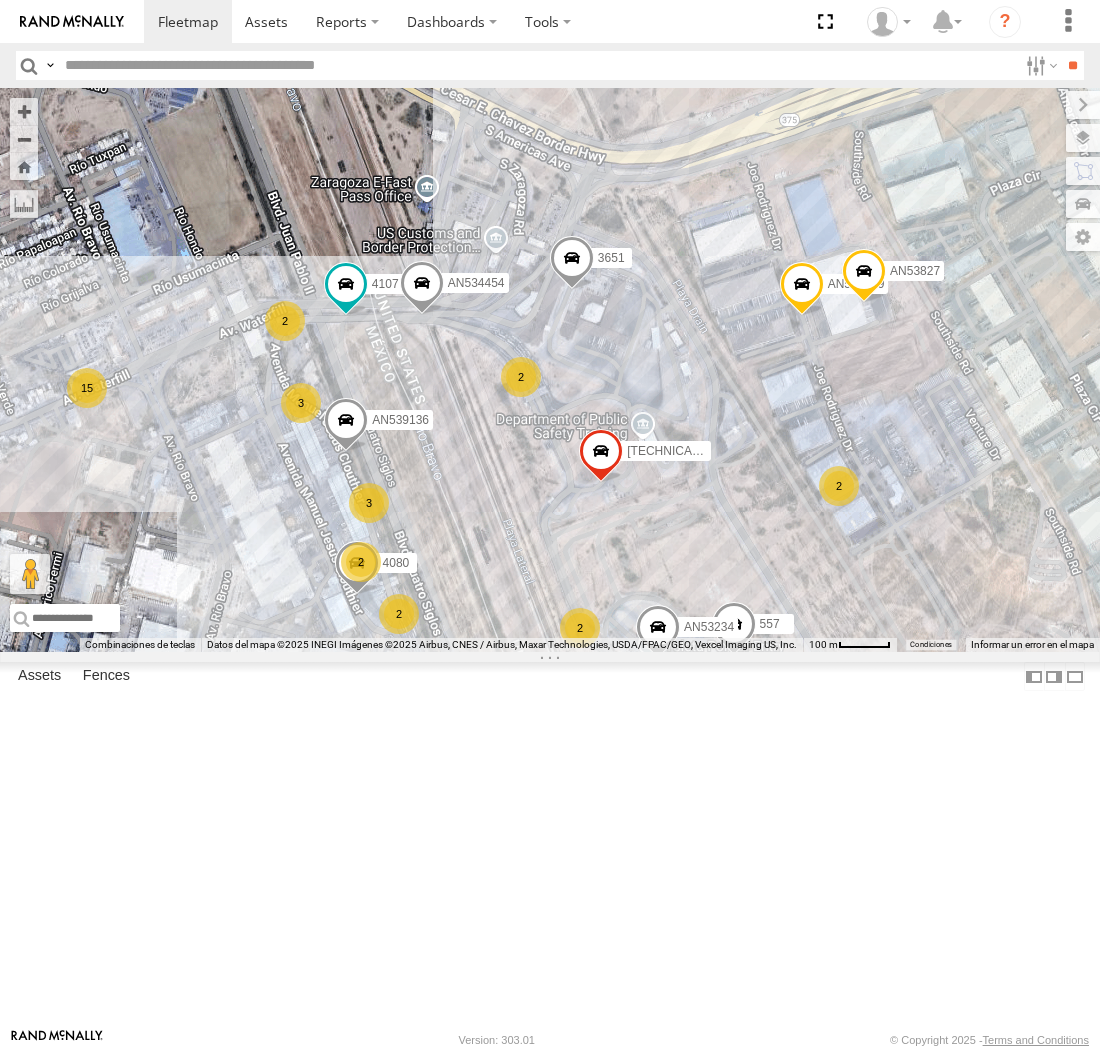 drag, startPoint x: 505, startPoint y: 650, endPoint x: 478, endPoint y: 650, distance: 27 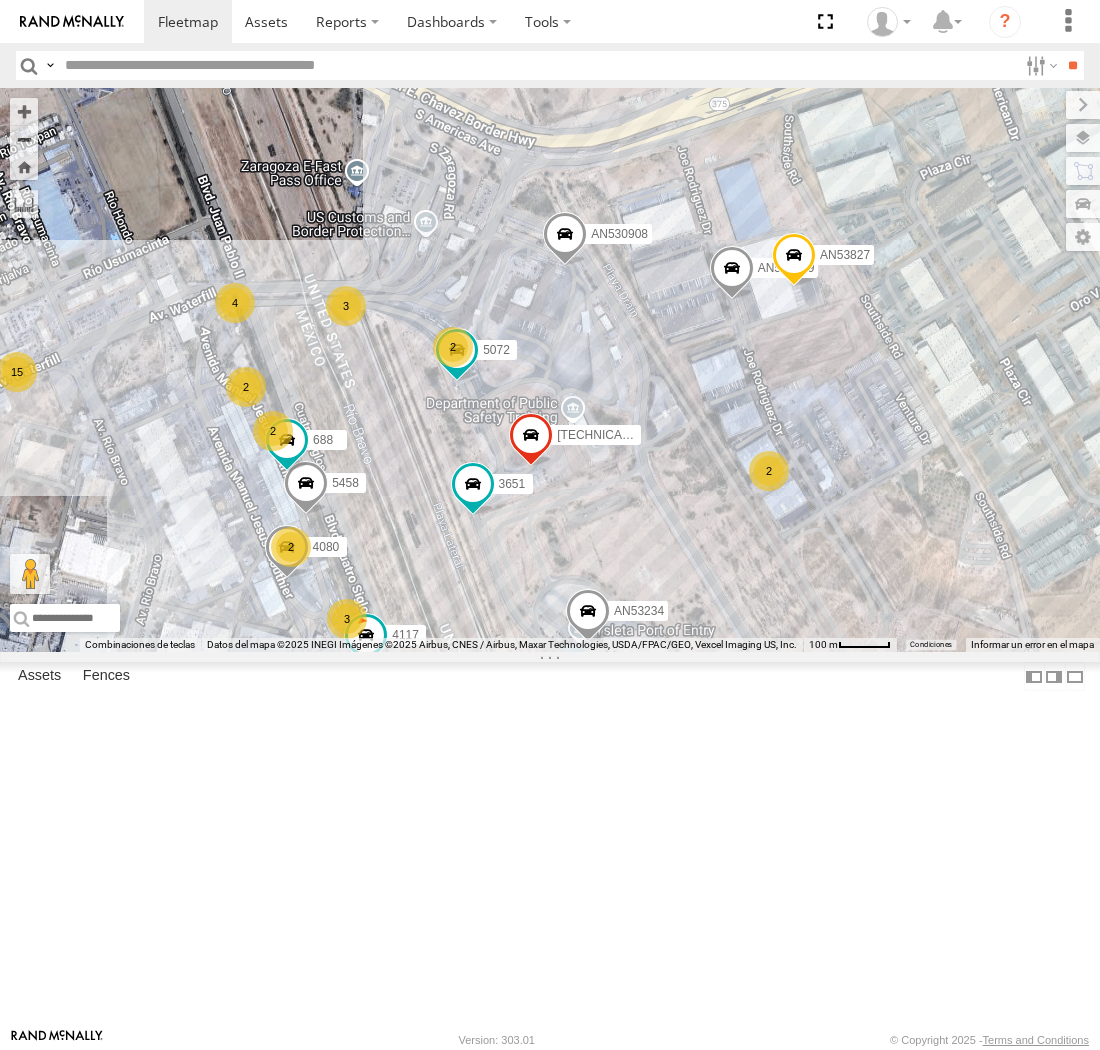drag, startPoint x: 370, startPoint y: 345, endPoint x: 403, endPoint y: 520, distance: 178.08424 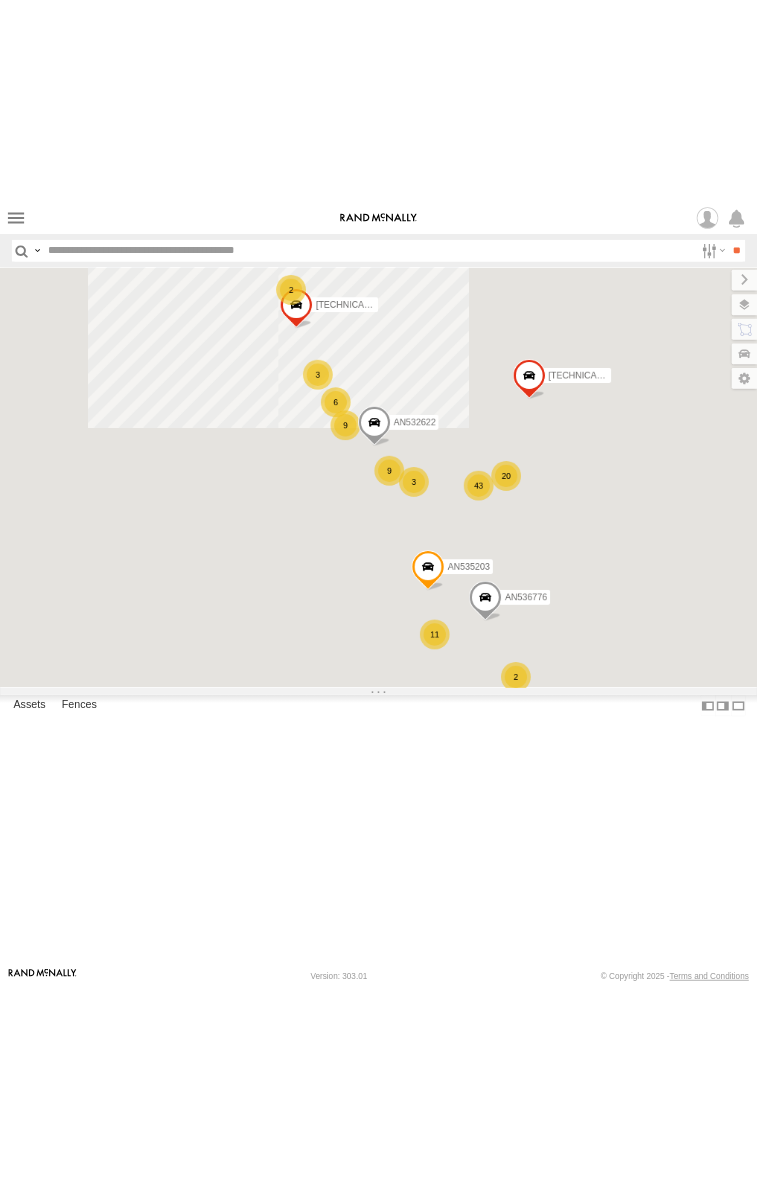 scroll, scrollTop: 0, scrollLeft: 0, axis: both 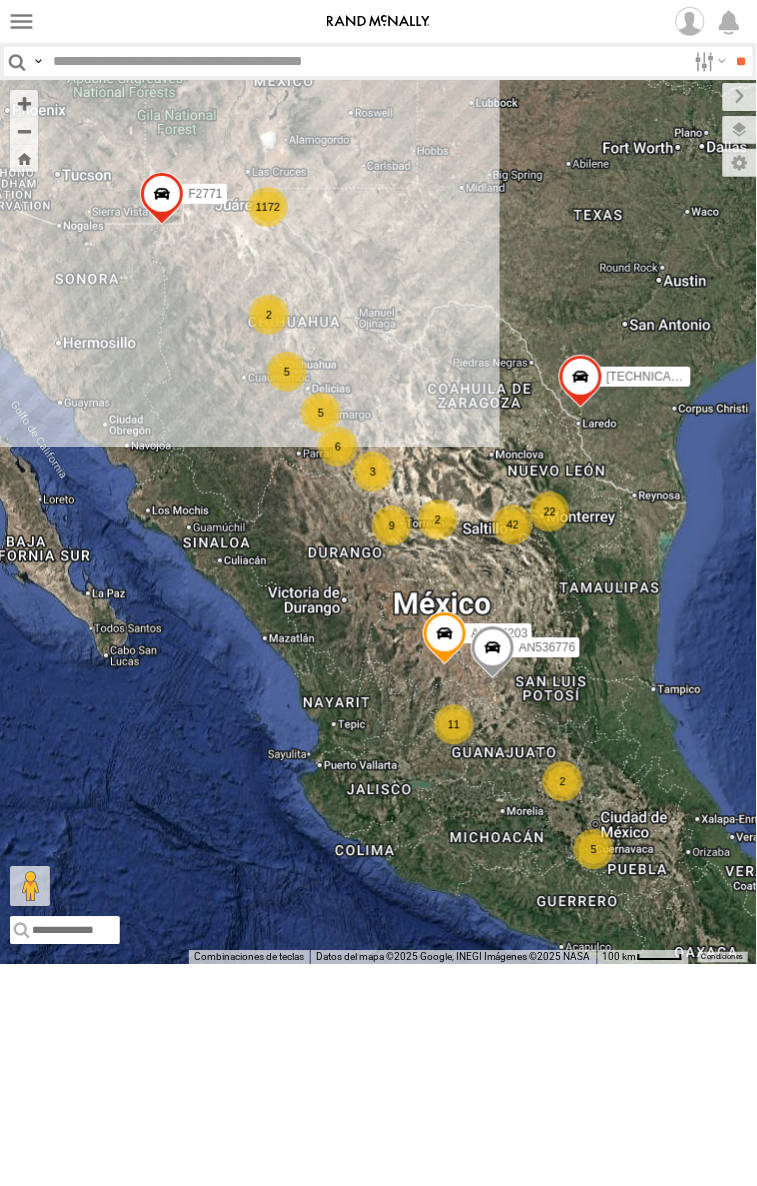 drag, startPoint x: 33, startPoint y: 62, endPoint x: 37, endPoint y: 76, distance: 14.56022 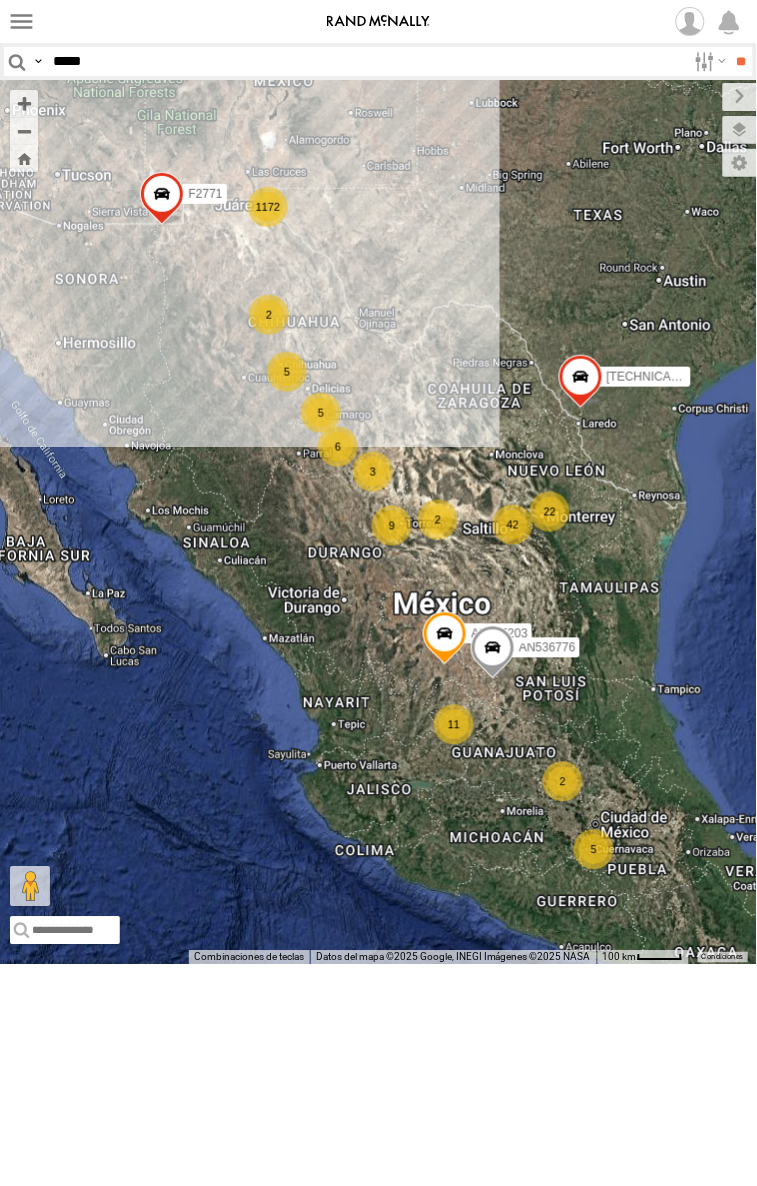 click on "**" at bounding box center (741, 61) 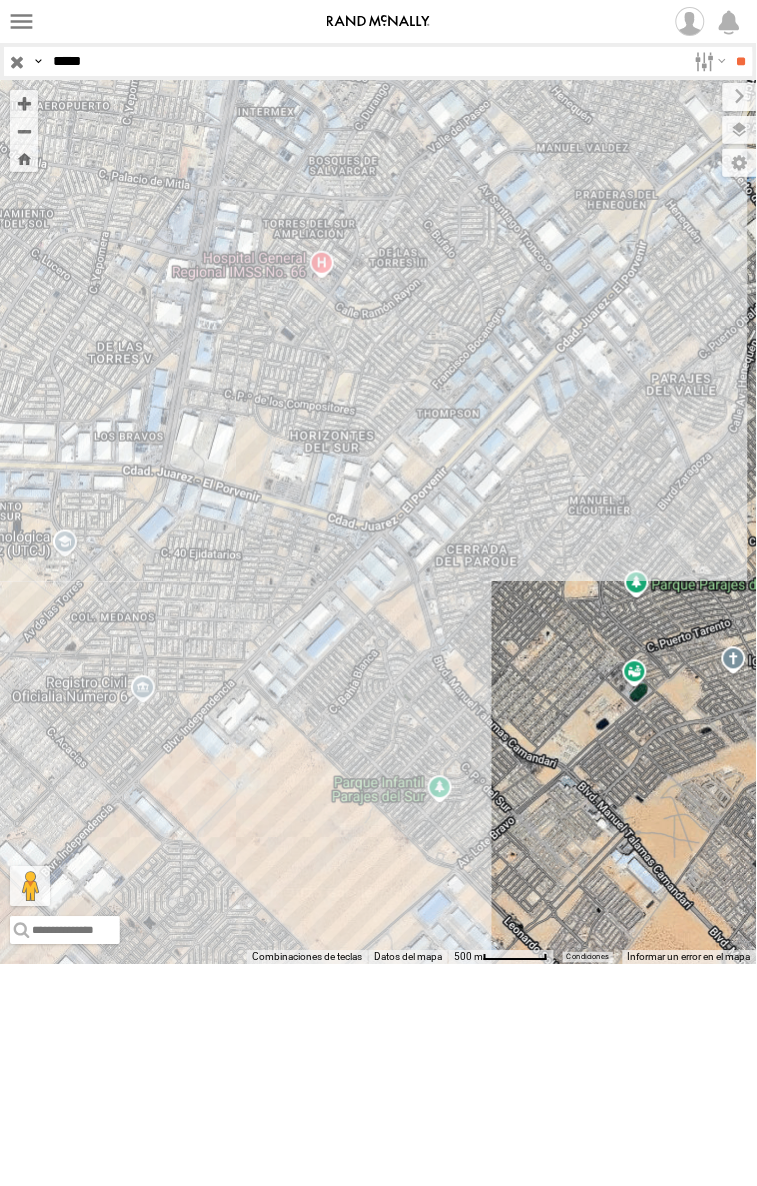 click on "*****" at bounding box center (365, 61) 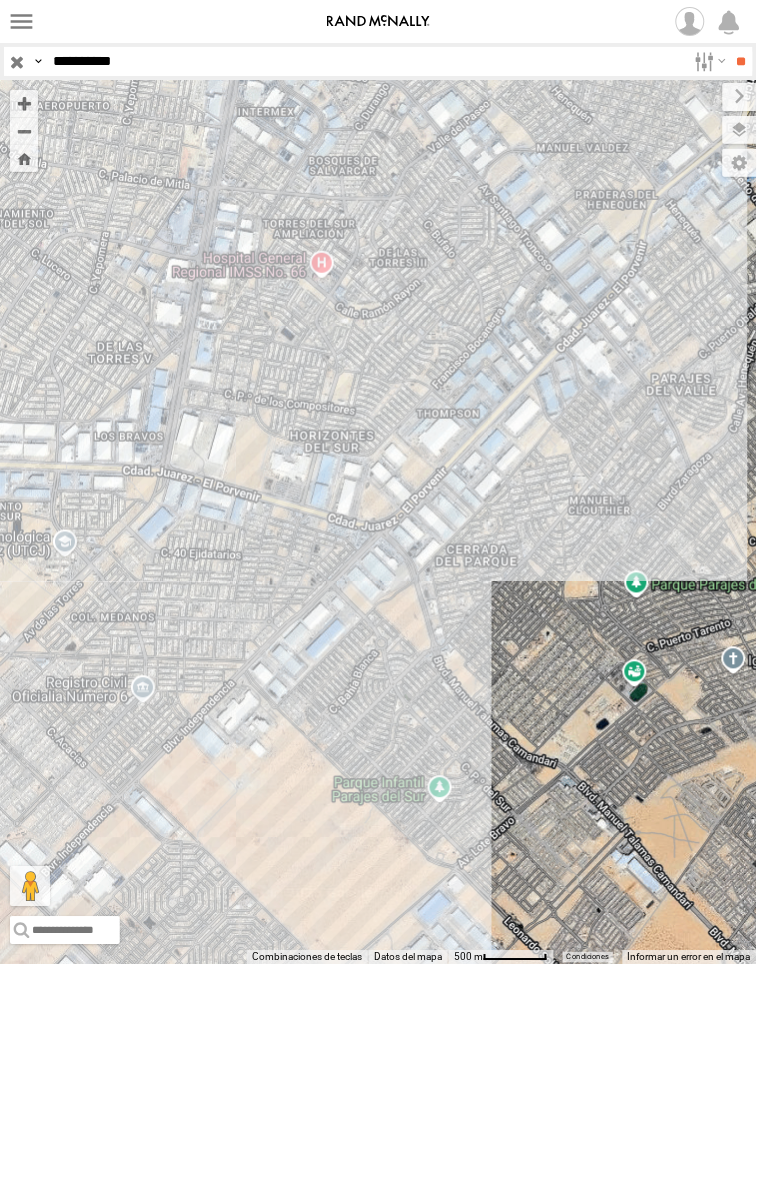 click on "**" at bounding box center [741, 61] 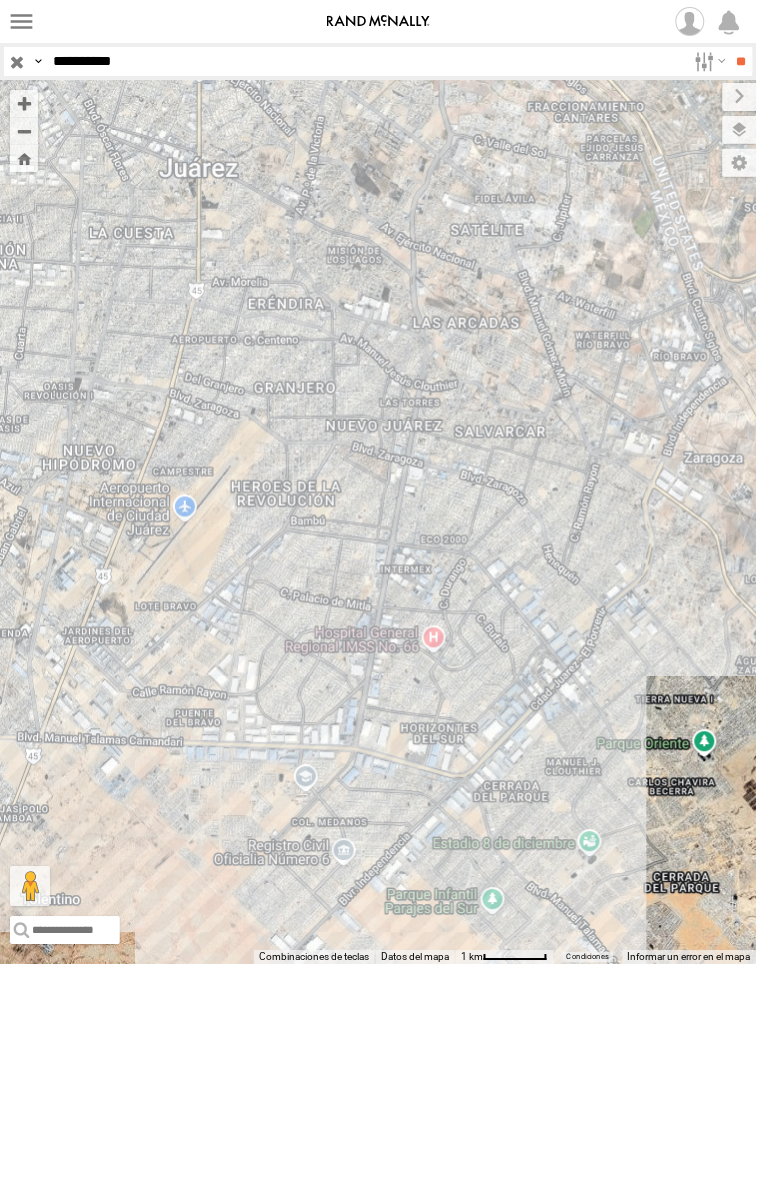 click at bounding box center [378, 522] 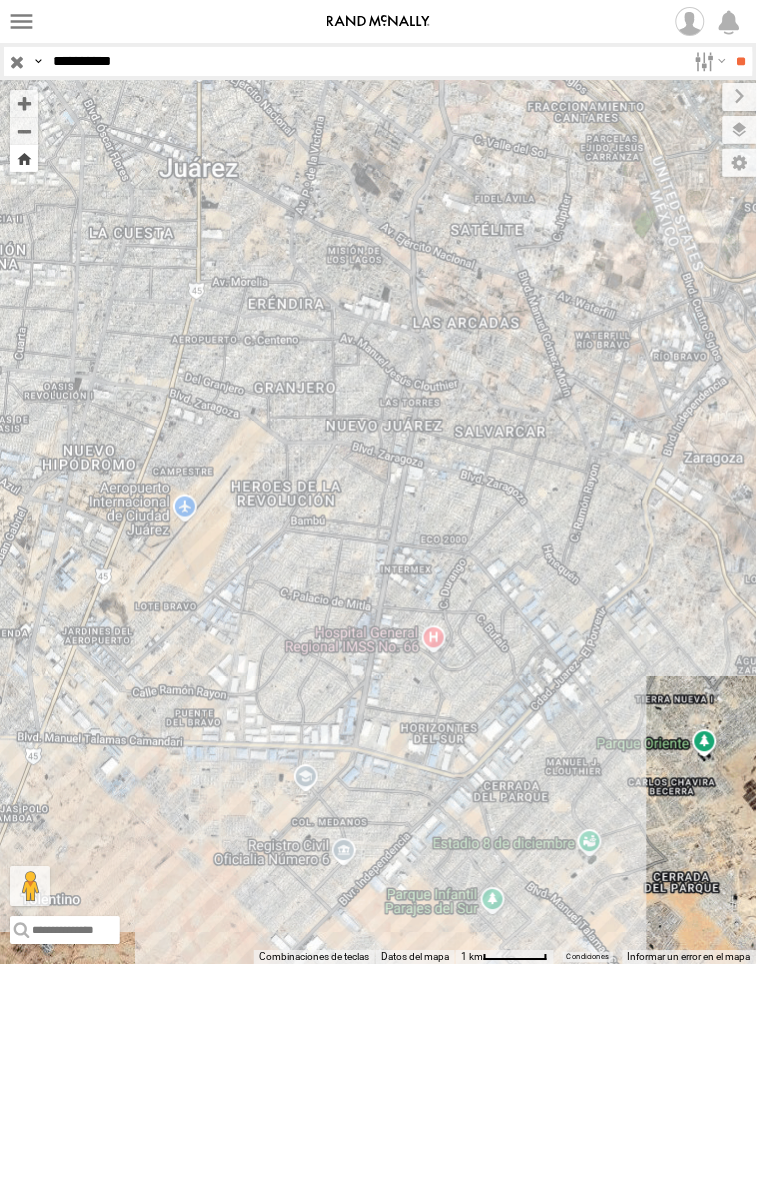 click at bounding box center (24, 158) 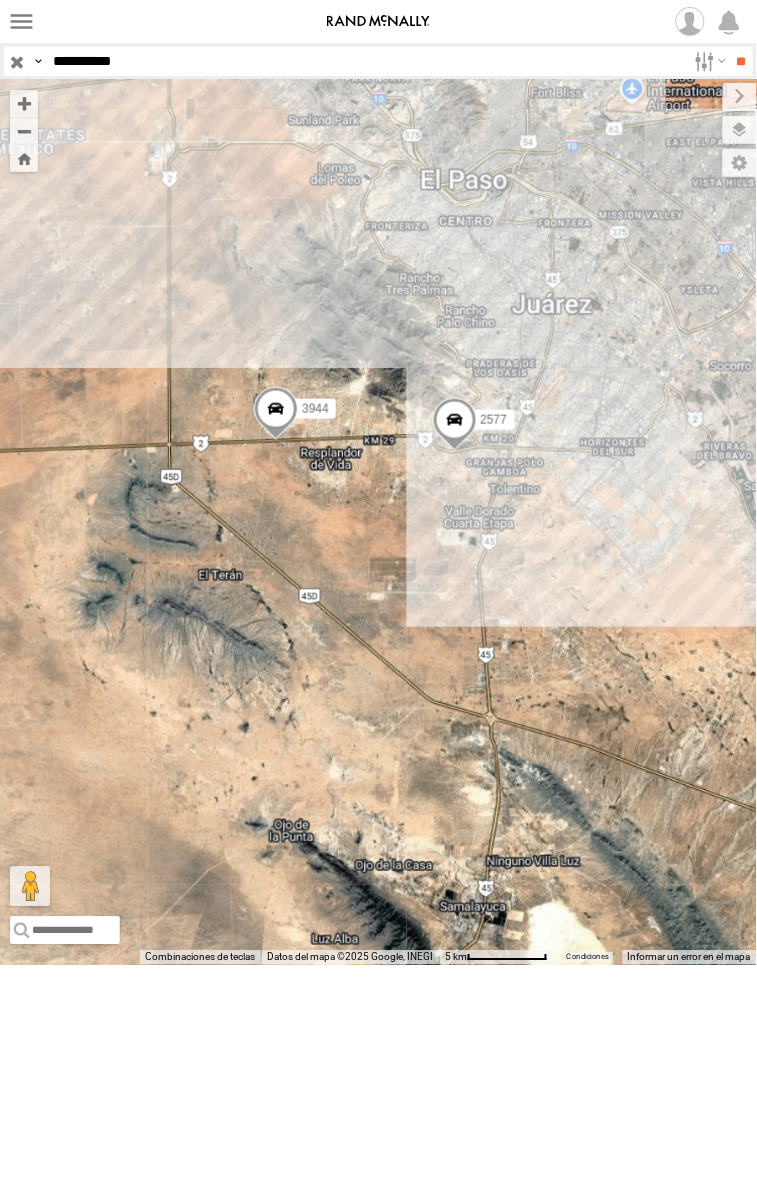 drag, startPoint x: 185, startPoint y: 376, endPoint x: 303, endPoint y: 445, distance: 136.69308 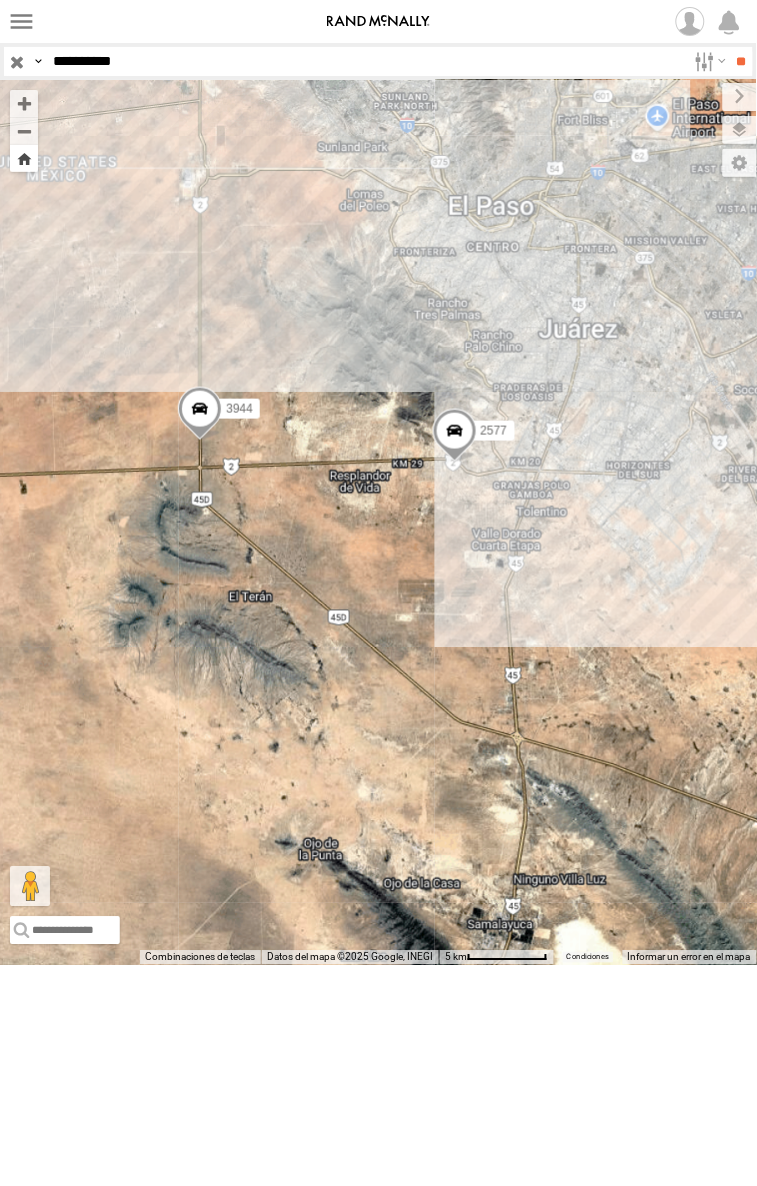 click at bounding box center [24, 158] 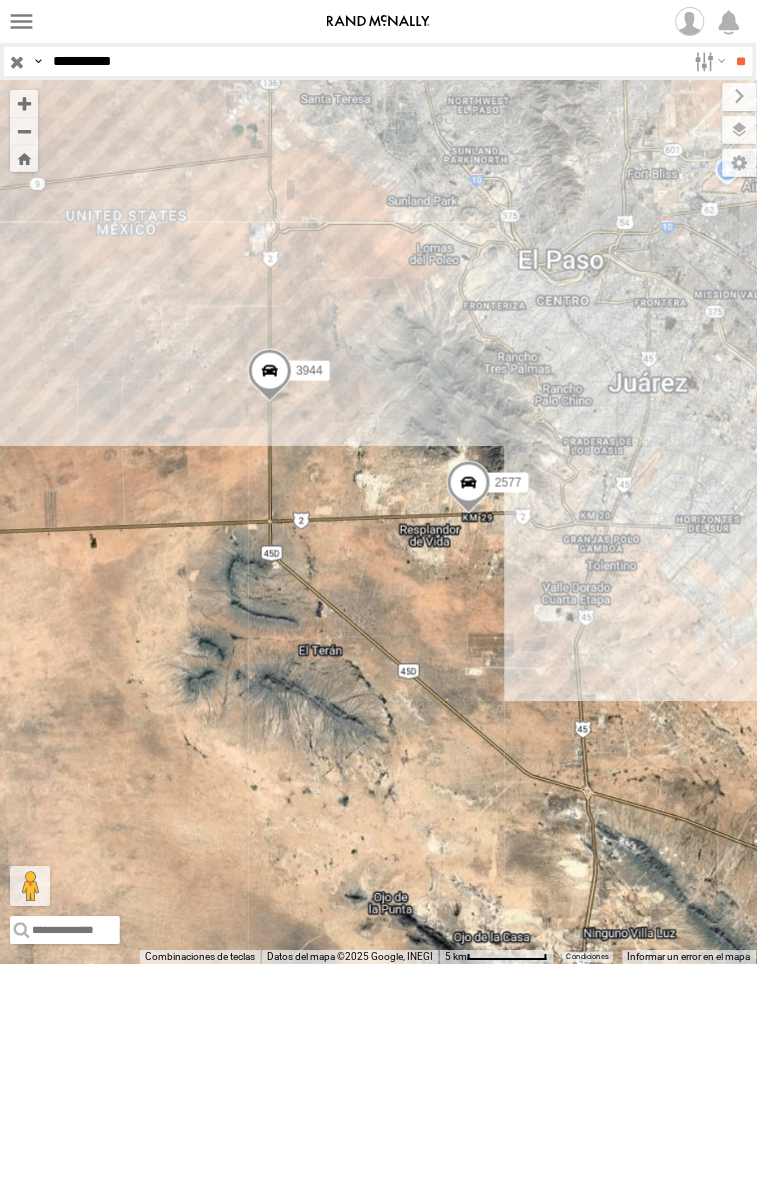 drag, startPoint x: 284, startPoint y: 433, endPoint x: 354, endPoint y: 506, distance: 101.13852 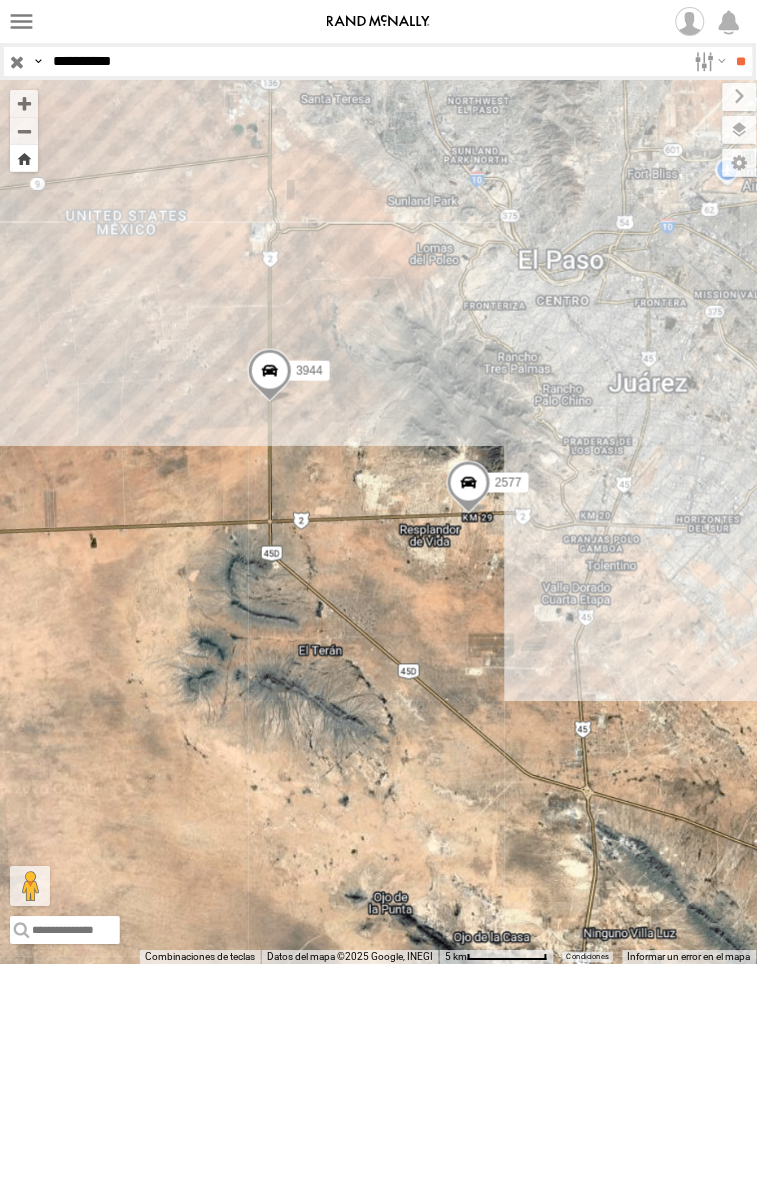 click at bounding box center [24, 158] 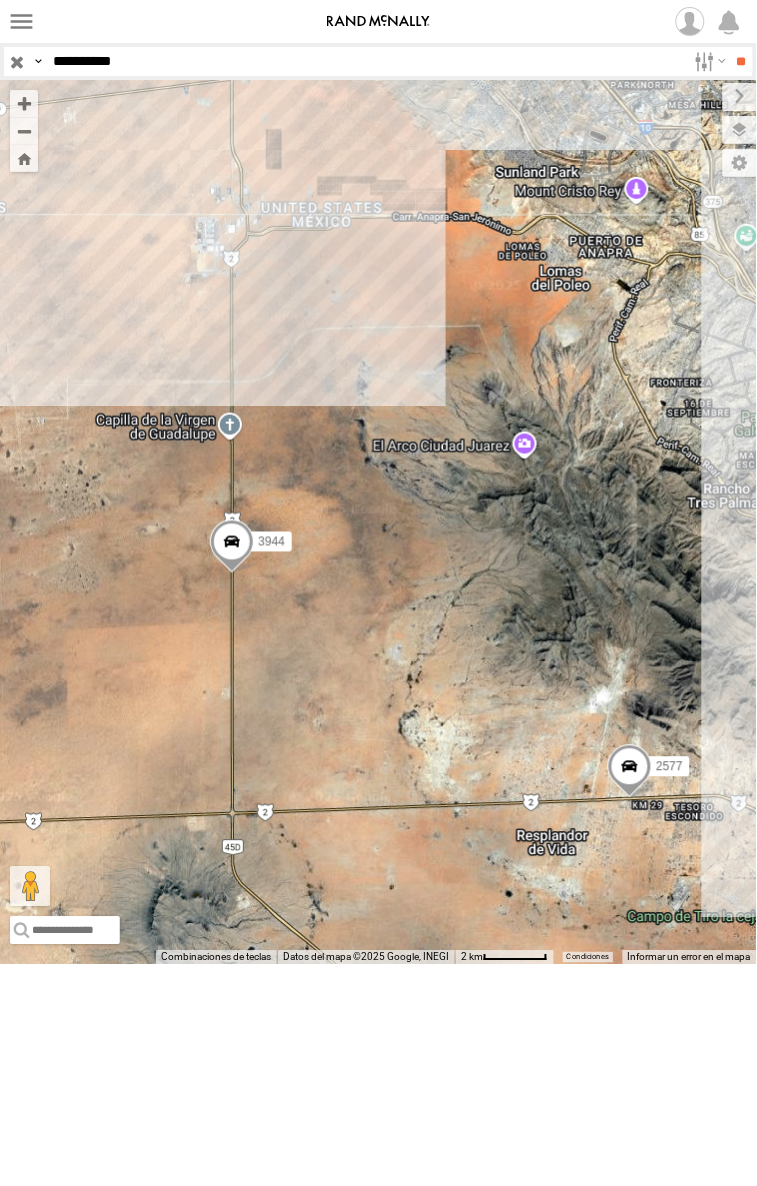 drag, startPoint x: 188, startPoint y: 313, endPoint x: 213, endPoint y: 462, distance: 151.08276 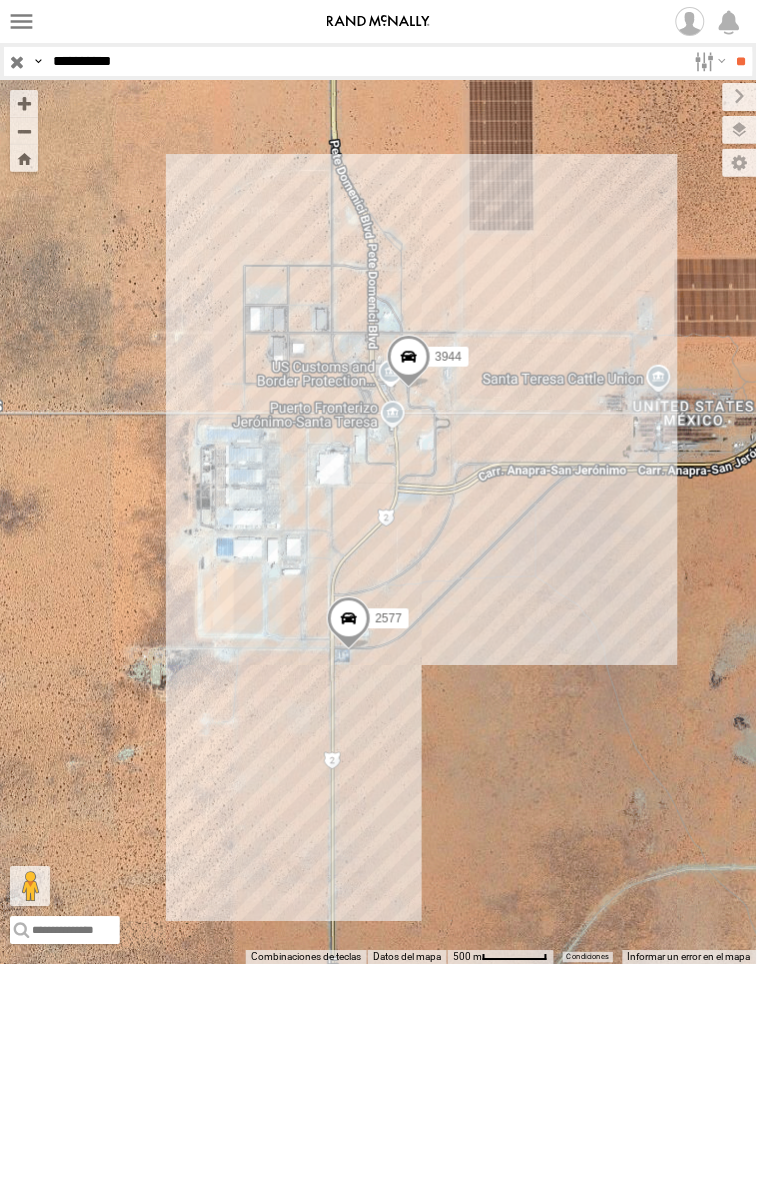 click on "**********" at bounding box center [365, 61] 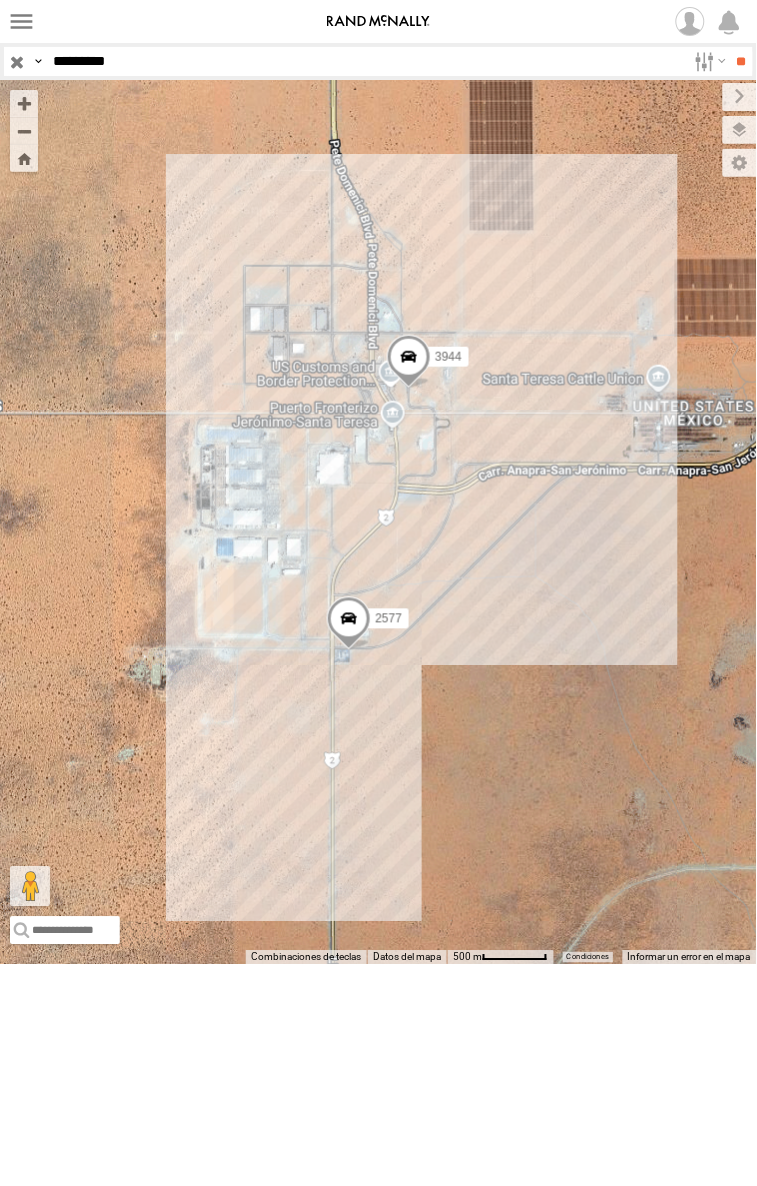click on "**" at bounding box center [741, 61] 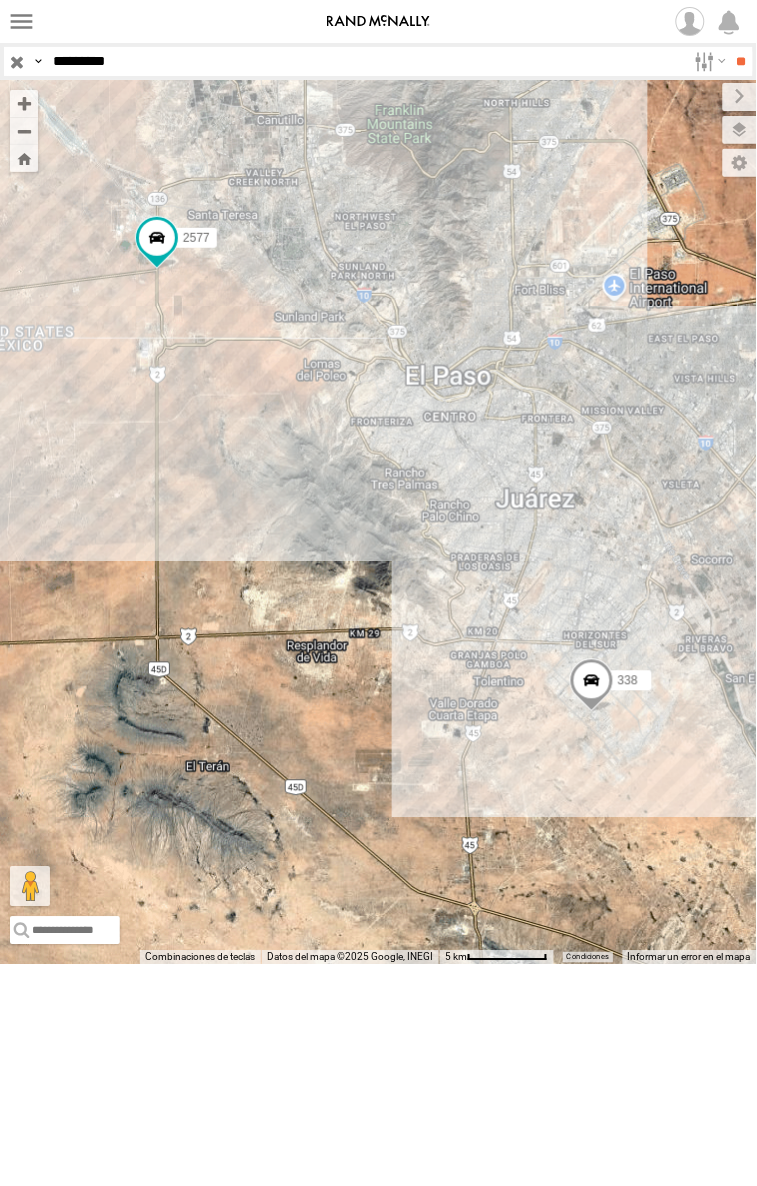 click on "*********" at bounding box center [365, 61] 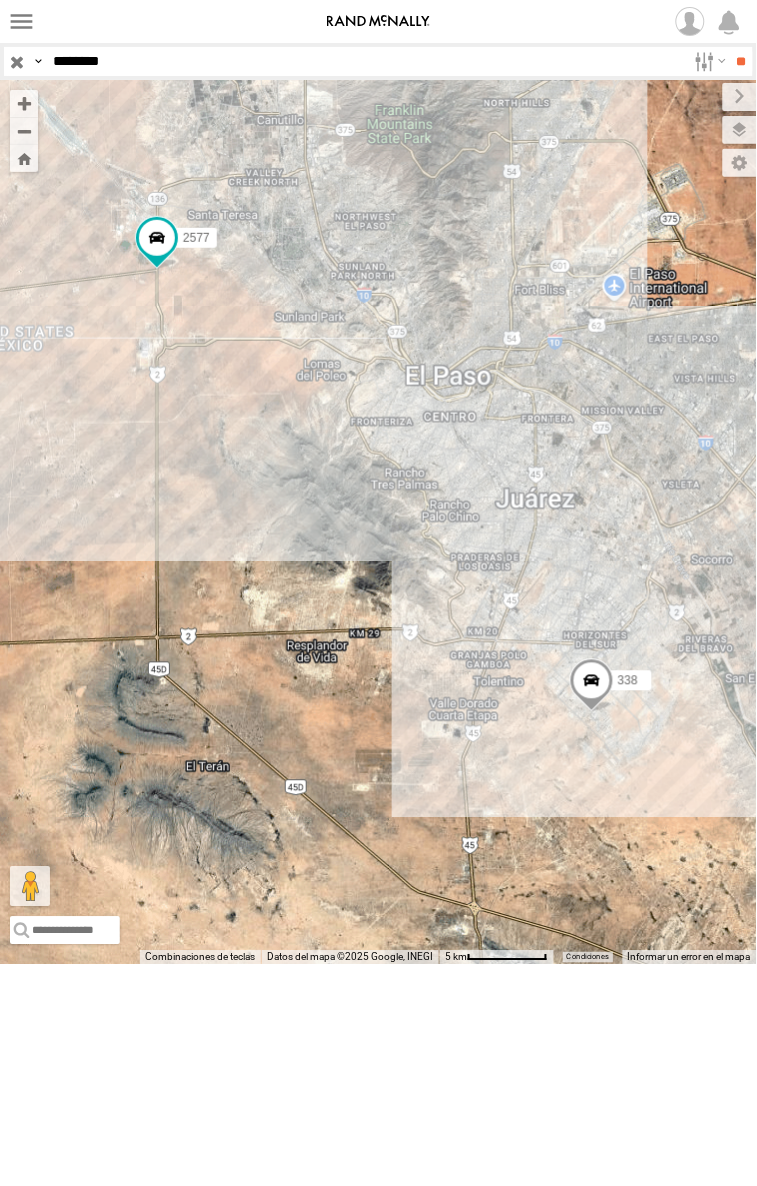 click on "**" at bounding box center (741, 61) 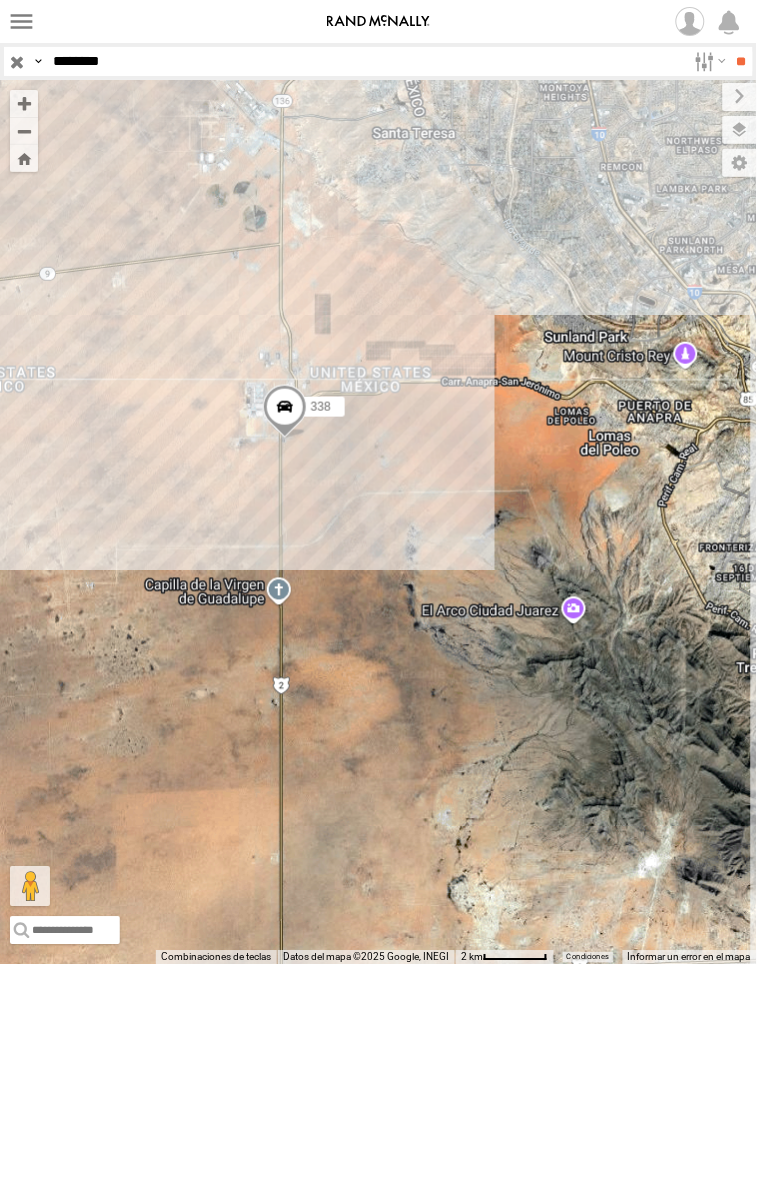 click on "********" at bounding box center [365, 61] 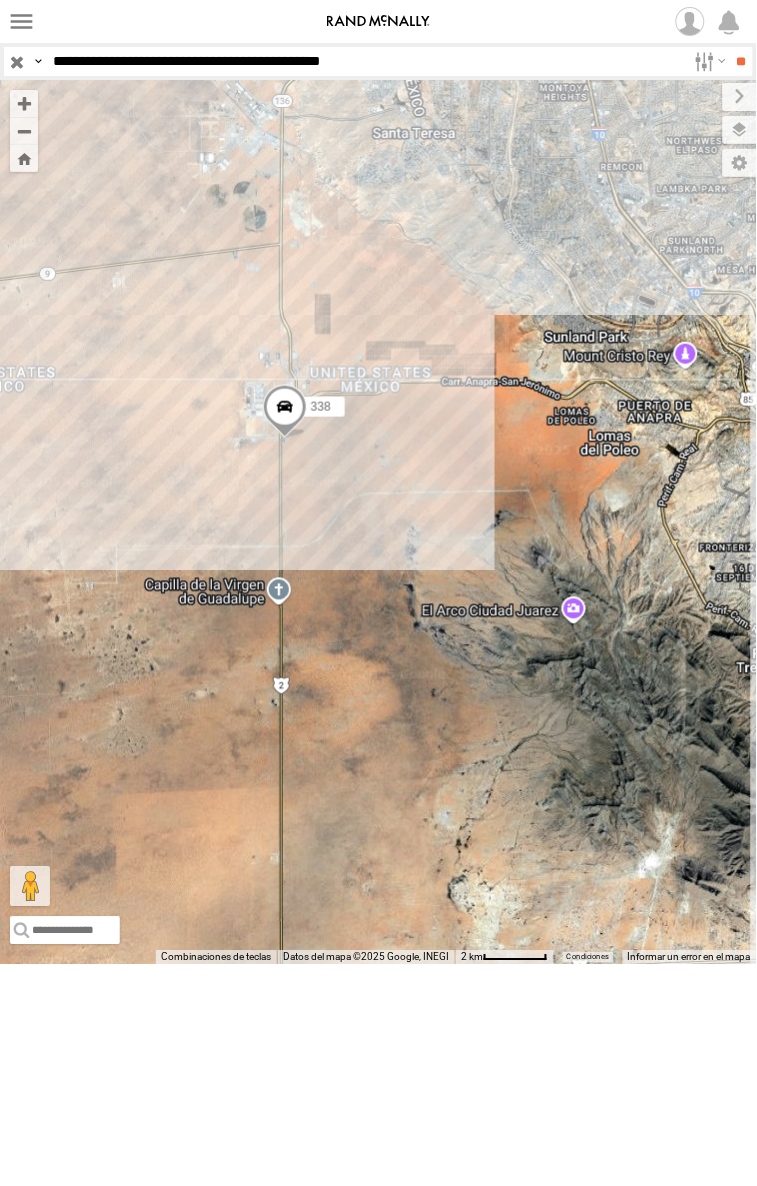 click on "**" at bounding box center [741, 61] 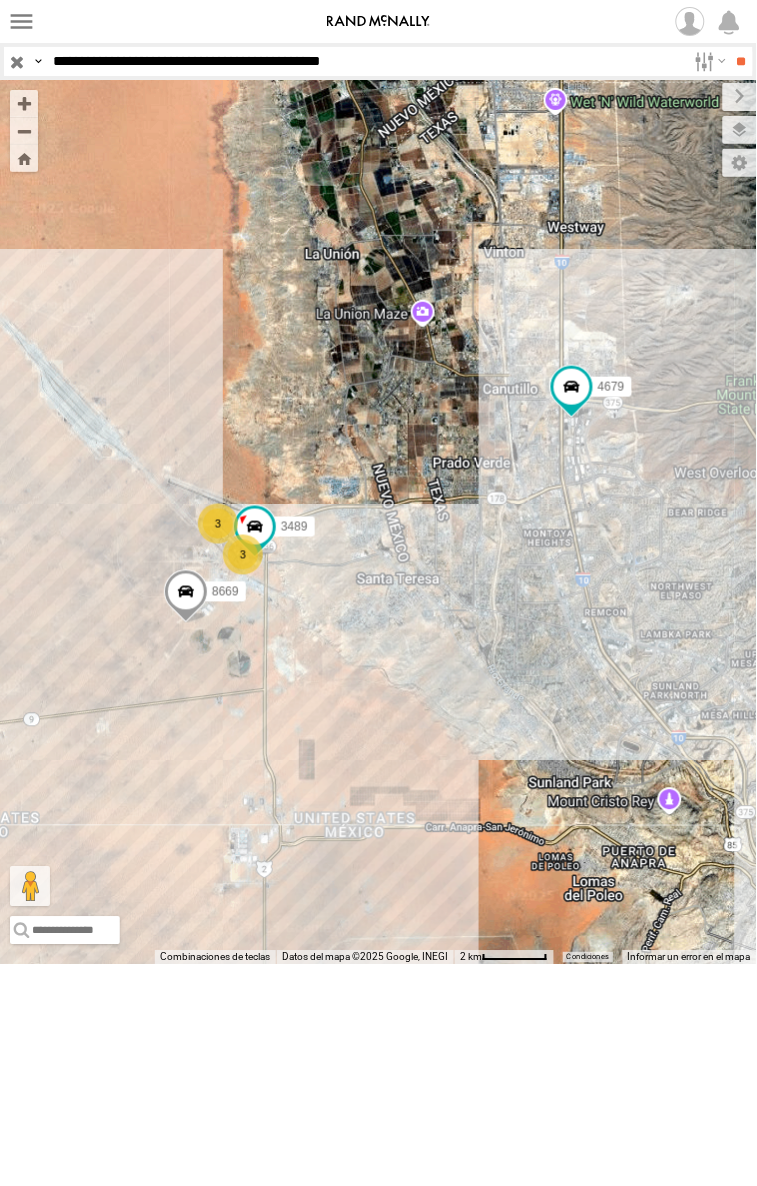 drag, startPoint x: 255, startPoint y: 63, endPoint x: 406, endPoint y: 145, distance: 171.8284 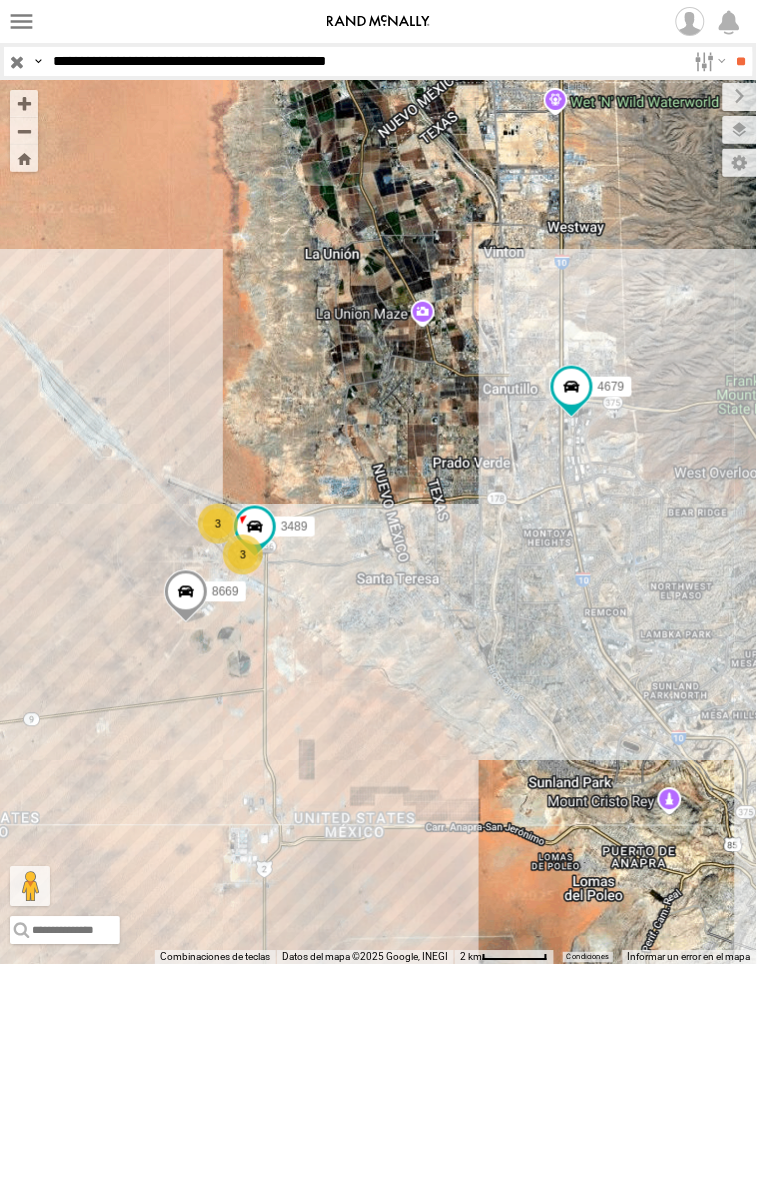 click on "**" at bounding box center (741, 61) 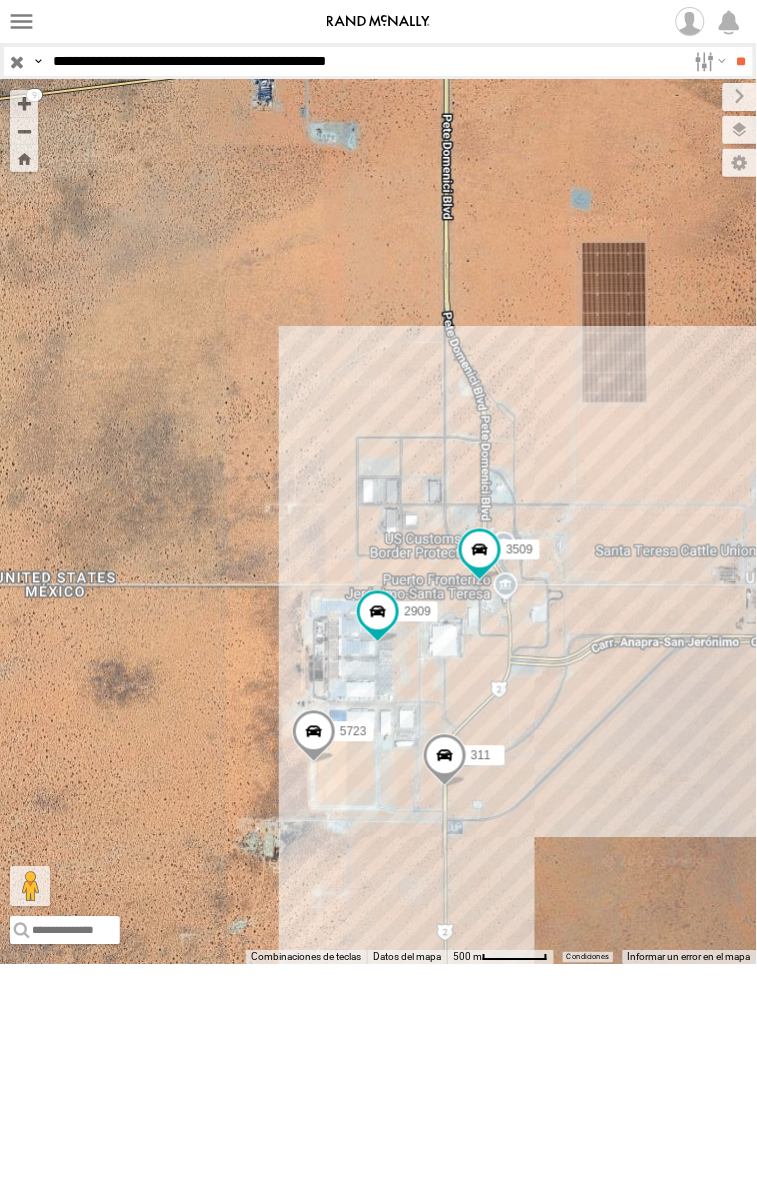 drag, startPoint x: 420, startPoint y: 821, endPoint x: 416, endPoint y: 755, distance: 66.1211 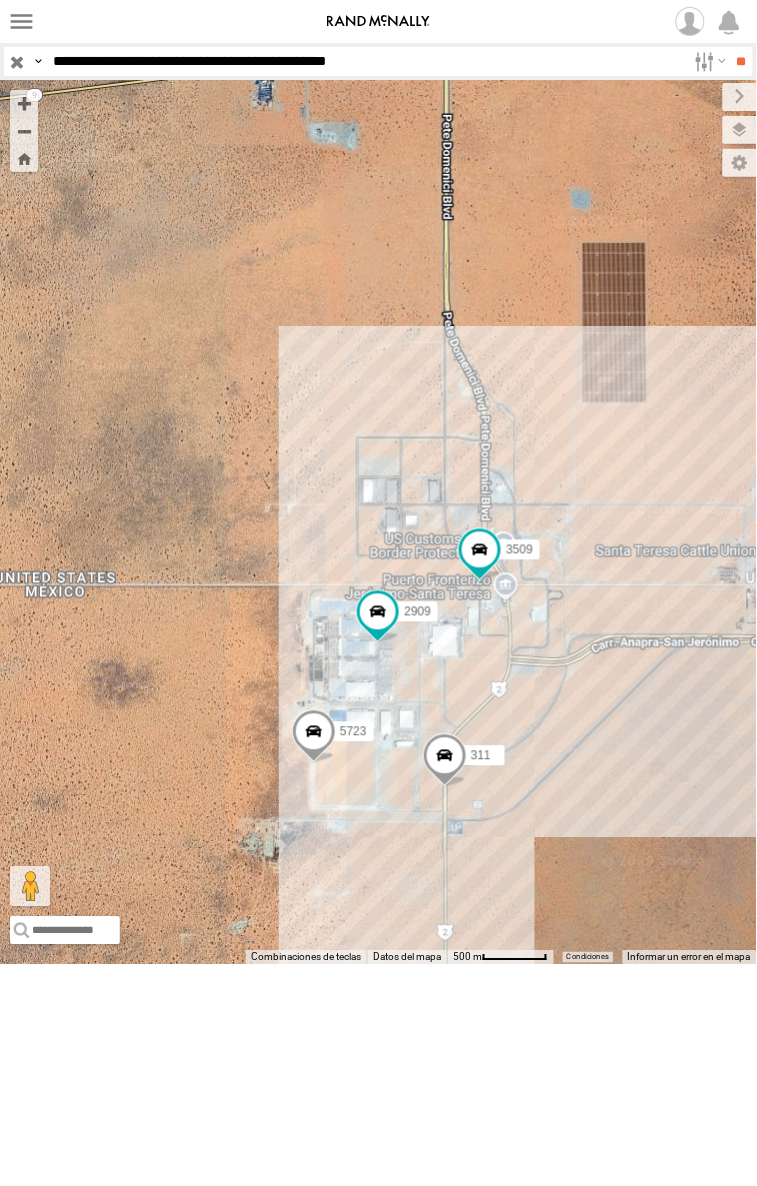 click on "**********" at bounding box center [365, 61] 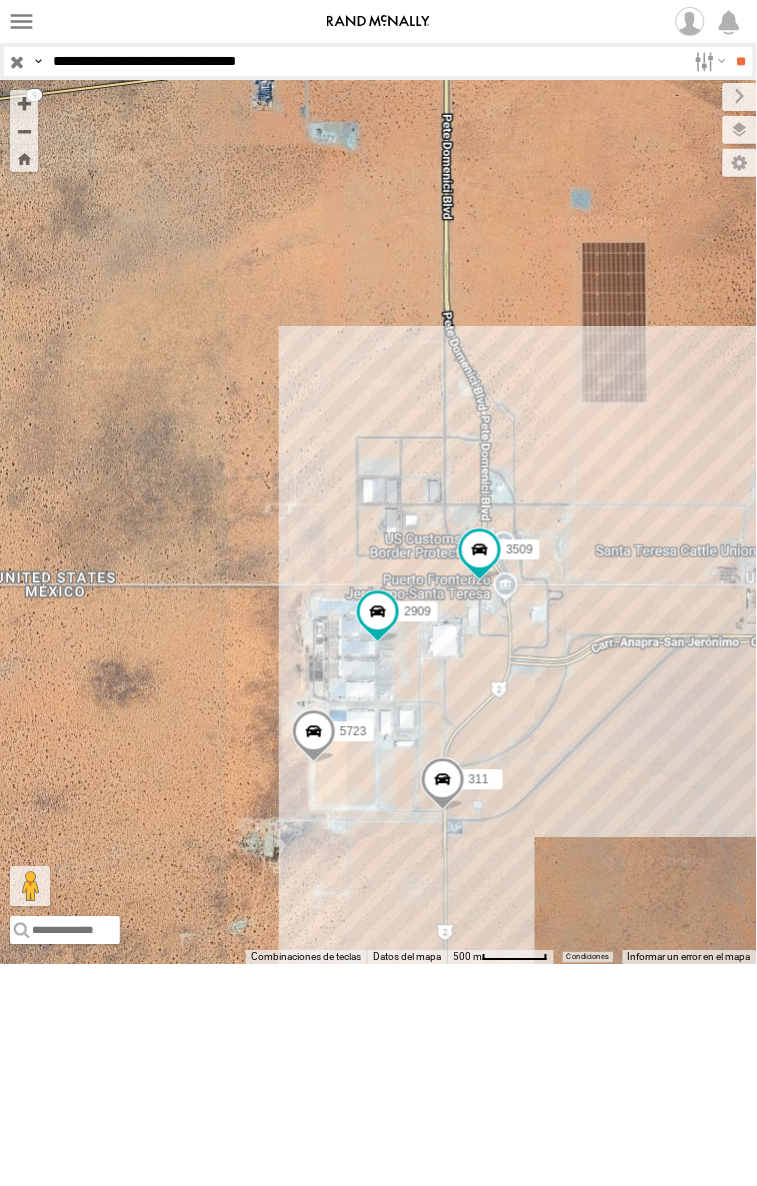type on "**********" 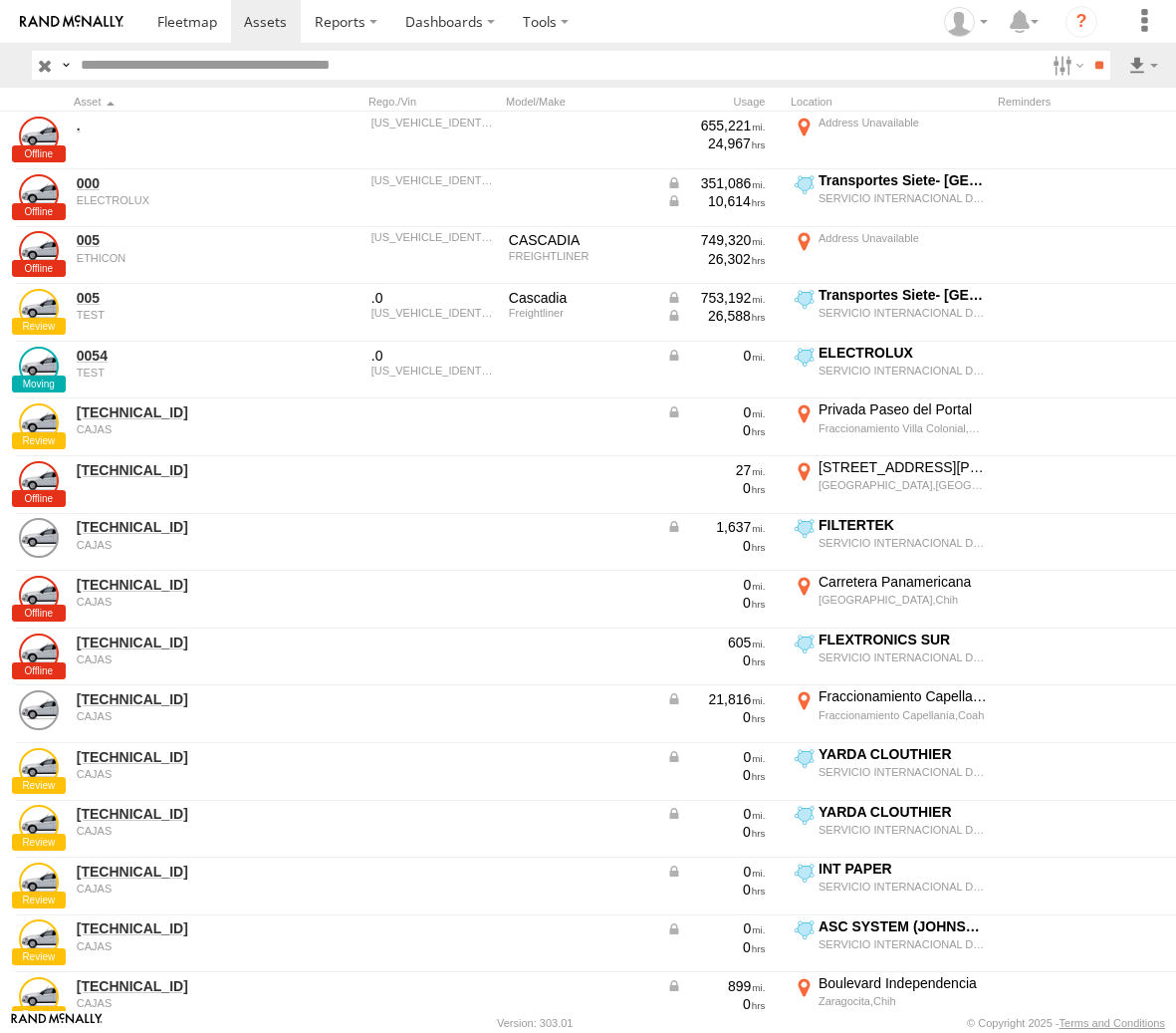scroll, scrollTop: 0, scrollLeft: 0, axis: both 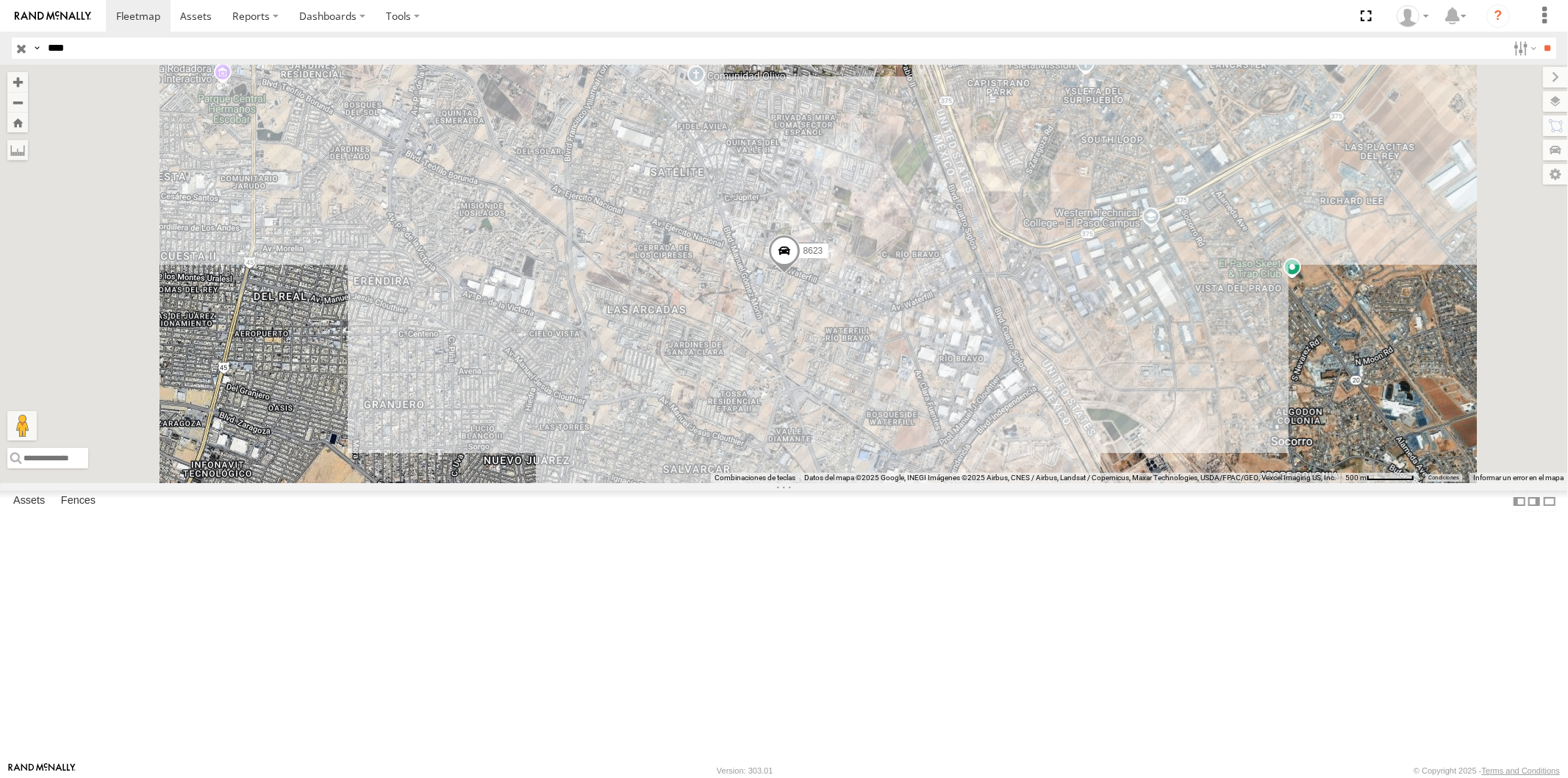 click on "****" at bounding box center (774, 48) 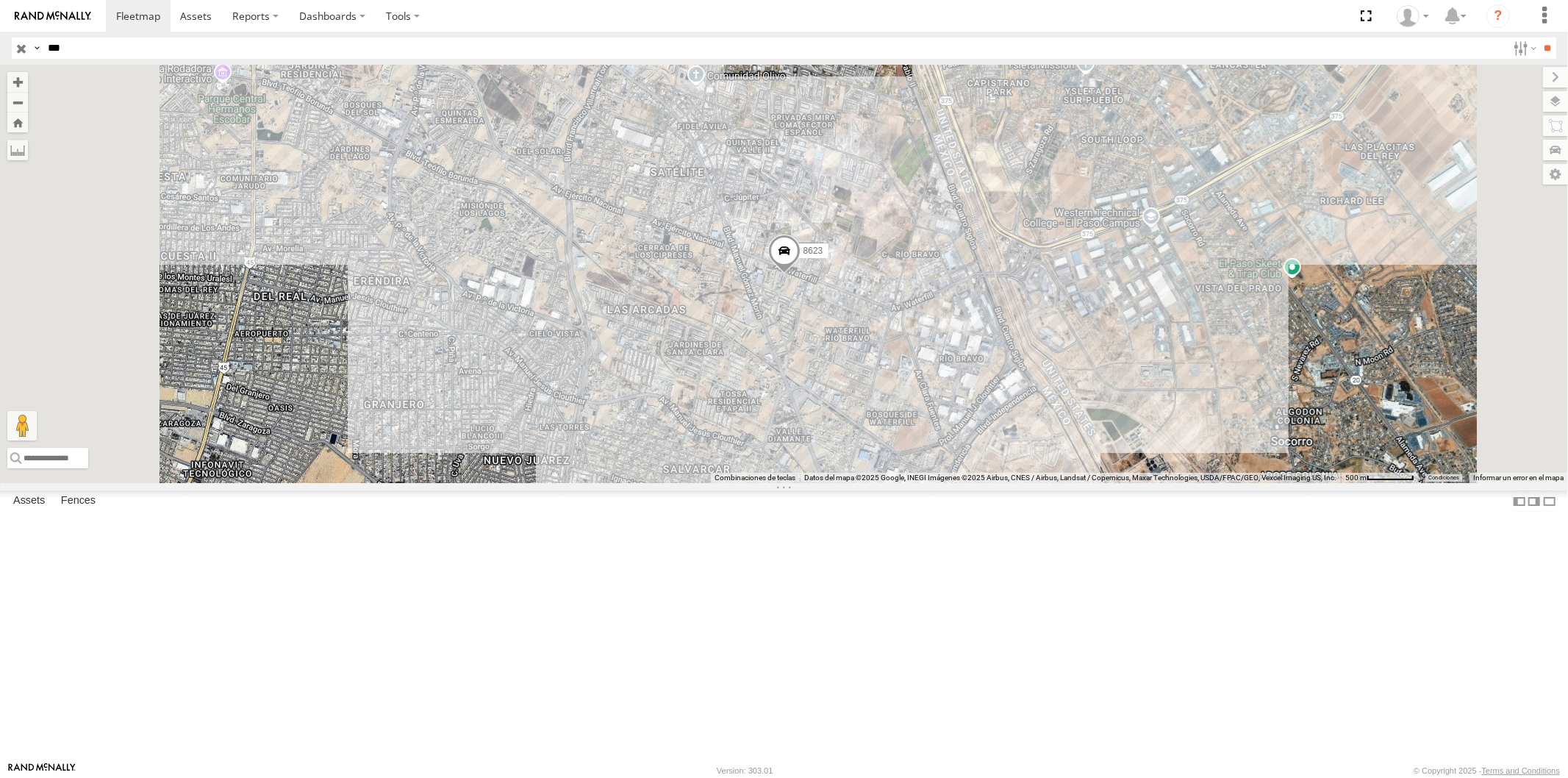 click on "**" at bounding box center [1547, 48] 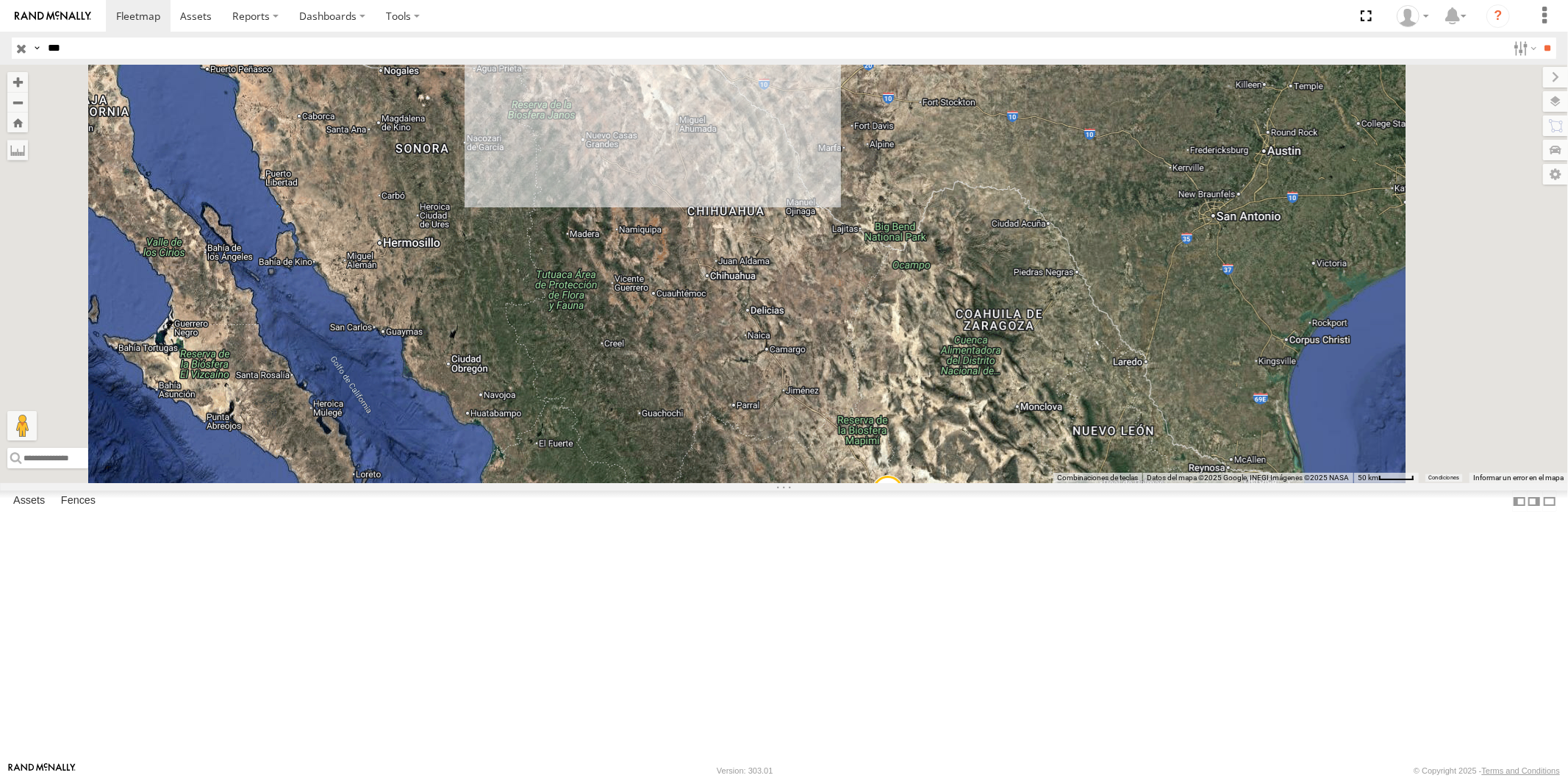 click at bounding box center [0, 0] 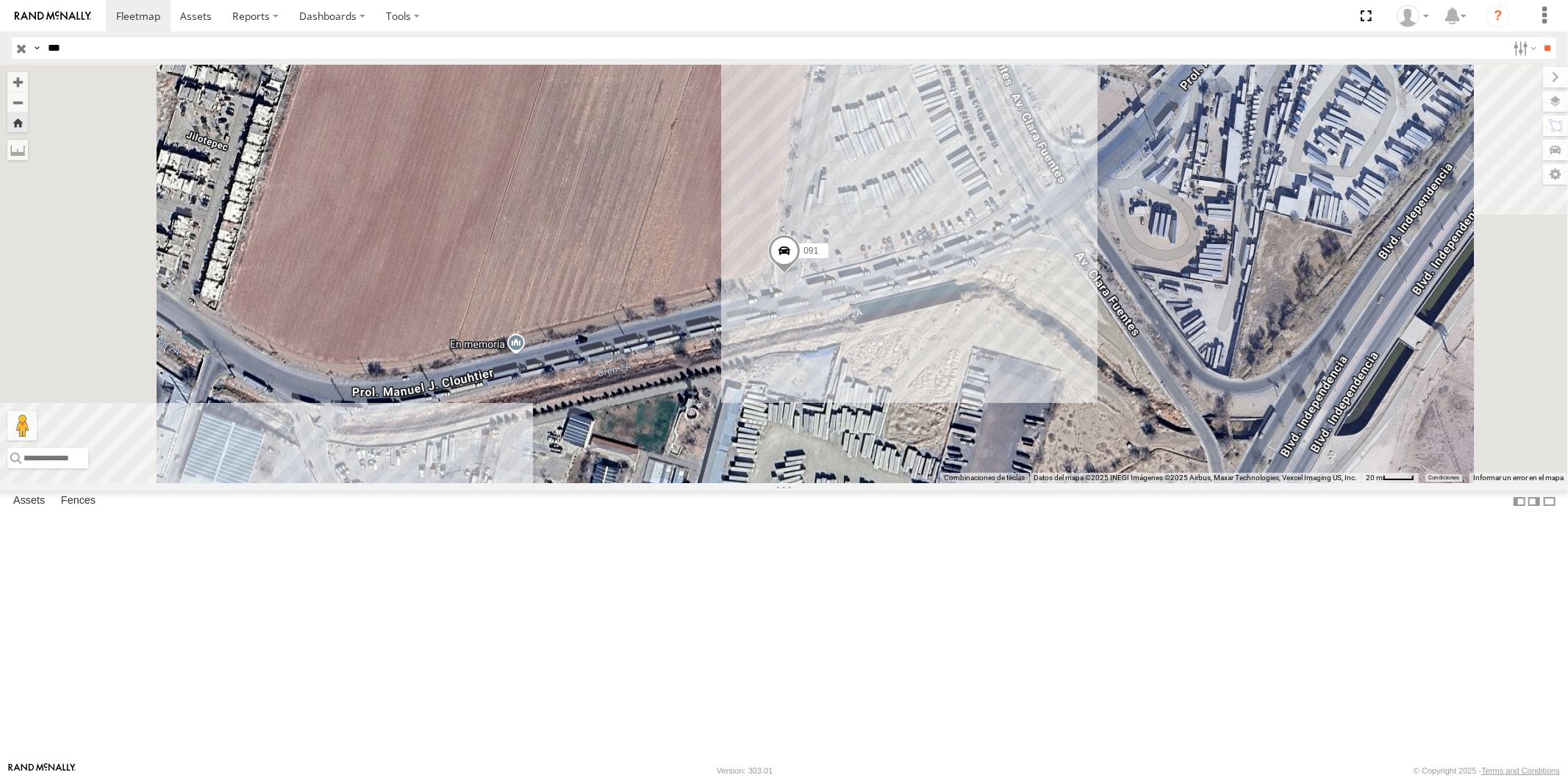 click at bounding box center (784, 254) 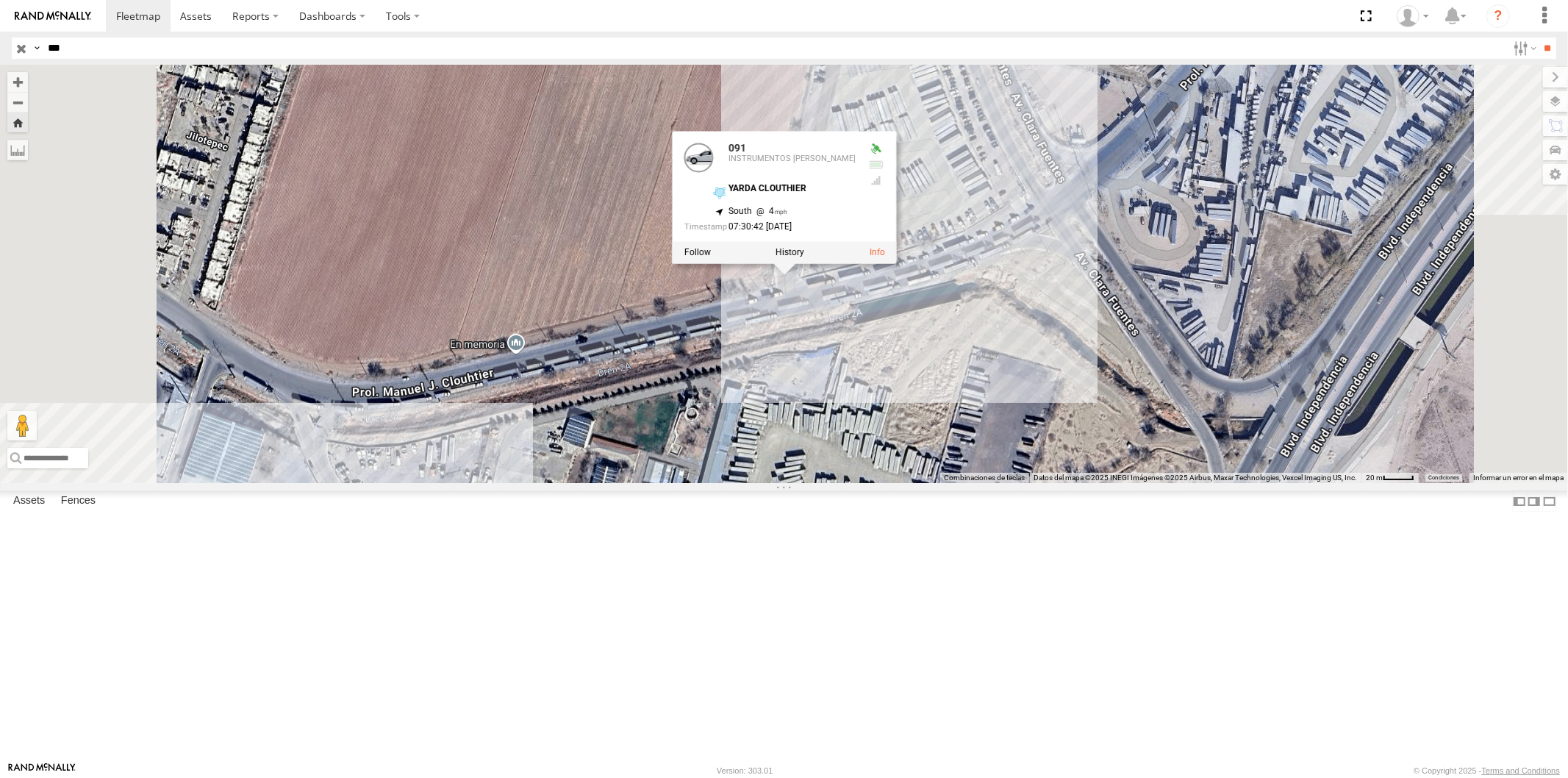 click on "091 091 INSTRUMENTOS STEWART YARDA CLOUTHIER 31.65418 ,  -106.34582 South 4 07:30:42 07/18/2025" at bounding box center (784, 274) 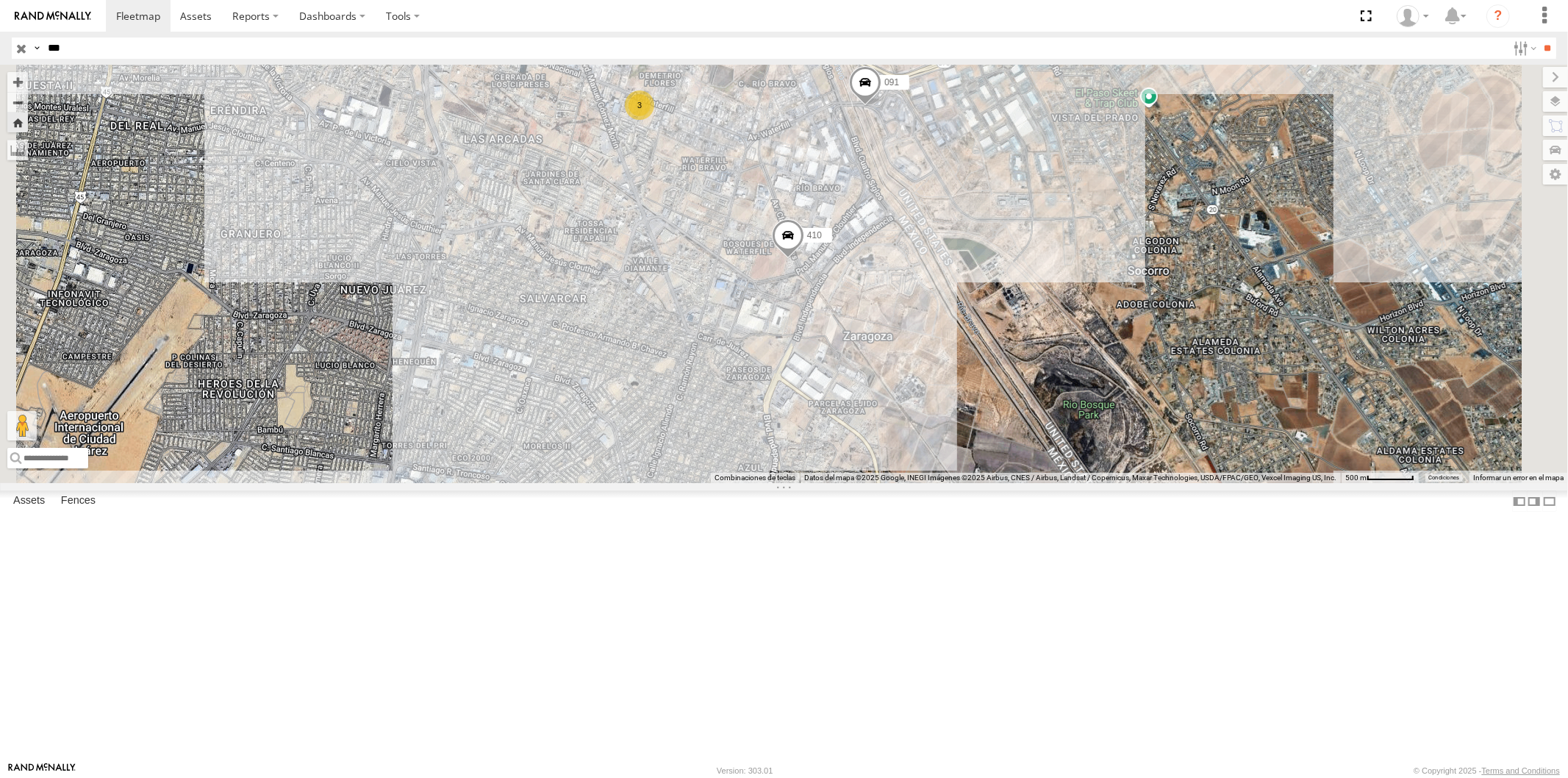 click on "***" at bounding box center (774, 48) 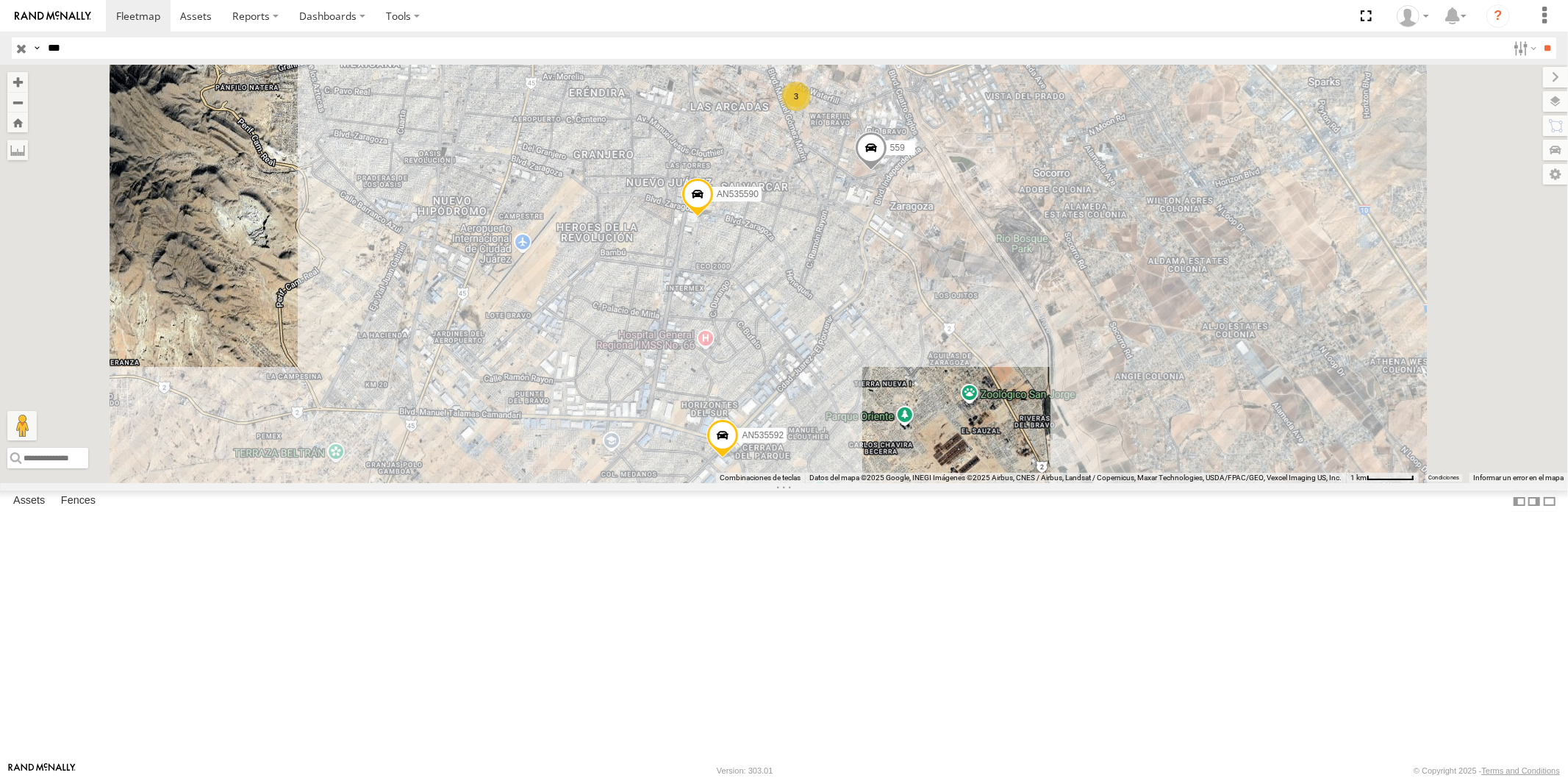 click at bounding box center (870, 151) 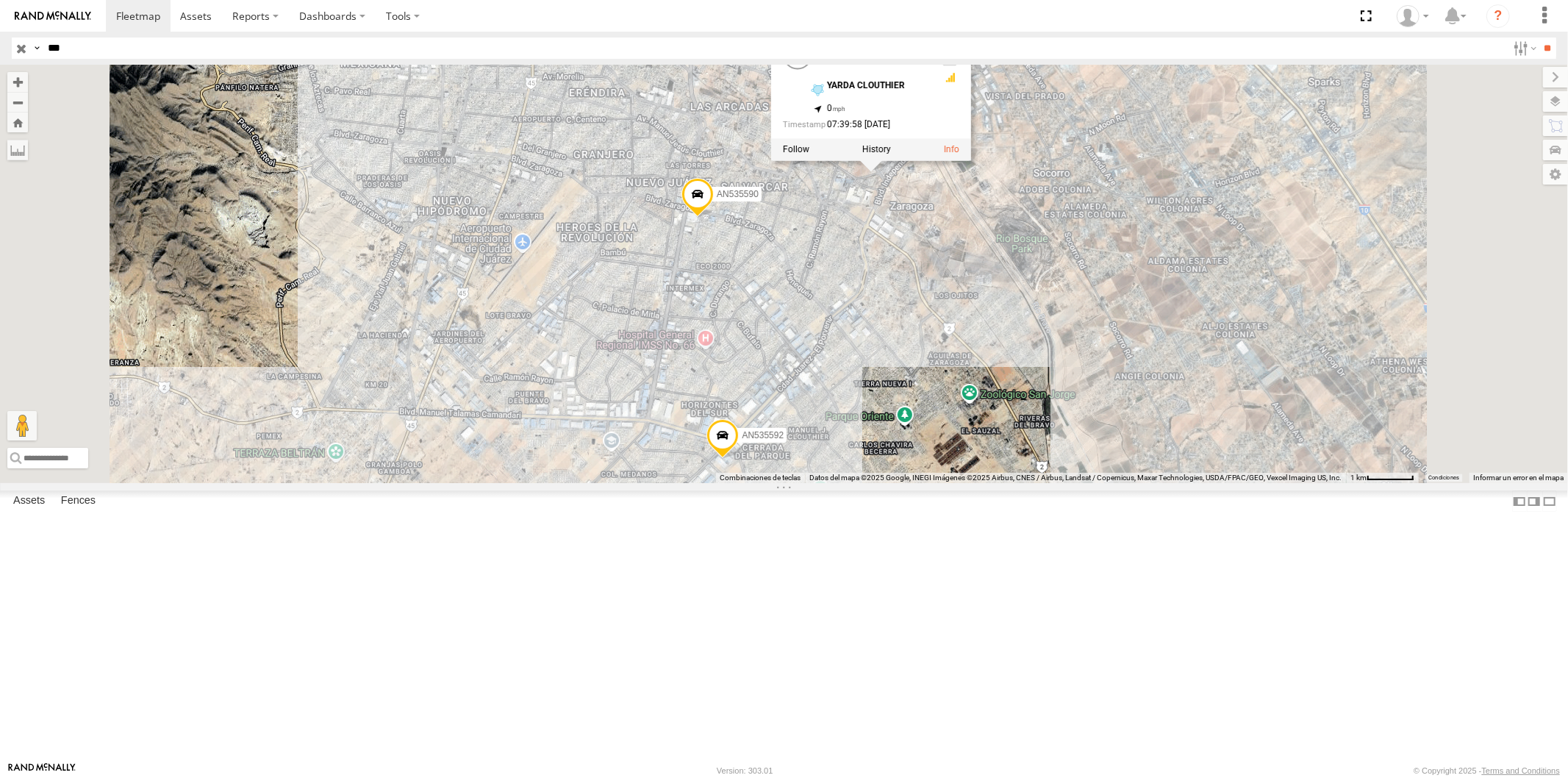 click on "AN535590 559 3 AN535592 559 Locales YARDA CLOUTHIER 31.6548 ,  -106.34562 0 07:39:58 07/18/2025" at bounding box center (784, 274) 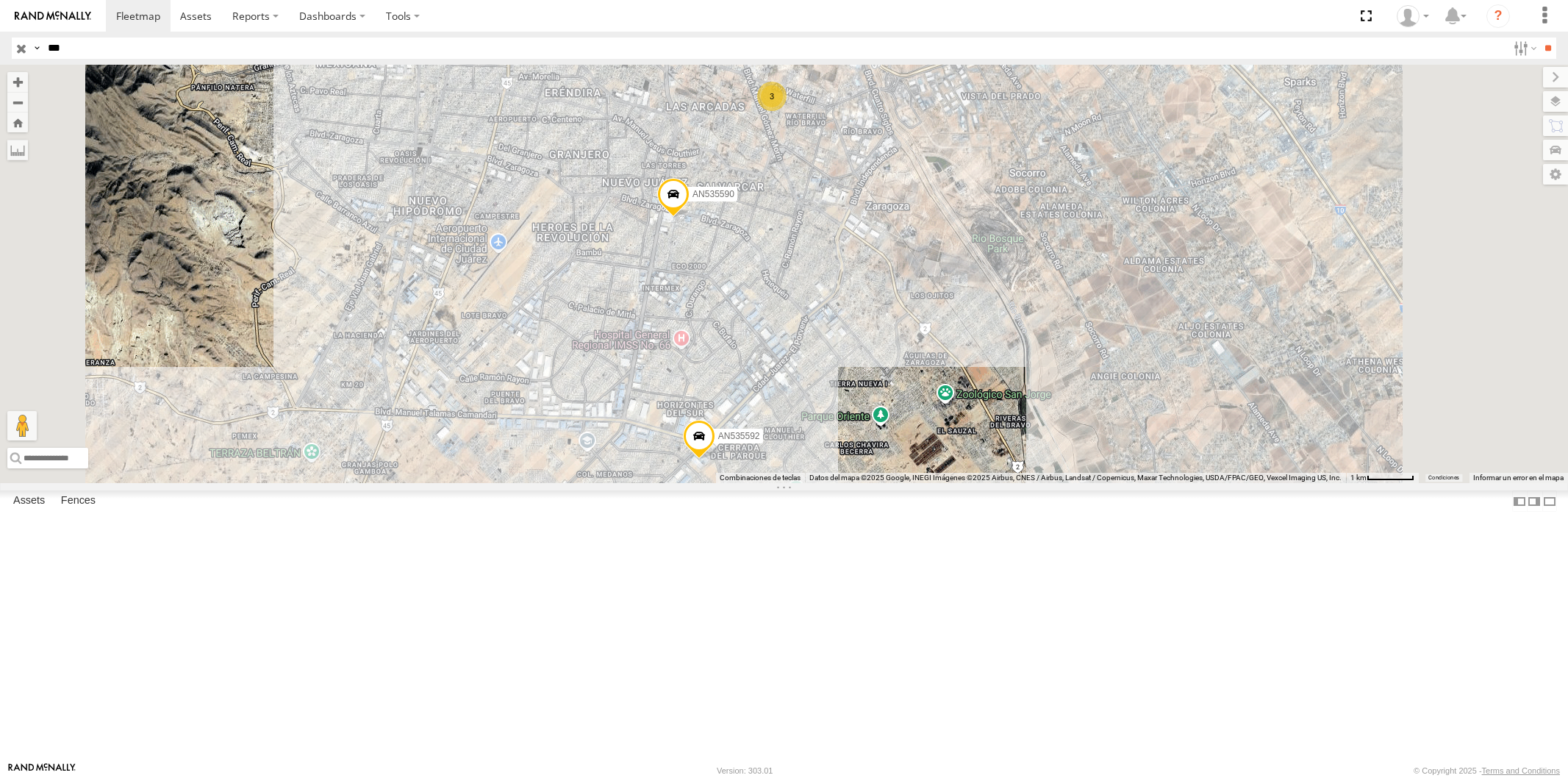 scroll, scrollTop: 0, scrollLeft: 0, axis: both 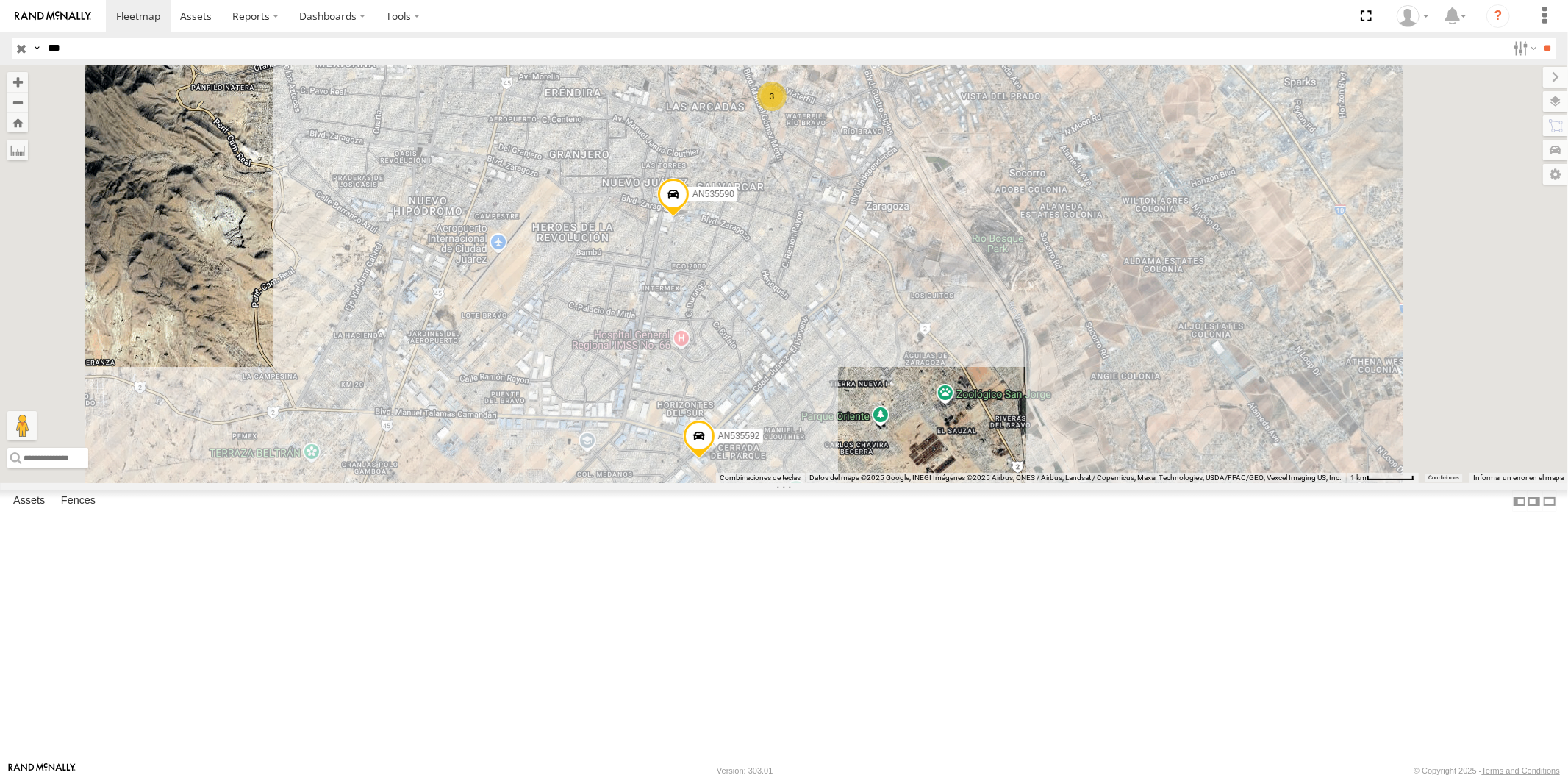 drag, startPoint x: 88, startPoint y: 43, endPoint x: 71, endPoint y: 43, distance: 17 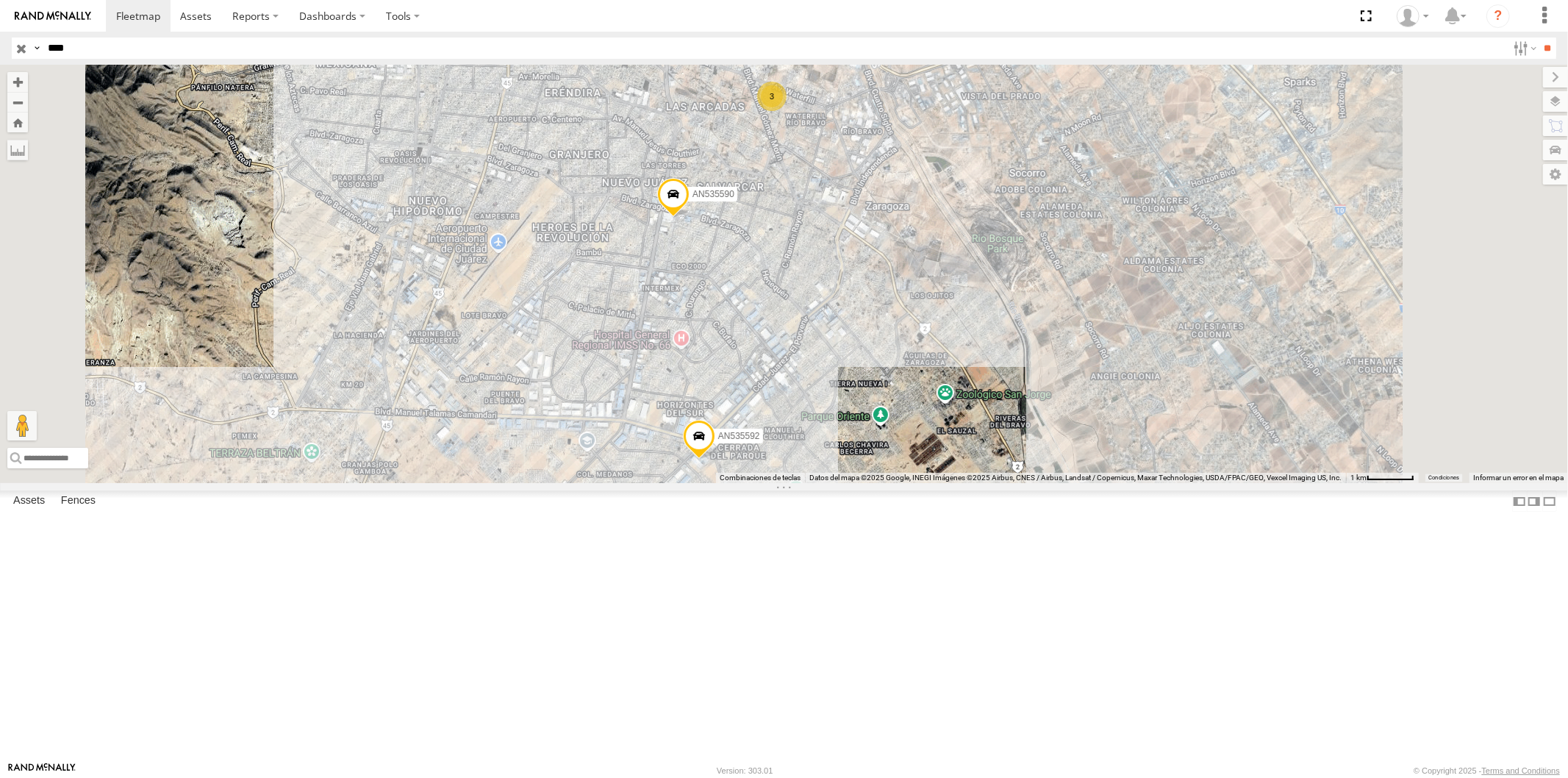 click on "**" at bounding box center [1547, 48] 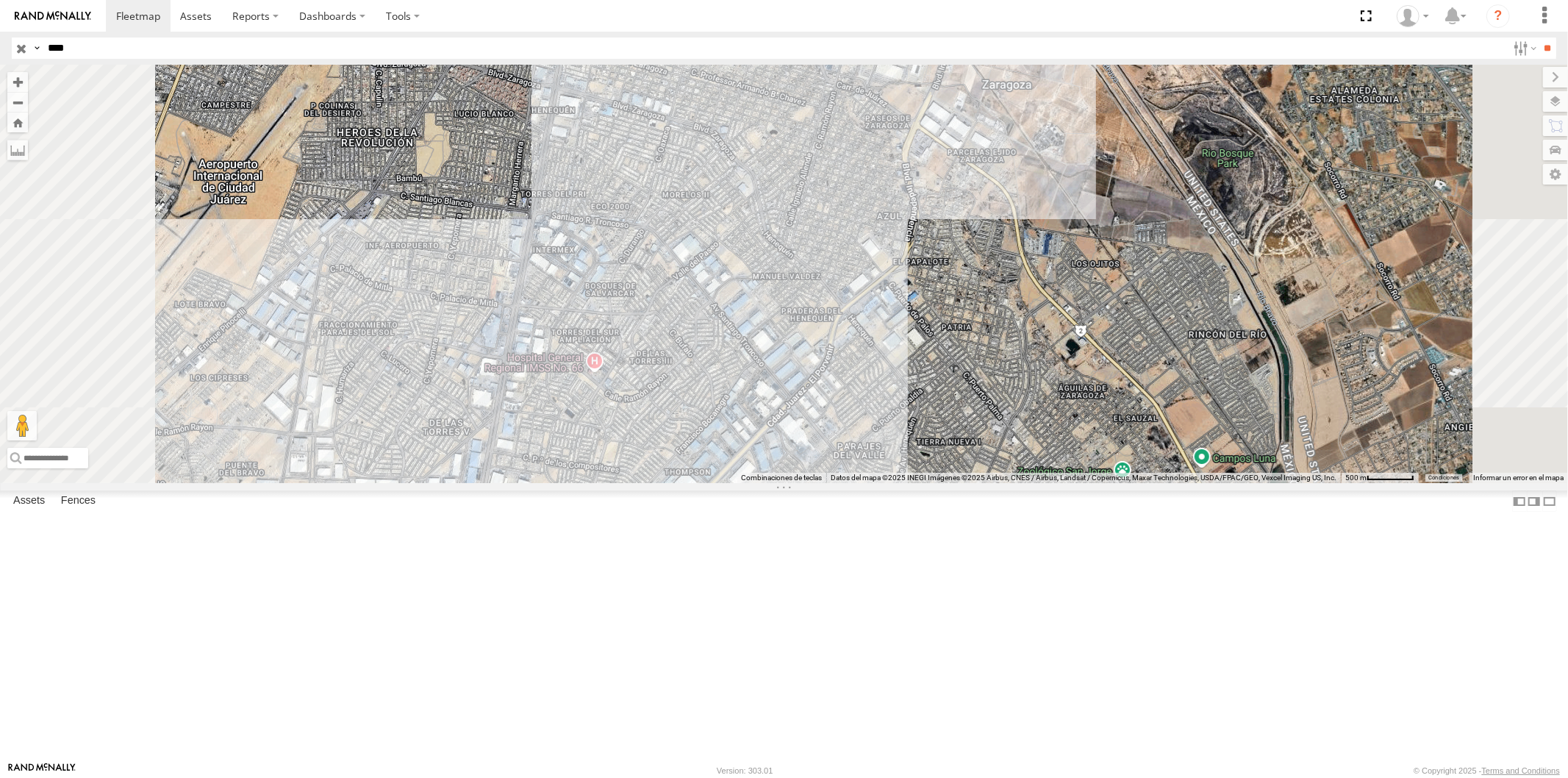 click at bounding box center (0, 0) 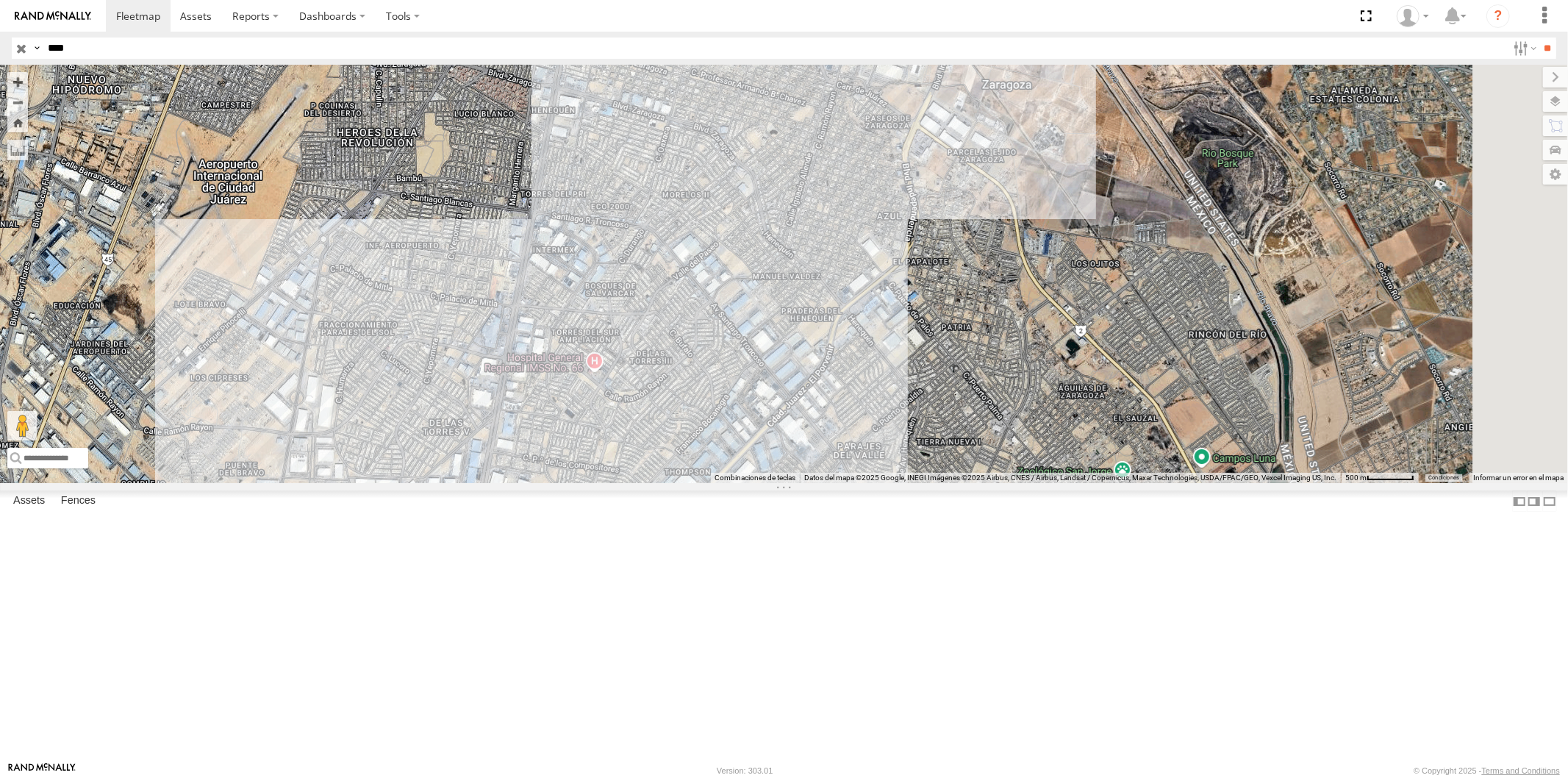 drag, startPoint x: 133, startPoint y: 55, endPoint x: 121, endPoint y: 55, distance: 12 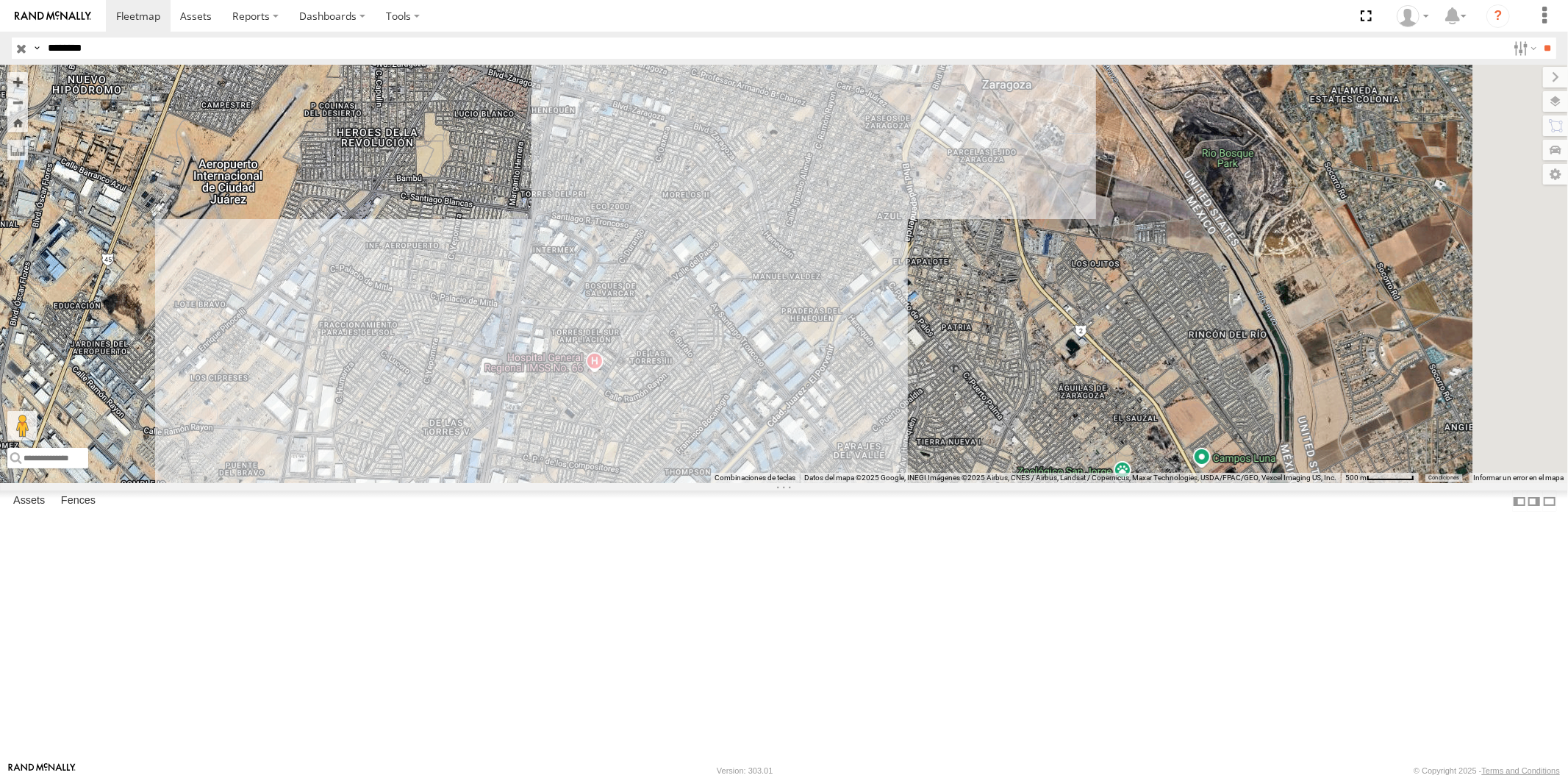 click on "**" at bounding box center [1547, 48] 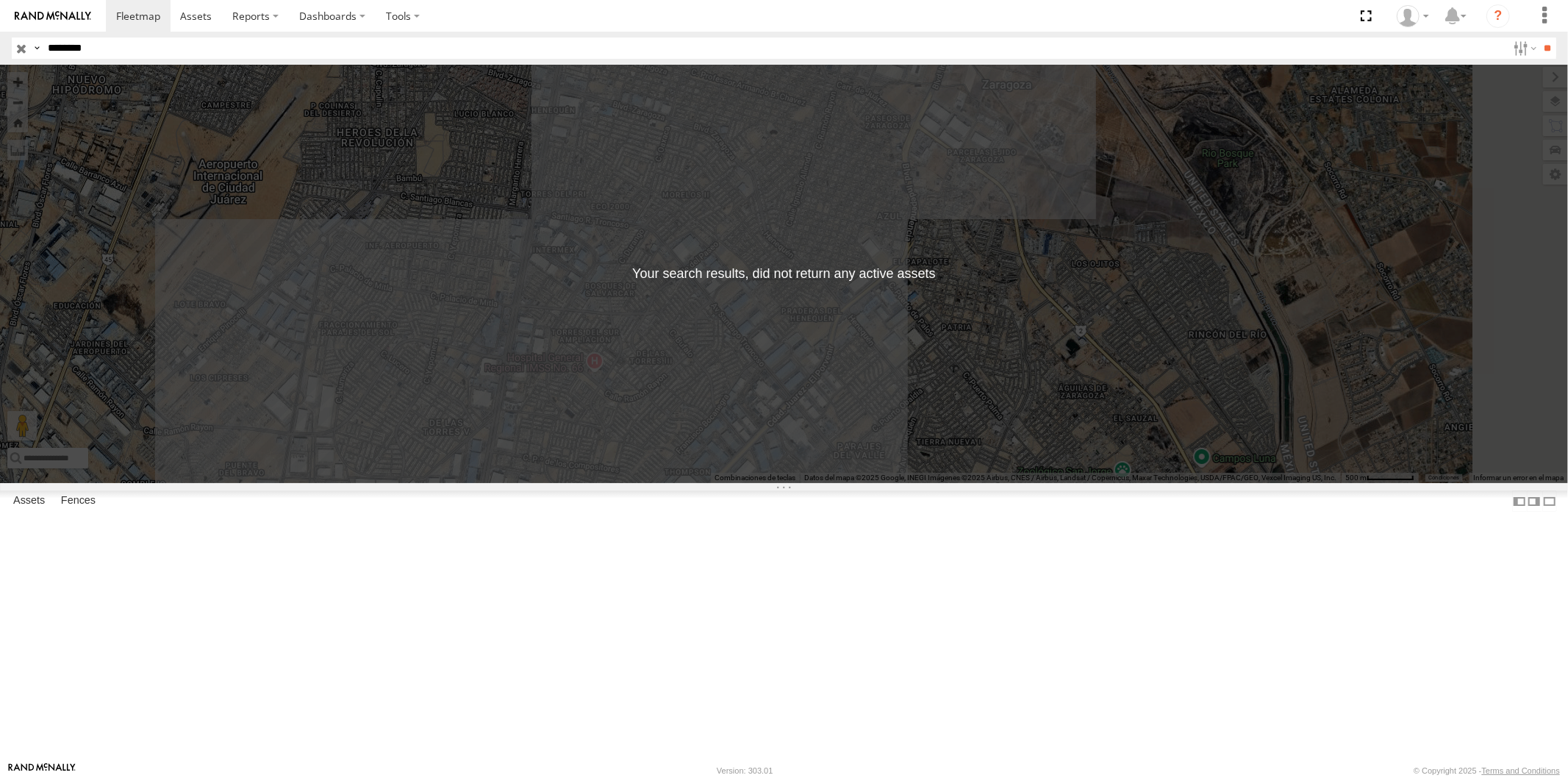 click at bounding box center (37, 48) 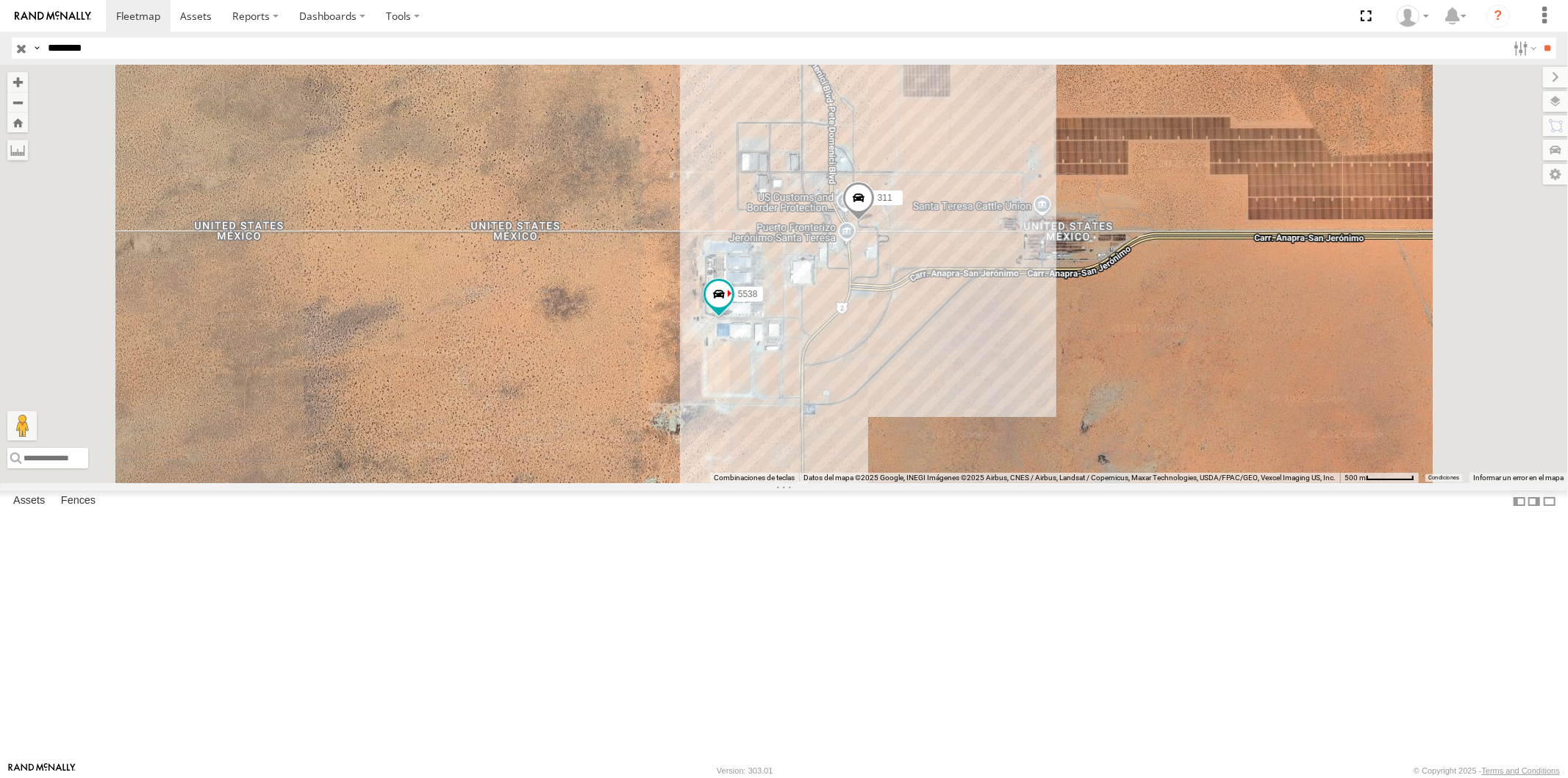 click on "Asset
Current Location" at bounding box center [0, 0] 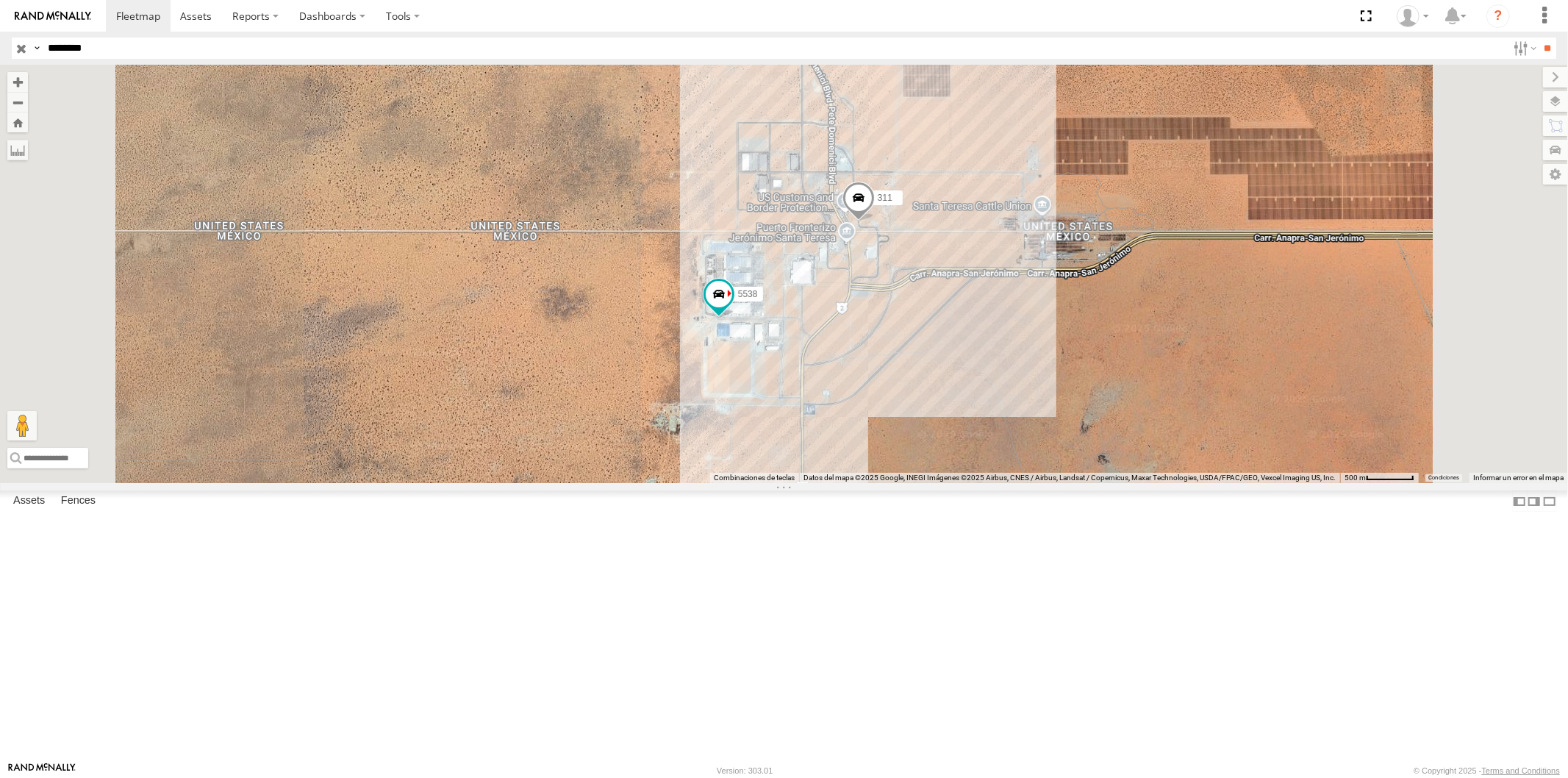 click on "**" at bounding box center (1547, 48) 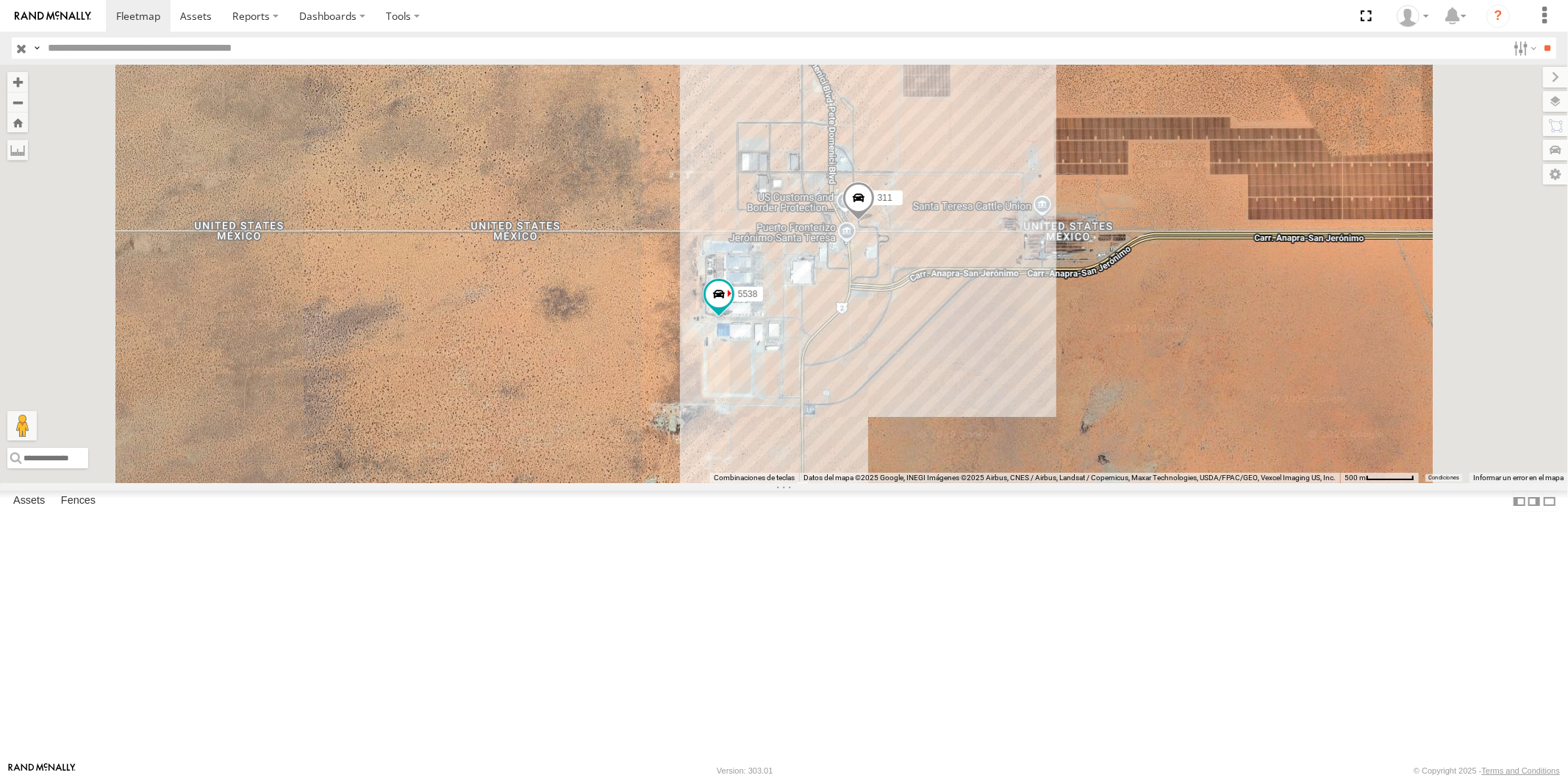 type 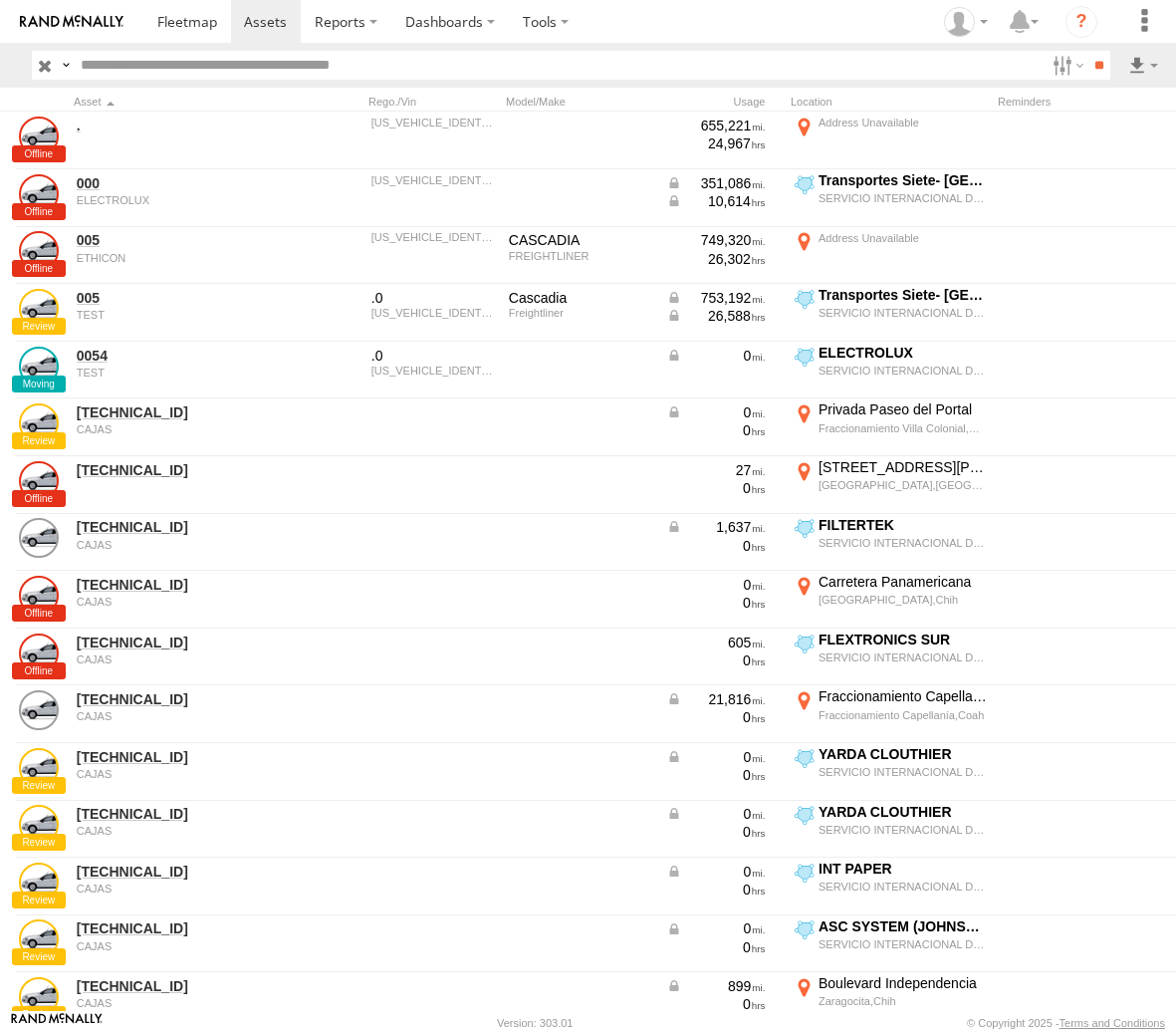 scroll, scrollTop: 0, scrollLeft: 0, axis: both 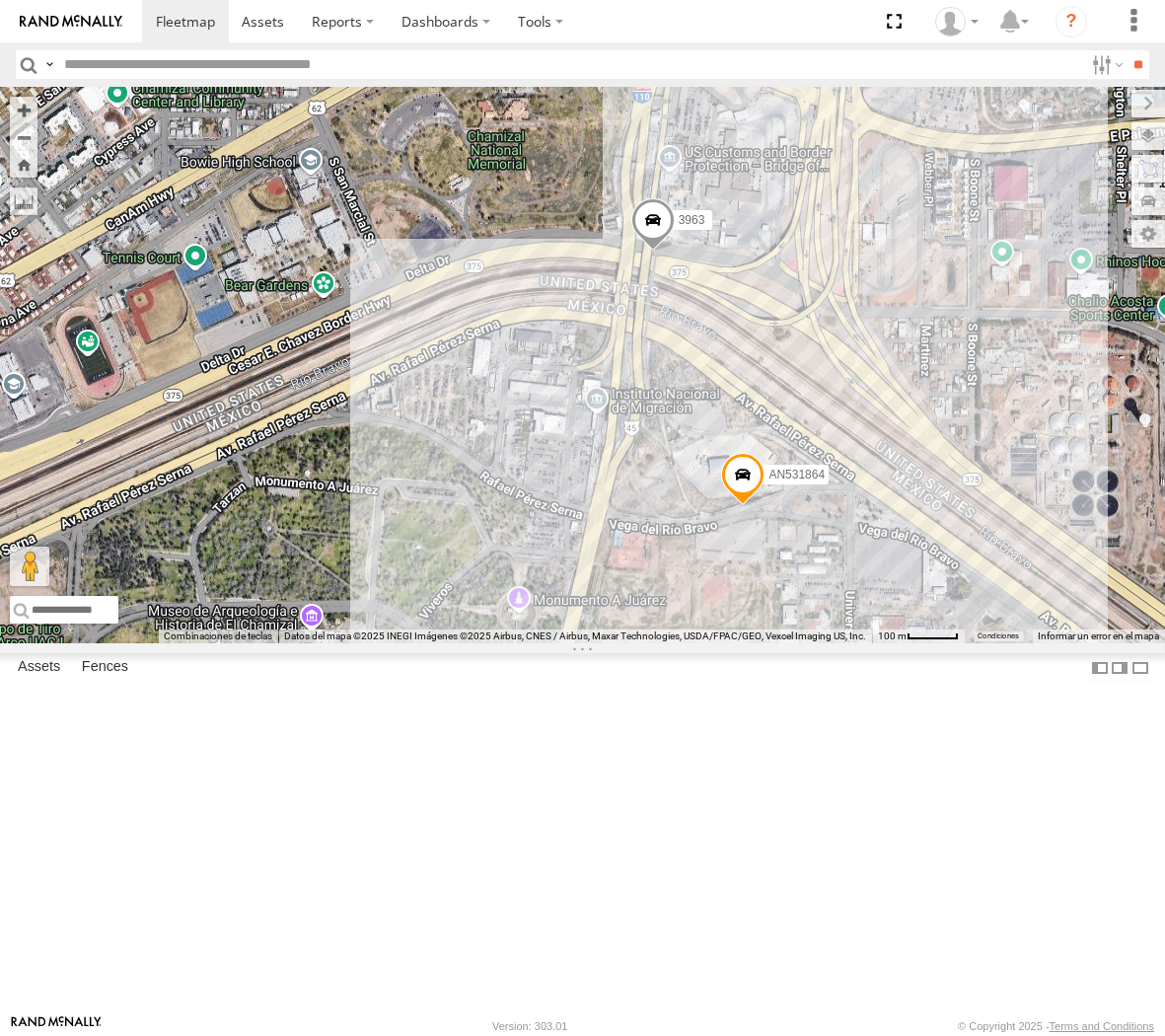 select on "**********" 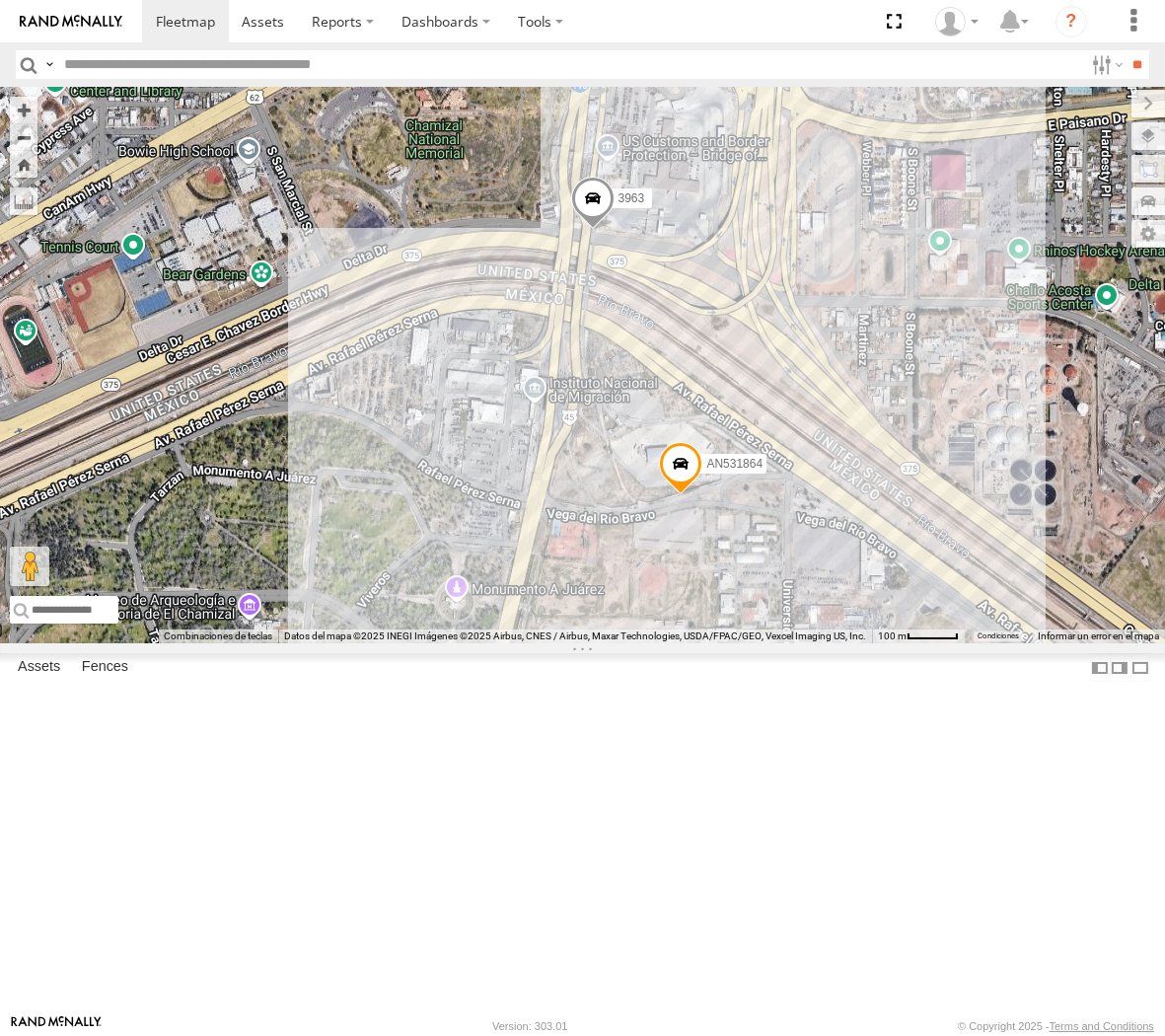 drag, startPoint x: 704, startPoint y: 299, endPoint x: 741, endPoint y: 383, distance: 91.7878 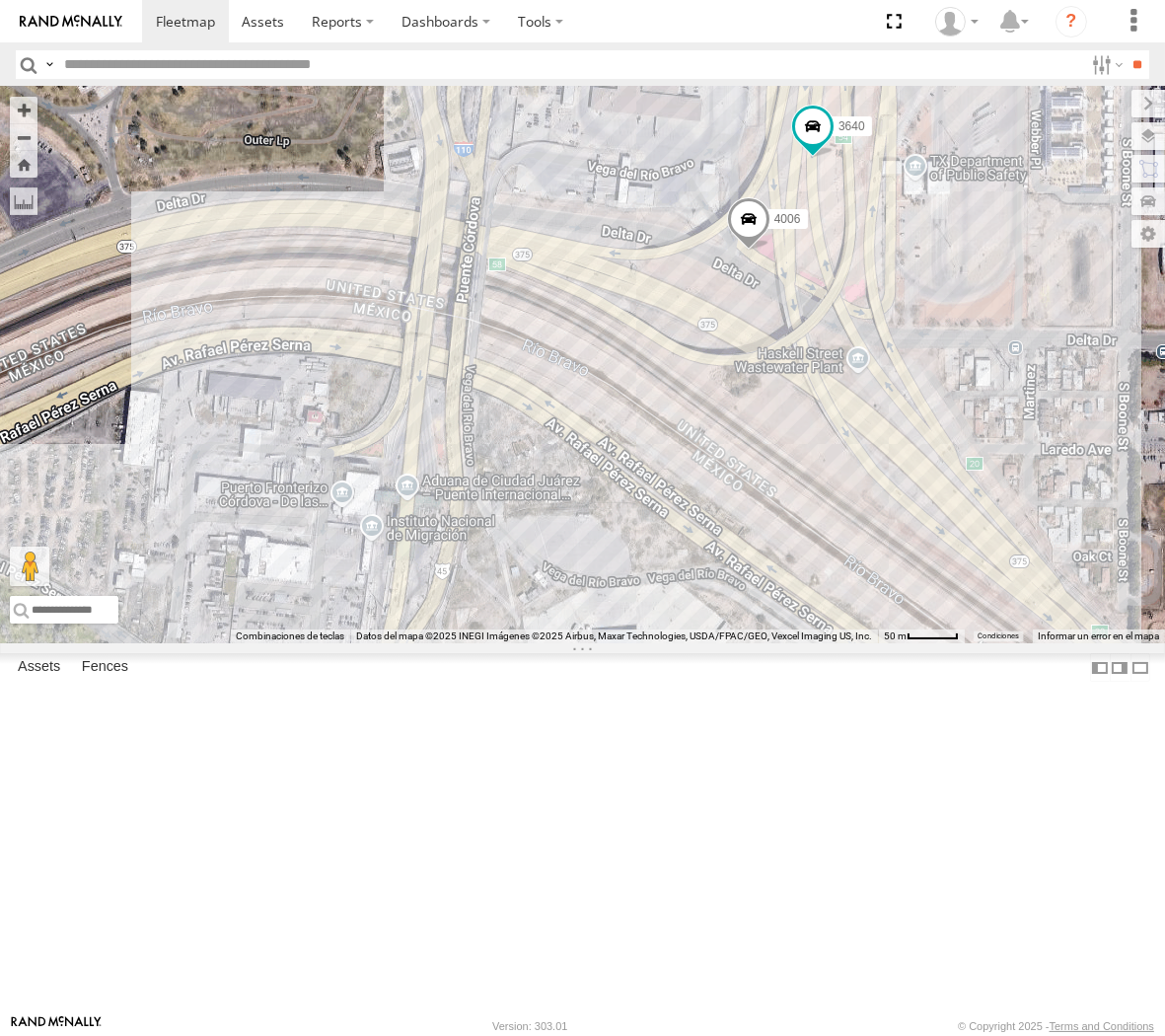 drag, startPoint x: 679, startPoint y: 594, endPoint x: 586, endPoint y: 577, distance: 94.540996 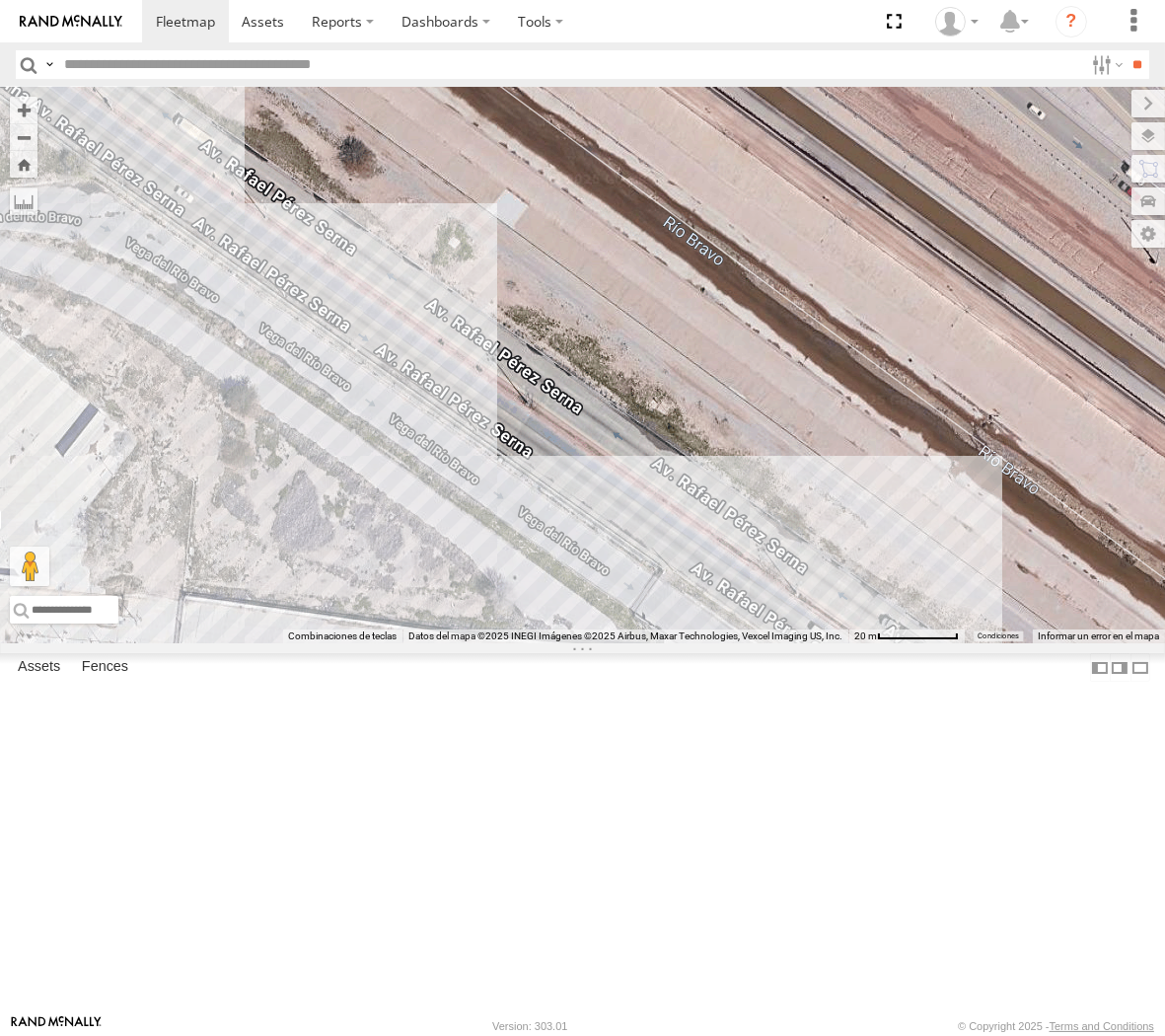 drag, startPoint x: 910, startPoint y: 791, endPoint x: 711, endPoint y: 302, distance: 527.9413 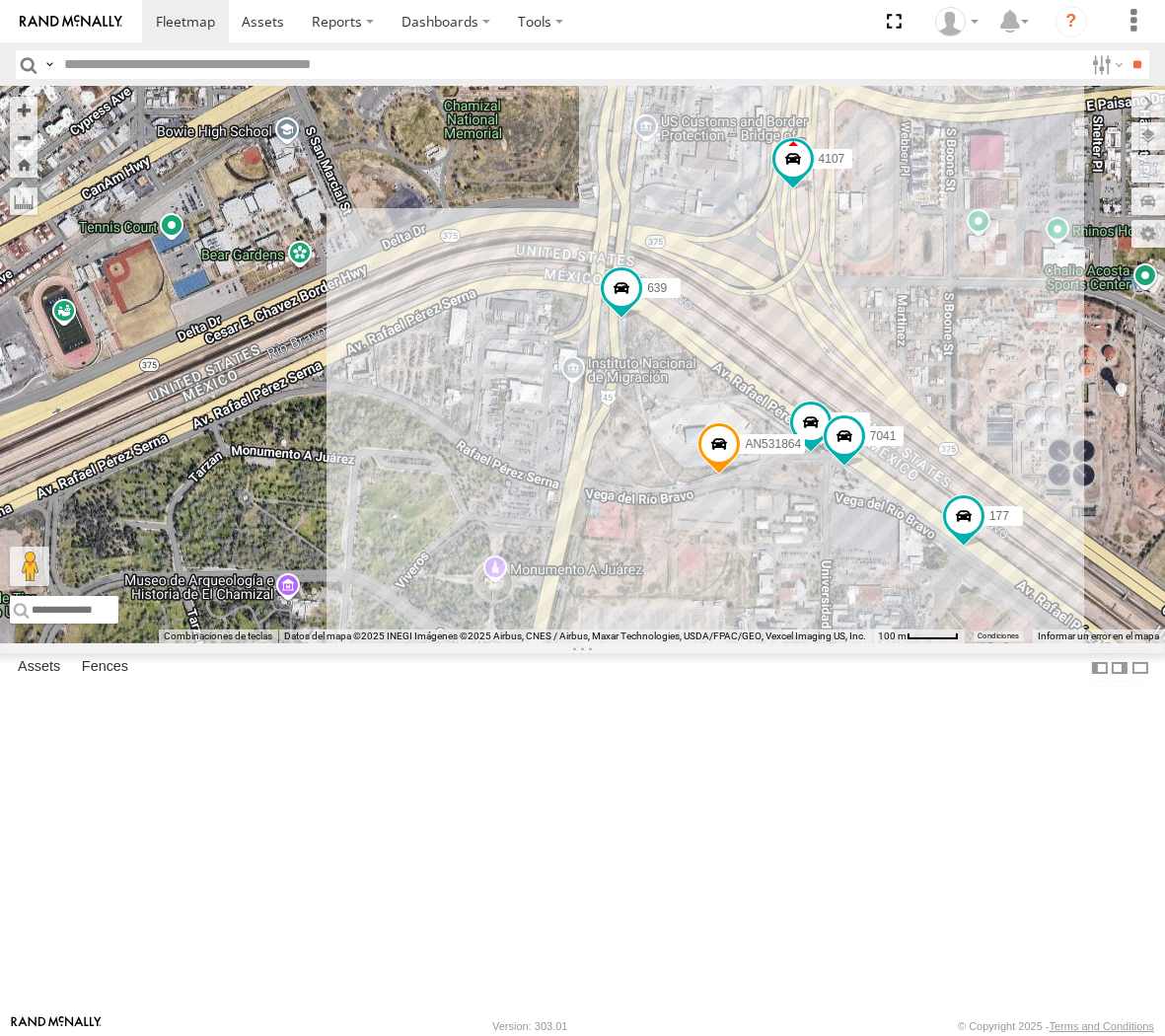 drag, startPoint x: 398, startPoint y: 333, endPoint x: 1013, endPoint y: 686, distance: 709.1079 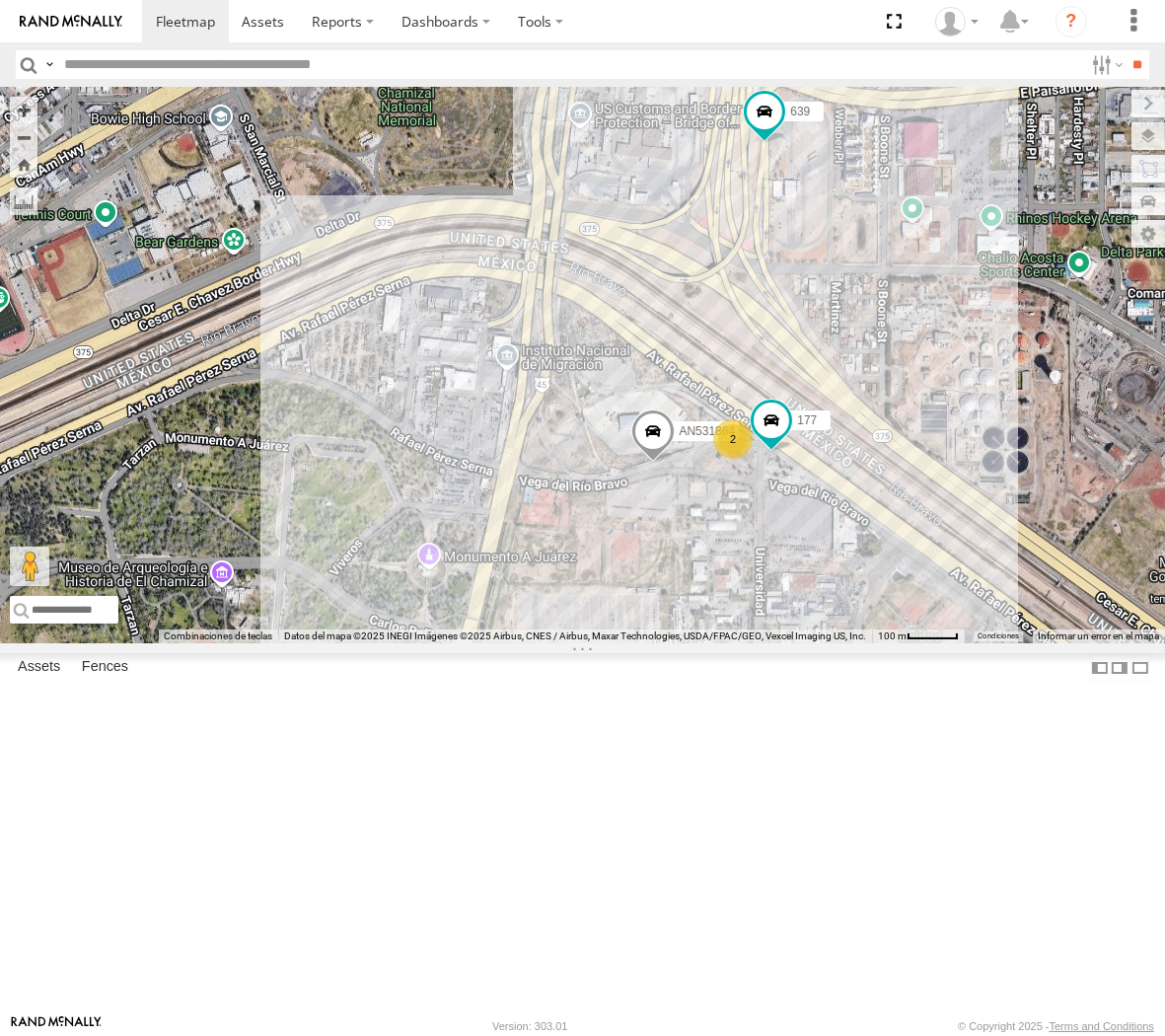 drag, startPoint x: 552, startPoint y: 327, endPoint x: 598, endPoint y: 395, distance: 82.0975 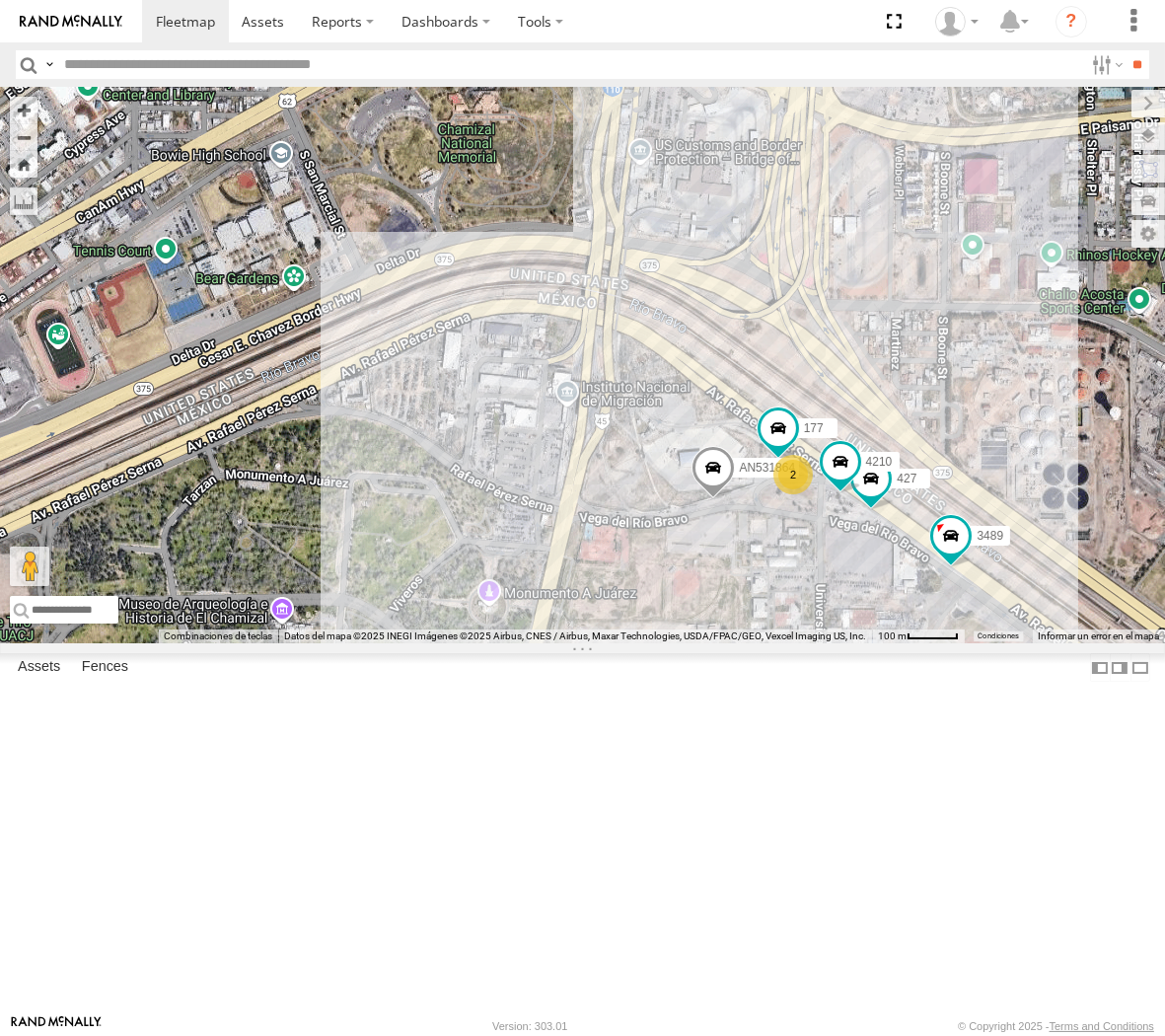 drag, startPoint x: 661, startPoint y: 480, endPoint x: 764, endPoint y: 491, distance: 103.58571 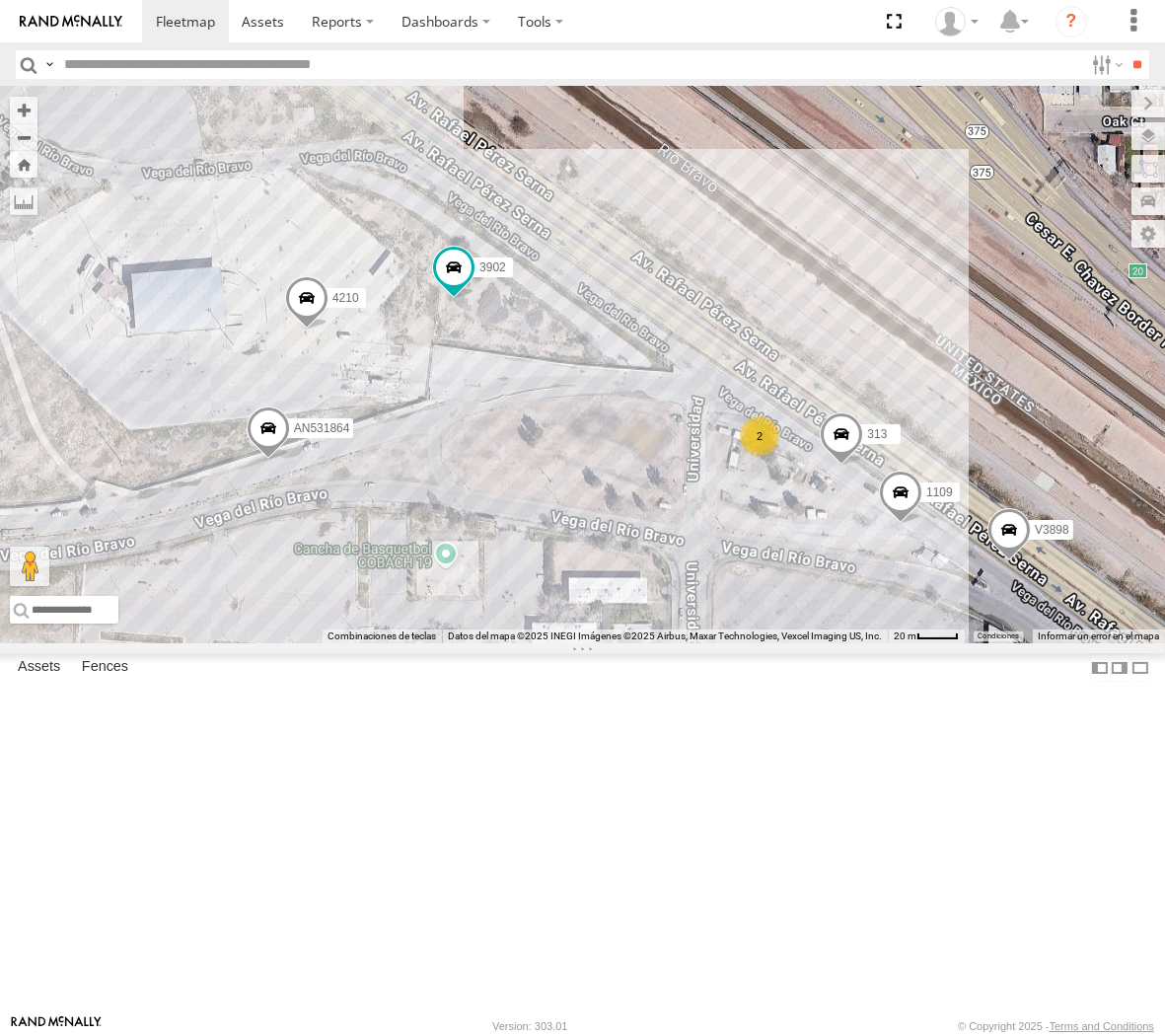 drag, startPoint x: 406, startPoint y: 355, endPoint x: 856, endPoint y: 534, distance: 484.2943 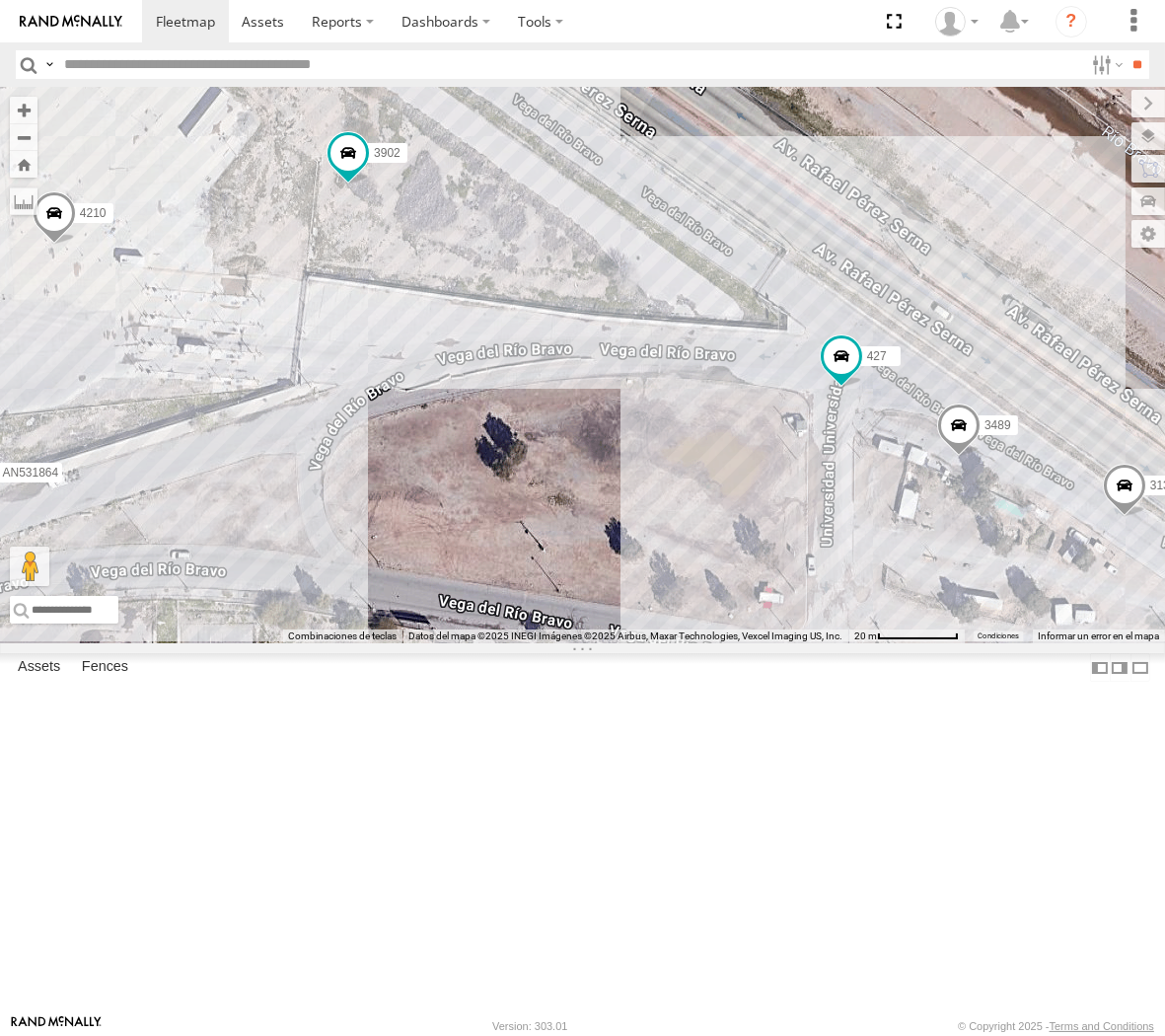 click on "AN530087 AN534140 ZJ538884 FW531222 AN533343 AN538240 AN539910 AN537184 AN536776 AN531631 AN532622 AN532042 AN532015 AN535711 AN53295 AN536810 AN533942 015910001978322 015910001969164 015910002017435 AN530172 AN535203 AN535172 AN53113 AN539749 015910001845018 AN537501 AN534628 AN534360 AN530970 AN533560 AN538378 AN535614 AN539048 AN47472 AN538019 247-CAMARA AN531366 AN531801 AN531709 AN536832 ZJ533483 AN534578 AN538045 AN535356 AN536693 AN531883 AN531610 AN538178 AN535261 AN537169 AN534130 ZJ533307 AN47030 AN533253 AN537863 AN536178 AN539666 AN531367 AN534220 AN56455 AN536085 AN531223 015910001994923 ZJ533468 AN533418 015910001811580 AN533204 AN536239 AN49417 AN538690 AN536963 ZJ535914 AN538649 015910001915431 AN46025 AN539015 AN539766 ZJ533457 F2771 AN536539 AN536449 AN534116 AN531852 AN539091 FW539855 ZJ531699 AN535125 AN531072 AN538029 AN539582 AN535453 AN538662 AN533761 AN535487 AN535983 3487 141 V3767 AN537119 7041 623 AN73525 V3898 AN537306 1109 AN531864 3902 313 4210 3489 427" at bounding box center (582, 365) 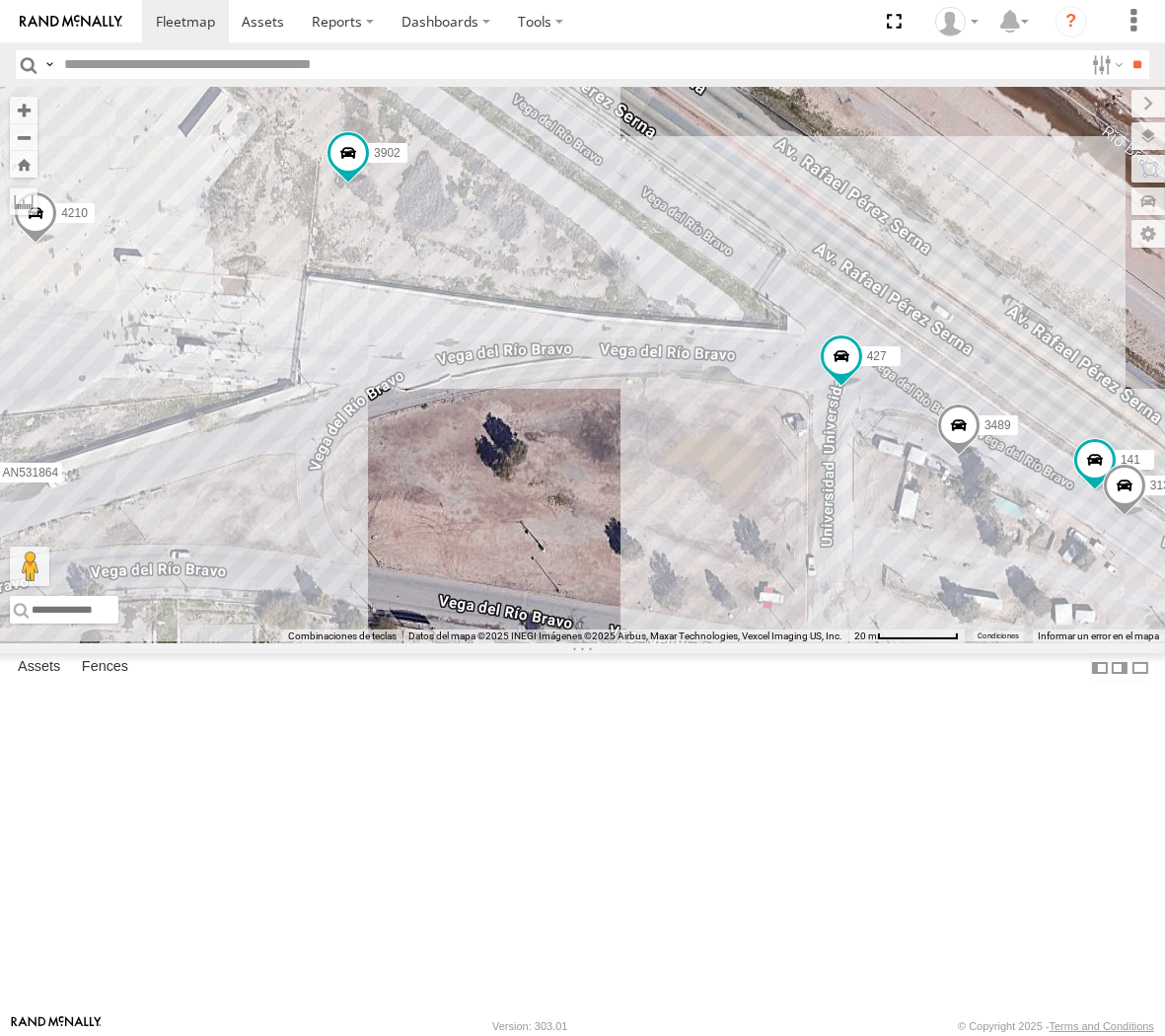 drag, startPoint x: 724, startPoint y: 455, endPoint x: 549, endPoint y: 483, distance: 177.22584 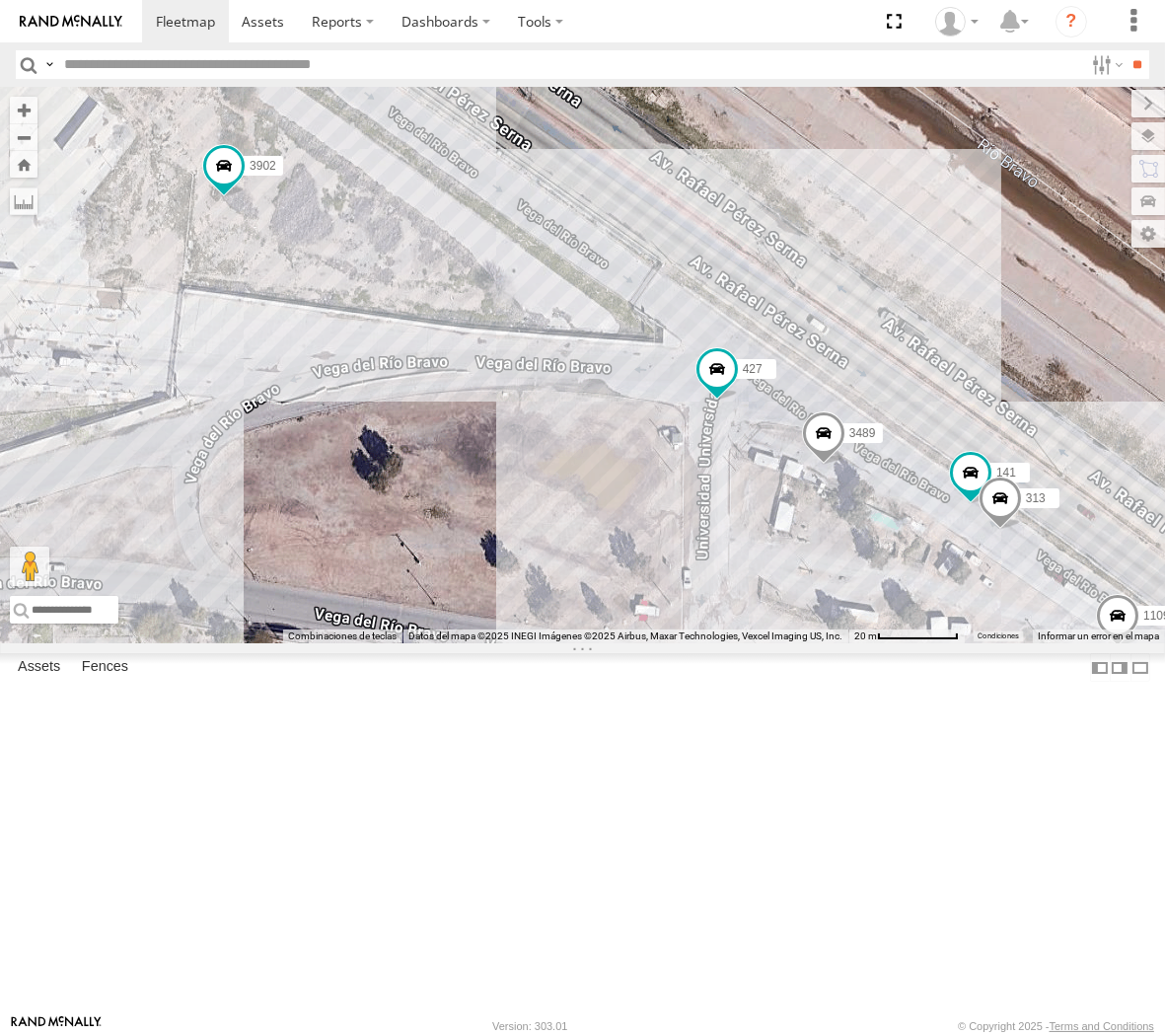 drag, startPoint x: 815, startPoint y: 431, endPoint x: 691, endPoint y: 444, distance: 124.67959 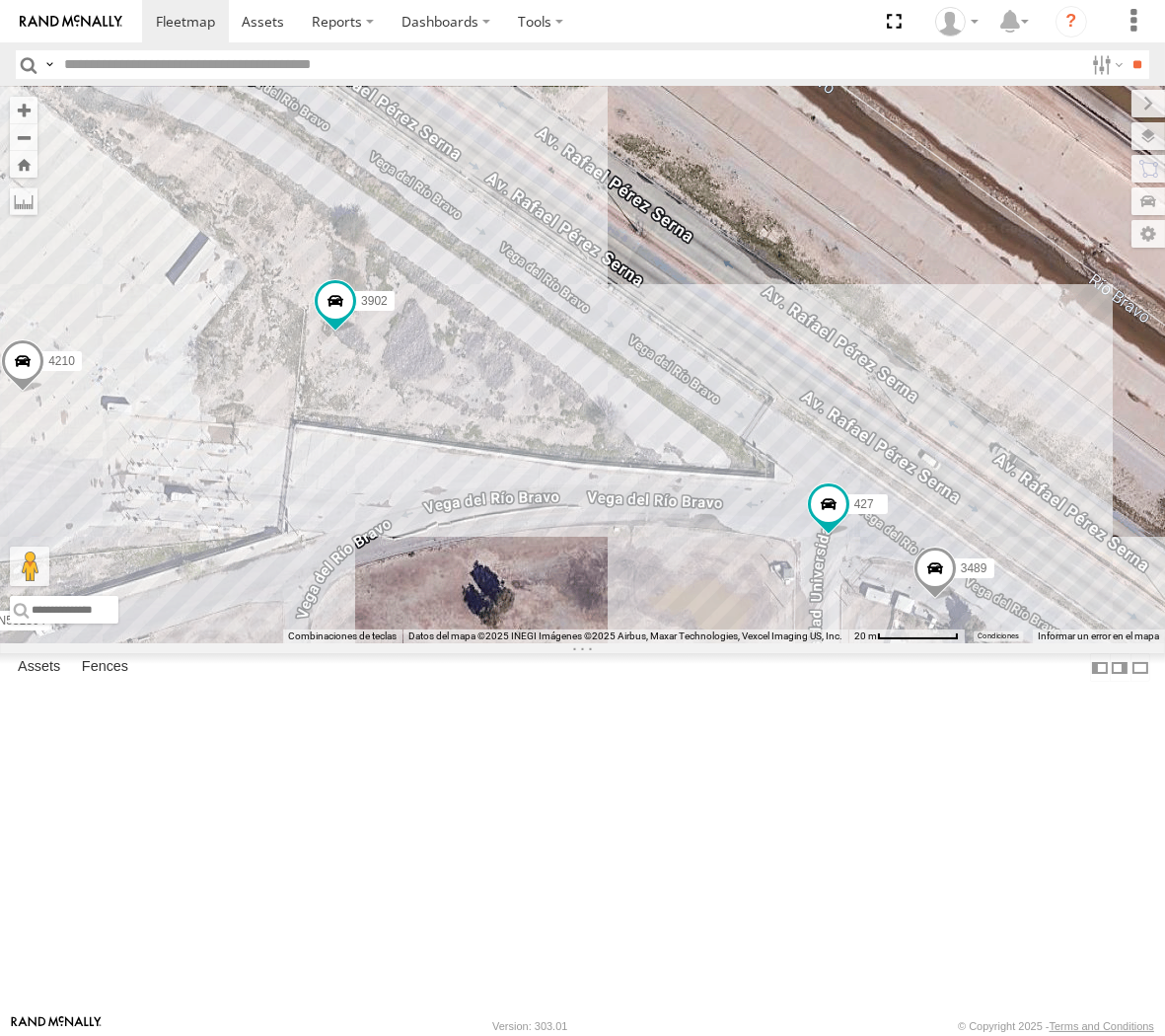 drag, startPoint x: 691, startPoint y: 444, endPoint x: 804, endPoint y: 580, distance: 176.81912 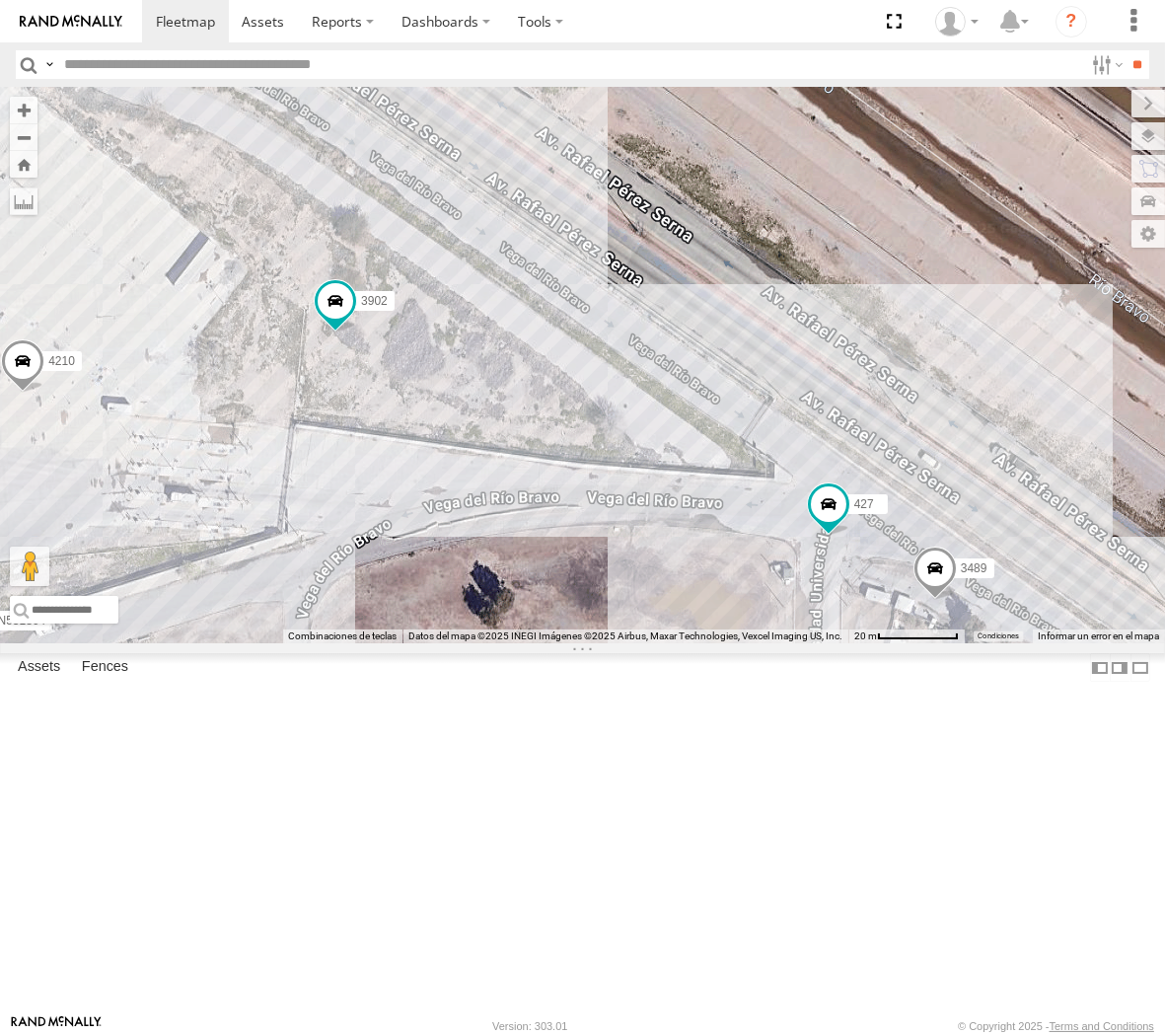 click on "AN530087 AN534140 ZJ538884 FW531222 AN533343 AN538240 AN539910 AN537184 AN536776 AN531631 AN532622 AN532042 AN532015 AN535711 AN53295 AN536810 AN533942 015910001978322 015910001969164 015910002017435 AN530172 AN535203 AN535172 AN53113 AN539749 015910001845018 AN537501 AN534628 AN534360 AN530970 AN533560 AN538378 AN535614 AN539048 AN47472 AN538019 247-CAMARA AN531366 AN531801 AN531709 AN536832 ZJ533483 AN534578 AN538045 AN535356 AN536693 AN531883 AN531610 AN538178 AN535261 AN537169 AN534130 ZJ533307 AN47030 AN533253 AN537863 AN536178 AN539666 AN531367 AN534220 AN56455 AN536085 AN531223 015910001994923 ZJ533468 AN533418 015910001811580 AN533204 AN536239 AN49417 AN538690 AN536963 ZJ535914 AN538649 015910001915431 AN46025 AN539015 AN539766 ZJ533457 F2771 AN536539 AN536449 AN534116 AN531852 AN539091 FW539855 ZJ531699 AN535125 AN531072 AN538029 AN539582 AN535453 AN538662 AN533761 AN535487 AN535983 3487 V3767 AN537119 7041 623 AN73525 V3898 AN537306 1109 AN531864 3902 4210 3489 427 2" at bounding box center (582, 365) 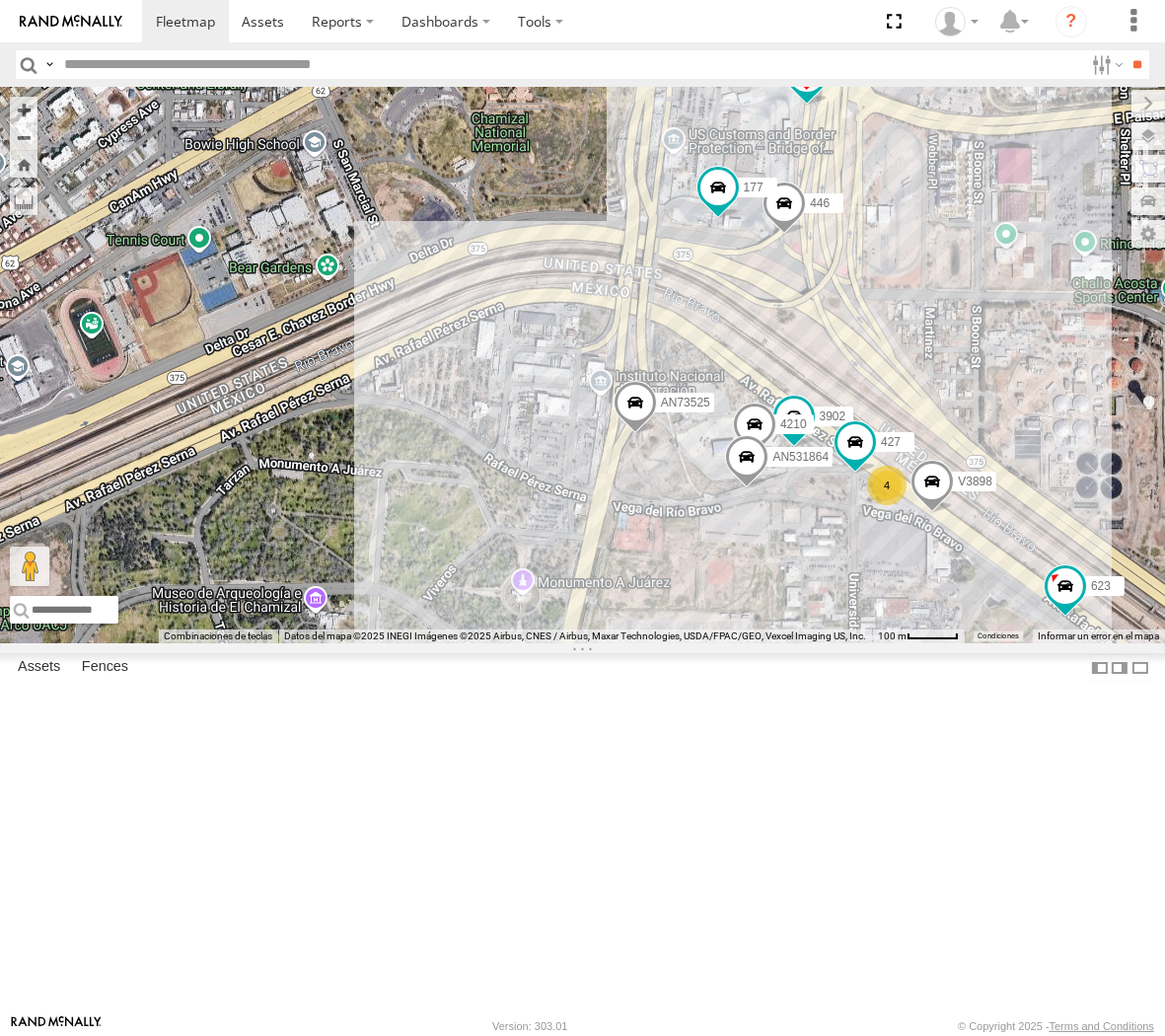 drag, startPoint x: 761, startPoint y: 481, endPoint x: 814, endPoint y: 547, distance: 84.64632 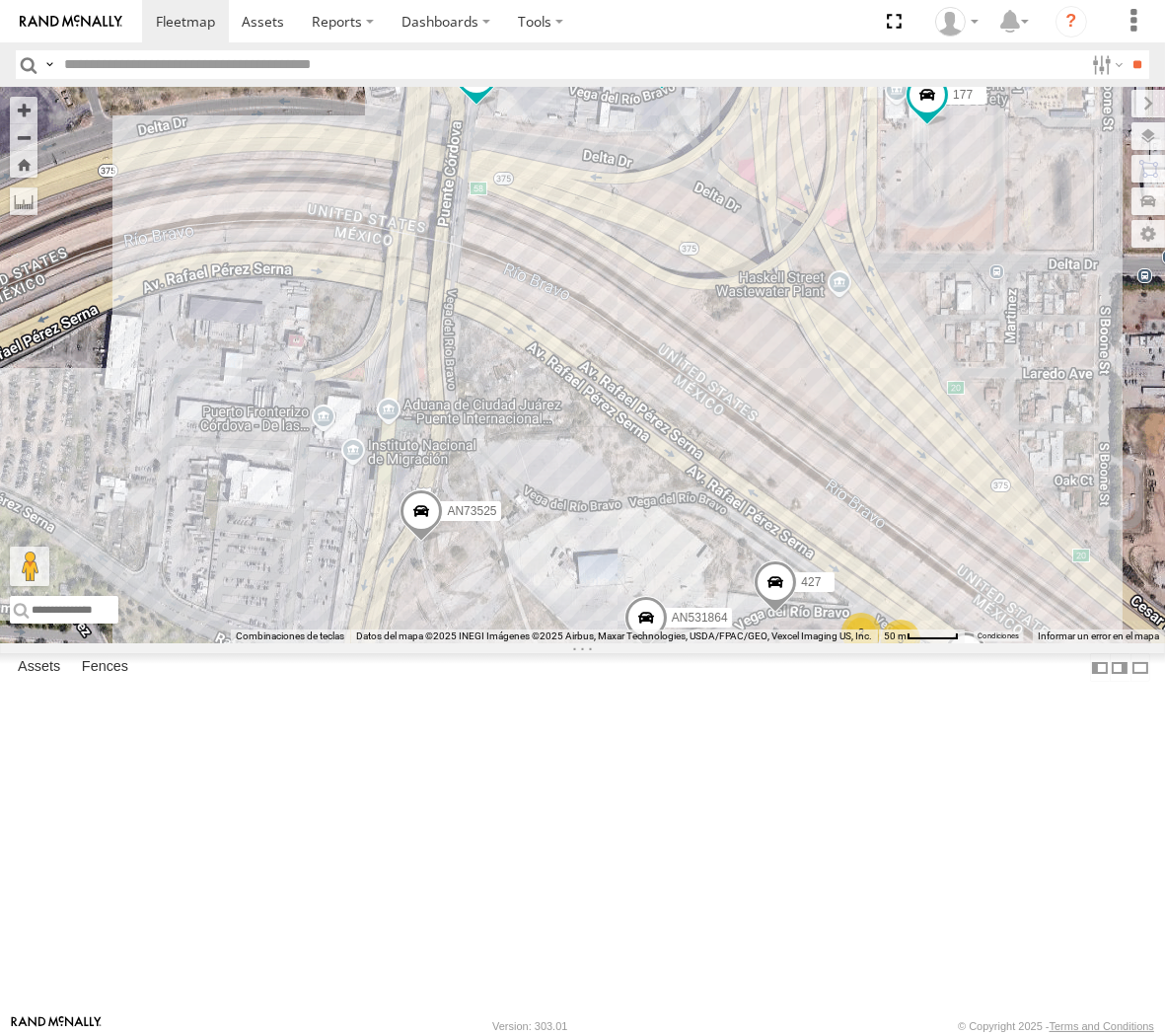 drag, startPoint x: 809, startPoint y: 648, endPoint x: 935, endPoint y: 574, distance: 146.12324 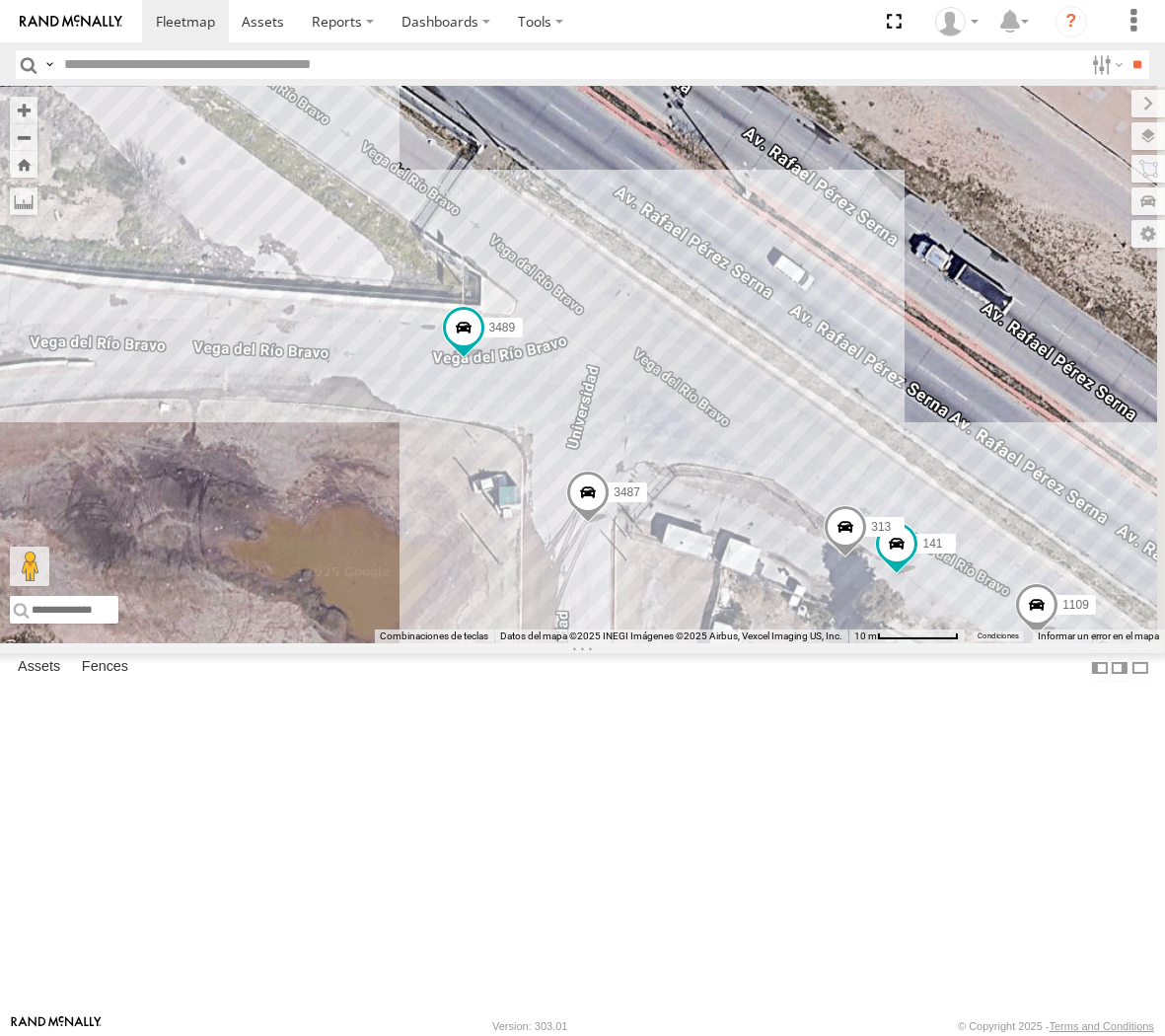 drag, startPoint x: 980, startPoint y: 854, endPoint x: 708, endPoint y: 782, distance: 281.36809 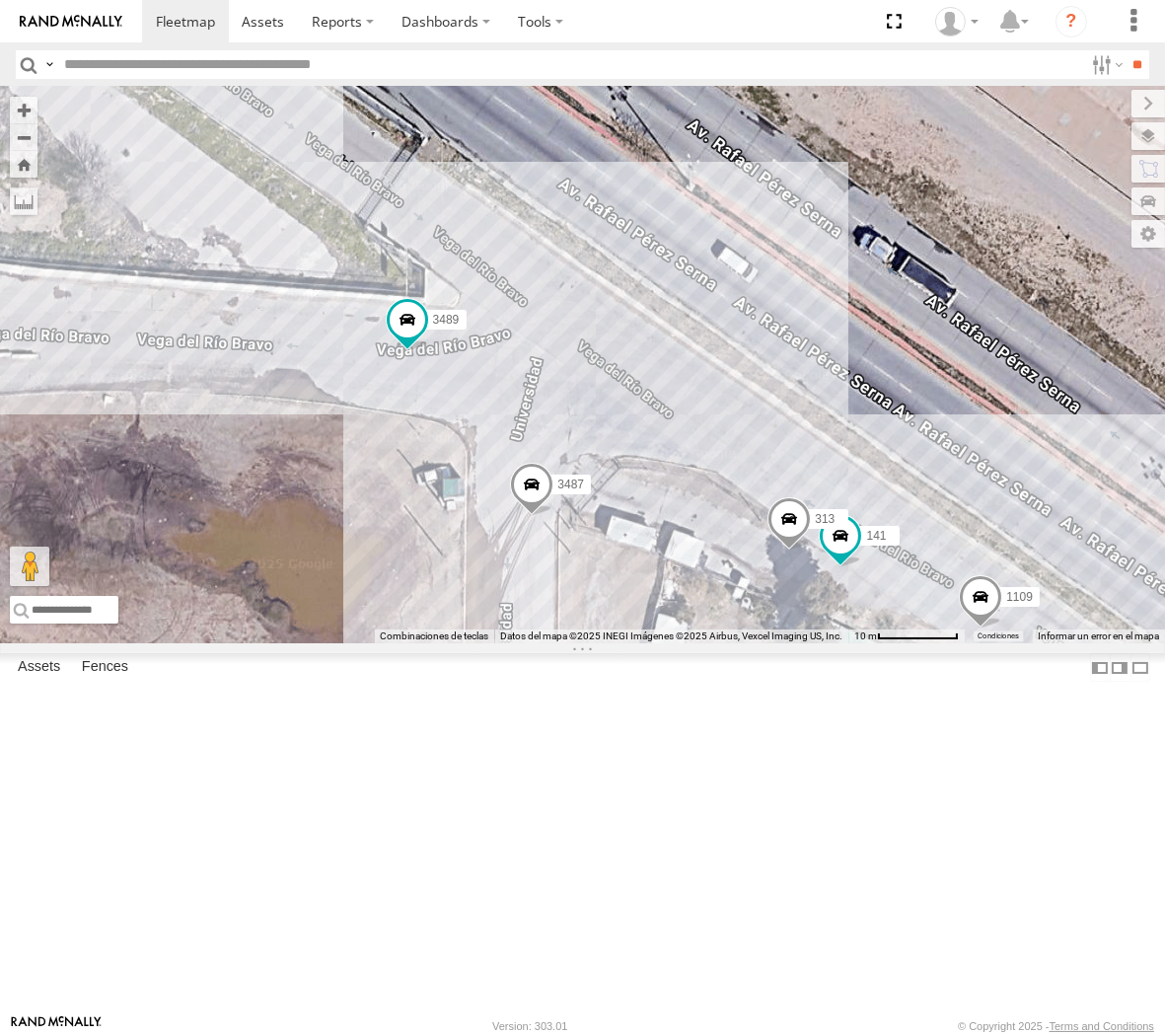 drag, startPoint x: 587, startPoint y: 333, endPoint x: 875, endPoint y: 430, distance: 303.8964 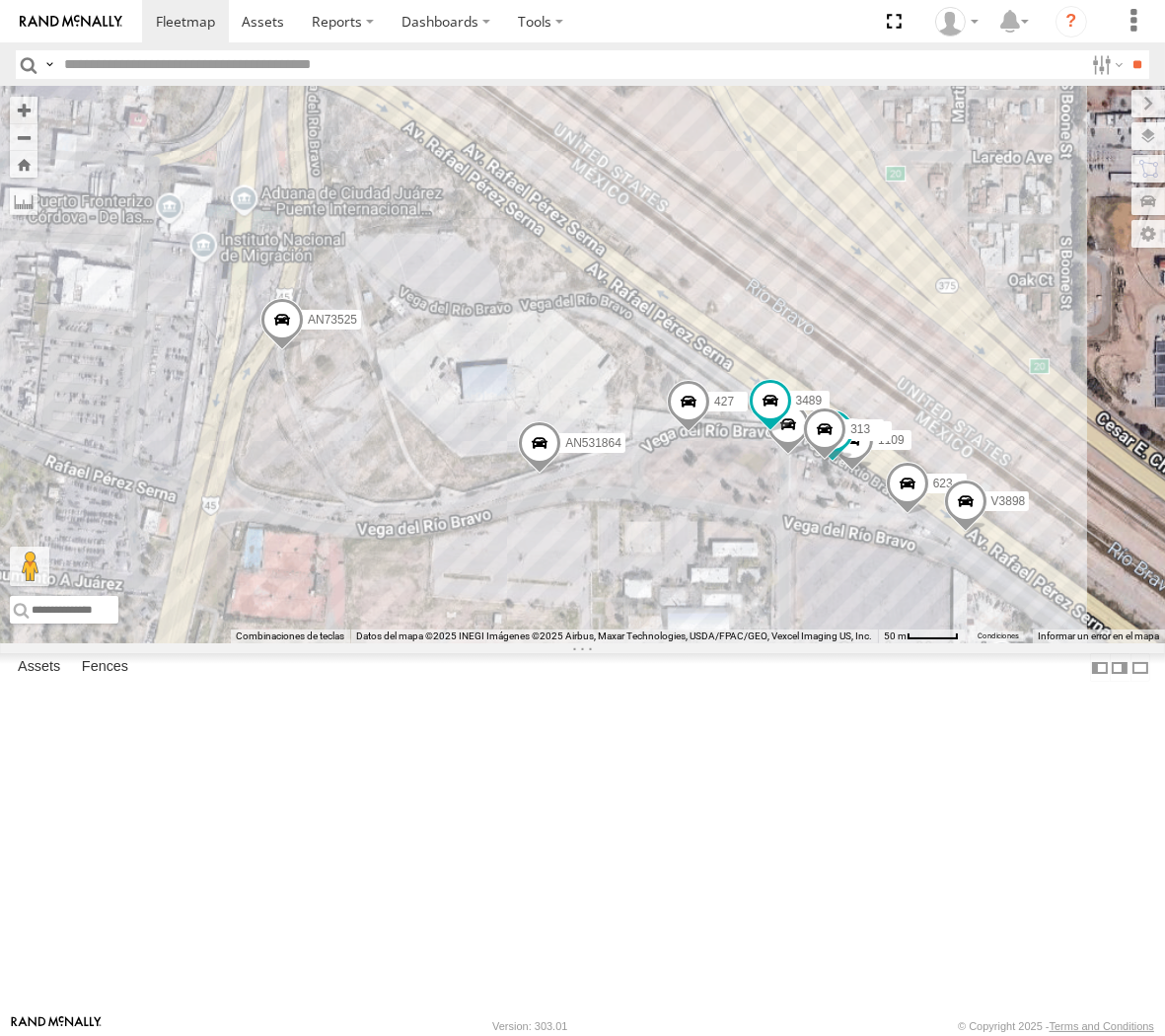 drag, startPoint x: 671, startPoint y: 326, endPoint x: 736, endPoint y: 562, distance: 244.78766 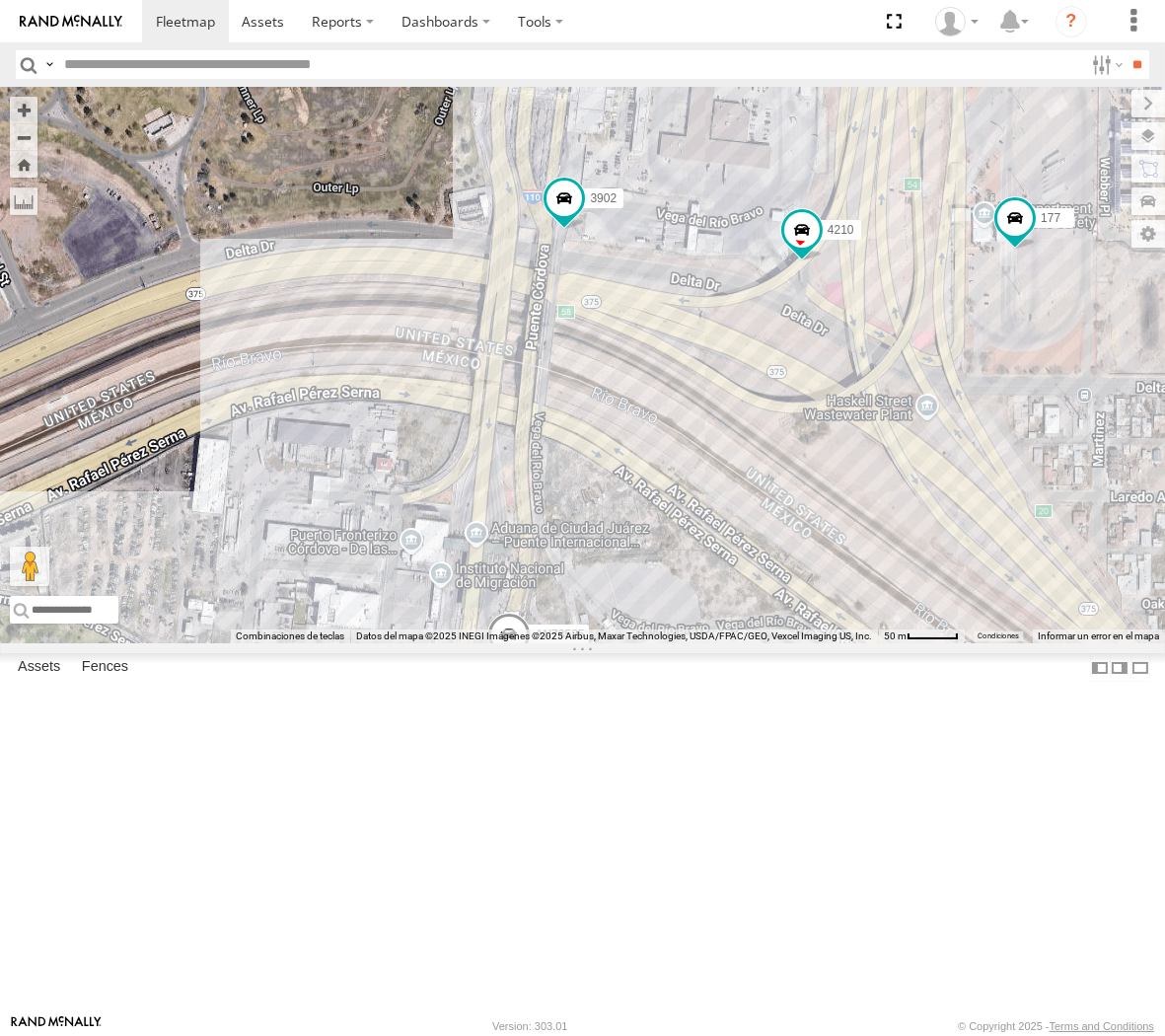drag, startPoint x: 717, startPoint y: 480, endPoint x: 807, endPoint y: 620, distance: 166.43317 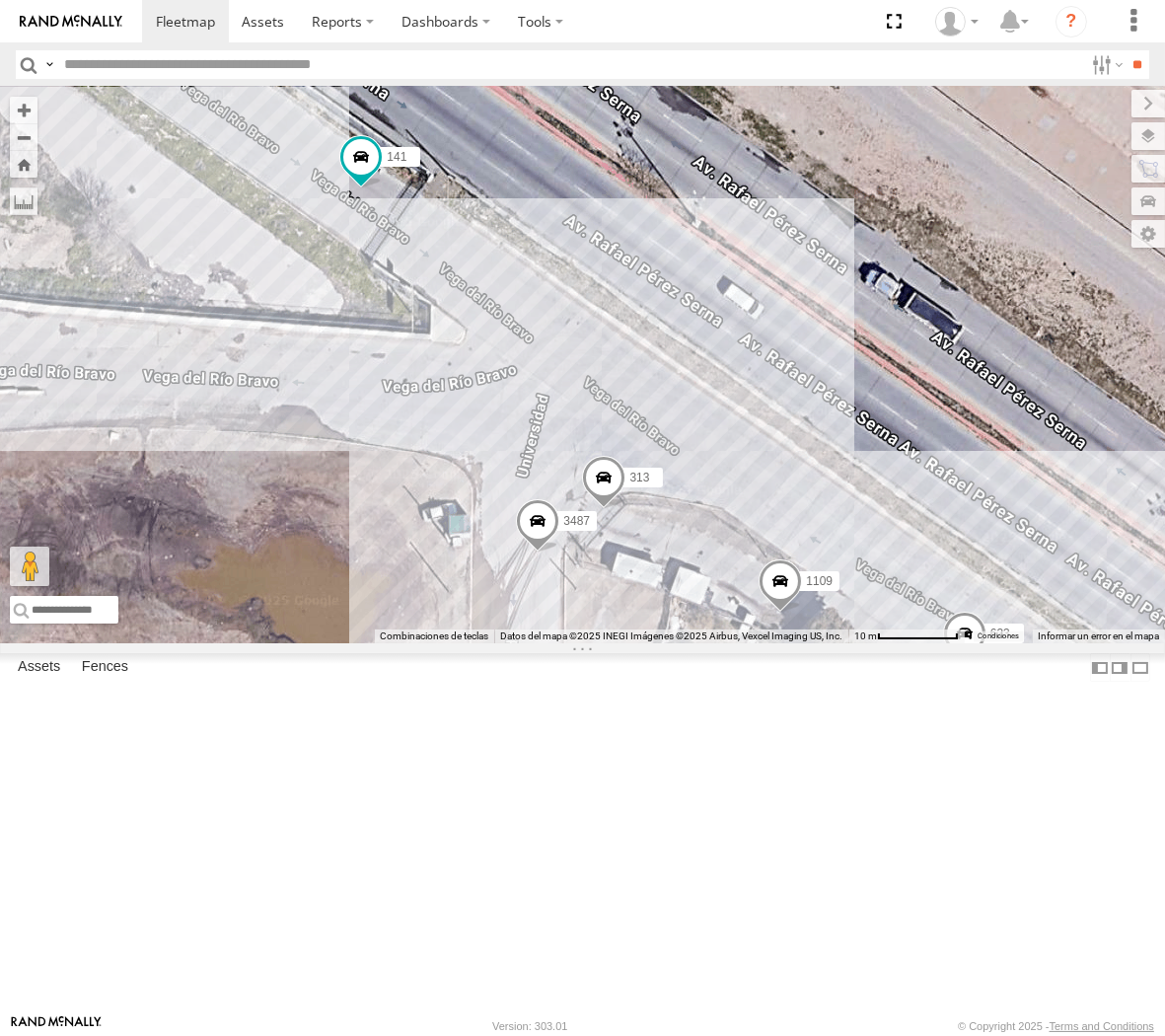 drag, startPoint x: 723, startPoint y: 395, endPoint x: 819, endPoint y: 520, distance: 157.61028 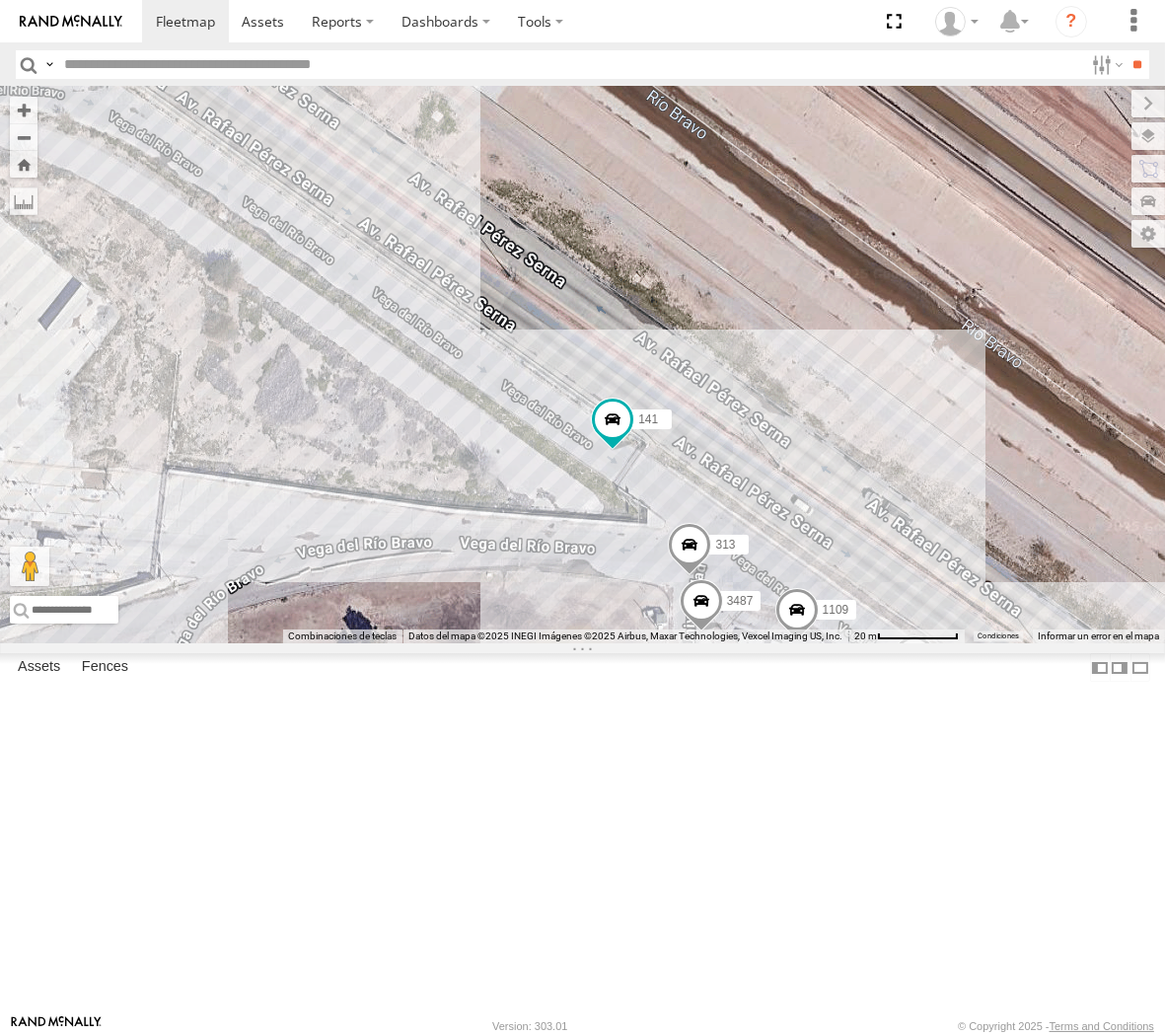 drag, startPoint x: 802, startPoint y: 437, endPoint x: 835, endPoint y: 628, distance: 193.82982 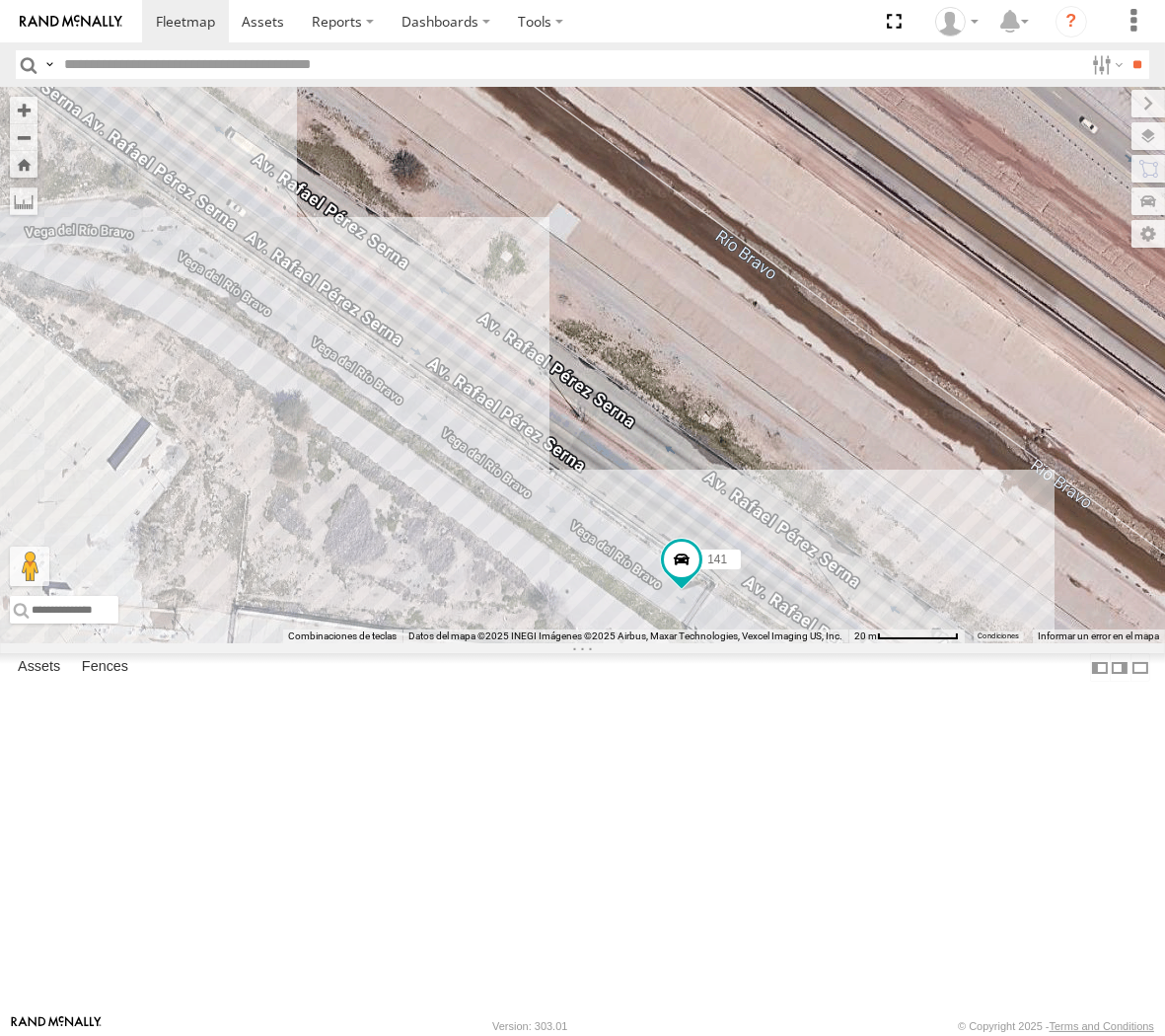 drag, startPoint x: 811, startPoint y: 533, endPoint x: 880, endPoint y: 673, distance: 156.08011 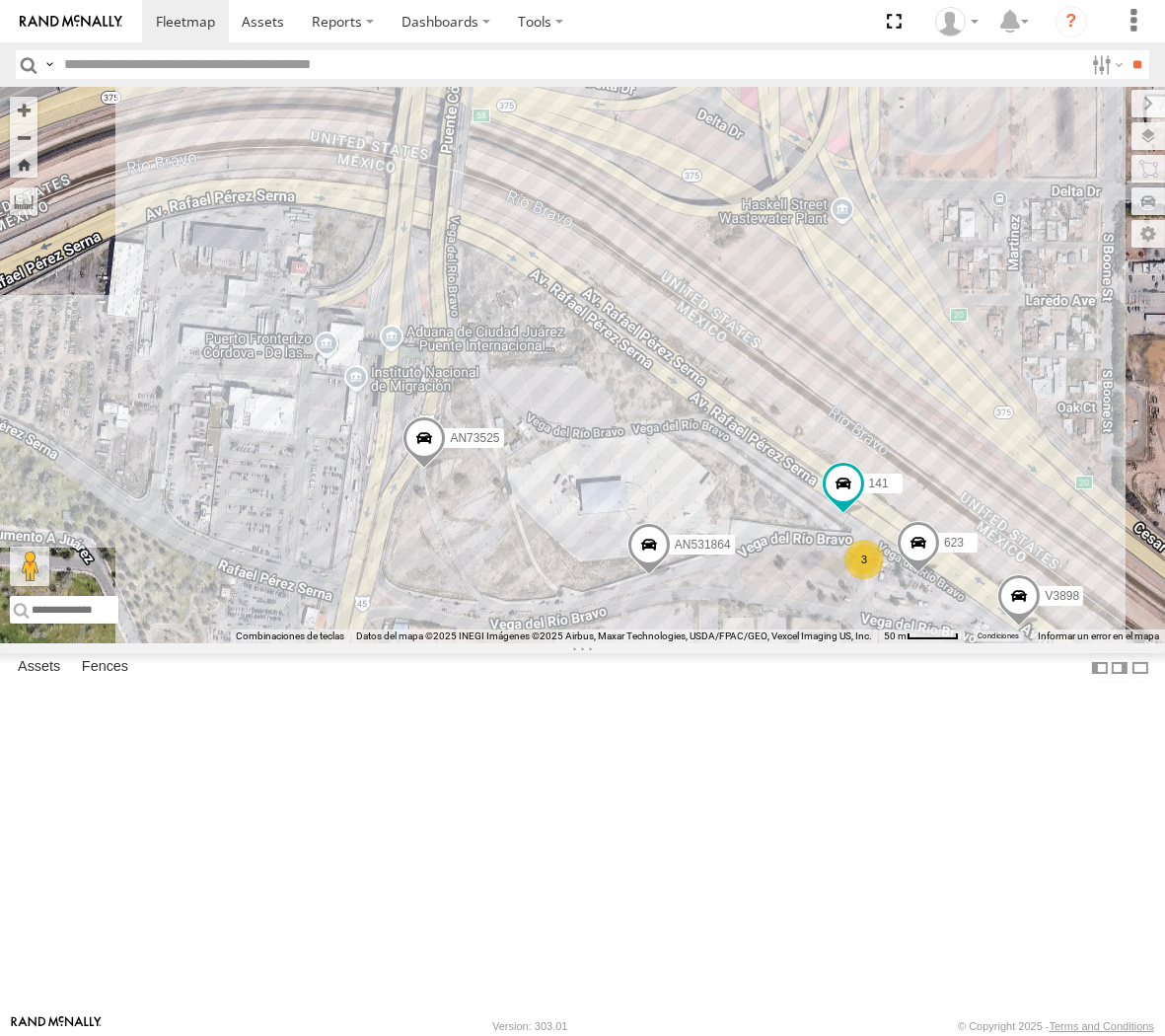 drag, startPoint x: 817, startPoint y: 462, endPoint x: 895, endPoint y: 572, distance: 134.84806 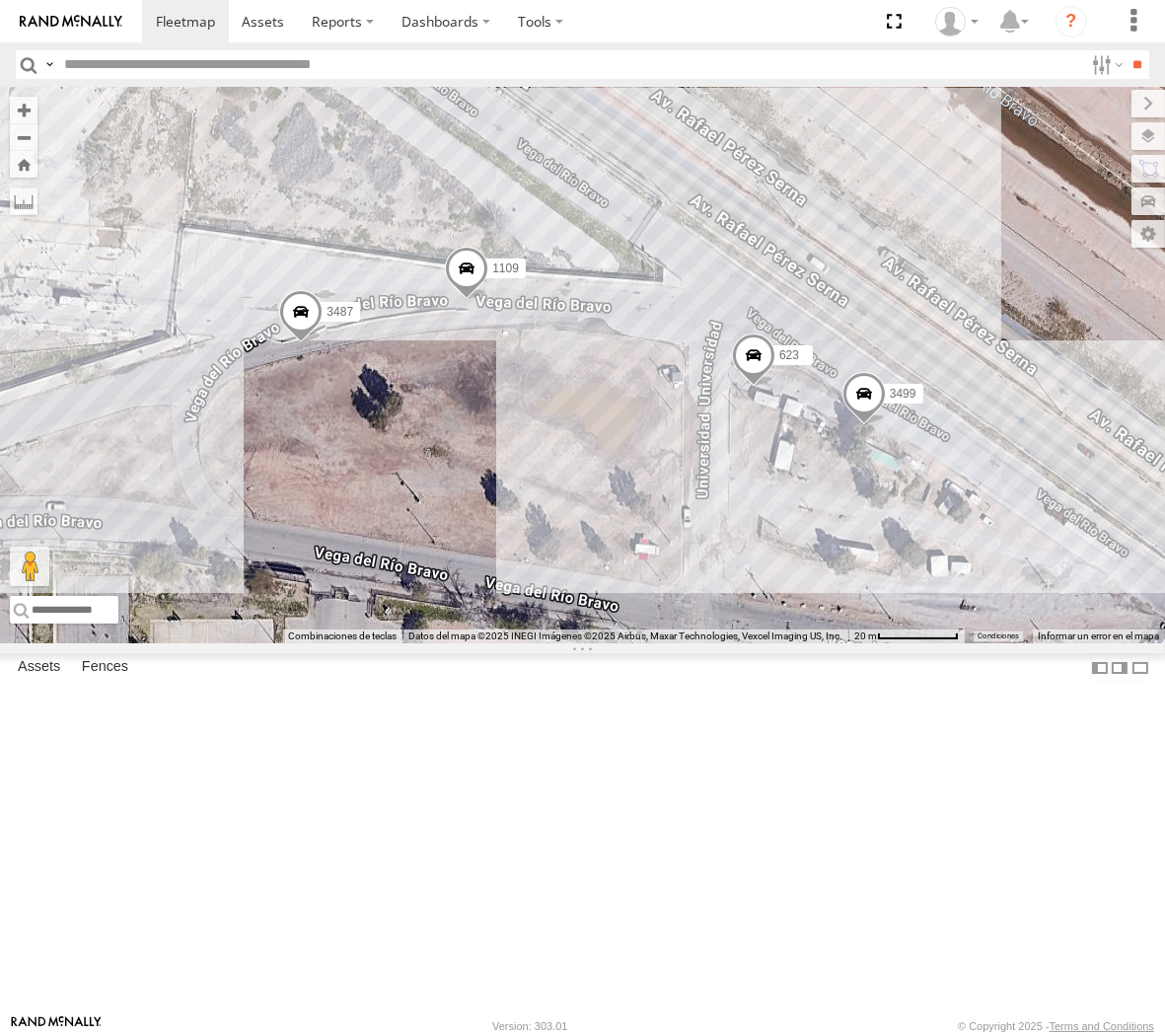 drag, startPoint x: 612, startPoint y: 304, endPoint x: 784, endPoint y: 412, distance: 203.09604 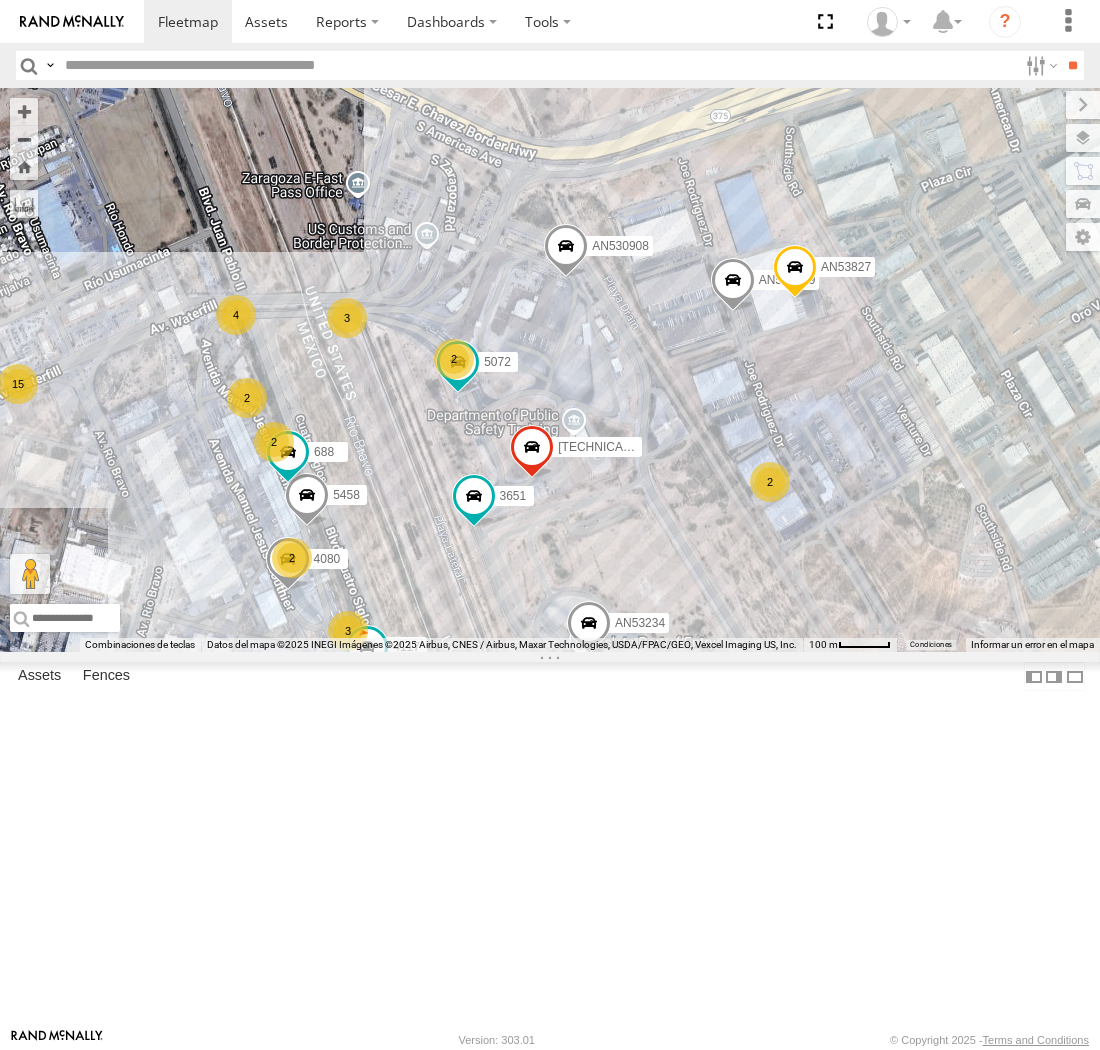 scroll, scrollTop: 0, scrollLeft: 0, axis: both 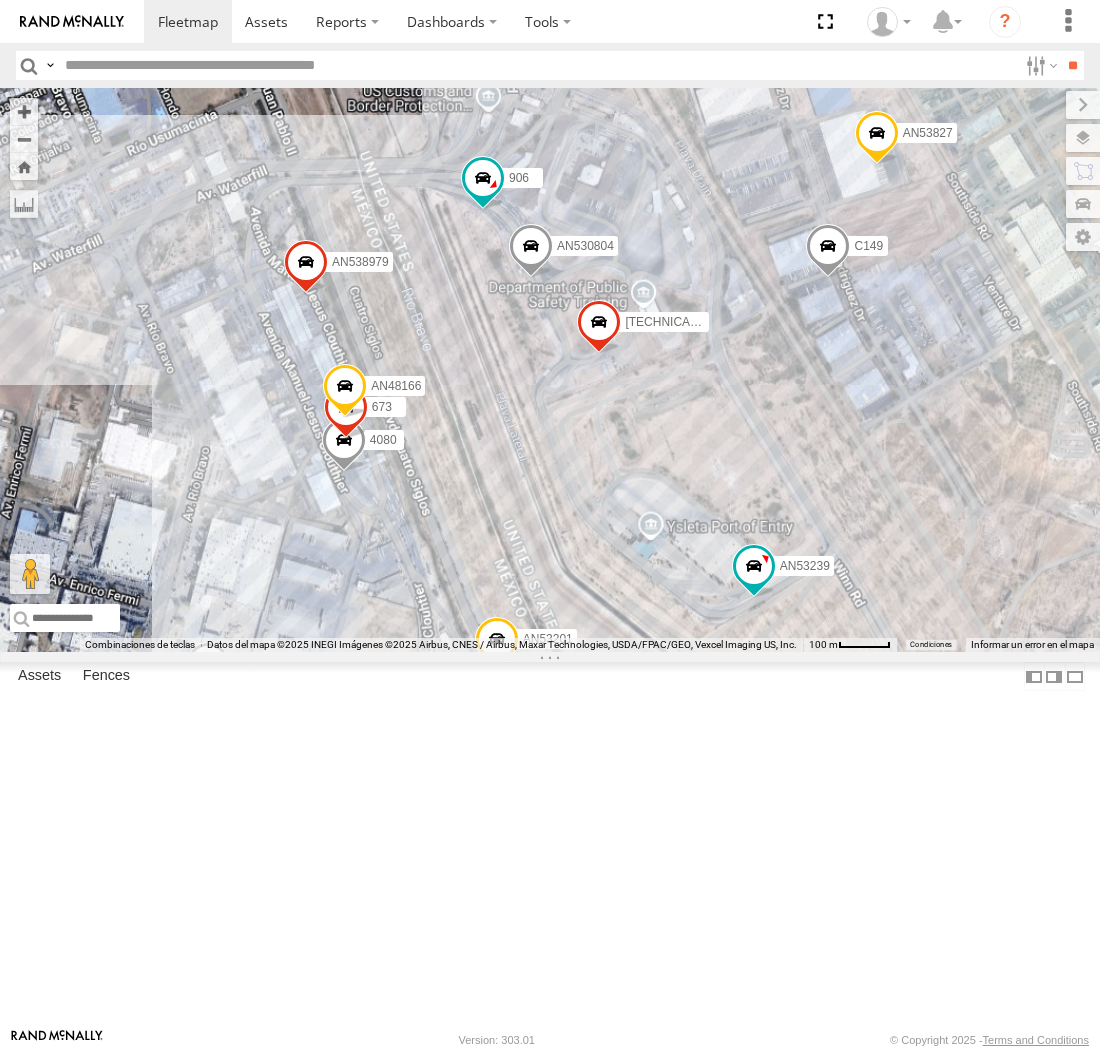 drag, startPoint x: 477, startPoint y: 448, endPoint x: 373, endPoint y: 514, distance: 123.174675 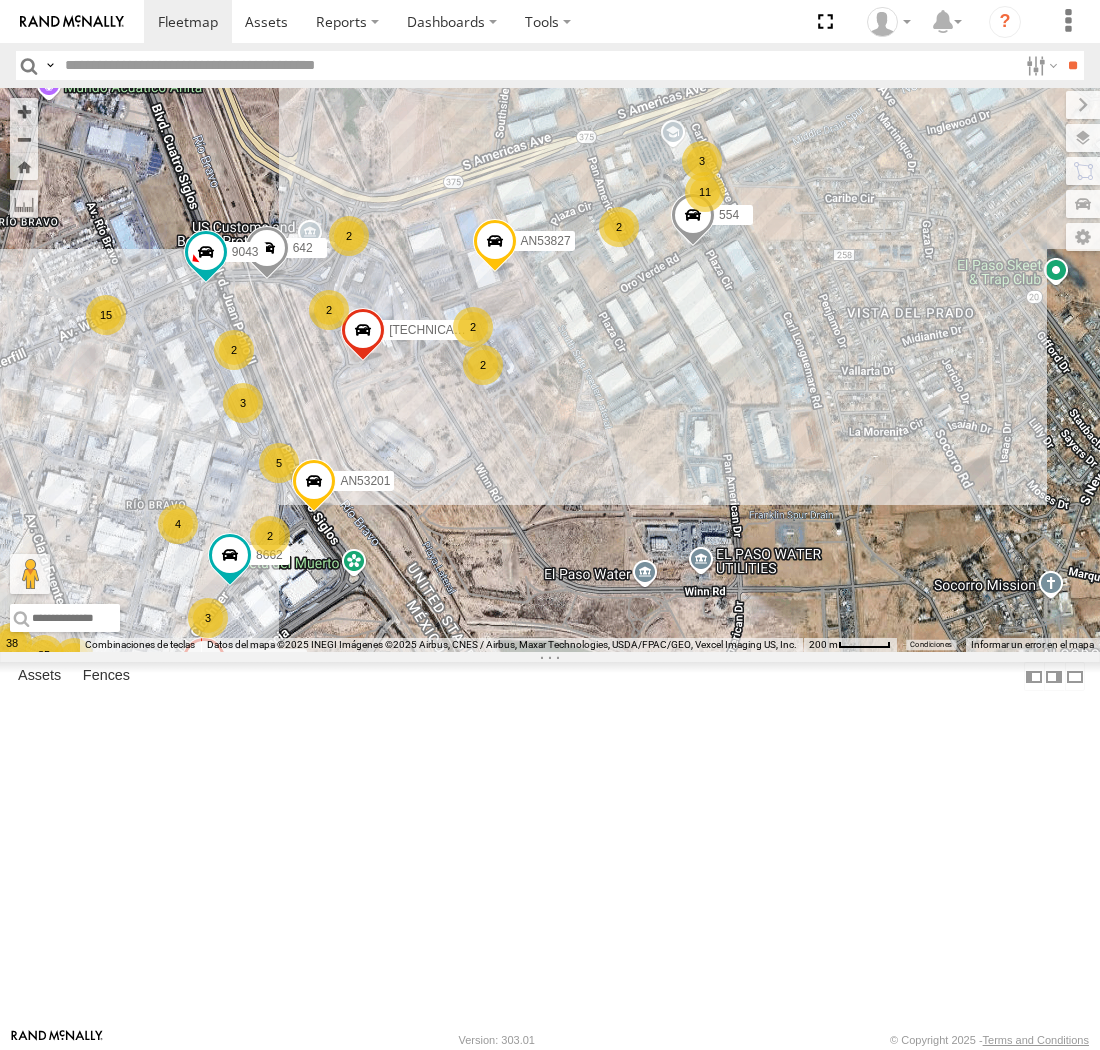 drag, startPoint x: 264, startPoint y: 508, endPoint x: 287, endPoint y: 538, distance: 37.802116 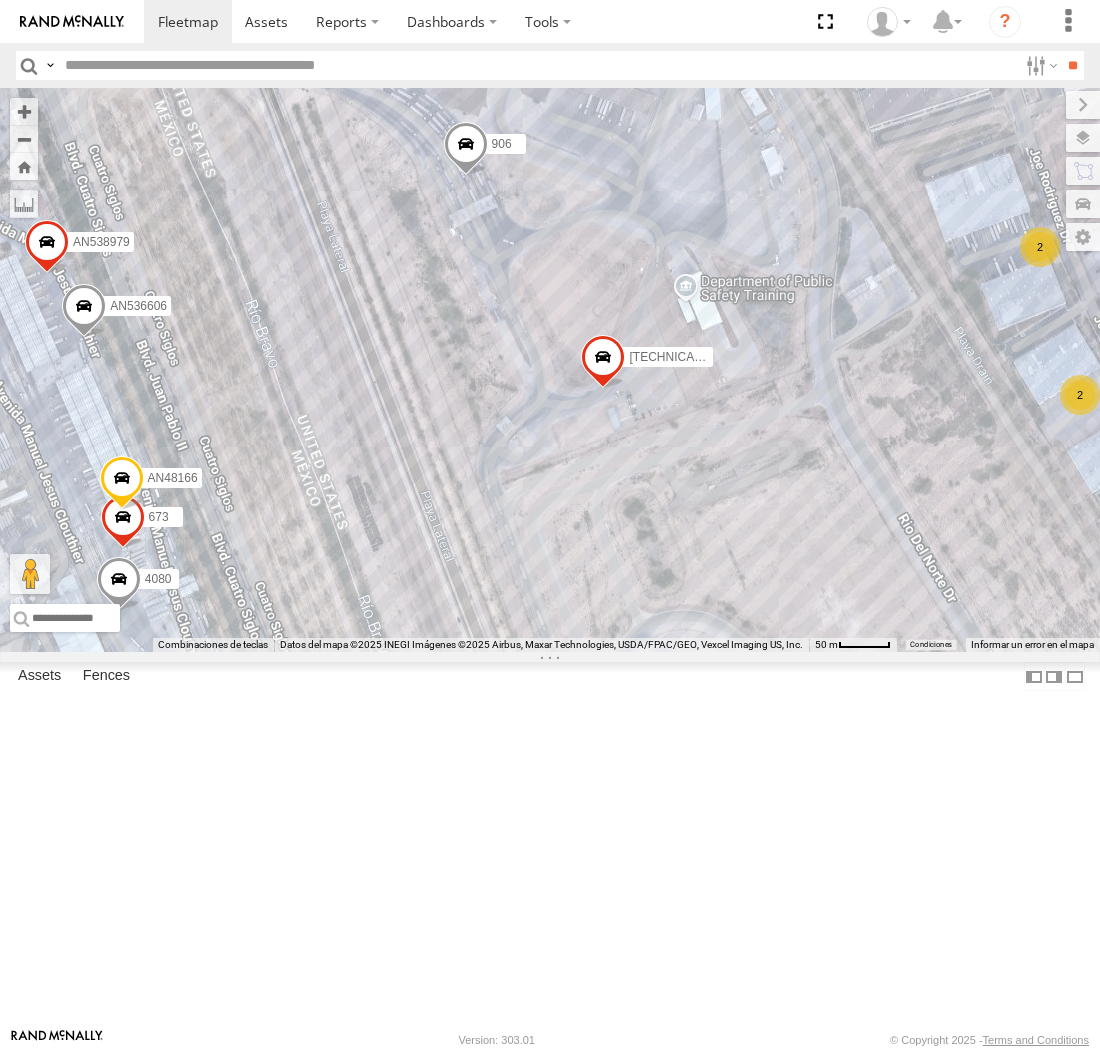 drag, startPoint x: 300, startPoint y: 546, endPoint x: 314, endPoint y: 557, distance: 17.804493 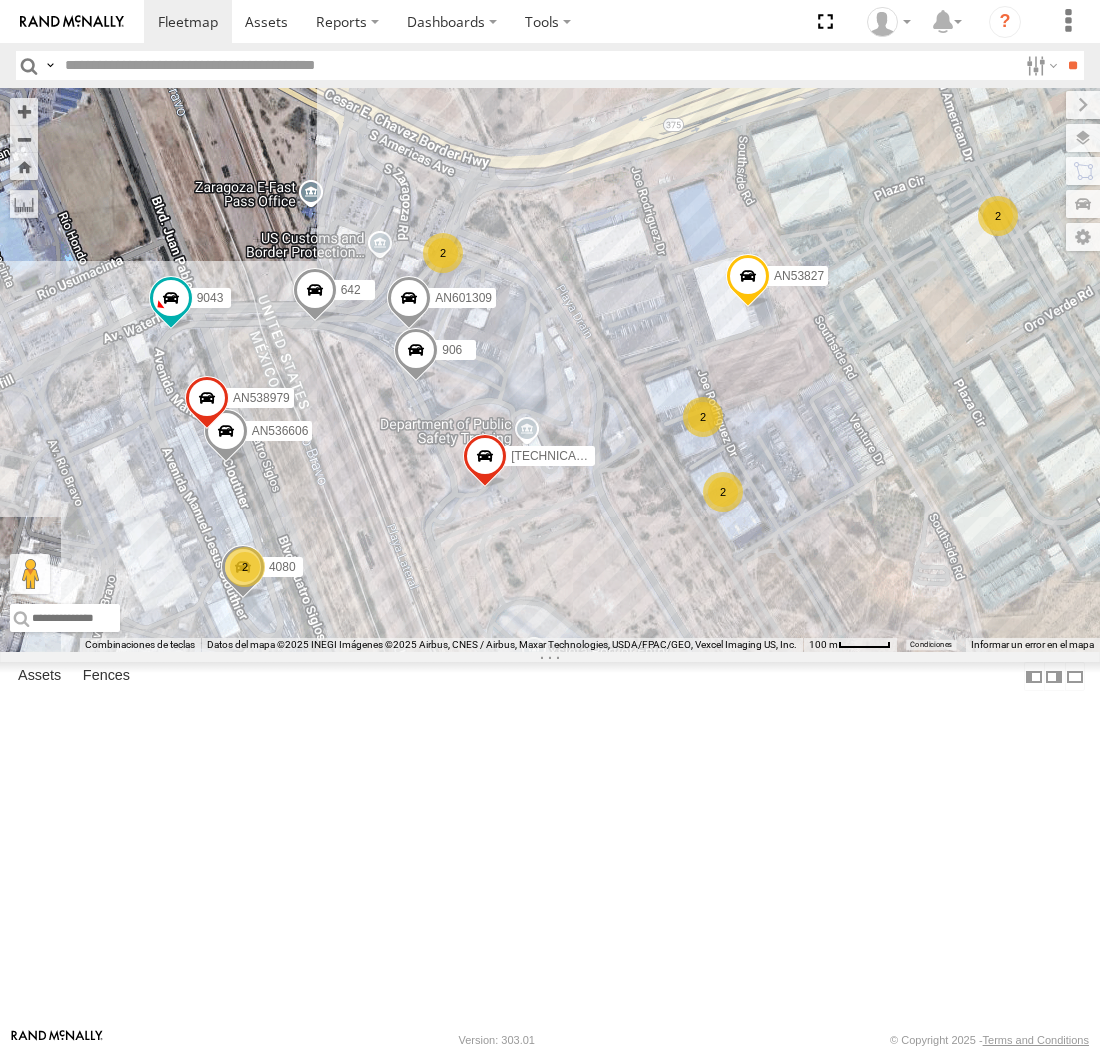 drag, startPoint x: 318, startPoint y: 528, endPoint x: 348, endPoint y: 637, distance: 113.053085 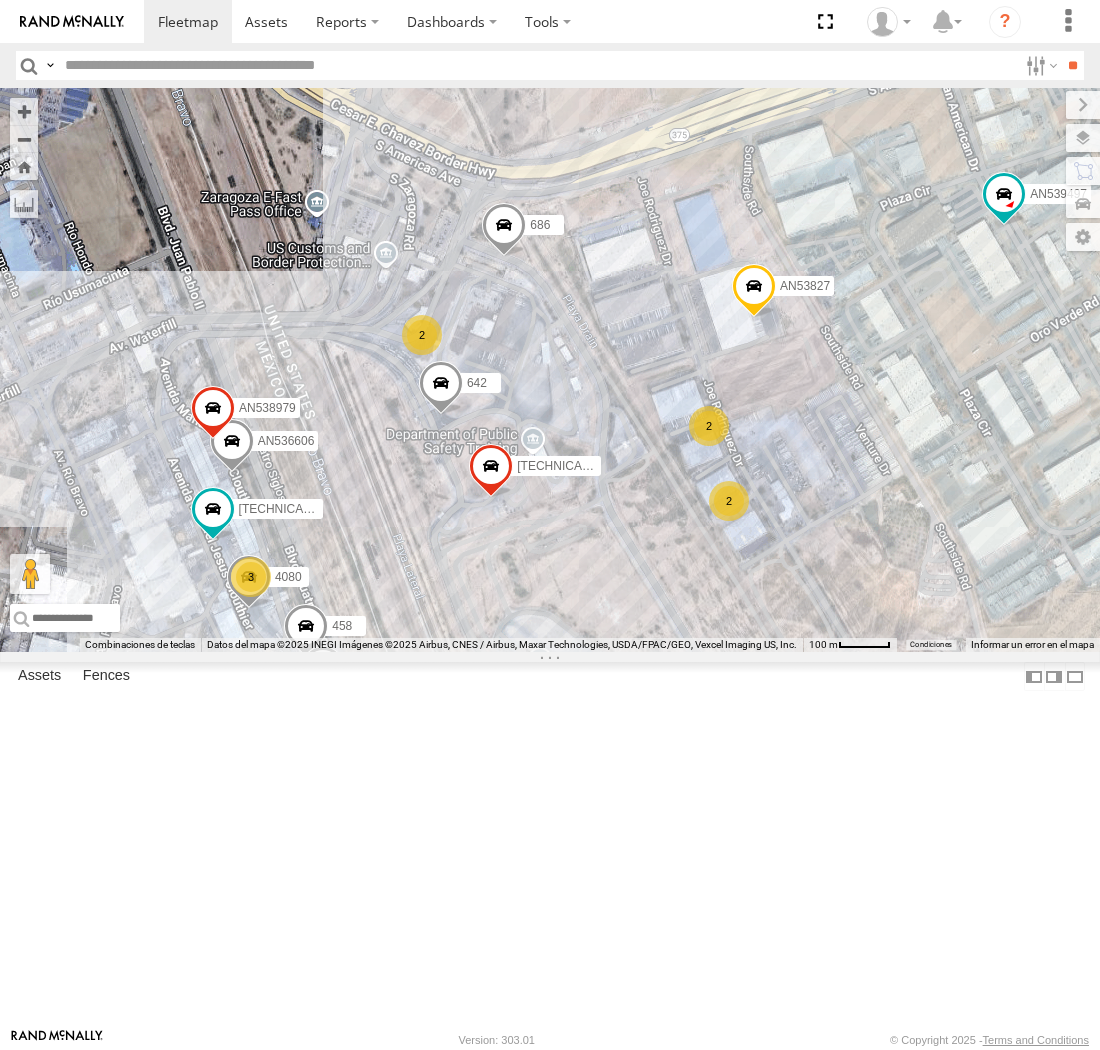 drag, startPoint x: 292, startPoint y: 584, endPoint x: 328, endPoint y: 641, distance: 67.41662 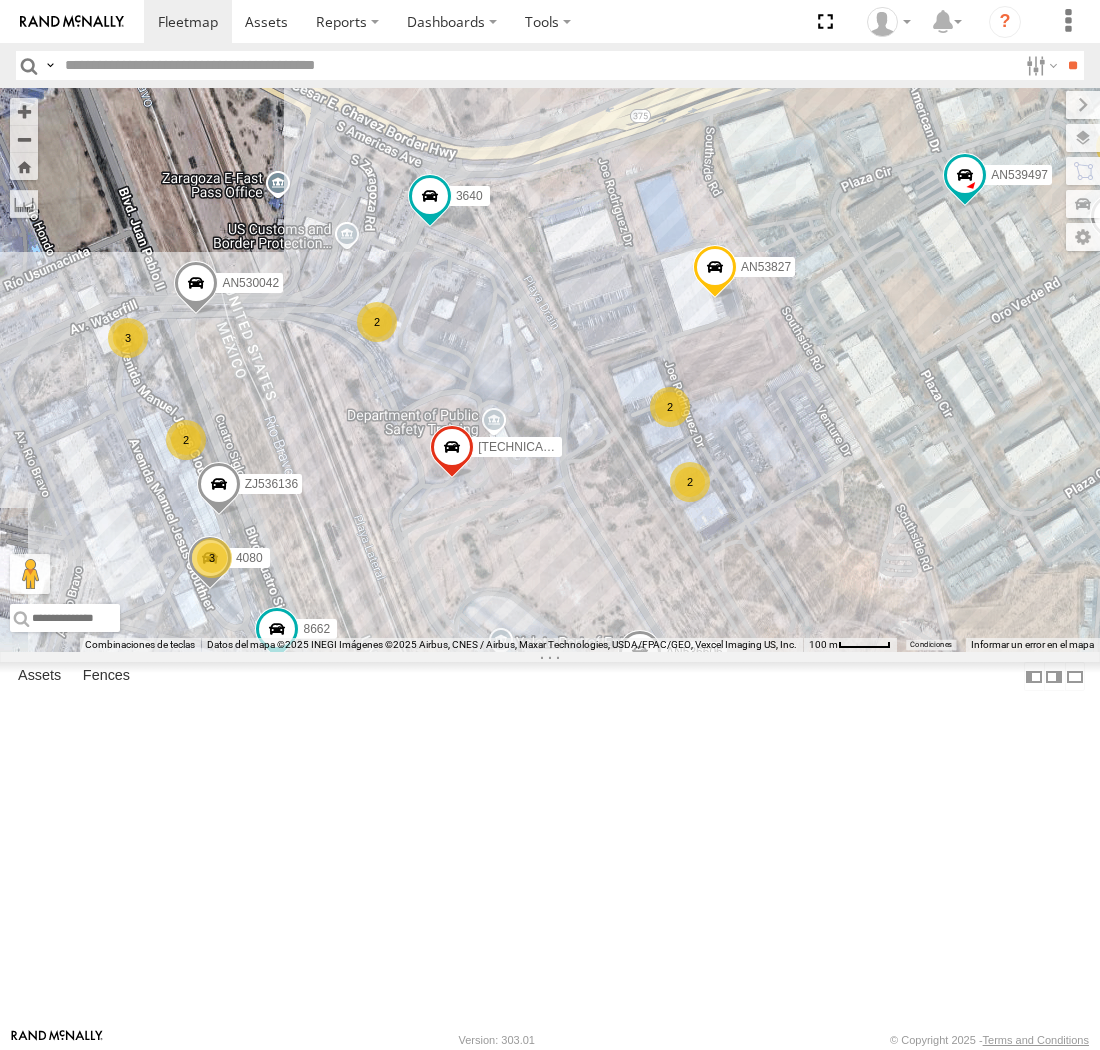drag, startPoint x: 302, startPoint y: 598, endPoint x: 332, endPoint y: 598, distance: 30 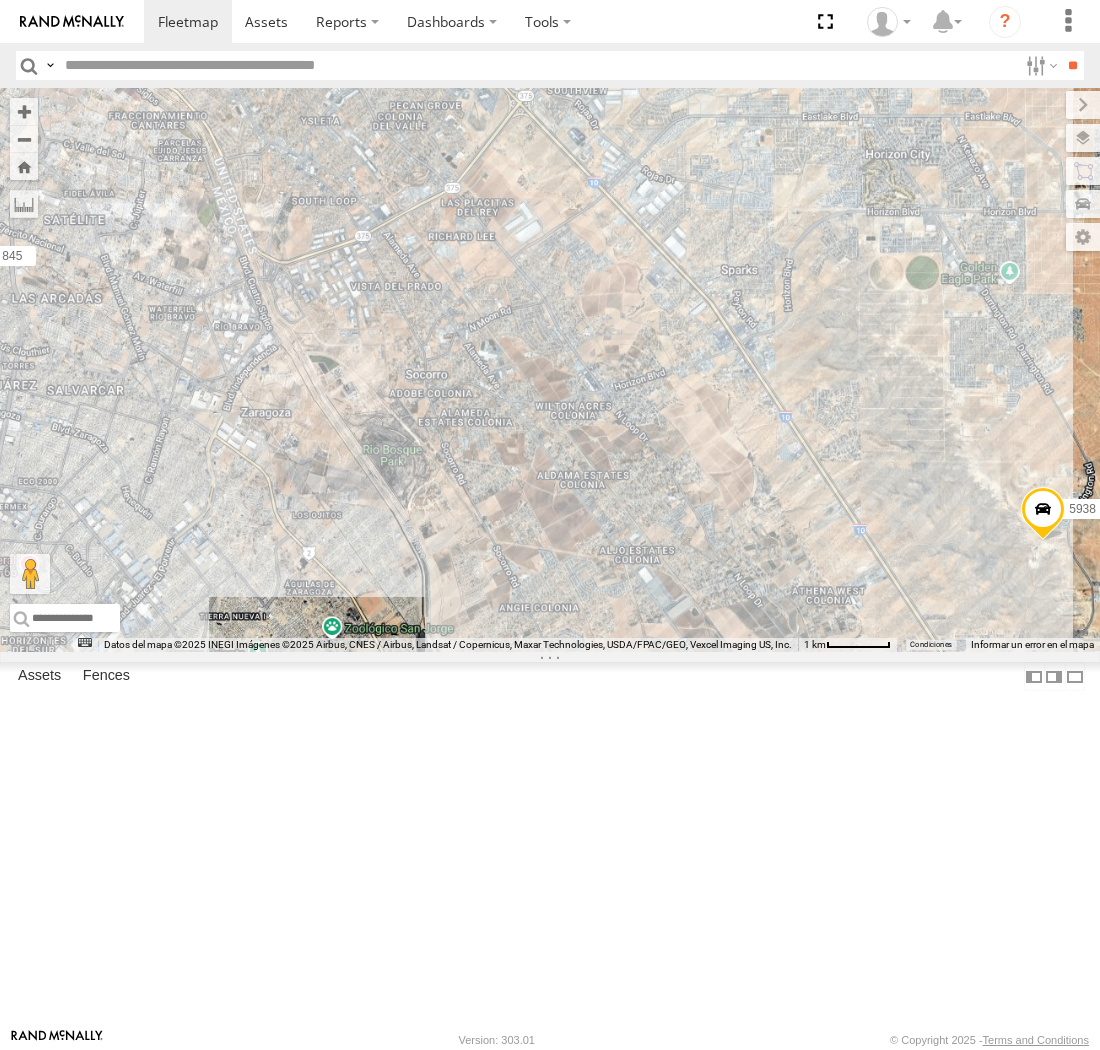drag, startPoint x: 157, startPoint y: 552, endPoint x: 477, endPoint y: 538, distance: 320.3061 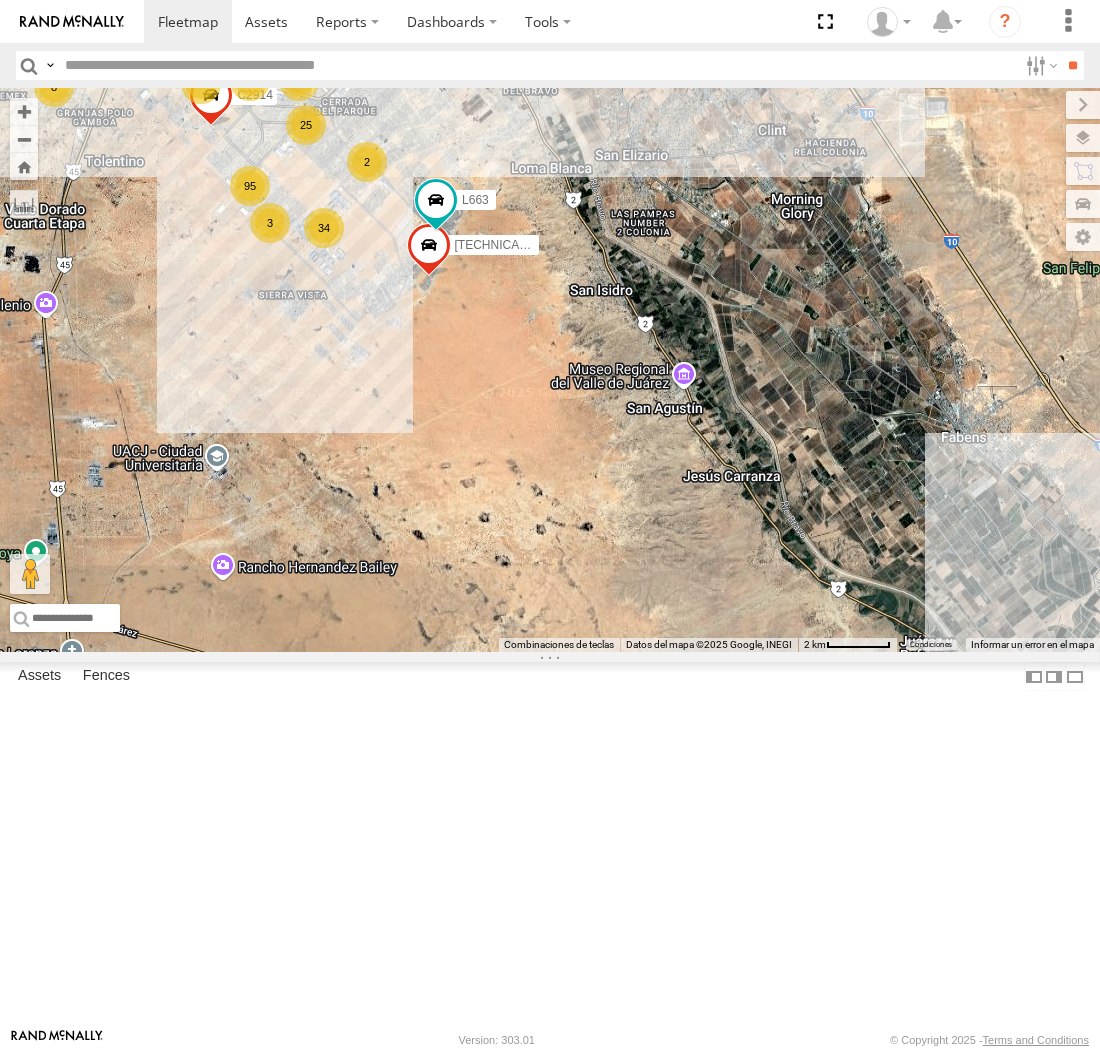 click on "AN536776 AN533942 AN535203 015910001811580 ZJ535914 F2771 AN535711 015910001845018 AN530970 AN534220 AN533204 AN539766 C573 AN5310637 3915 175 5938 95 34 25 291 25 26 3 17 8 13 8 3 5 3 3 2 2 9 30 4 3 357660104097530 6 C2914 L663" at bounding box center (1100, 370) 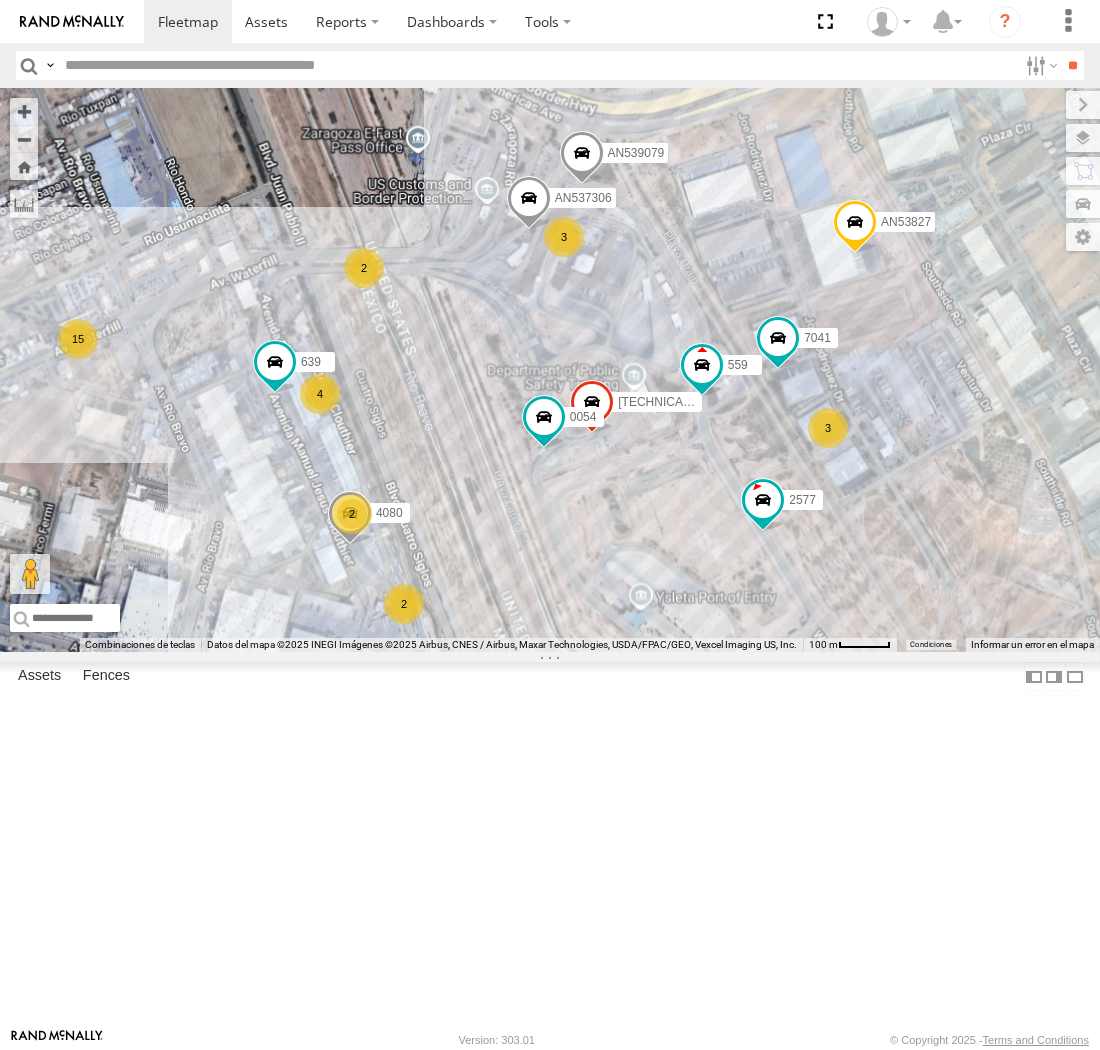 drag, startPoint x: 488, startPoint y: 164, endPoint x: 442, endPoint y: 416, distance: 256.164 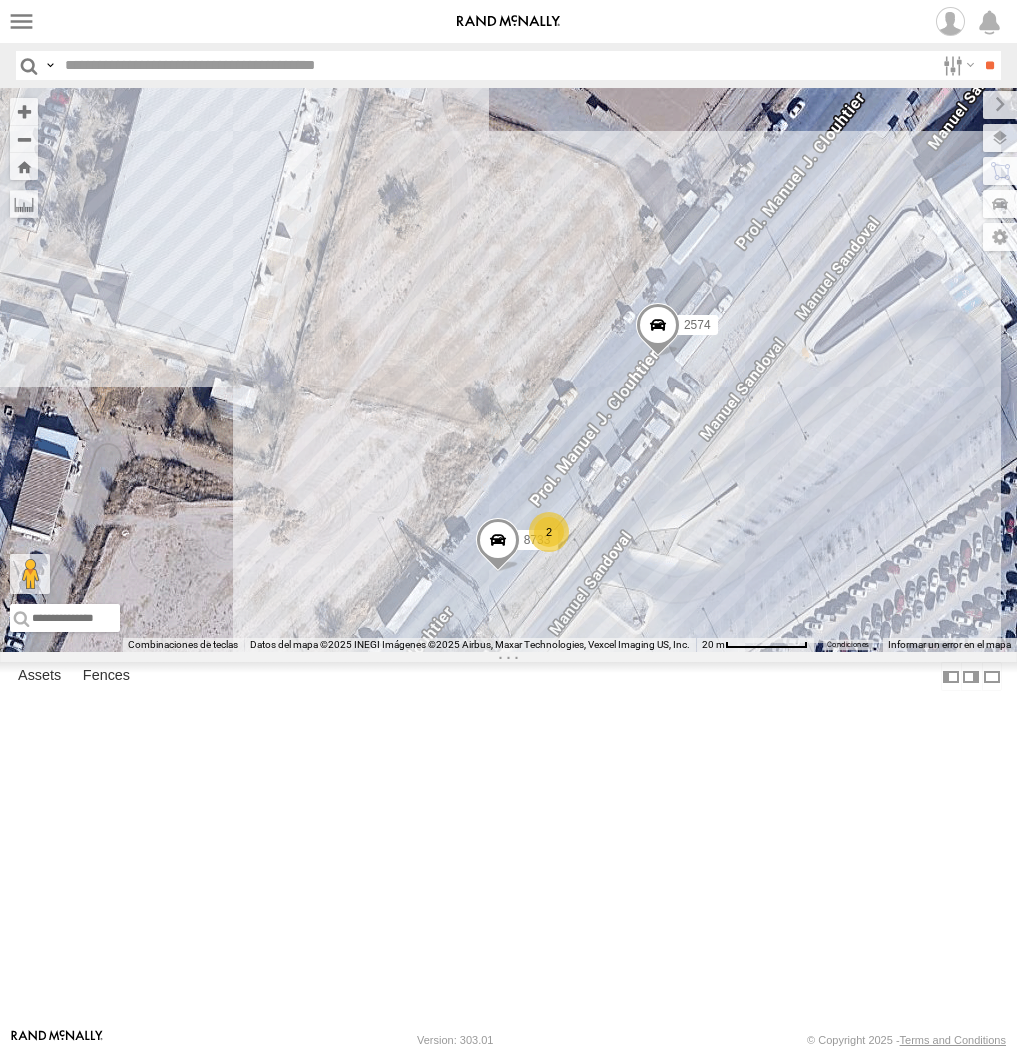 scroll, scrollTop: 0, scrollLeft: 0, axis: both 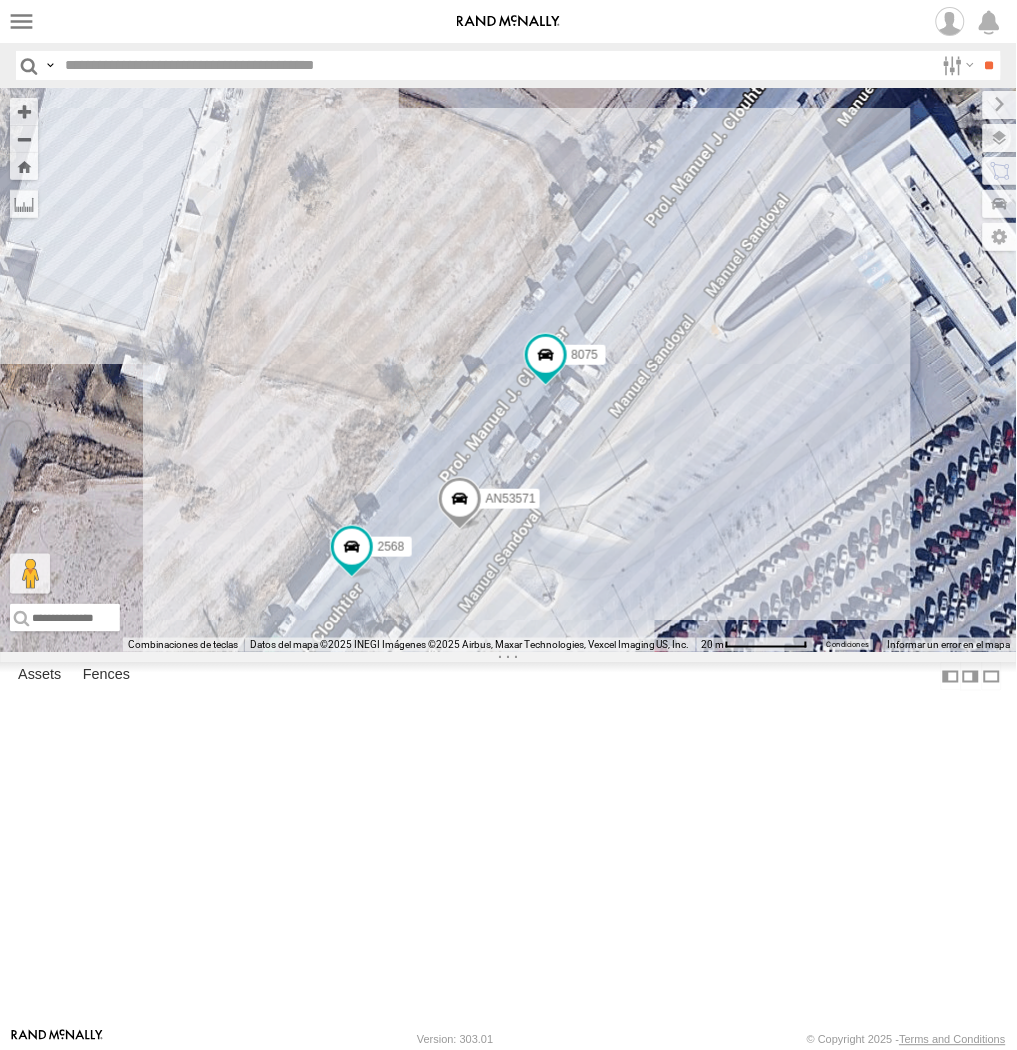 drag, startPoint x: 365, startPoint y: 518, endPoint x: 394, endPoint y: 515, distance: 29.15476 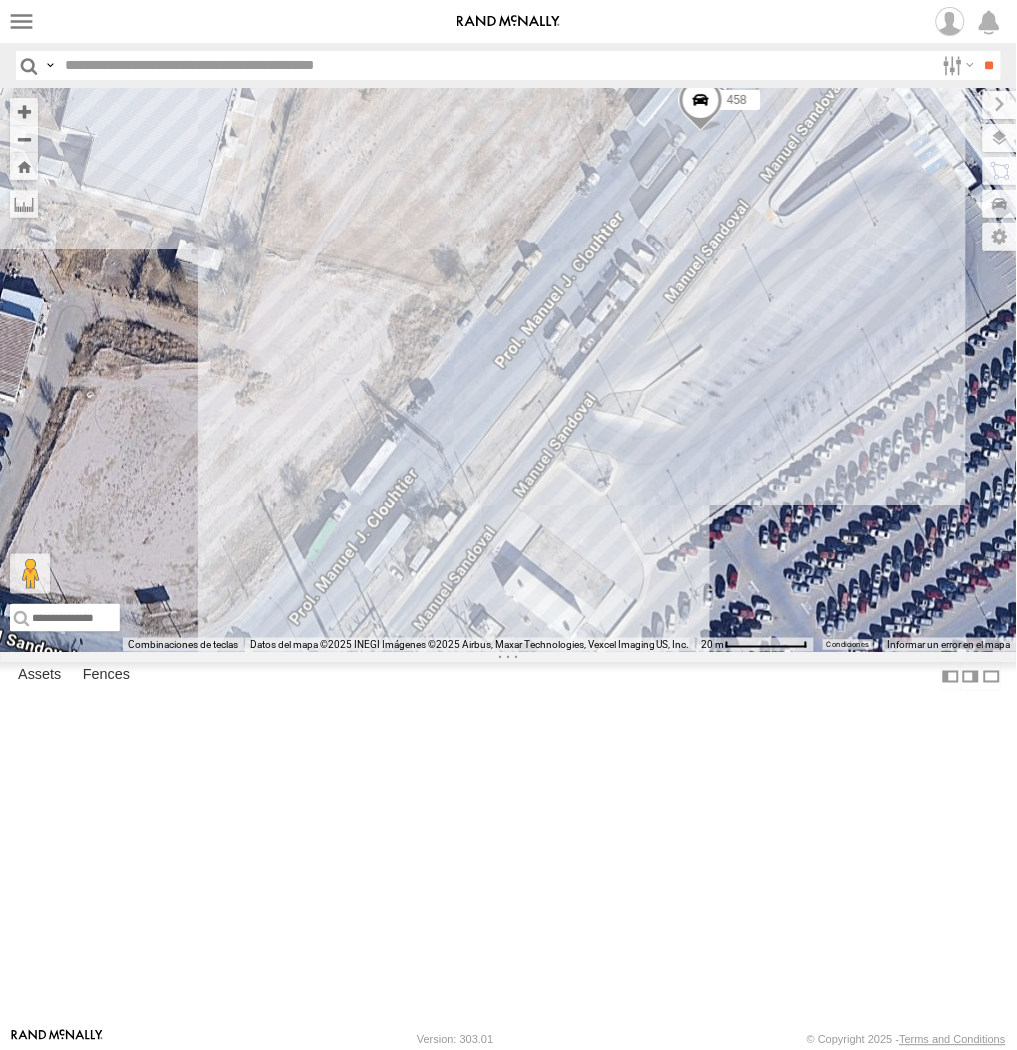 drag, startPoint x: 351, startPoint y: 366, endPoint x: 436, endPoint y: 446, distance: 116.72617 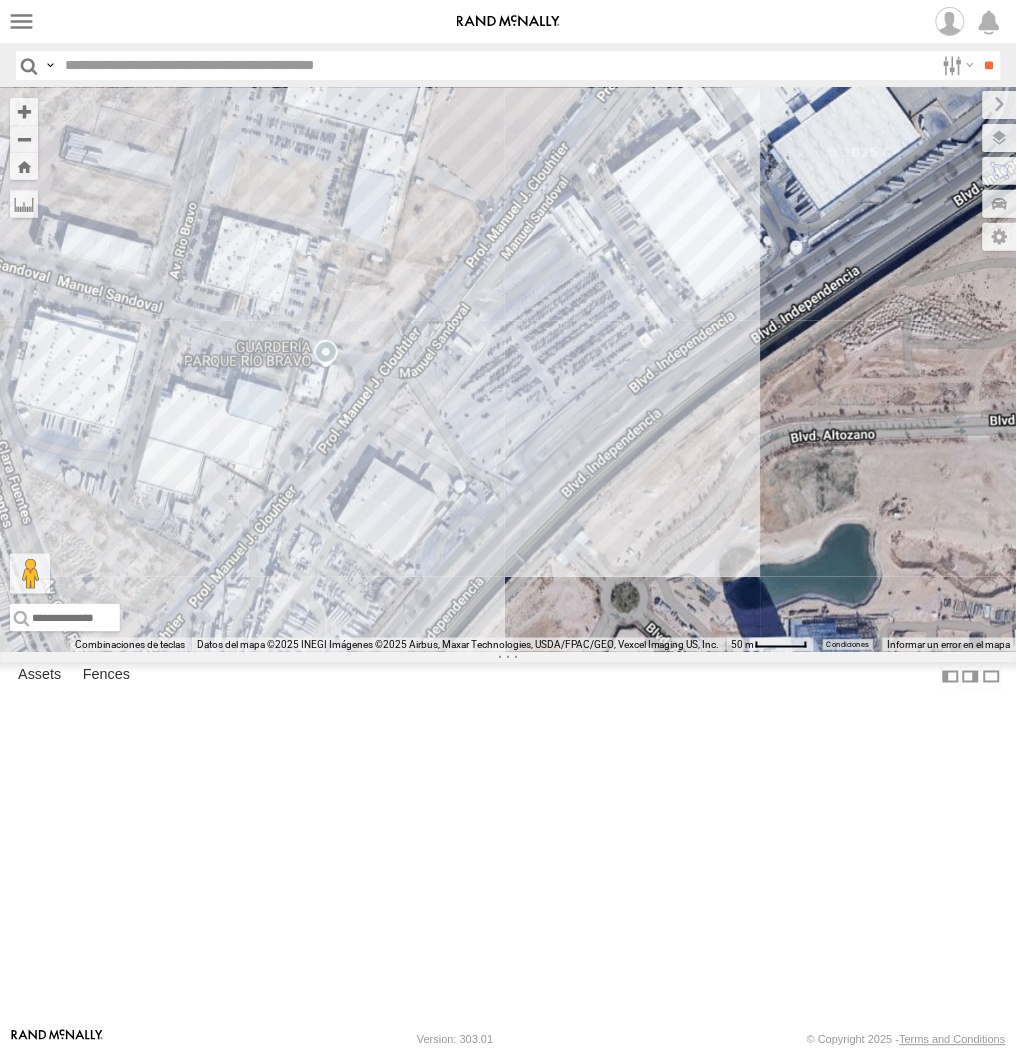 drag, startPoint x: 391, startPoint y: 481, endPoint x: 423, endPoint y: 475, distance: 32.55764 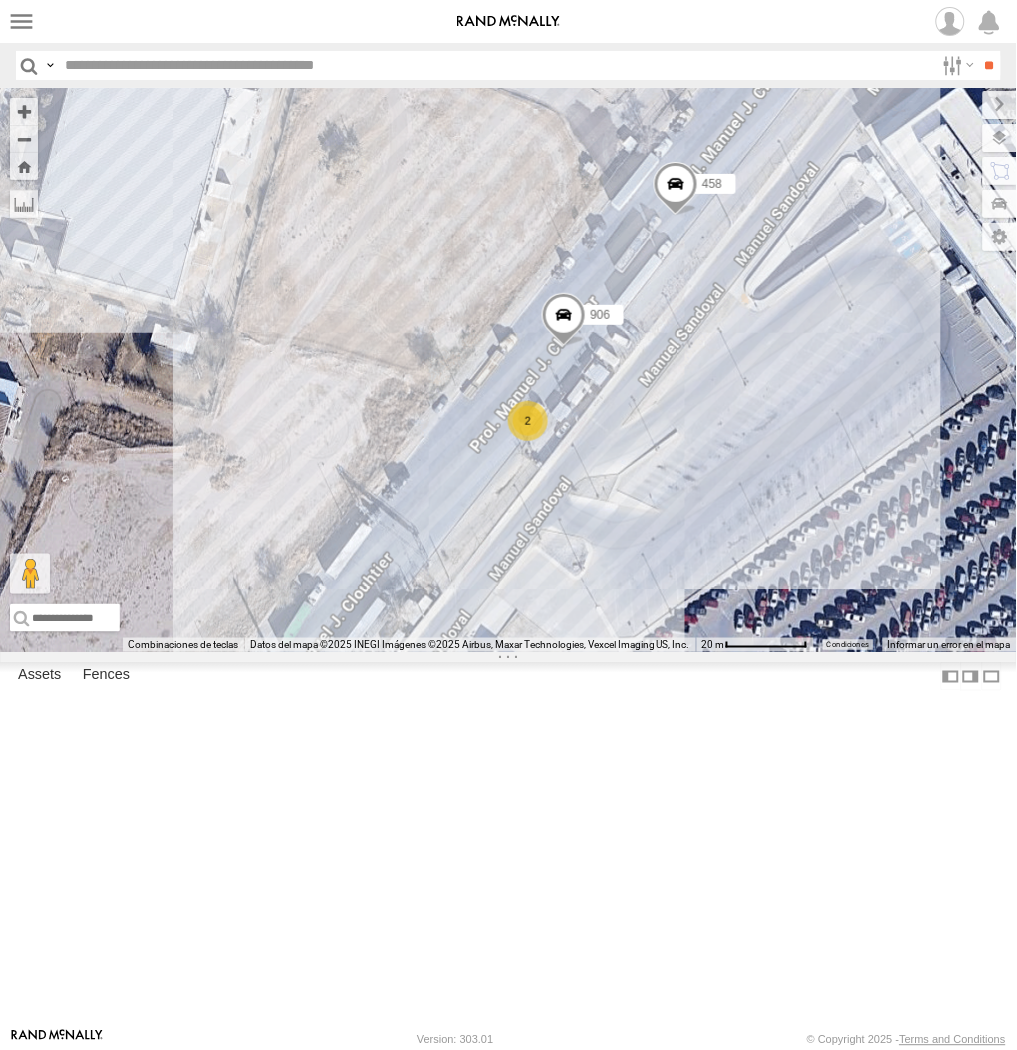 drag, startPoint x: 546, startPoint y: 670, endPoint x: 565, endPoint y: 620, distance: 53.488316 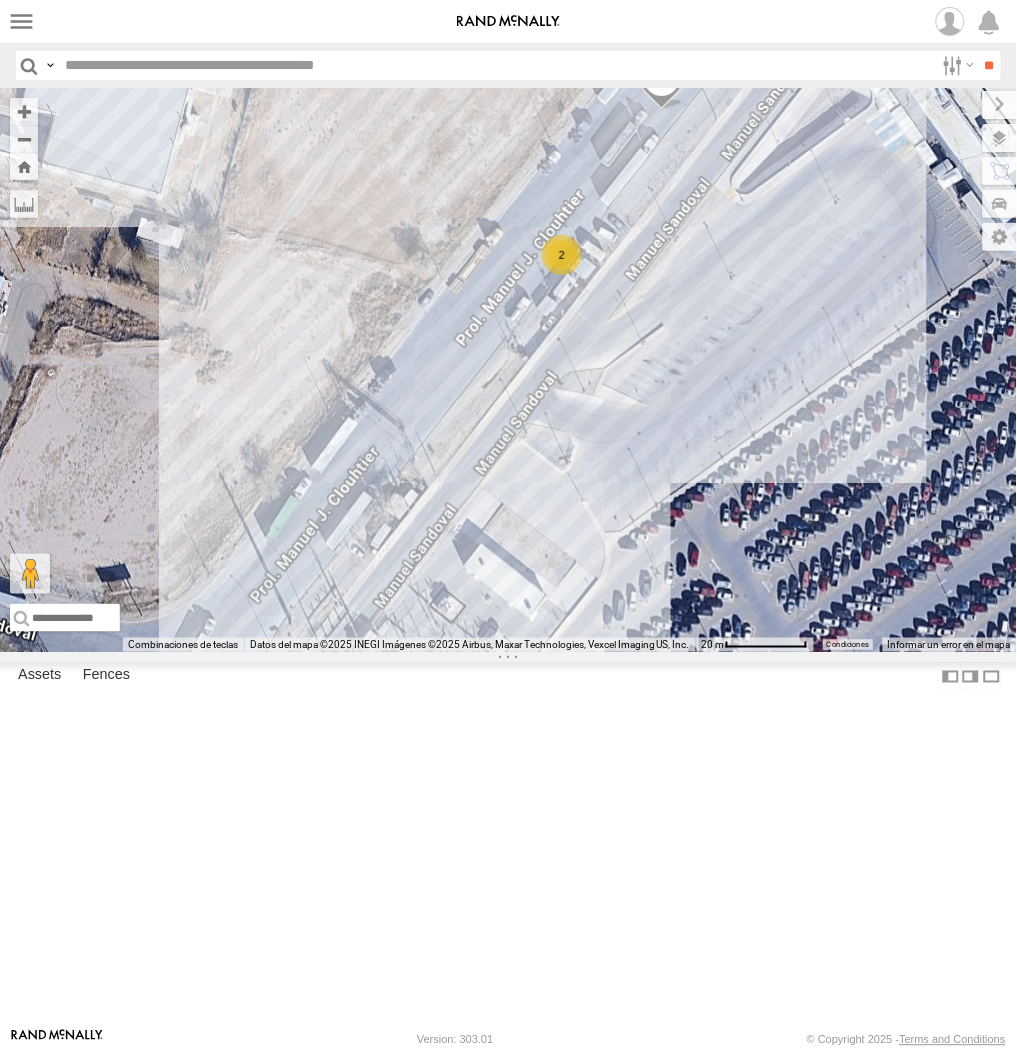 drag, startPoint x: 666, startPoint y: 536, endPoint x: 726, endPoint y: 570, distance: 68.96376 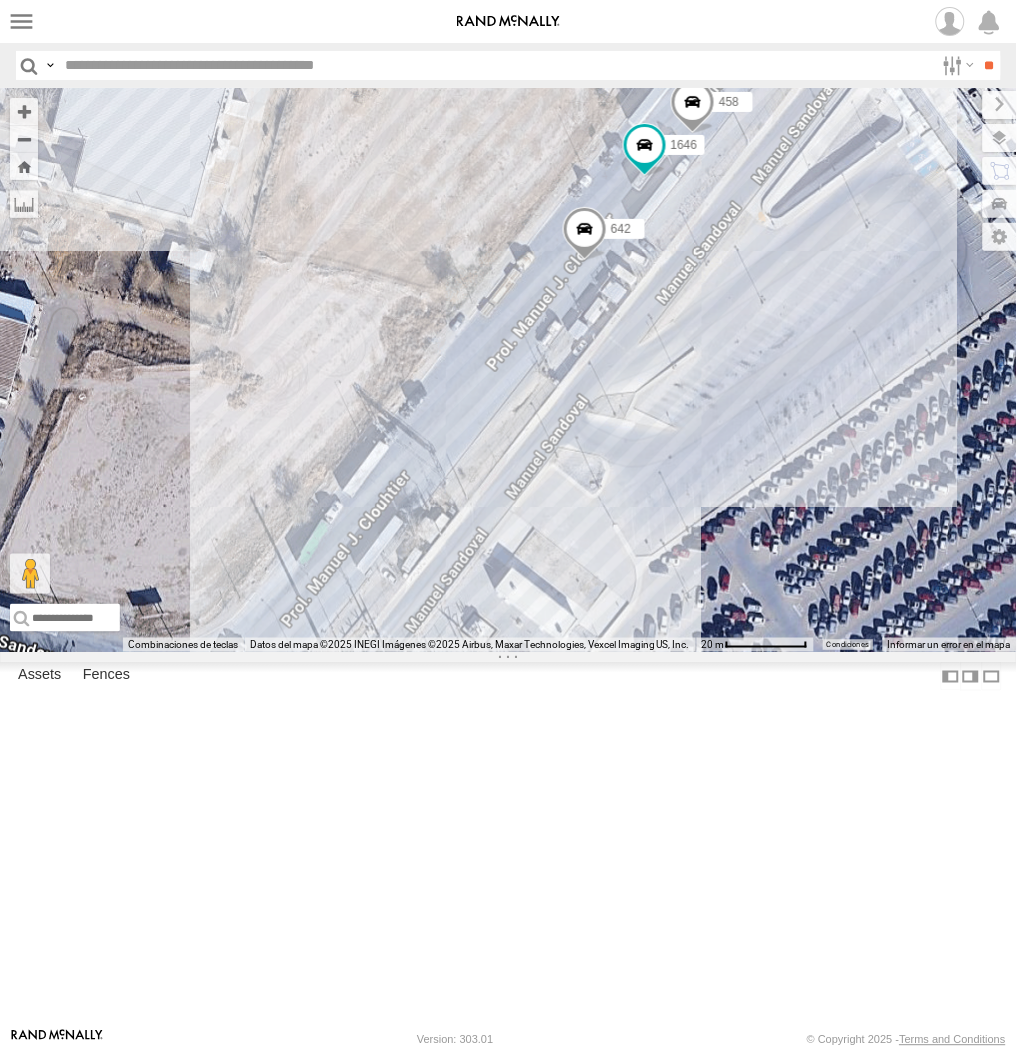 drag, startPoint x: 516, startPoint y: 370, endPoint x: 268, endPoint y: 452, distance: 261.2049 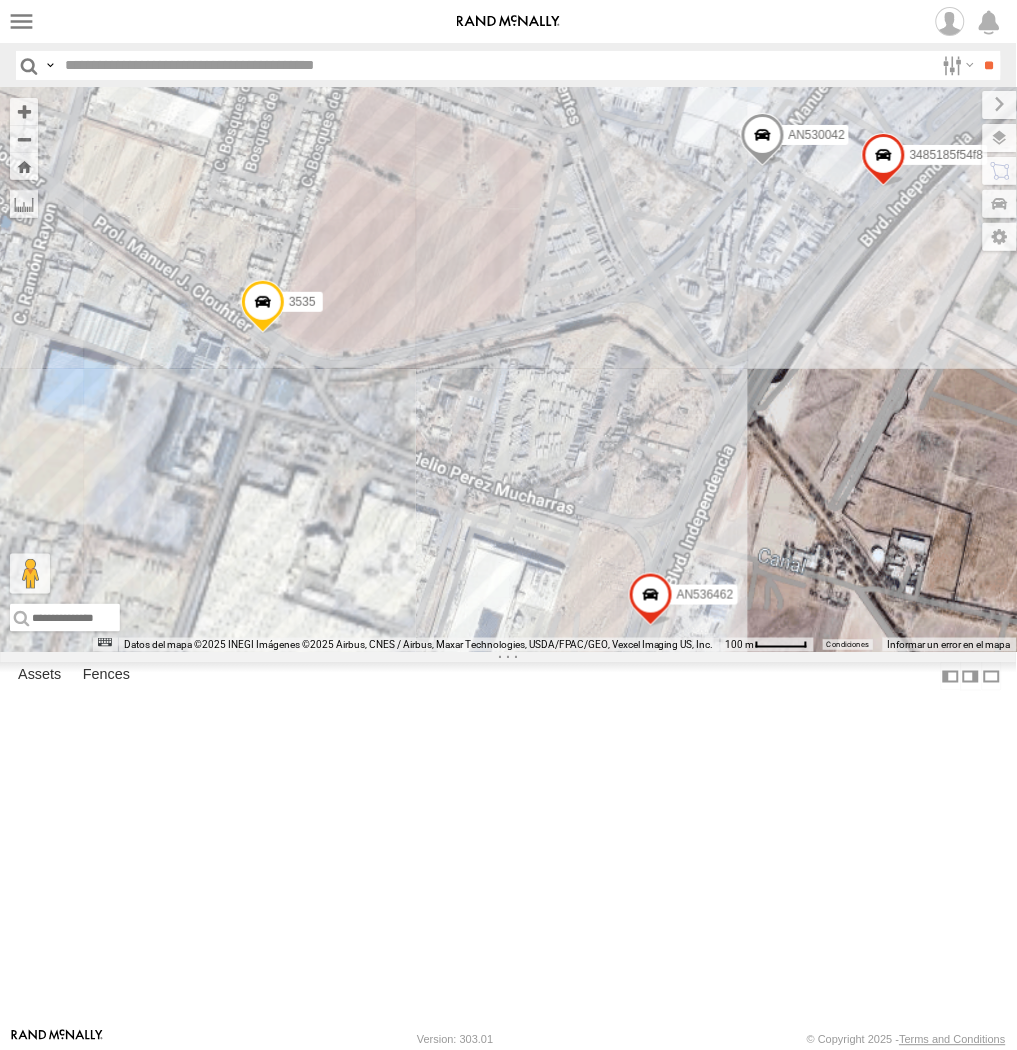 drag, startPoint x: 883, startPoint y: 402, endPoint x: 631, endPoint y: 704, distance: 393.32938 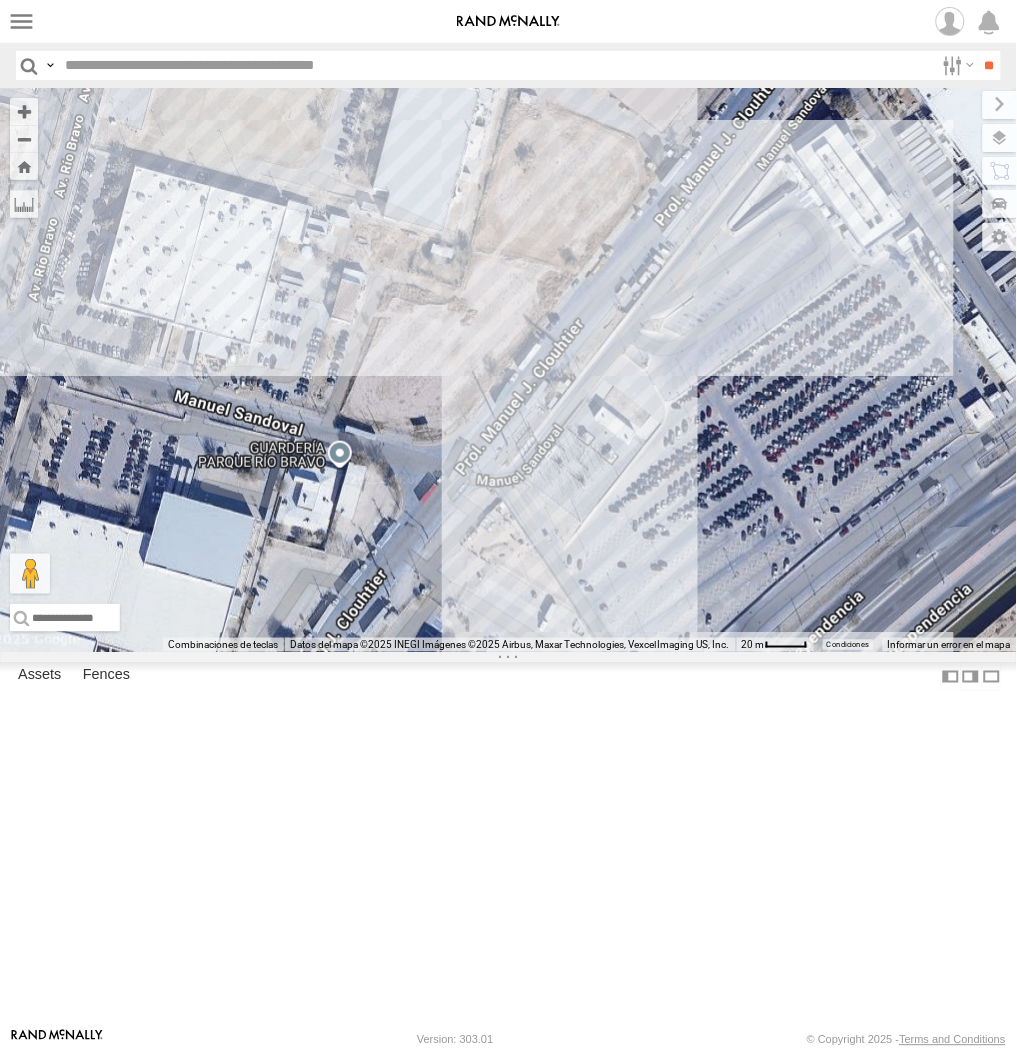 drag, startPoint x: 682, startPoint y: 596, endPoint x: 717, endPoint y: 615, distance: 39.824615 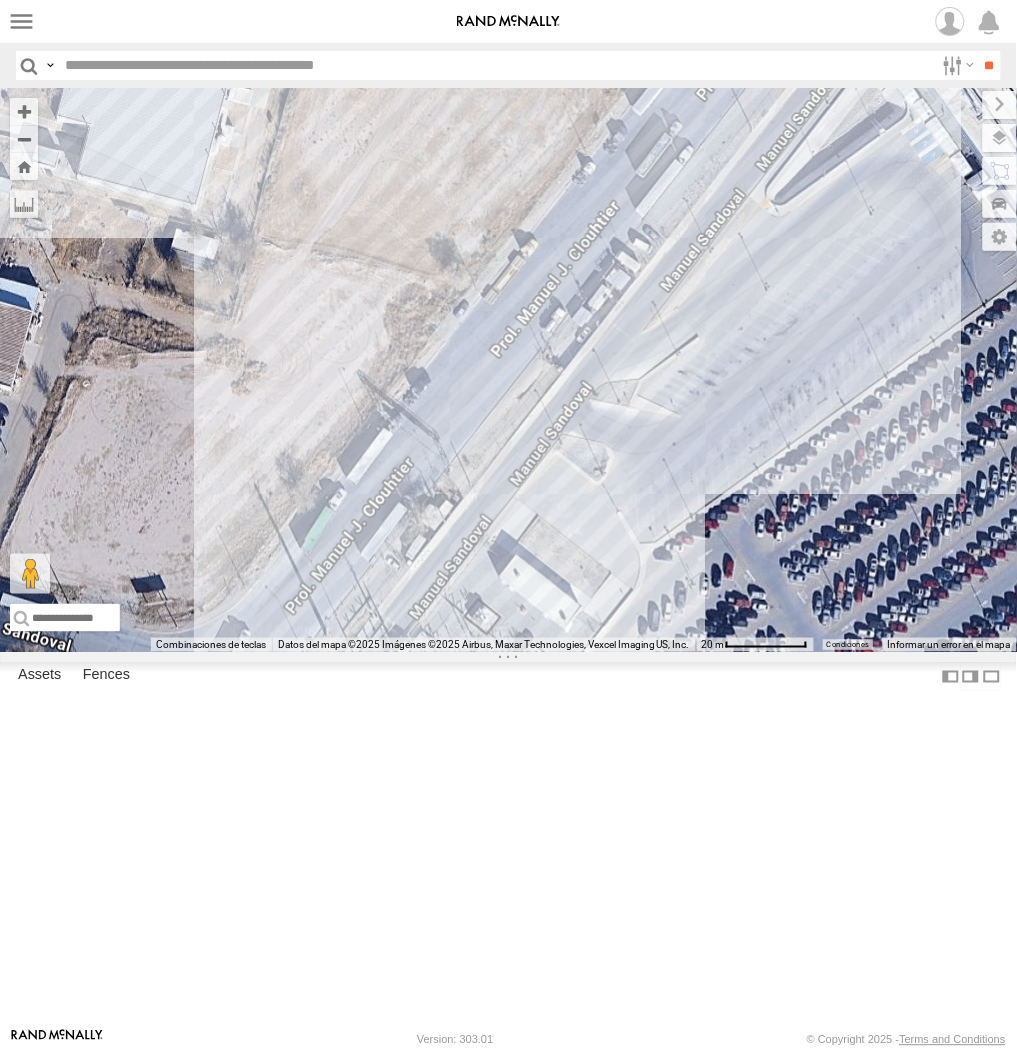 drag, startPoint x: 580, startPoint y: 490, endPoint x: 667, endPoint y: 586, distance: 129.55693 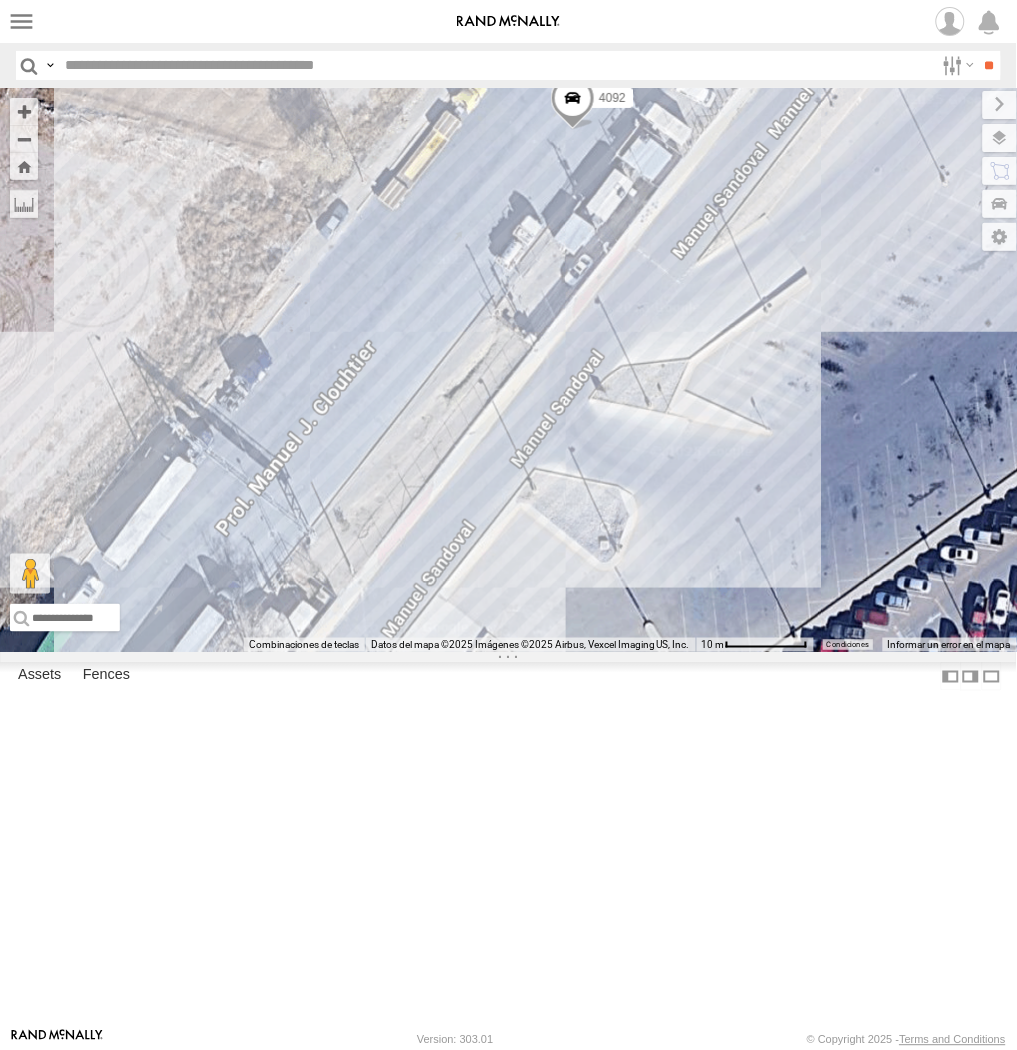 drag, startPoint x: 342, startPoint y: 316, endPoint x: 450, endPoint y: 554, distance: 261.358 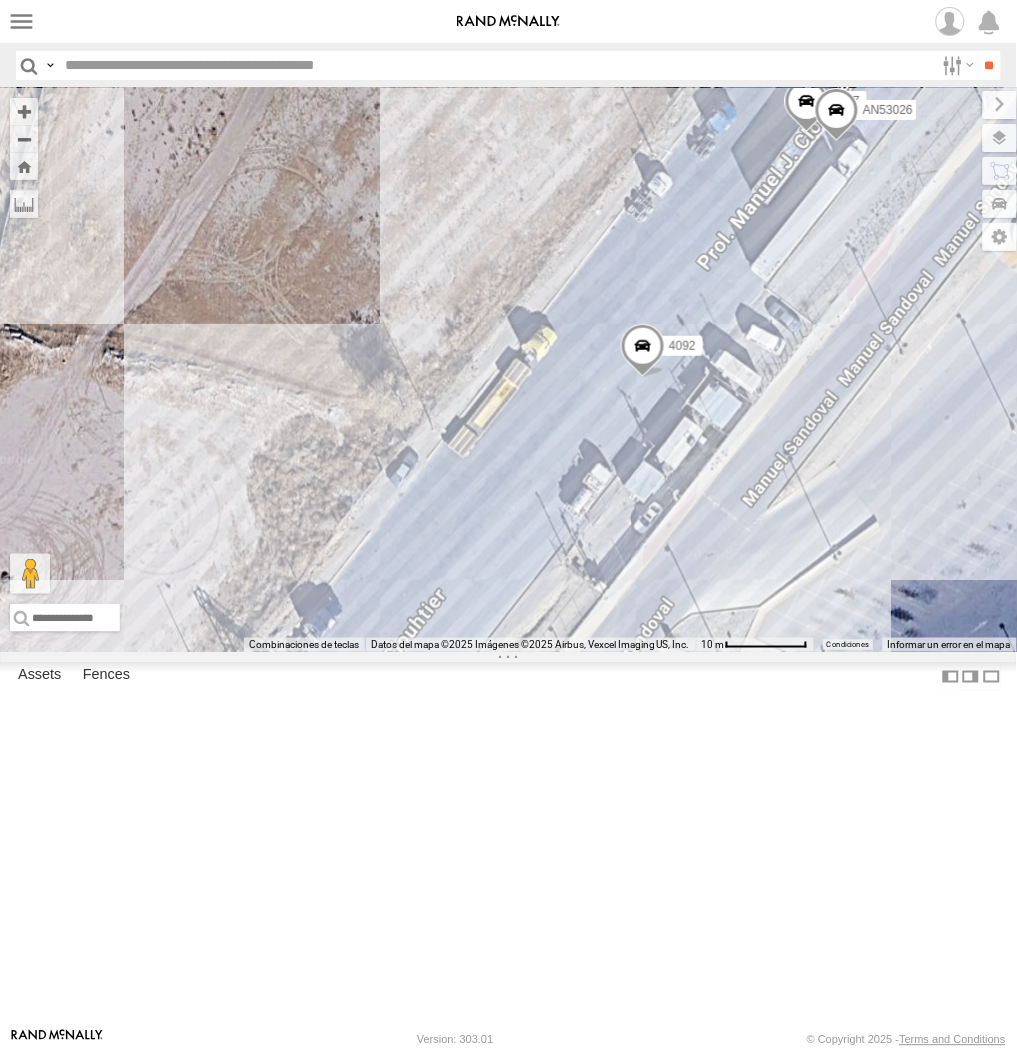 drag, startPoint x: 673, startPoint y: 468, endPoint x: 743, endPoint y: 716, distance: 257.68973 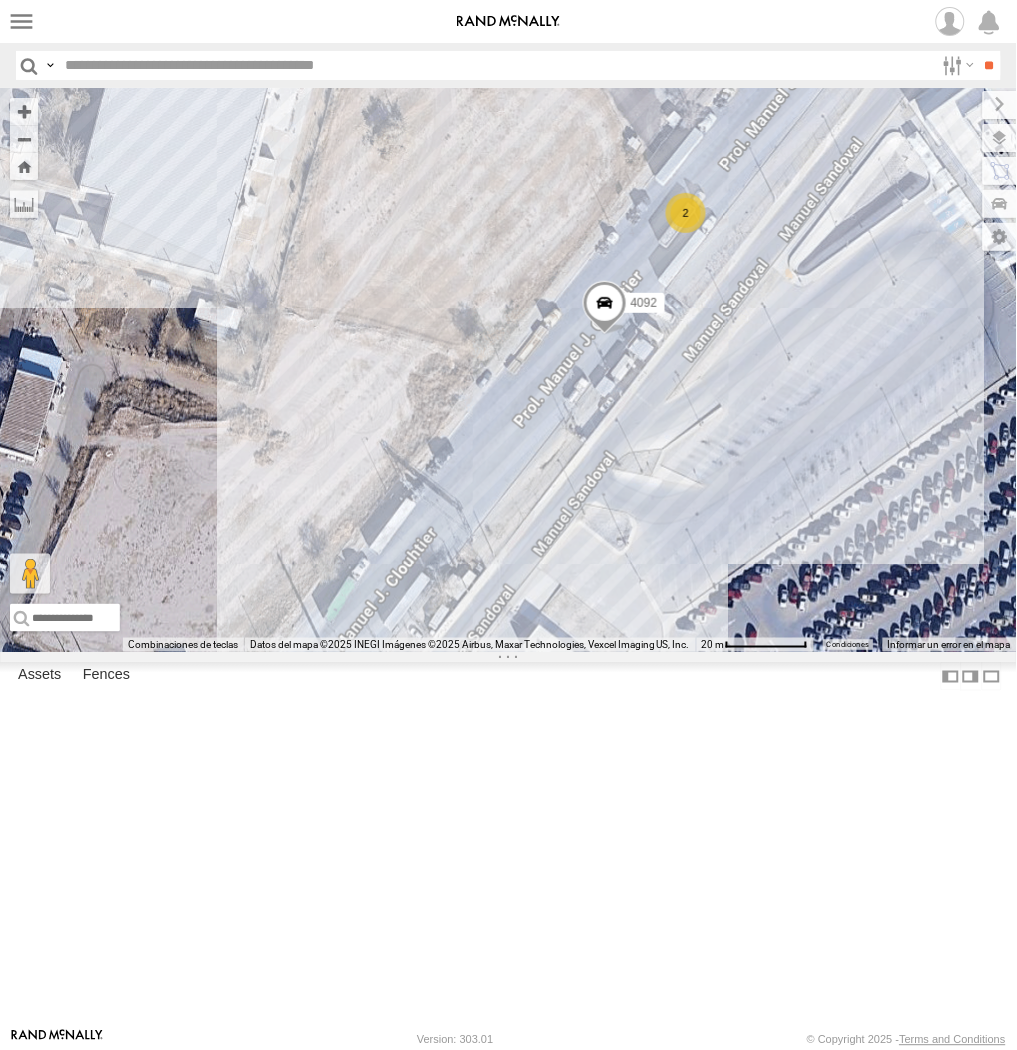 drag, startPoint x: 465, startPoint y: 813, endPoint x: 694, endPoint y: 573, distance: 331.72427 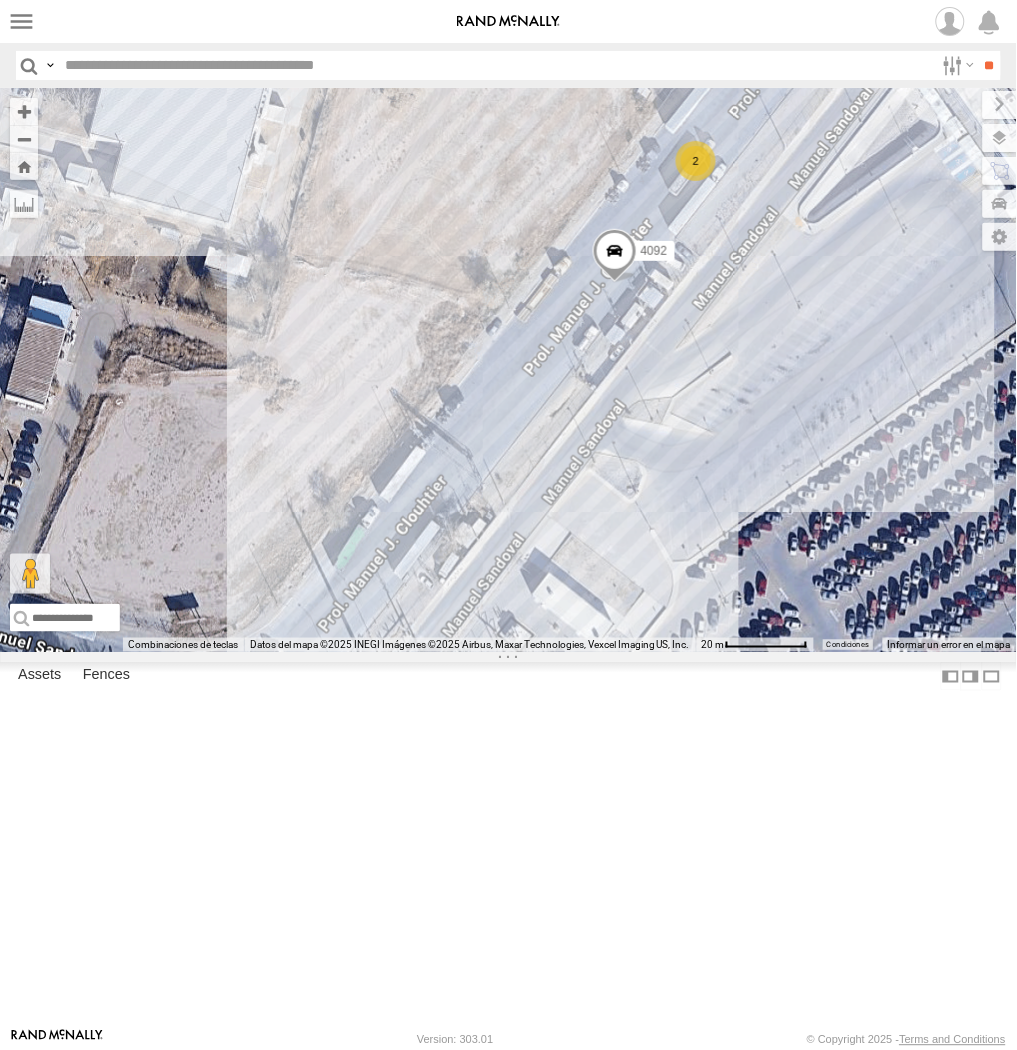 drag, startPoint x: 522, startPoint y: 378, endPoint x: 566, endPoint y: 355, distance: 49.648766 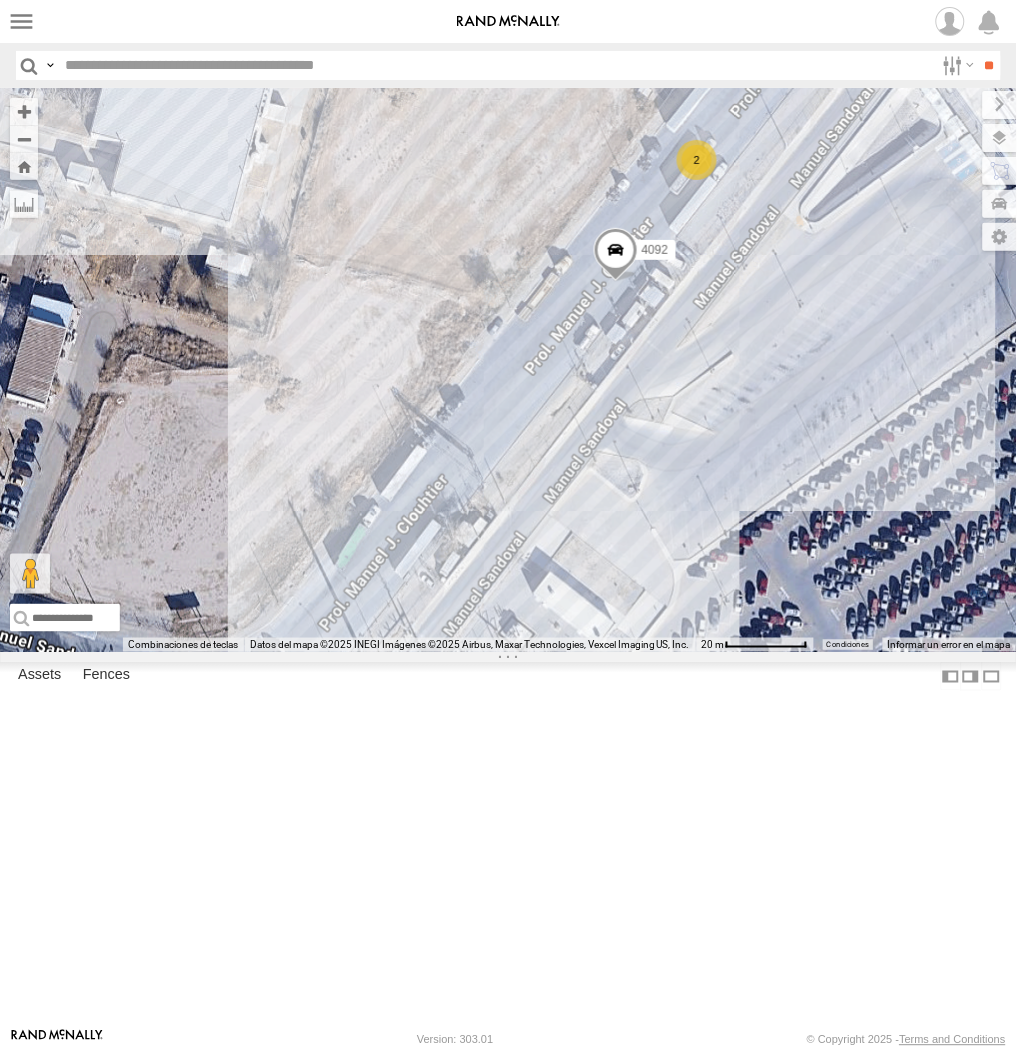 drag, startPoint x: 634, startPoint y: 683, endPoint x: 640, endPoint y: 660, distance: 23.769728 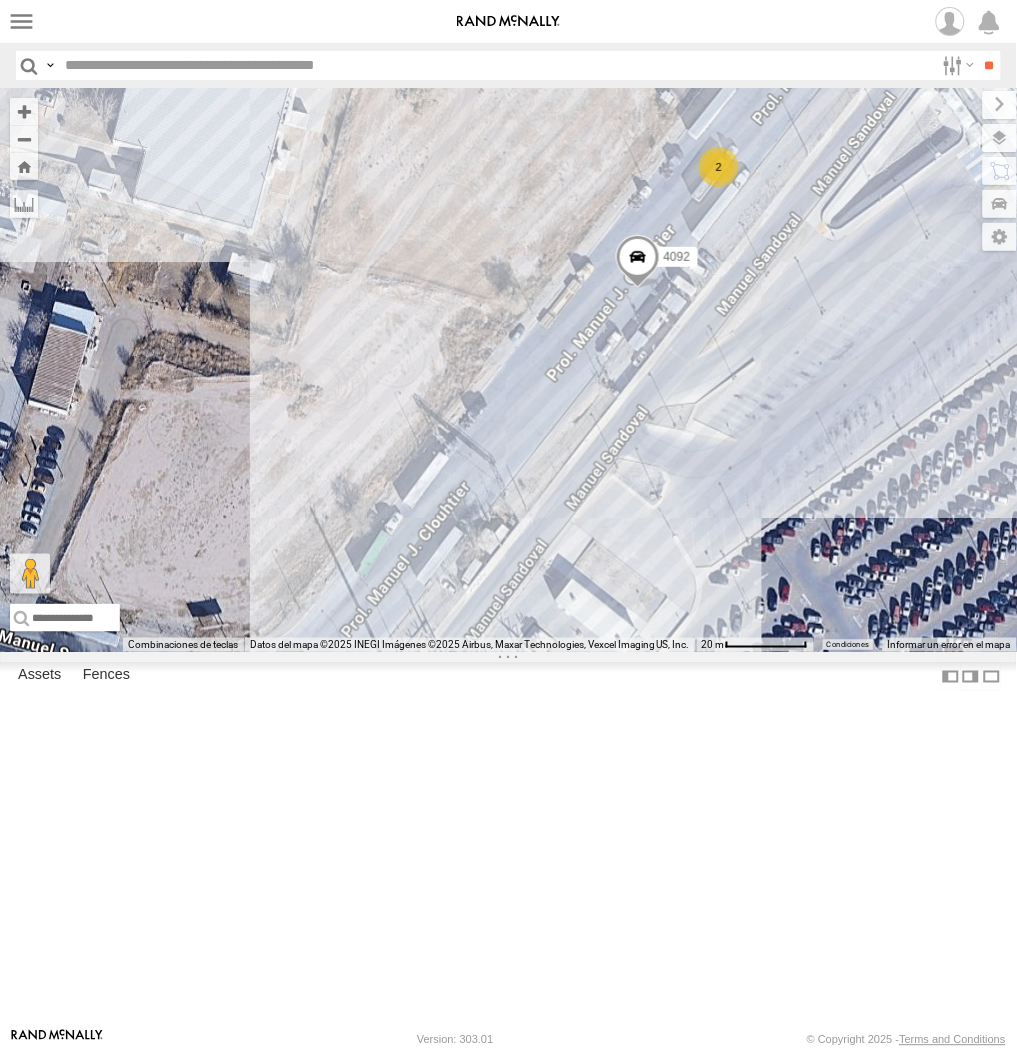 drag, startPoint x: 690, startPoint y: 584, endPoint x: 706, endPoint y: 595, distance: 19.416489 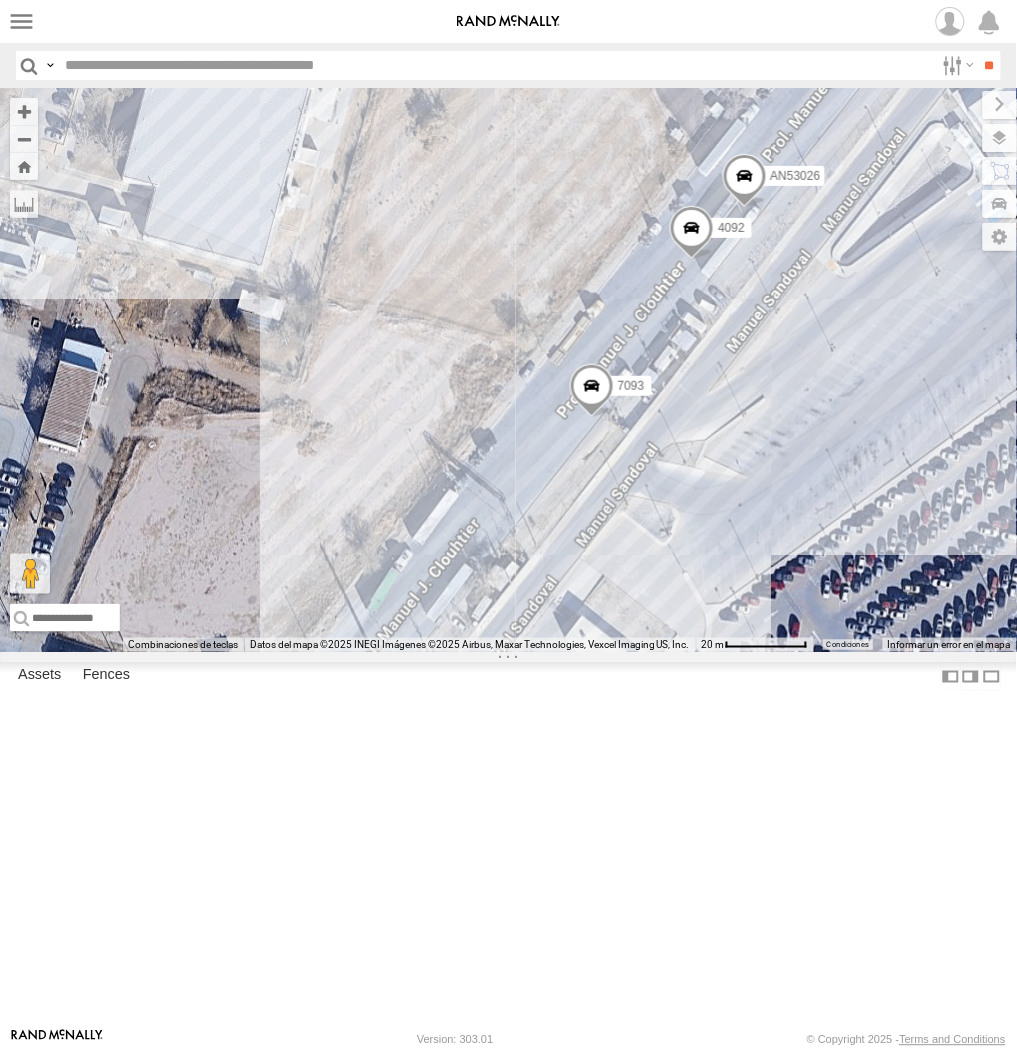 drag, startPoint x: 723, startPoint y: 486, endPoint x: 726, endPoint y: 583, distance: 97.04638 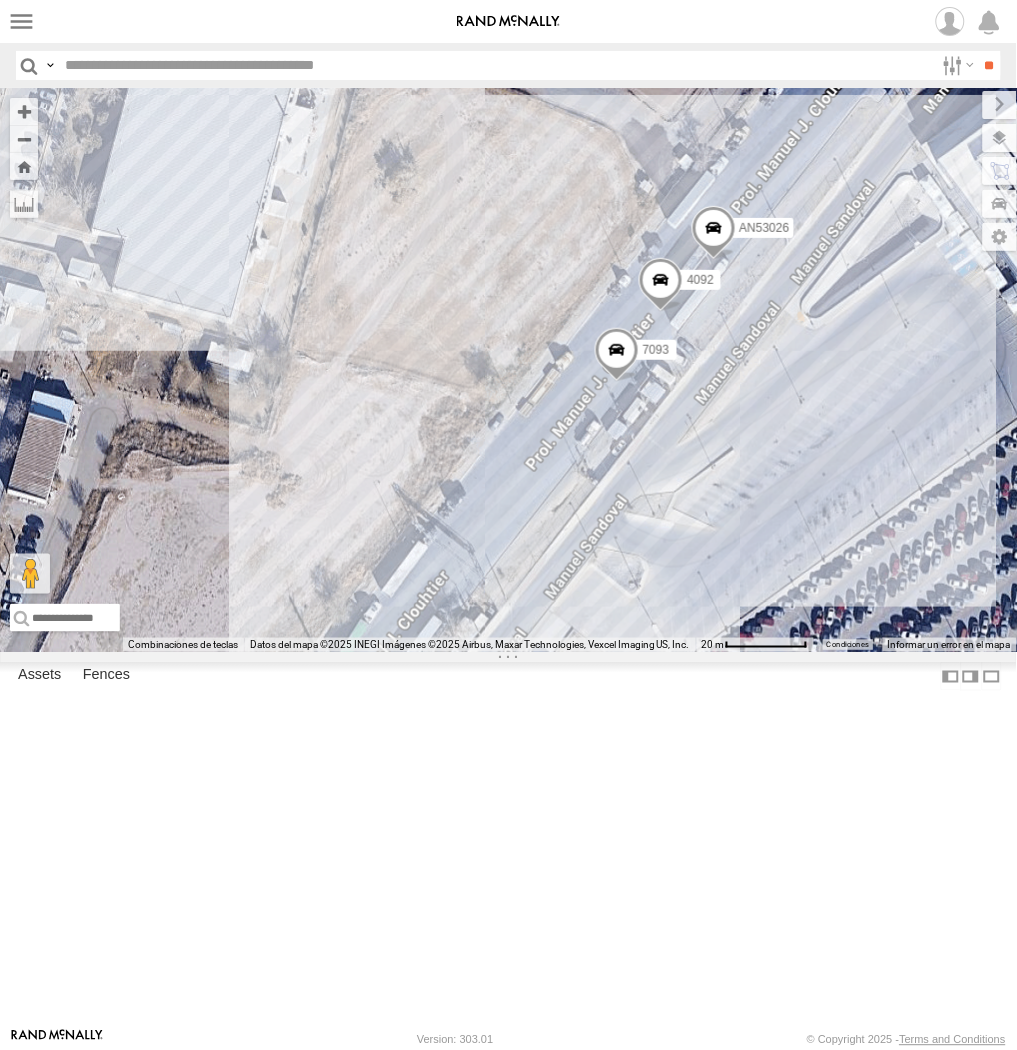 click on "7093 4092 2217 AN53026" at bounding box center [508, 370] 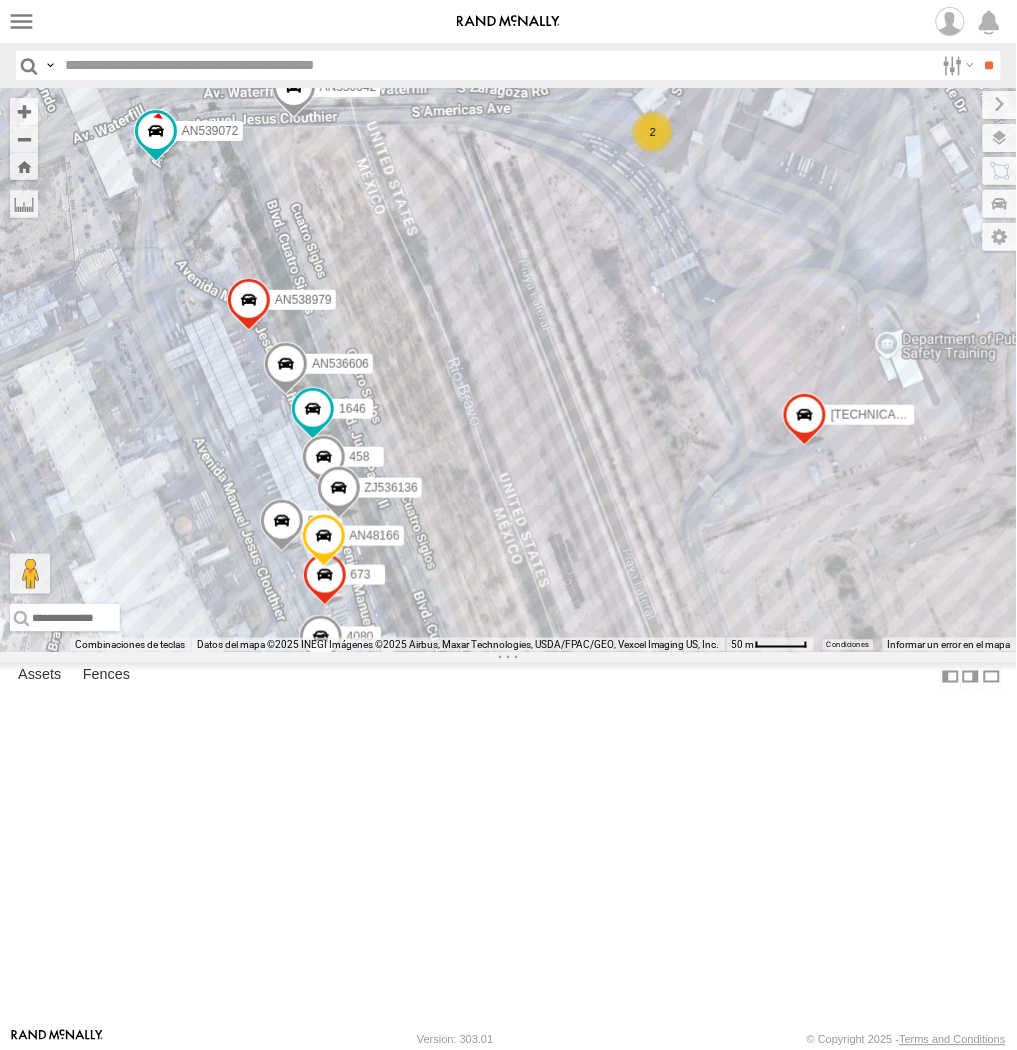 drag, startPoint x: 504, startPoint y: 547, endPoint x: 627, endPoint y: 396, distance: 194.75626 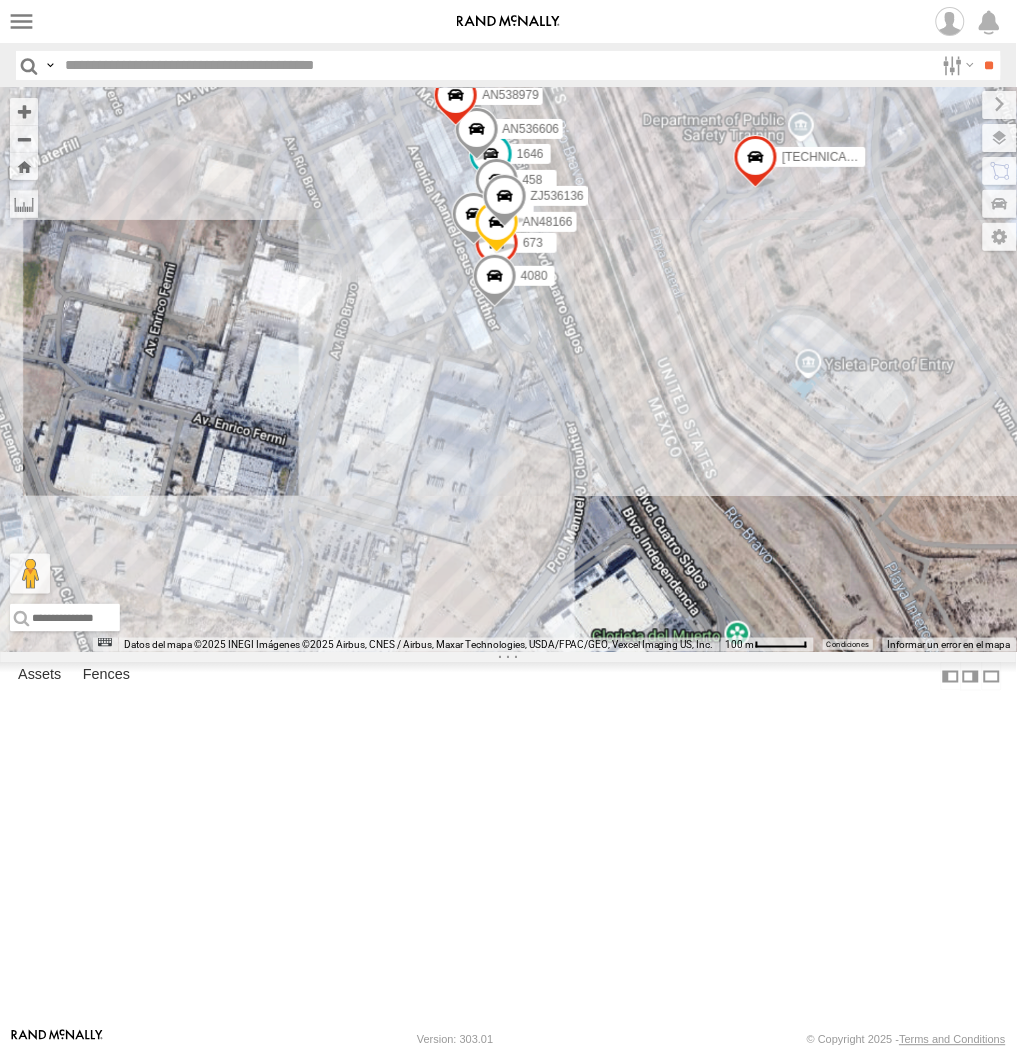 drag, startPoint x: 626, startPoint y: 610, endPoint x: 658, endPoint y: 394, distance: 218.3575 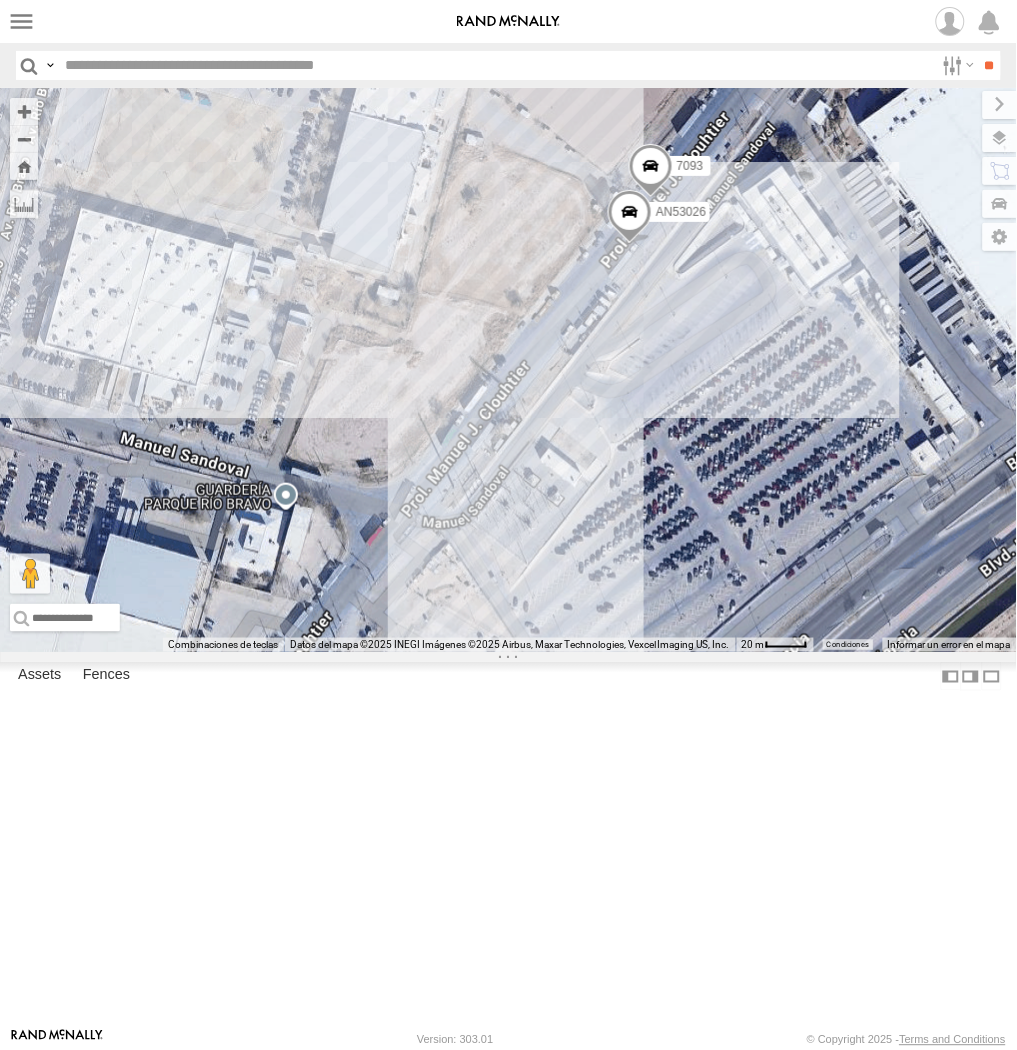 drag, startPoint x: 482, startPoint y: 590, endPoint x: 492, endPoint y: 567, distance: 25.079872 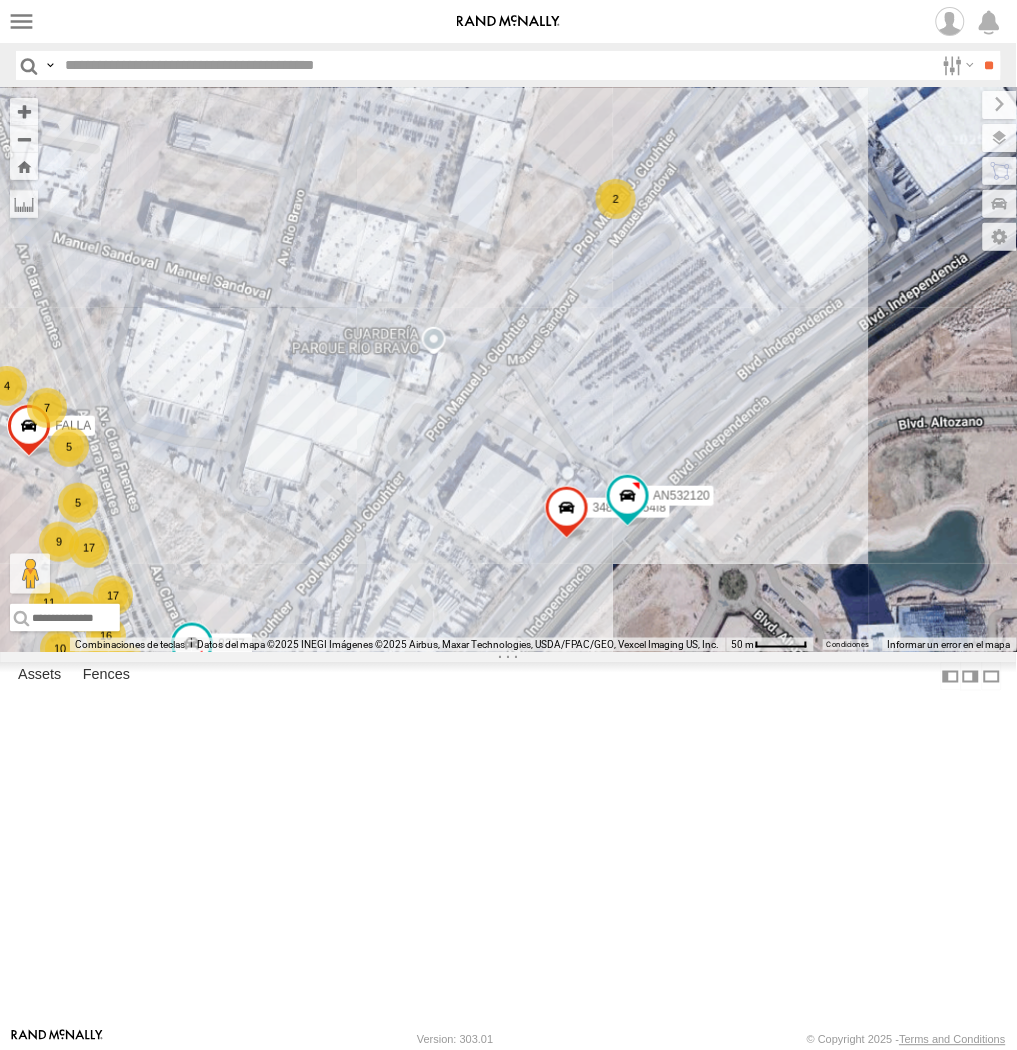 click on "AN536776 AN535203 015910001811580 ZJ535914 F2771 015910001845018 AN533204 AN539766 AN539582 3944 1124 357660104097530 5938 81001 4077 357660104096649 AN530042 AN536606 AN539072 4080 1646 AN538979 AN530062 AN532390 AN532120 AN534160 0758 AN53201 8377 3990 2812 6310 642 2217 3485185f54f8 17 17 5 16 17 11 7 F2775 5 9 5 10 4 21 7 2 FALLA 3" at bounding box center (508, 370) 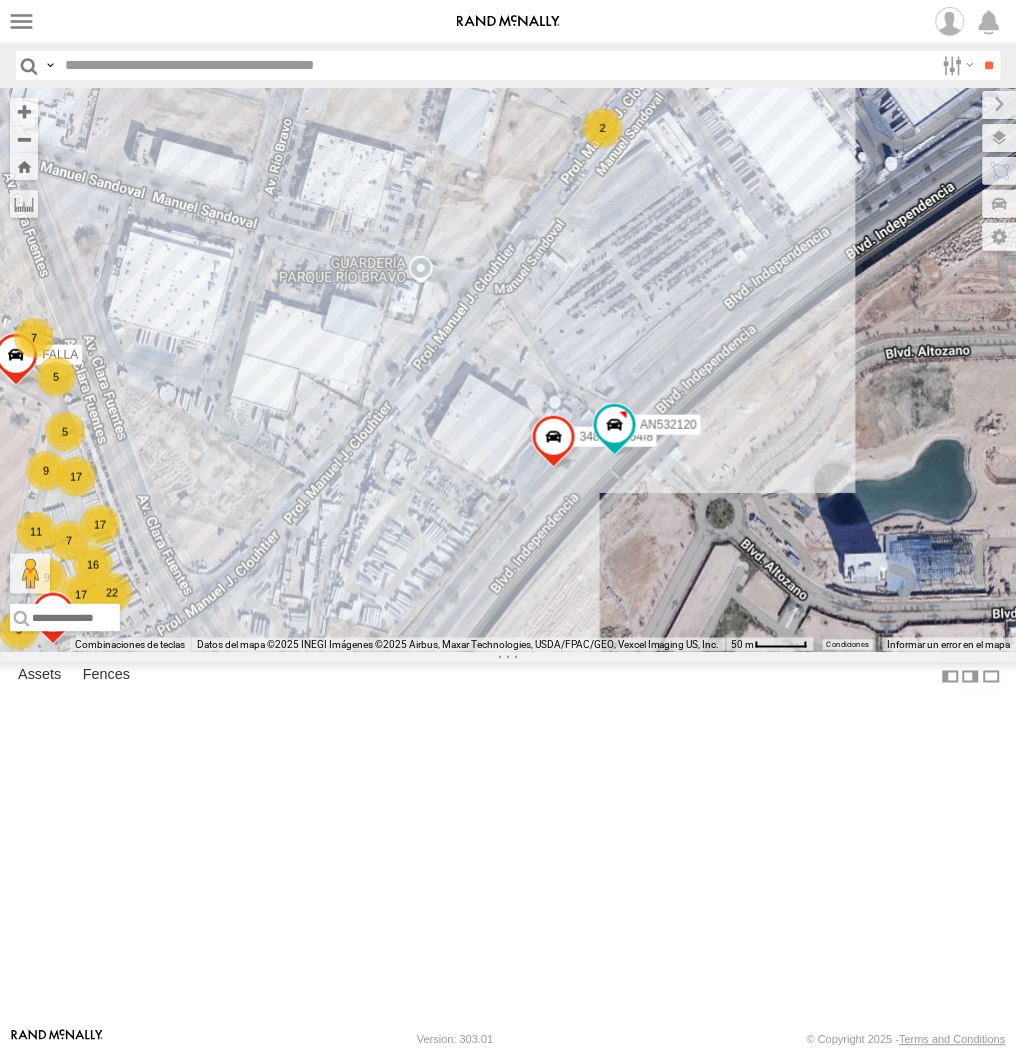 click on "AN536776 AN535203 015910001811580 ZJ535914 F2771 015910001845018 AN533204 AN539766 AN539582 3944 1124 357660104097530 5938 81001 4077 357660104096649 AN530042 AN536606 AN539072 4080 1646 AN538979 AN530062 AN532390 AN532120 AN534160 0758 AN53201 8377 2812 6310 642 2217 3485185f54f8 F2775 FALLA 17 17 5 16 17 2 11 7 5 9 8 5 9 22 7 2 2" at bounding box center (508, 370) 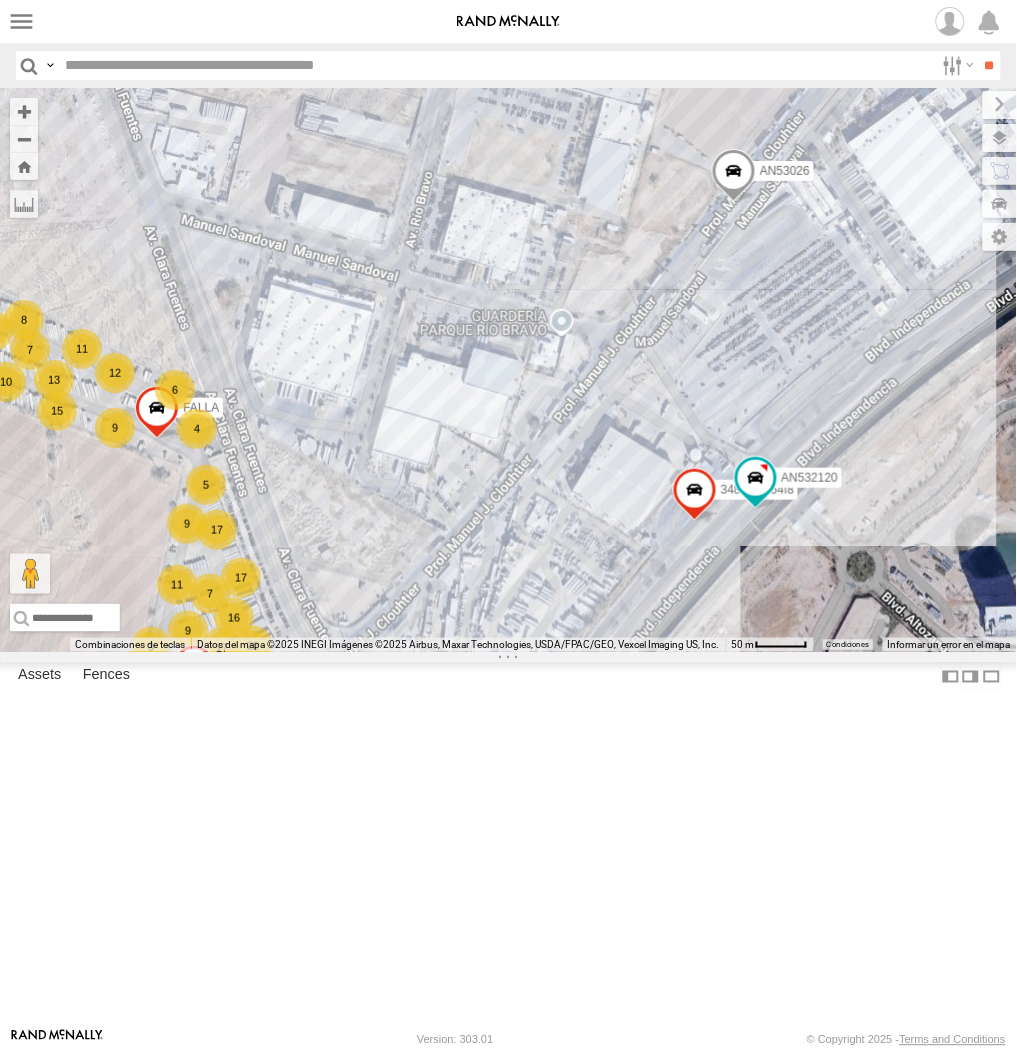 click on "AN536776 AN535203 015910001811580 ZJ535914 F2771 015910001845018 AN533204 AN539766 AN539582 3944 1124 357660104097530 5938 81001 4077 357660104096649 AN530042 AN536606 AN539072 4080 1646 AN538979 AN530062 AN532390 AN532120 AN534160 0758 AN53201 8377 2812 6310 642 2217 3485185f54f8 F2775 FALLA AN53026 17 17 4 13 16 17 9 11 10 5 15 6 8 11 5 11 9 12 2 3 9 7 22 7 7093 3 2 AN531856" at bounding box center (508, 370) 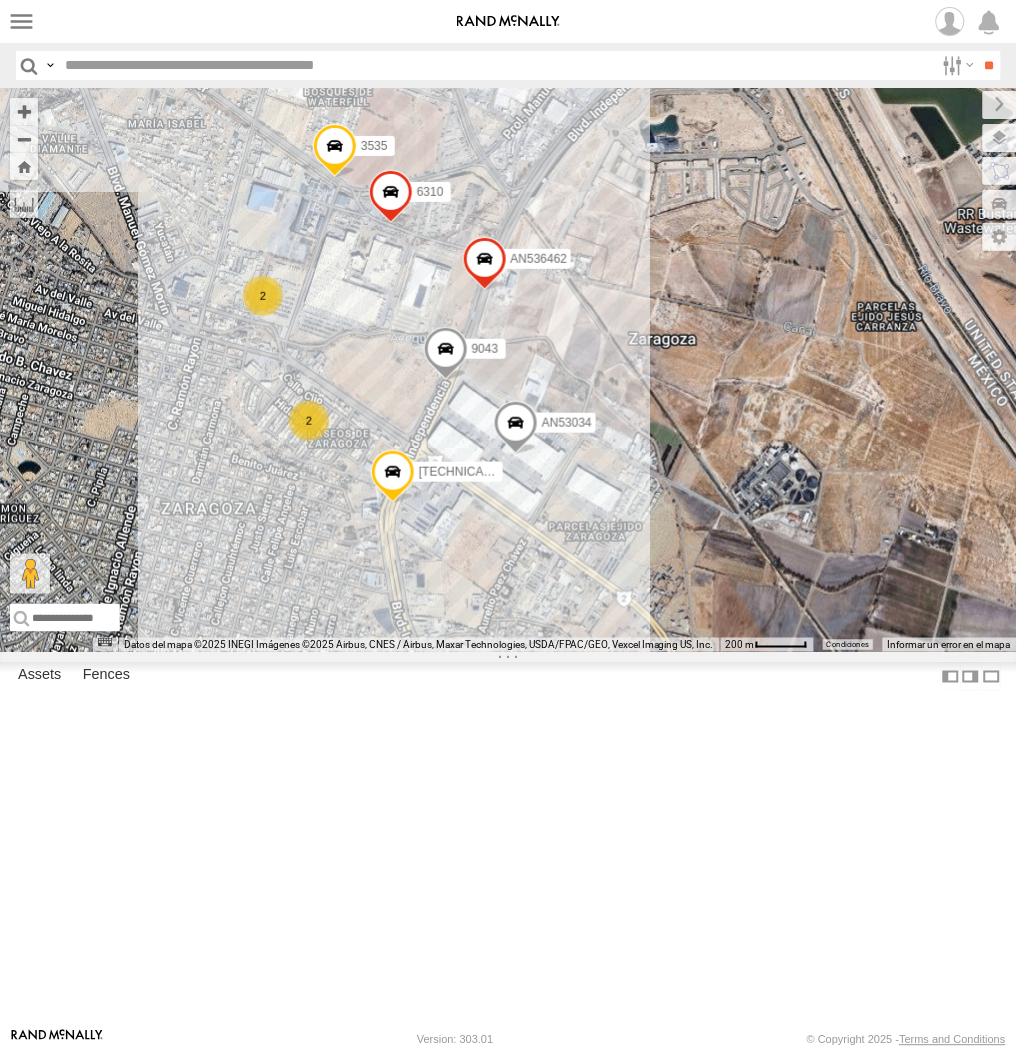 drag, startPoint x: 624, startPoint y: 196, endPoint x: 634, endPoint y: 723, distance: 527.09485 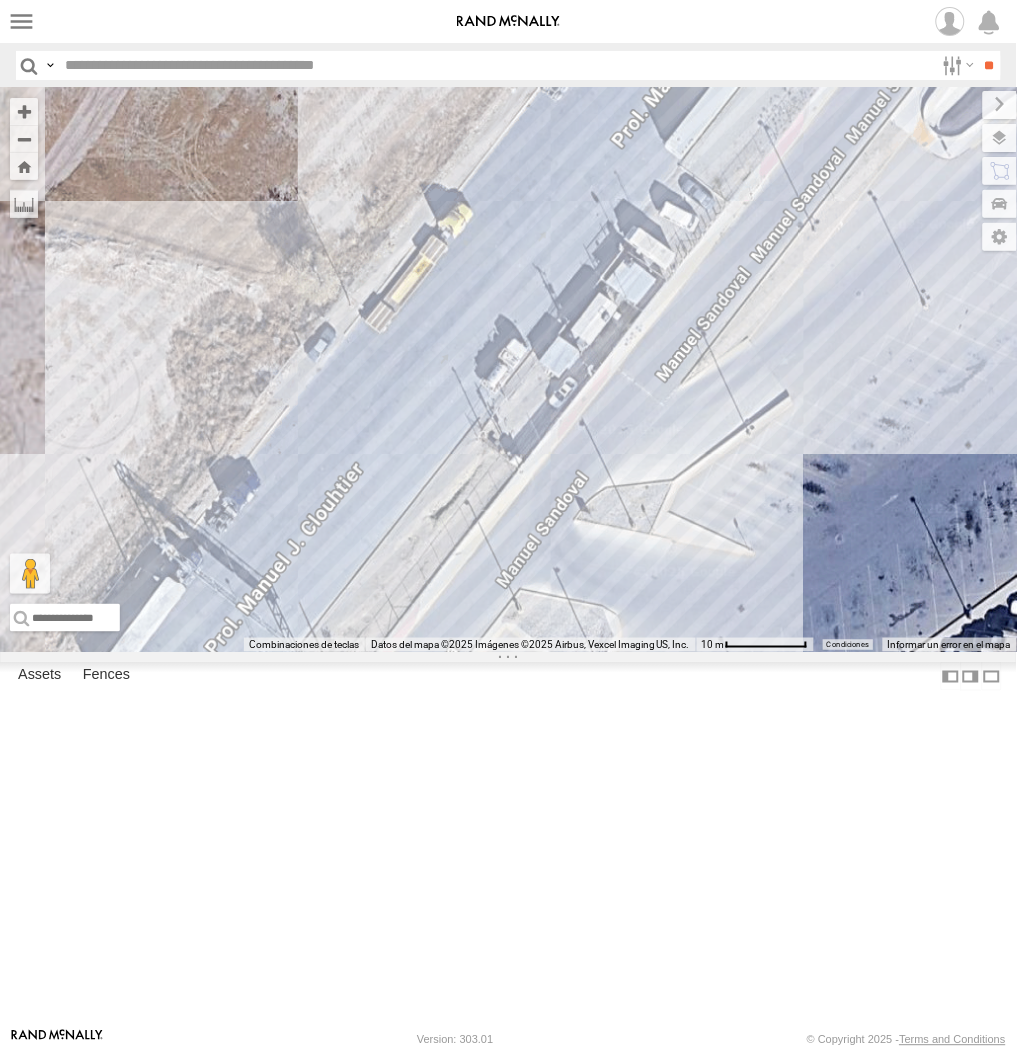 drag, startPoint x: 510, startPoint y: 336, endPoint x: 653, endPoint y: 524, distance: 236.20541 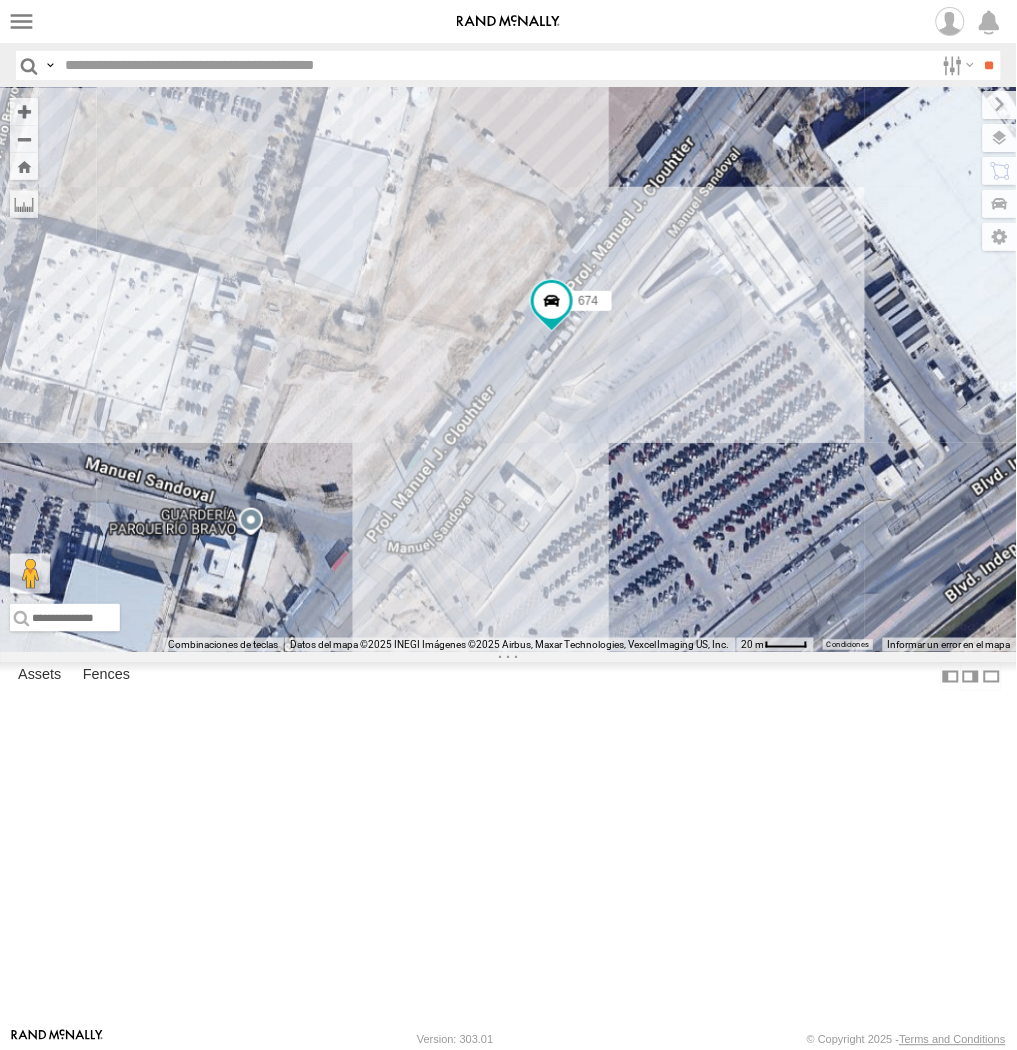 drag, startPoint x: 336, startPoint y: 653, endPoint x: 385, endPoint y: 624, distance: 56.938564 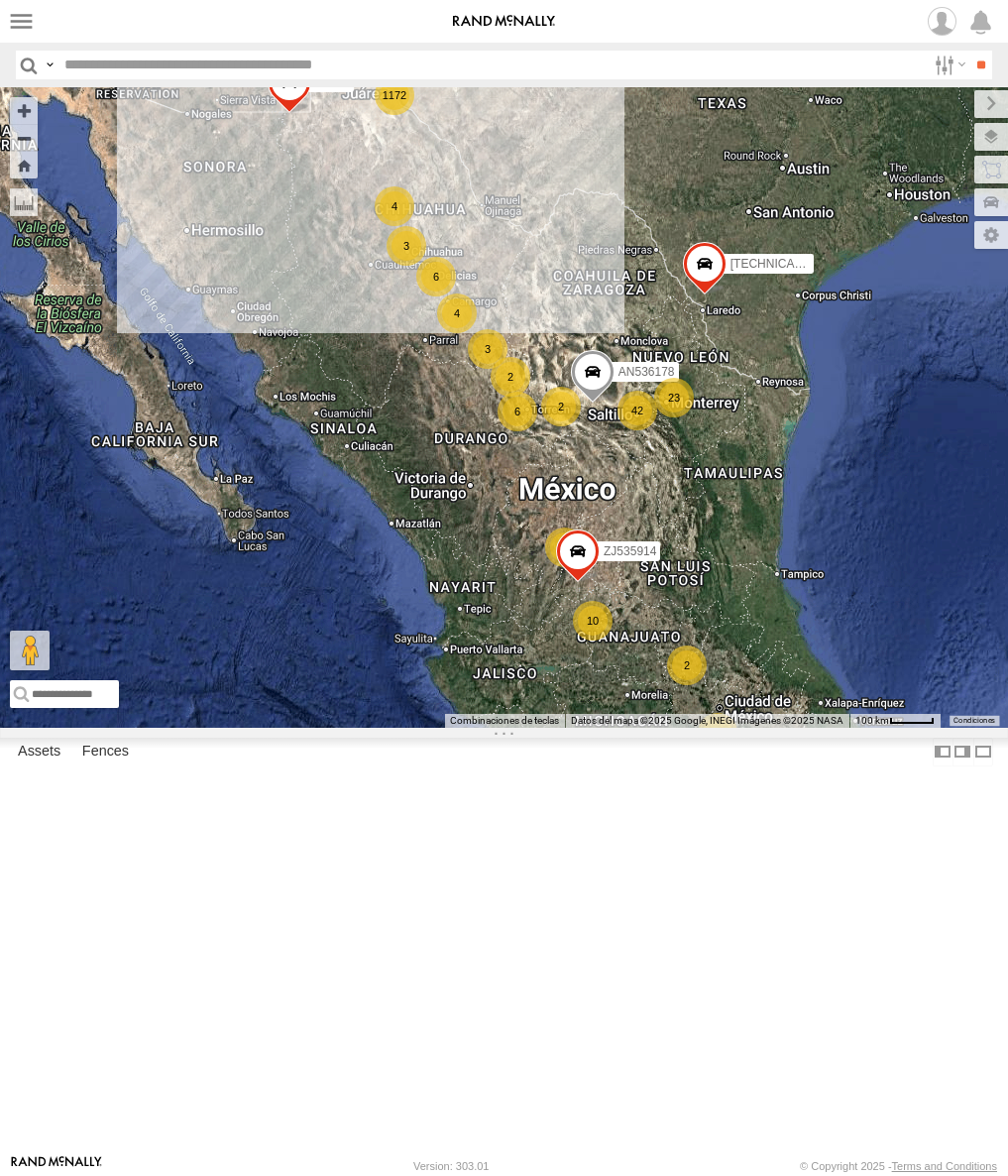 scroll, scrollTop: 0, scrollLeft: 0, axis: both 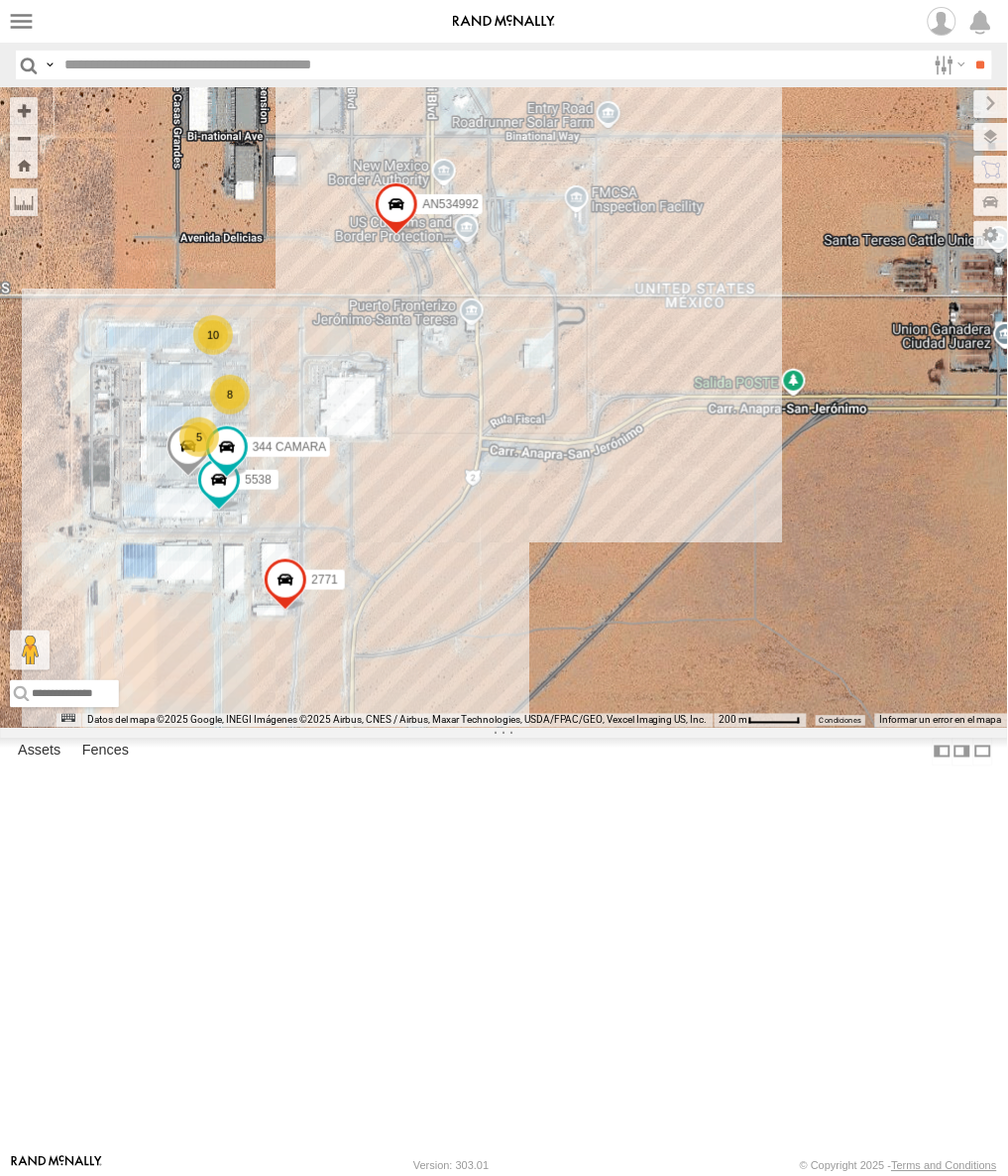 drag, startPoint x: 221, startPoint y: 342, endPoint x: 364, endPoint y: 678, distance: 365.16435 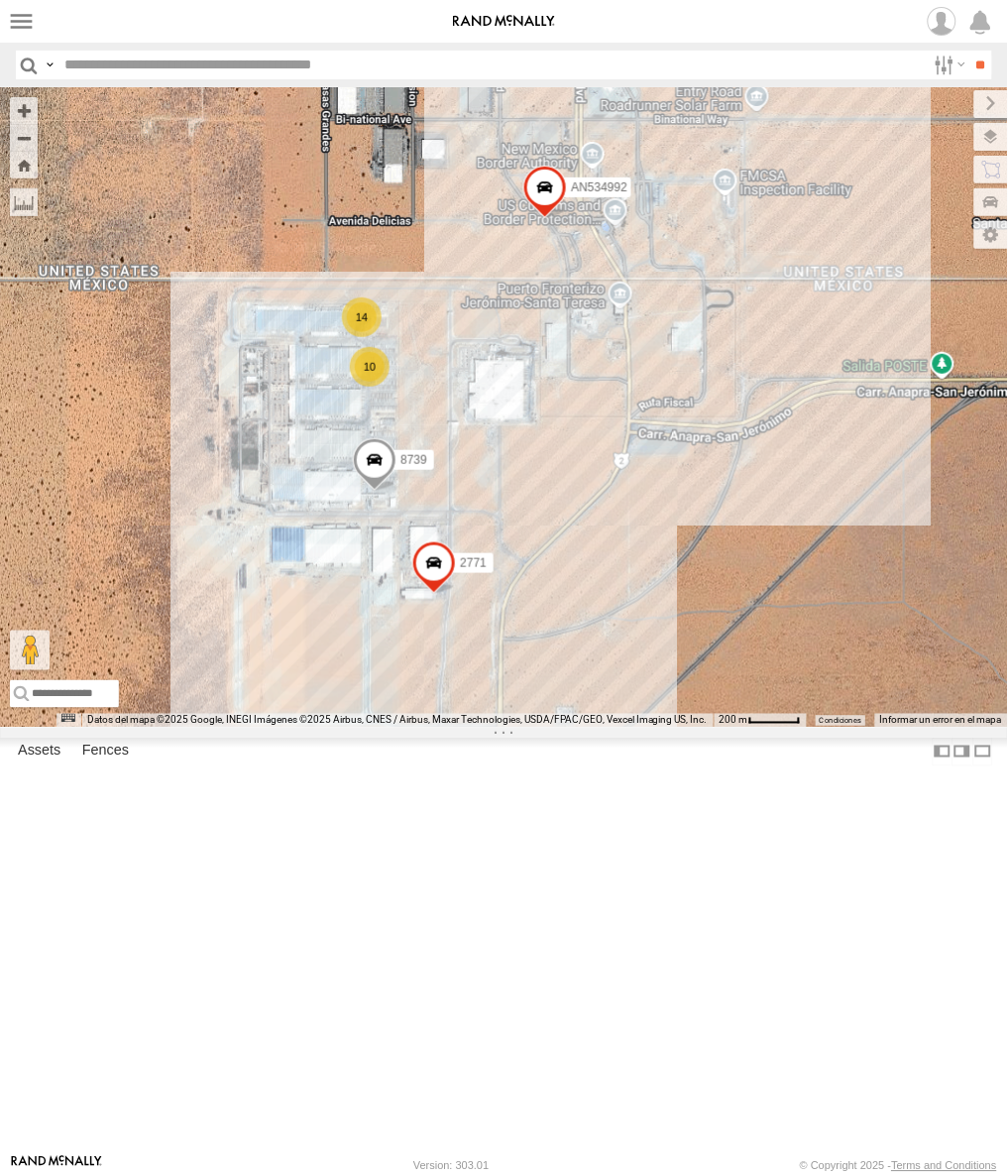 drag, startPoint x: 572, startPoint y: 596, endPoint x: 556, endPoint y: 156, distance: 440.2908 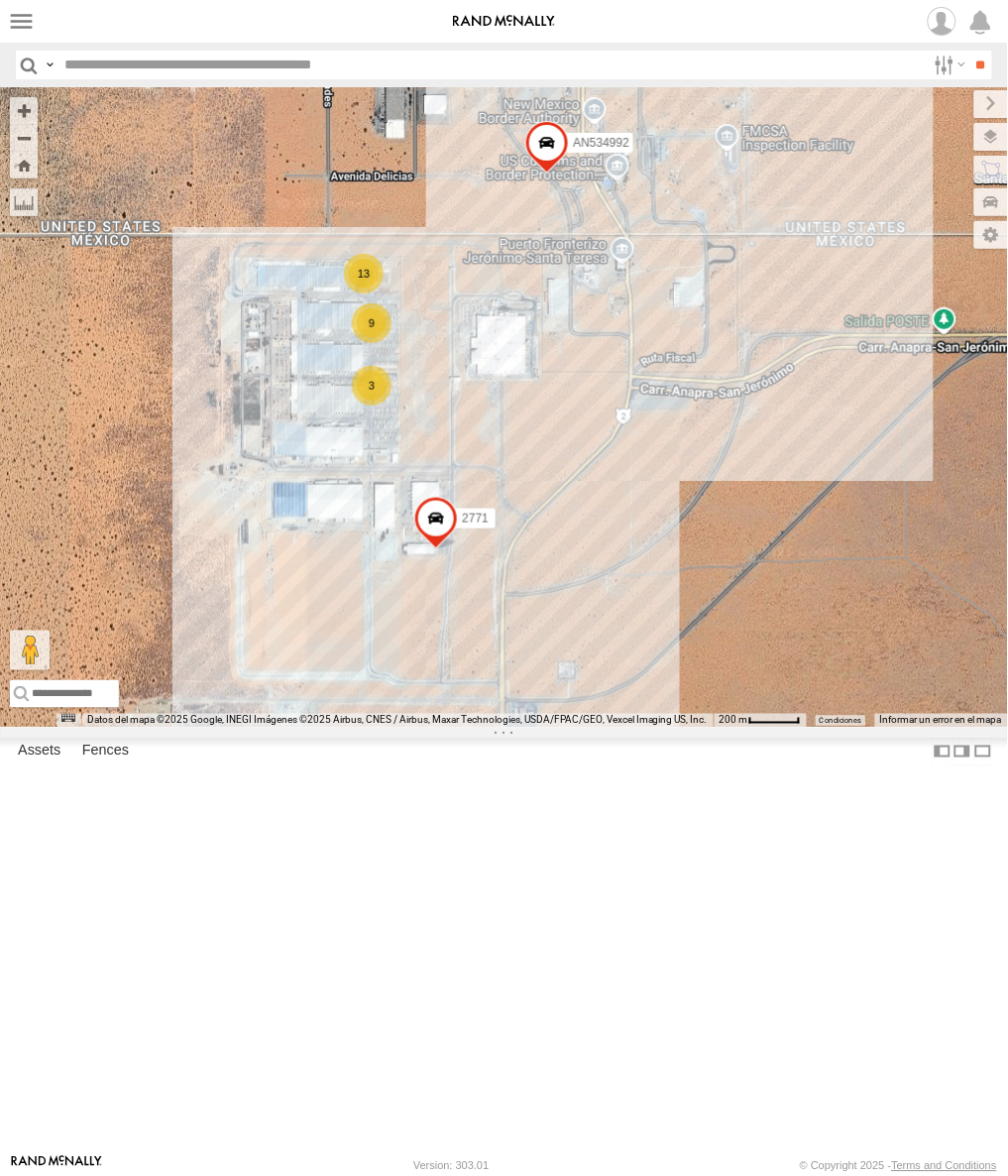 click on "2771 5538 AN534992 9 13 3" at bounding box center (504, 408) 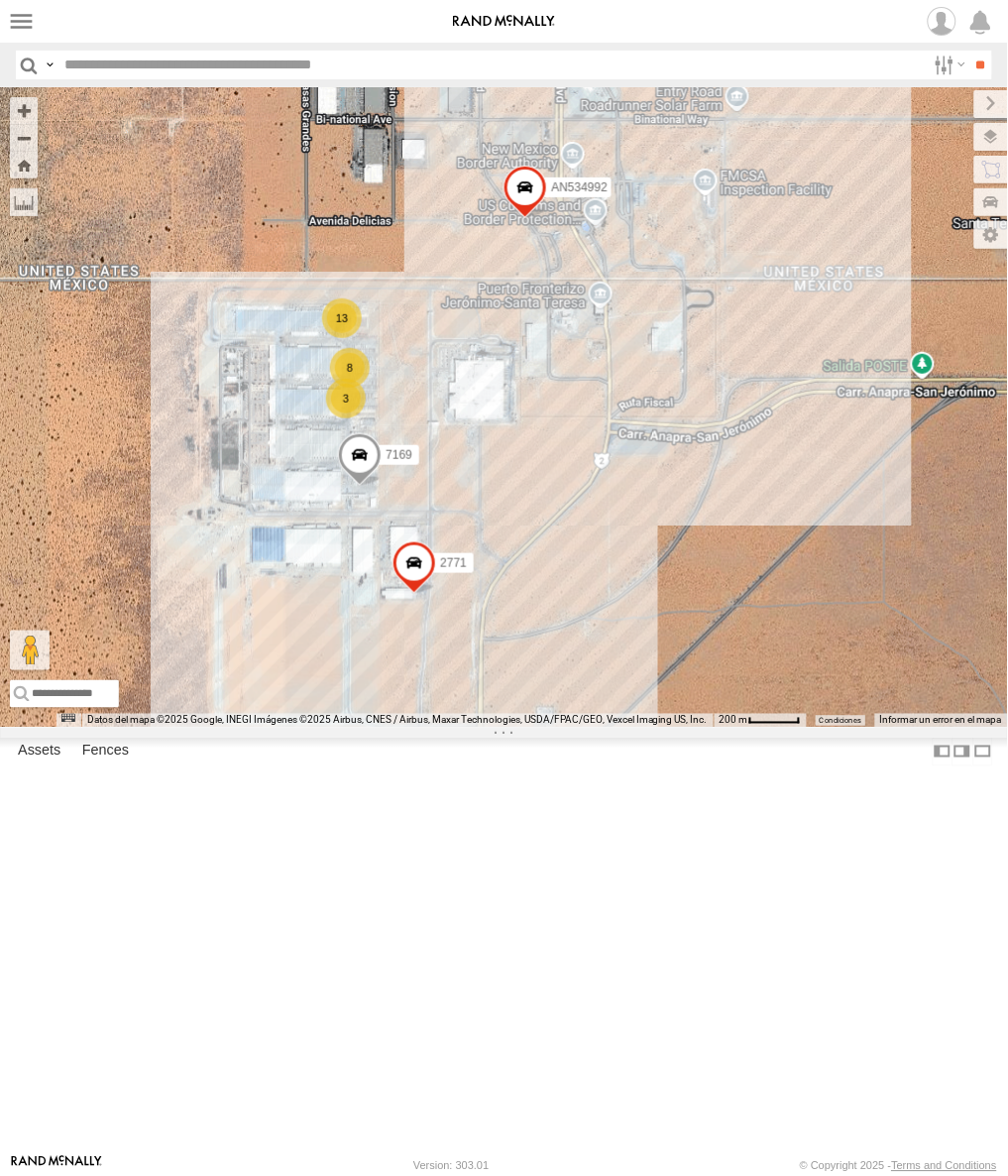 drag, startPoint x: 530, startPoint y: 575, endPoint x: 508, endPoint y: 631, distance: 60.166436 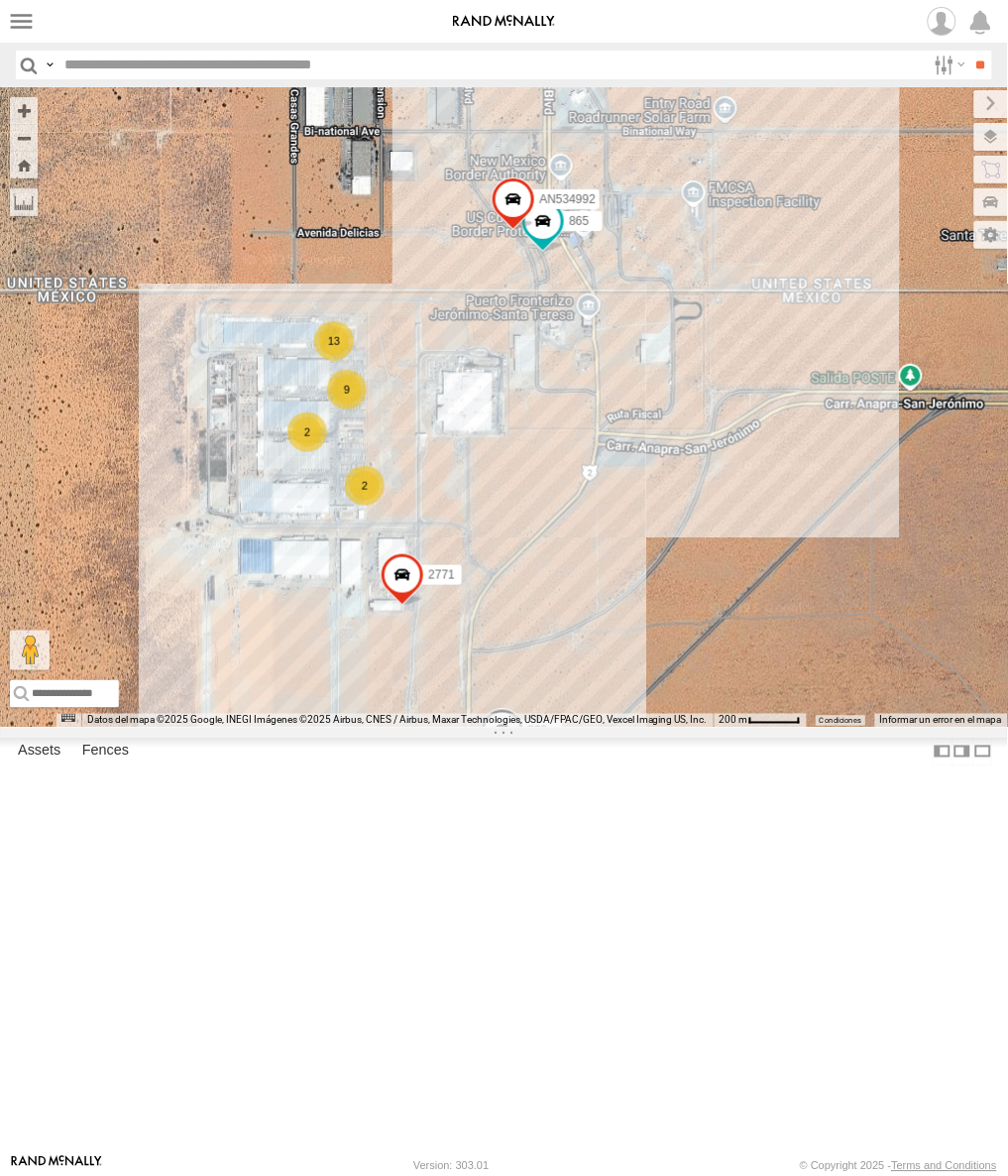 click on "2771 338 AN534992 865 13 9 2 2" at bounding box center (504, 408) 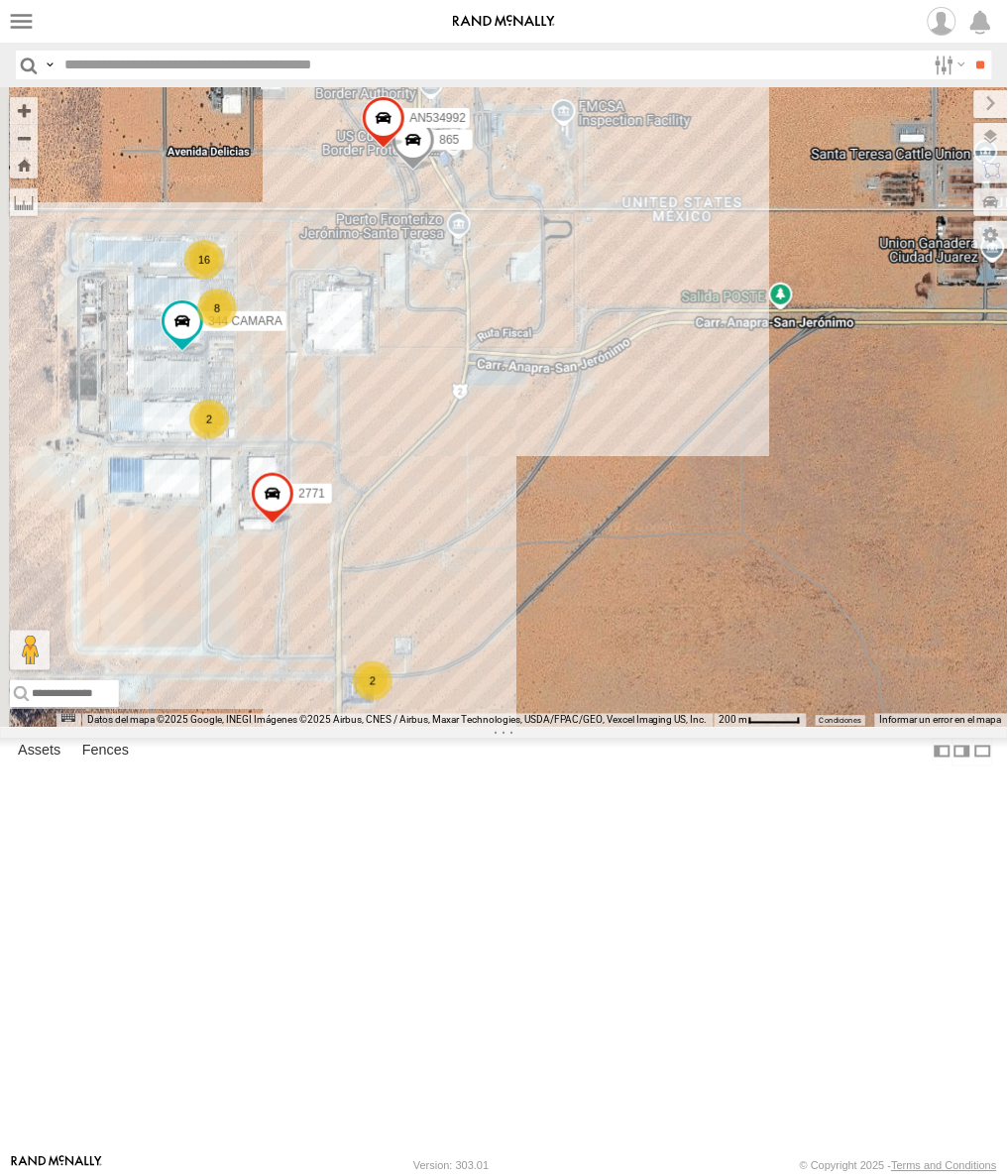 drag, startPoint x: 289, startPoint y: 282, endPoint x: 440, endPoint y: 238, distance: 157.28001 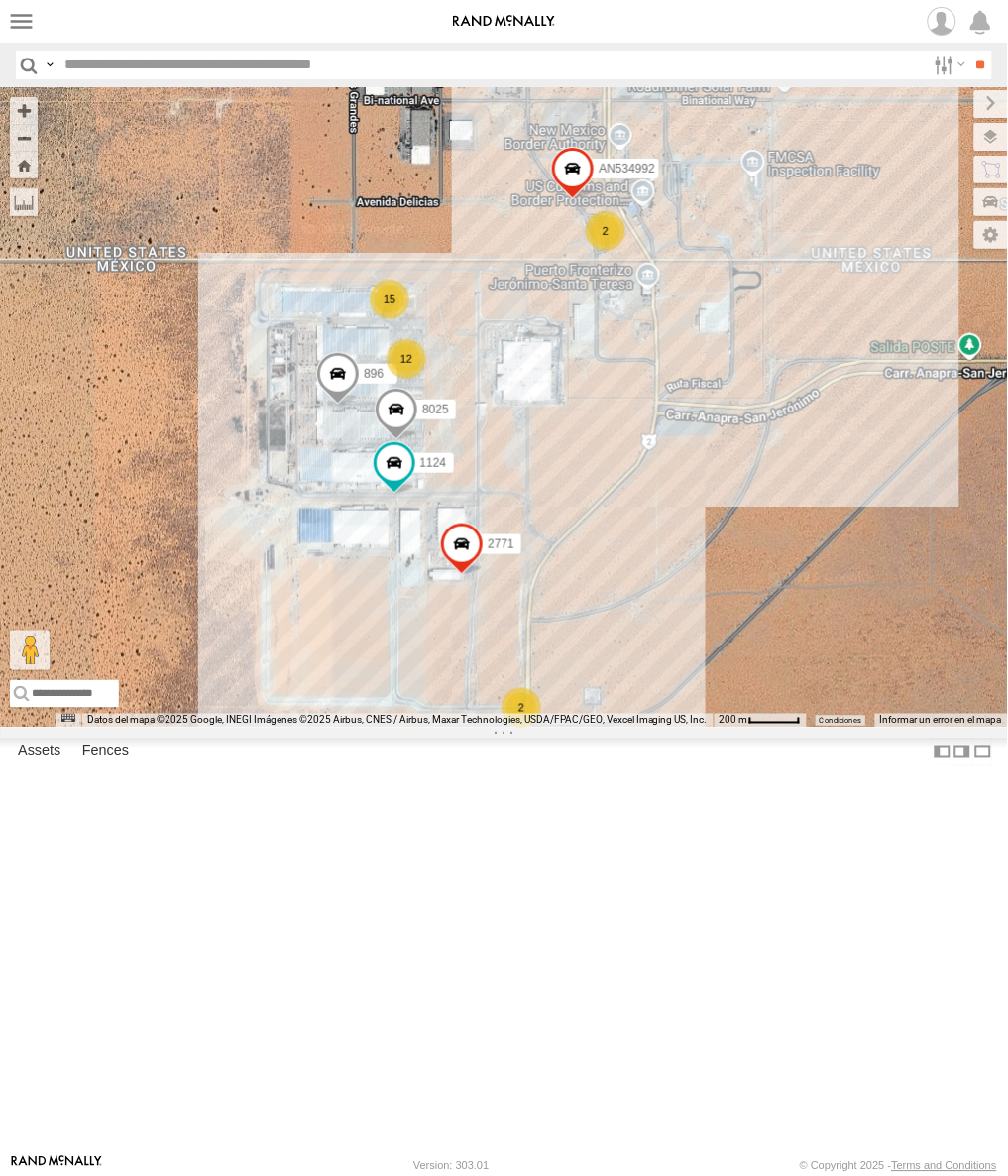 drag, startPoint x: 304, startPoint y: 315, endPoint x: 571, endPoint y: 511, distance: 331.21745 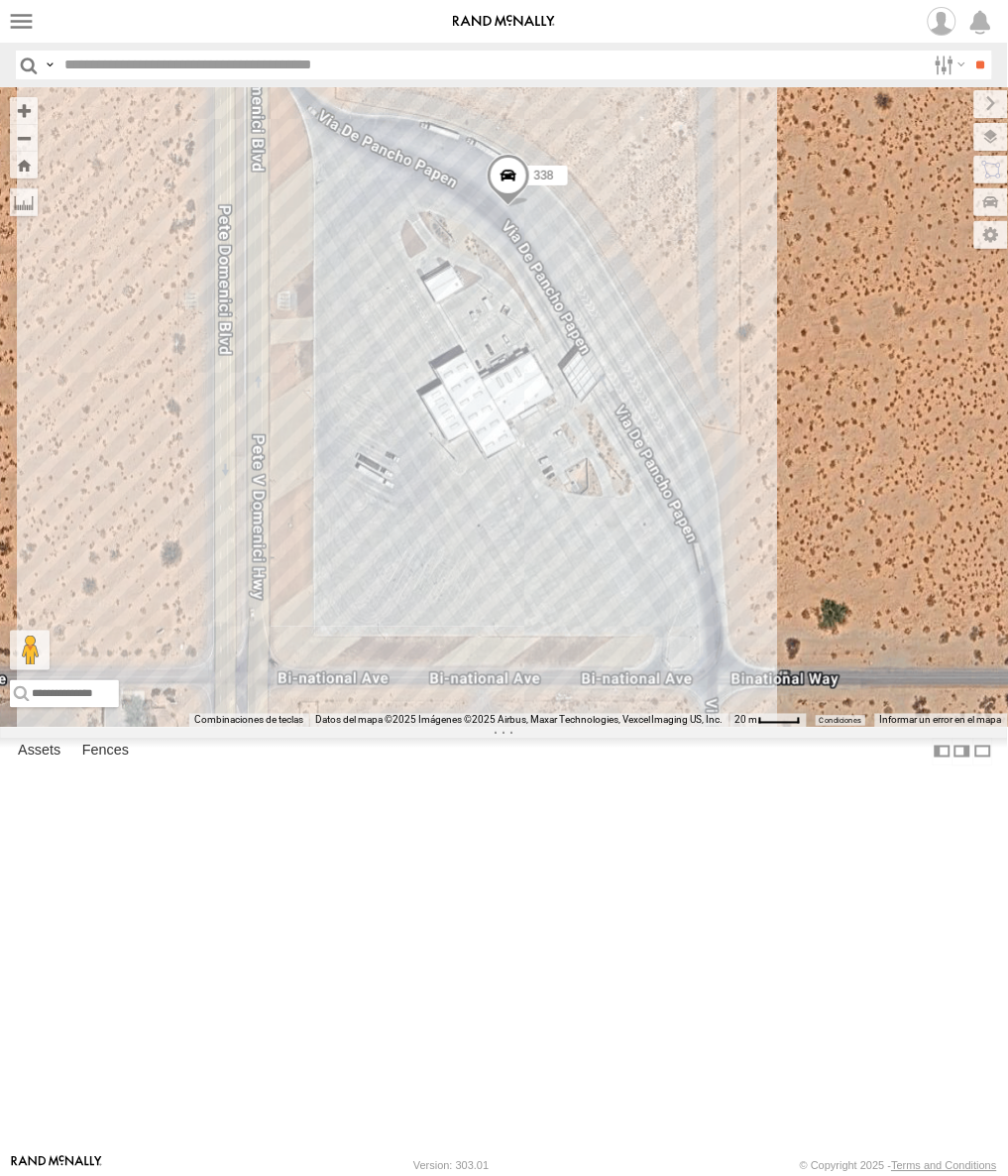 click at bounding box center (507, 180) 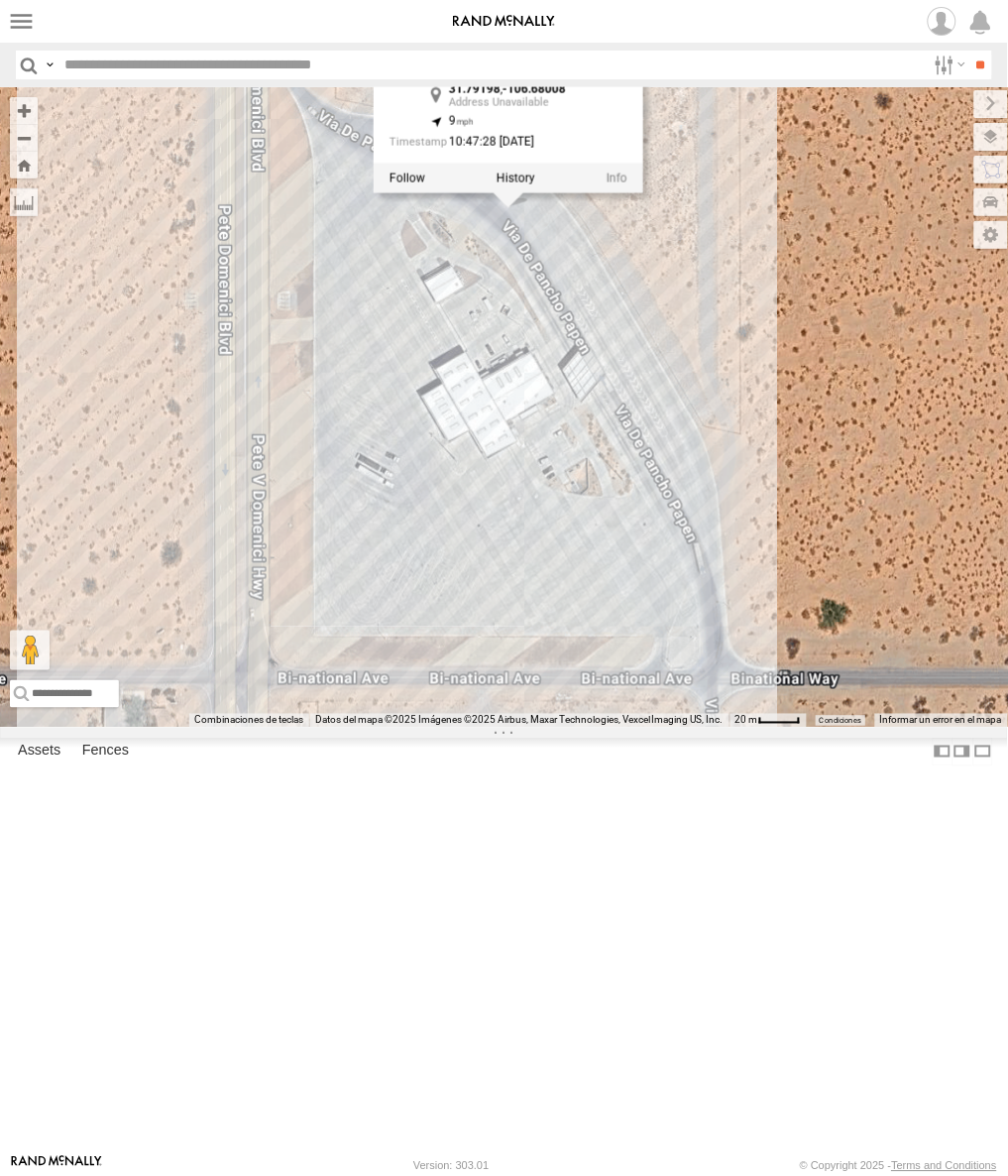click at bounding box center (514, 177) 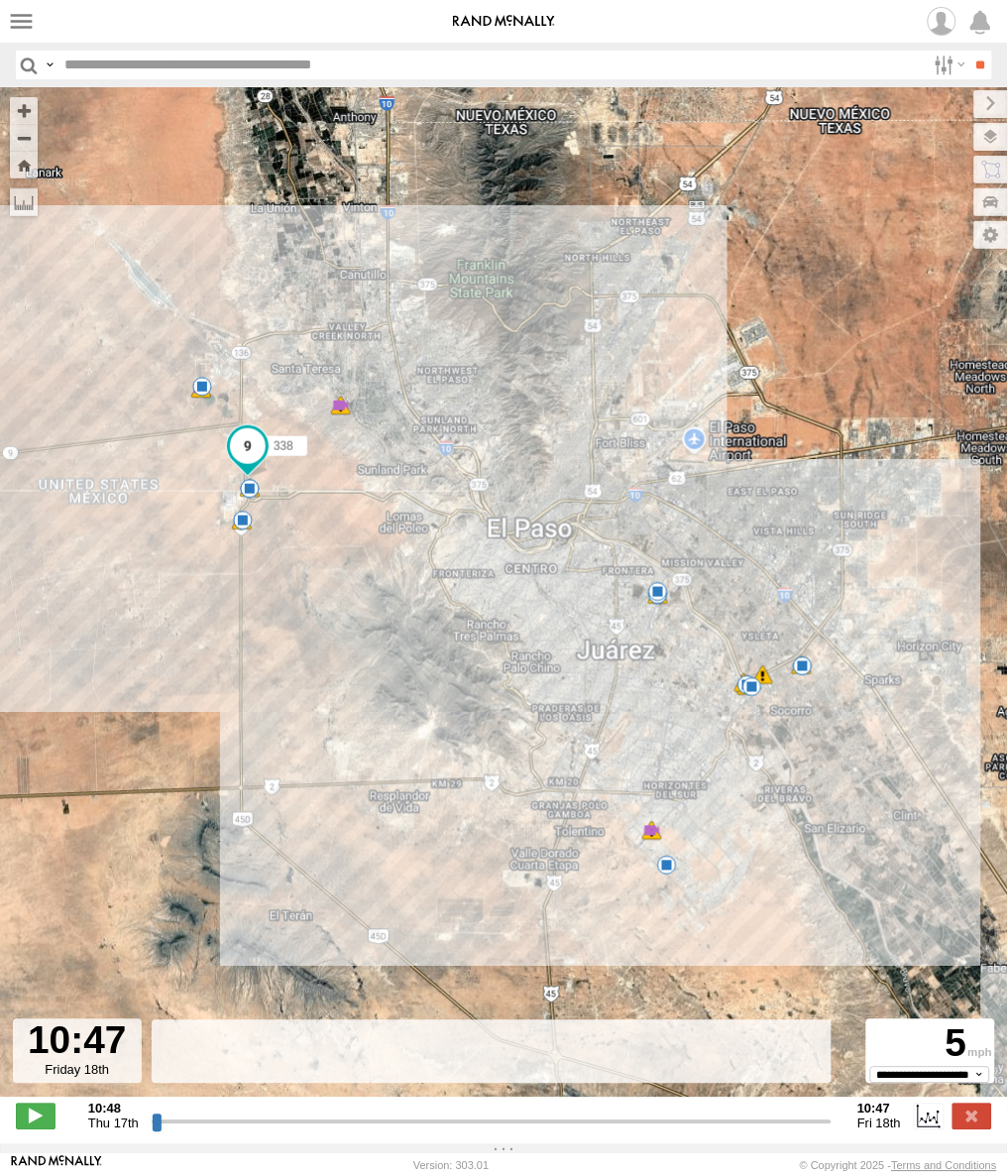 drag, startPoint x: 825, startPoint y: 1120, endPoint x: 837, endPoint y: 1120, distance: 12 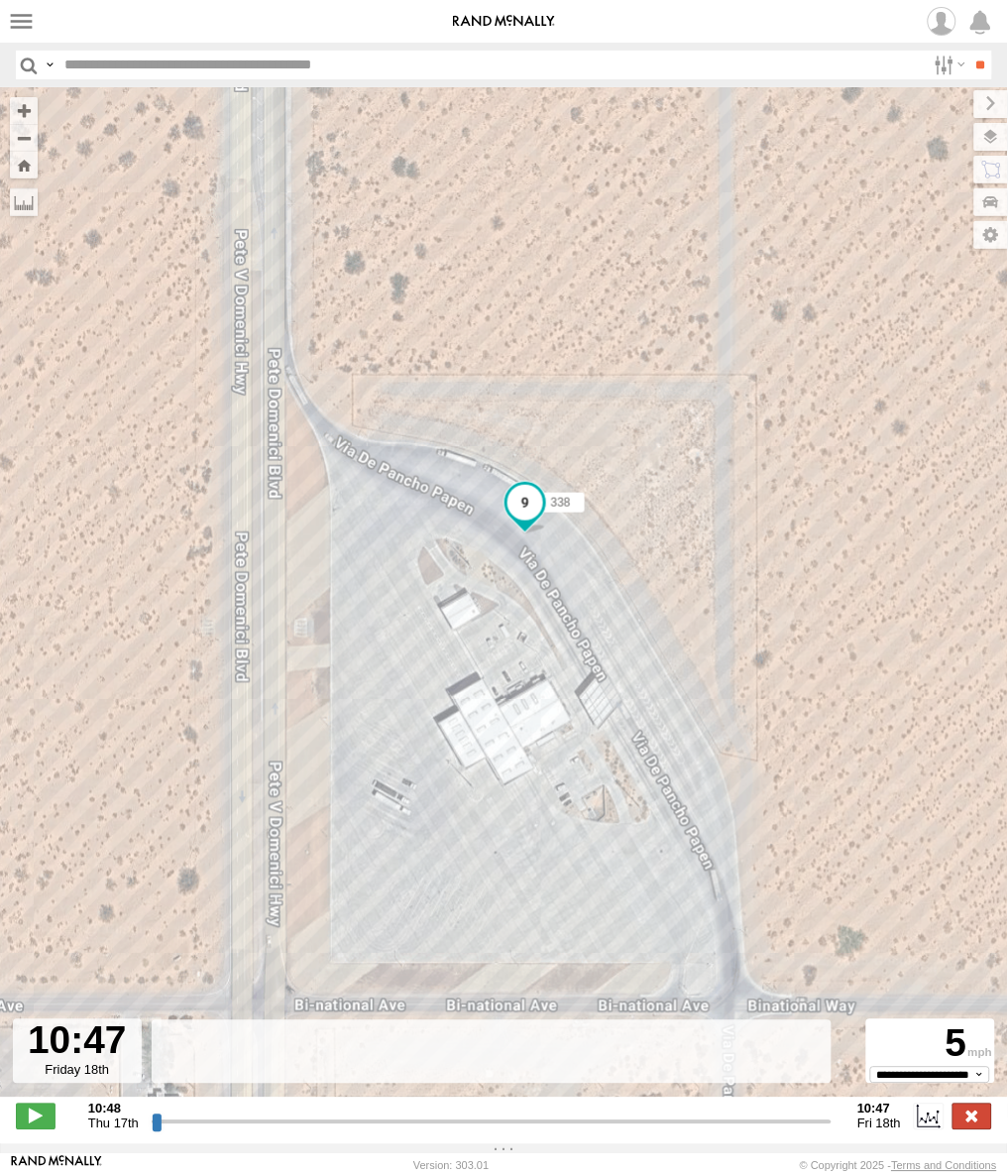 click at bounding box center [972, 1117] 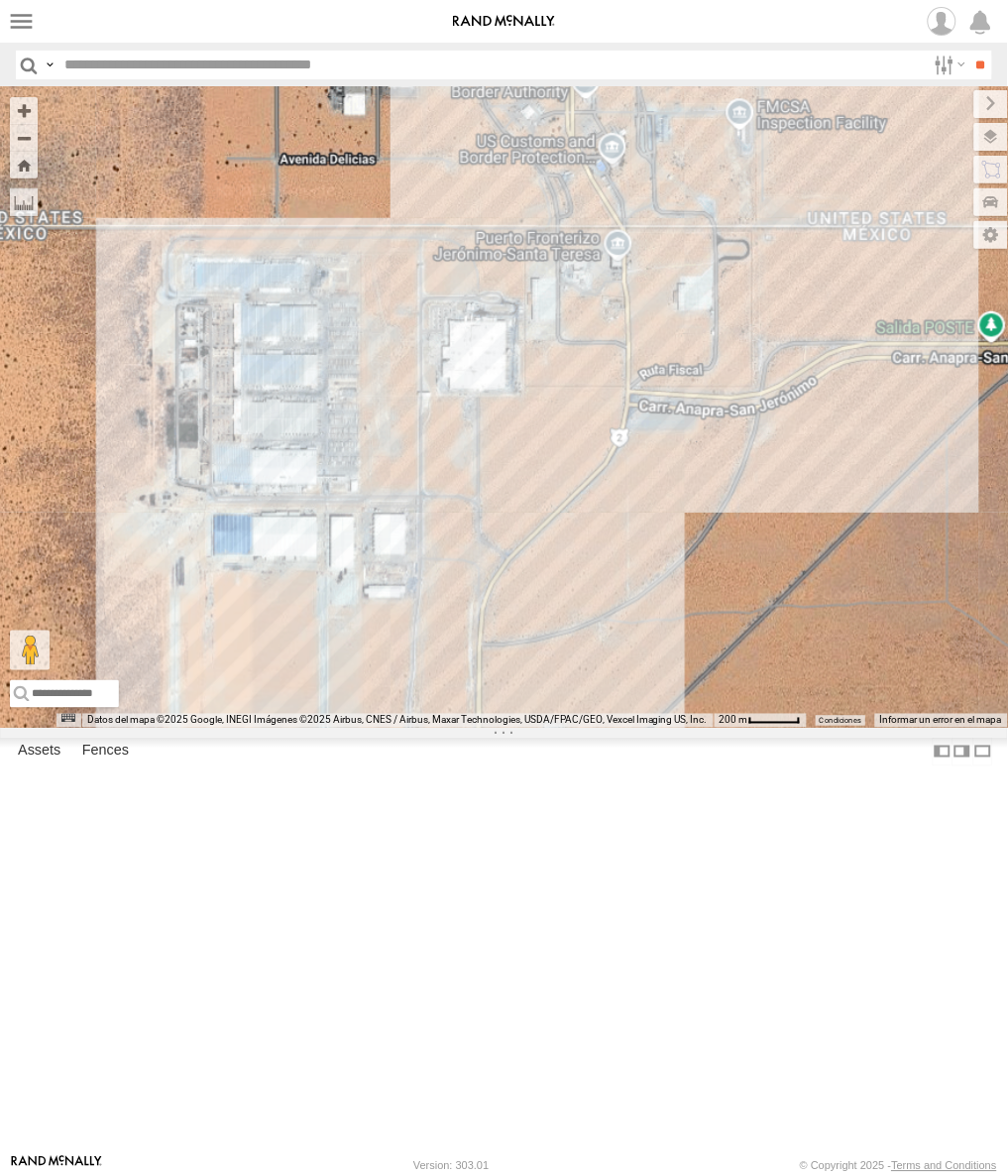 drag, startPoint x: 456, startPoint y: 887, endPoint x: 557, endPoint y: 315, distance: 580.8485 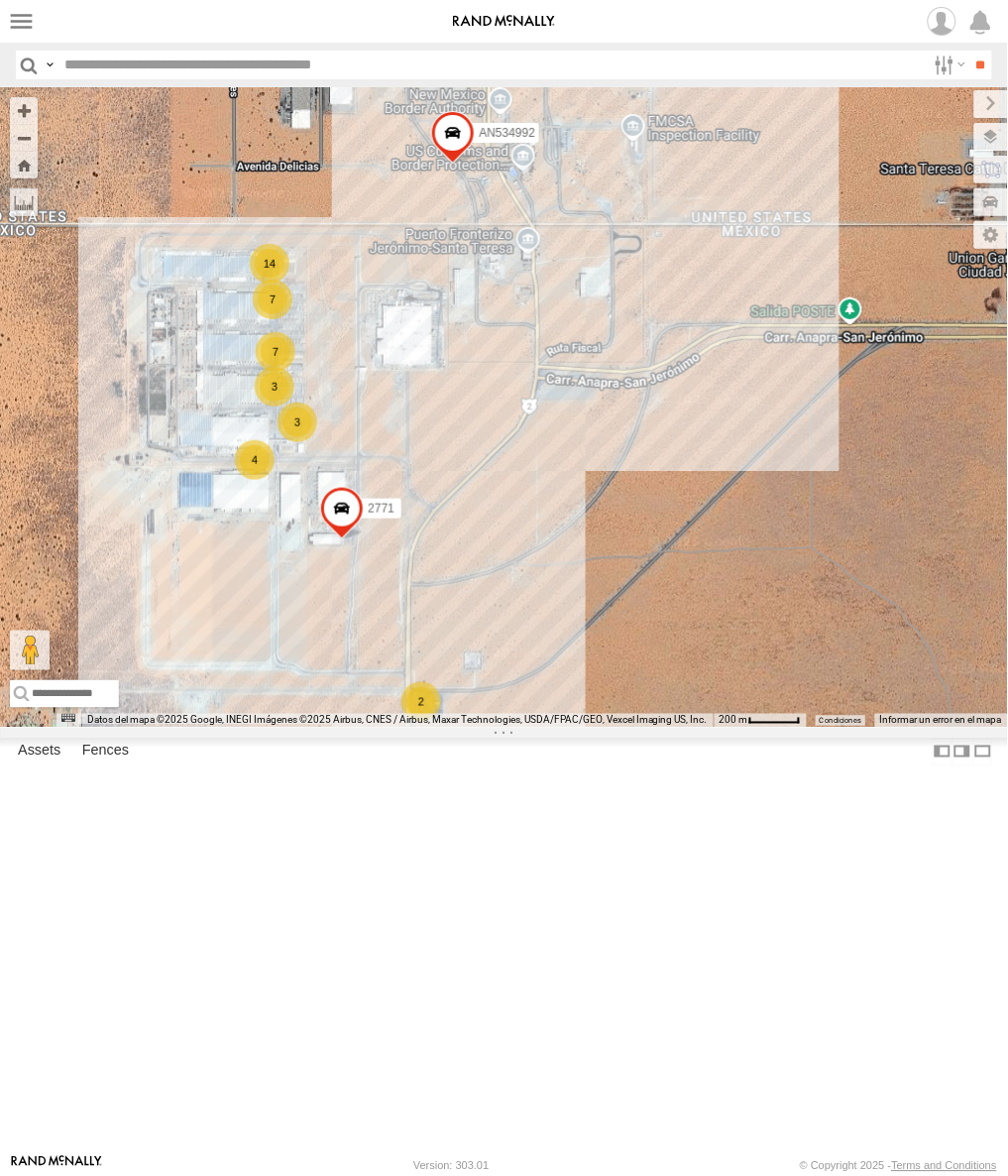 drag, startPoint x: 290, startPoint y: 323, endPoint x: 328, endPoint y: 369, distance: 59.665736 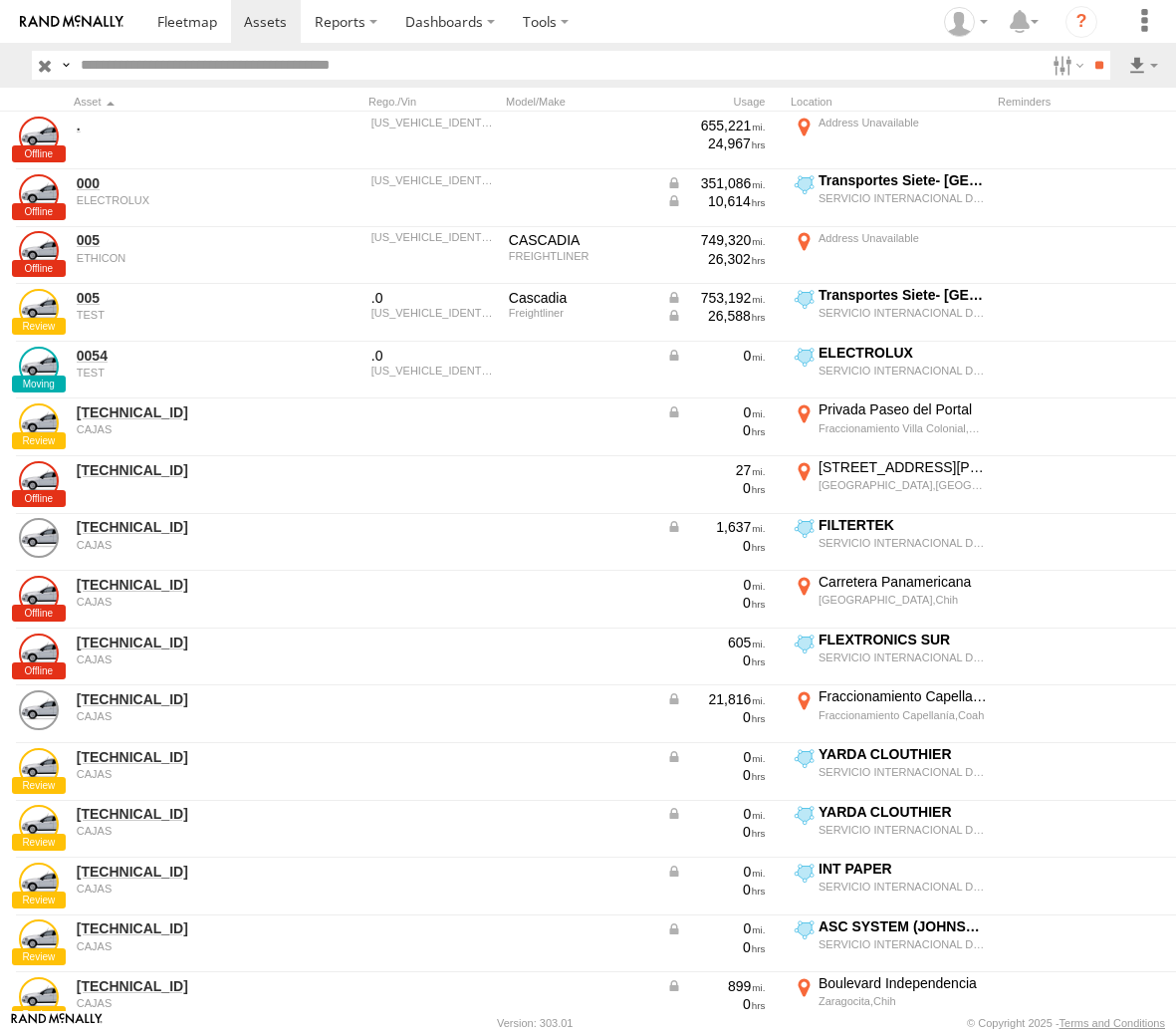 scroll, scrollTop: 0, scrollLeft: 0, axis: both 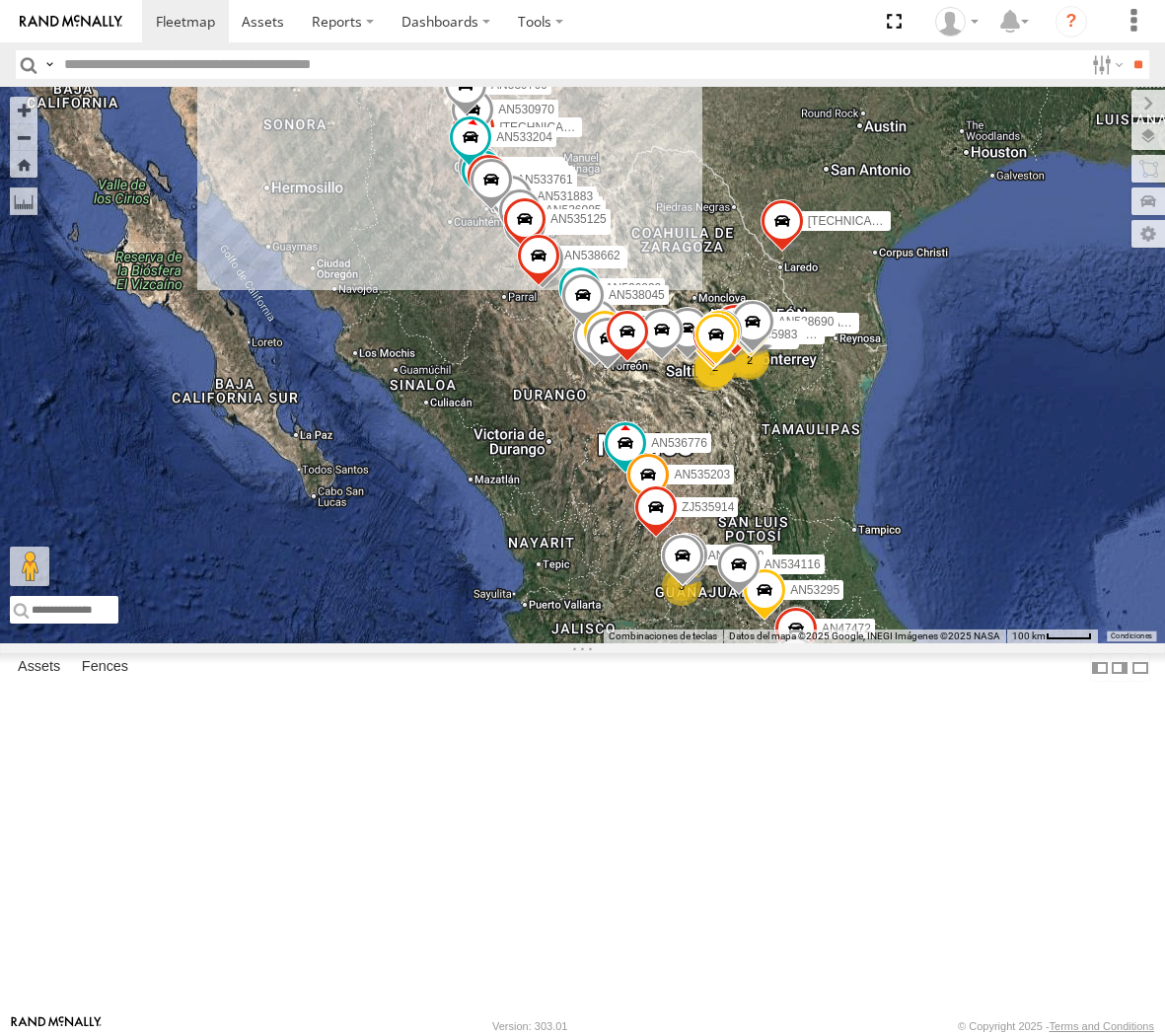 select on "**********" 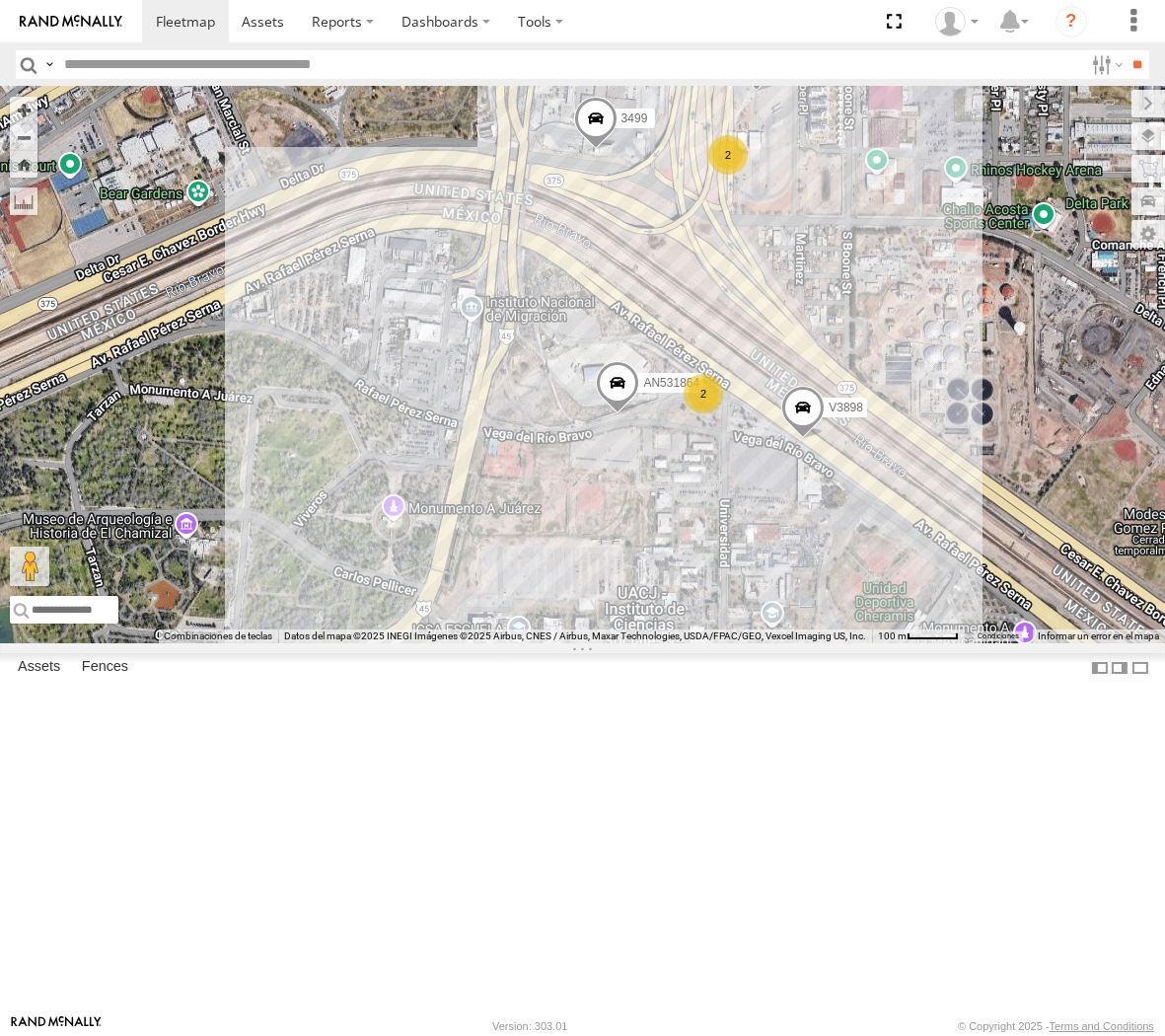 drag, startPoint x: 636, startPoint y: 412, endPoint x: 705, endPoint y: 446, distance: 76.922038 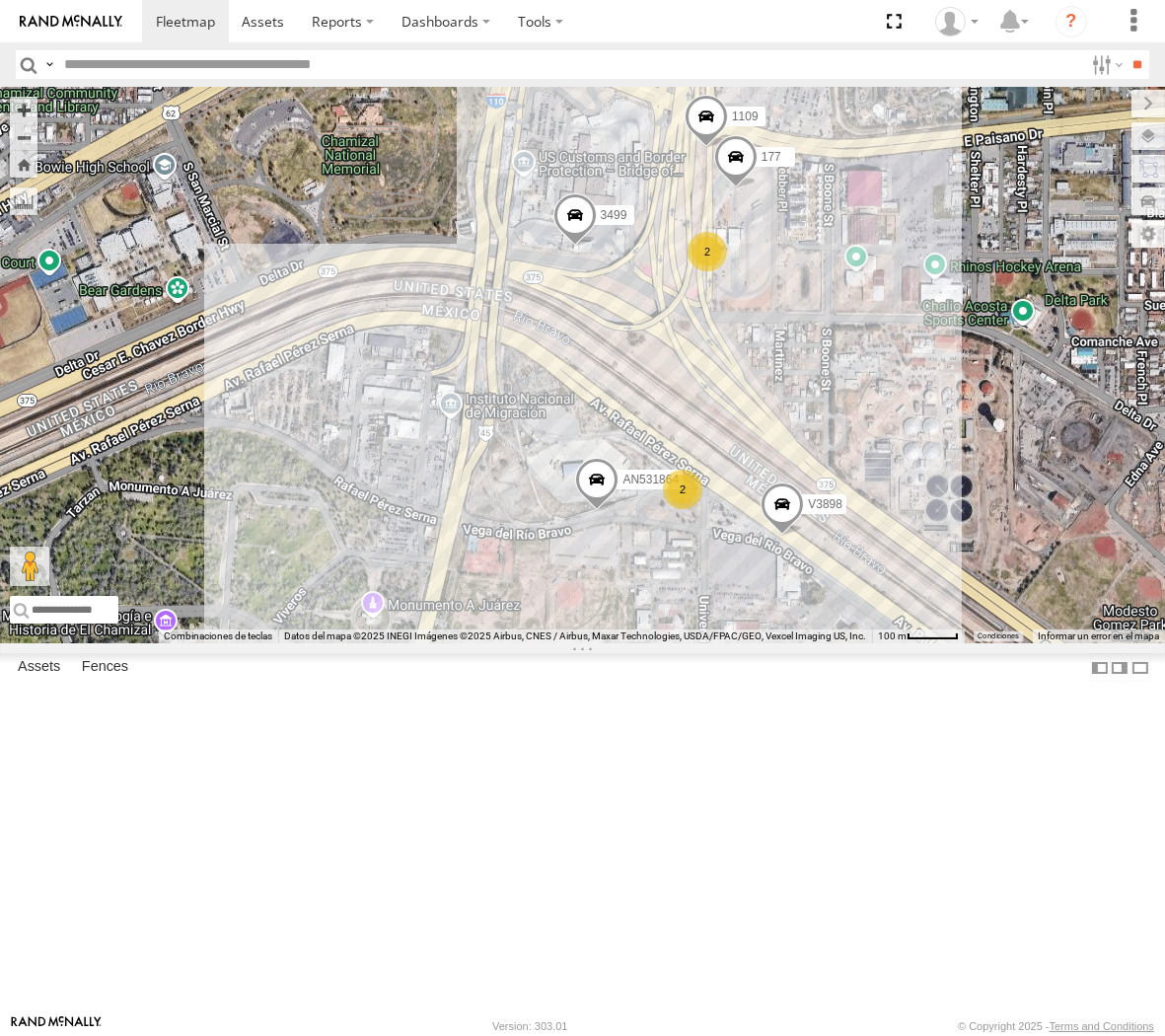 drag, startPoint x: 586, startPoint y: 488, endPoint x: 628, endPoint y: 489, distance: 42.011903 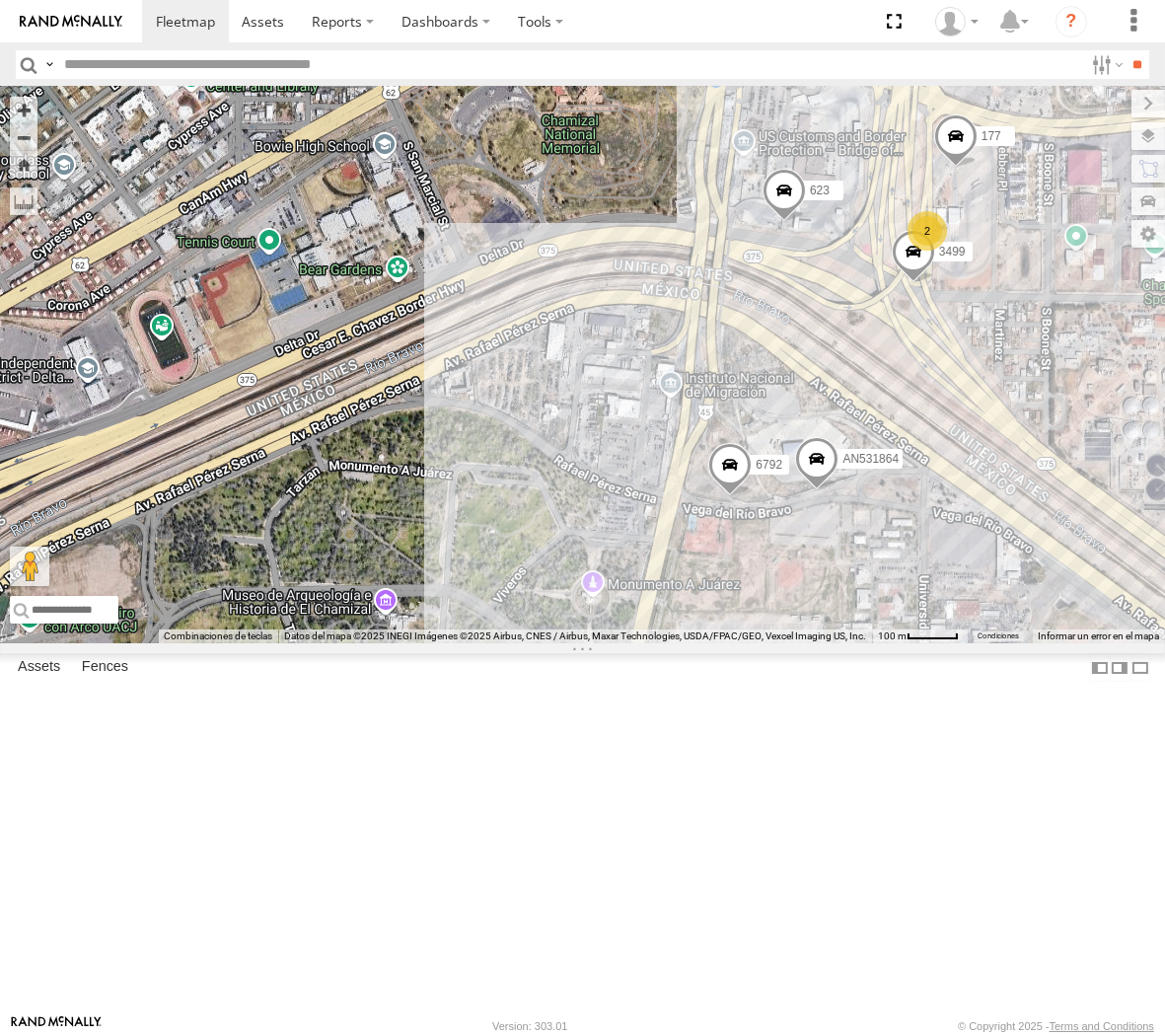 drag, startPoint x: 616, startPoint y: 480, endPoint x: 816, endPoint y: 457, distance: 201.3182 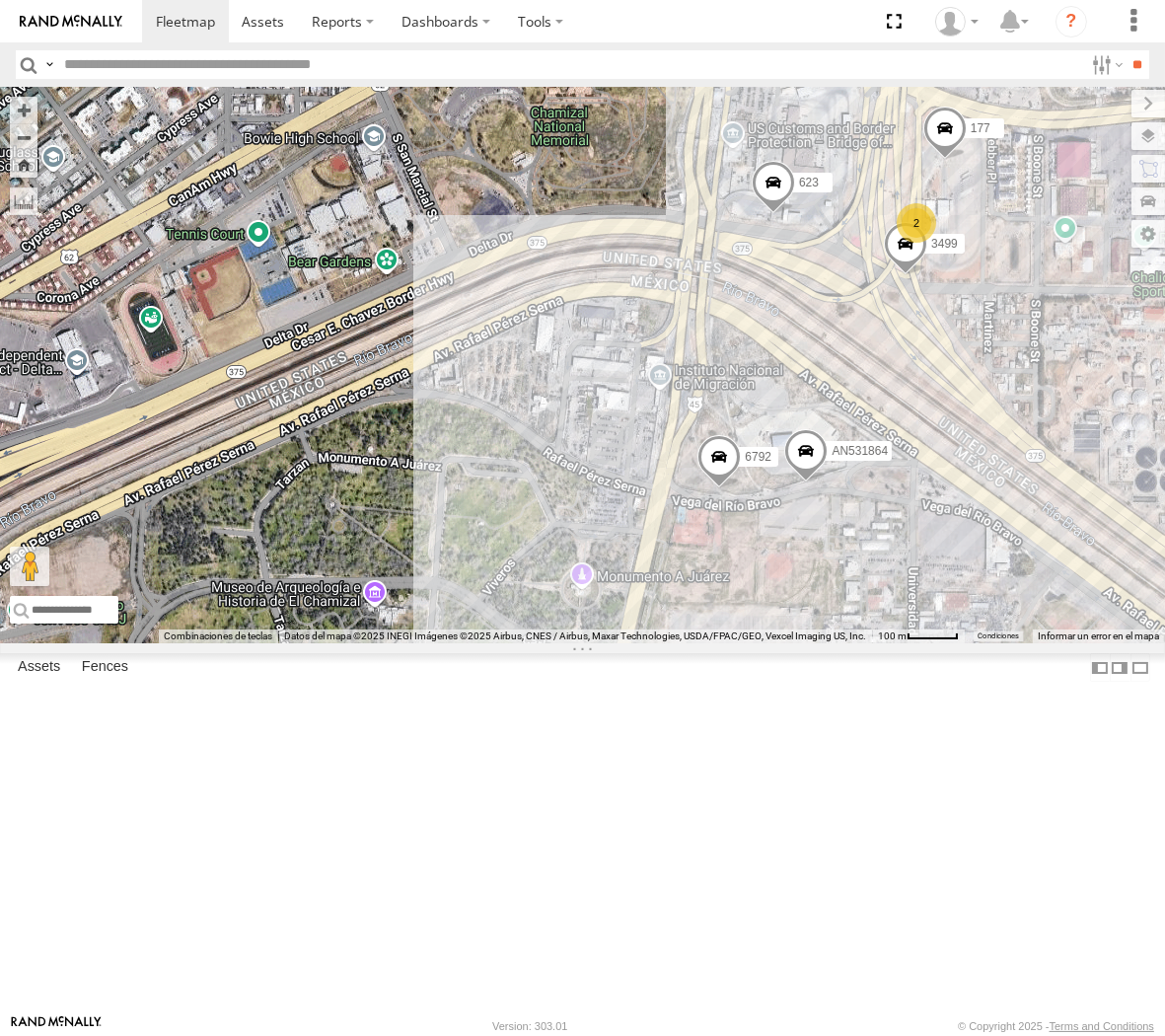 drag, startPoint x: 834, startPoint y: 477, endPoint x: 811, endPoint y: 471, distance: 23.769729 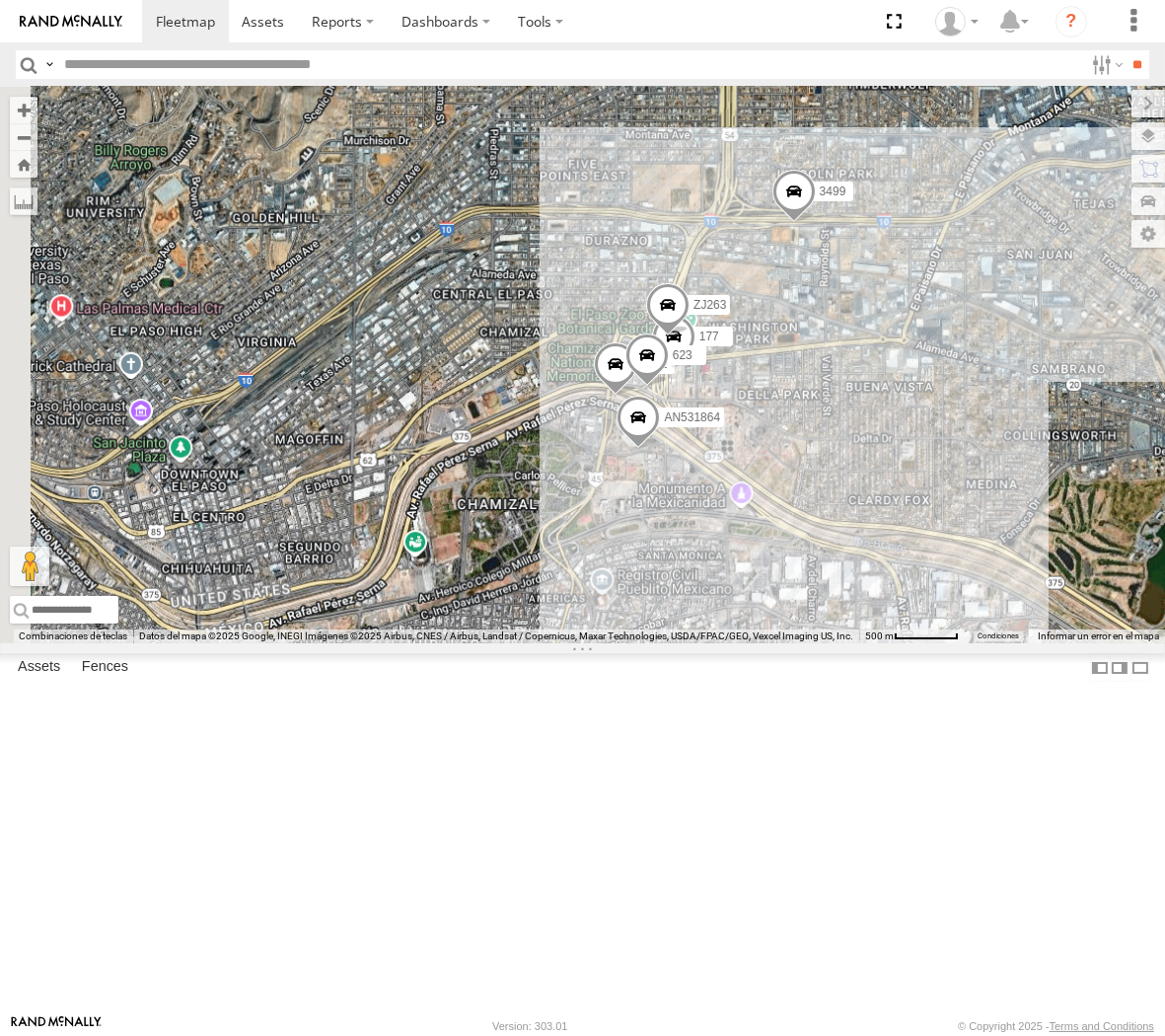 drag, startPoint x: 962, startPoint y: 712, endPoint x: 479, endPoint y: 510, distance: 523.539 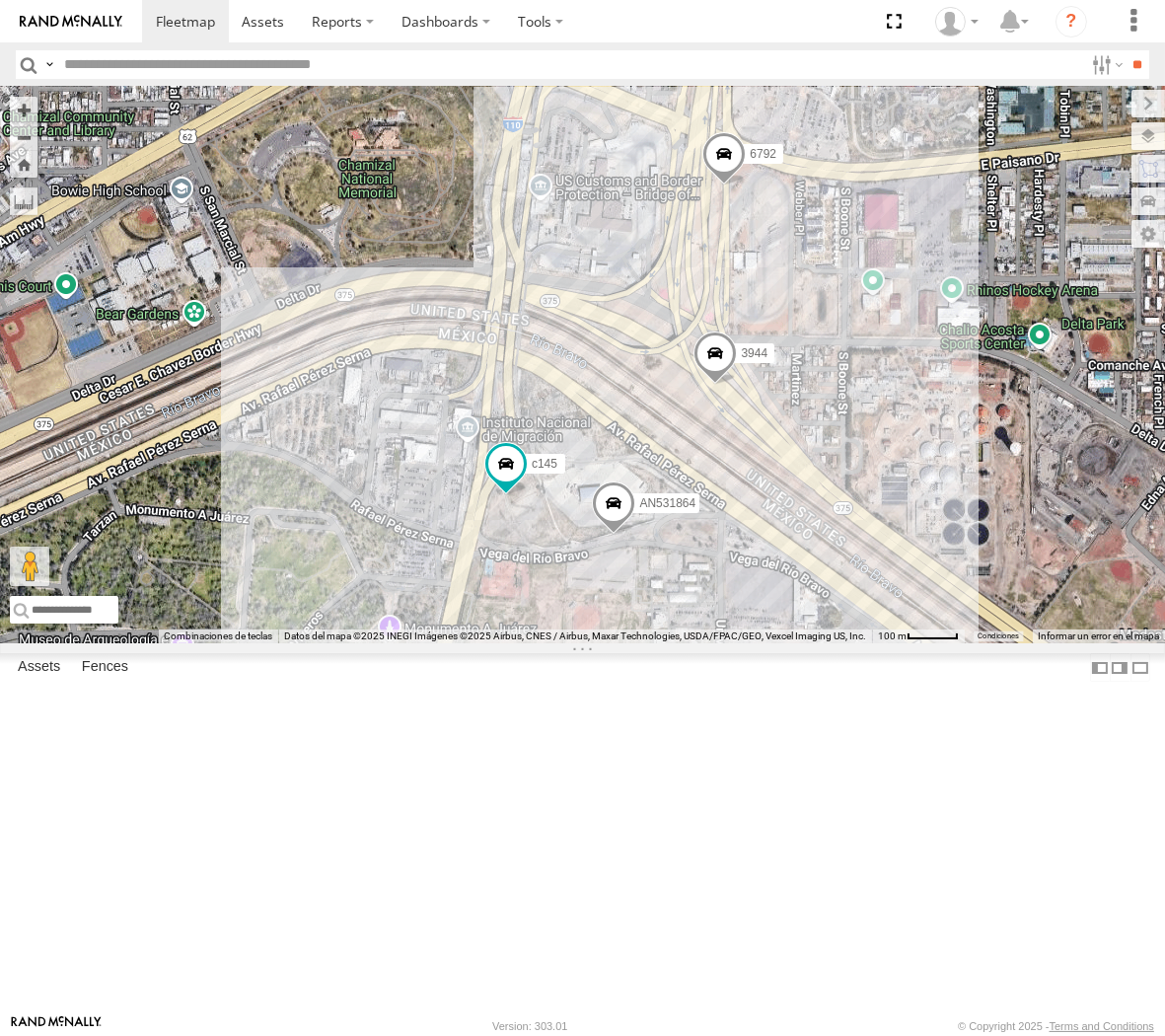 drag, startPoint x: 499, startPoint y: 361, endPoint x: 578, endPoint y: 495, distance: 155.55385 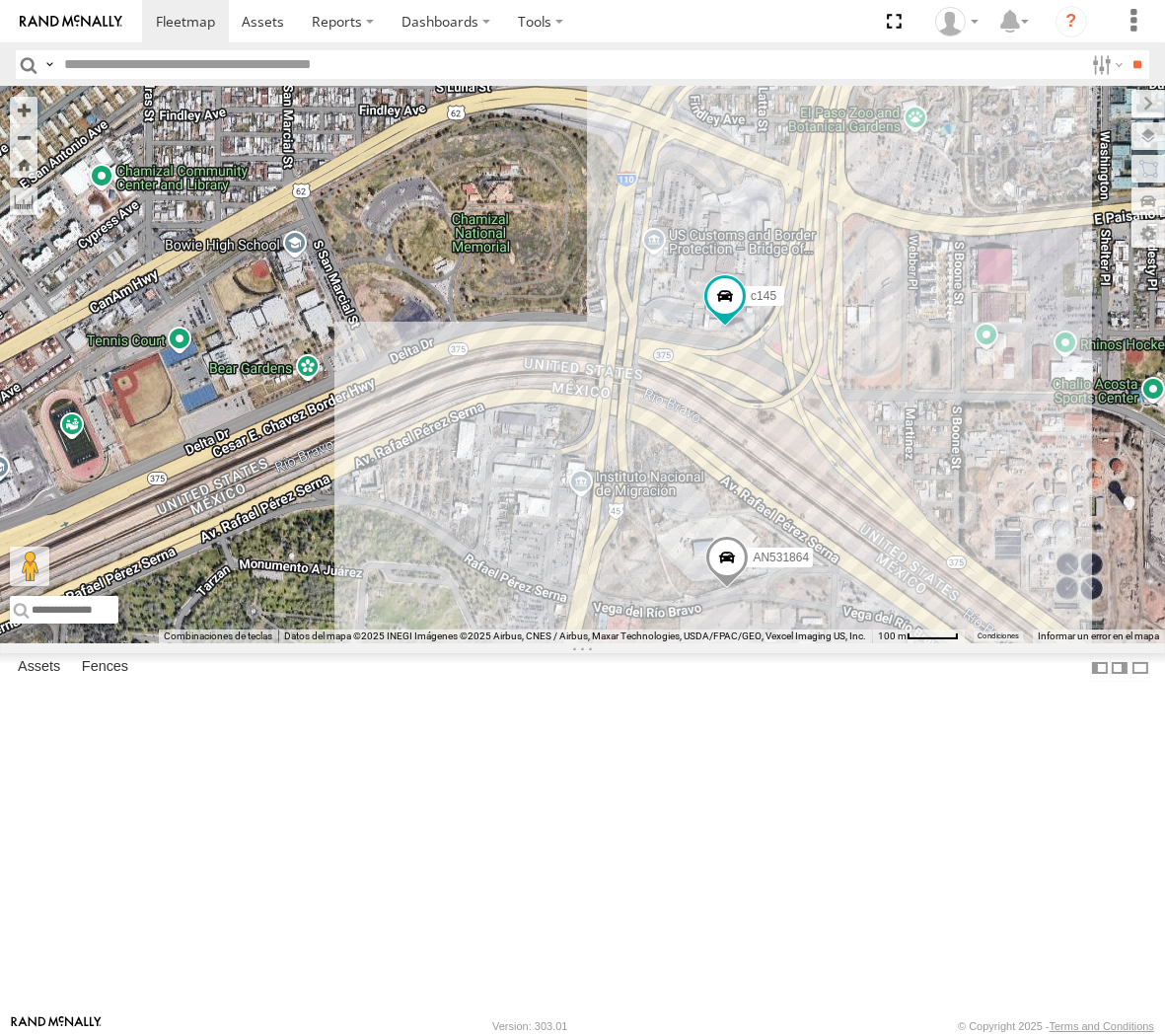 drag, startPoint x: 672, startPoint y: 613, endPoint x: 889, endPoint y: 703, distance: 234.92339 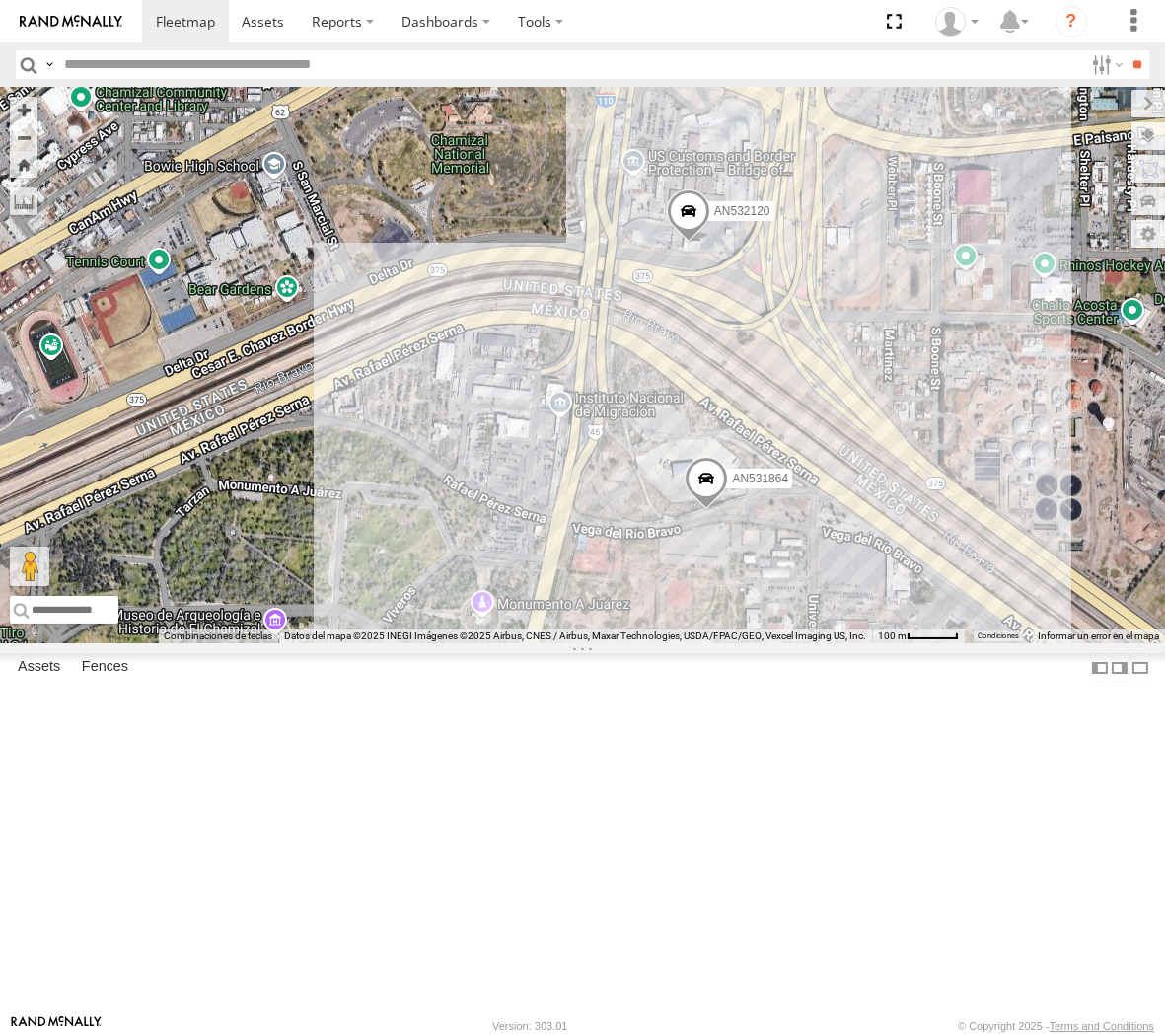 click on "AN532120 AN531864" at bounding box center [582, 365] 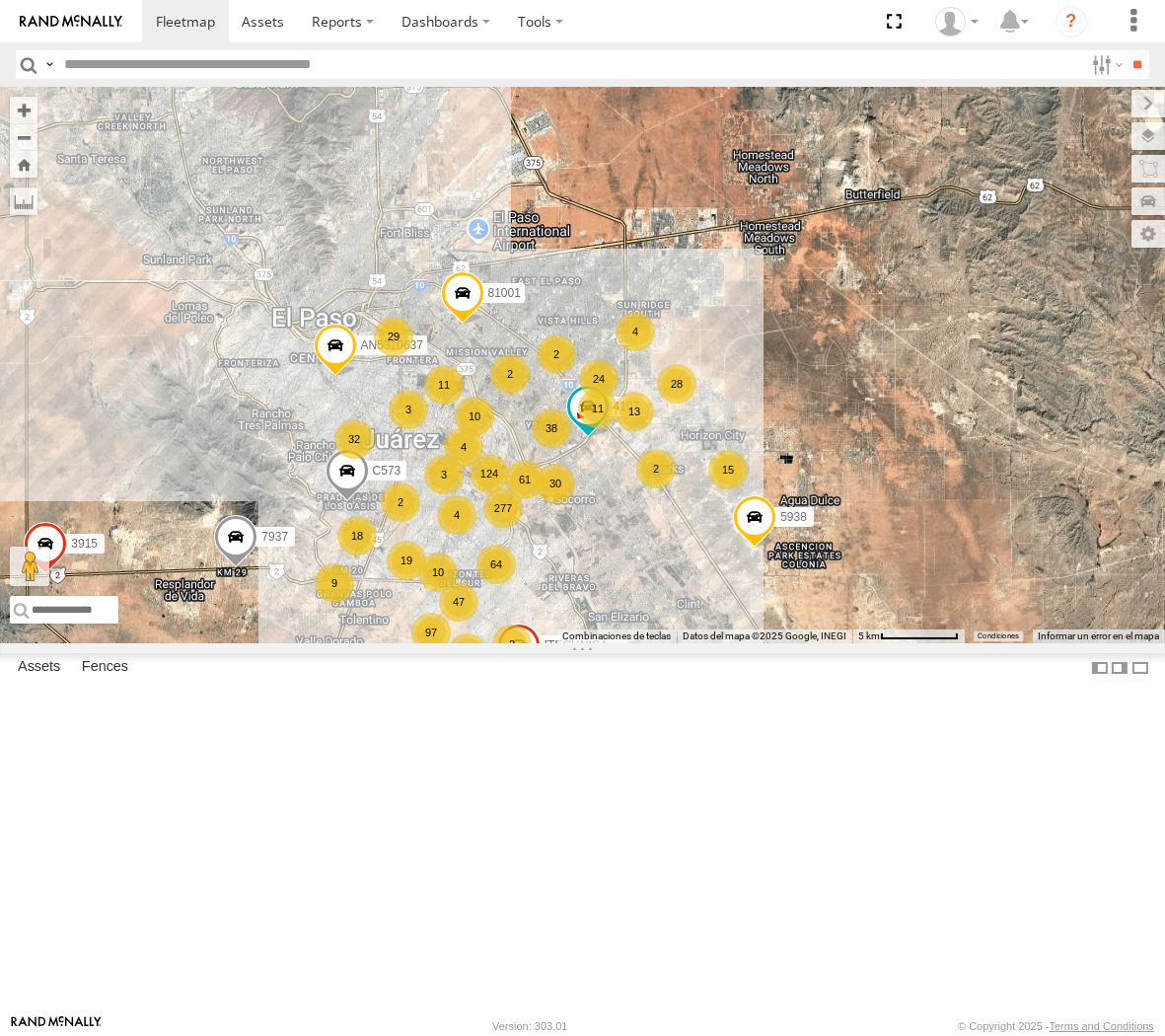 drag, startPoint x: 255, startPoint y: 162, endPoint x: 258, endPoint y: 616, distance: 454.0099 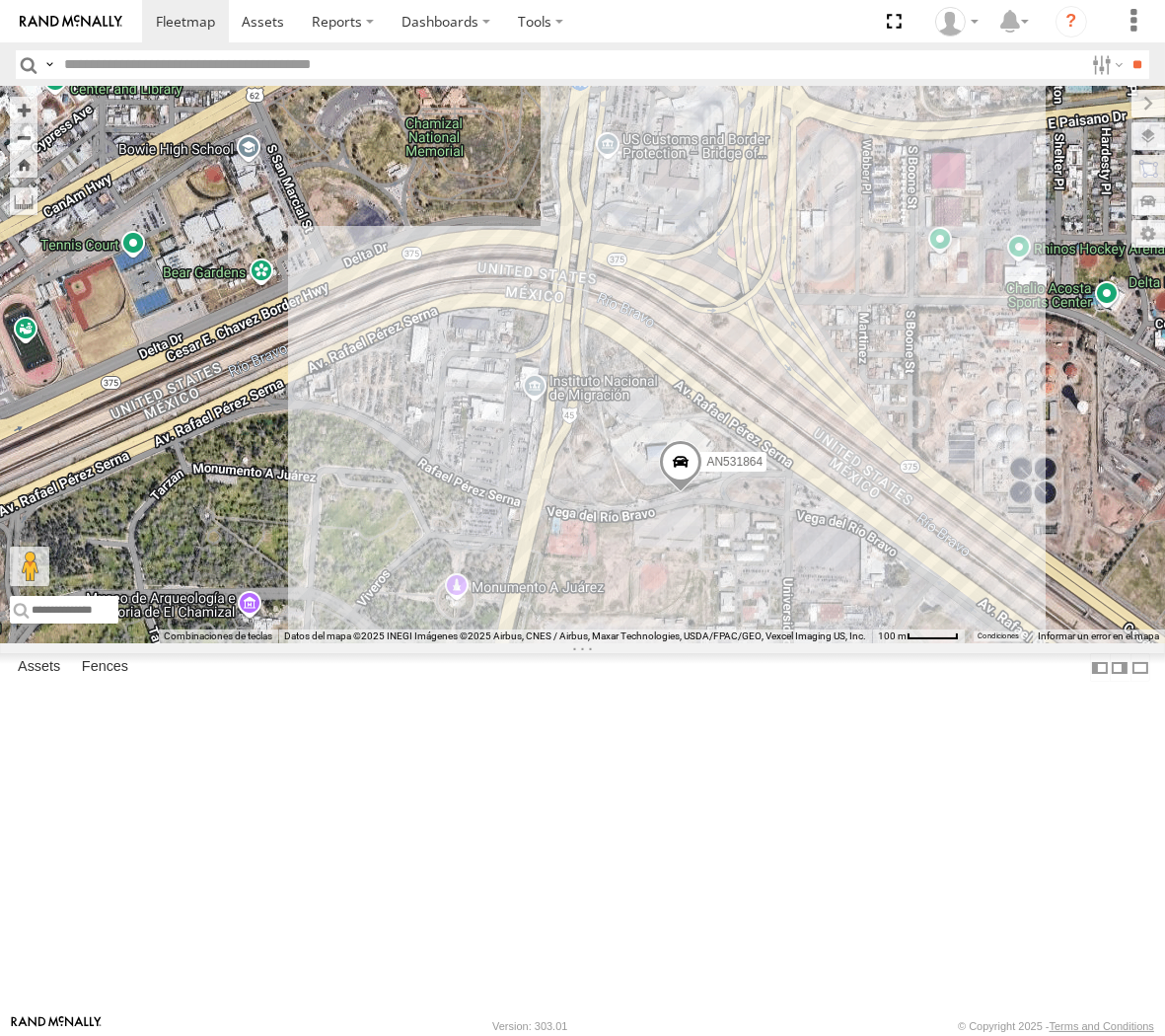drag, startPoint x: 225, startPoint y: 510, endPoint x: 480, endPoint y: 398, distance: 278.5121 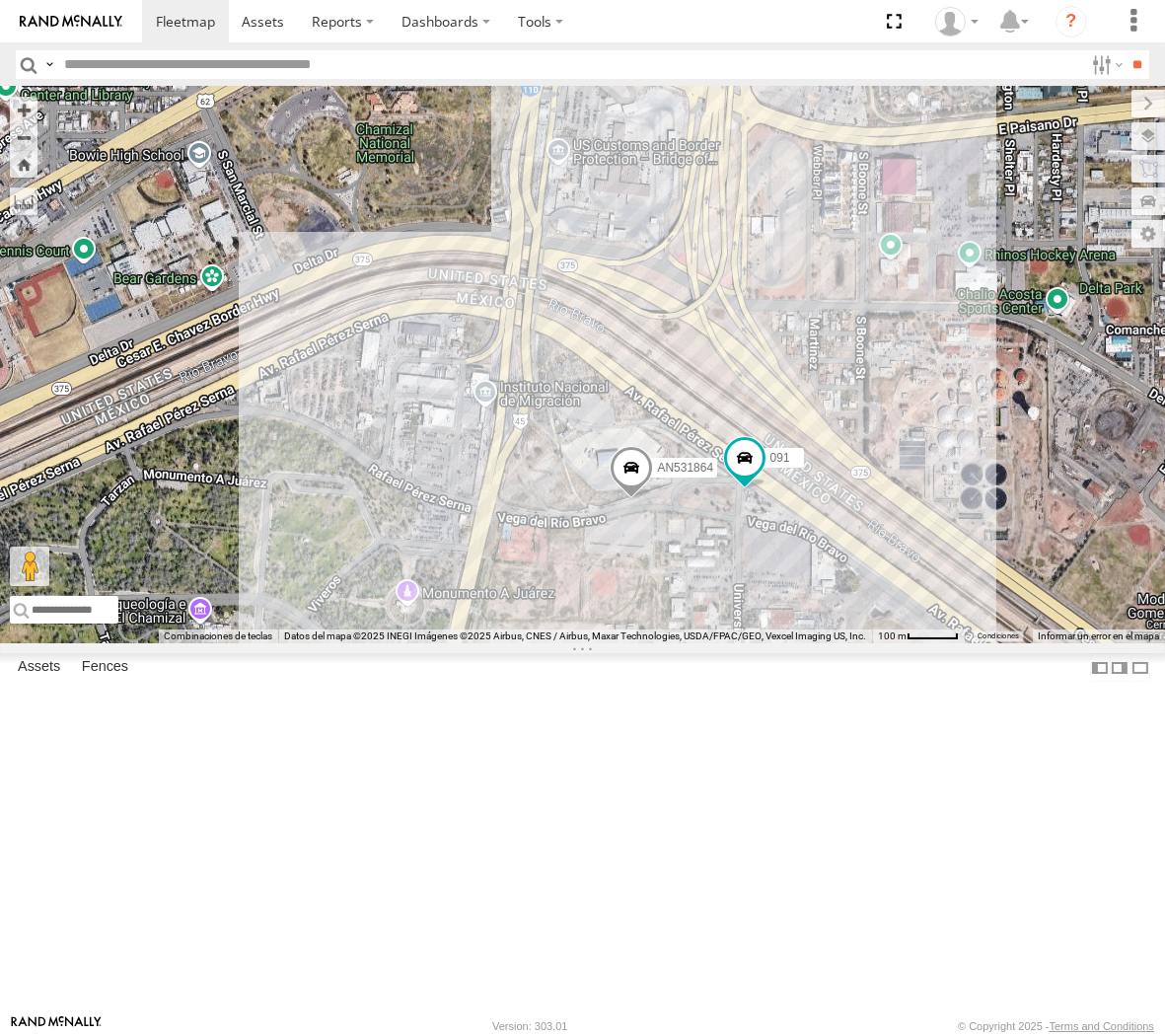 drag, startPoint x: 655, startPoint y: 460, endPoint x: 803, endPoint y: 592, distance: 198.31288 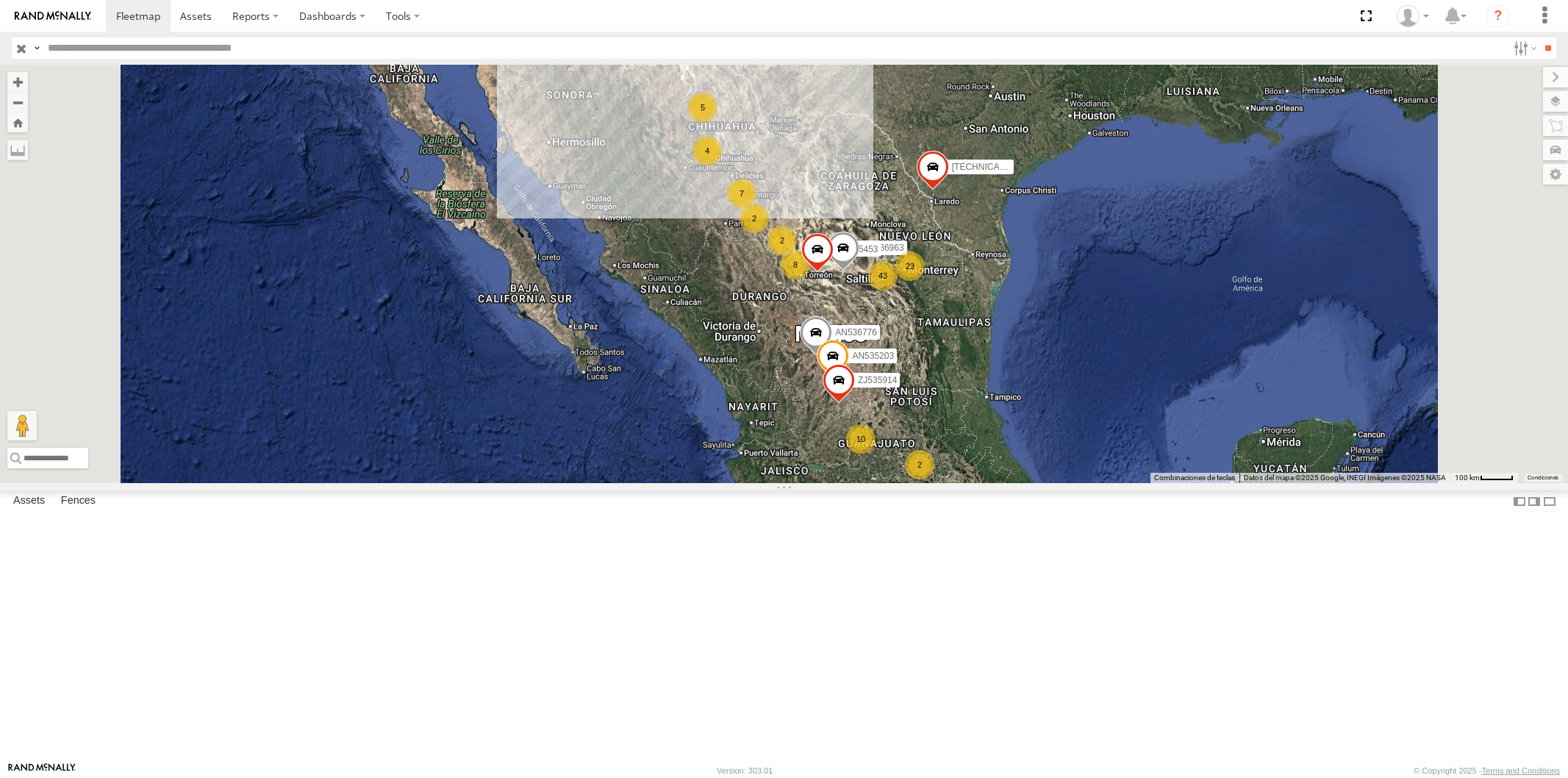 scroll, scrollTop: 0, scrollLeft: 0, axis: both 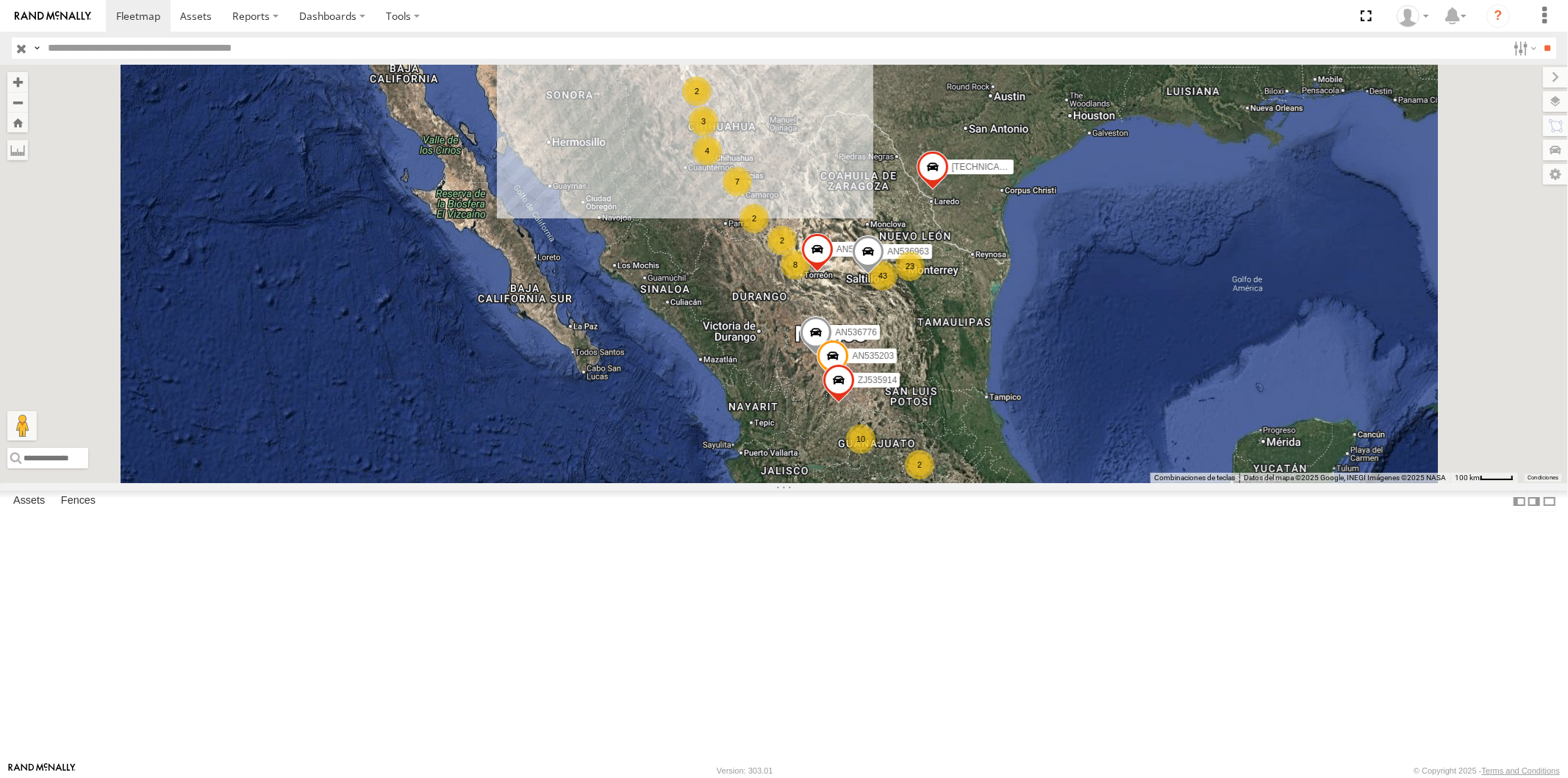 click at bounding box center [774, 48] 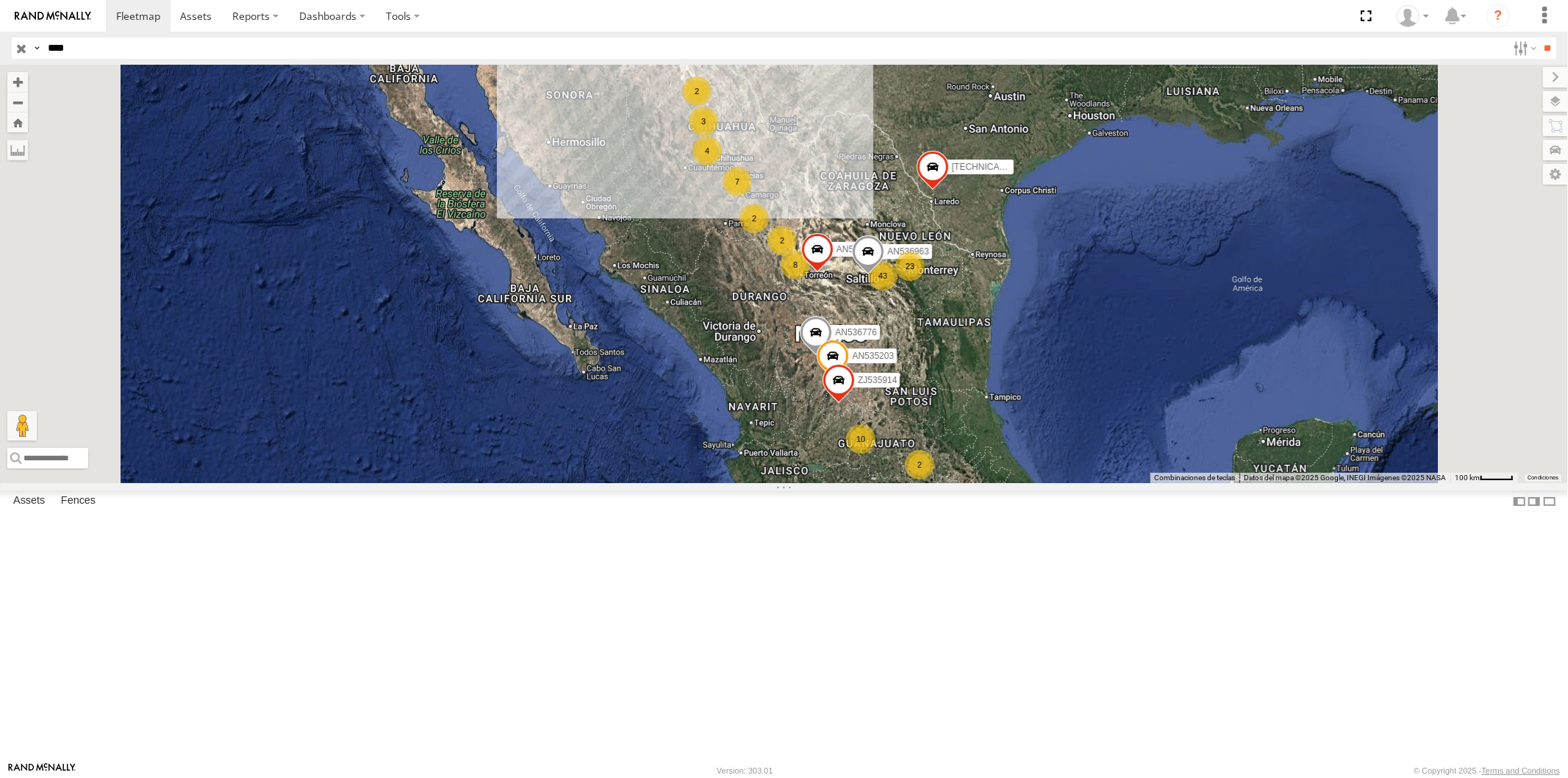 type on "****" 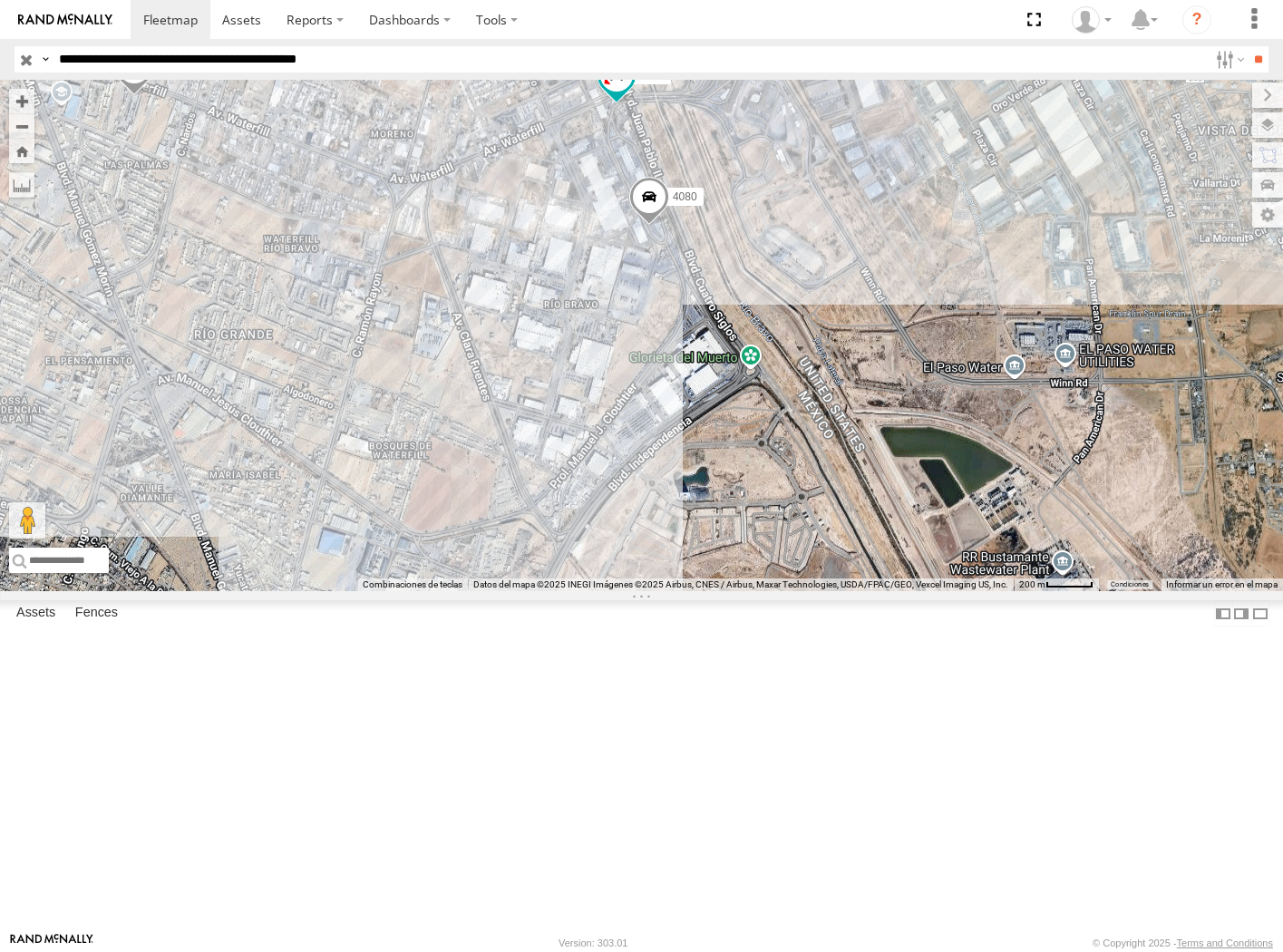 select on "**********" 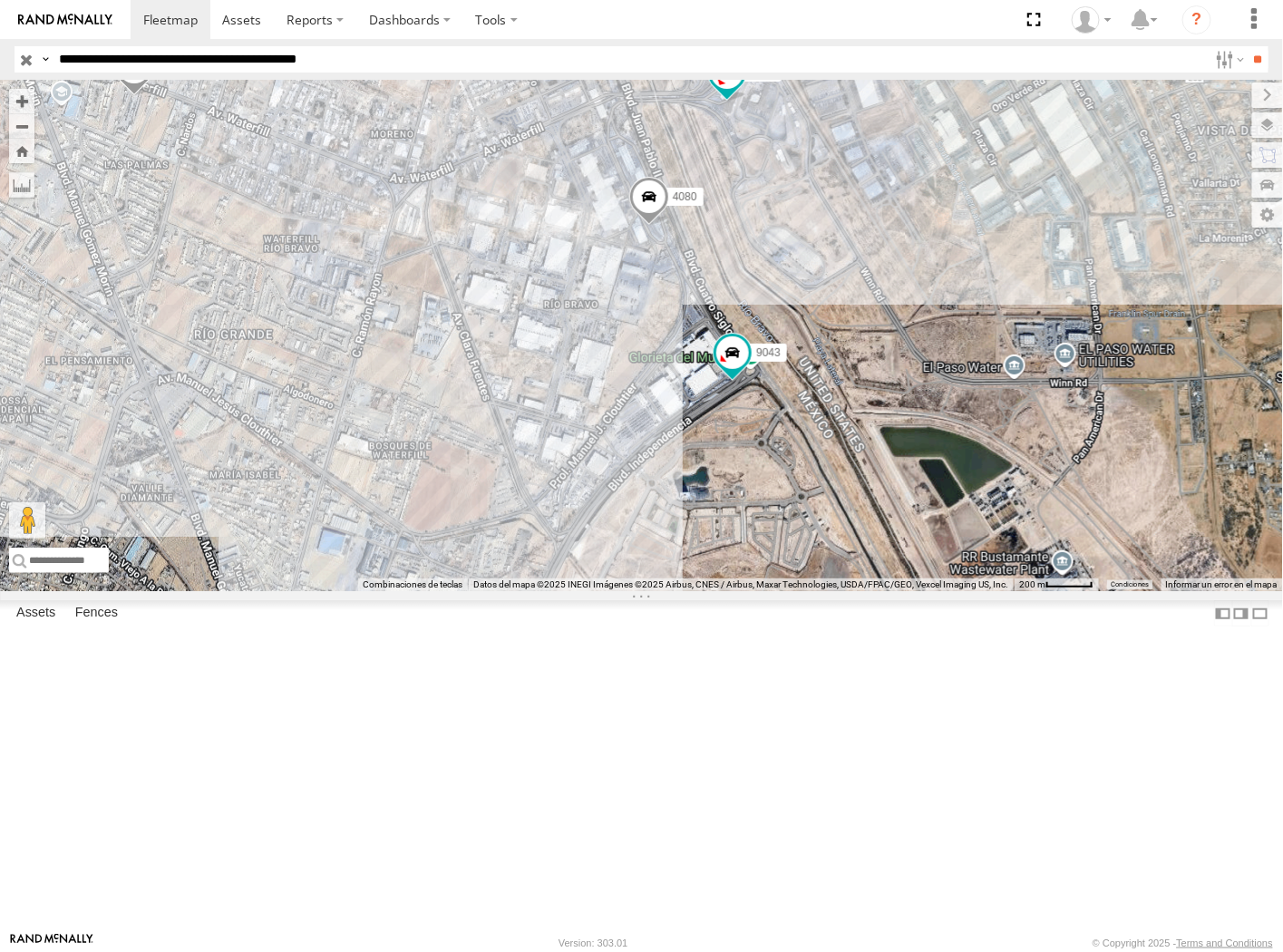 click on "**********" at bounding box center [629, 59] 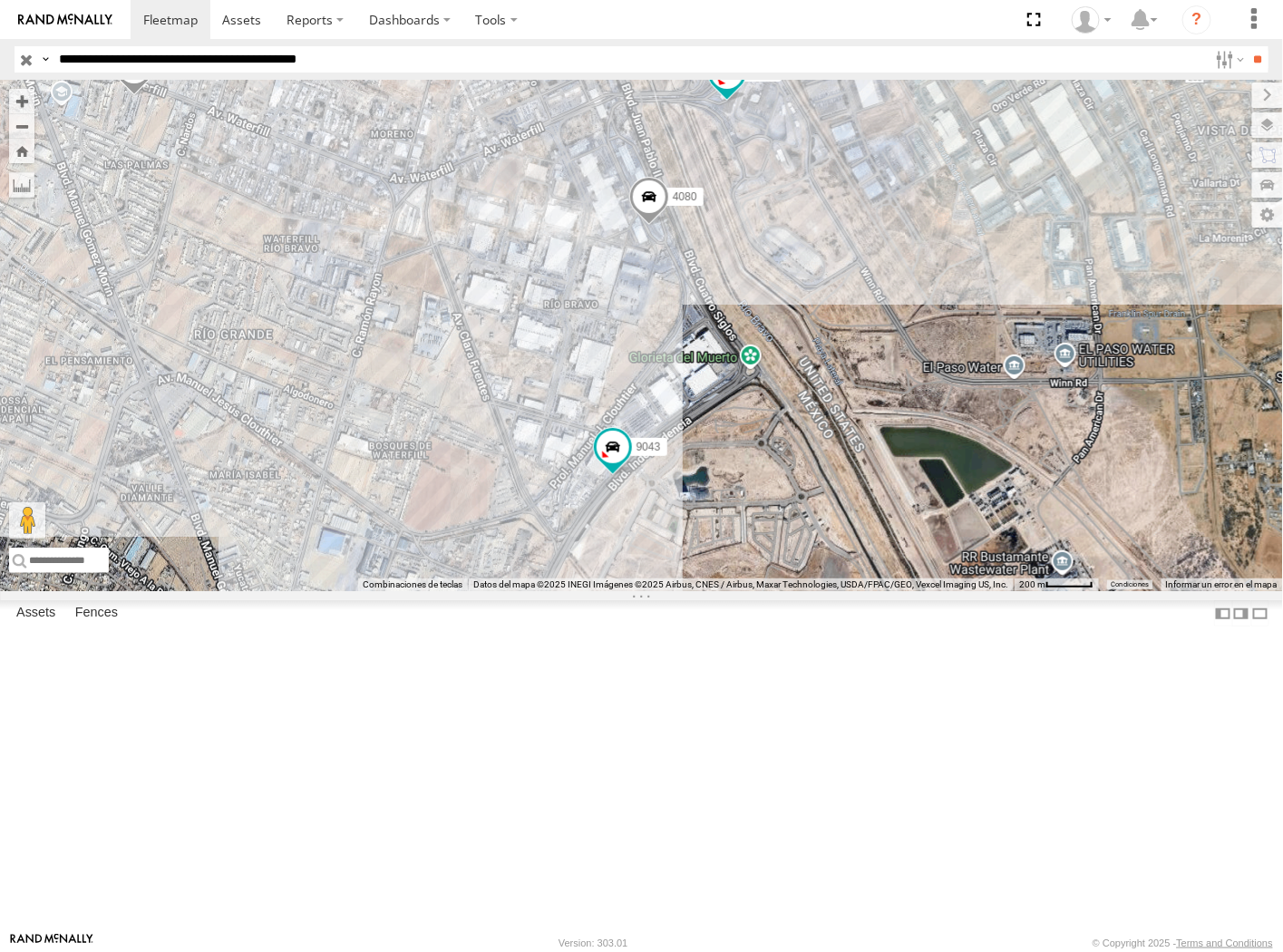 click on "**********" at bounding box center [629, 59] 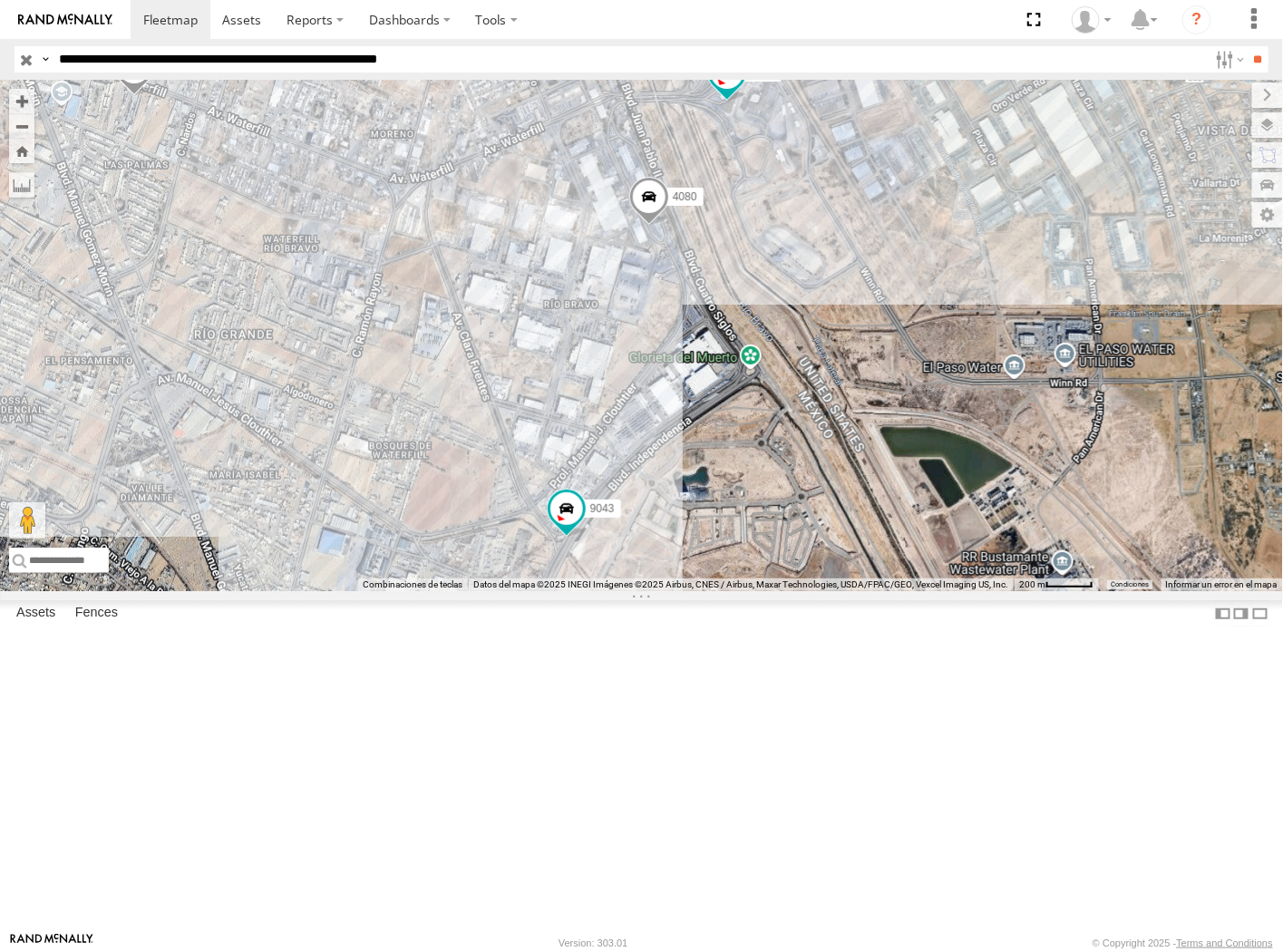 click on "**" at bounding box center [1258, 59] 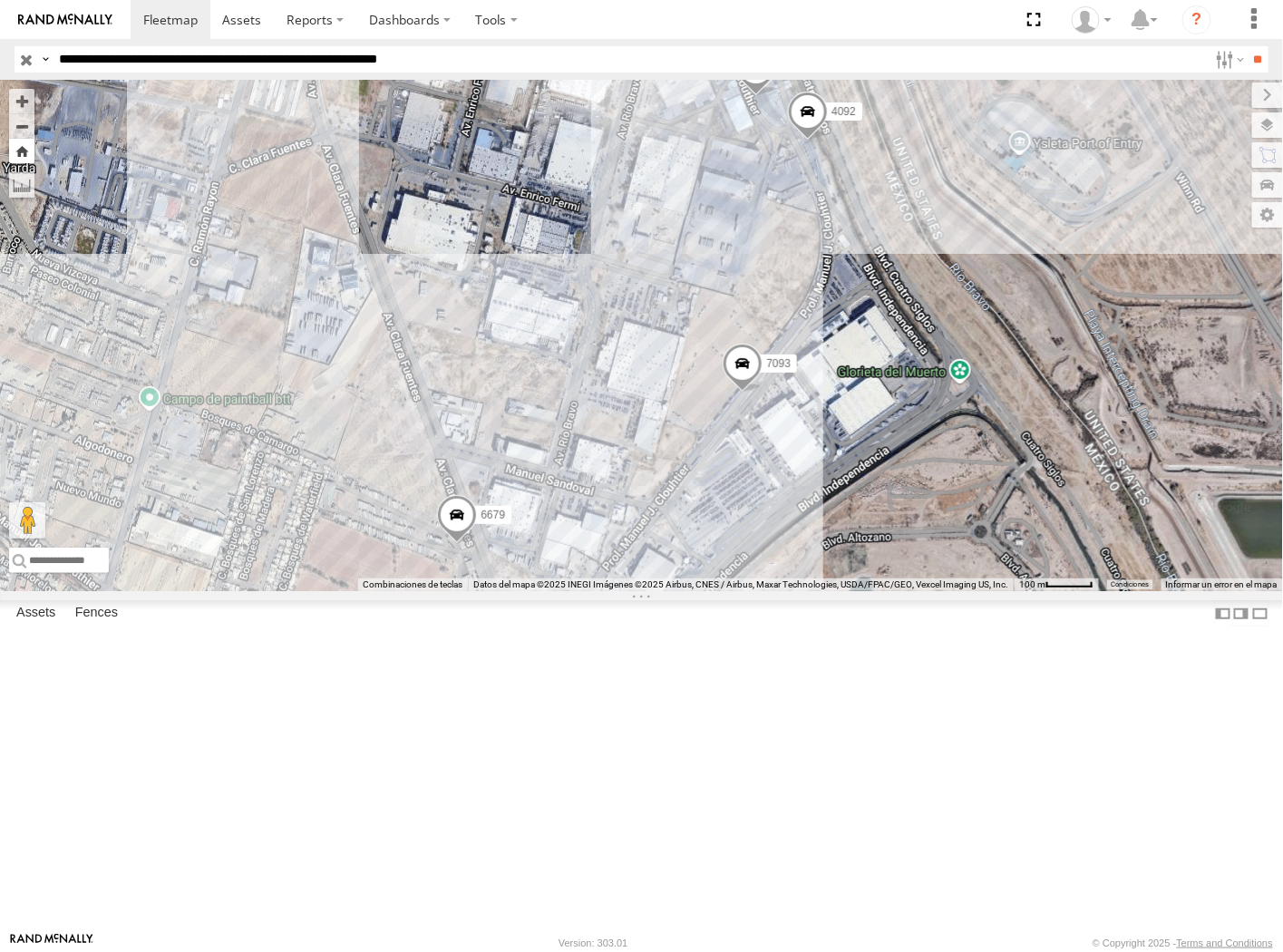 drag, startPoint x: 15, startPoint y: 145, endPoint x: 2, endPoint y: 148, distance: 13.3416641 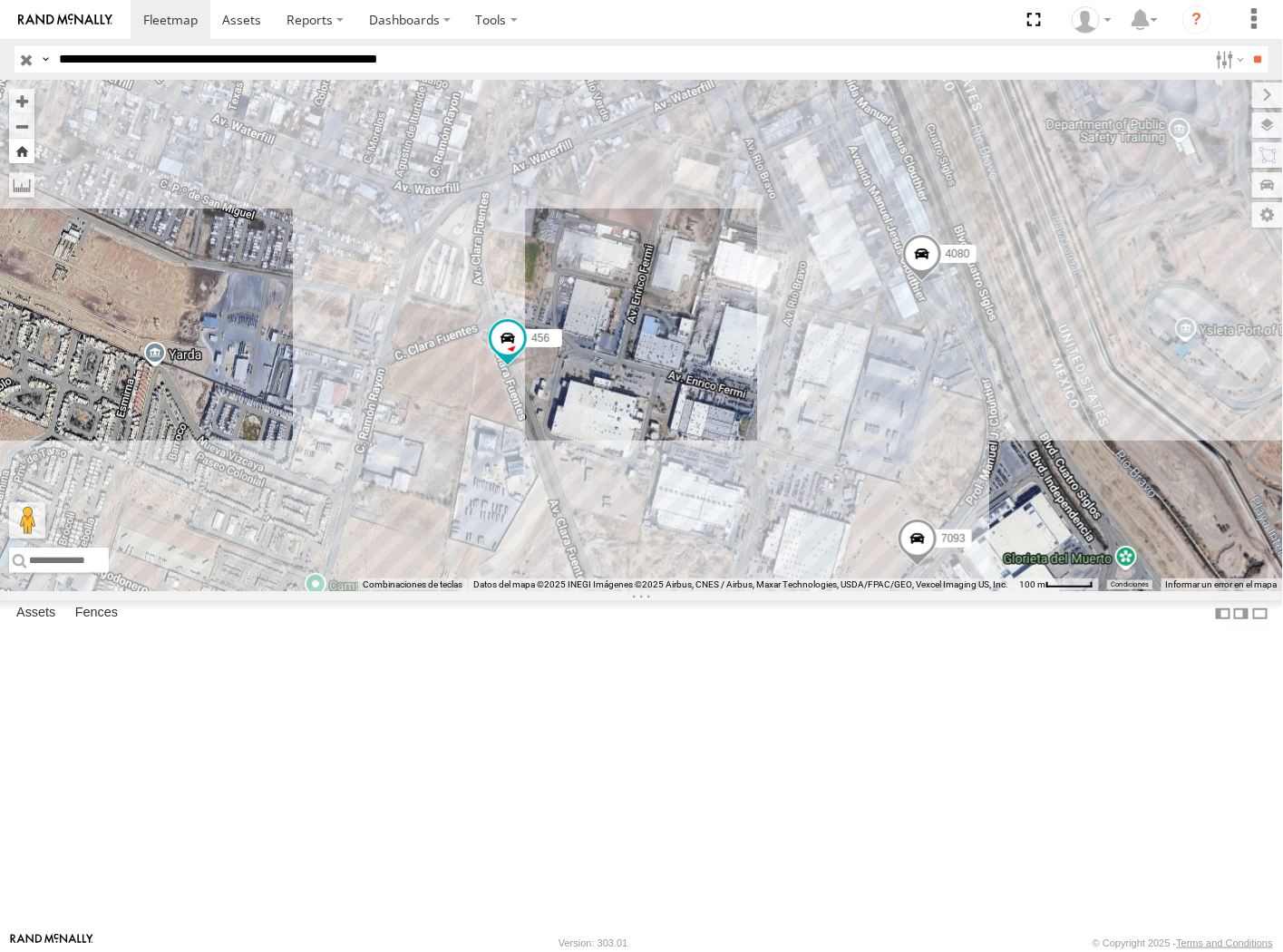 click at bounding box center [22, 151] 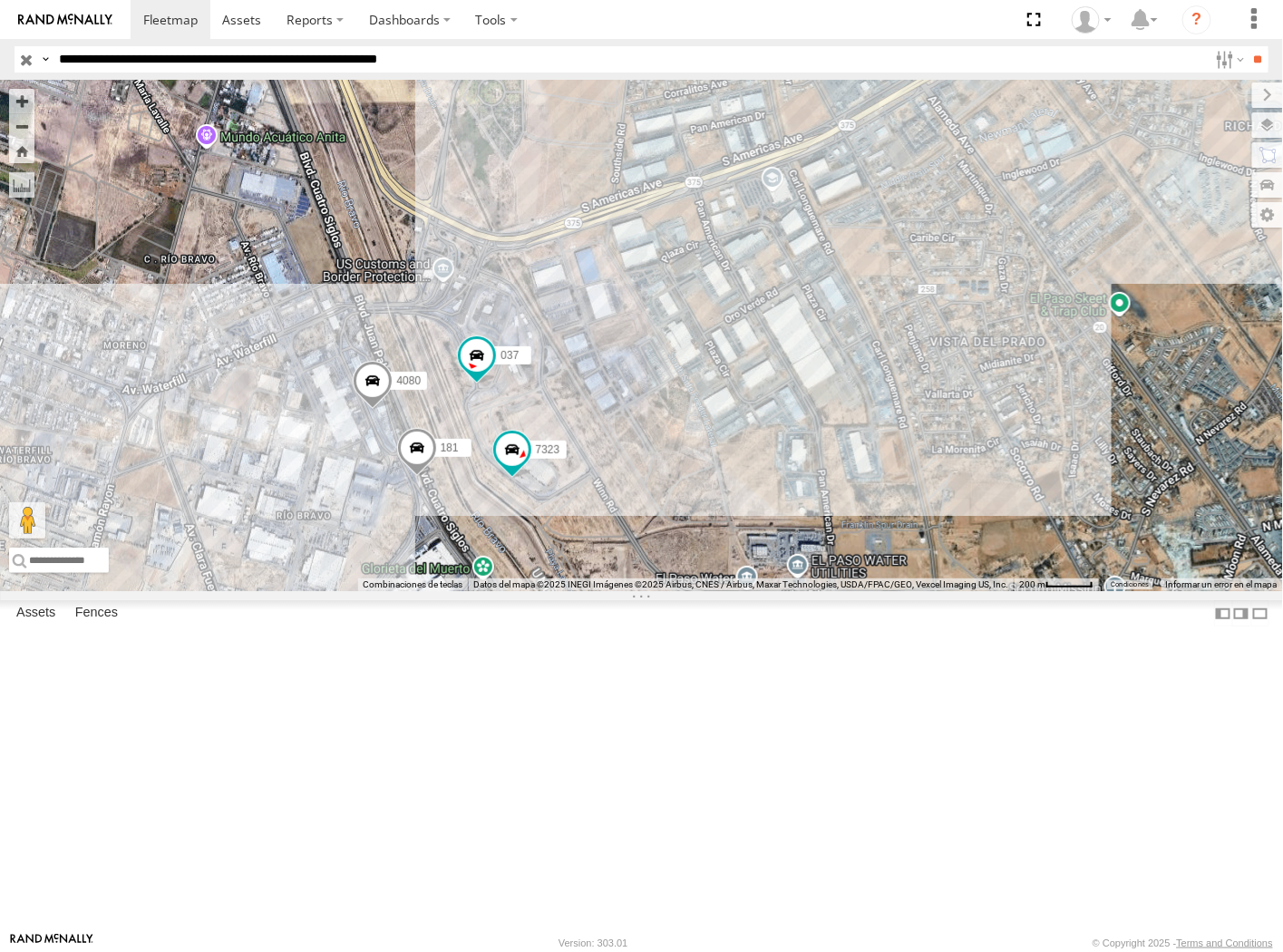 click on "**********" at bounding box center [629, 59] 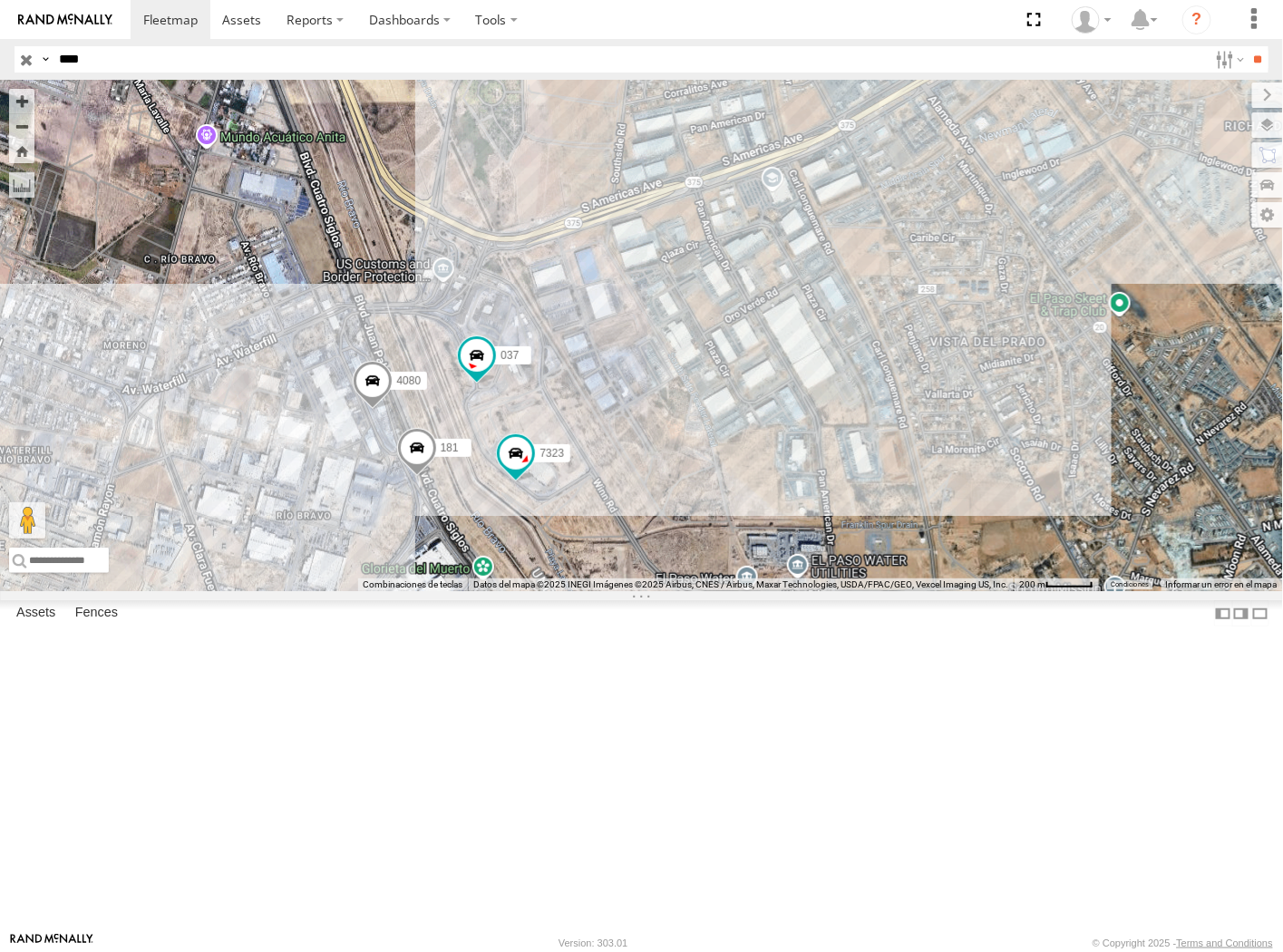 click on "**" at bounding box center [1258, 59] 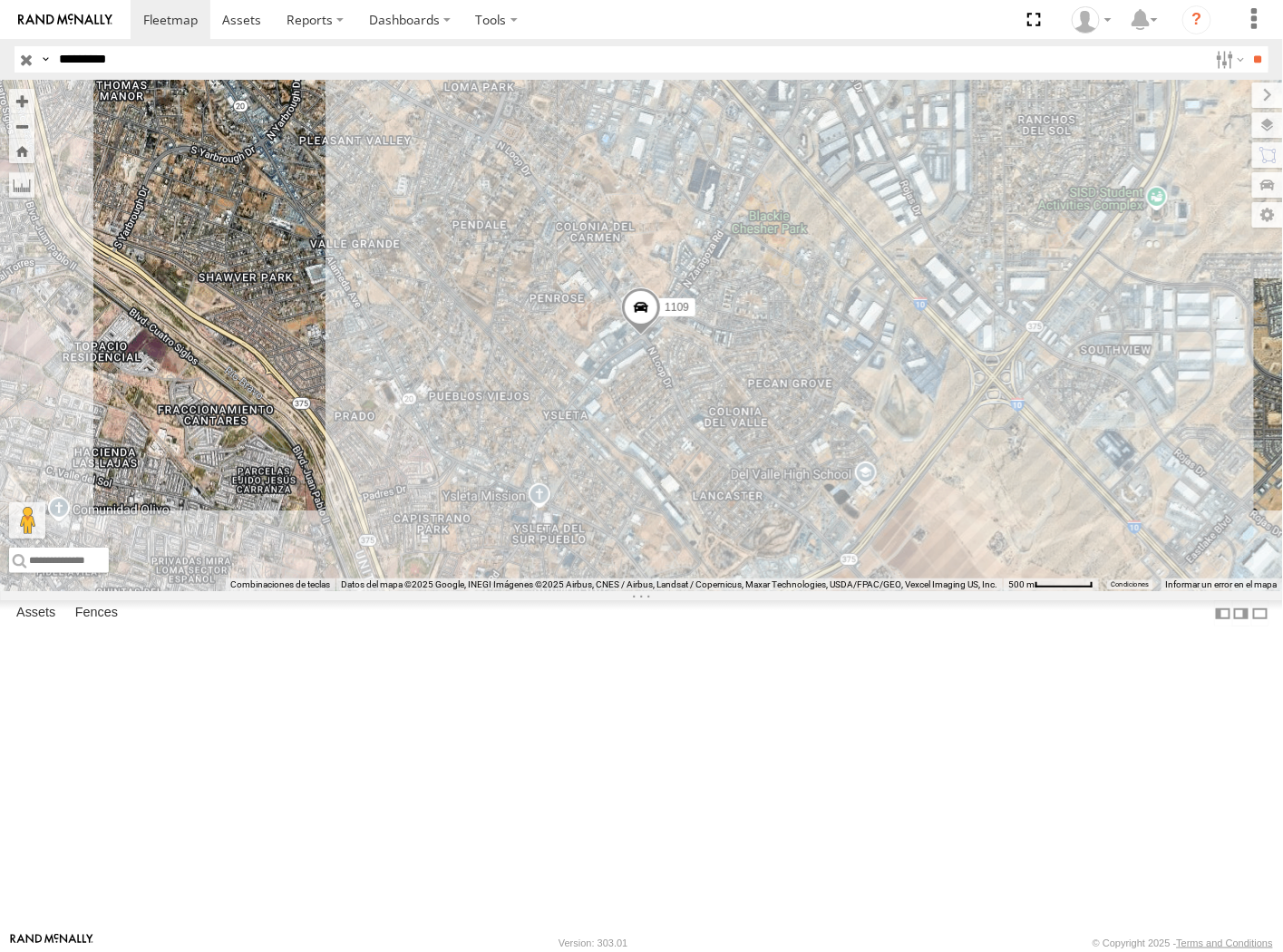 click on "**" at bounding box center [1258, 59] 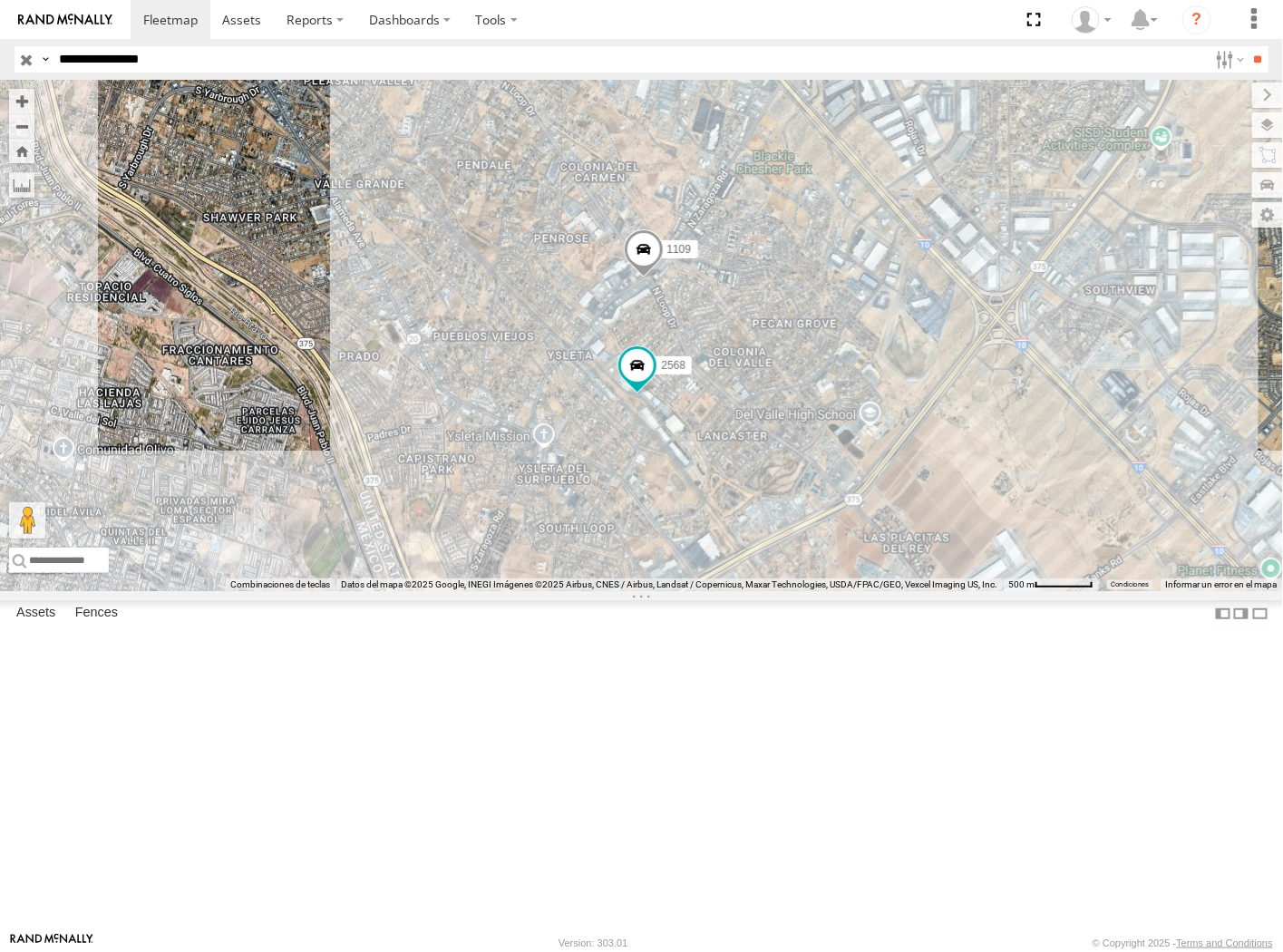 click on "**" at bounding box center [1258, 59] 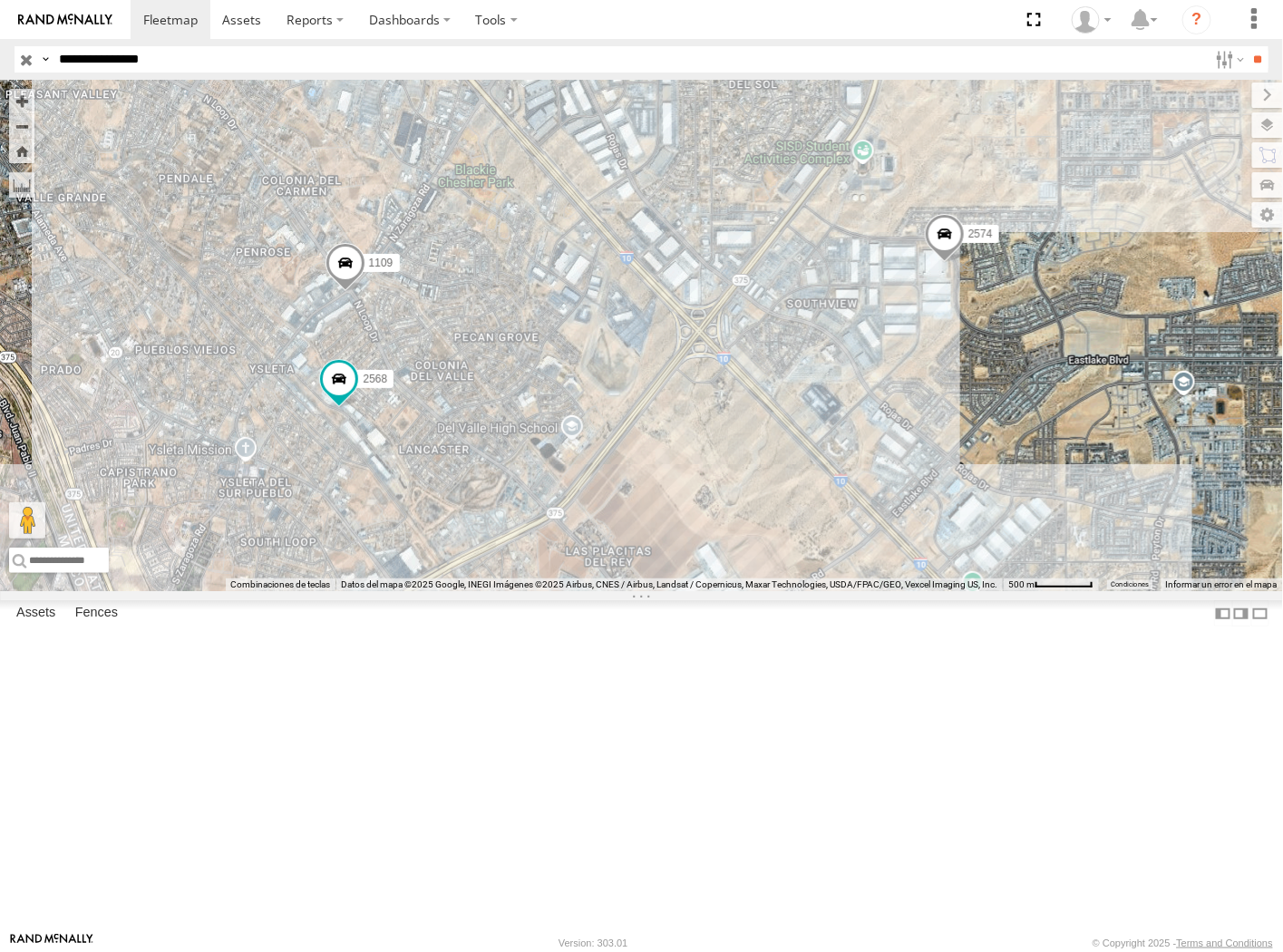 click on "1109 2574 2568" at bounding box center (641, 335) 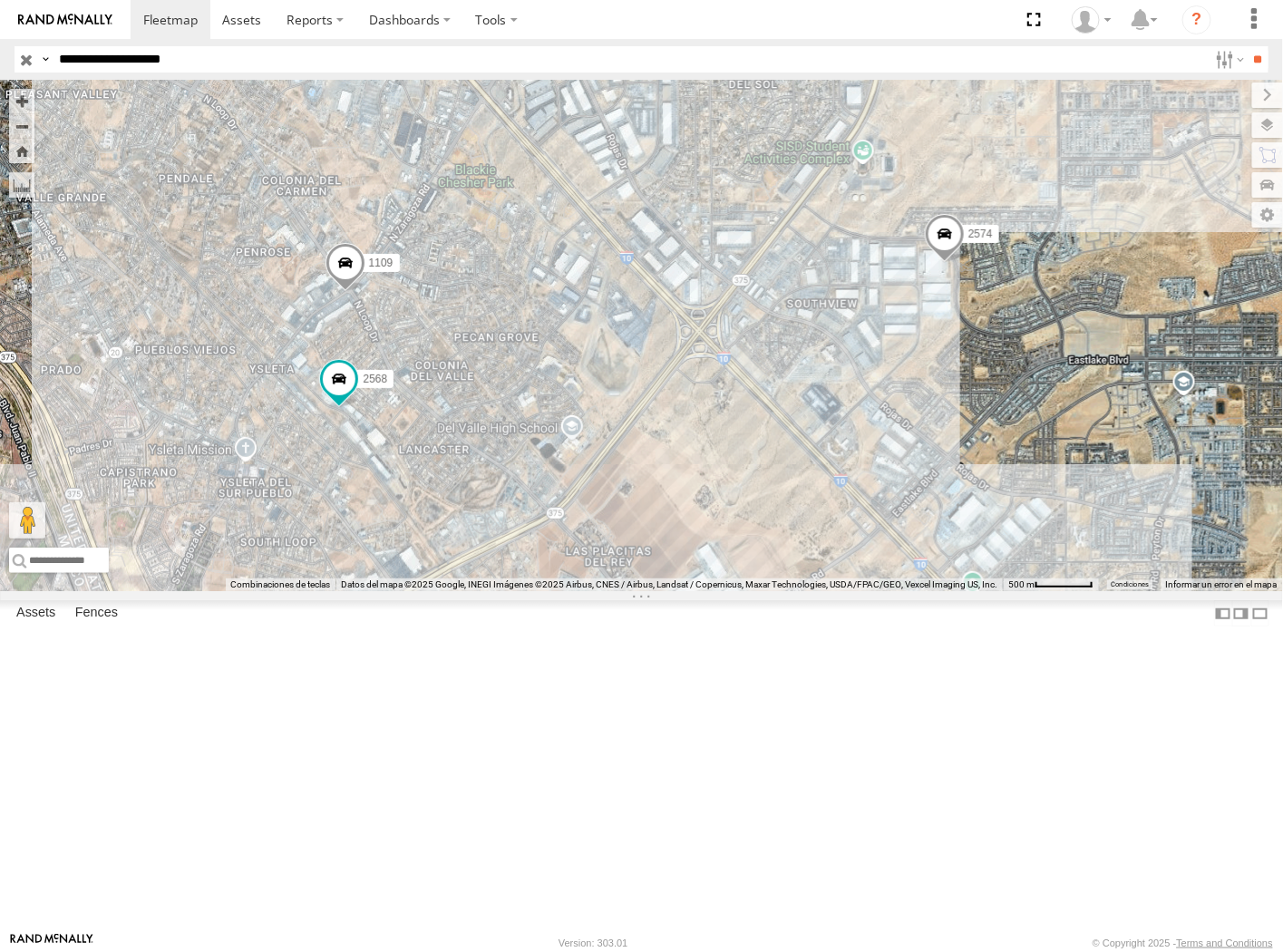 click on "**" at bounding box center (1258, 59) 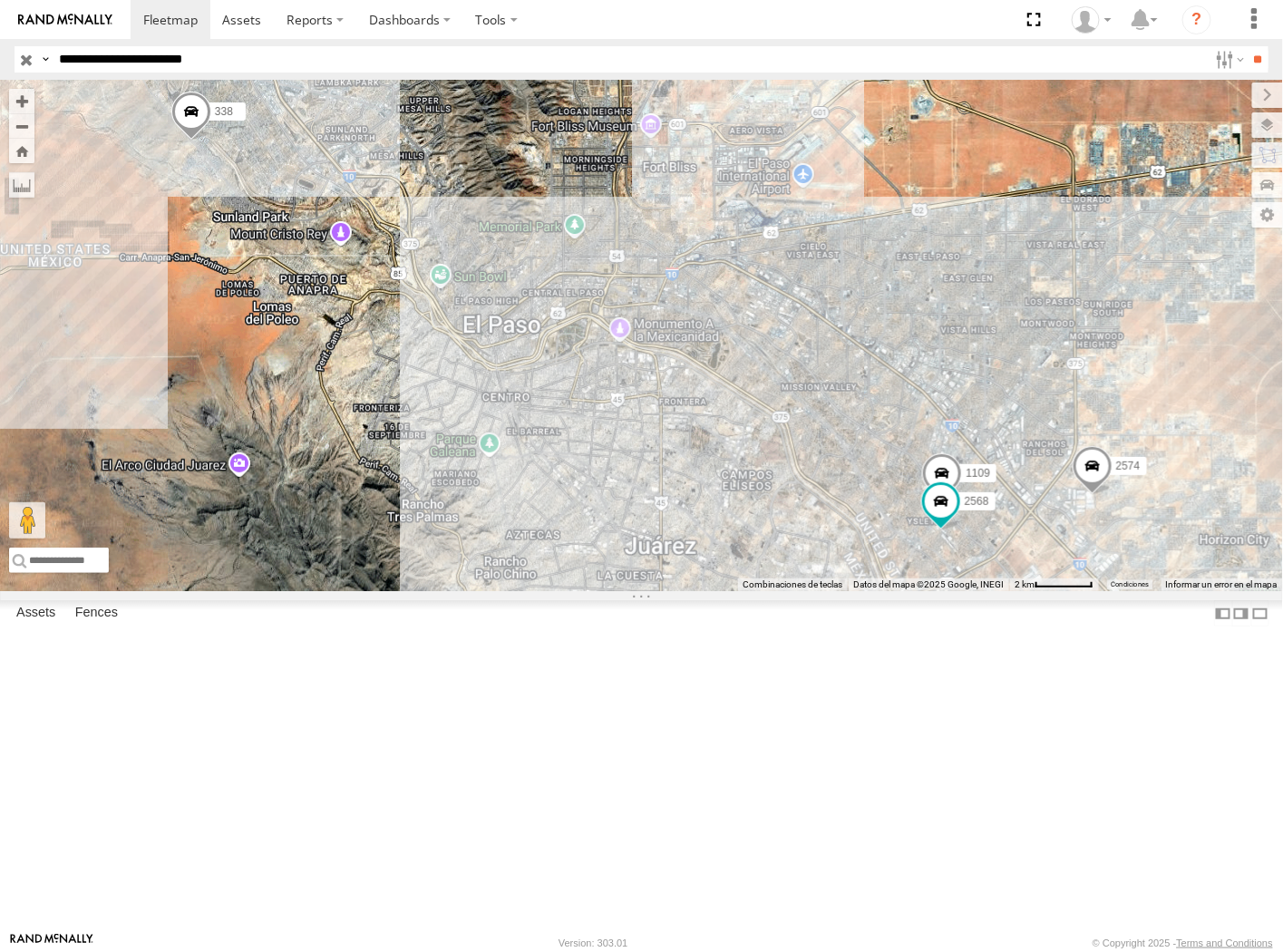 click on "**" at bounding box center [1258, 59] 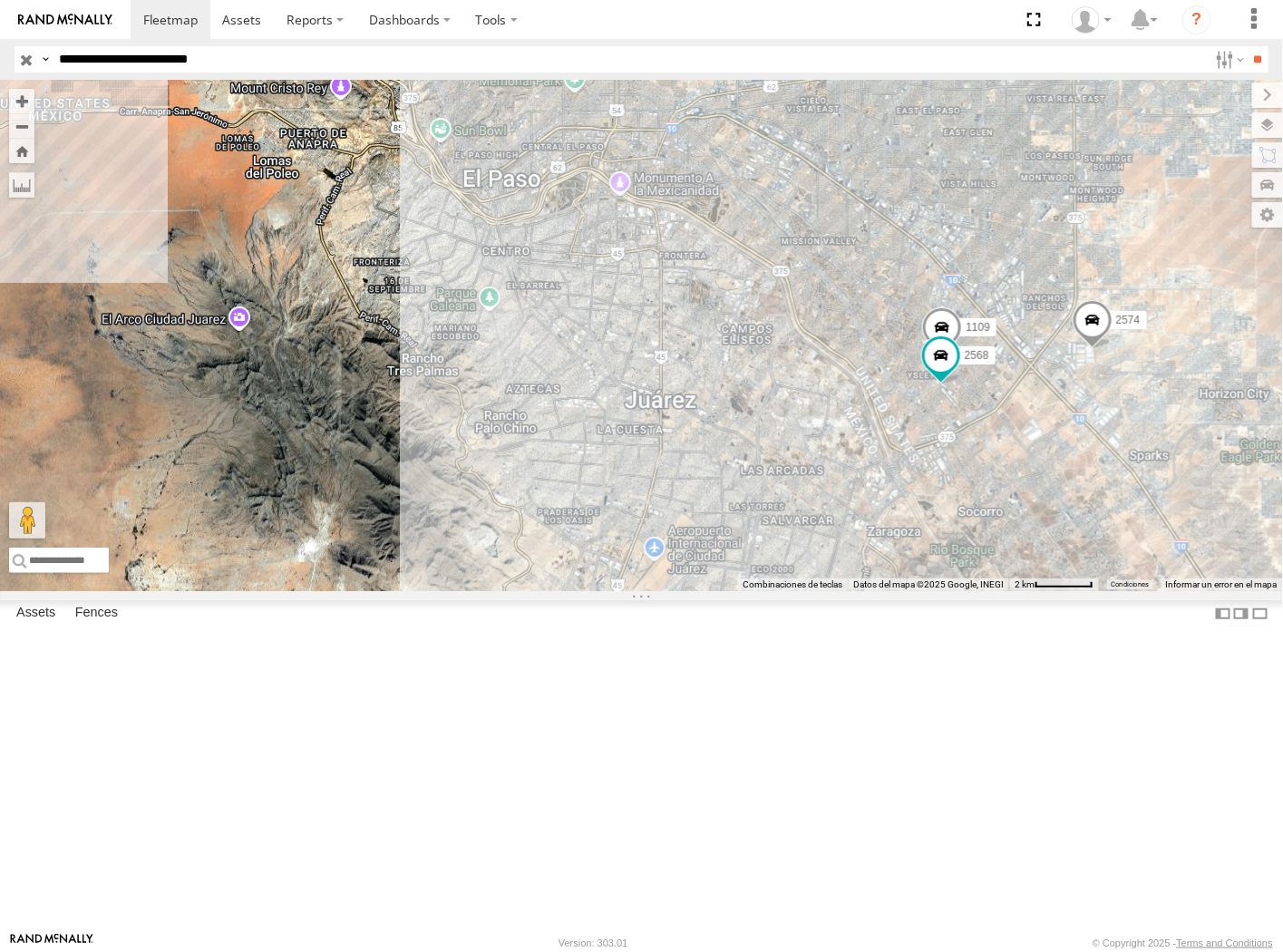 type on "**********" 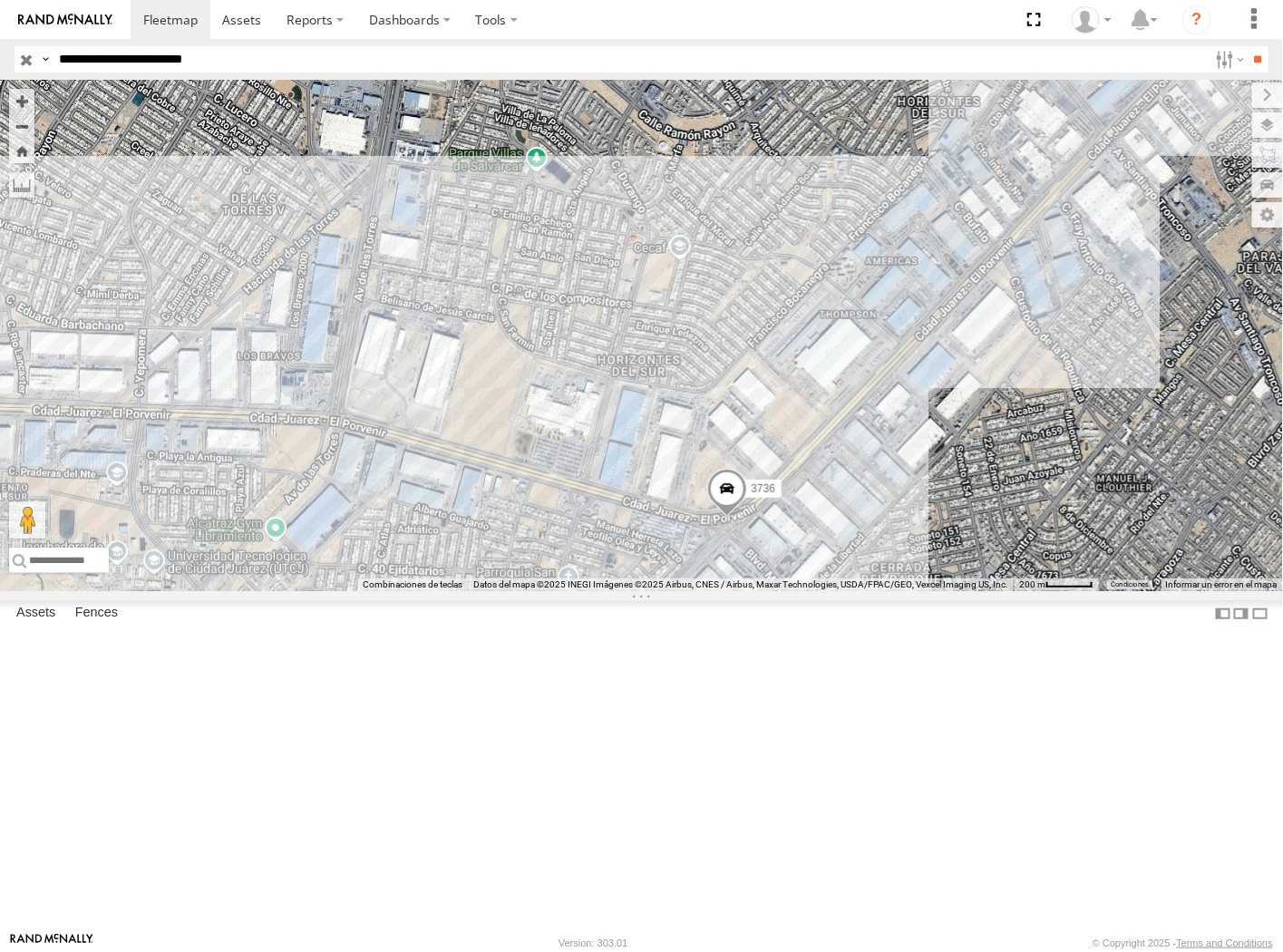 click at bounding box center (727, 493) 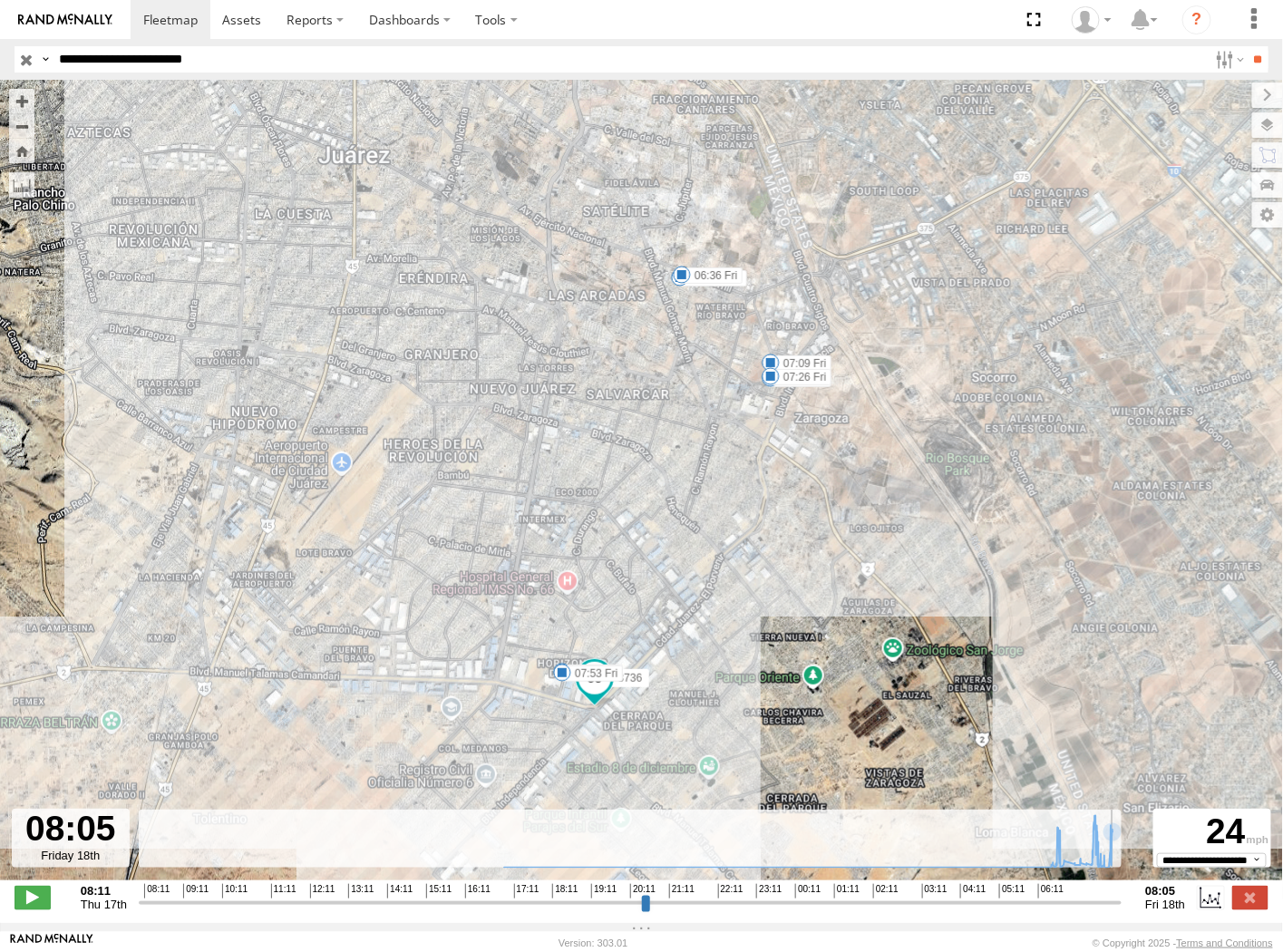 drag, startPoint x: 1045, startPoint y: 900, endPoint x: 1317, endPoint y: 901, distance: 272.00184 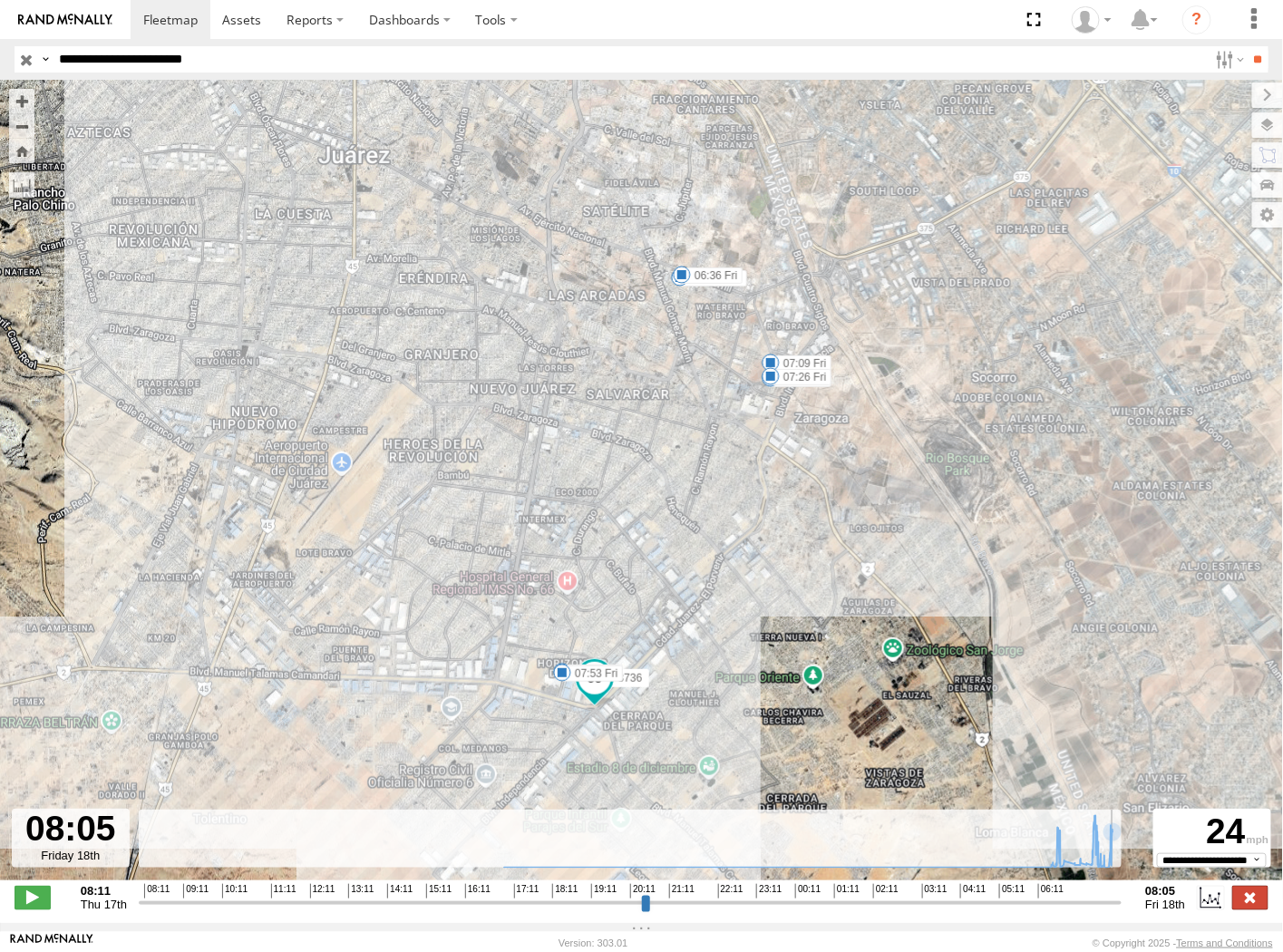 click at bounding box center [1250, 898] 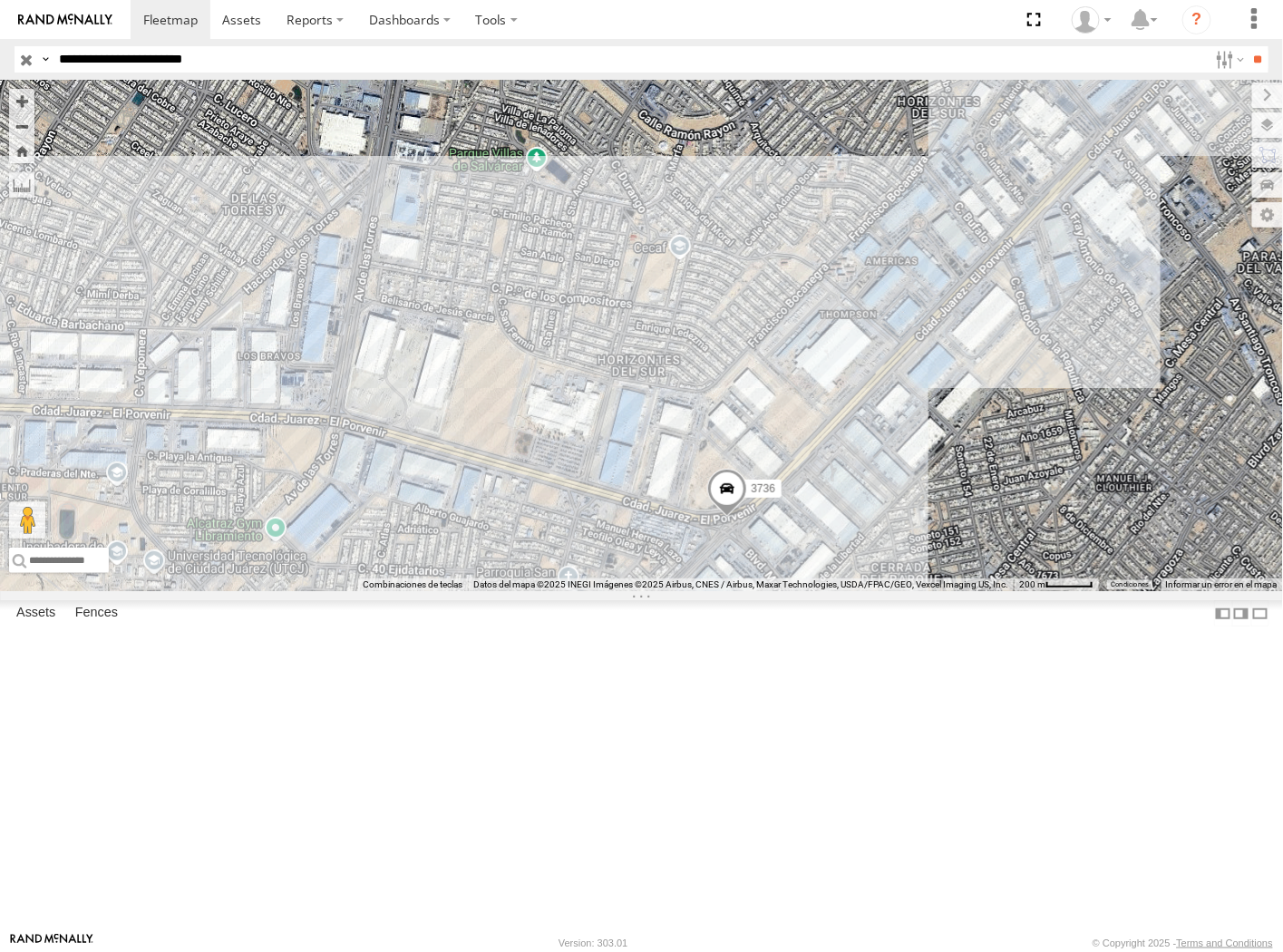 click on "**********" at bounding box center [629, 59] 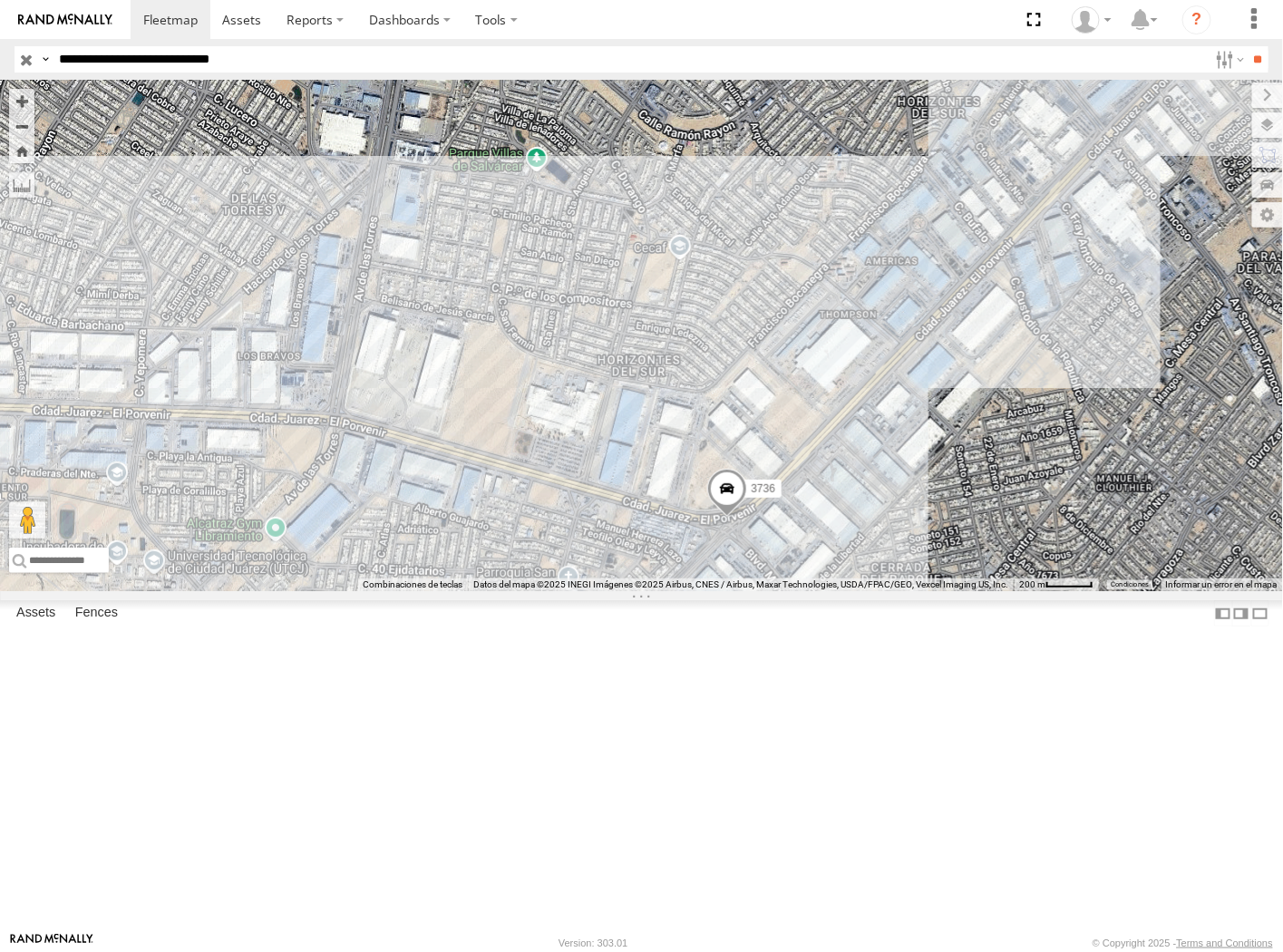 type on "**********" 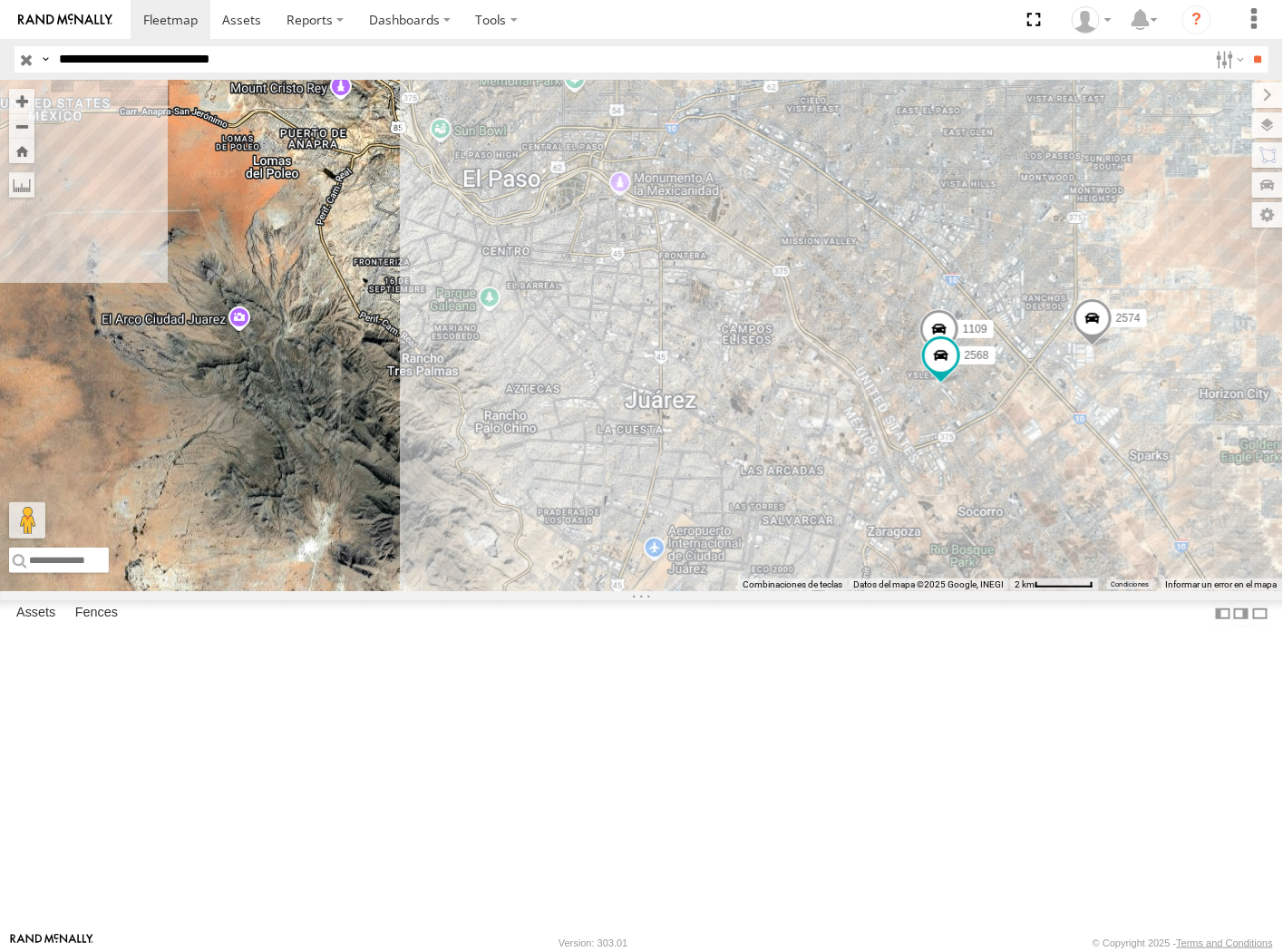 click at bounding box center (819, 613) 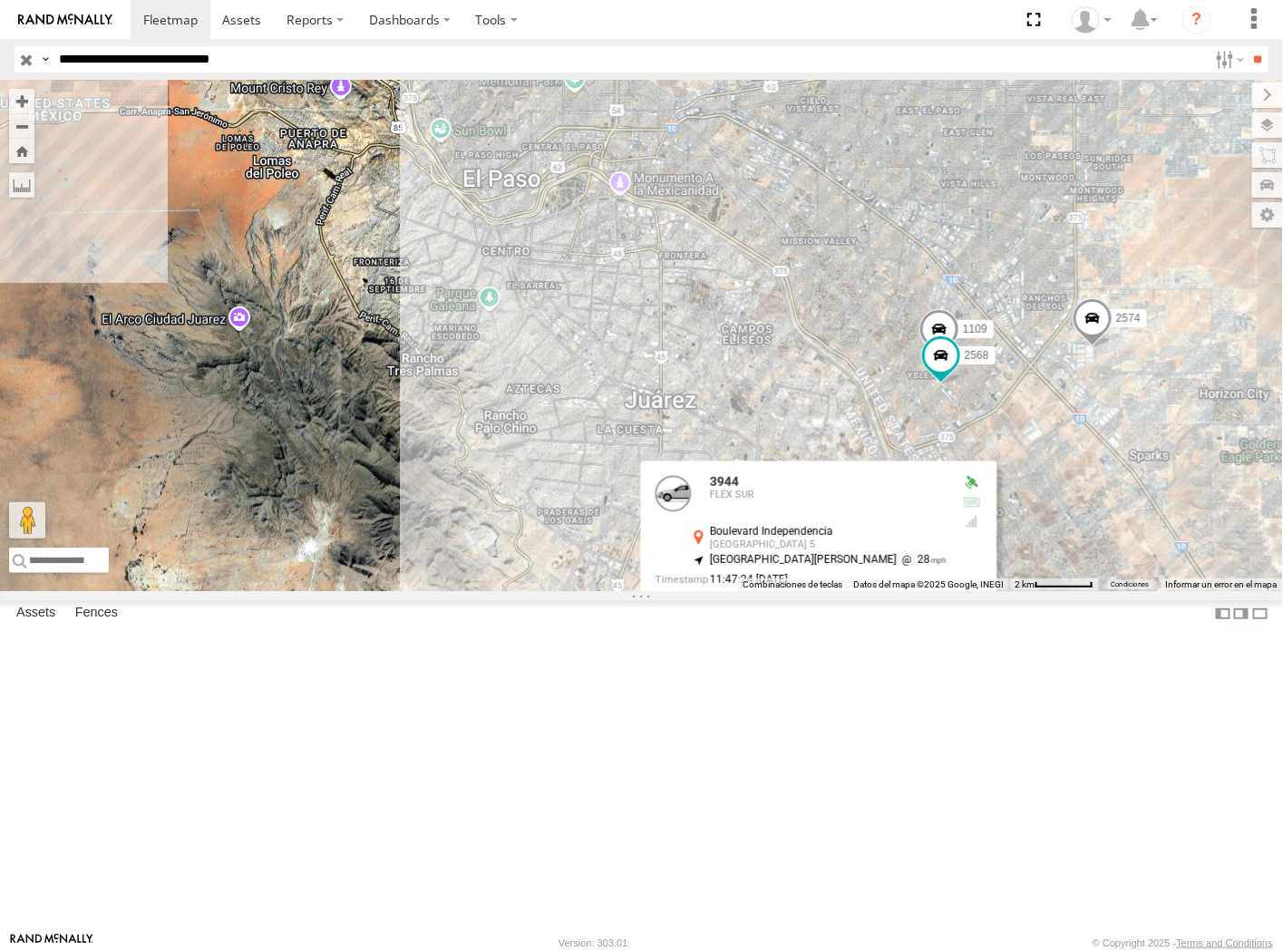 click at bounding box center [825, 610] 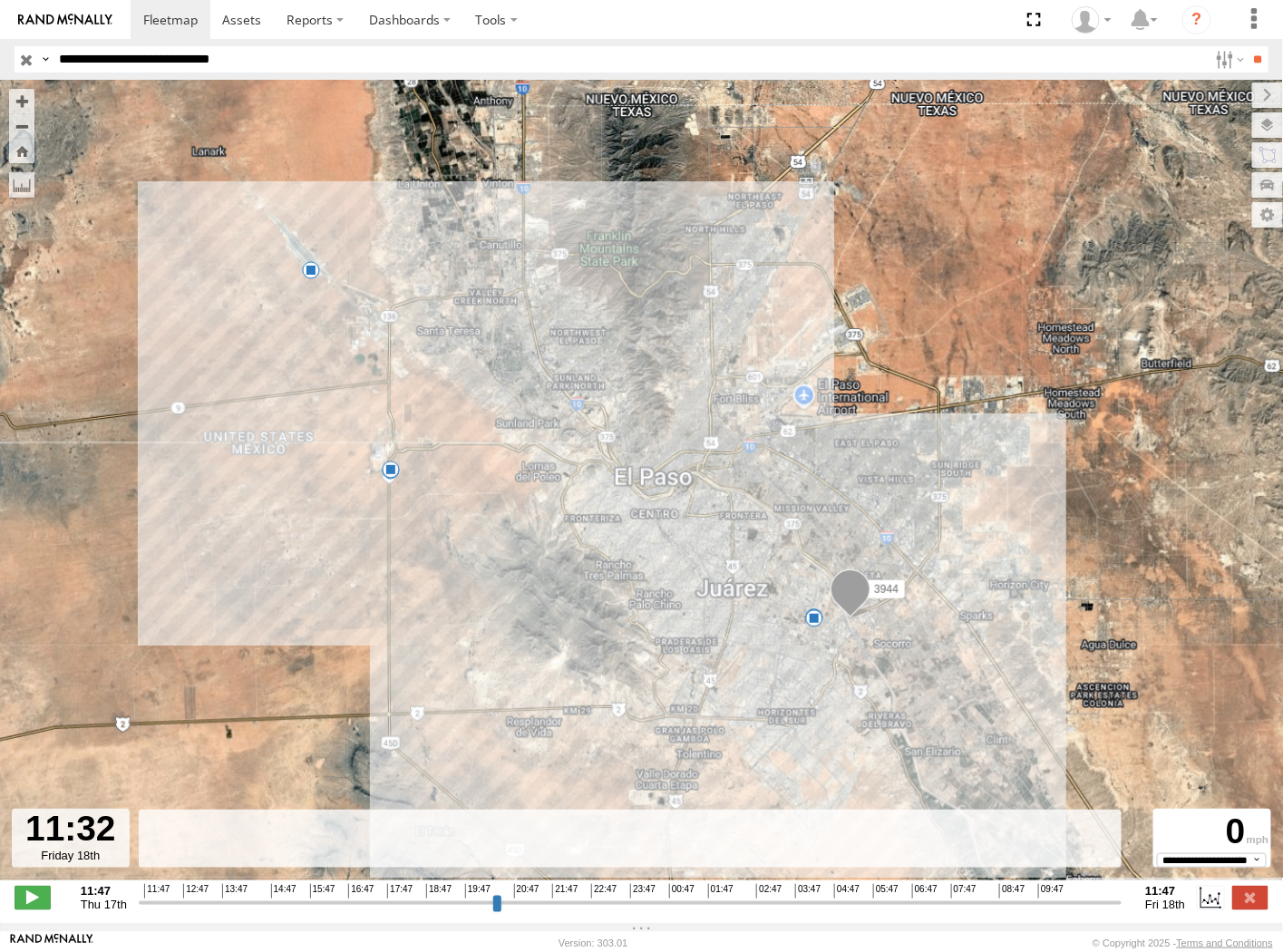 type on "**********" 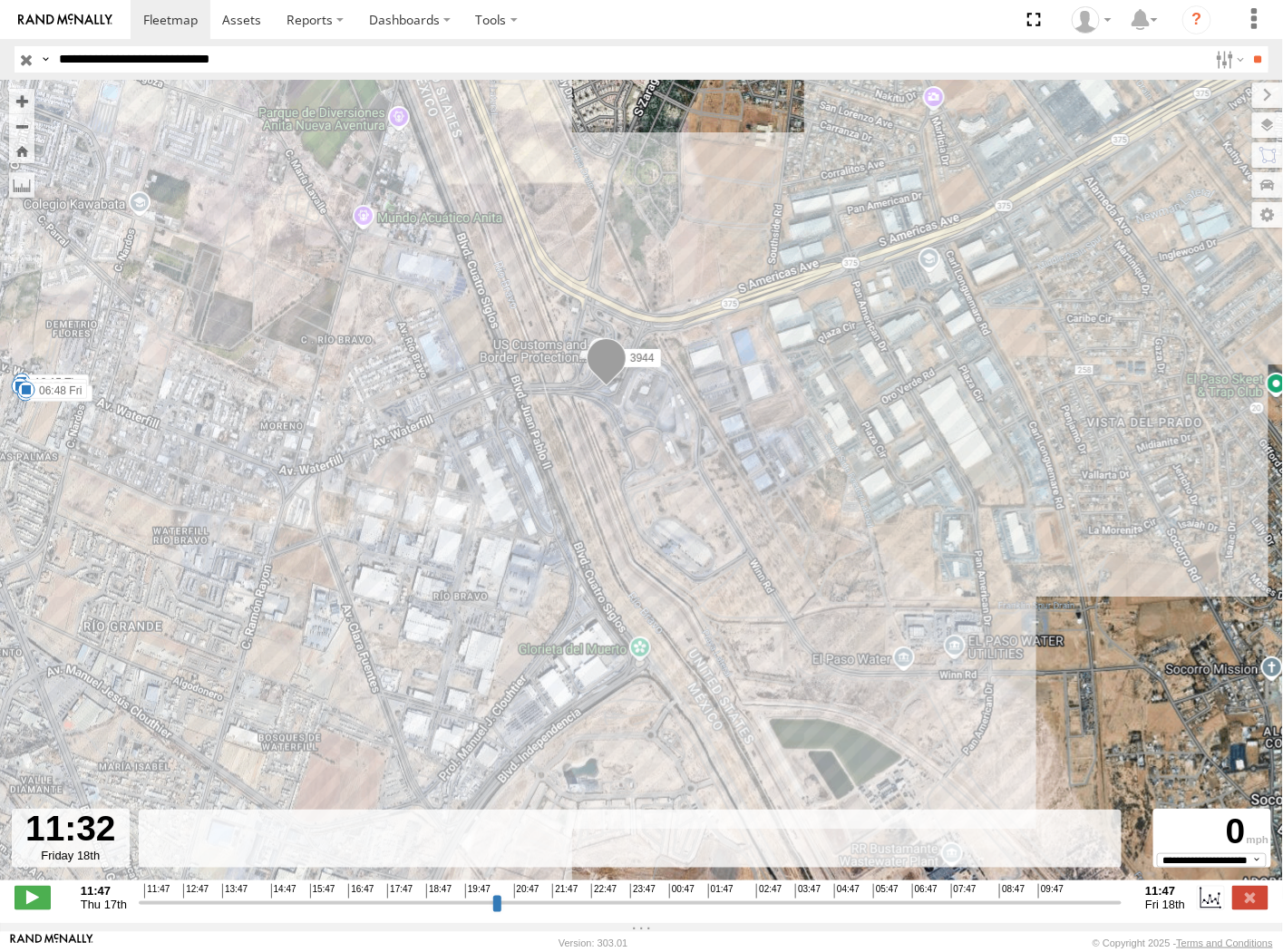 drag, startPoint x: 364, startPoint y: 71, endPoint x: 355, endPoint y: 63, distance: 12.0415946 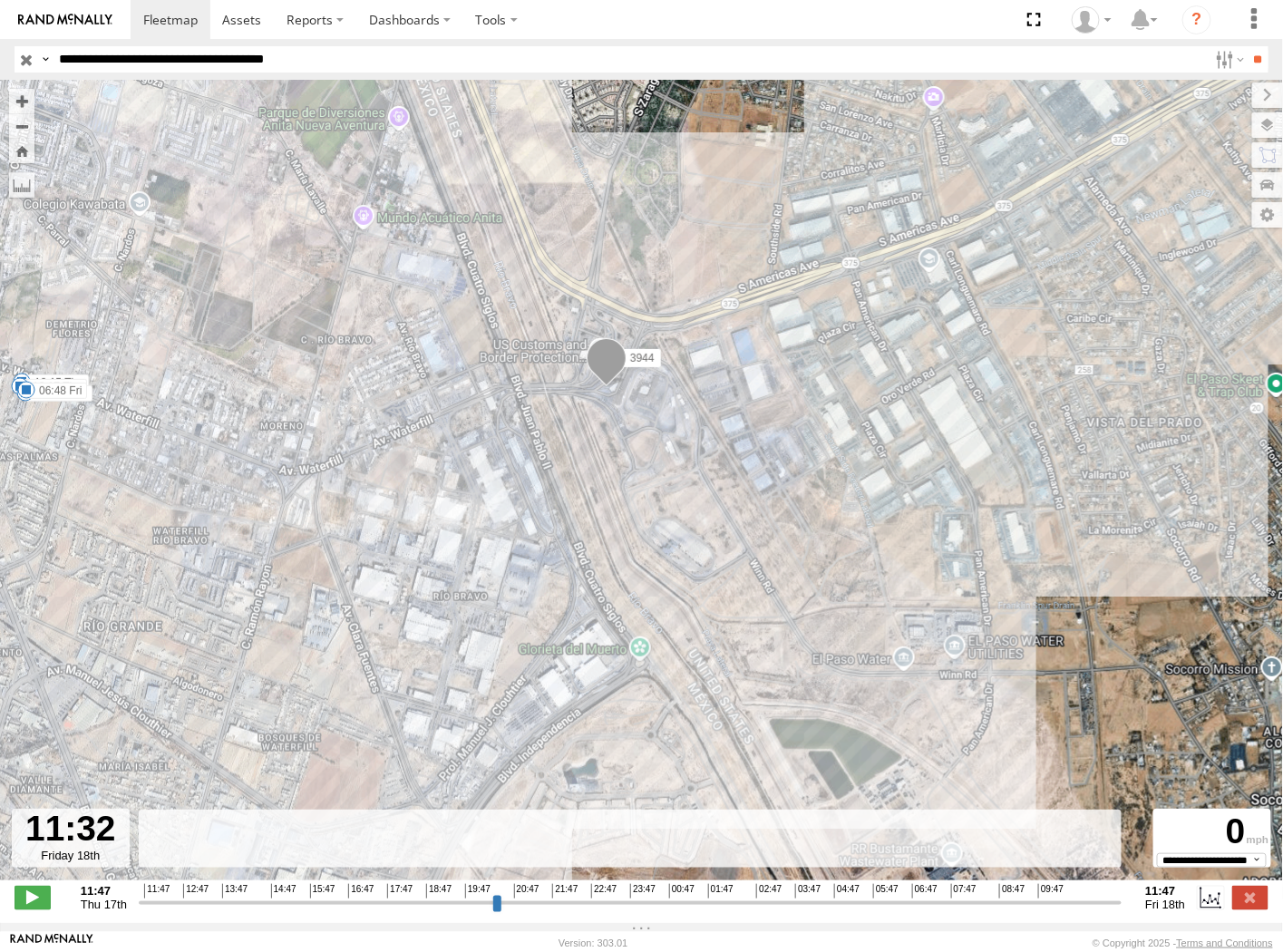 type on "**********" 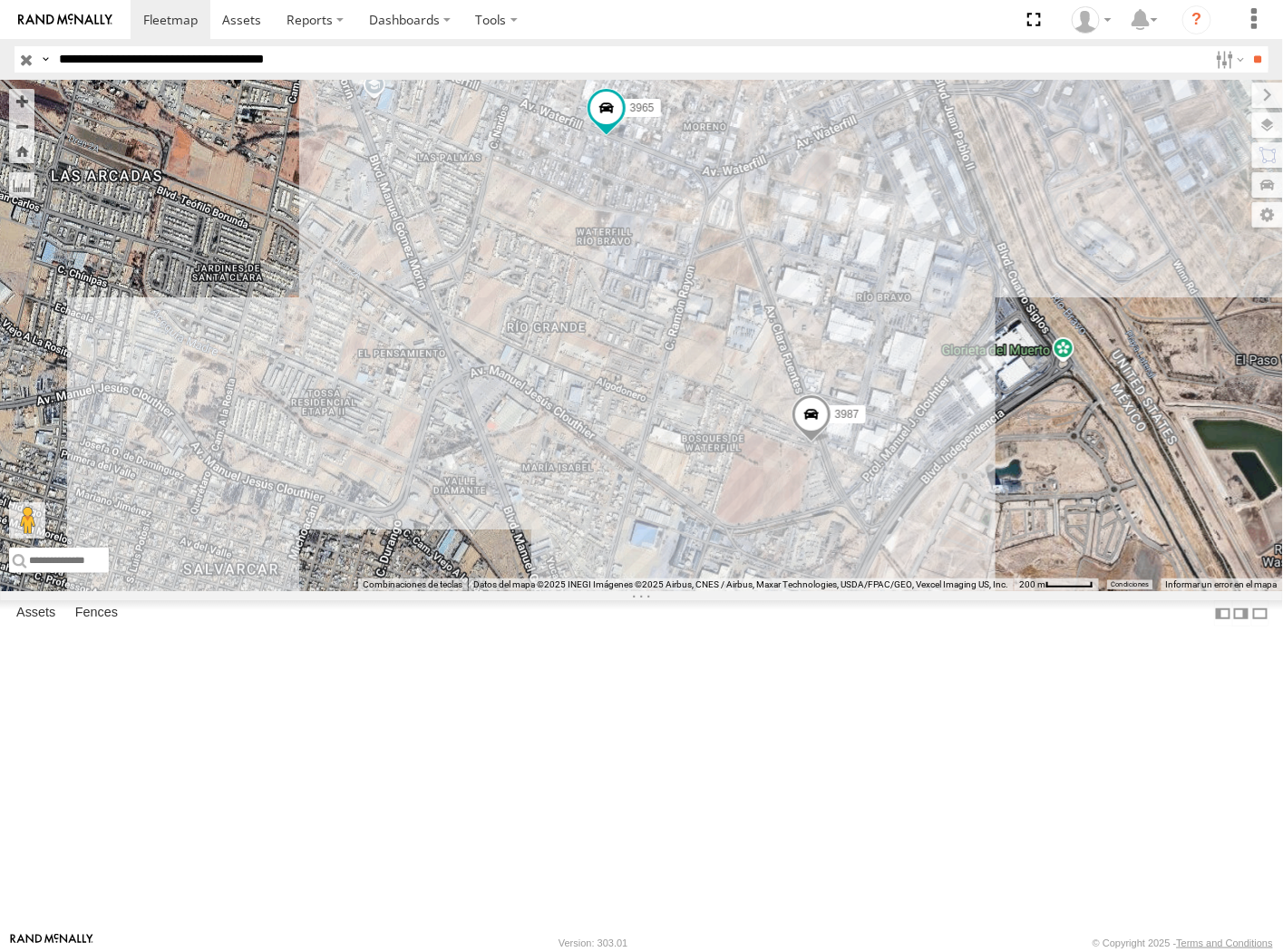 click at bounding box center [811, 419] 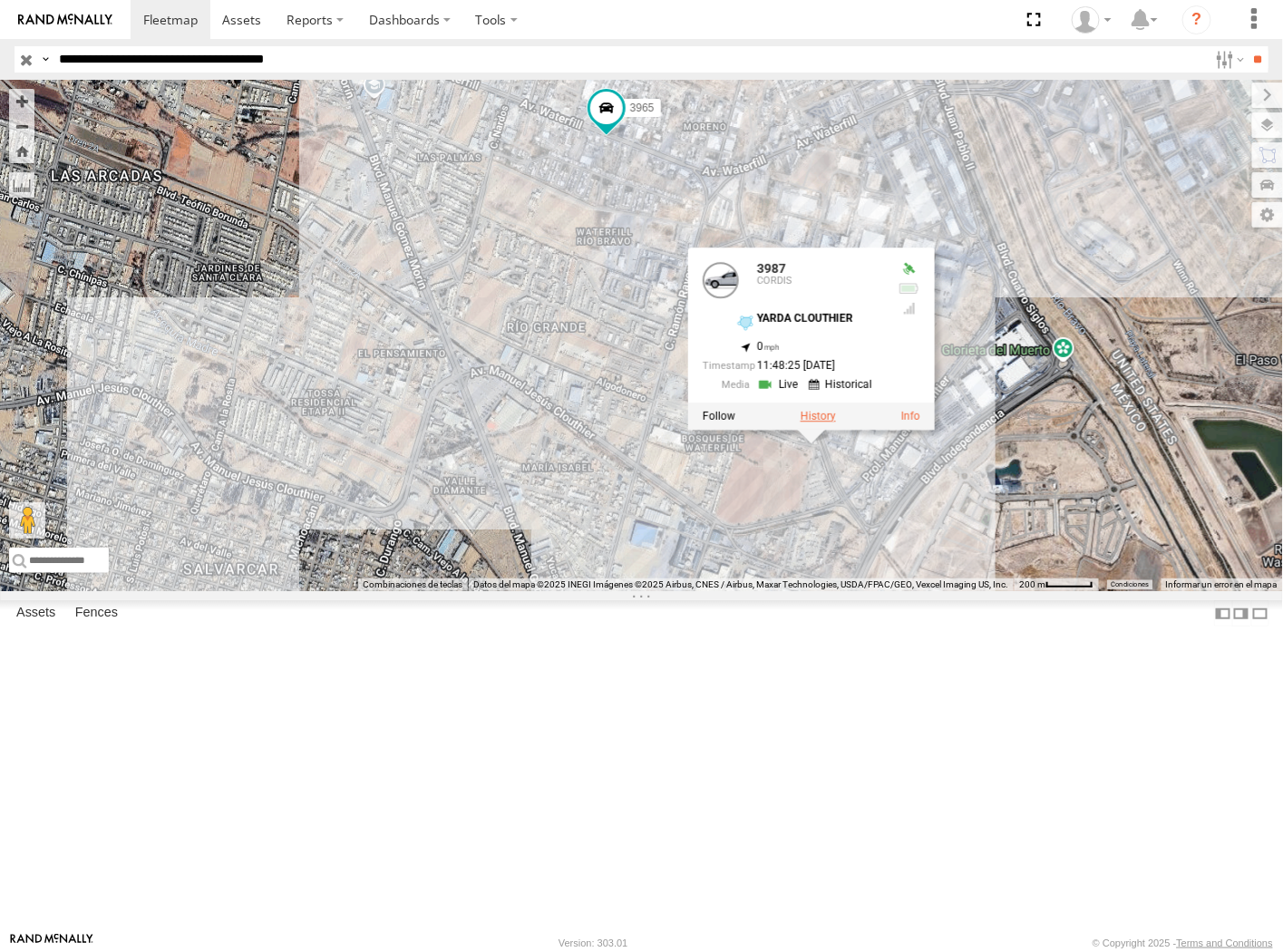 click at bounding box center (817, 416) 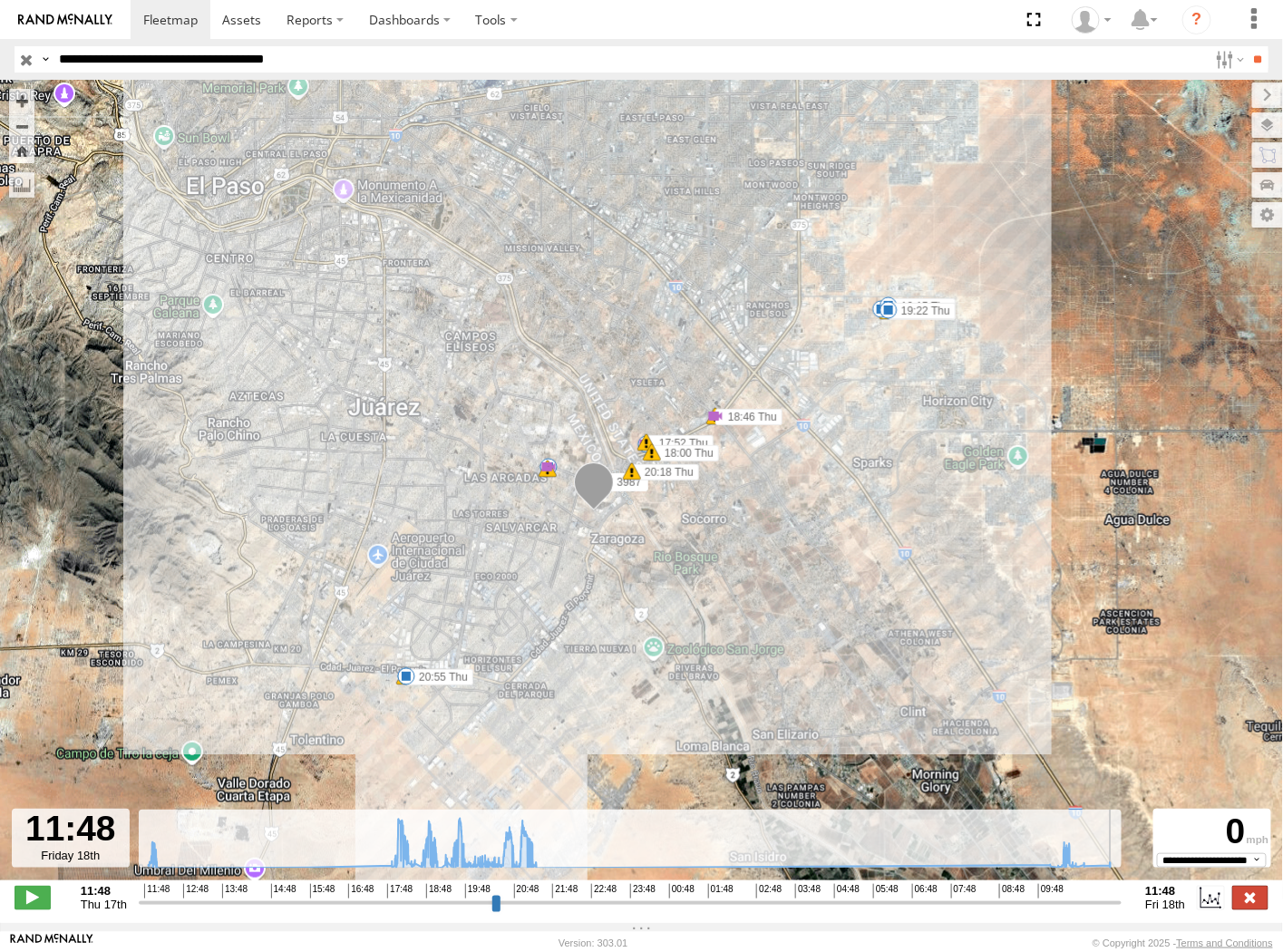 drag, startPoint x: 1121, startPoint y: 904, endPoint x: 1255, endPoint y: 895, distance: 134.3019 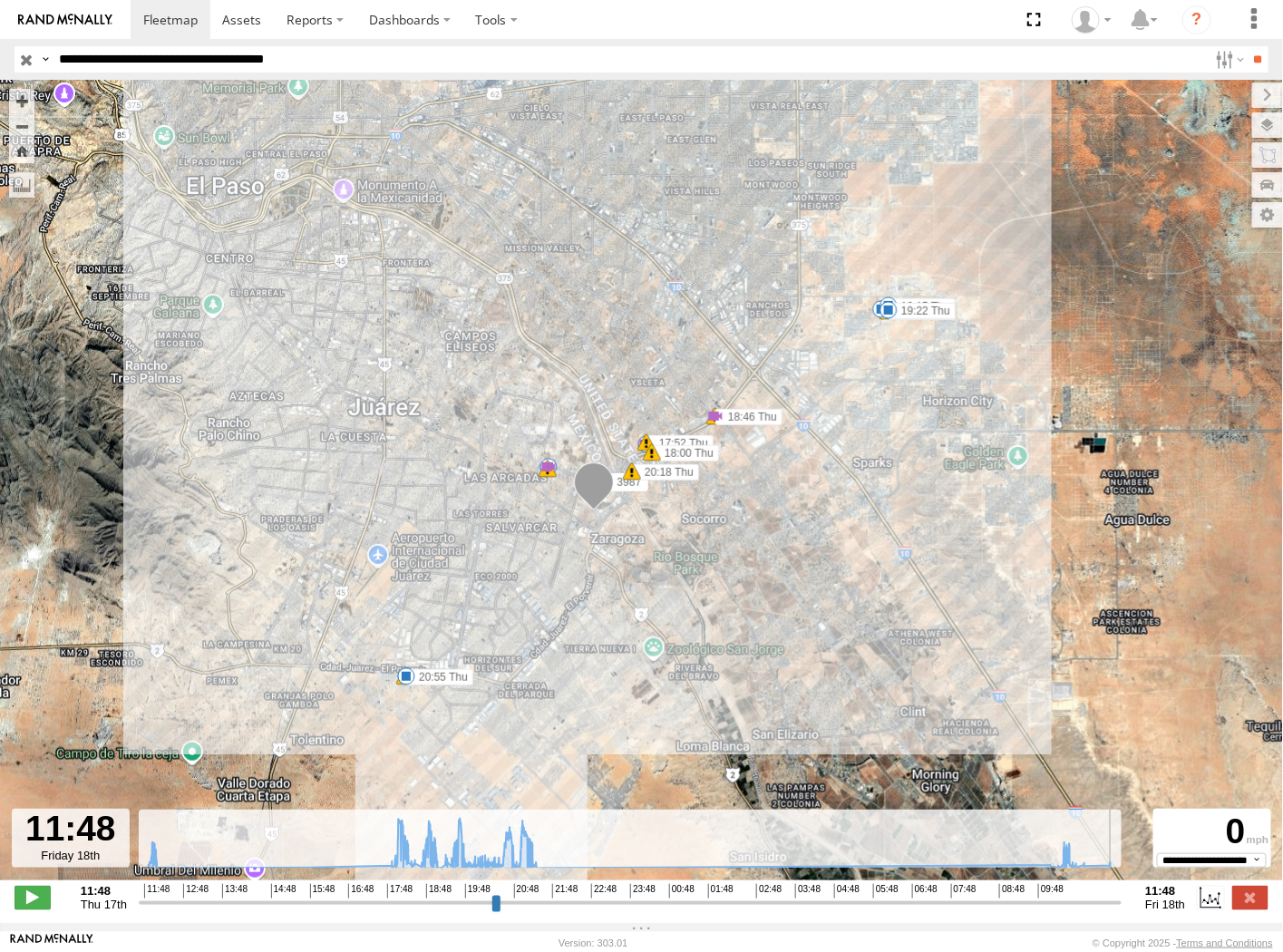 click on "**********" at bounding box center [641, 899] 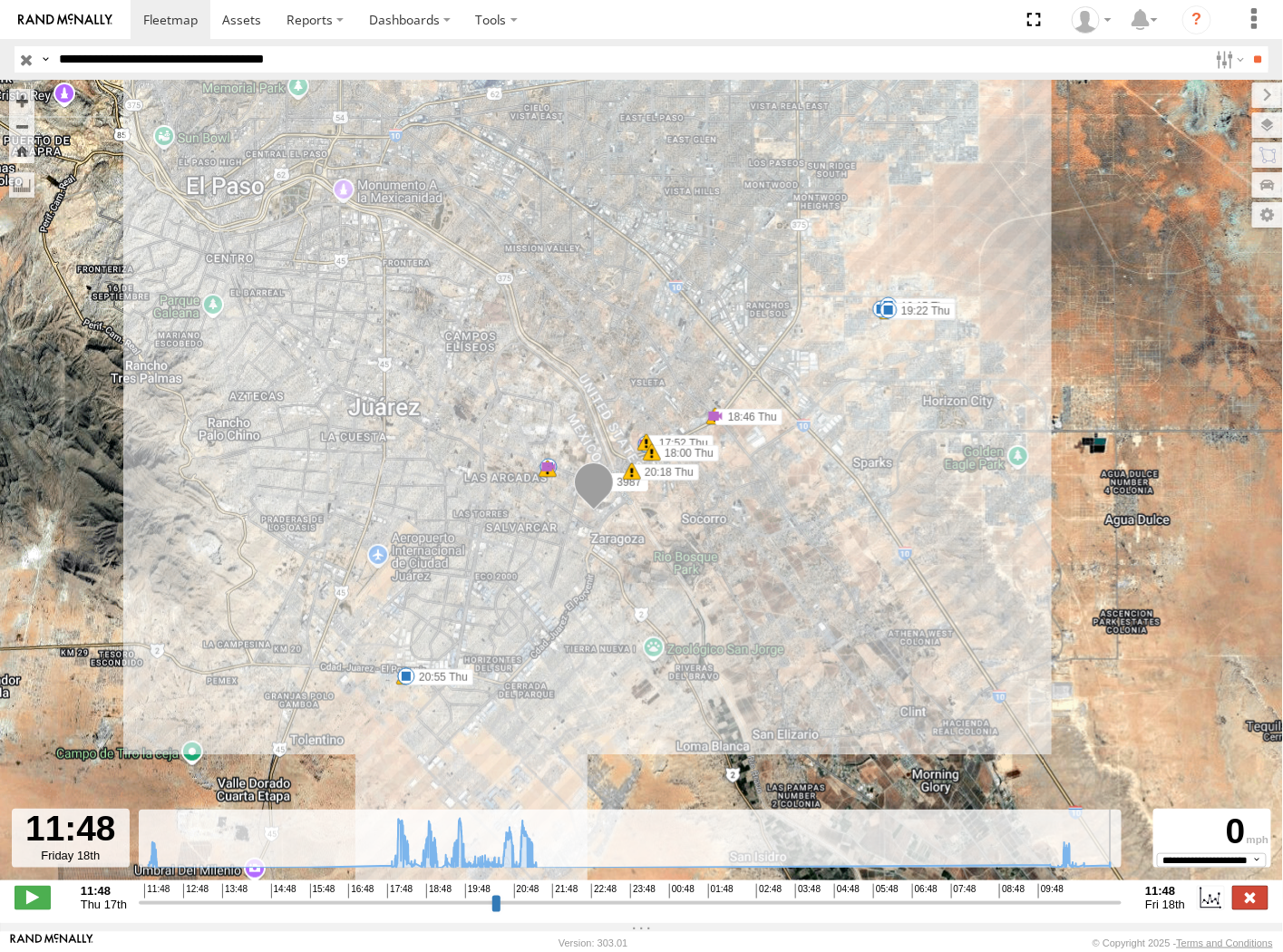 click at bounding box center [1250, 898] 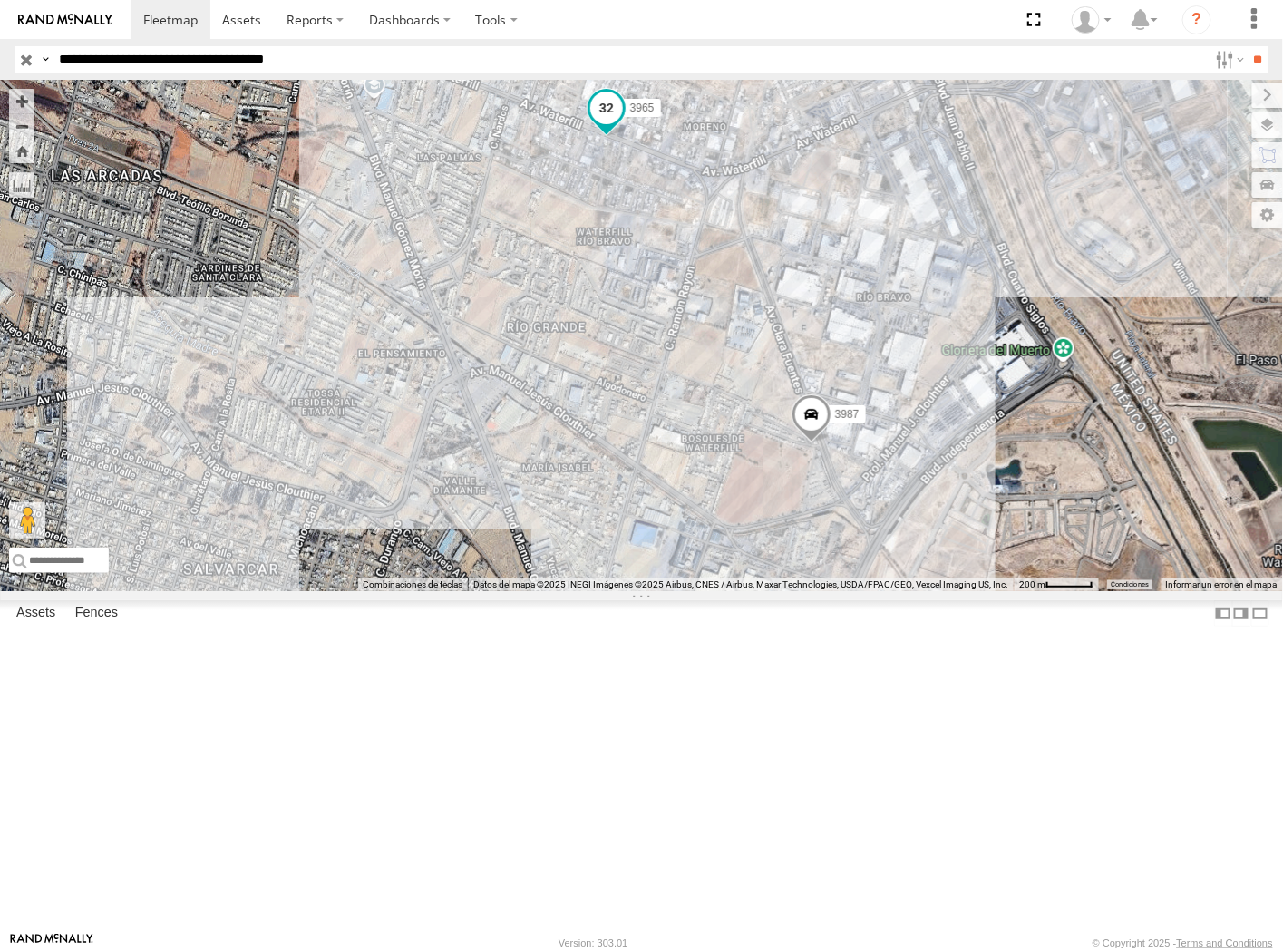 click at bounding box center (606, 108) 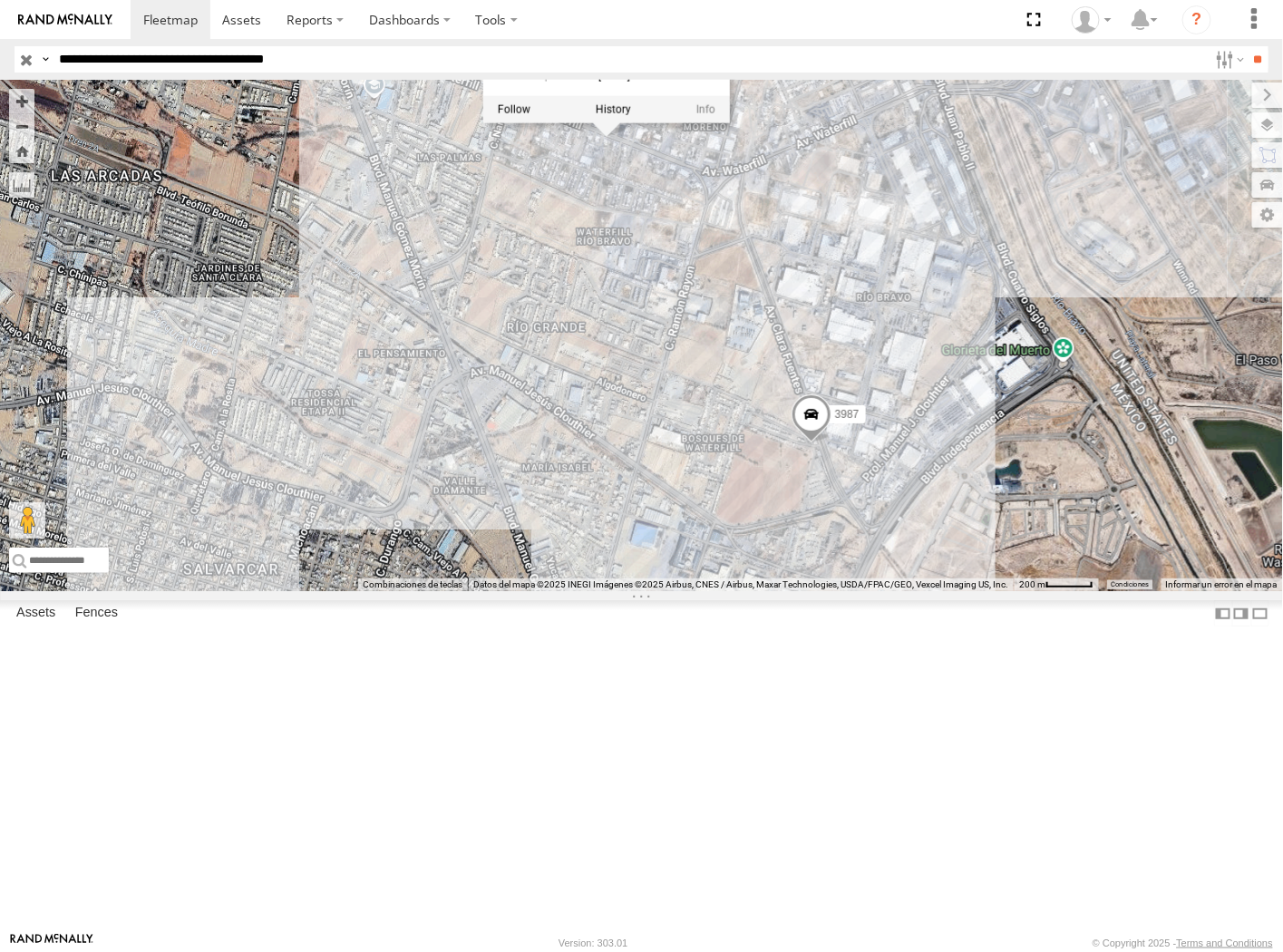 click at bounding box center [606, 110] 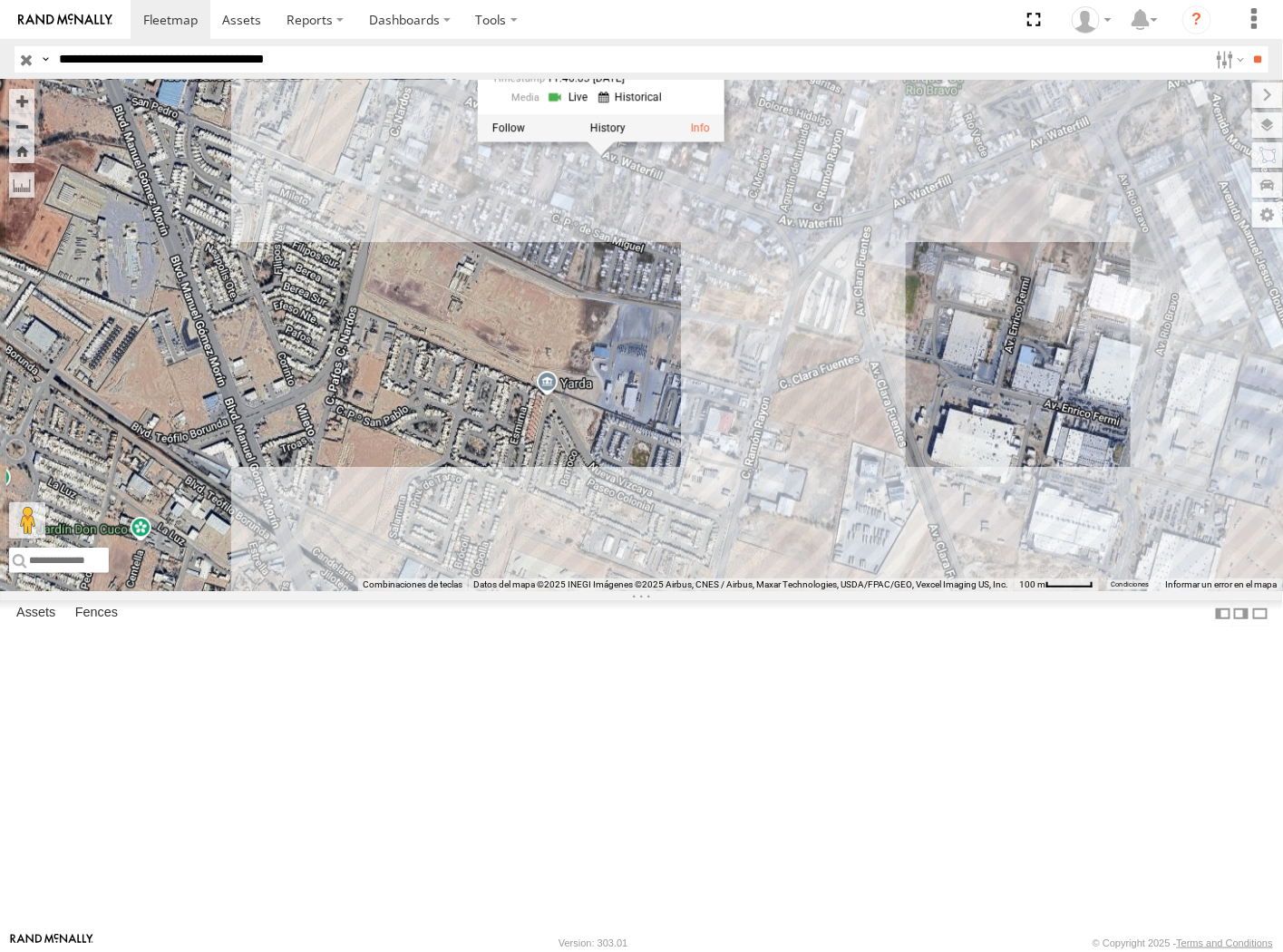 click on "3965 JOHNSON CONTROLS Avenida Zaragoza Waterfield 31.66921 ,  -106.35509 32 11:46:03 07/18/2025" at bounding box center (601, 37) 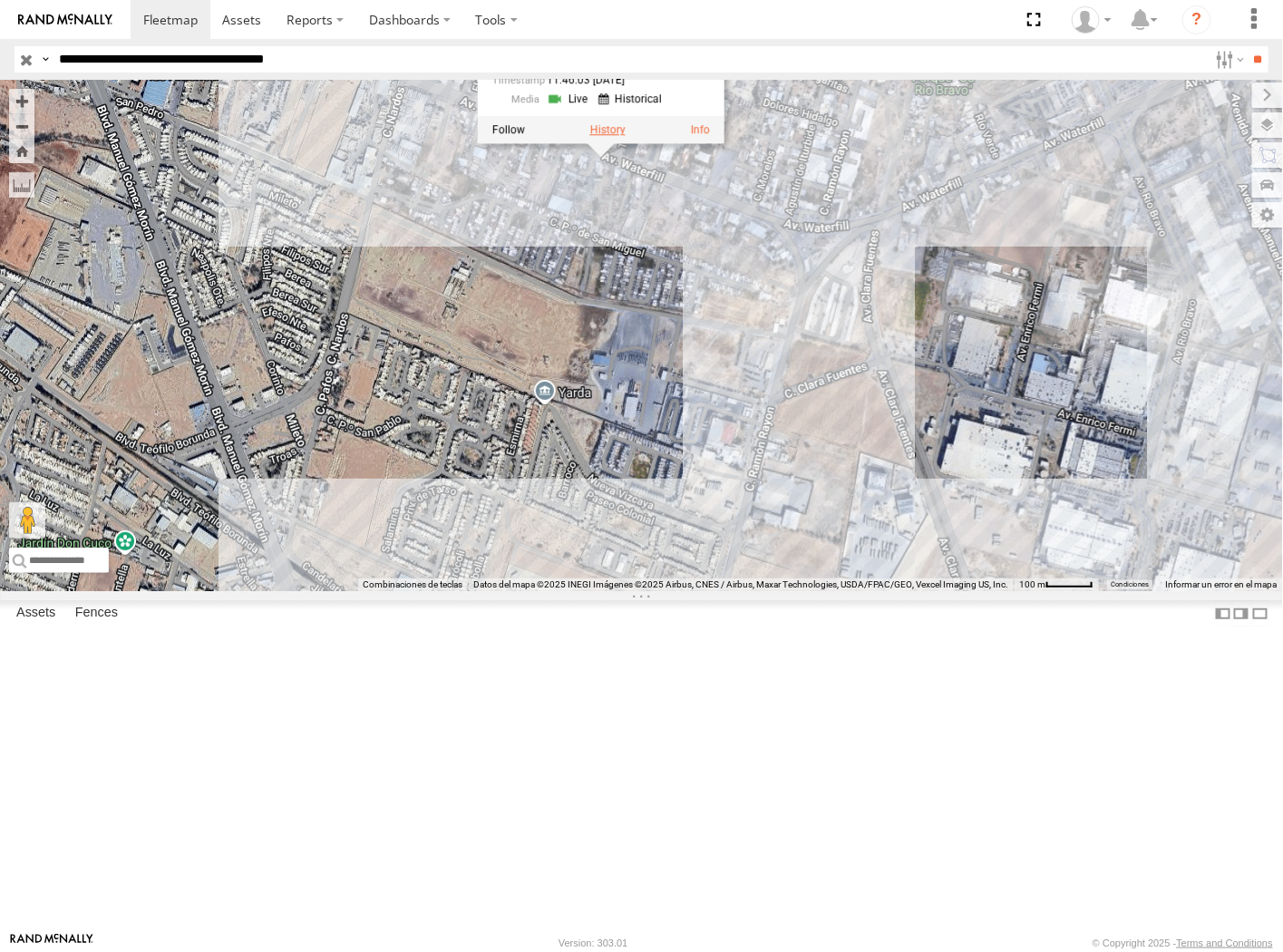 click at bounding box center [607, 131] 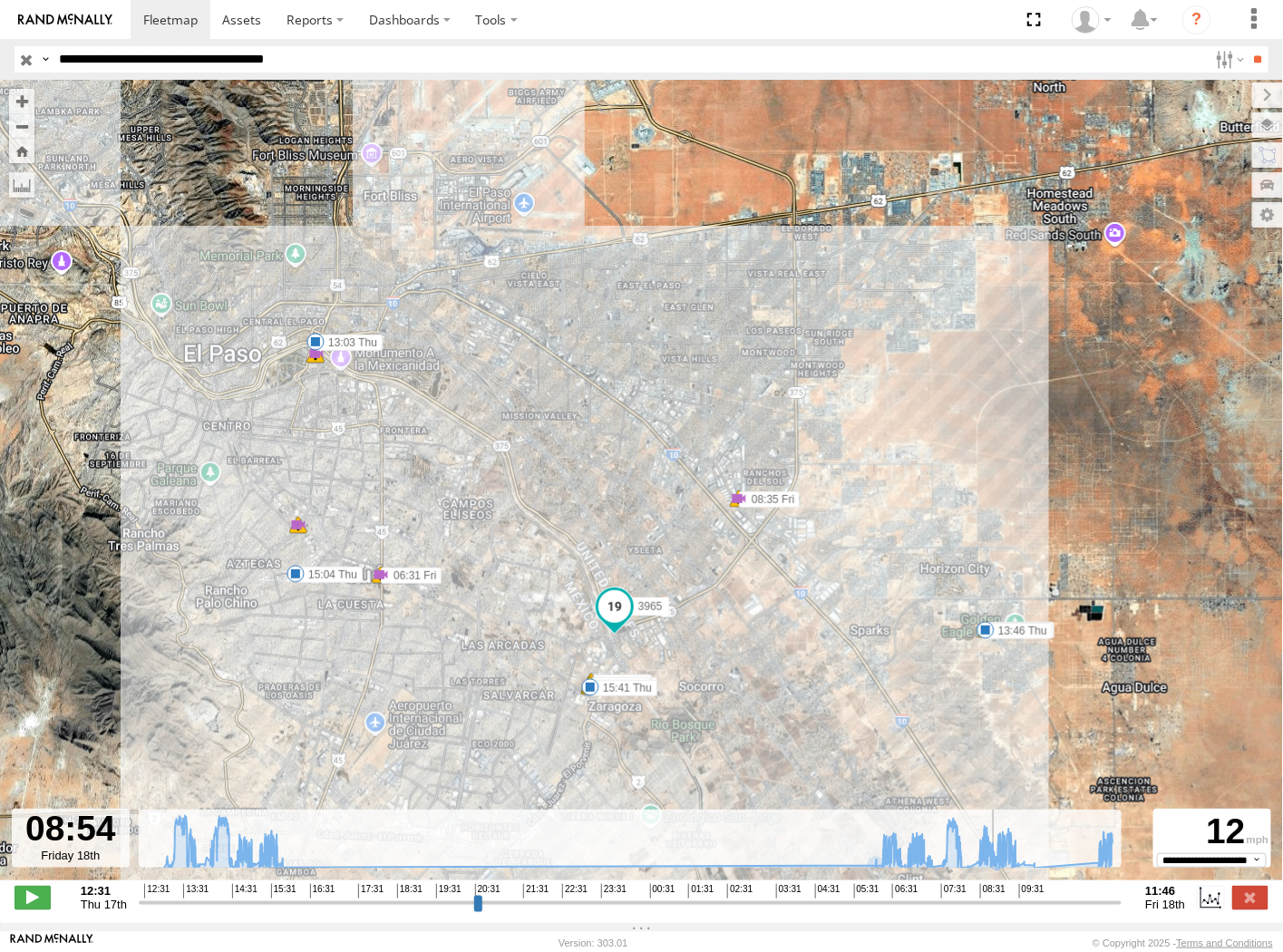 drag, startPoint x: 1082, startPoint y: 902, endPoint x: 996, endPoint y: 846, distance: 102.62553 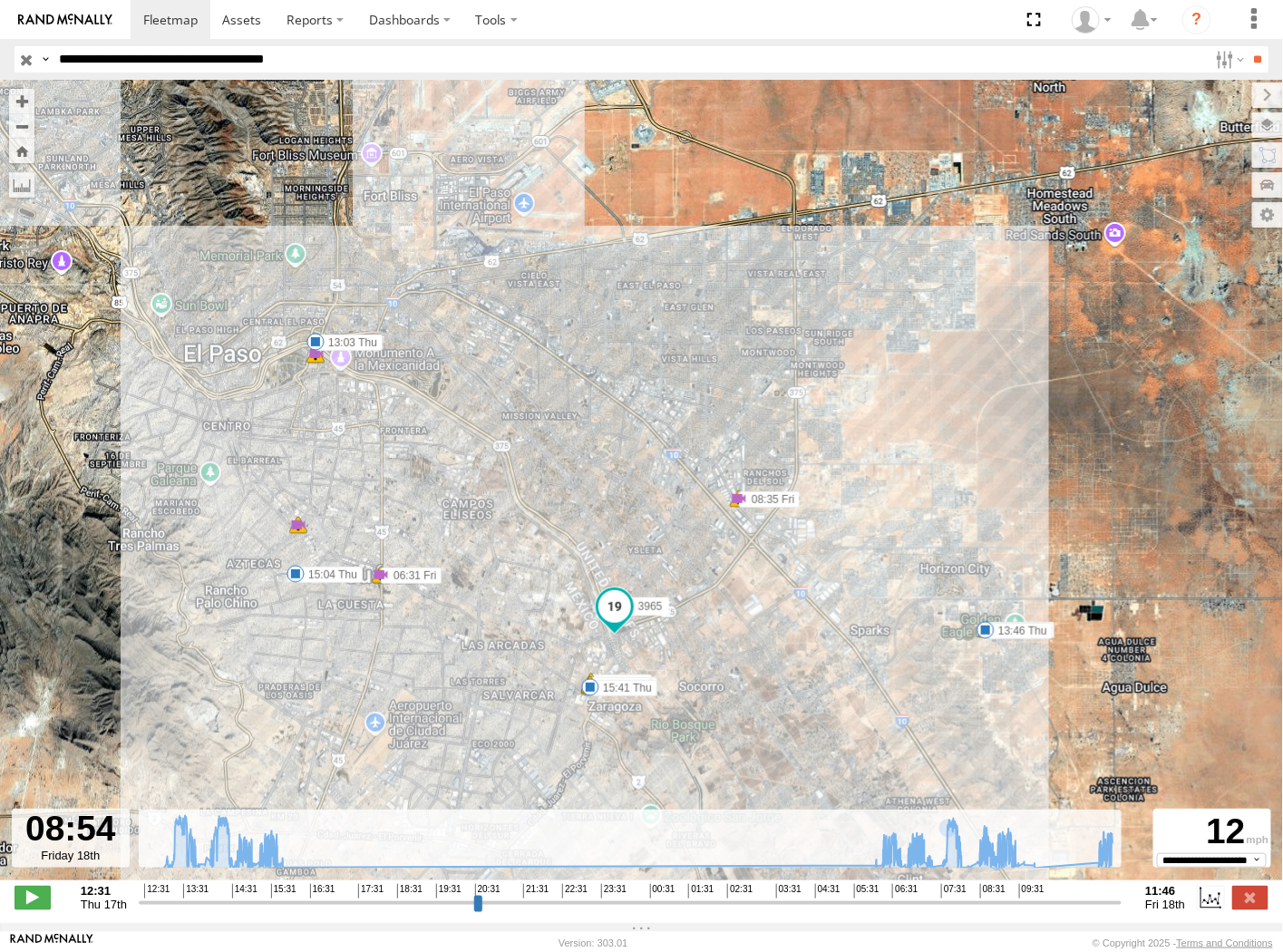 drag, startPoint x: 340, startPoint y: 60, endPoint x: 355, endPoint y: 97, distance: 39.92493 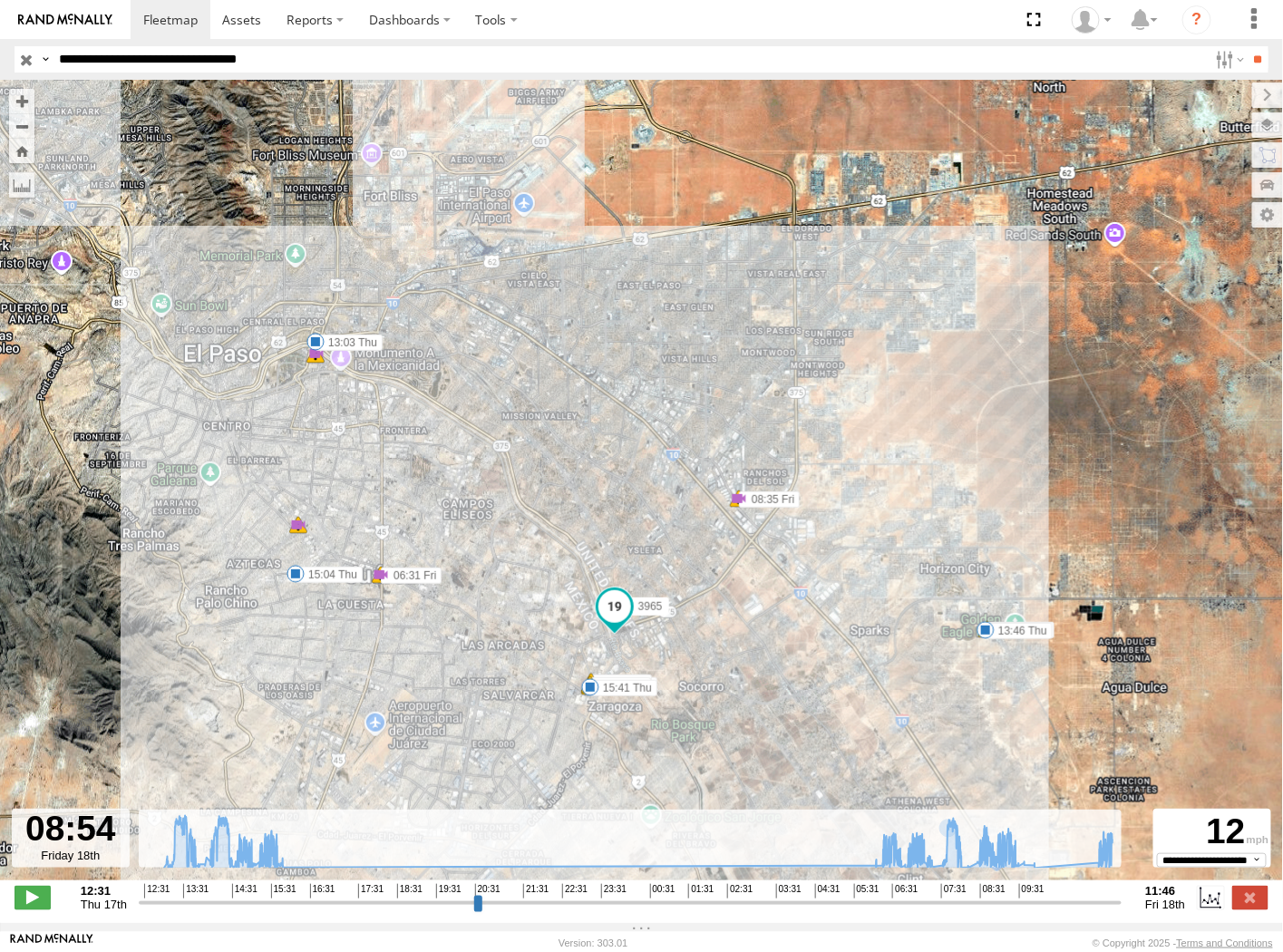 click on "**" at bounding box center (1258, 59) 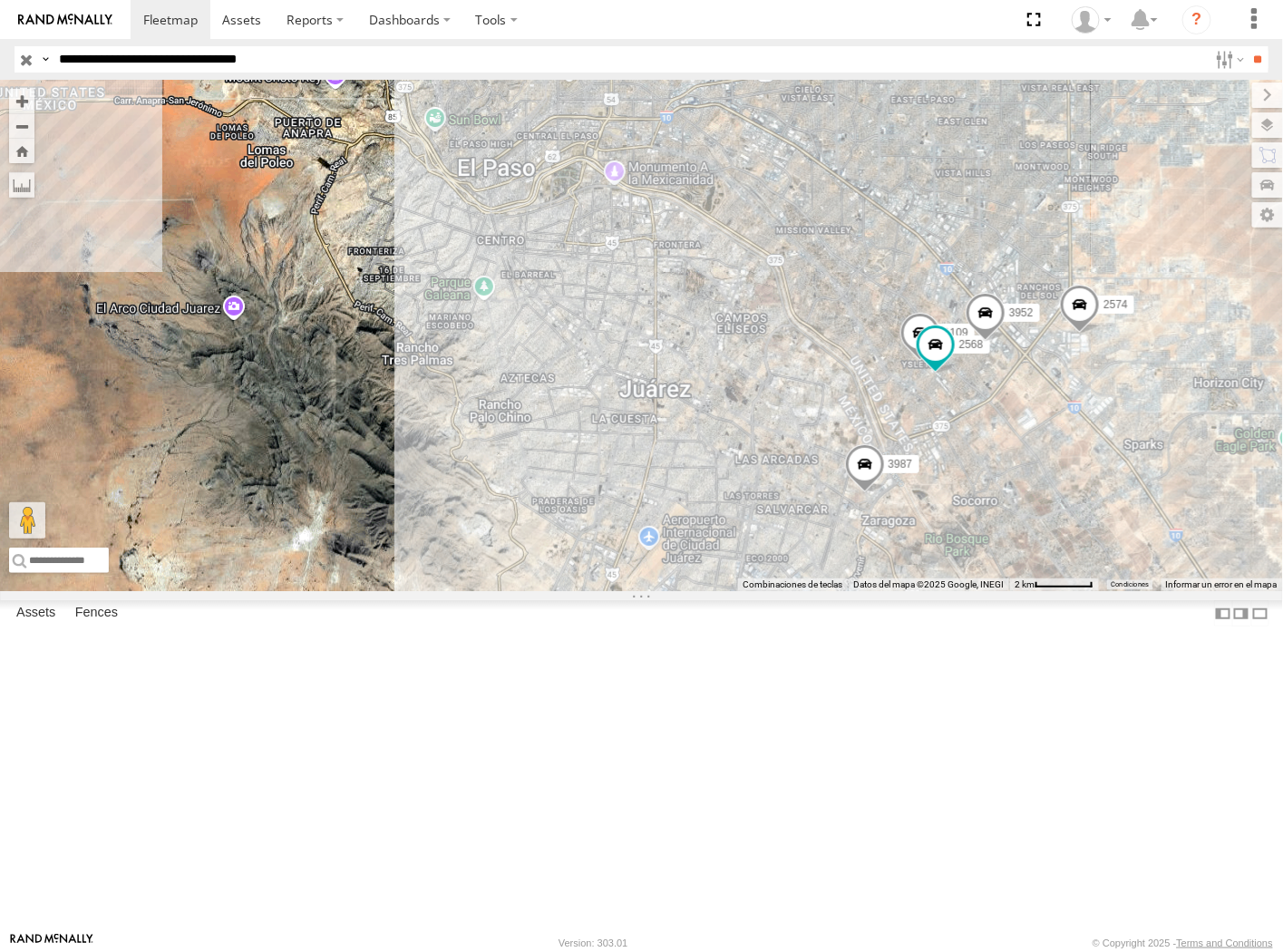 click on "**********" at bounding box center (629, 59) 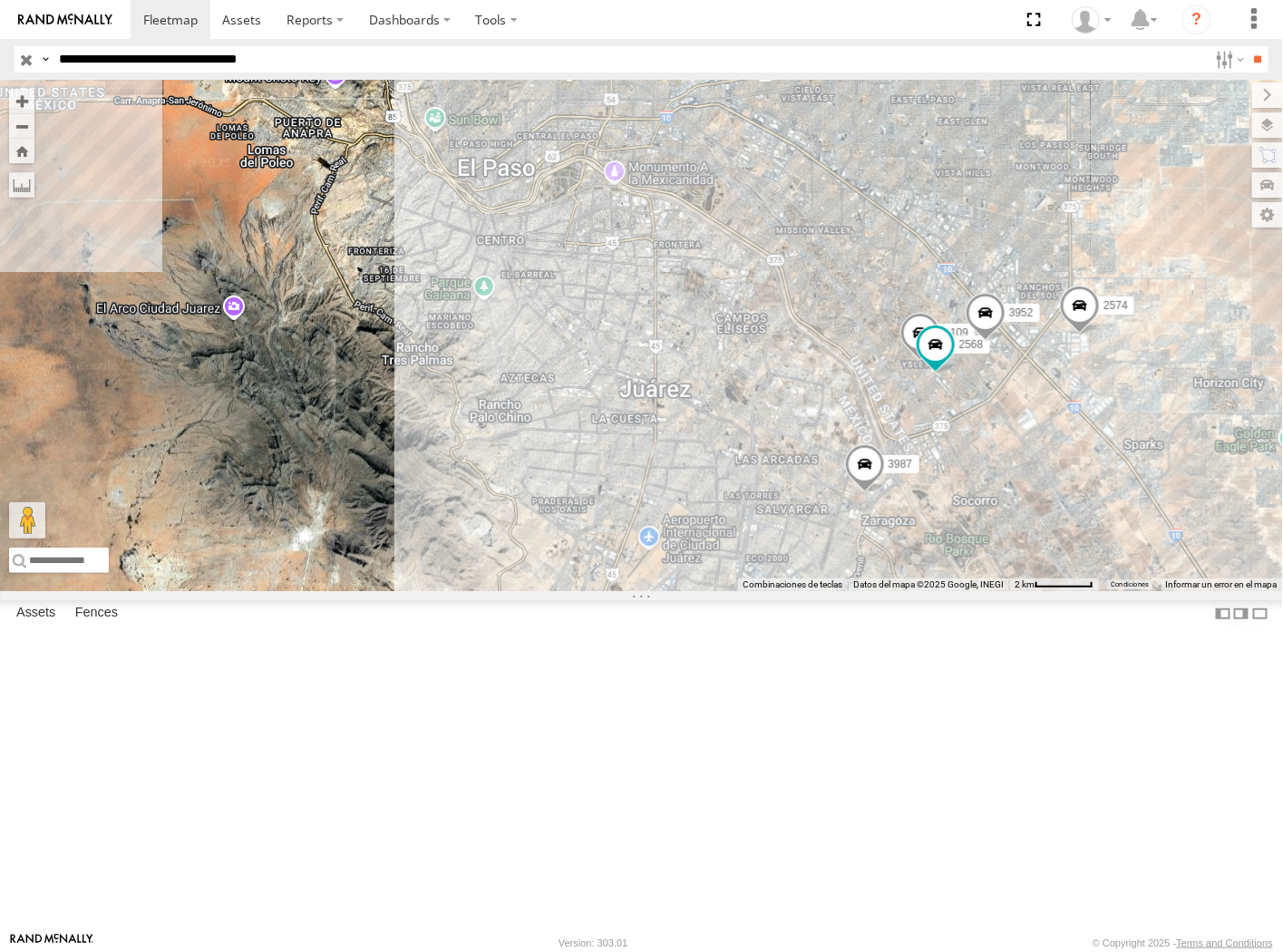 click on "**********" at bounding box center [629, 59] 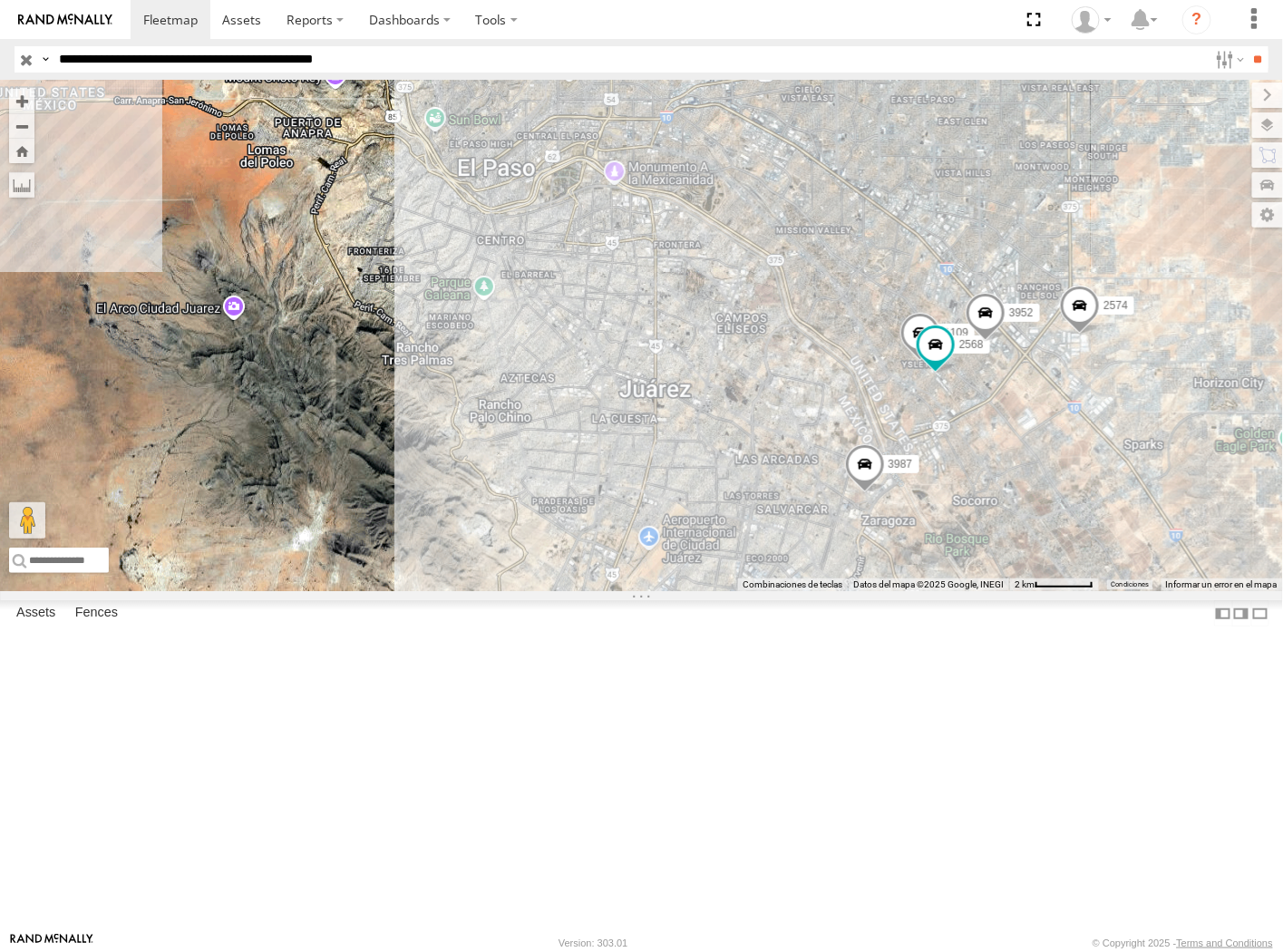 click on "**" at bounding box center [1258, 59] 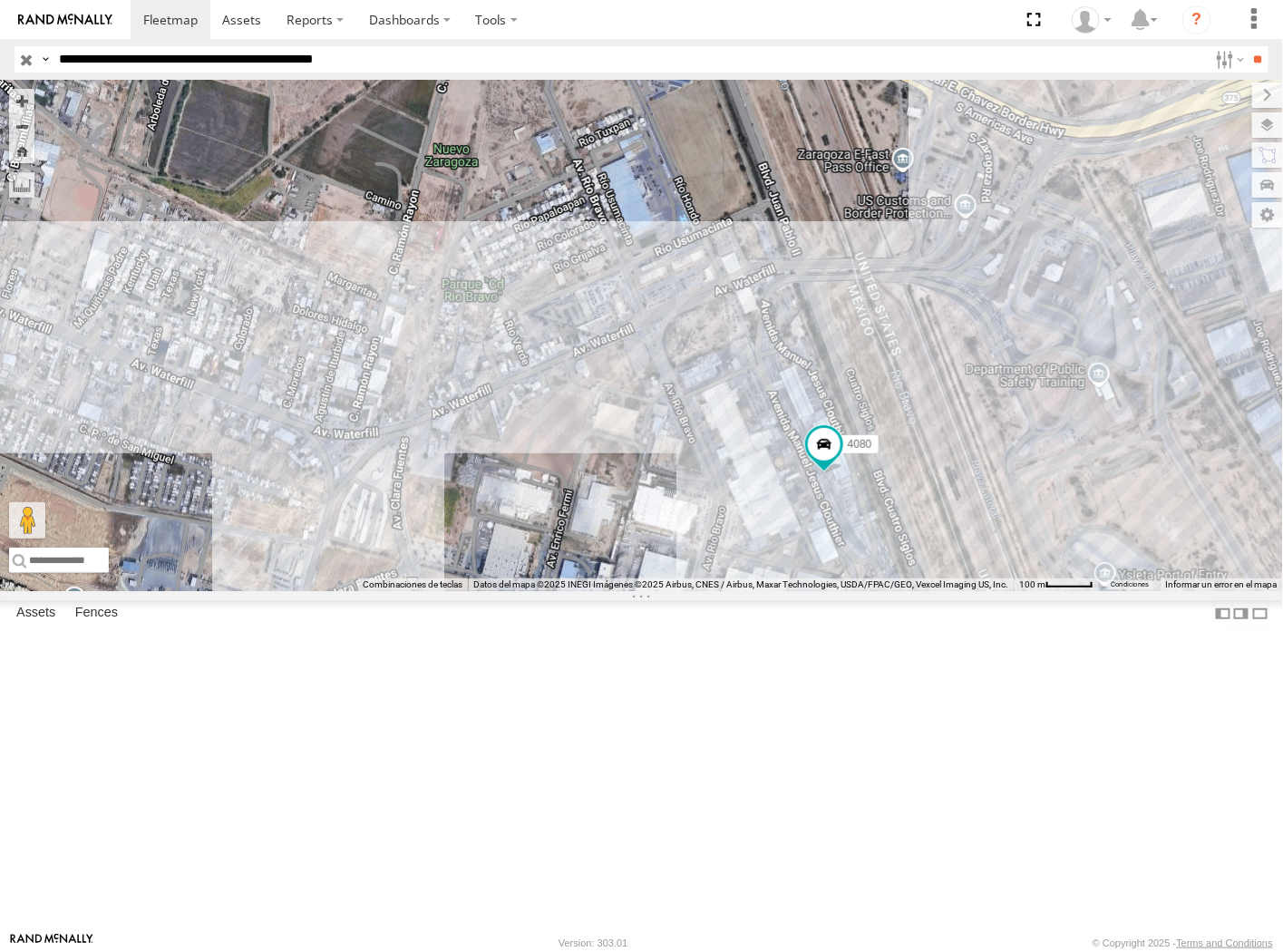 drag, startPoint x: 411, startPoint y: 56, endPoint x: 446, endPoint y: 104, distance: 59.405387 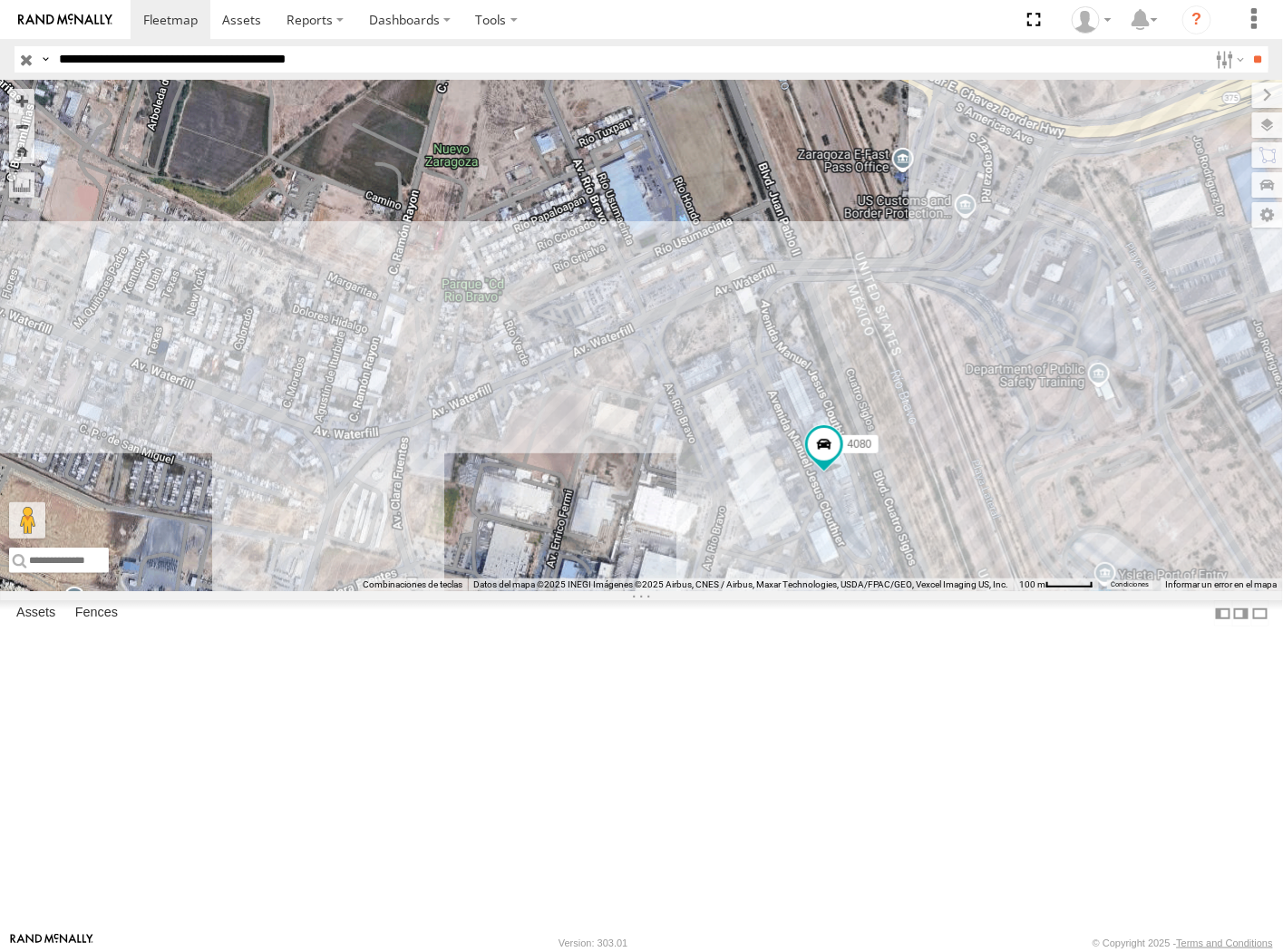 click on "**" at bounding box center [1258, 59] 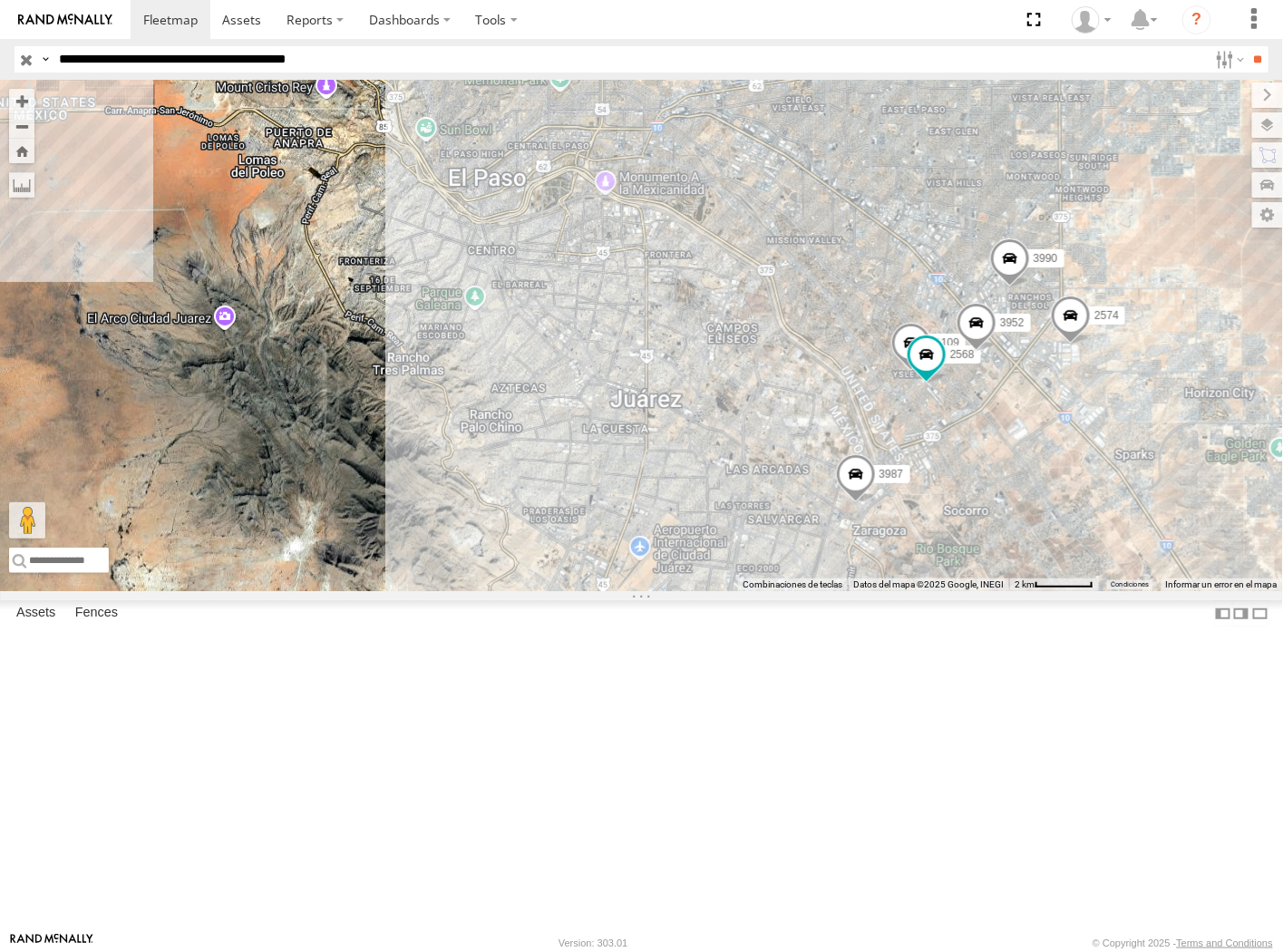 click on "**********" at bounding box center (629, 59) 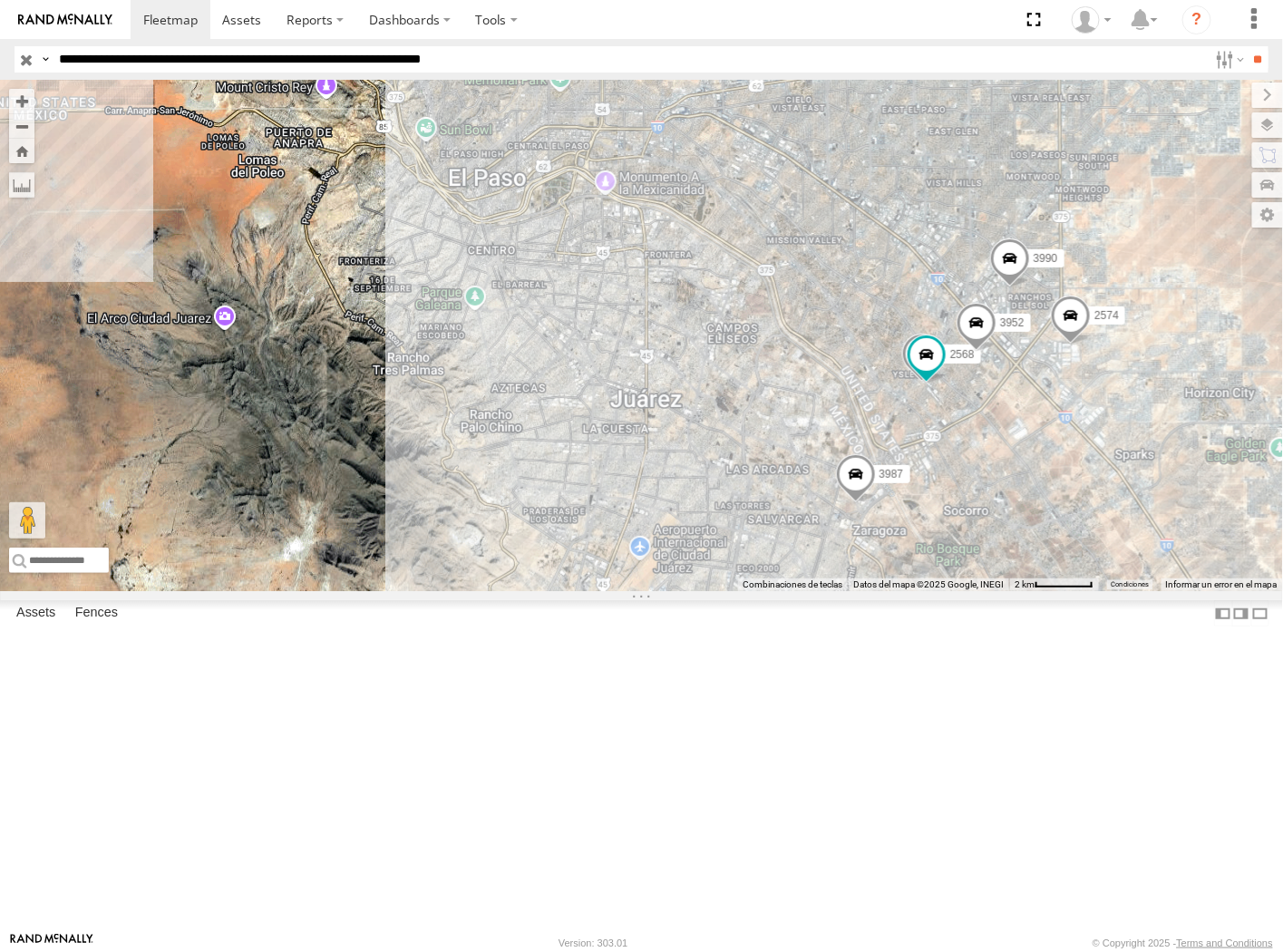 type on "**********" 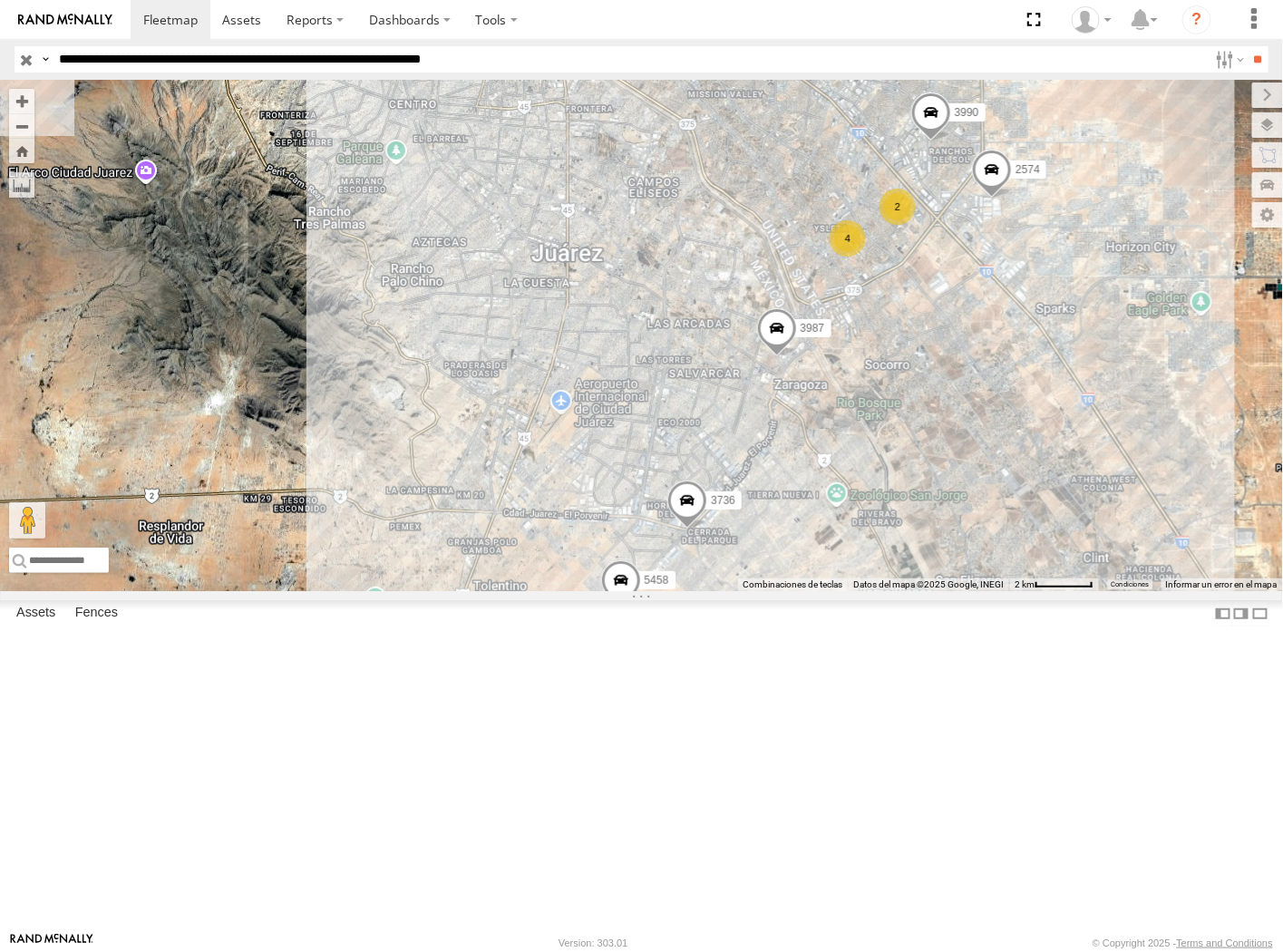 drag, startPoint x: 564, startPoint y: 662, endPoint x: 595, endPoint y: 563, distance: 103.74006 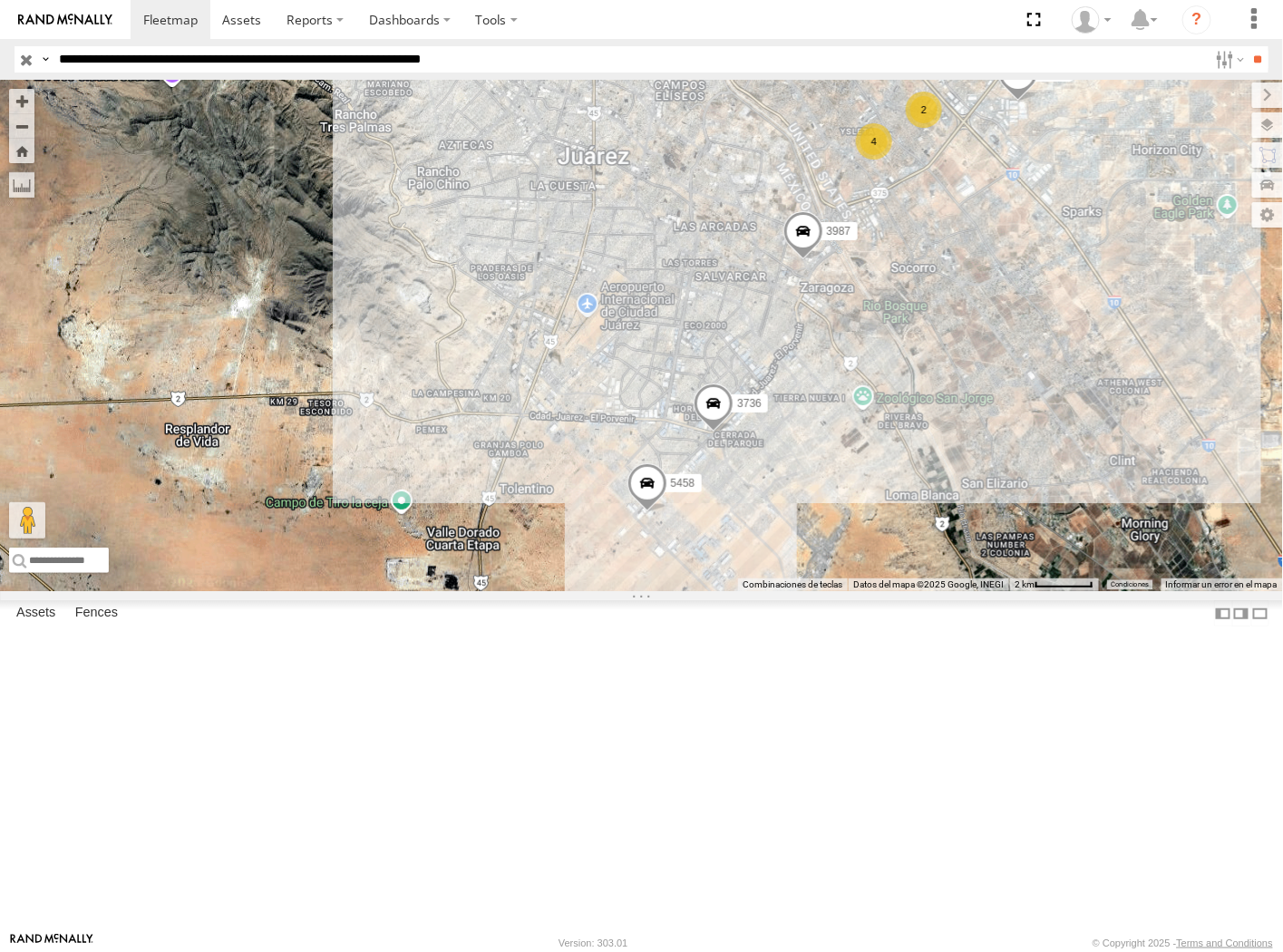 click at bounding box center (646, 489) 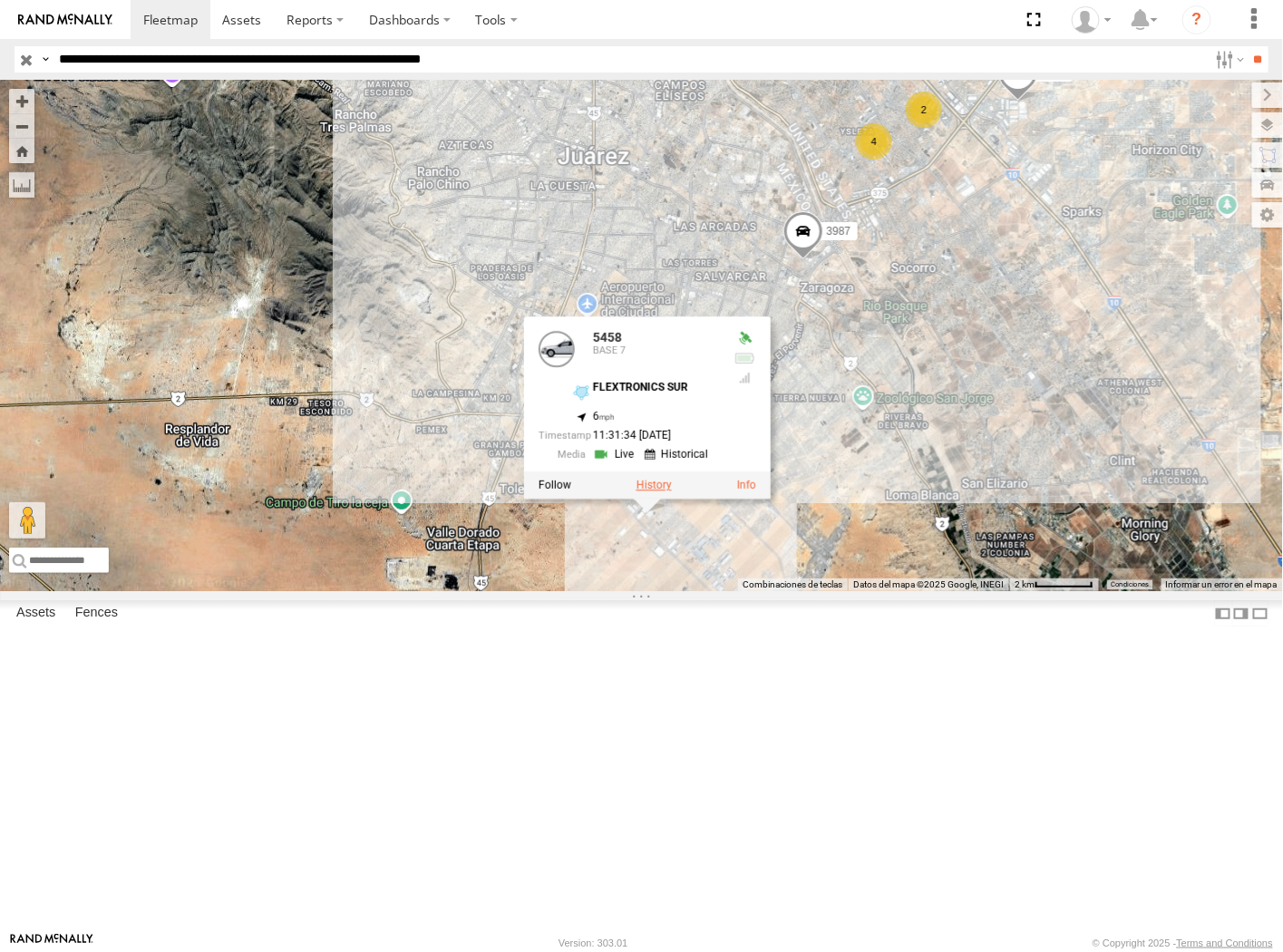 click at bounding box center (653, 486) 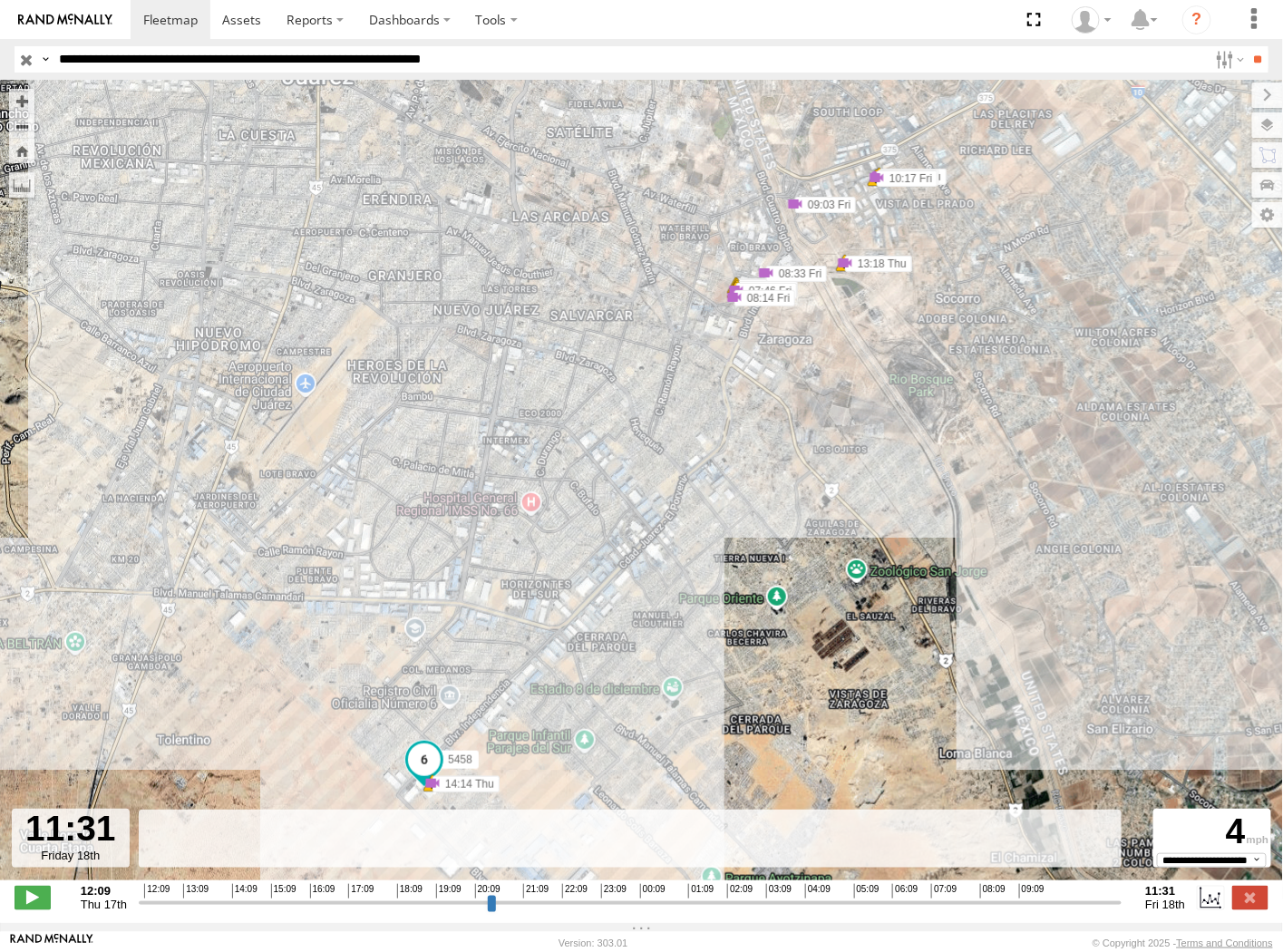 drag, startPoint x: 1109, startPoint y: 898, endPoint x: 1135, endPoint y: 895, distance: 26.1725 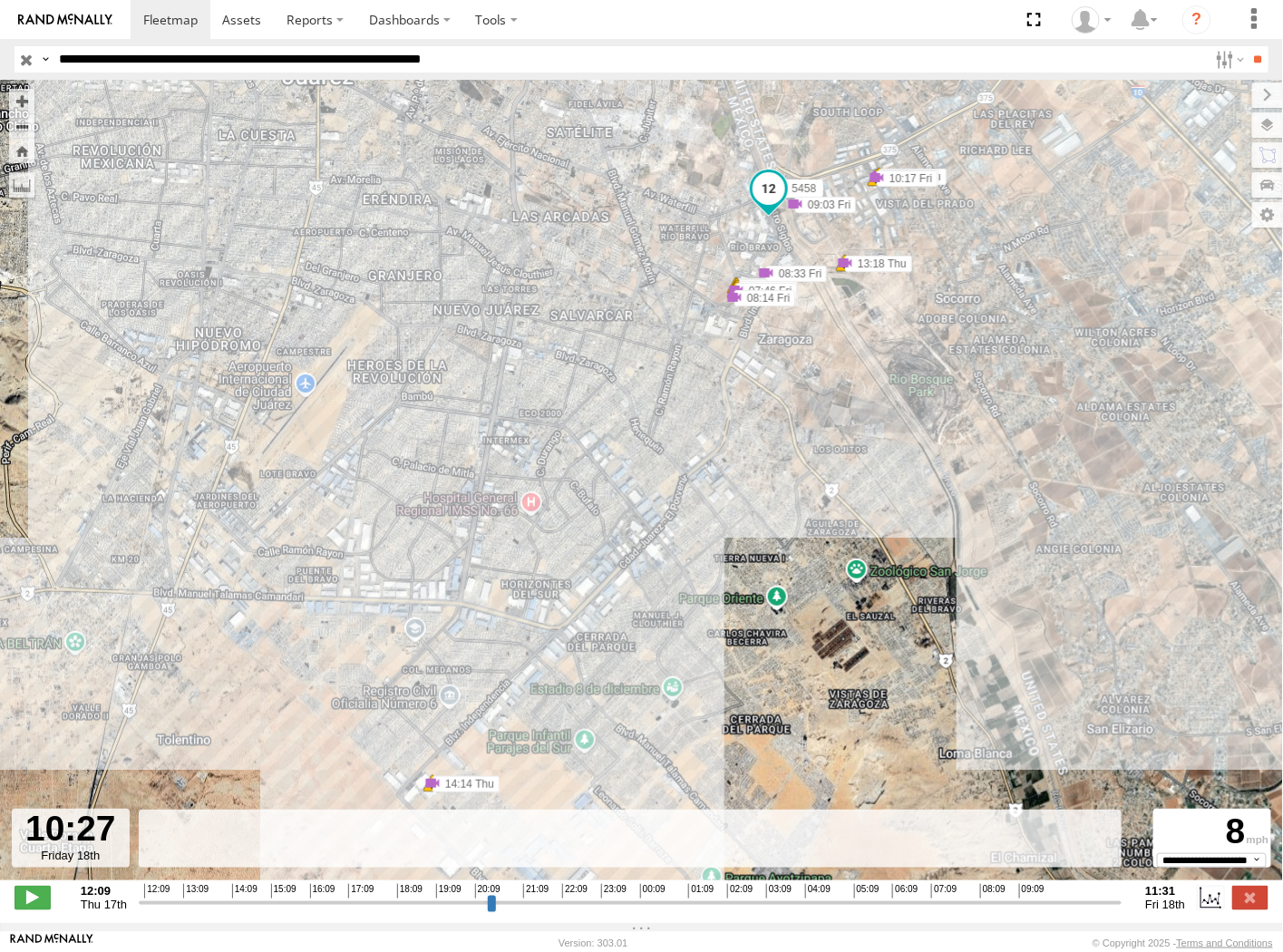 drag, startPoint x: 1119, startPoint y: 904, endPoint x: 1072, endPoint y: 908, distance: 47.169906 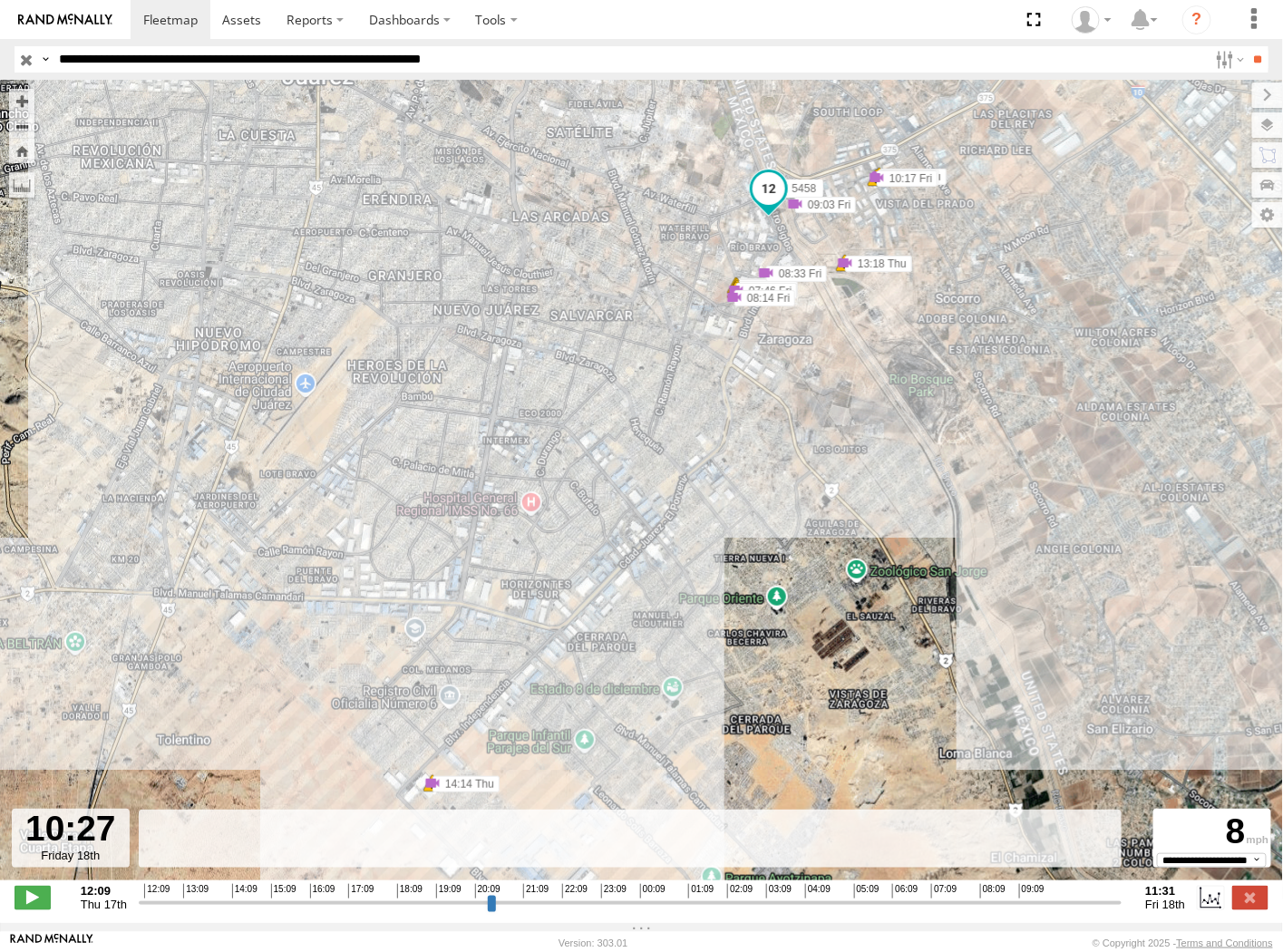 drag, startPoint x: 486, startPoint y: 58, endPoint x: 517, endPoint y: 92, distance: 46.010868 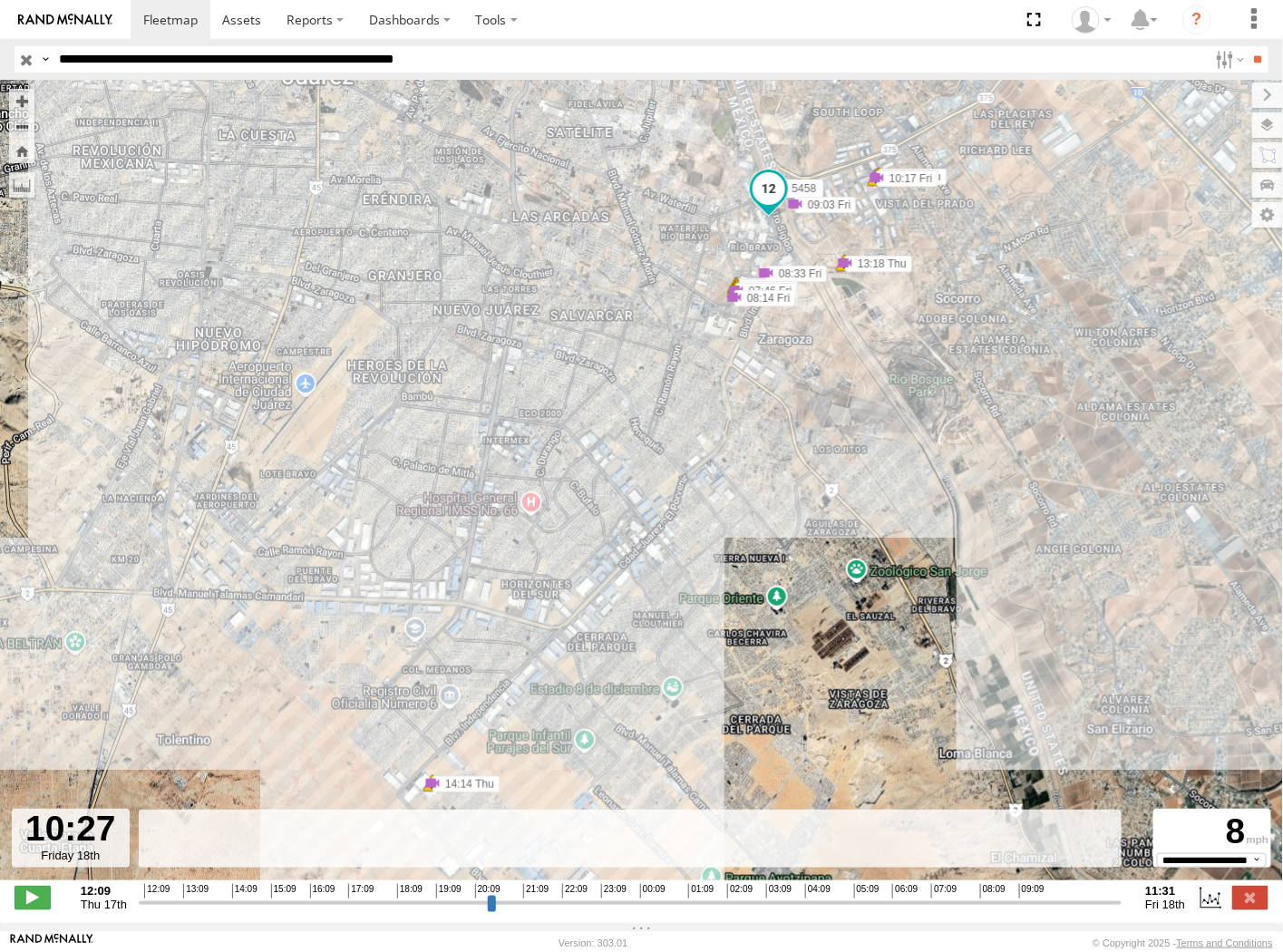 click on "**" at bounding box center [1258, 59] 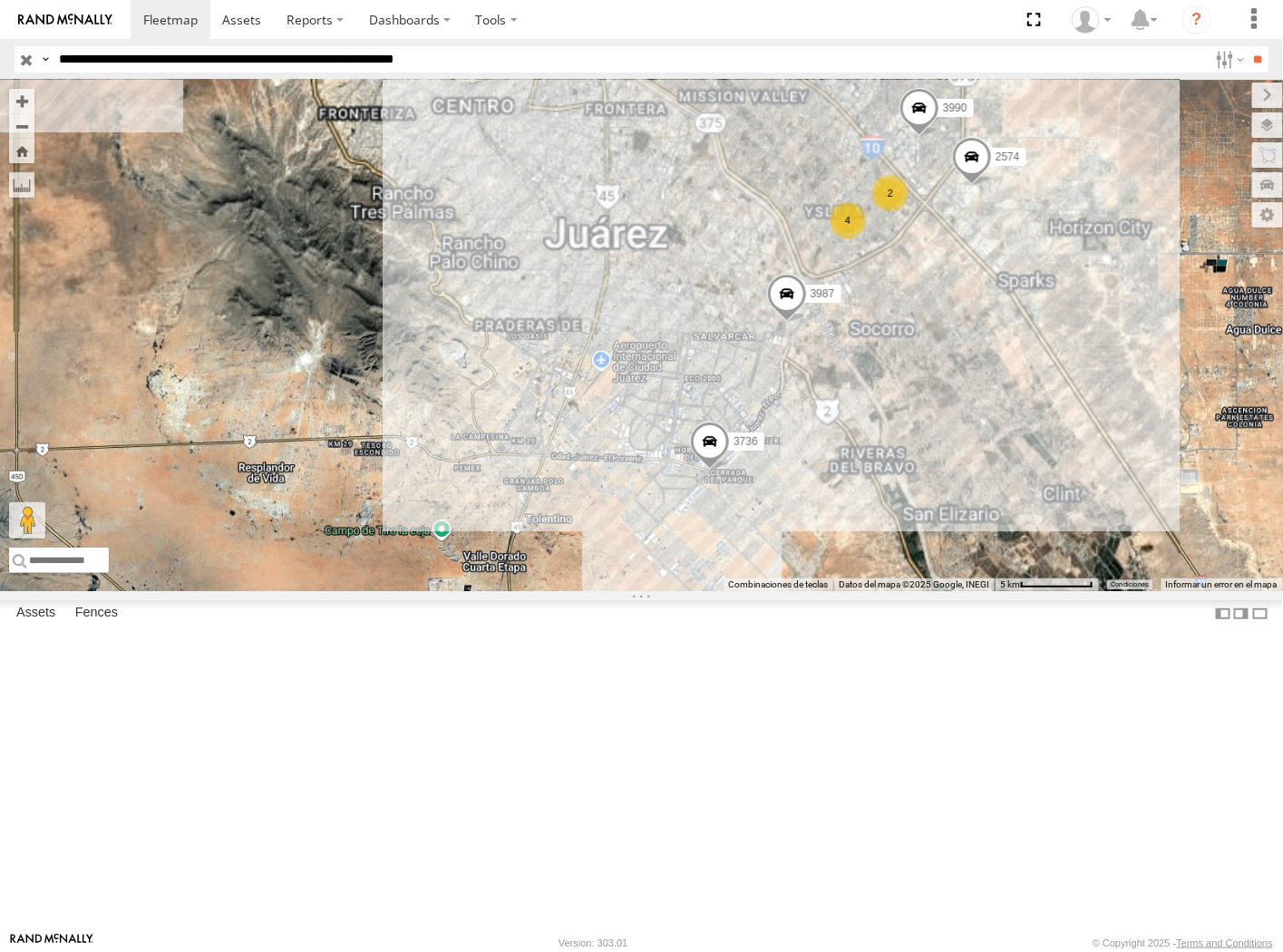 click on "**********" at bounding box center [629, 59] 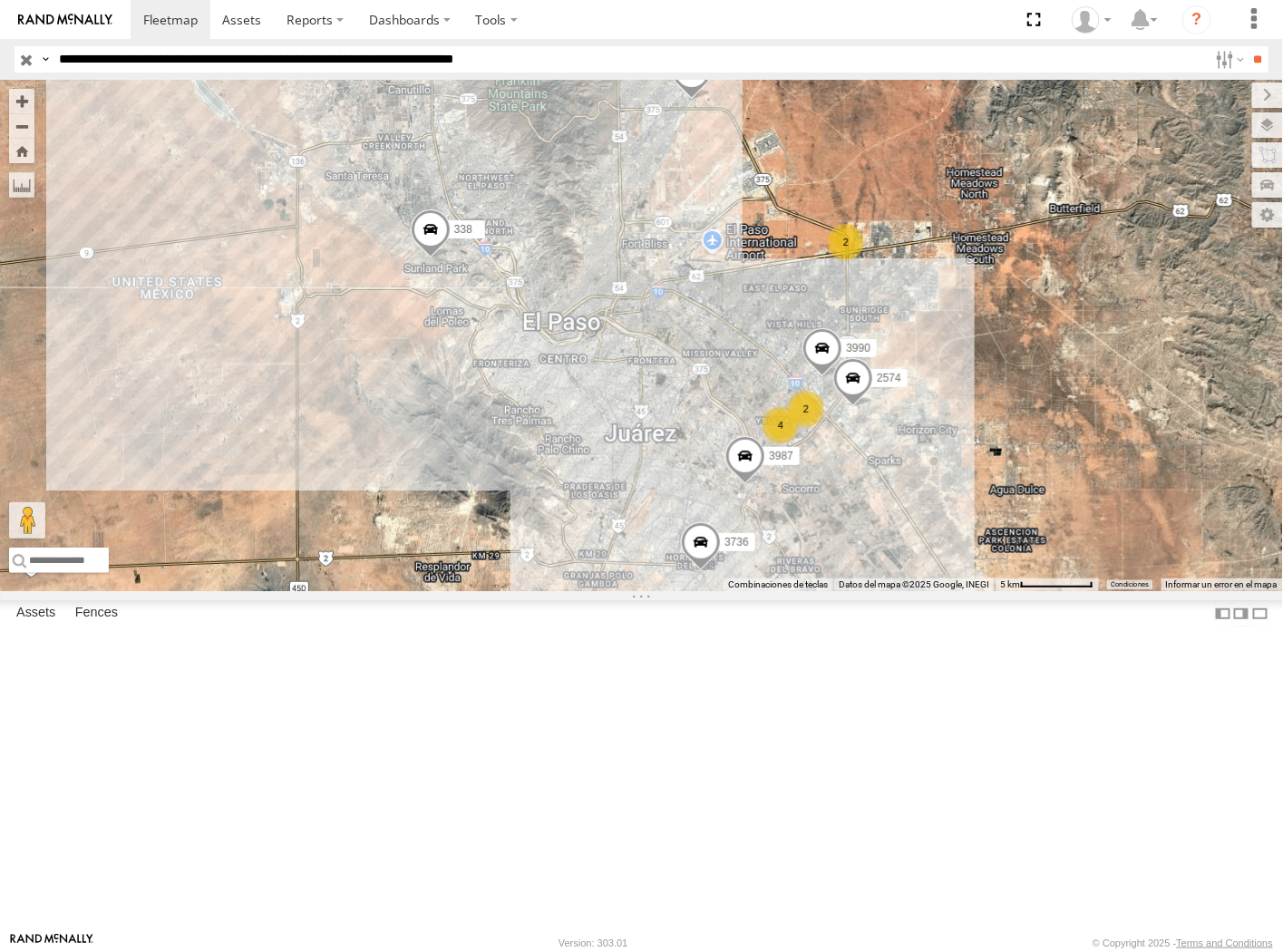 click on "**" at bounding box center (1258, 59) 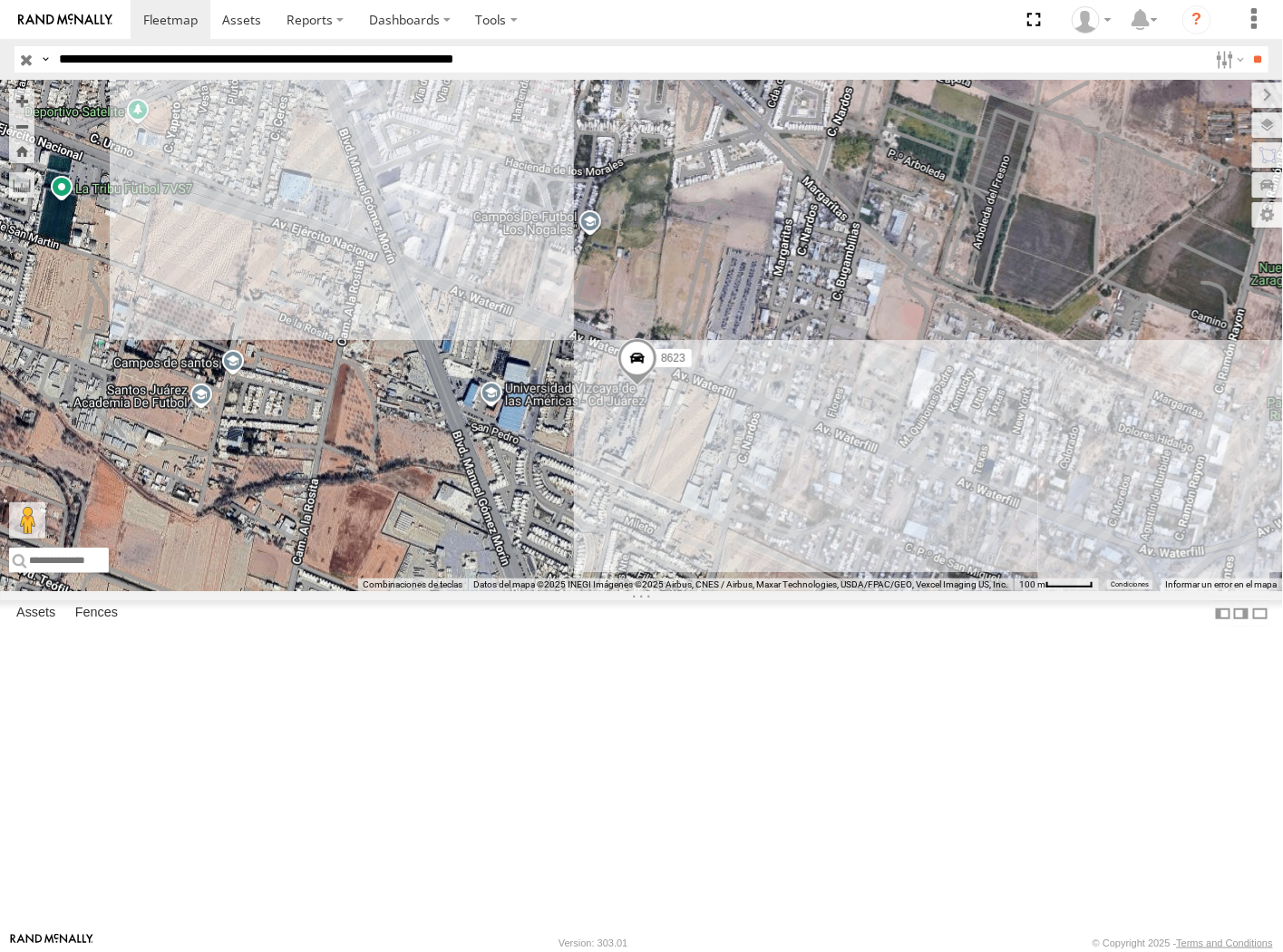 click at bounding box center (637, 363) 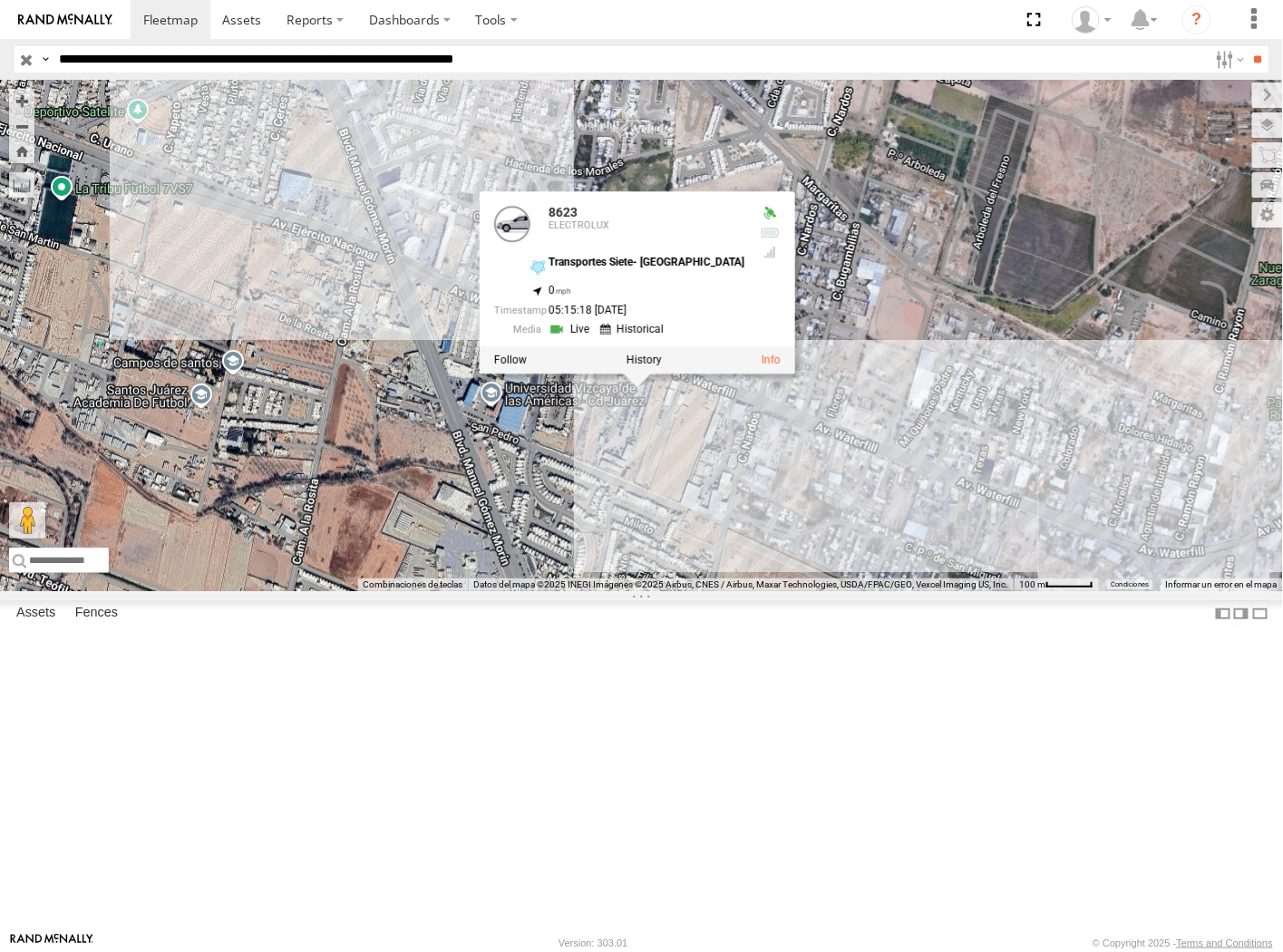 click on "**********" at bounding box center [629, 59] 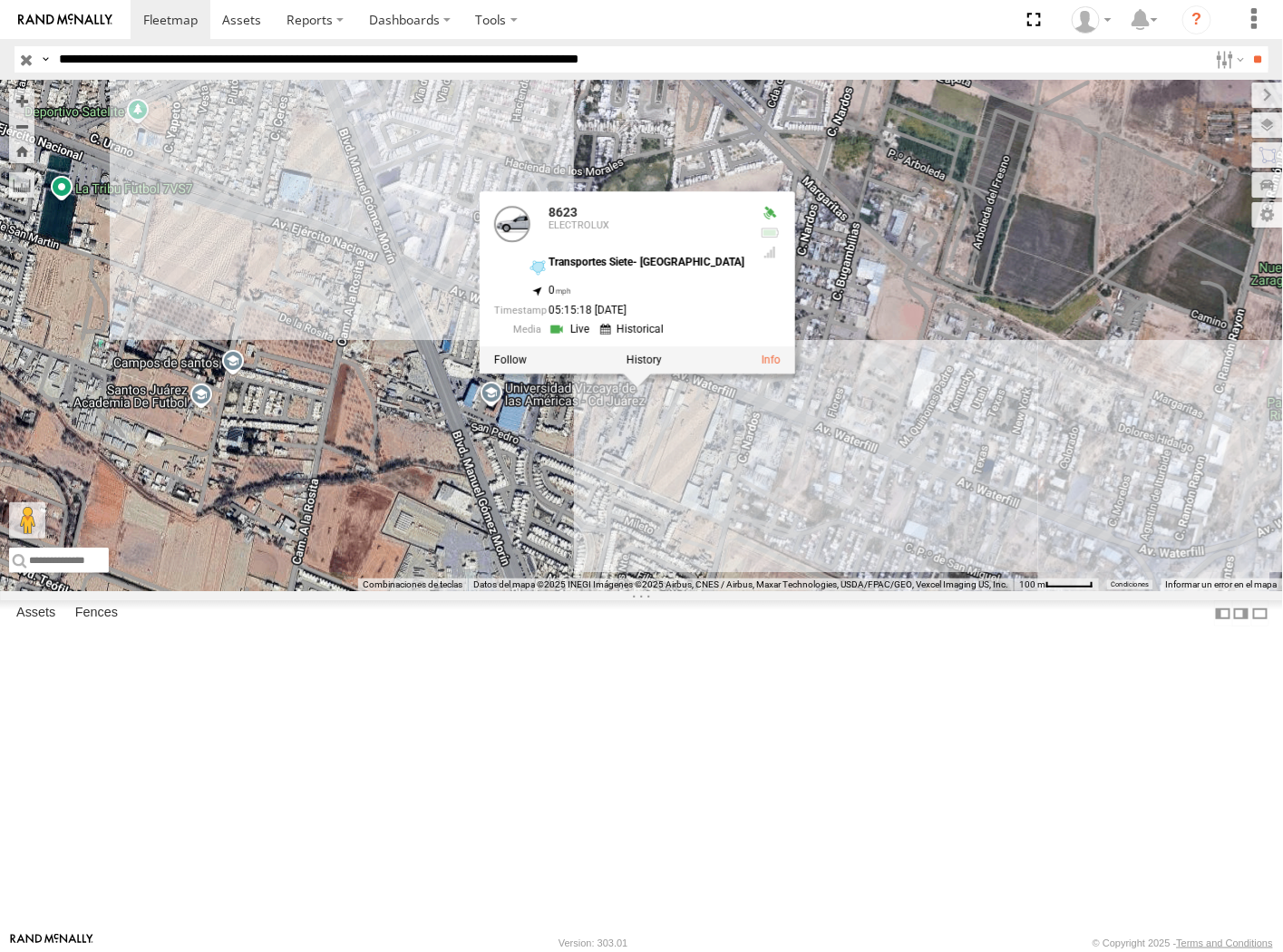 type on "**********" 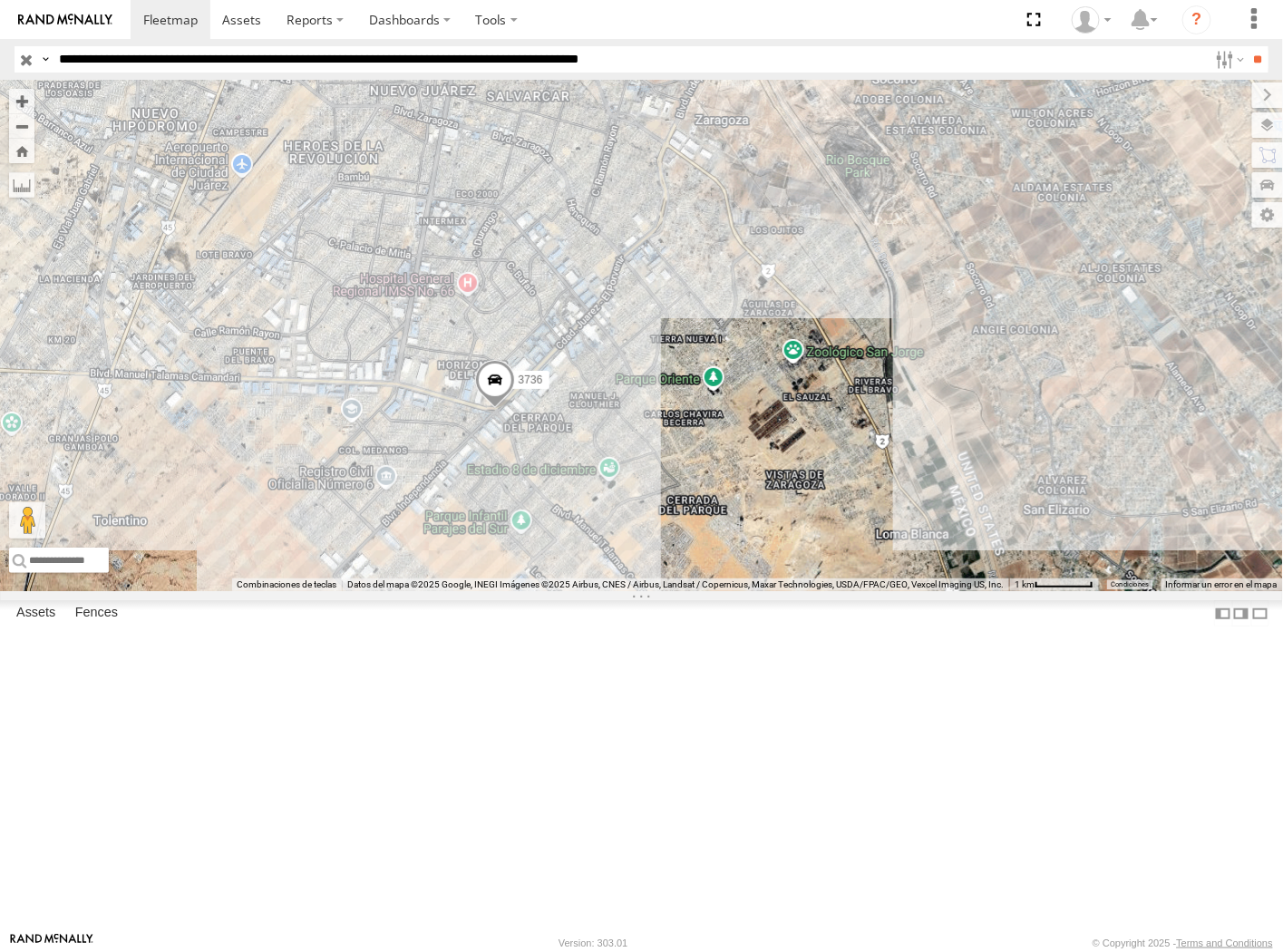 click at bounding box center [442, 618] 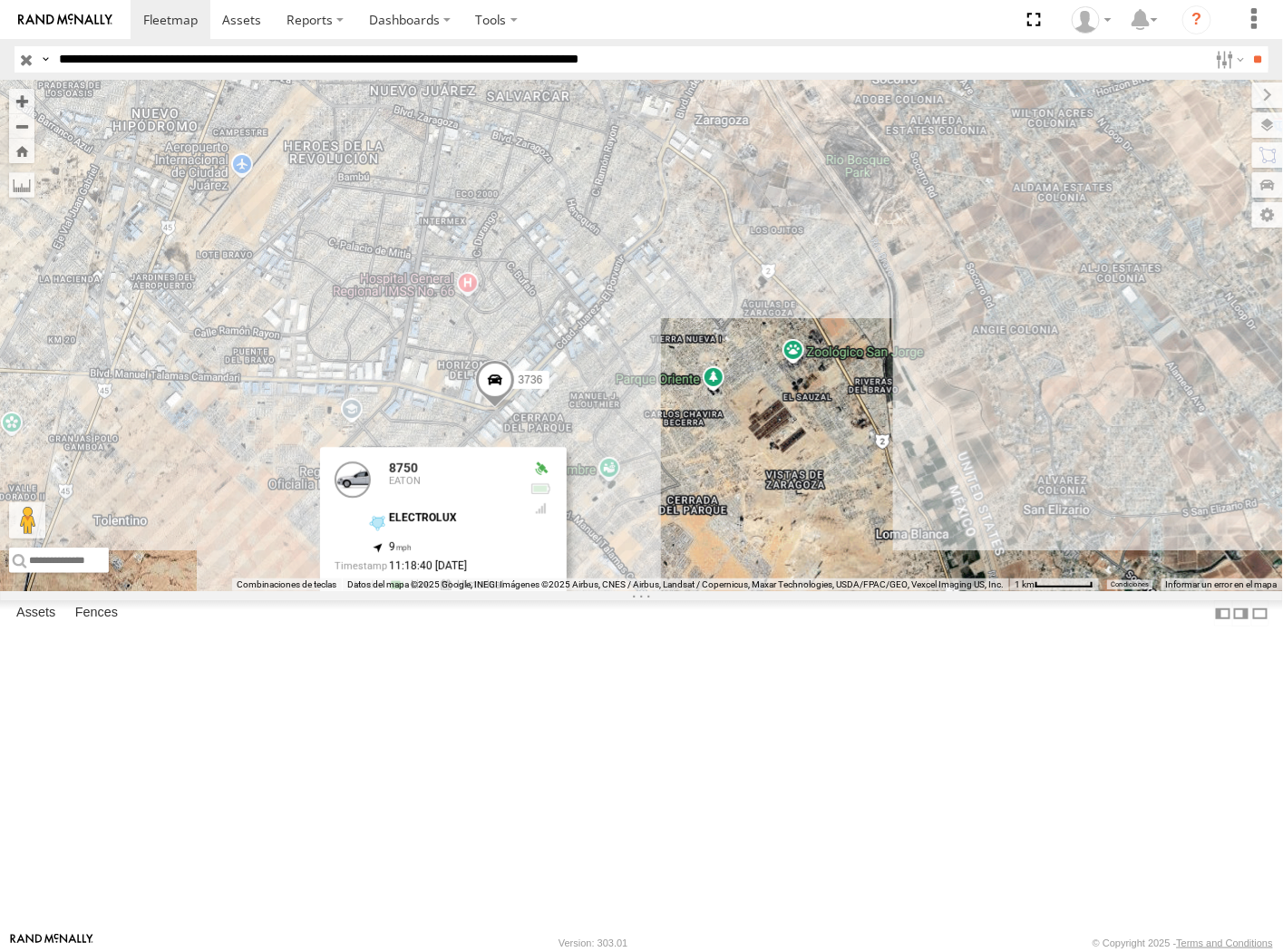 click at bounding box center (449, 616) 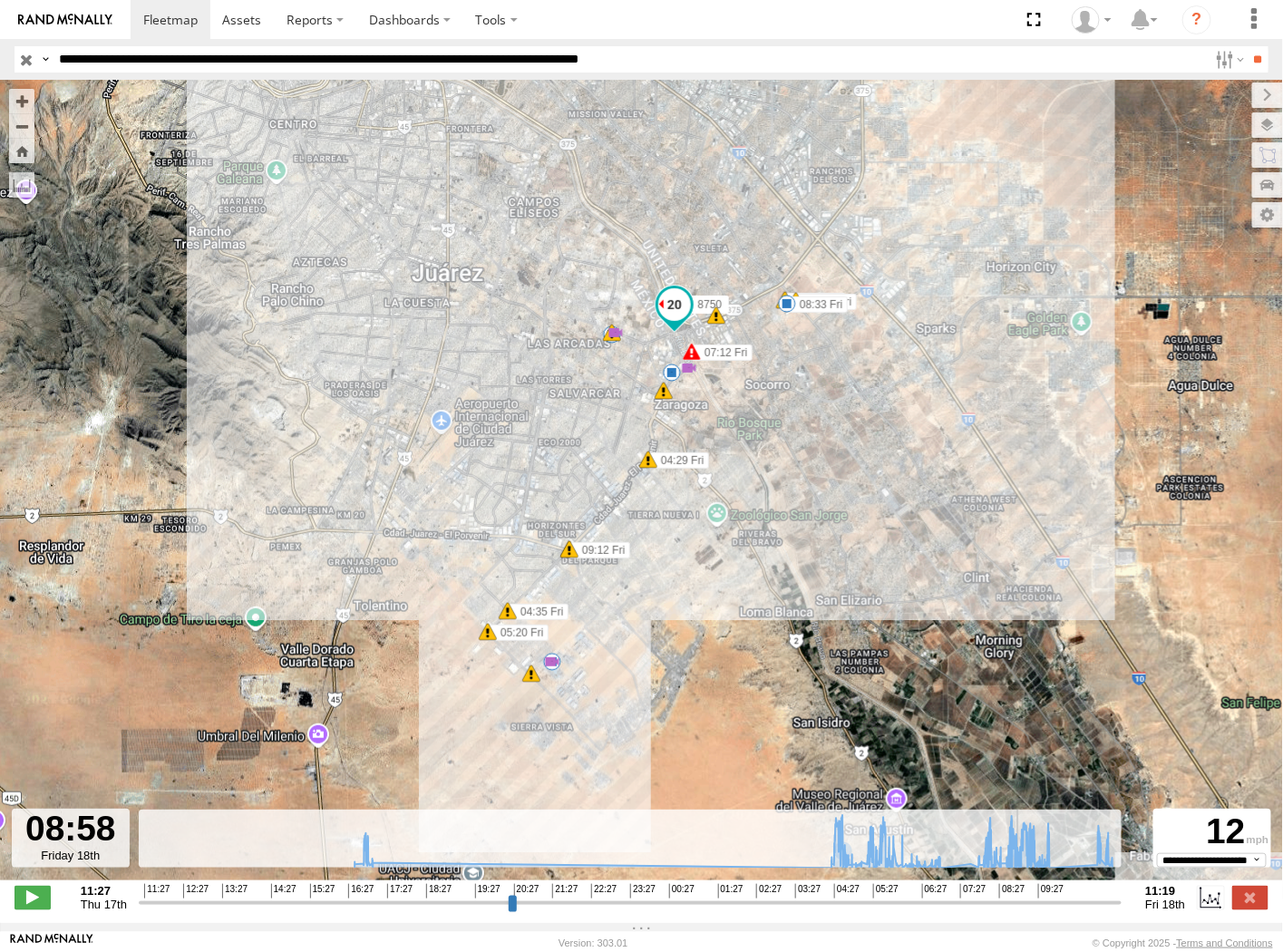 drag, startPoint x: 1083, startPoint y: 900, endPoint x: 1020, endPoint y: 900, distance: 63 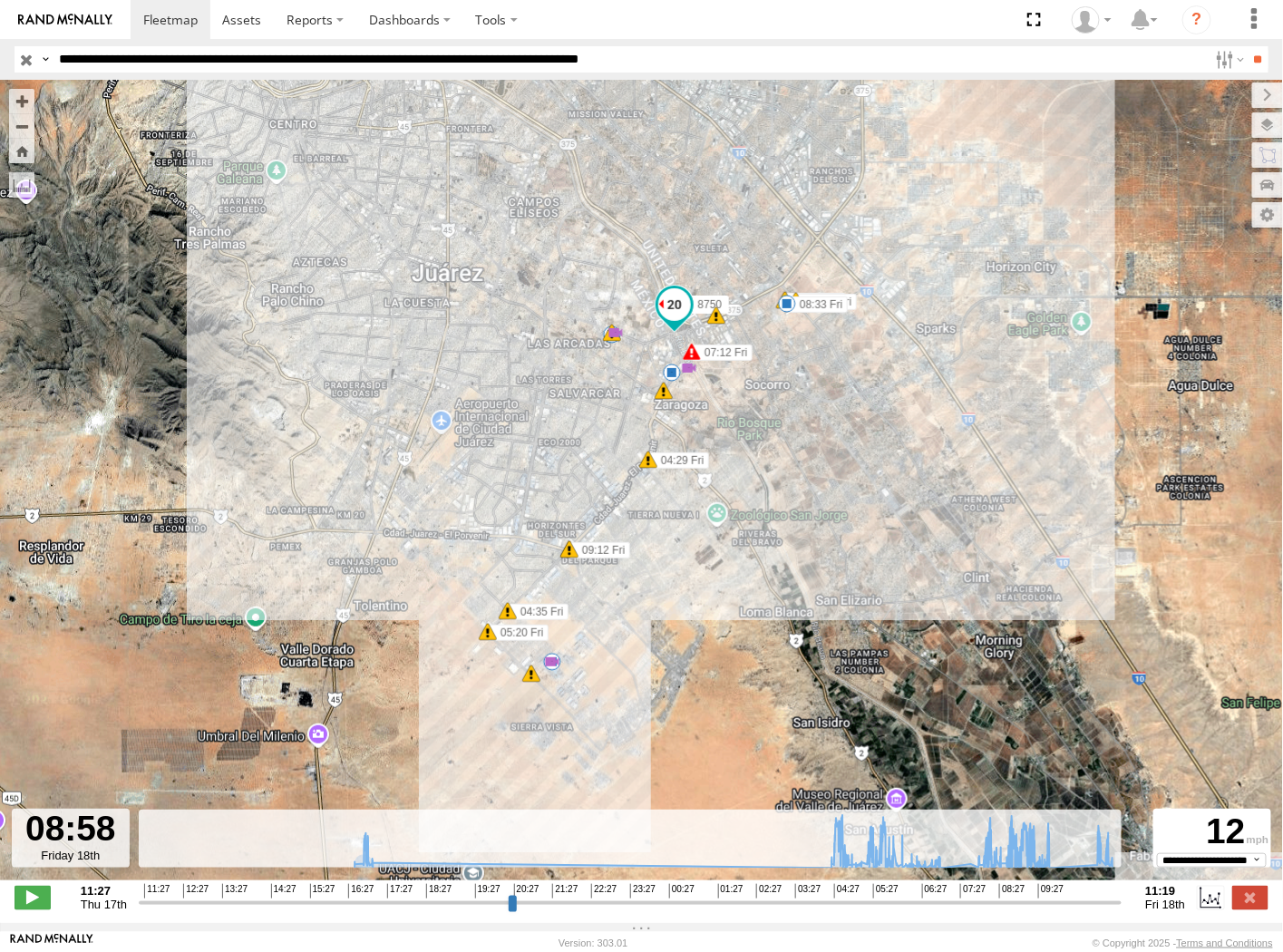 drag, startPoint x: 647, startPoint y: 58, endPoint x: 673, endPoint y: 104, distance: 52.83938 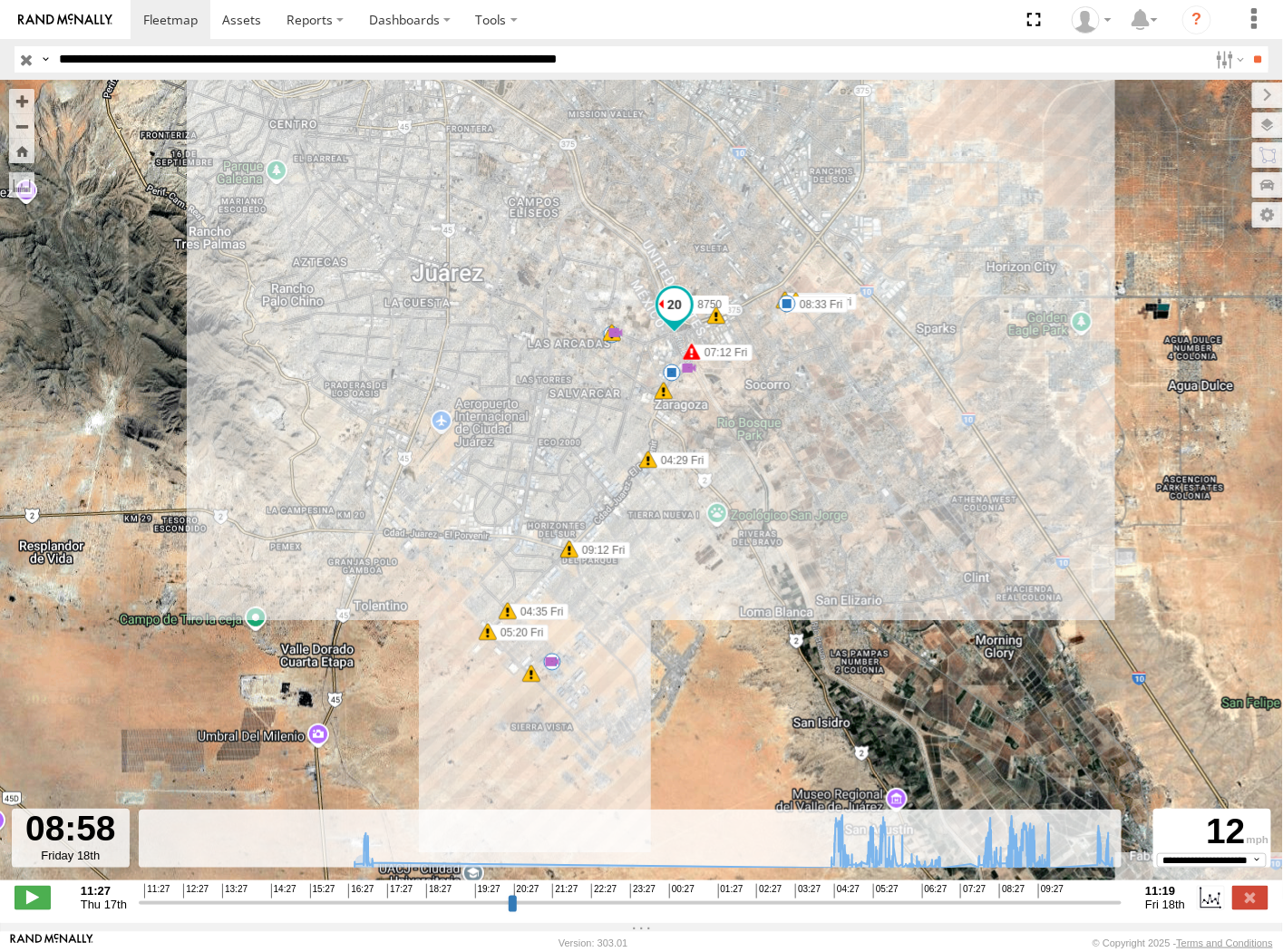 click on "**" at bounding box center [1258, 59] 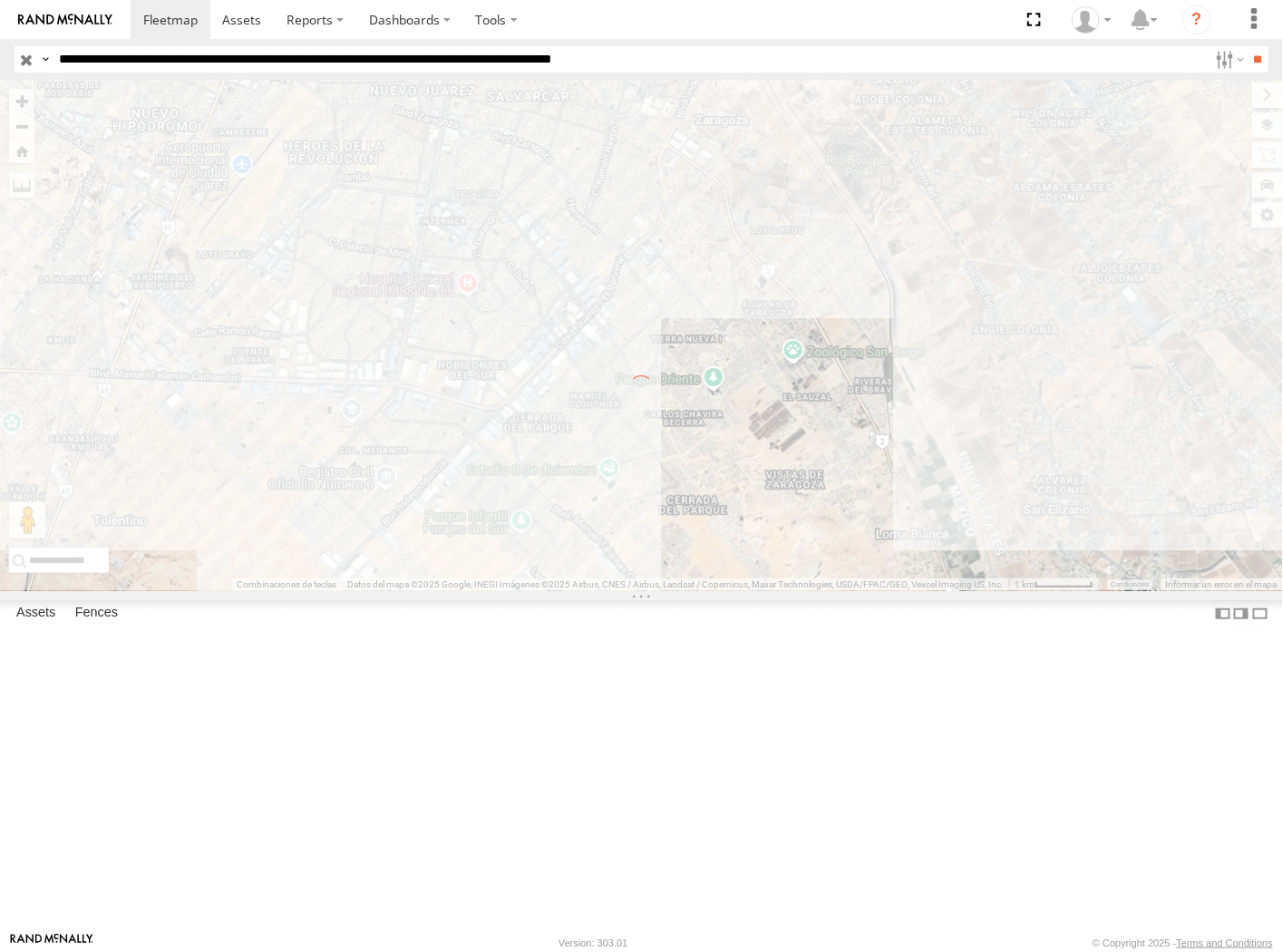 type on "**********" 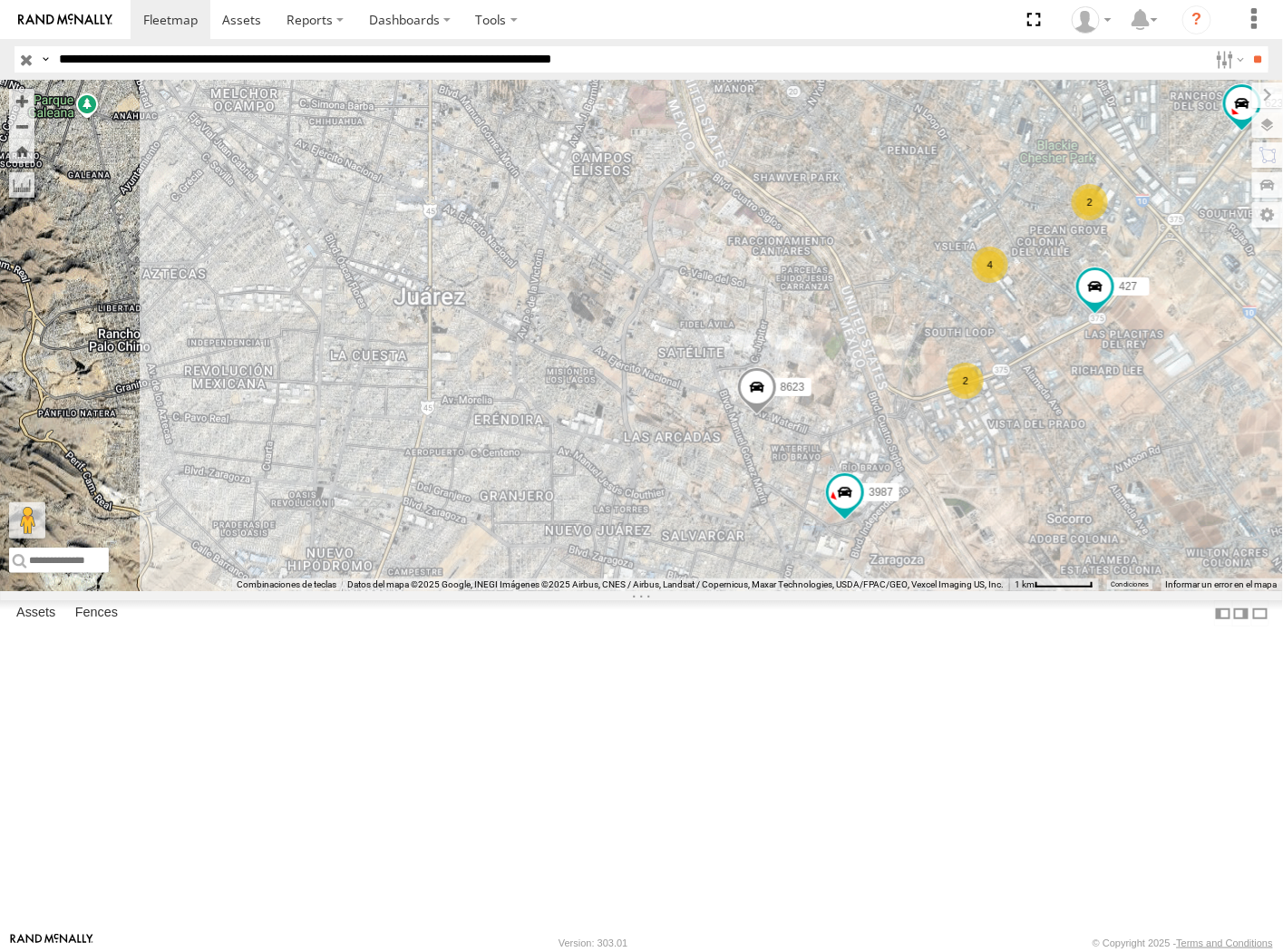 drag, startPoint x: 729, startPoint y: 463, endPoint x: 598, endPoint y: 297, distance: 211.46394 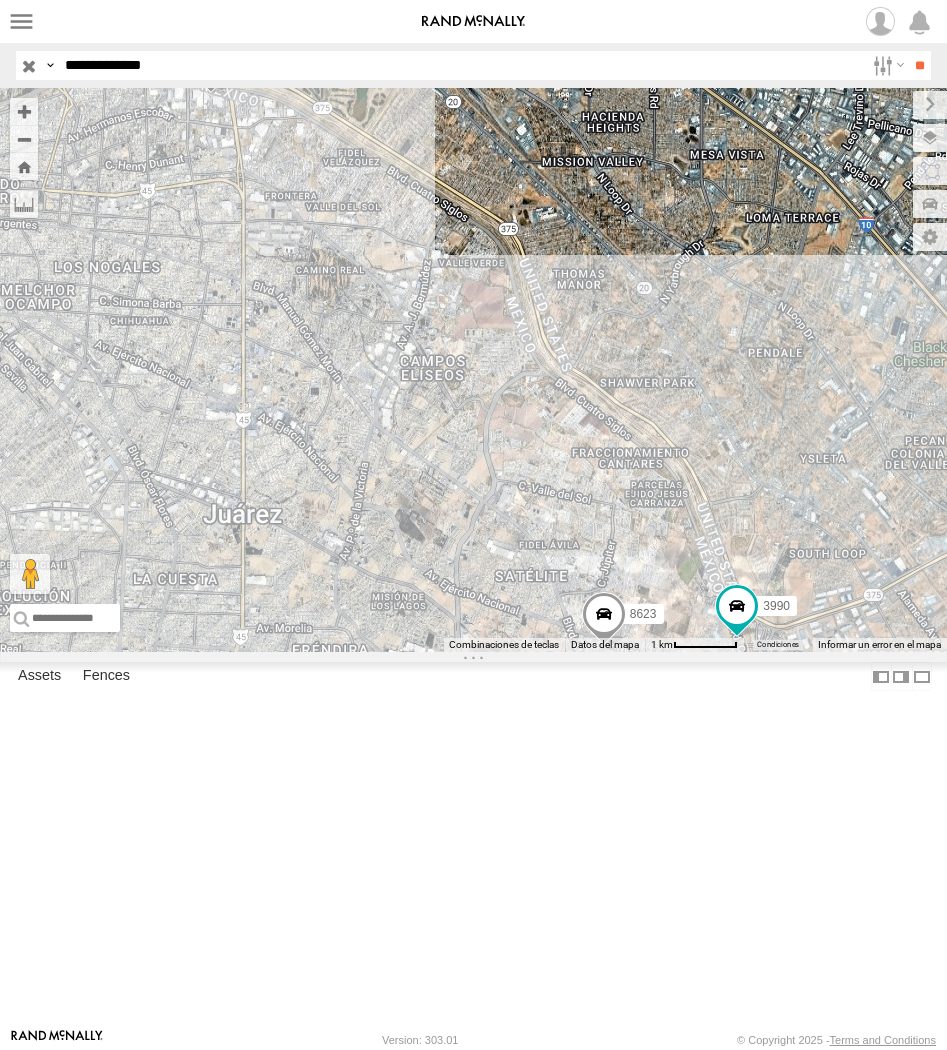 scroll, scrollTop: 0, scrollLeft: 0, axis: both 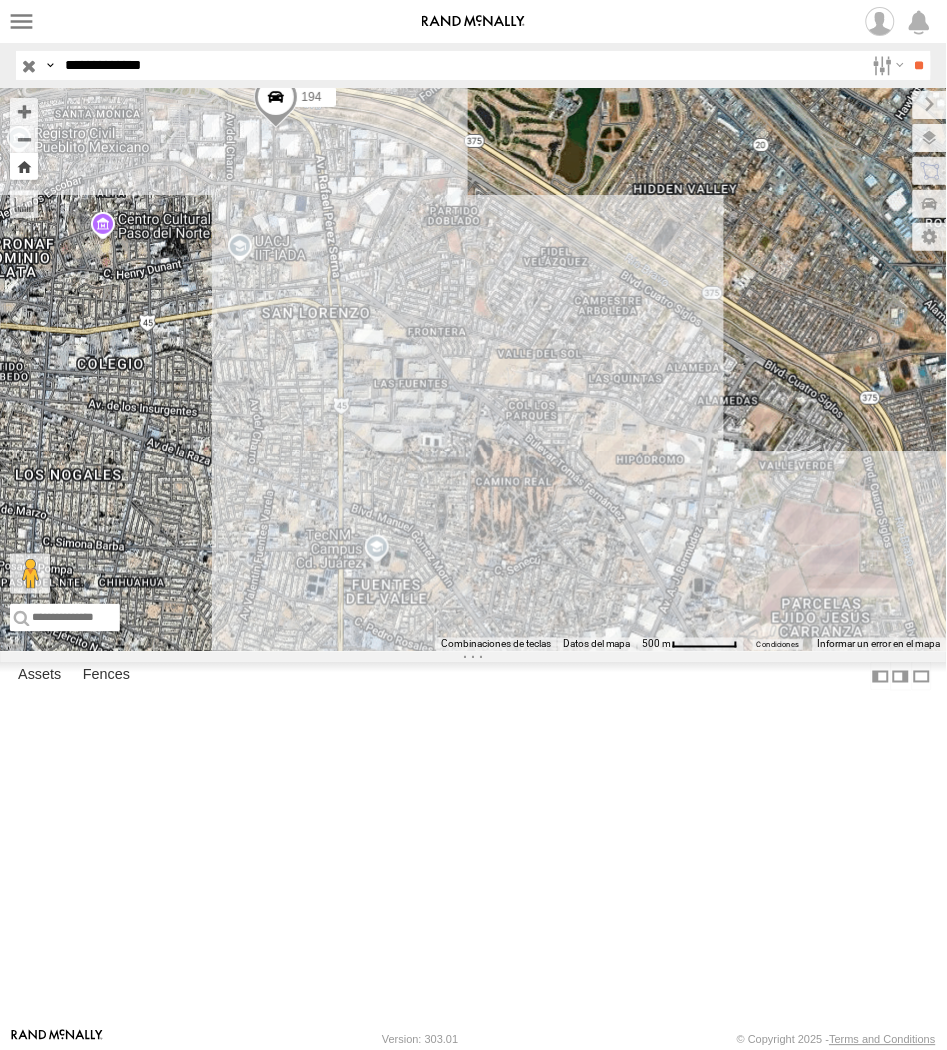 drag, startPoint x: 23, startPoint y: 175, endPoint x: 2, endPoint y: 186, distance: 23.70654 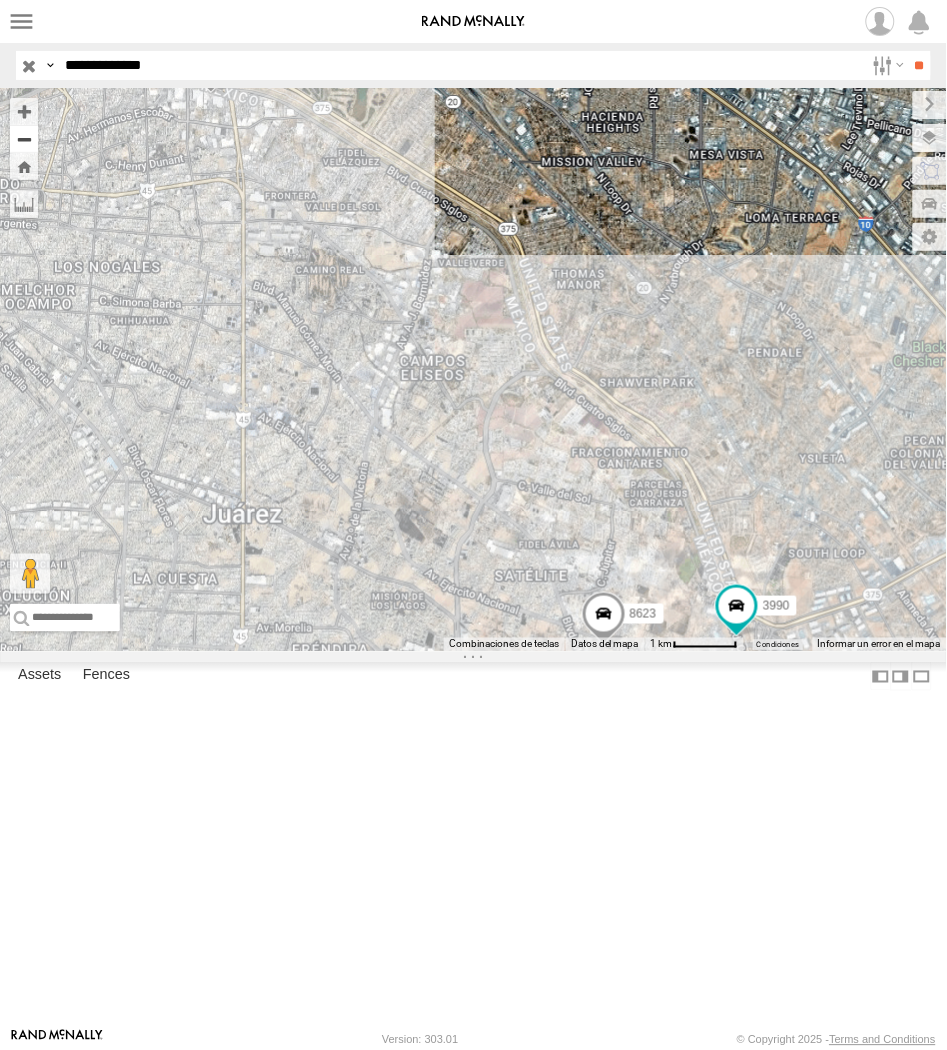 click at bounding box center [24, 166] 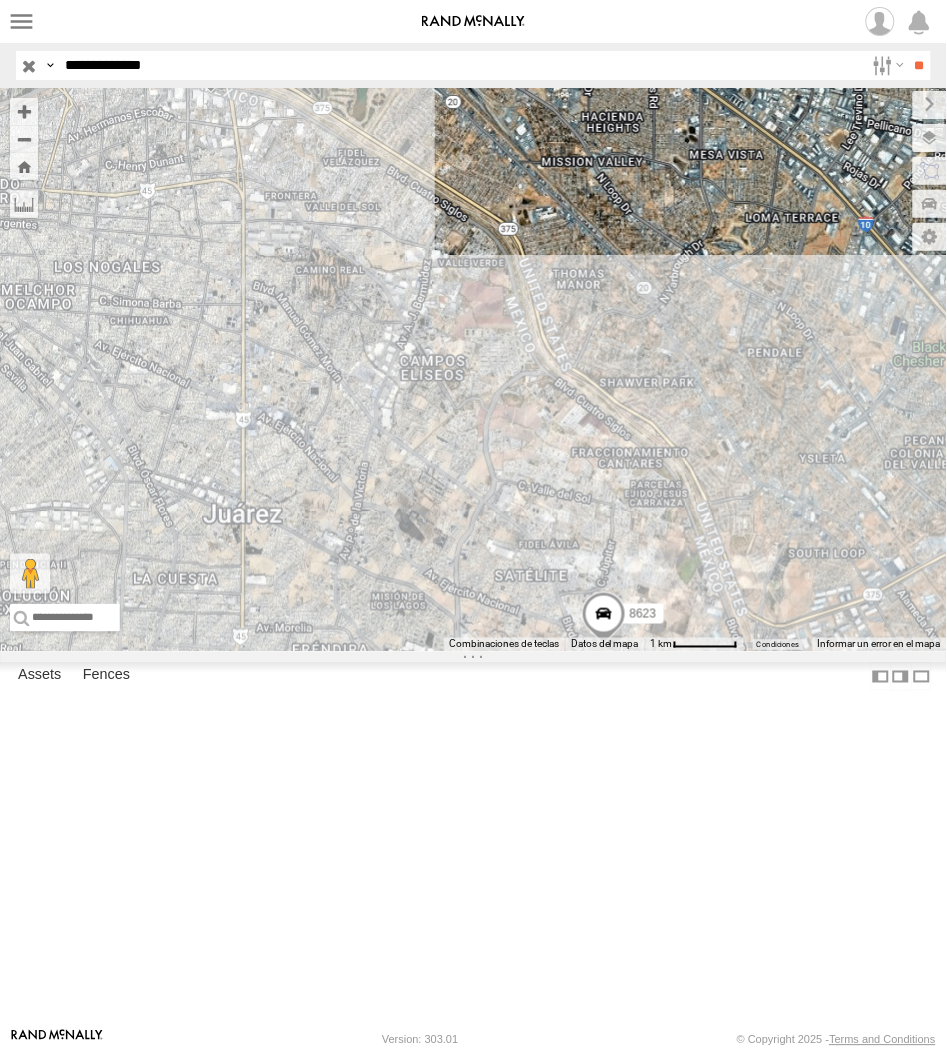 click on "**********" at bounding box center [460, 65] 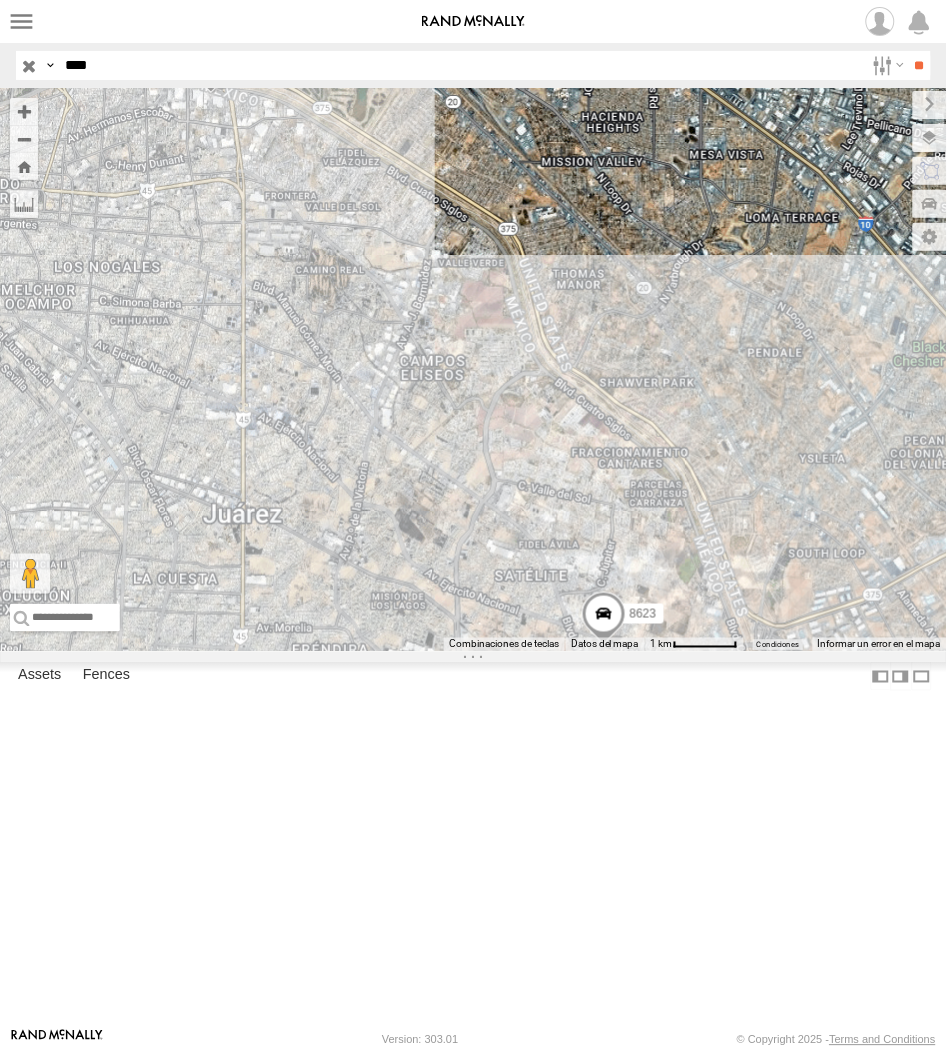 click on "**" at bounding box center [919, 65] 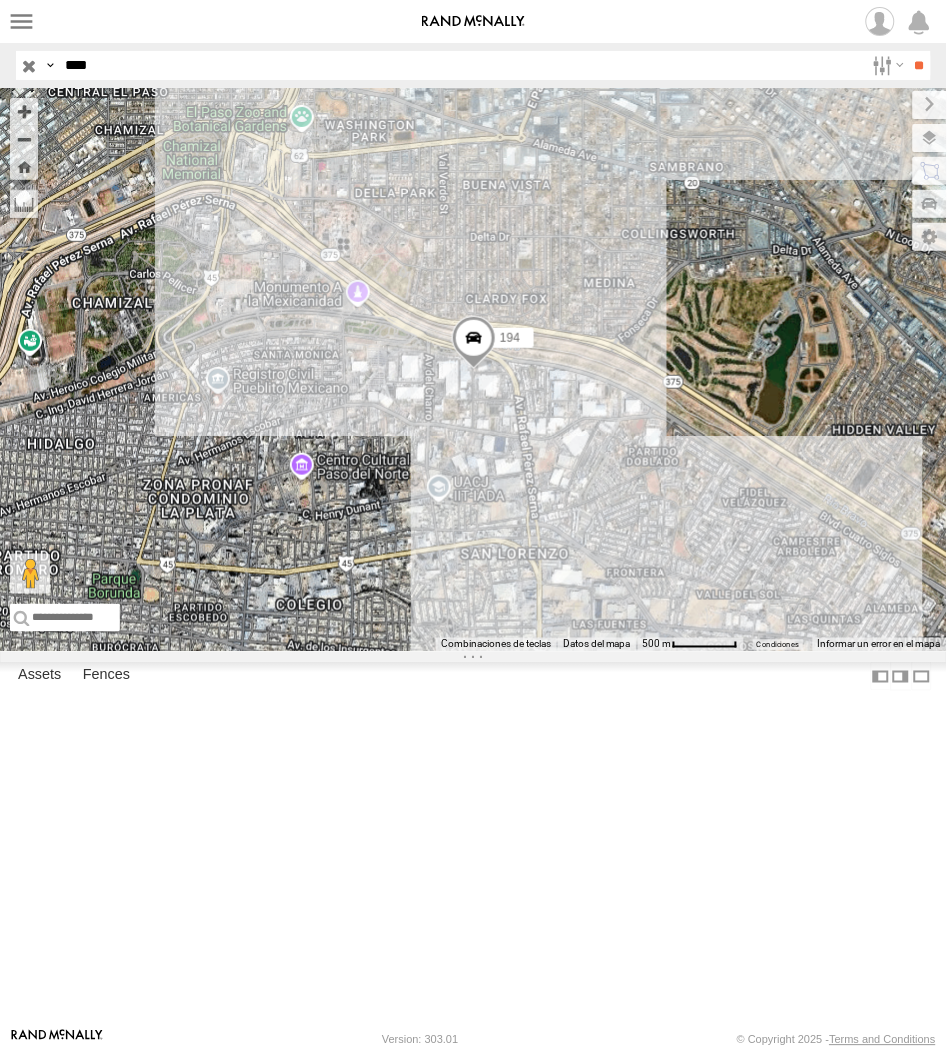 drag, startPoint x: 135, startPoint y: 48, endPoint x: 141, endPoint y: 58, distance: 11.661903 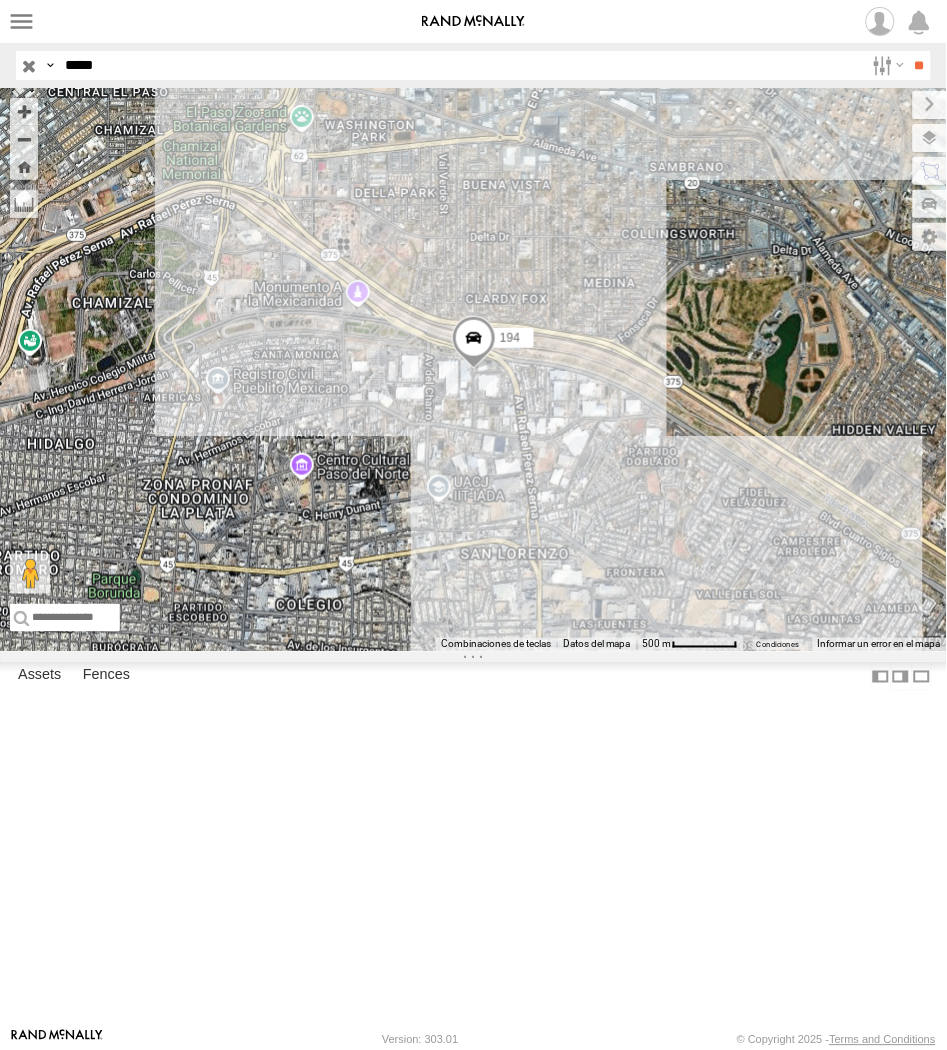 type on "*****" 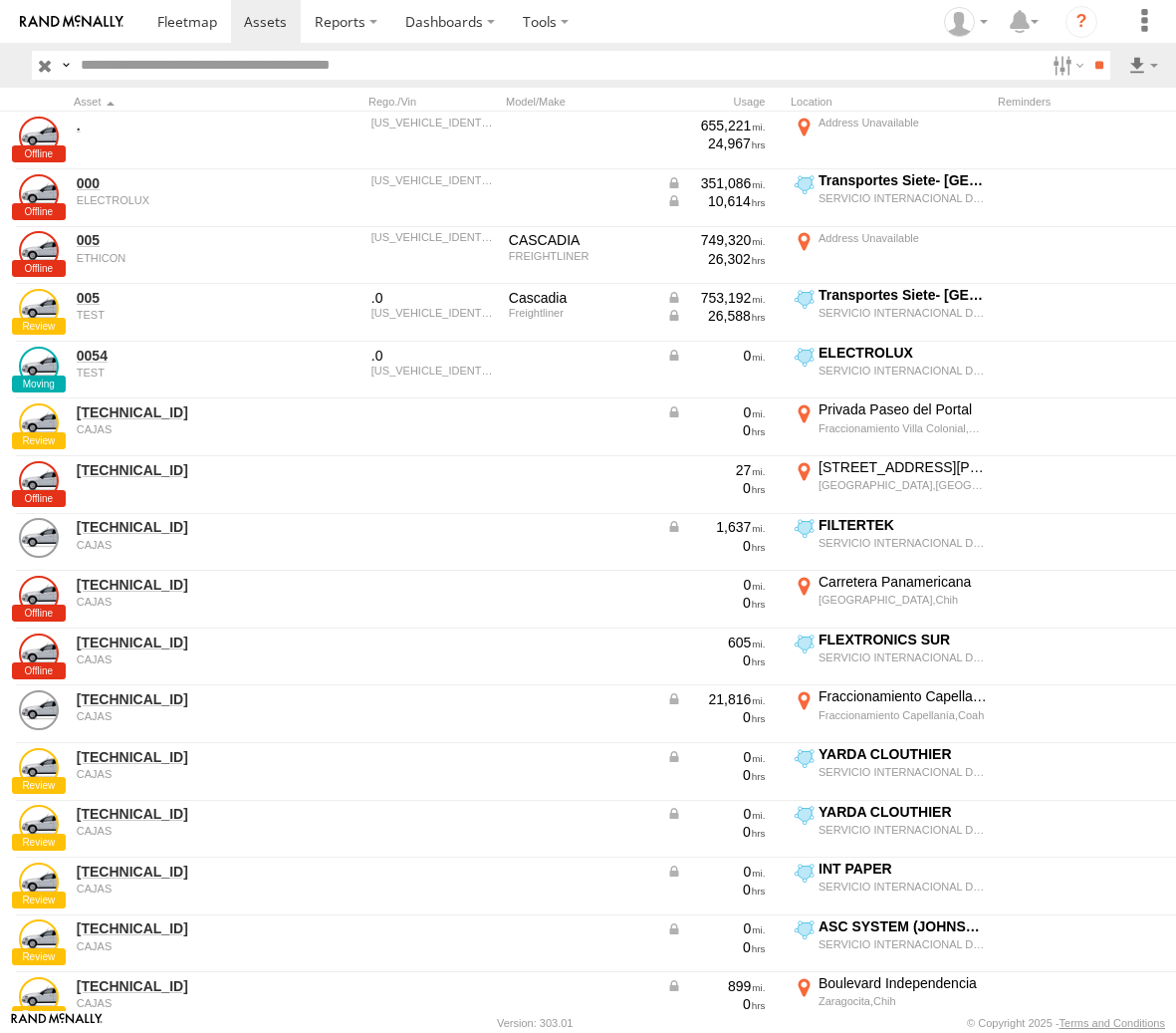 scroll, scrollTop: 0, scrollLeft: 0, axis: both 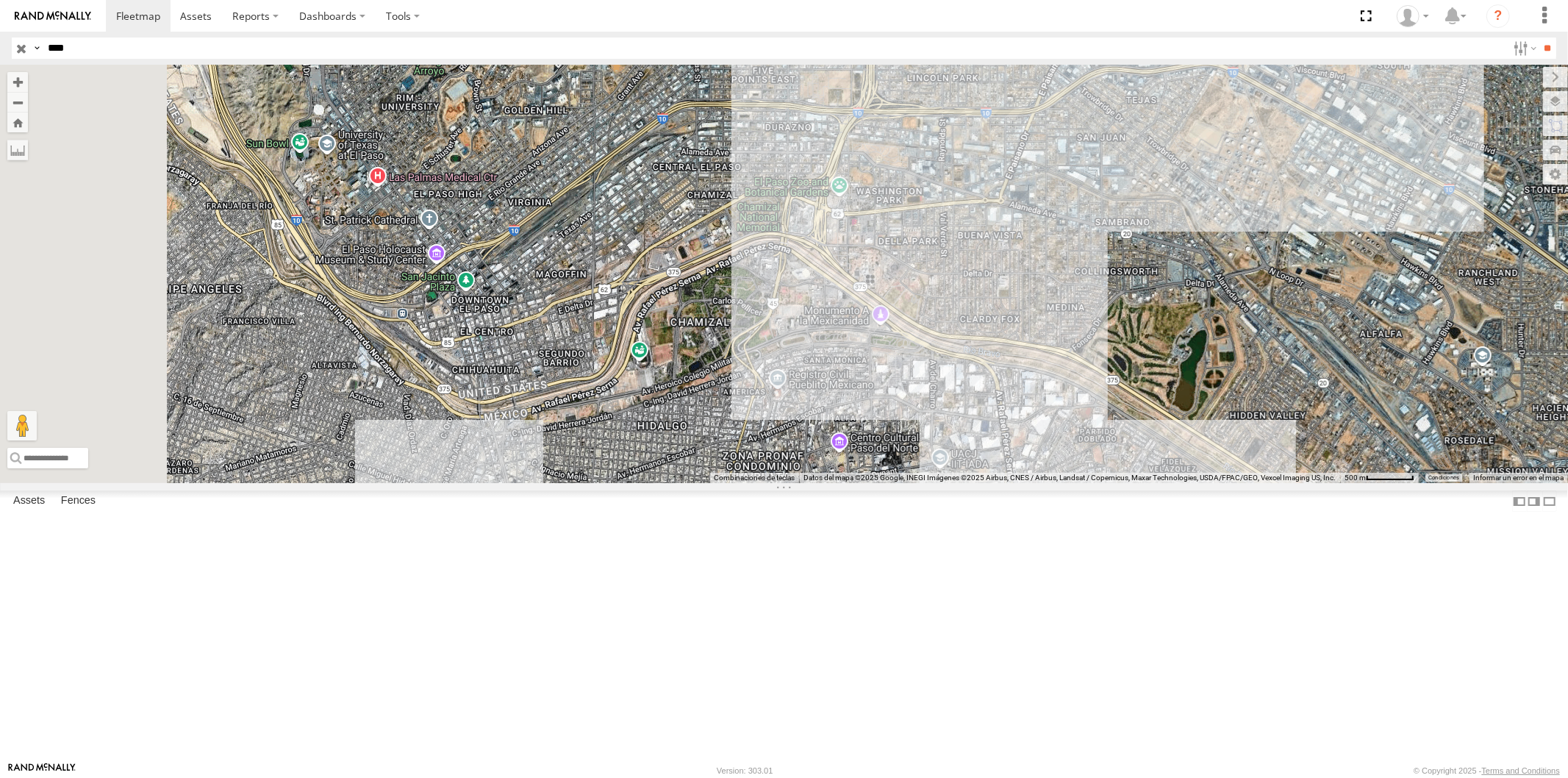 click on "****" at bounding box center [774, 48] 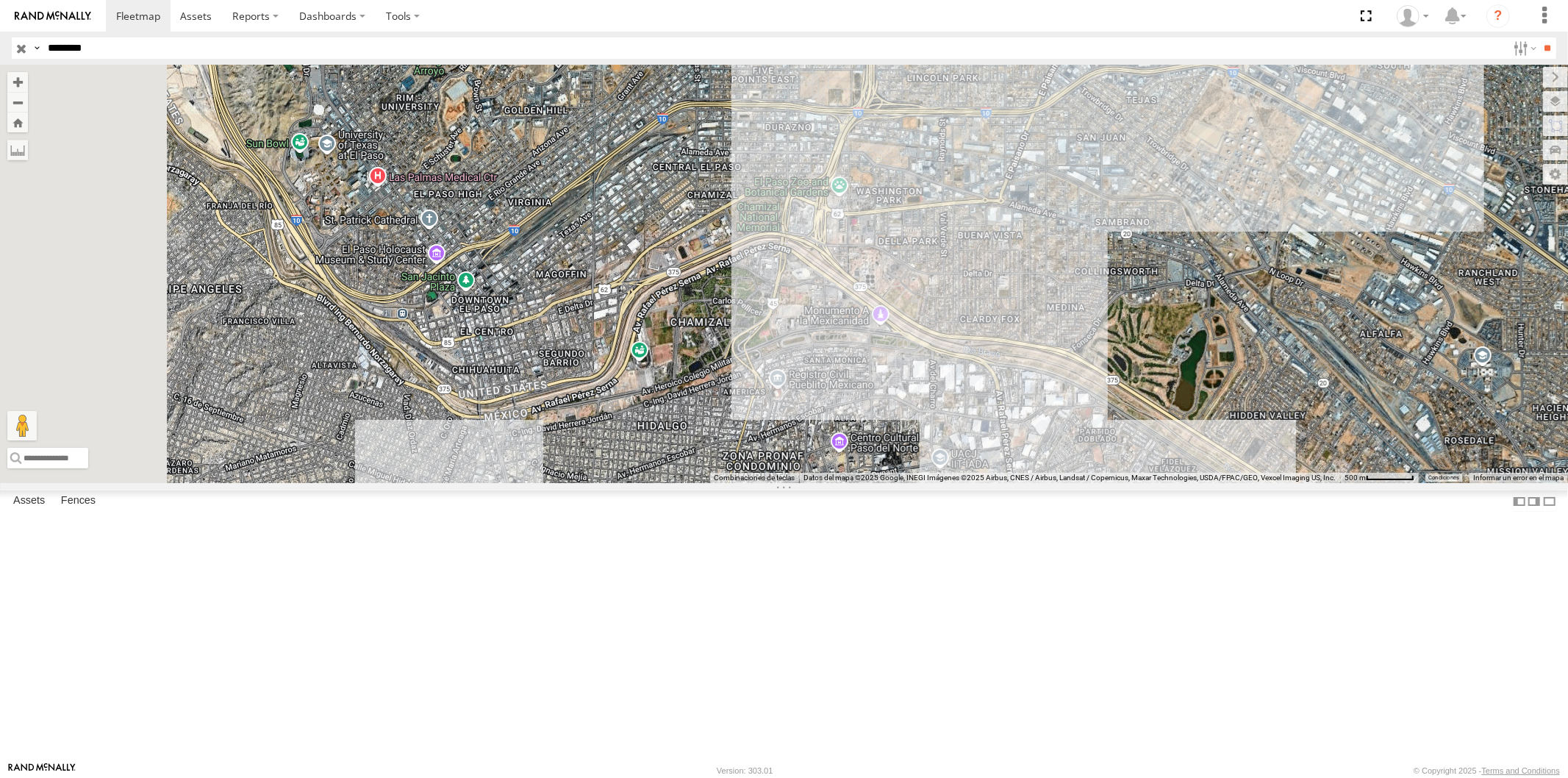 type on "********" 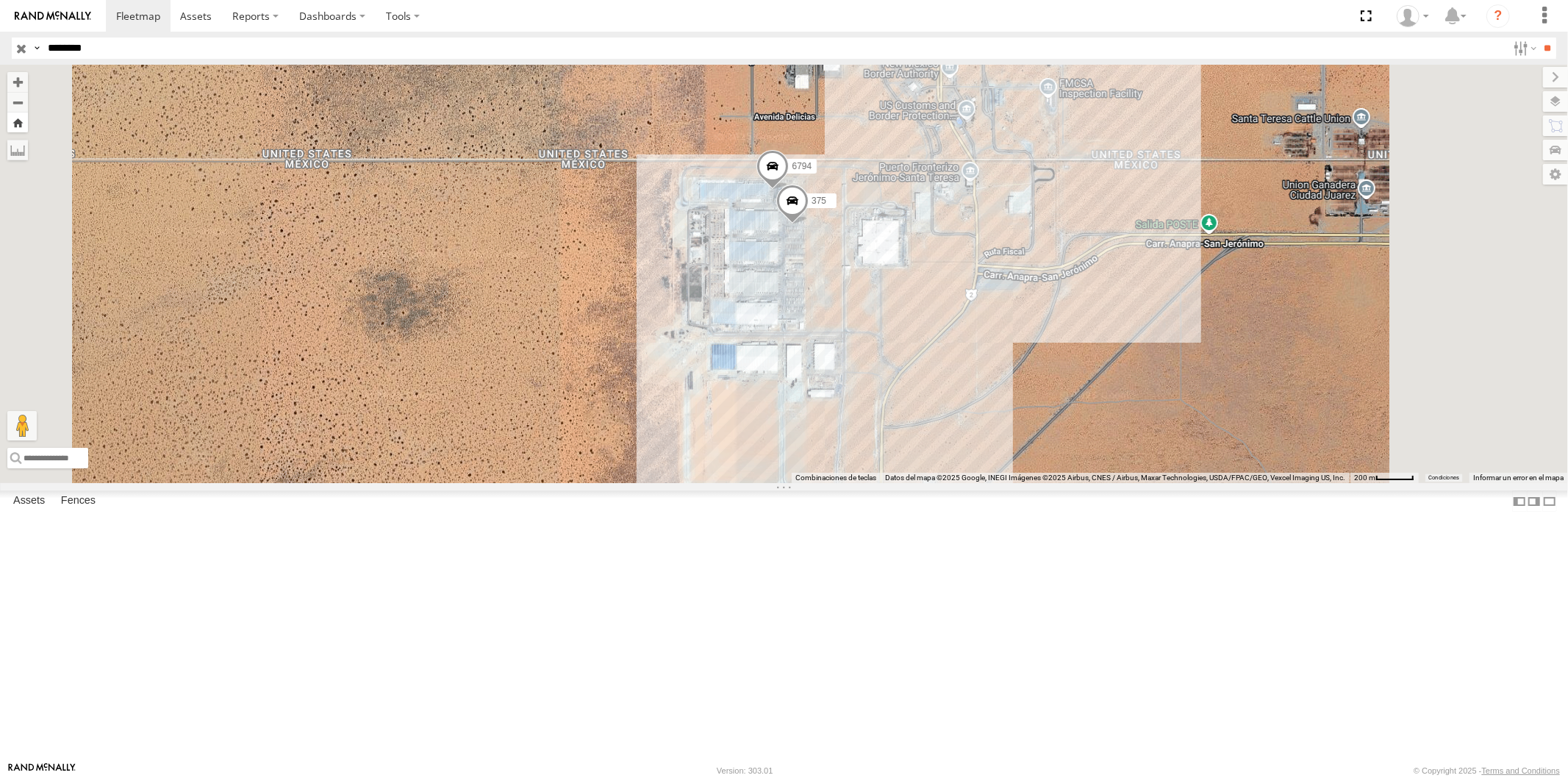 click at bounding box center [18, 122] 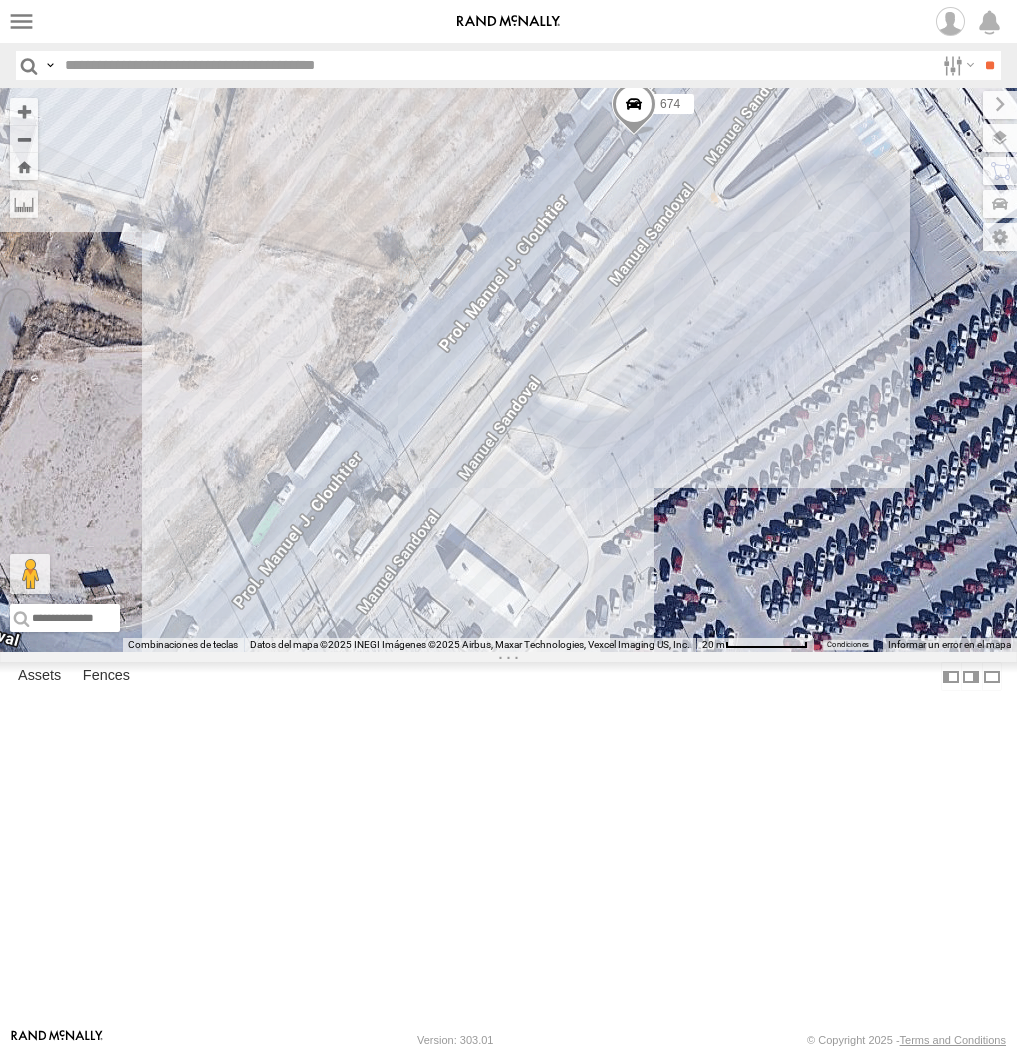 scroll, scrollTop: 0, scrollLeft: 0, axis: both 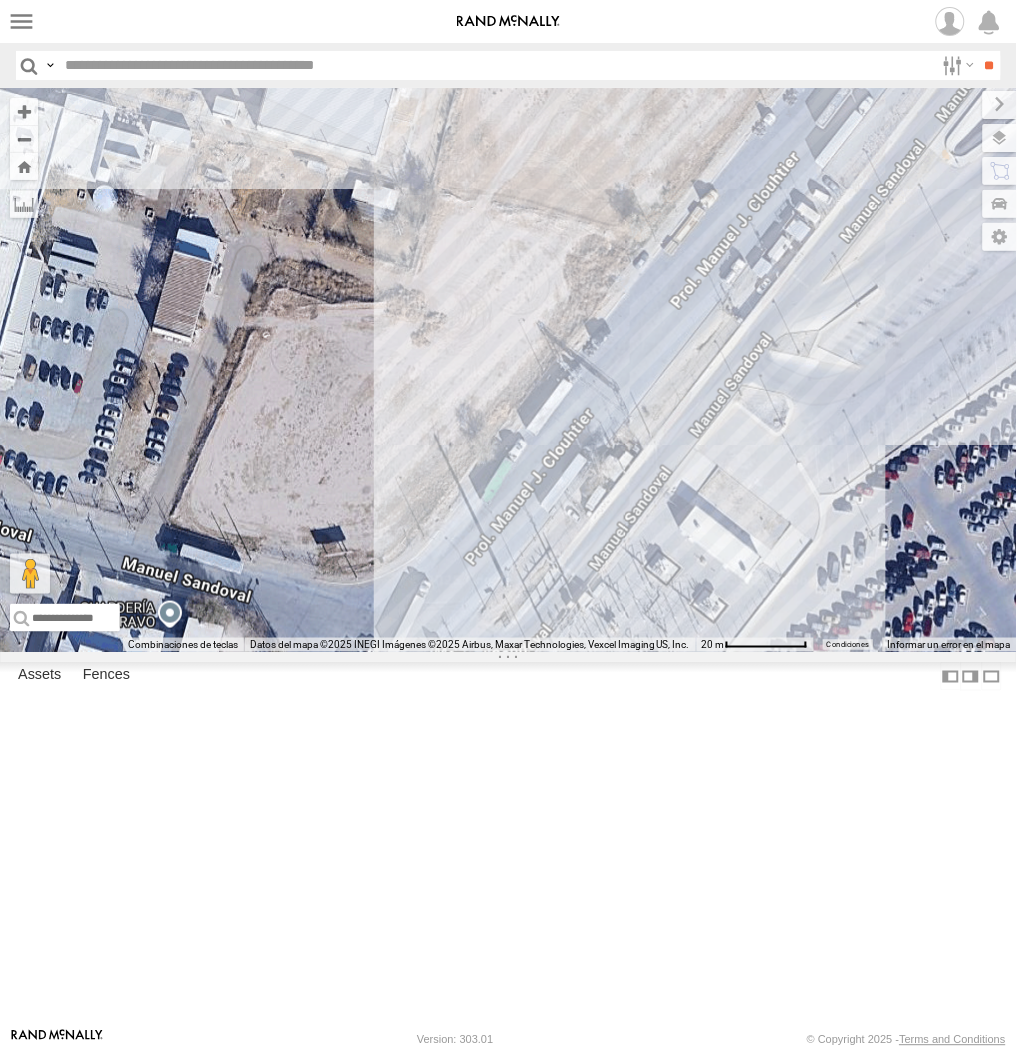 drag, startPoint x: 818, startPoint y: 342, endPoint x: 601, endPoint y: 382, distance: 220.65584 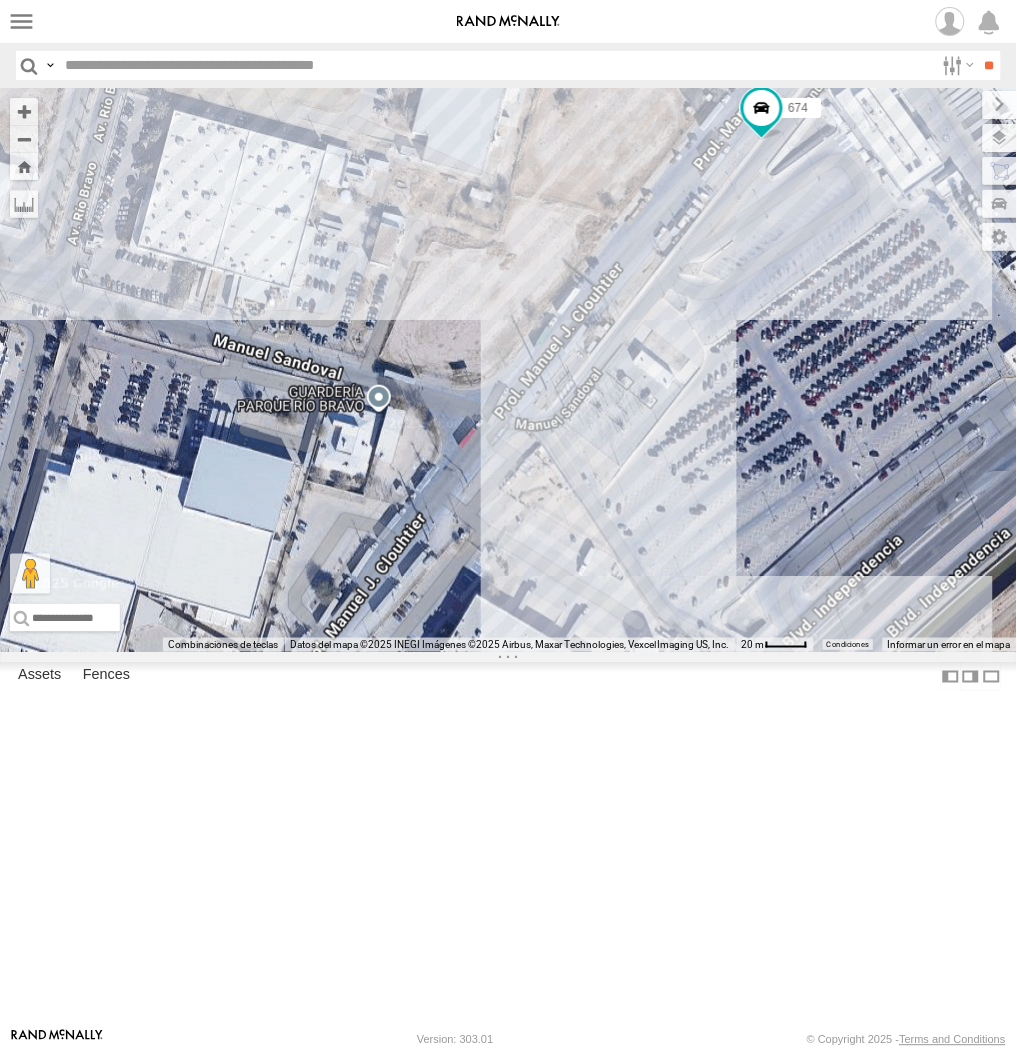 click on "AN536776 AN533942 AN535203 015910001811580 AN533204 ZJ535914 F2771 845 4006 C573 8427 GPS 688 AN5310637 AN531671 C149 654 357660104097530 AN531864 NISSAN 302 5938 81001 SL7101 AN537709 C2914 L663 4210 756 3535 357660104096649 015910001935157 AN534160 626 AN539050 AN53201 674 AN536462 7093 0054 AN53034 AN537864 037 3485185f54f8 2577" at bounding box center [508, 370] 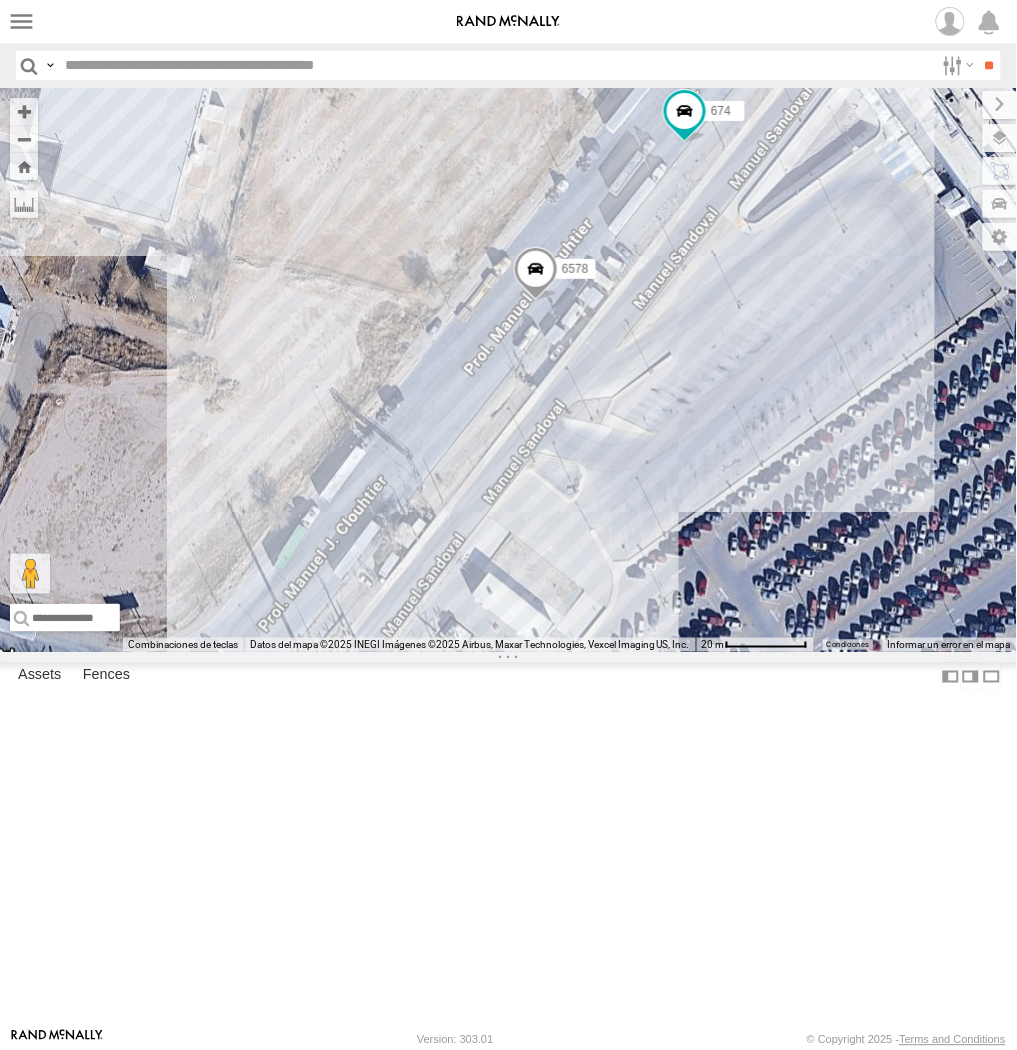 drag, startPoint x: 555, startPoint y: 585, endPoint x: 675, endPoint y: 578, distance: 120.203995 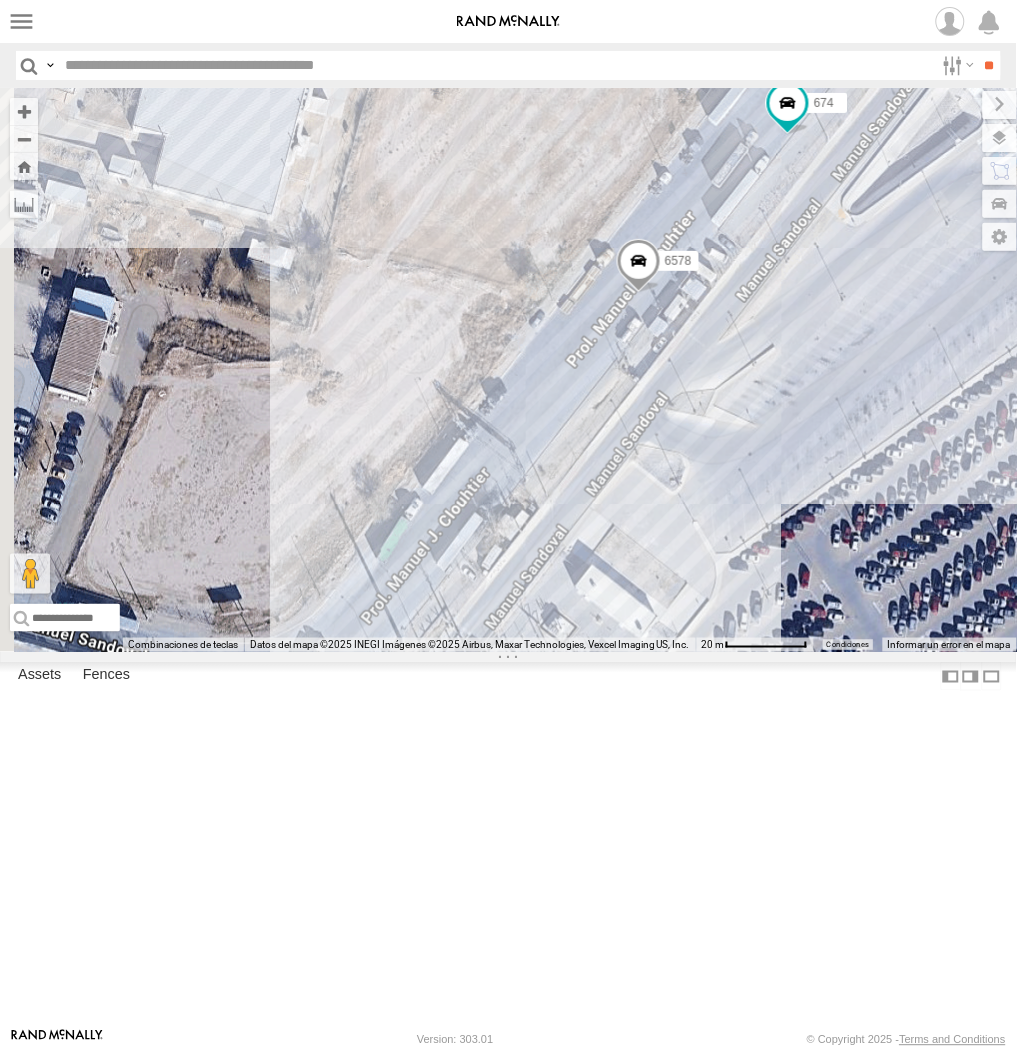 drag, startPoint x: 448, startPoint y: 366, endPoint x: 551, endPoint y: 384, distance: 104.56099 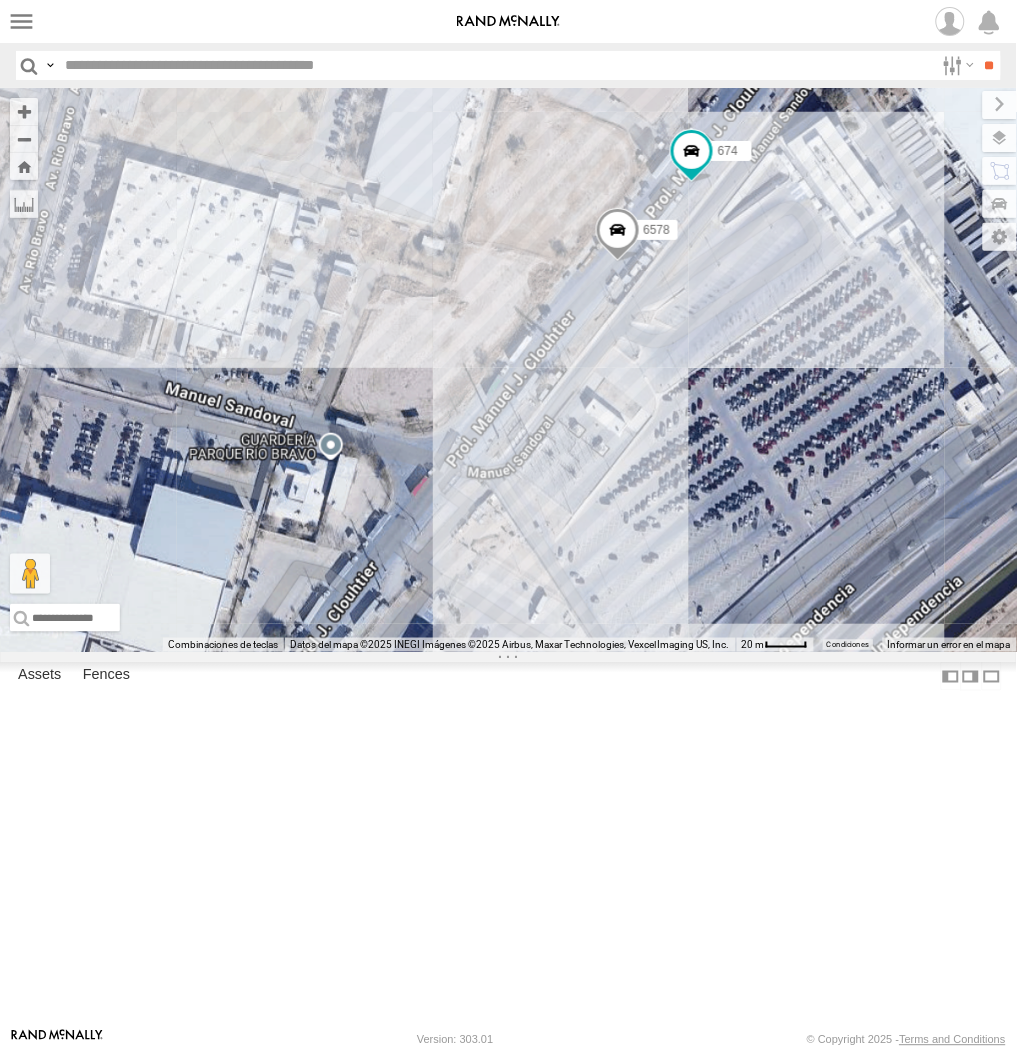 drag, startPoint x: 544, startPoint y: 413, endPoint x: 553, endPoint y: 432, distance: 21.023796 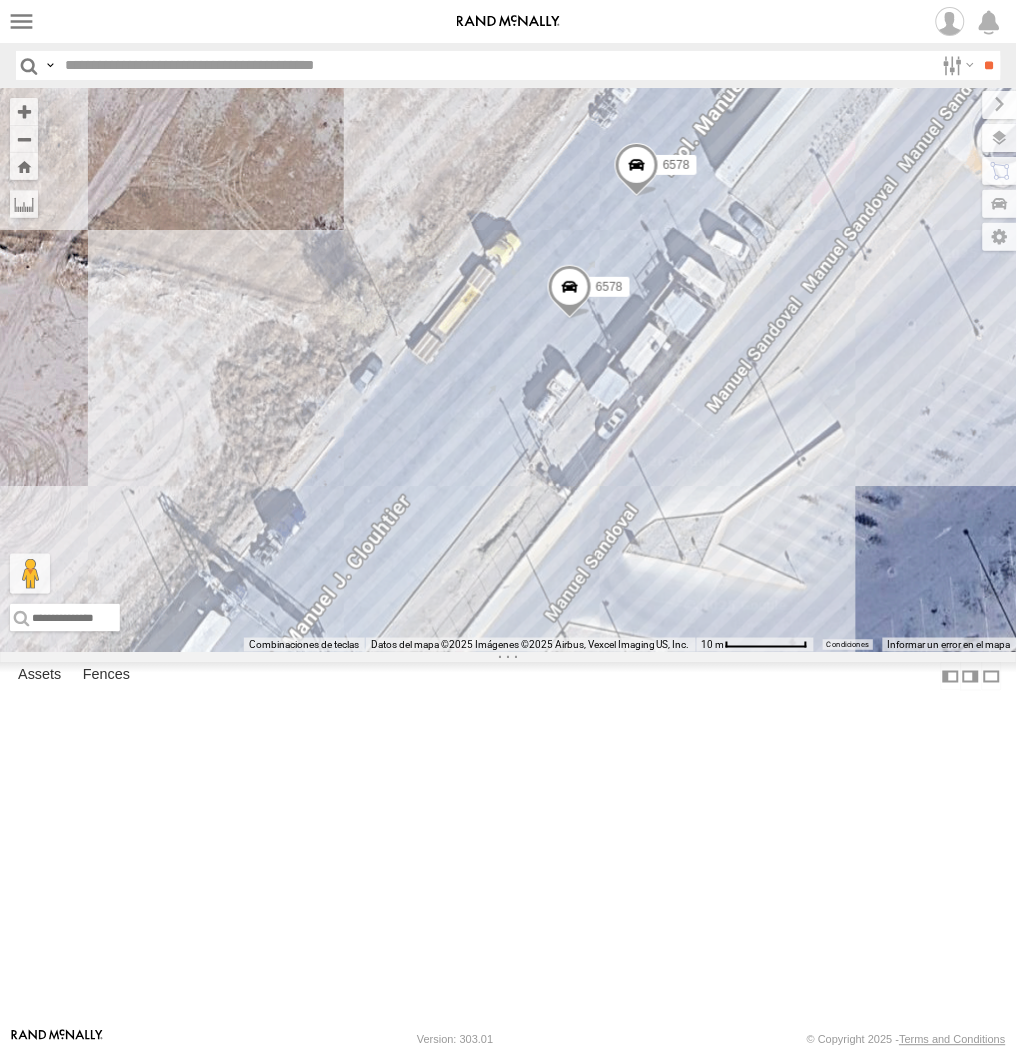 drag, startPoint x: 380, startPoint y: 520, endPoint x: 402, endPoint y: 514, distance: 22.803509 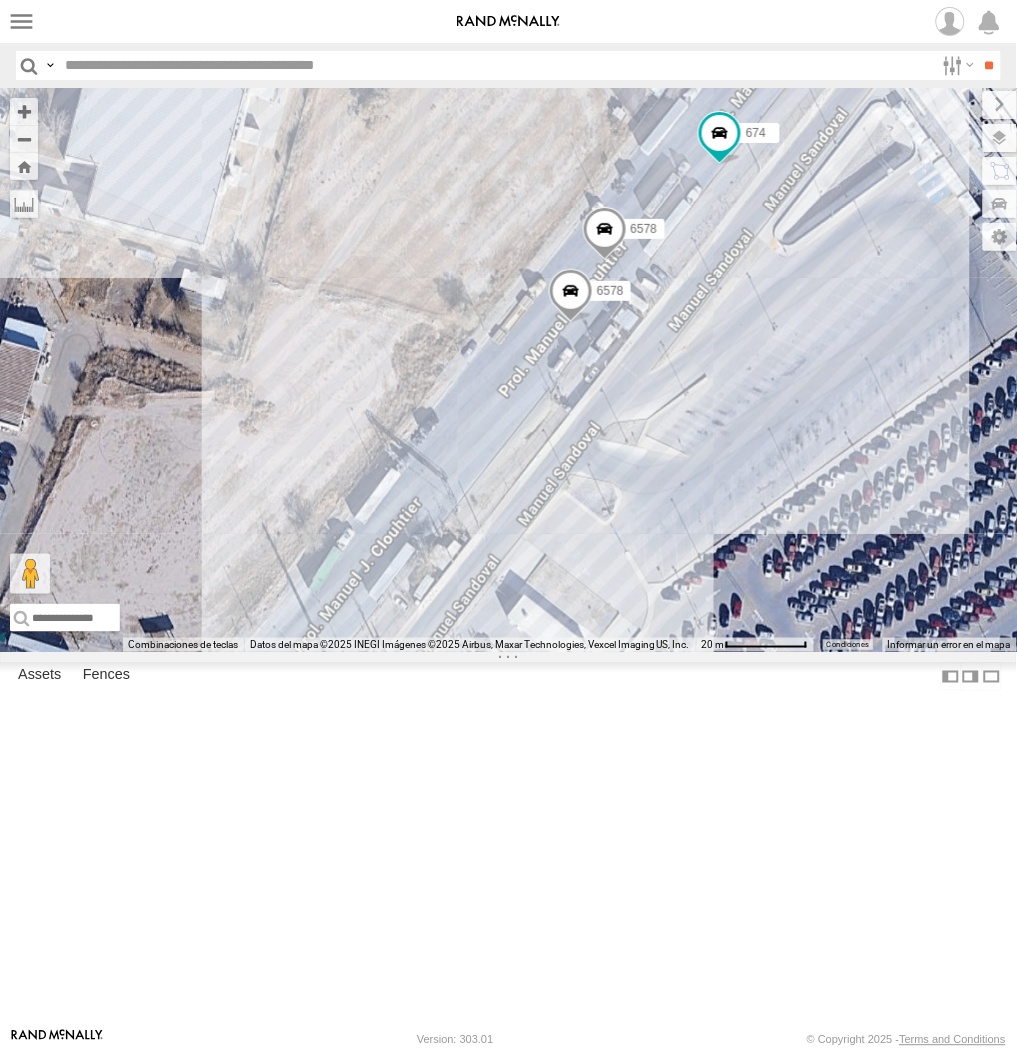 drag, startPoint x: 312, startPoint y: 464, endPoint x: 467, endPoint y: 451, distance: 155.5442 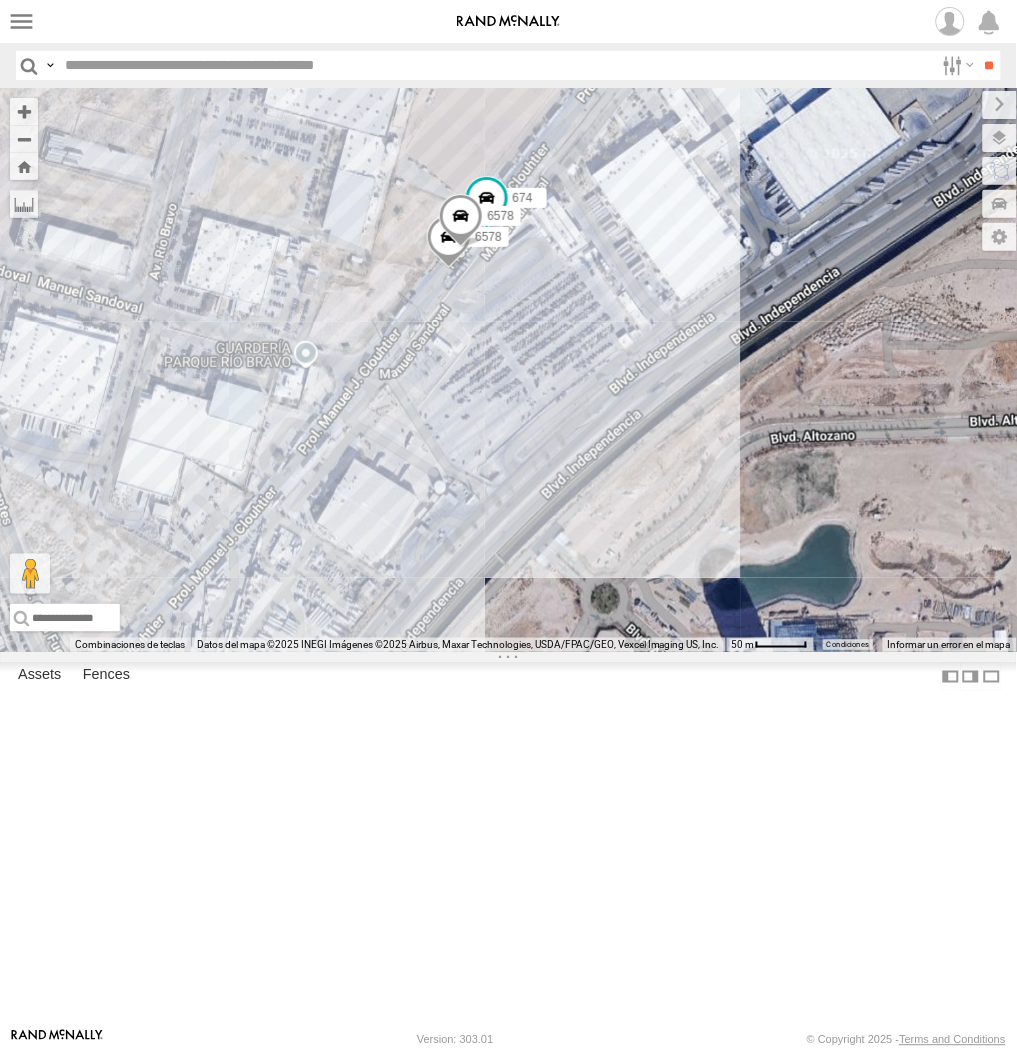 drag, startPoint x: 242, startPoint y: 680, endPoint x: 353, endPoint y: 651, distance: 114.72576 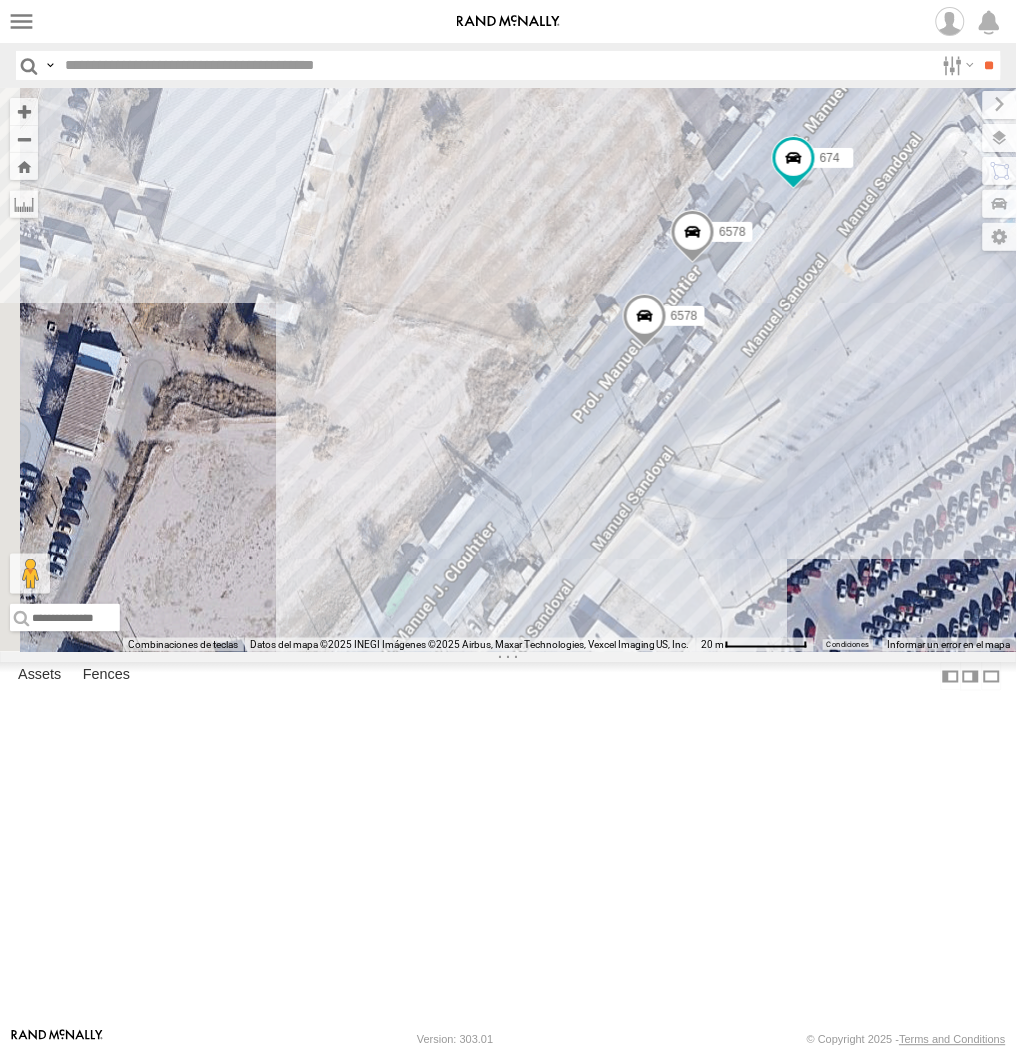 drag, startPoint x: 432, startPoint y: 525, endPoint x: 631, endPoint y: 387, distance: 242.1673 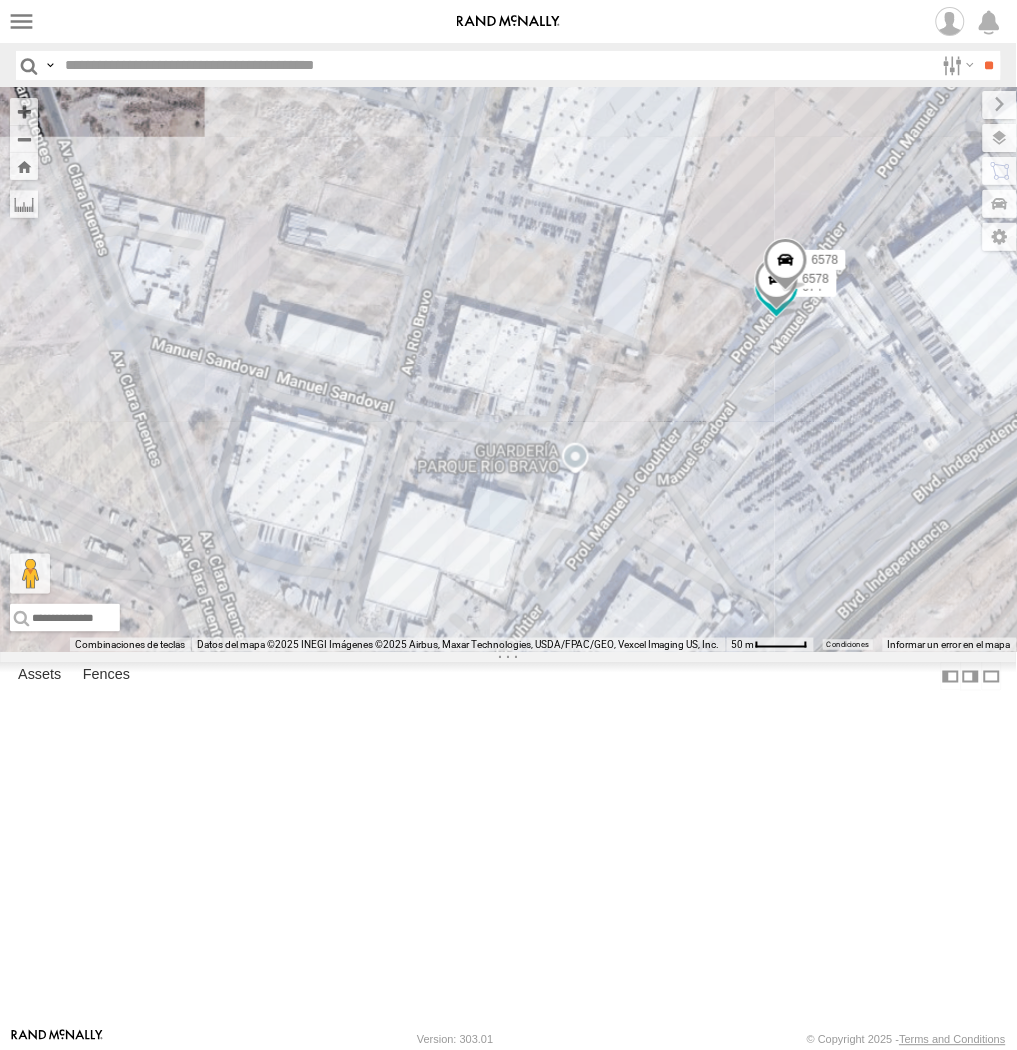 drag, startPoint x: 711, startPoint y: 768, endPoint x: 665, endPoint y: 563, distance: 210.0976 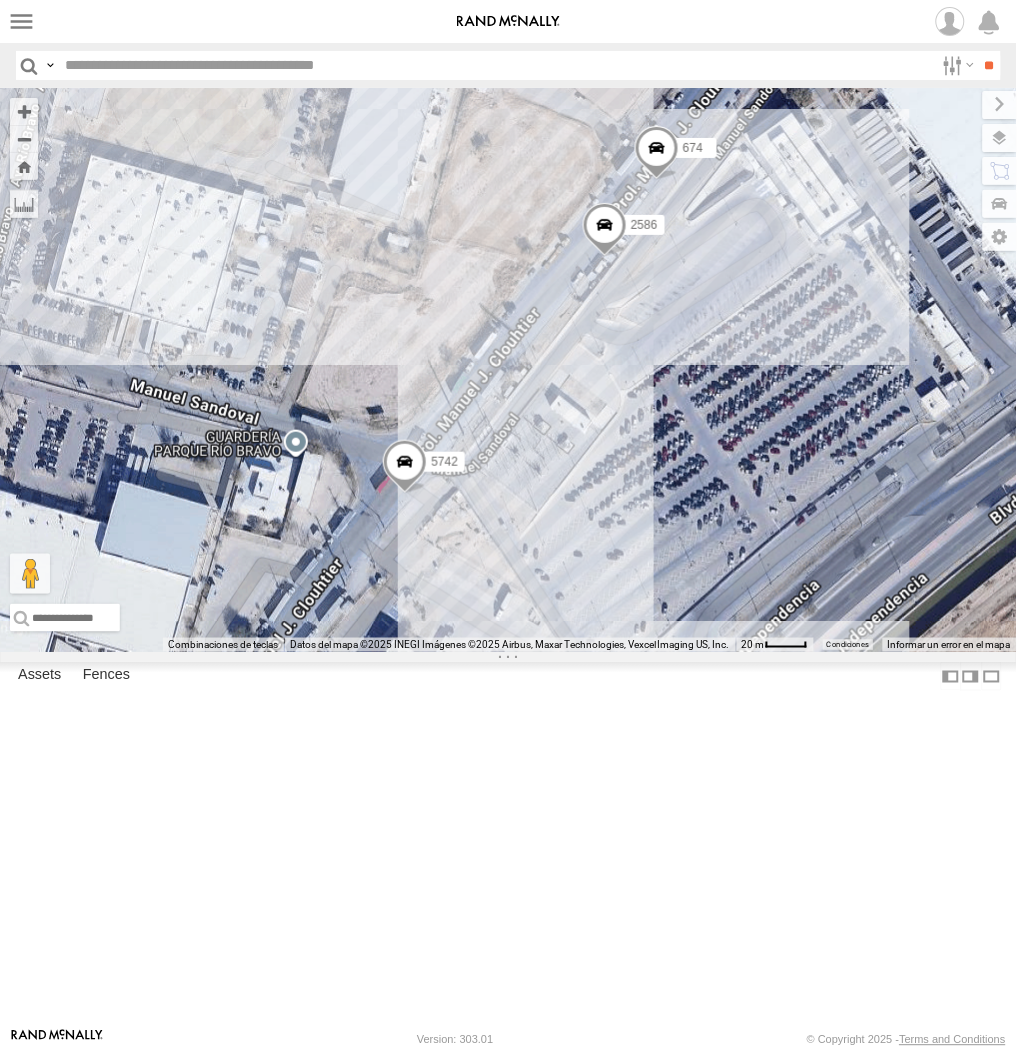 drag, startPoint x: 397, startPoint y: 891, endPoint x: 464, endPoint y: 748, distance: 157.9177 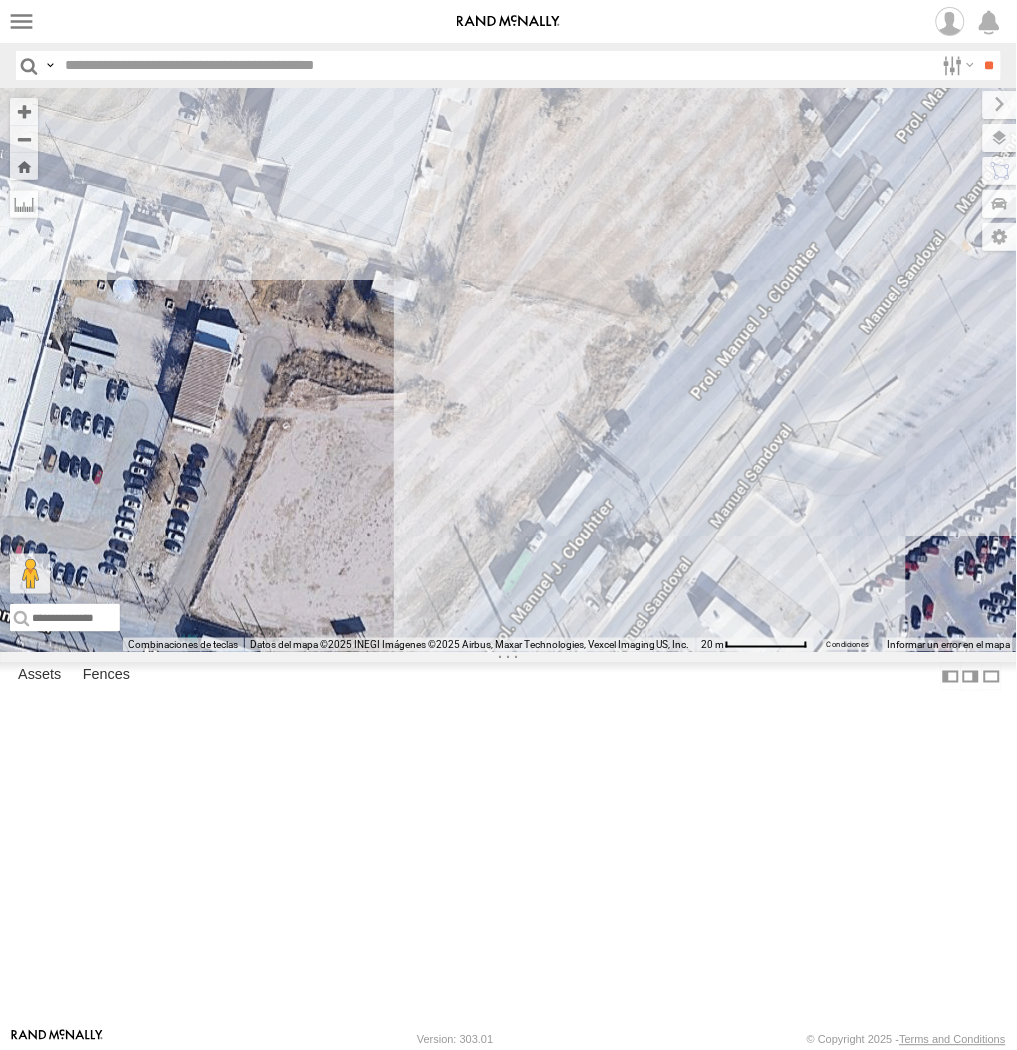 click on "AN536776 AN532015 AN53295 AN535203 015910001811580 ZJ535914 F2771 107 845 L4667 7323 AN601534 659 6792 AN536462 L166 0054 3963 757 3950 926 357660104093729 756 3535 559 639 515 4000 AN539219 53469 AN53201 594 456 AN5301401 557 3485185f54f8 995" at bounding box center [508, 370] 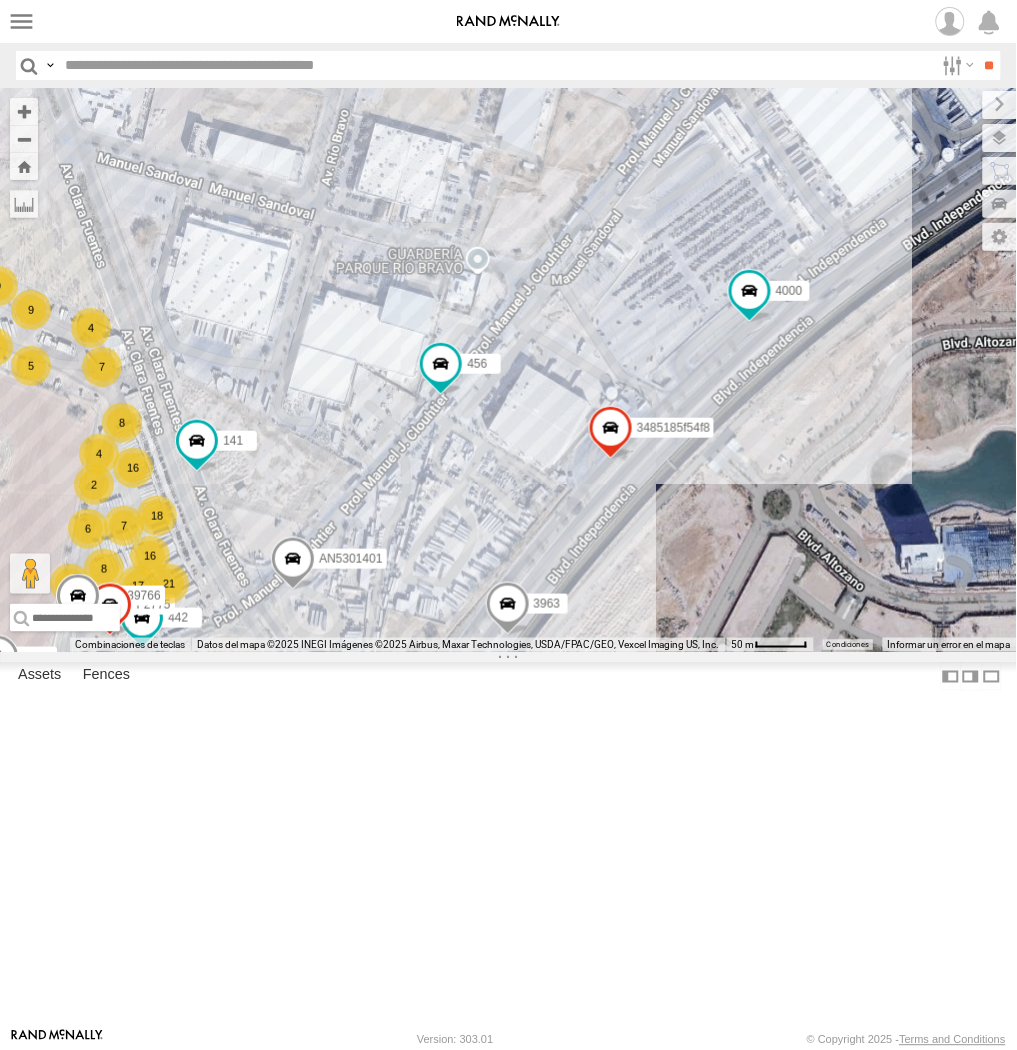 drag, startPoint x: 540, startPoint y: 610, endPoint x: 498, endPoint y: 496, distance: 121.49074 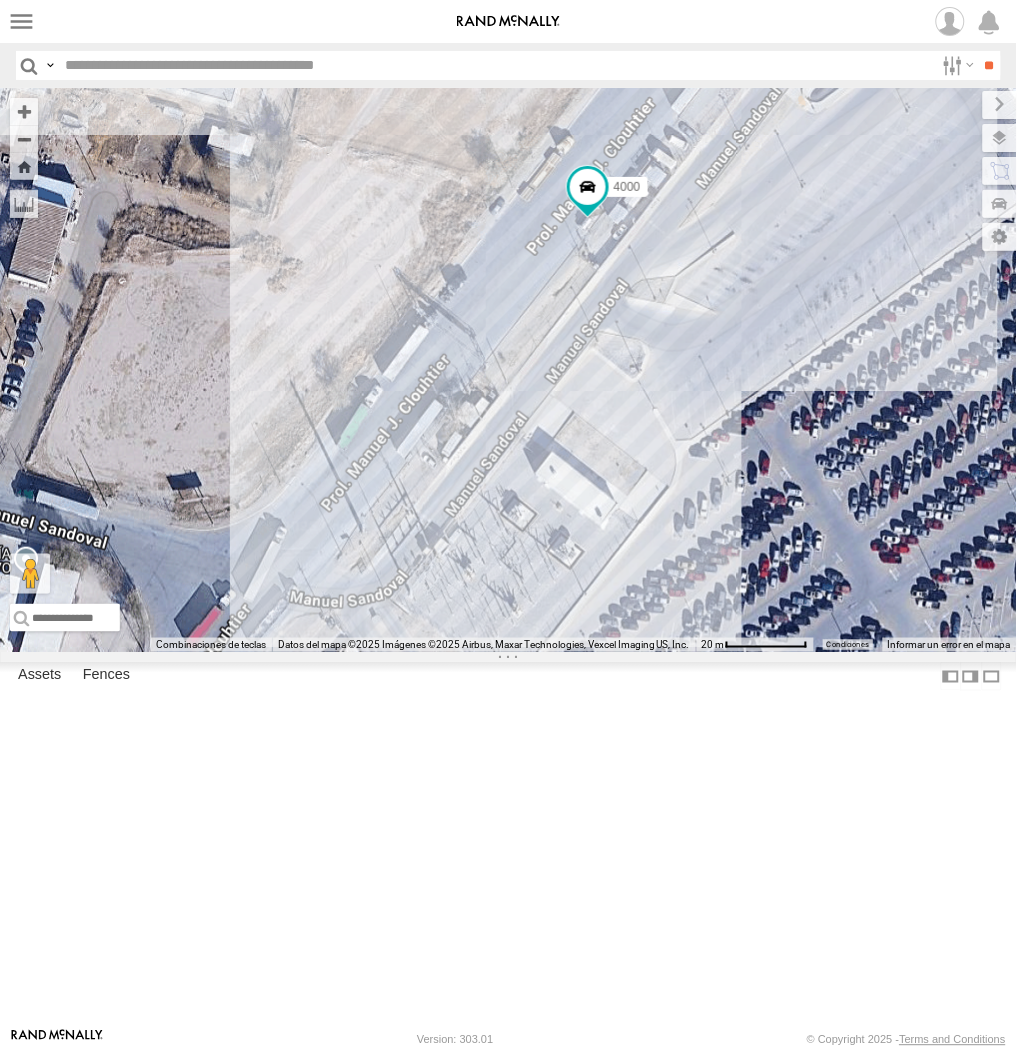 drag, startPoint x: 356, startPoint y: 517, endPoint x: 801, endPoint y: 240, distance: 524.1698 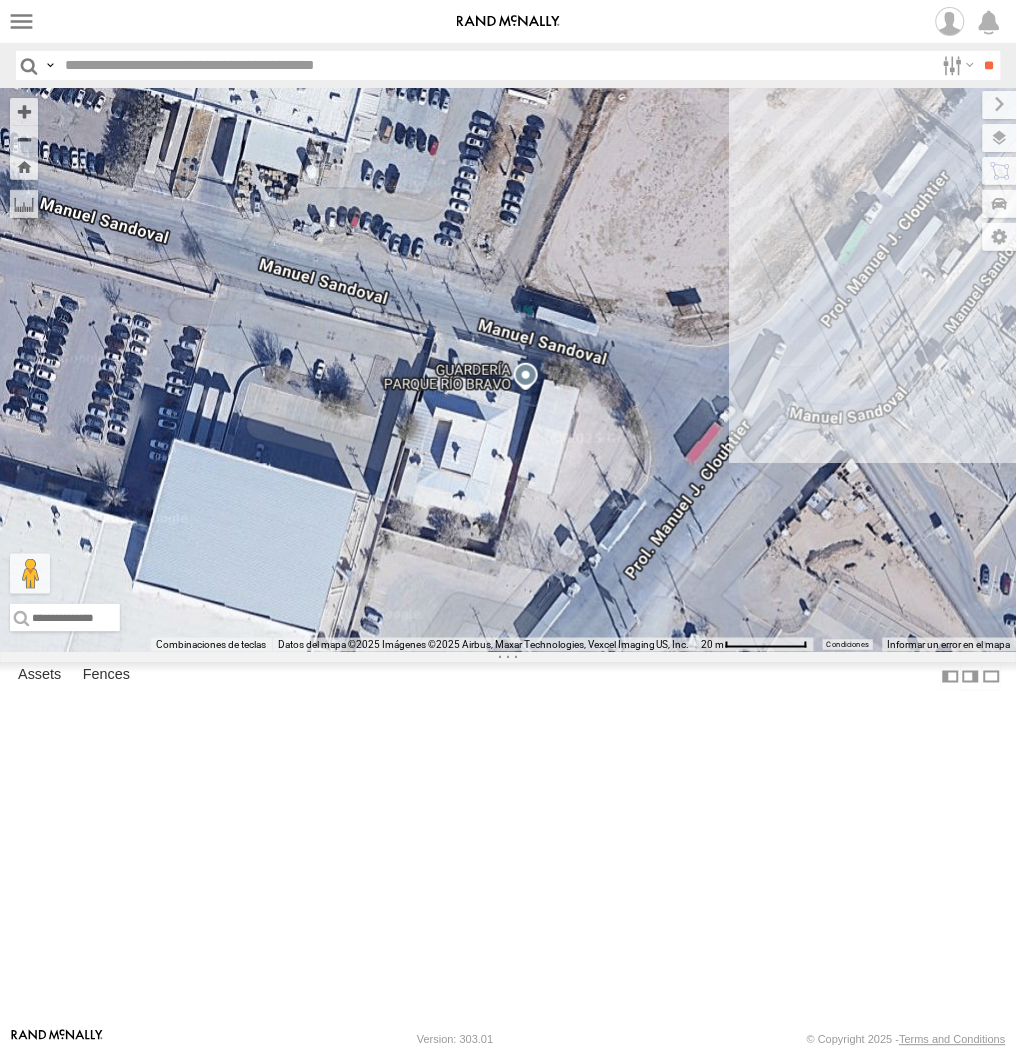 drag, startPoint x: 600, startPoint y: 690, endPoint x: 466, endPoint y: 347, distance: 368.24585 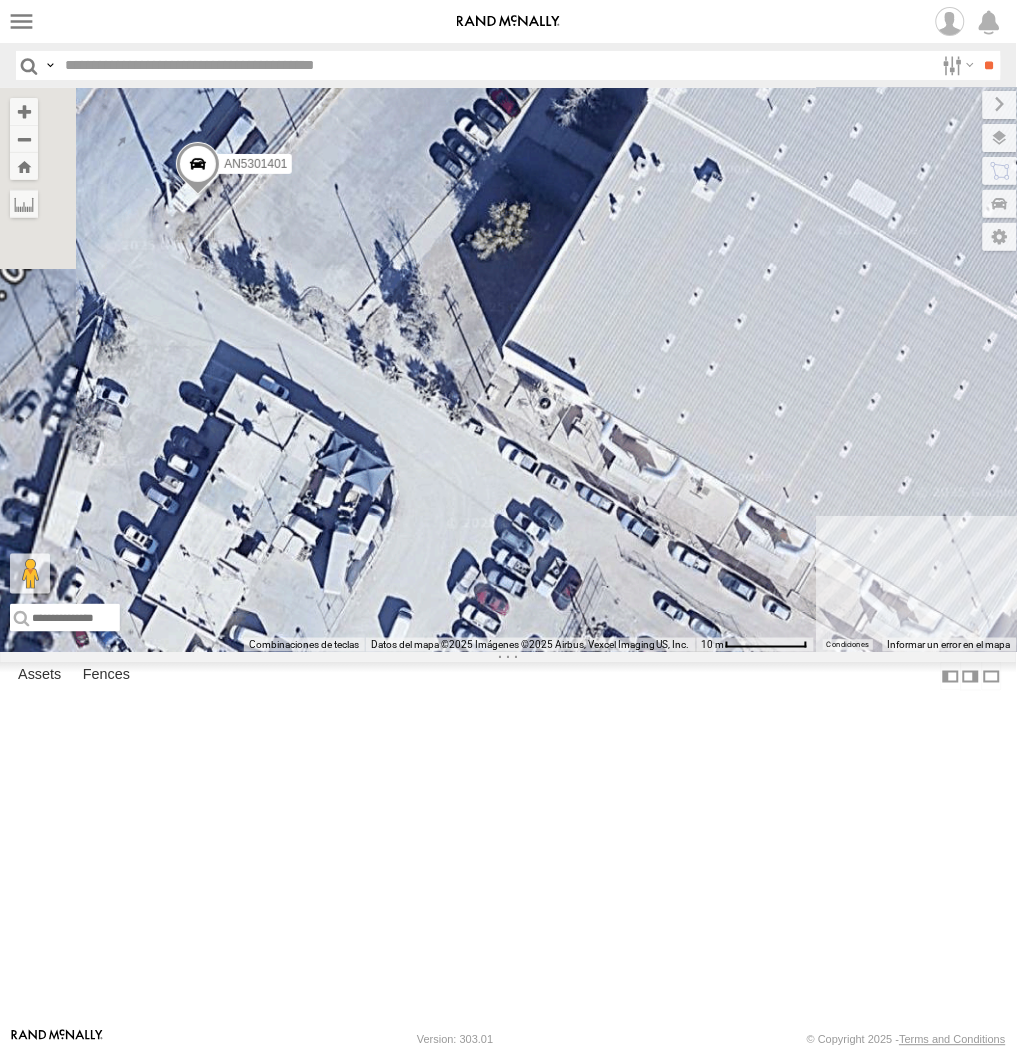 drag, startPoint x: 185, startPoint y: 533, endPoint x: 696, endPoint y: 863, distance: 608.2935 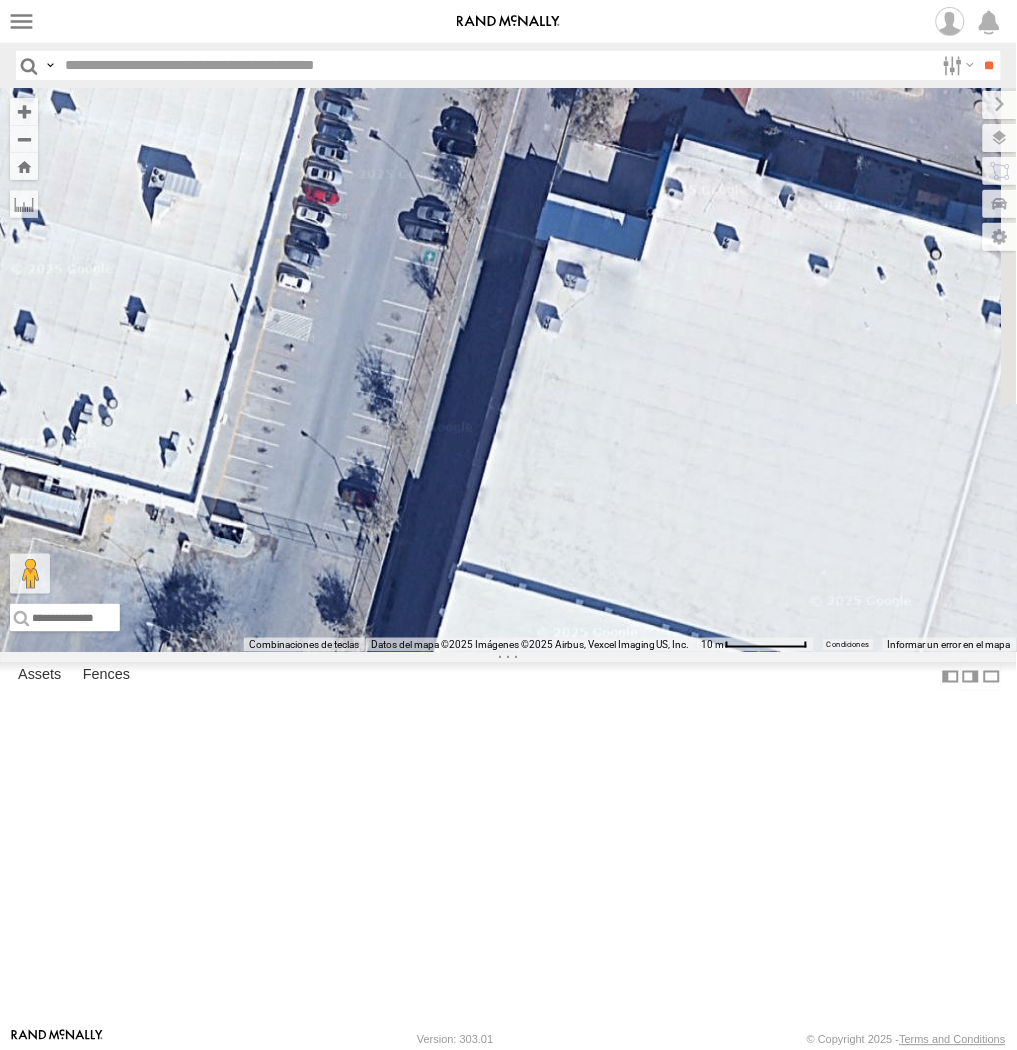 drag, startPoint x: 704, startPoint y: 822, endPoint x: 342, endPoint y: 536, distance: 461.34586 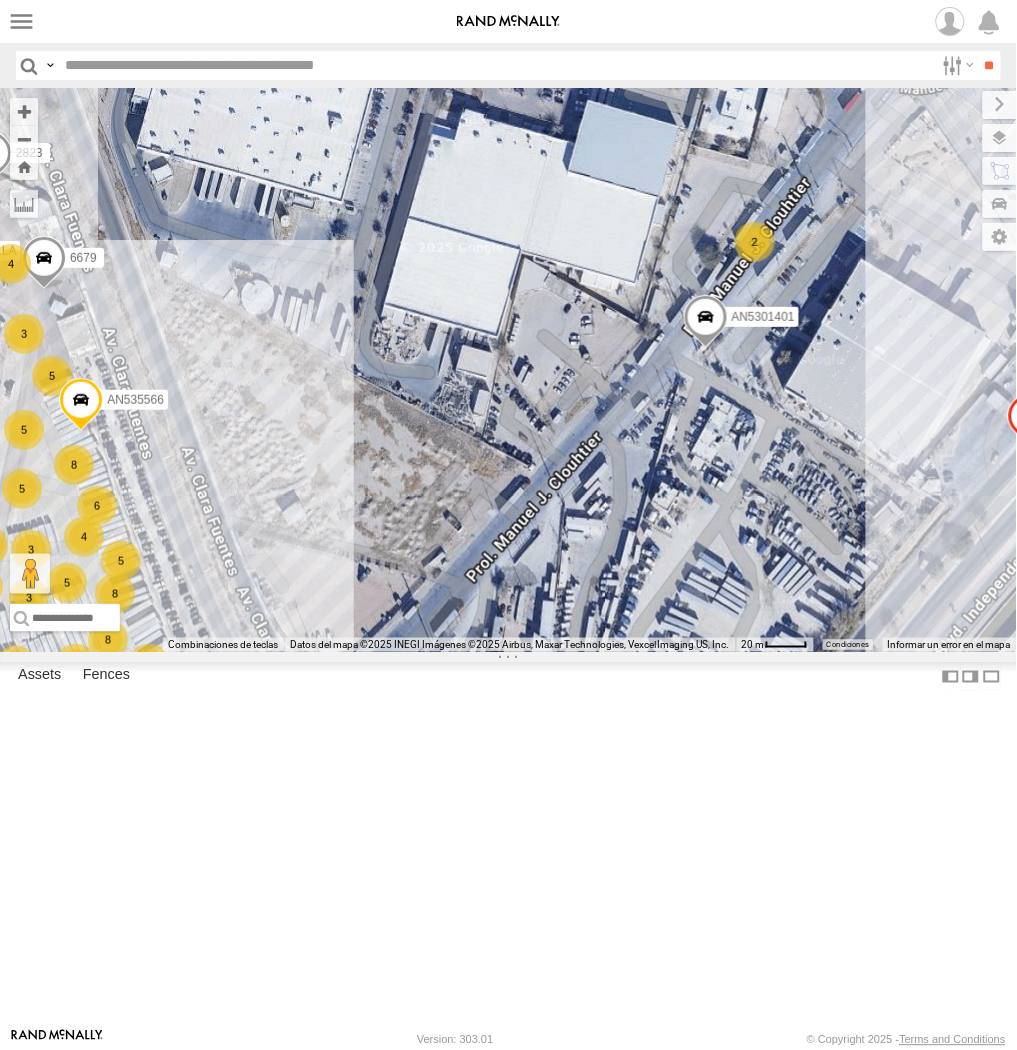 drag, startPoint x: 851, startPoint y: 396, endPoint x: 563, endPoint y: 573, distance: 338.0429 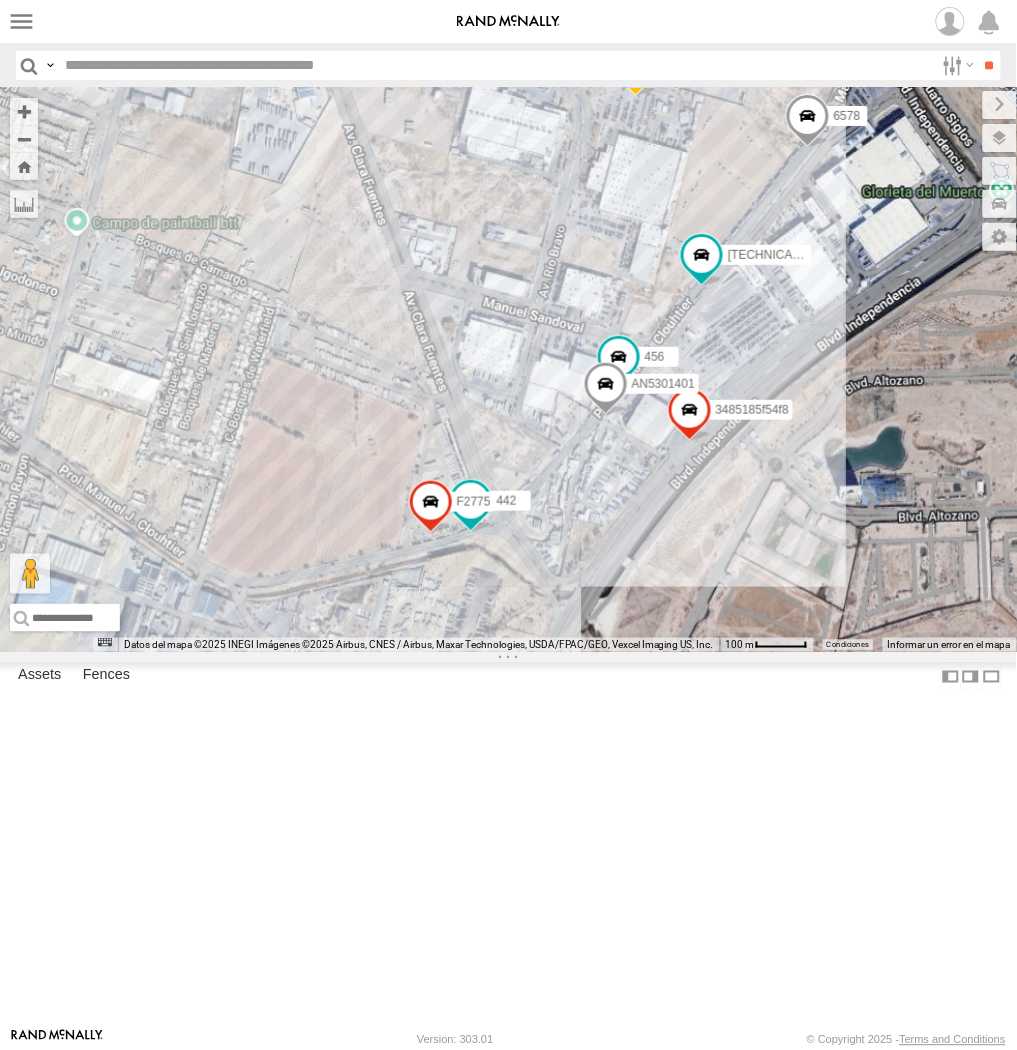 drag, startPoint x: 838, startPoint y: 465, endPoint x: 536, endPoint y: 597, distance: 329.58762 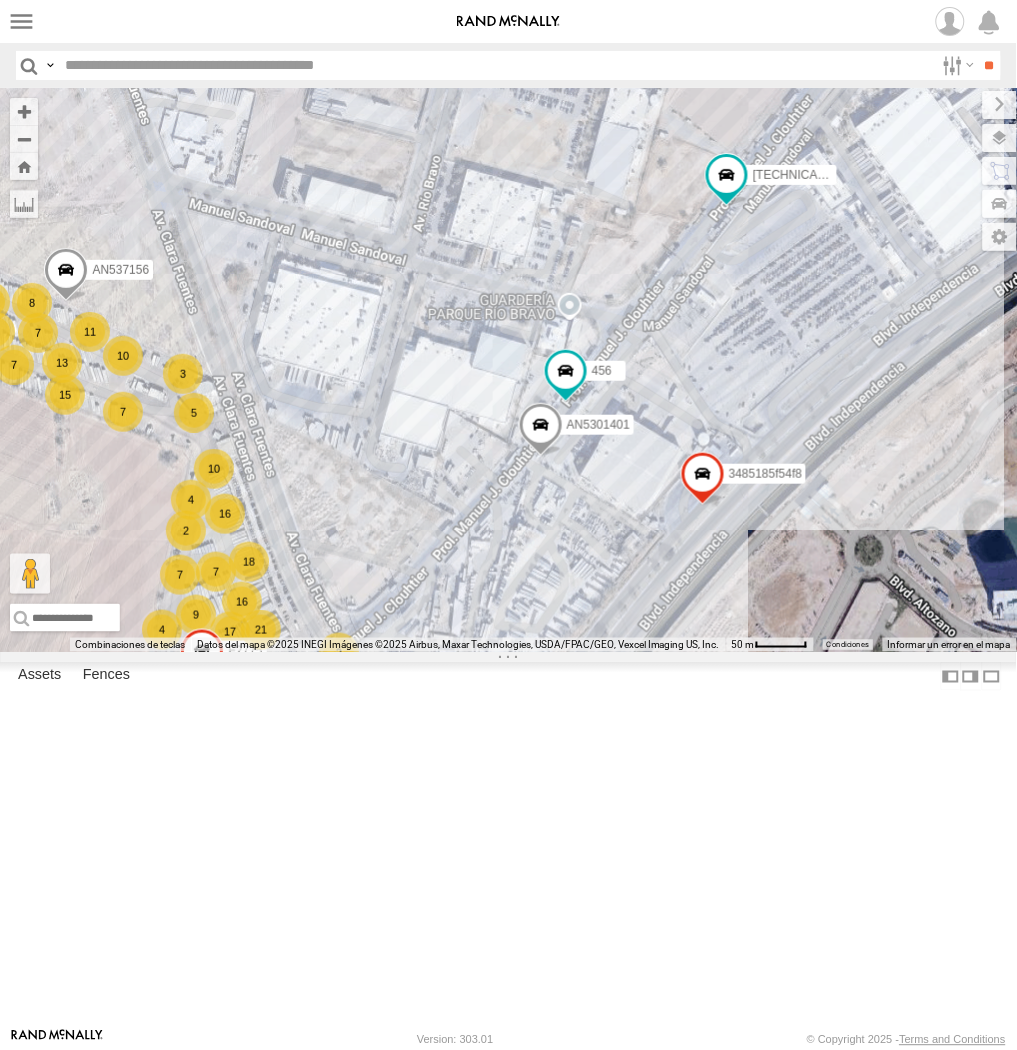 drag, startPoint x: 518, startPoint y: 846, endPoint x: 407, endPoint y: 806, distance: 117.98729 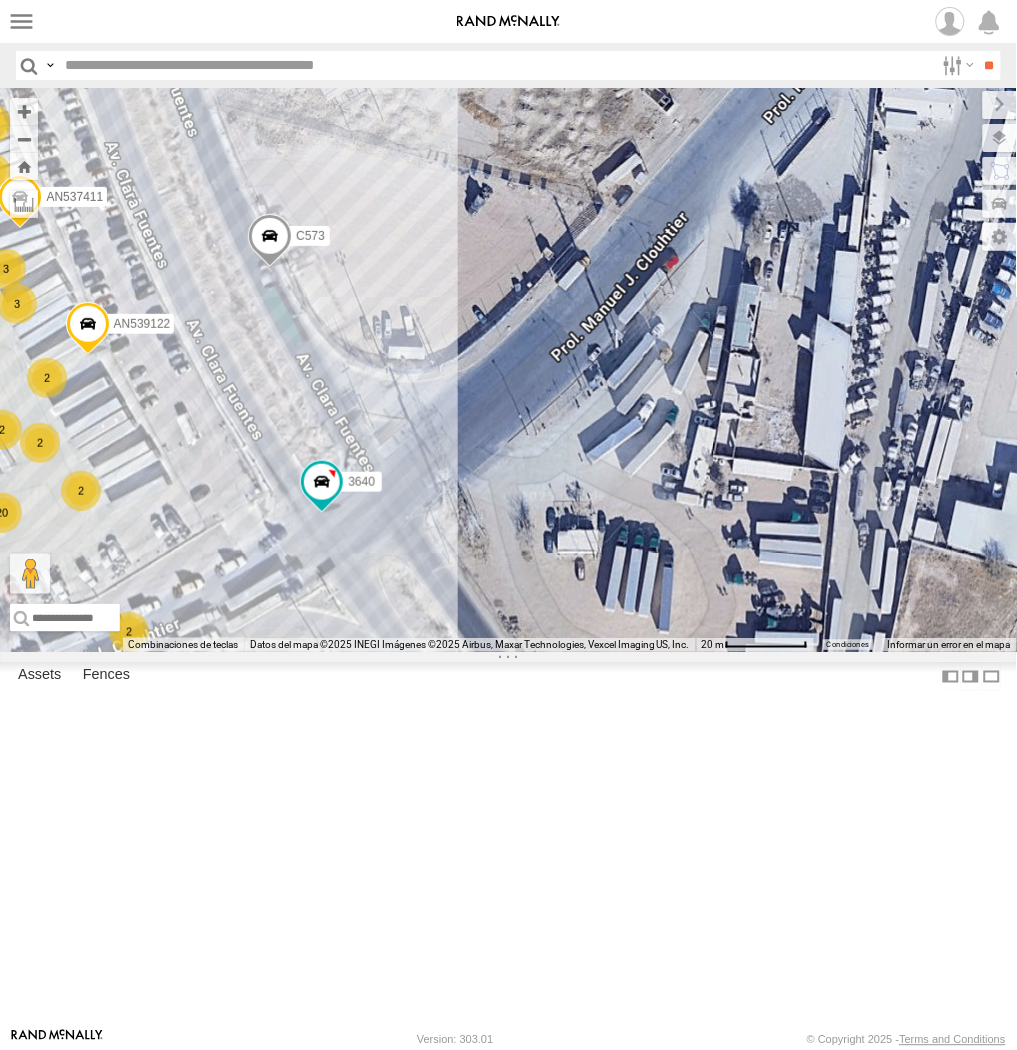 drag, startPoint x: 555, startPoint y: 546, endPoint x: 386, endPoint y: 633, distance: 190.07893 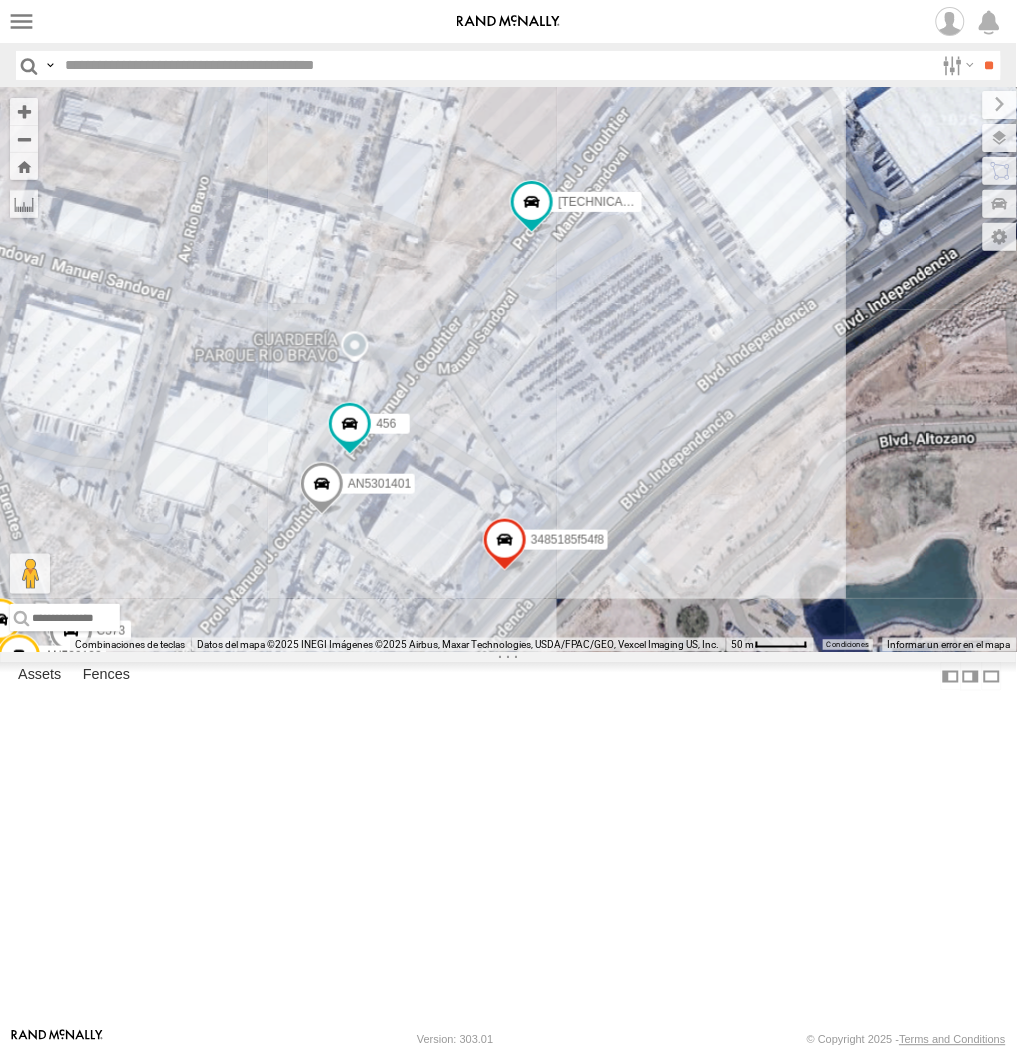 drag, startPoint x: 745, startPoint y: 415, endPoint x: 373, endPoint y: 758, distance: 505.99704 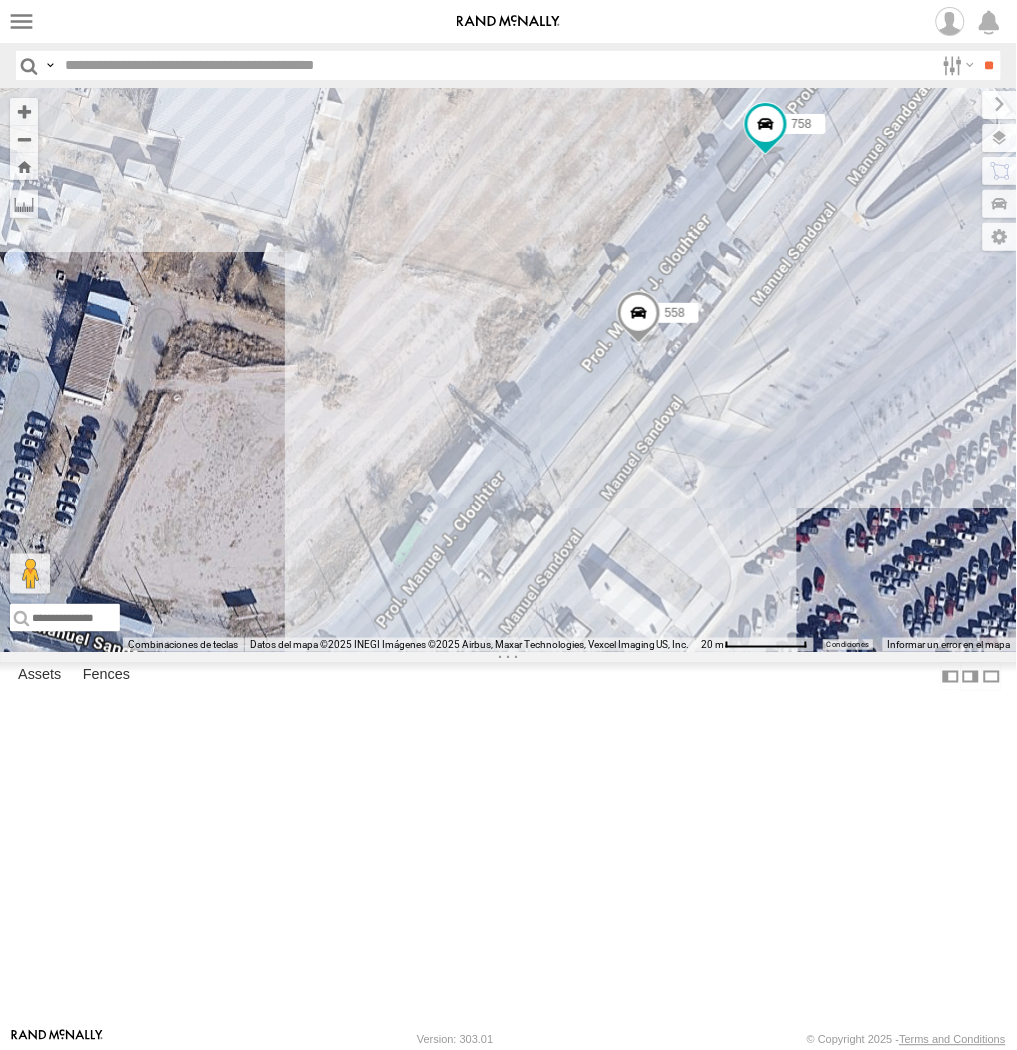 drag, startPoint x: 853, startPoint y: 631, endPoint x: 624, endPoint y: 558, distance: 240.35391 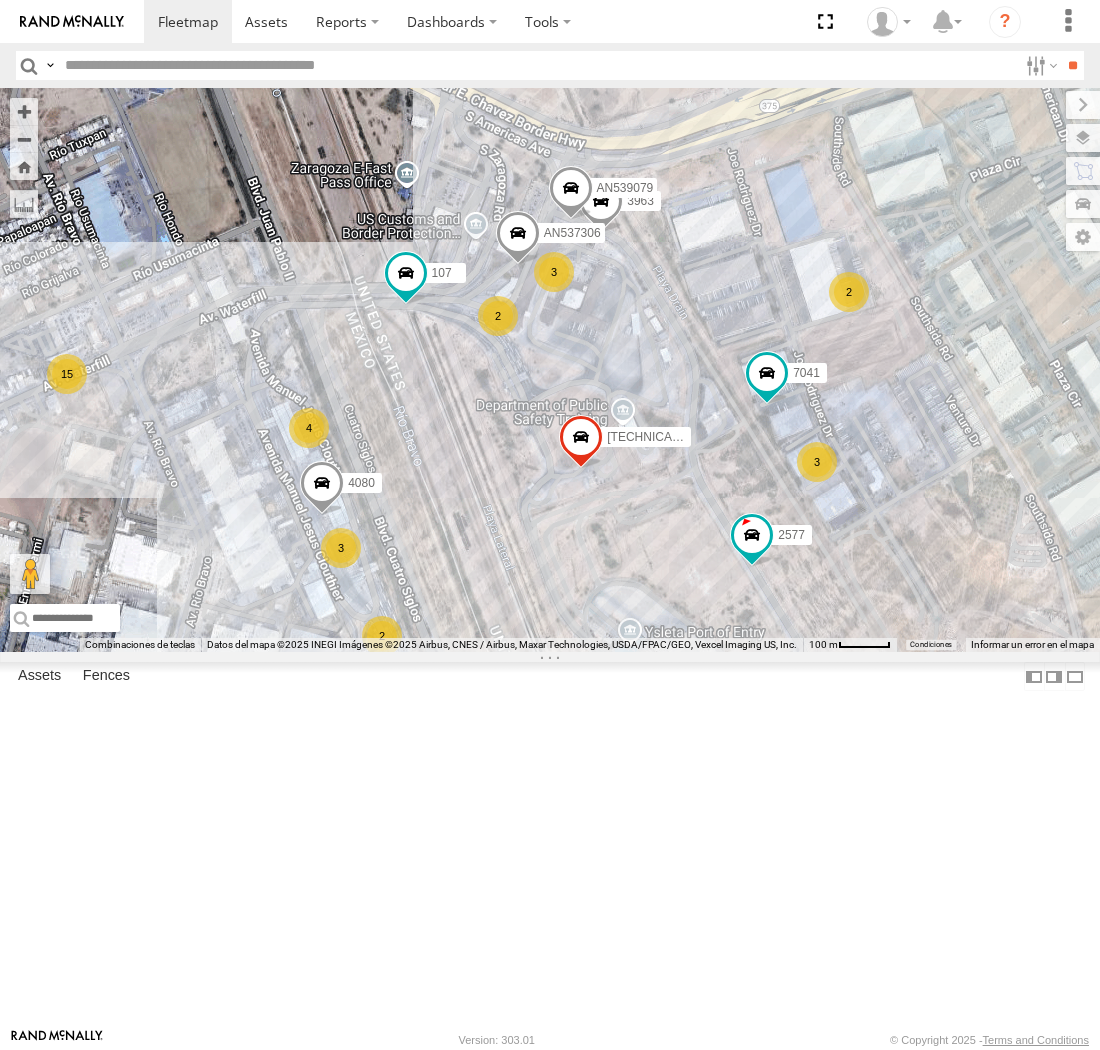 scroll, scrollTop: 0, scrollLeft: 0, axis: both 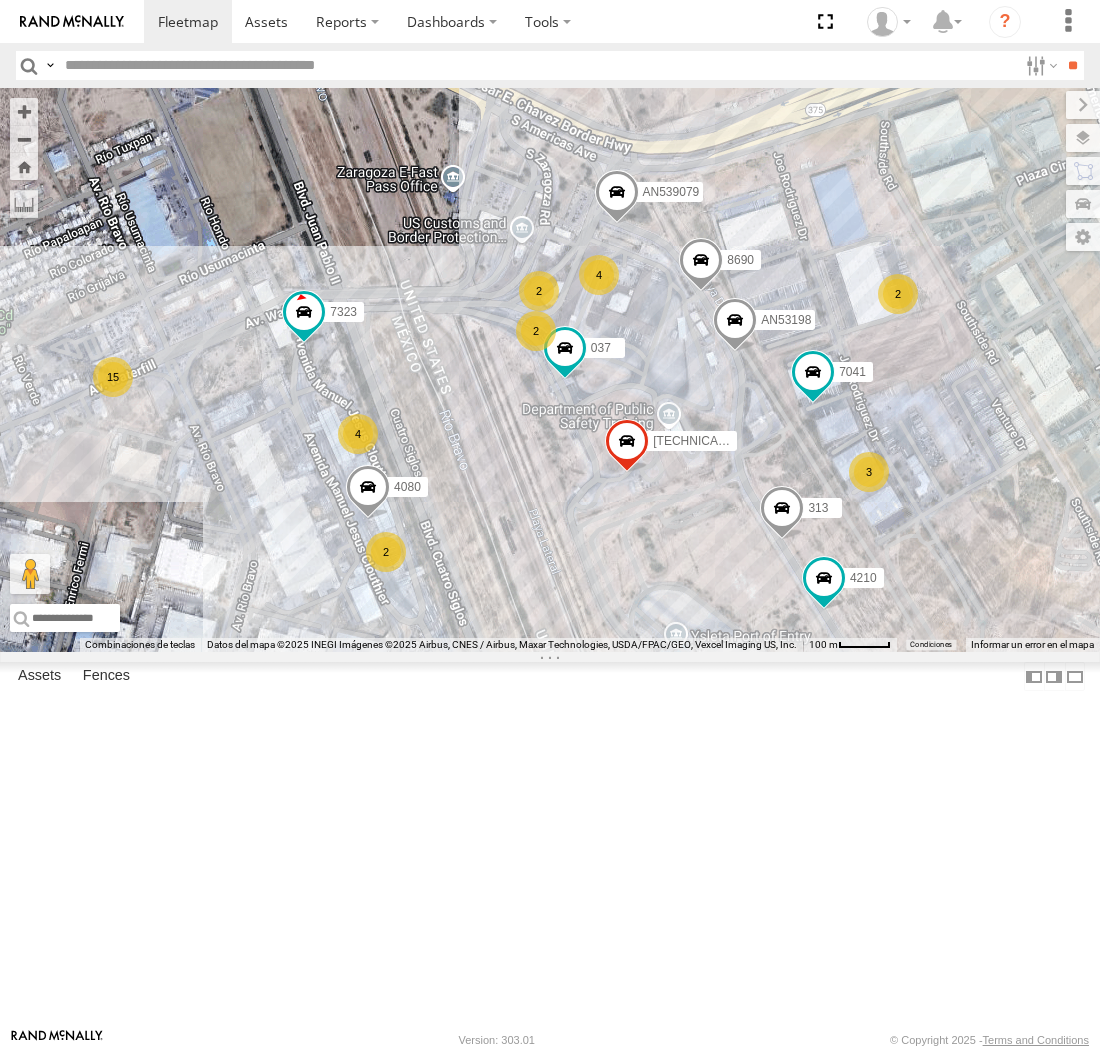 drag, startPoint x: 720, startPoint y: 856, endPoint x: 231, endPoint y: 458, distance: 630.49585 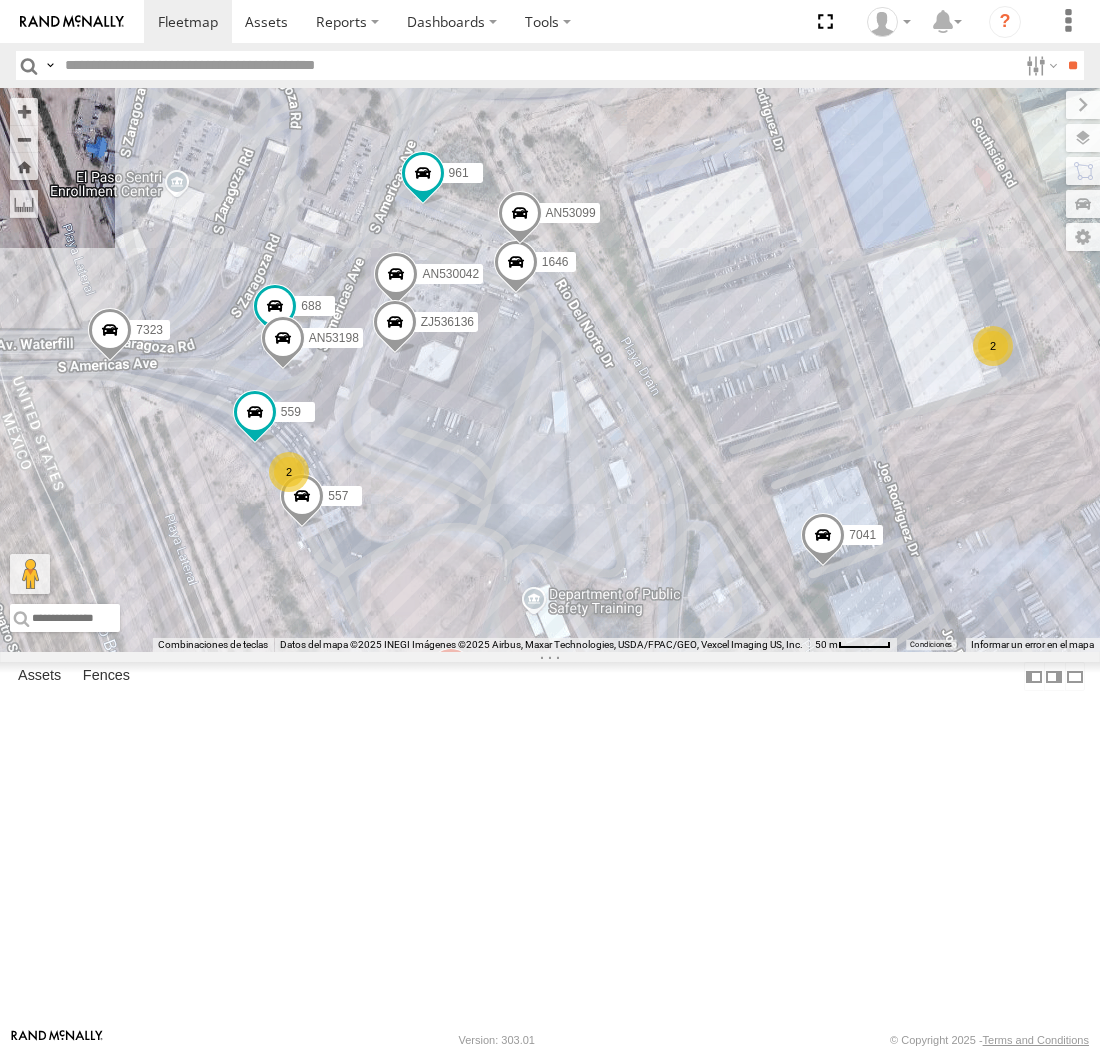 drag, startPoint x: 237, startPoint y: 597, endPoint x: 68, endPoint y: 640, distance: 174.38463 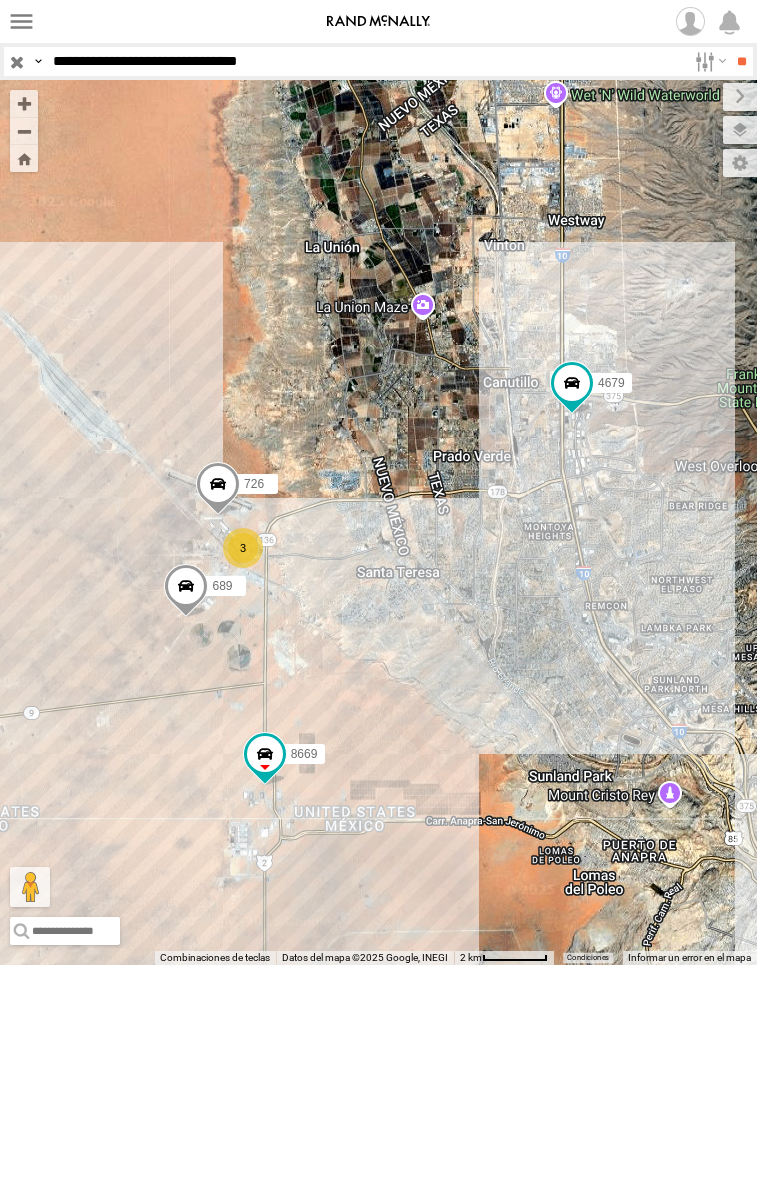 scroll, scrollTop: 0, scrollLeft: 0, axis: both 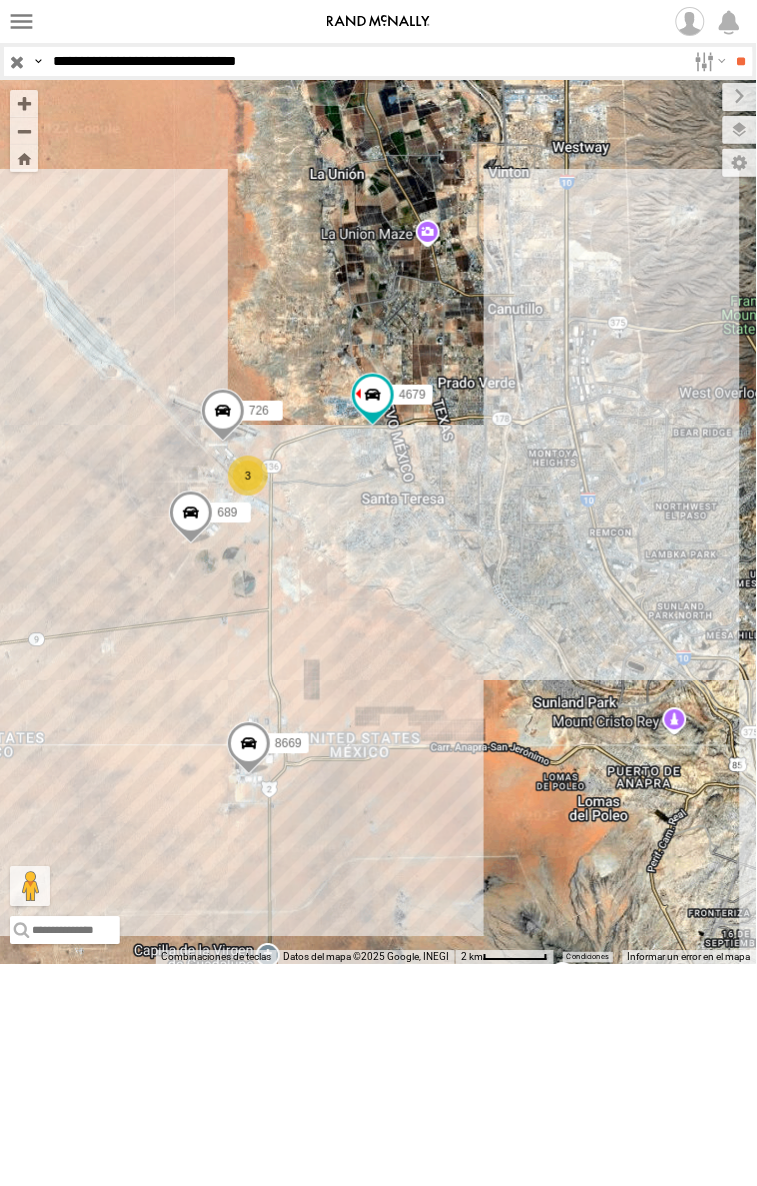 click on "**********" at bounding box center [365, 61] 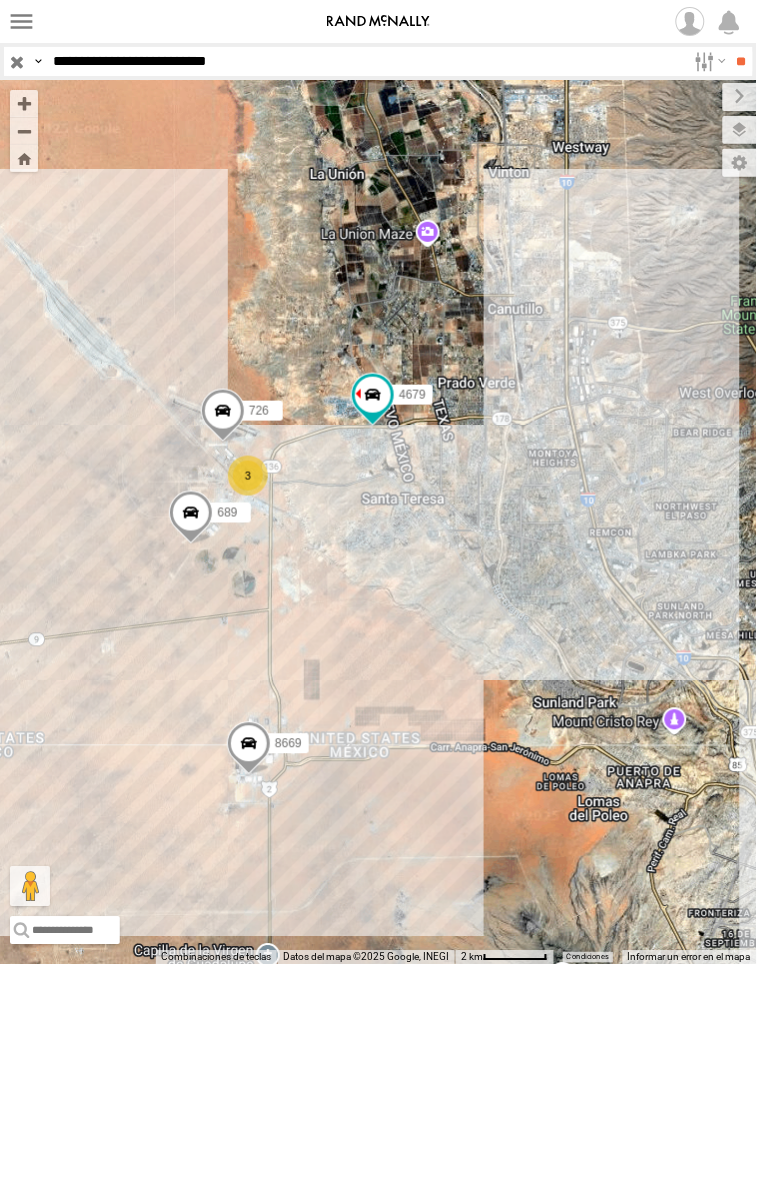 click on "**" at bounding box center (741, 61) 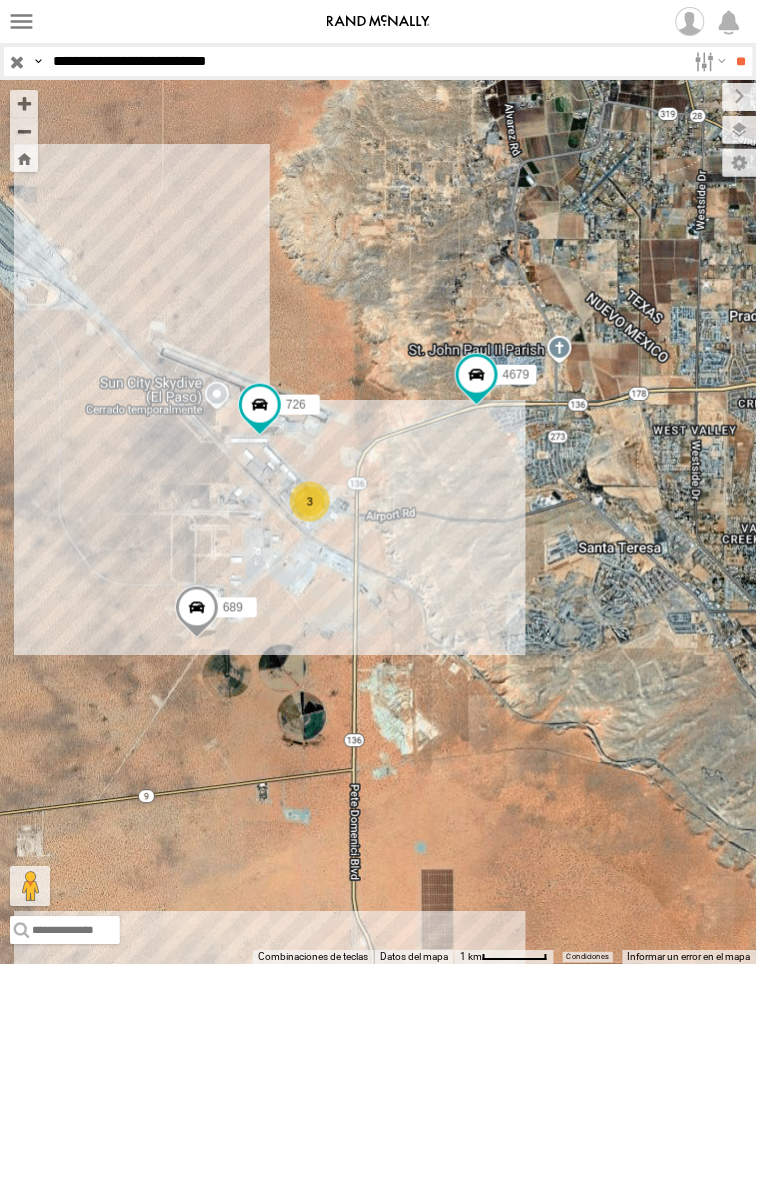 click on "**********" at bounding box center (365, 61) 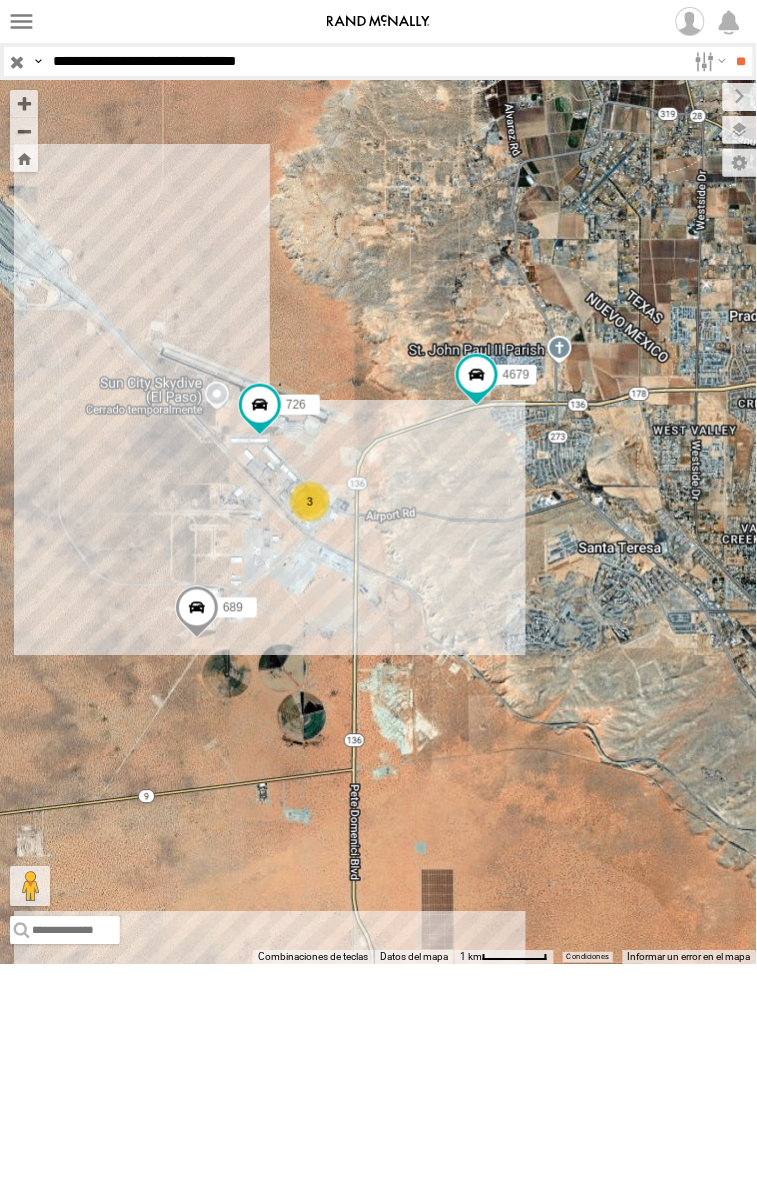 click on "**" at bounding box center (741, 61) 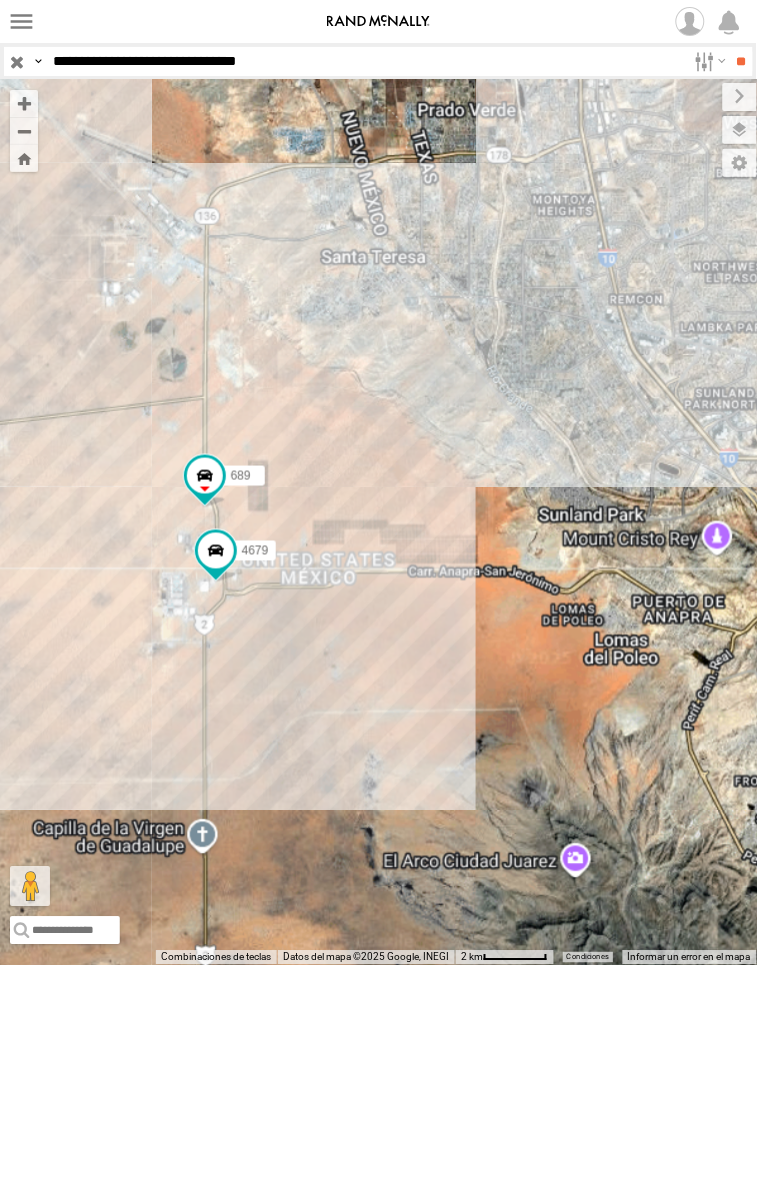 drag, startPoint x: 42, startPoint y: 643, endPoint x: 211, endPoint y: 723, distance: 186.9786 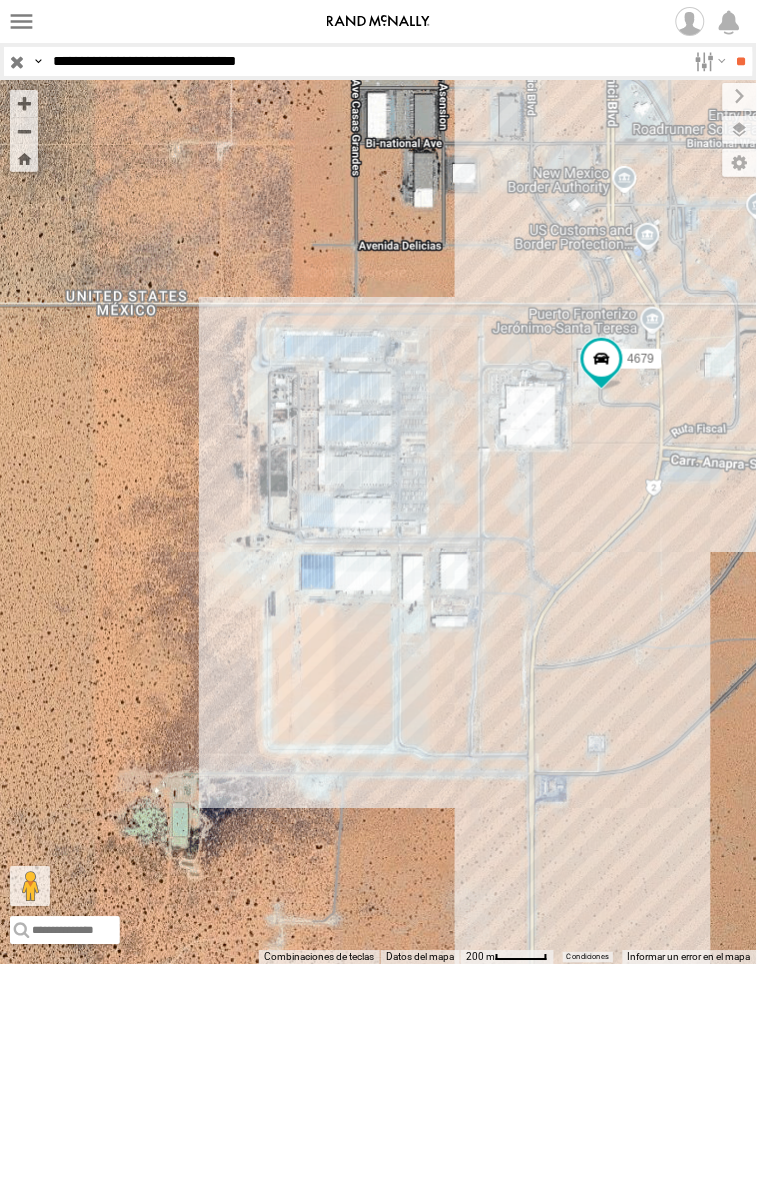 drag, startPoint x: 260, startPoint y: 58, endPoint x: 308, endPoint y: 84, distance: 54.589375 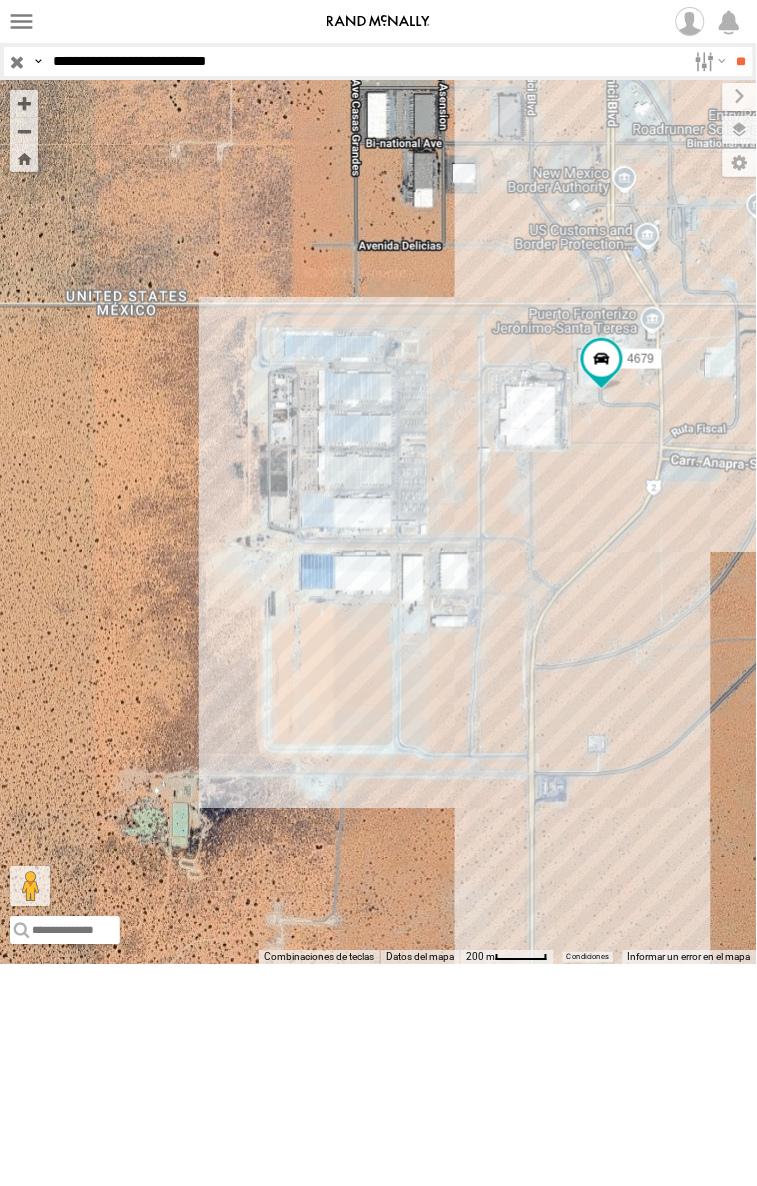 click on "**" at bounding box center [741, 61] 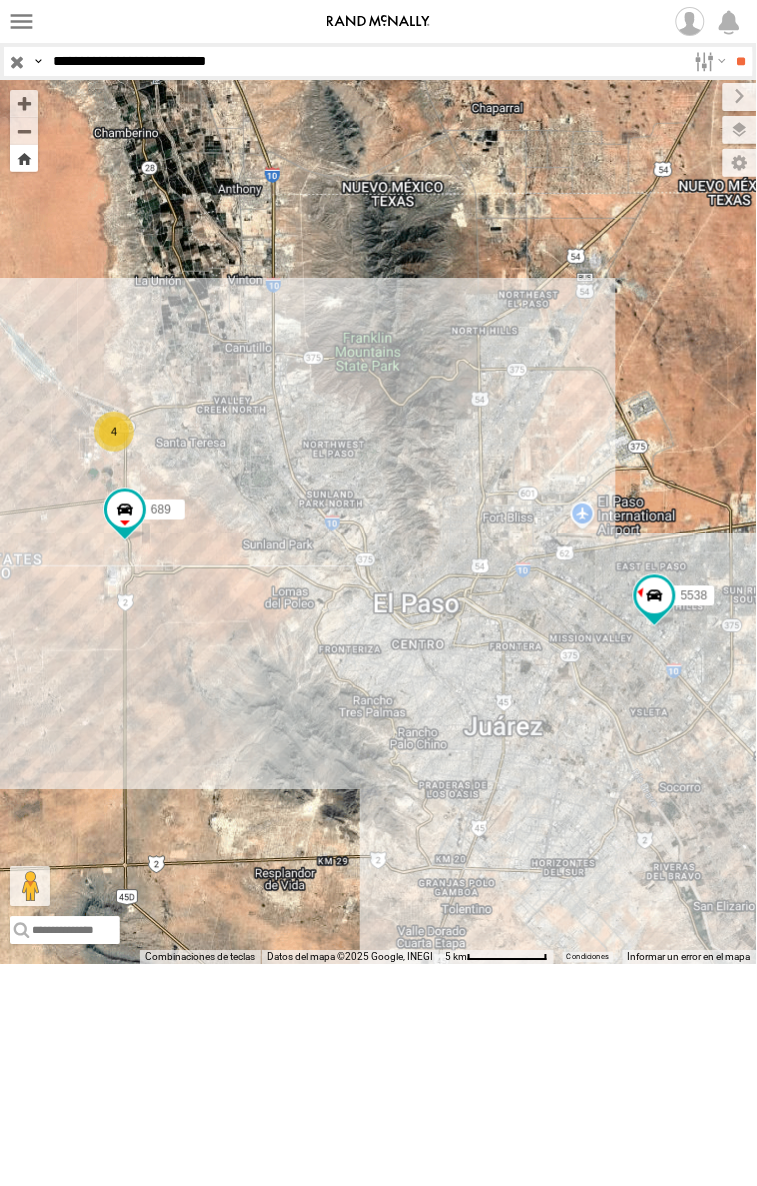 click at bounding box center [24, 158] 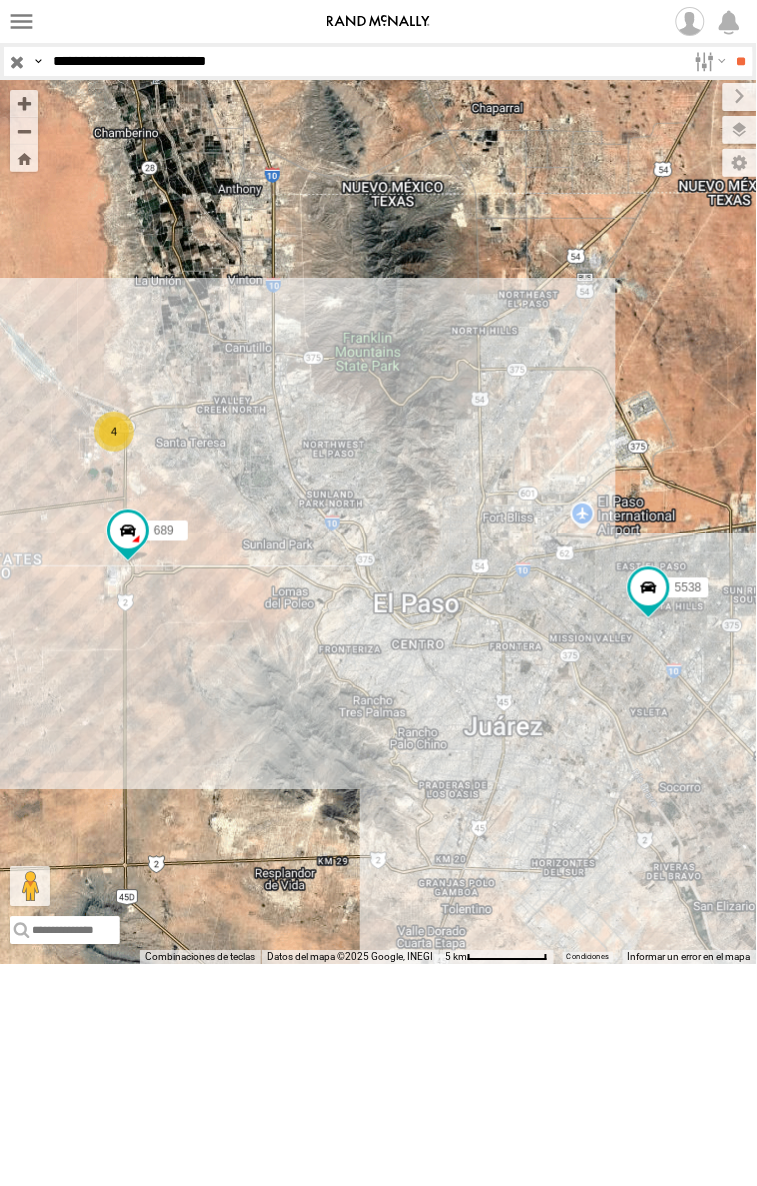 drag, startPoint x: 278, startPoint y: 65, endPoint x: 322, endPoint y: 91, distance: 51.10773 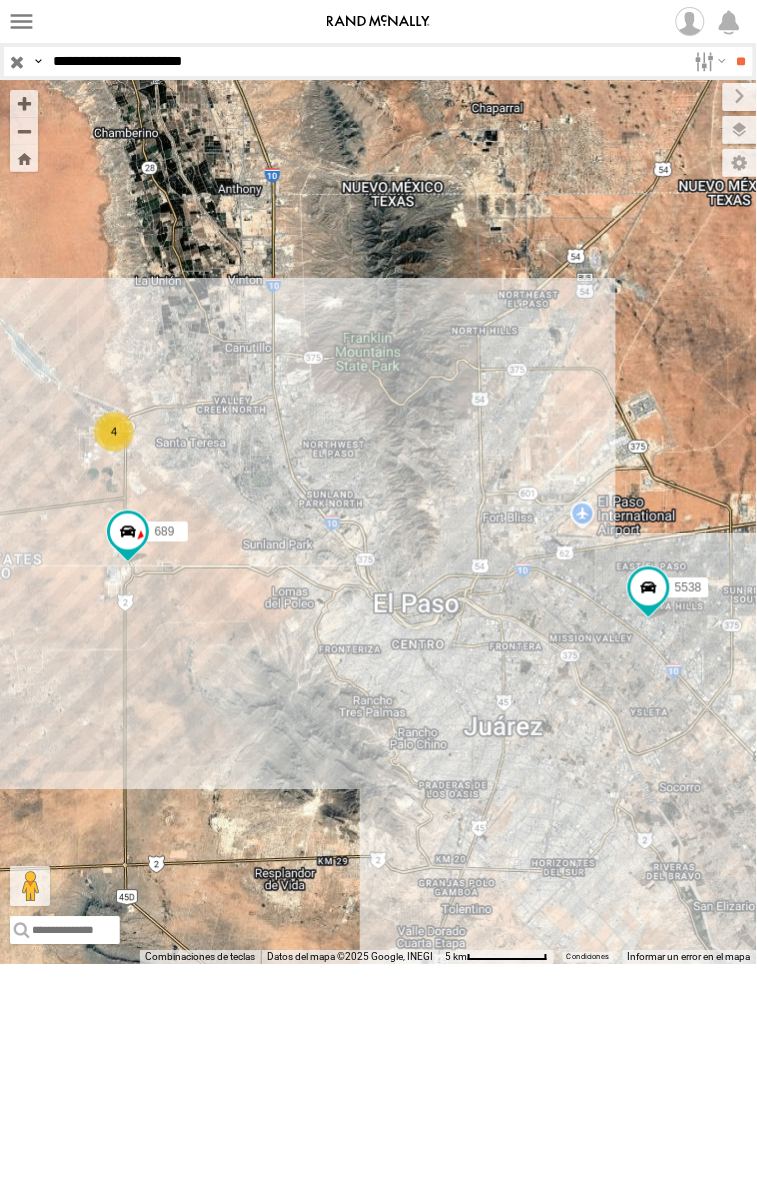 type on "**********" 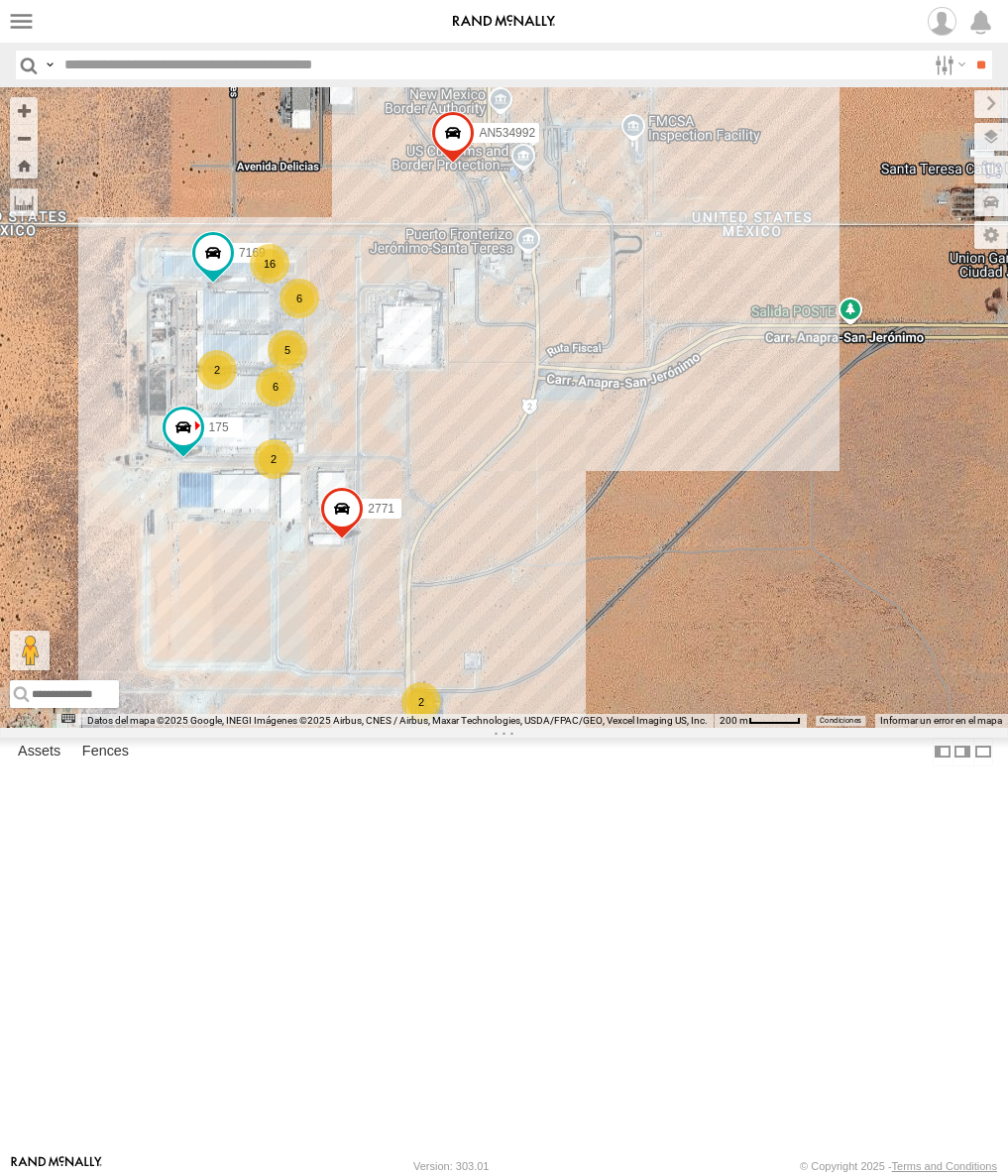 select on "**********" 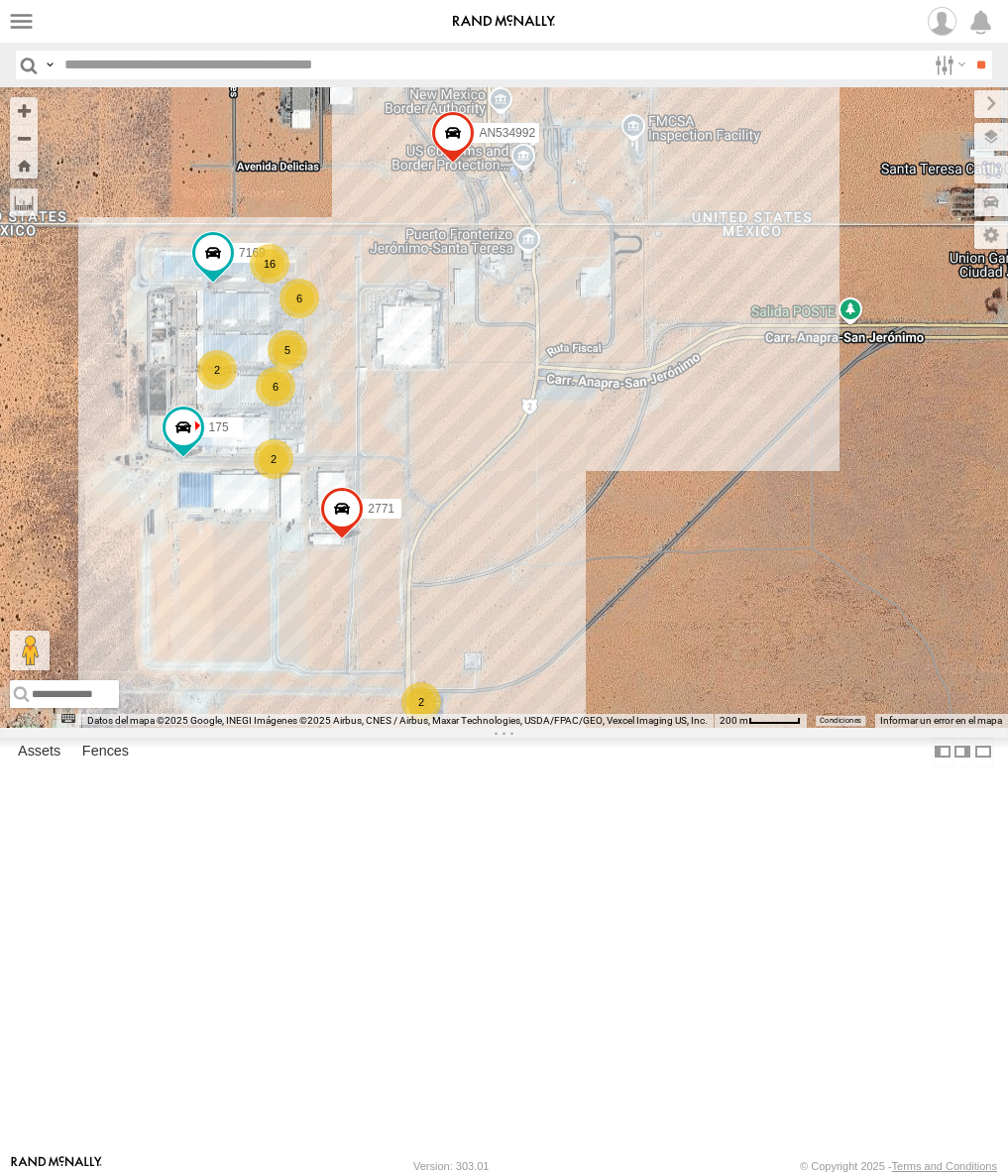 scroll, scrollTop: 0, scrollLeft: 0, axis: both 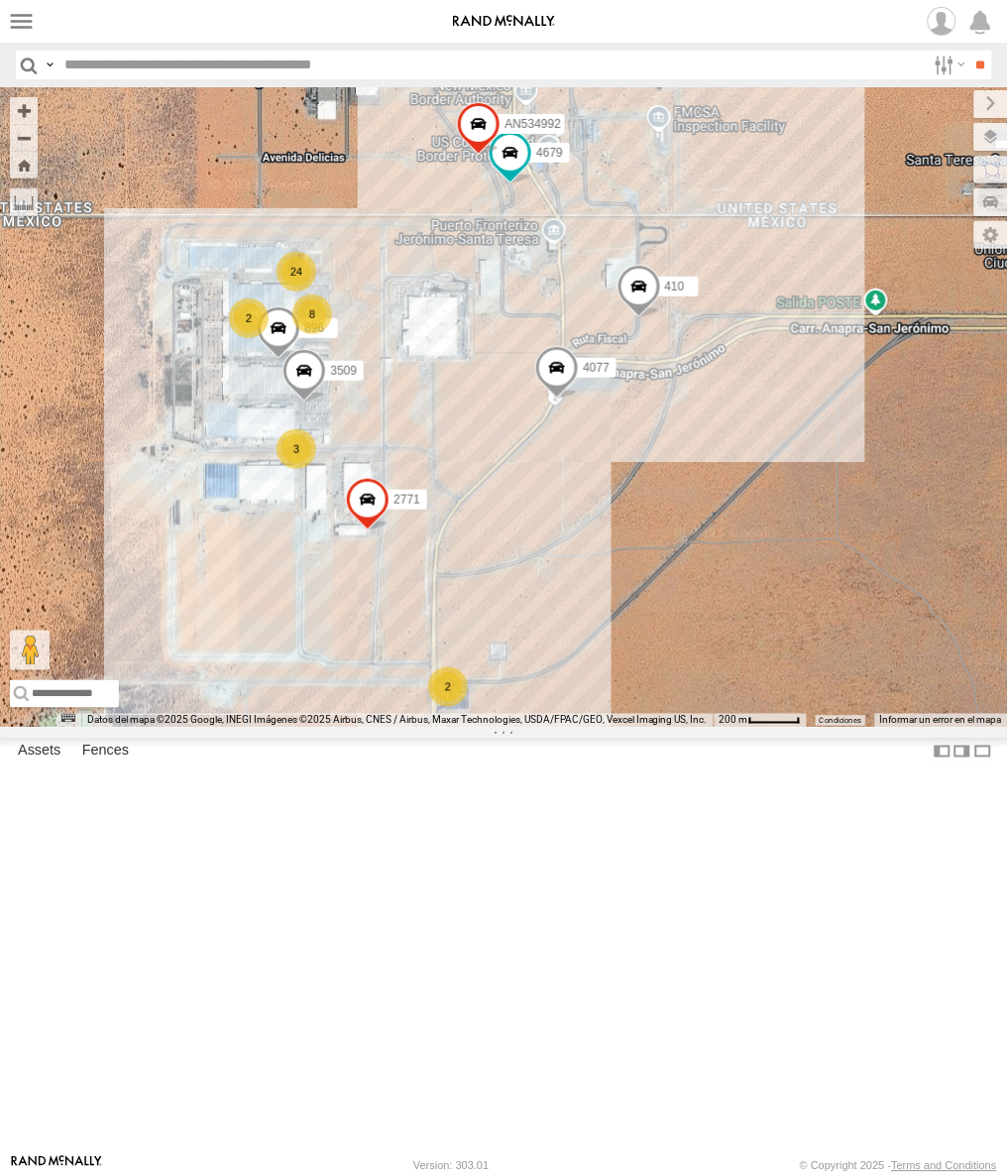 drag, startPoint x: 629, startPoint y: 695, endPoint x: 634, endPoint y: 714, distance: 19.646883 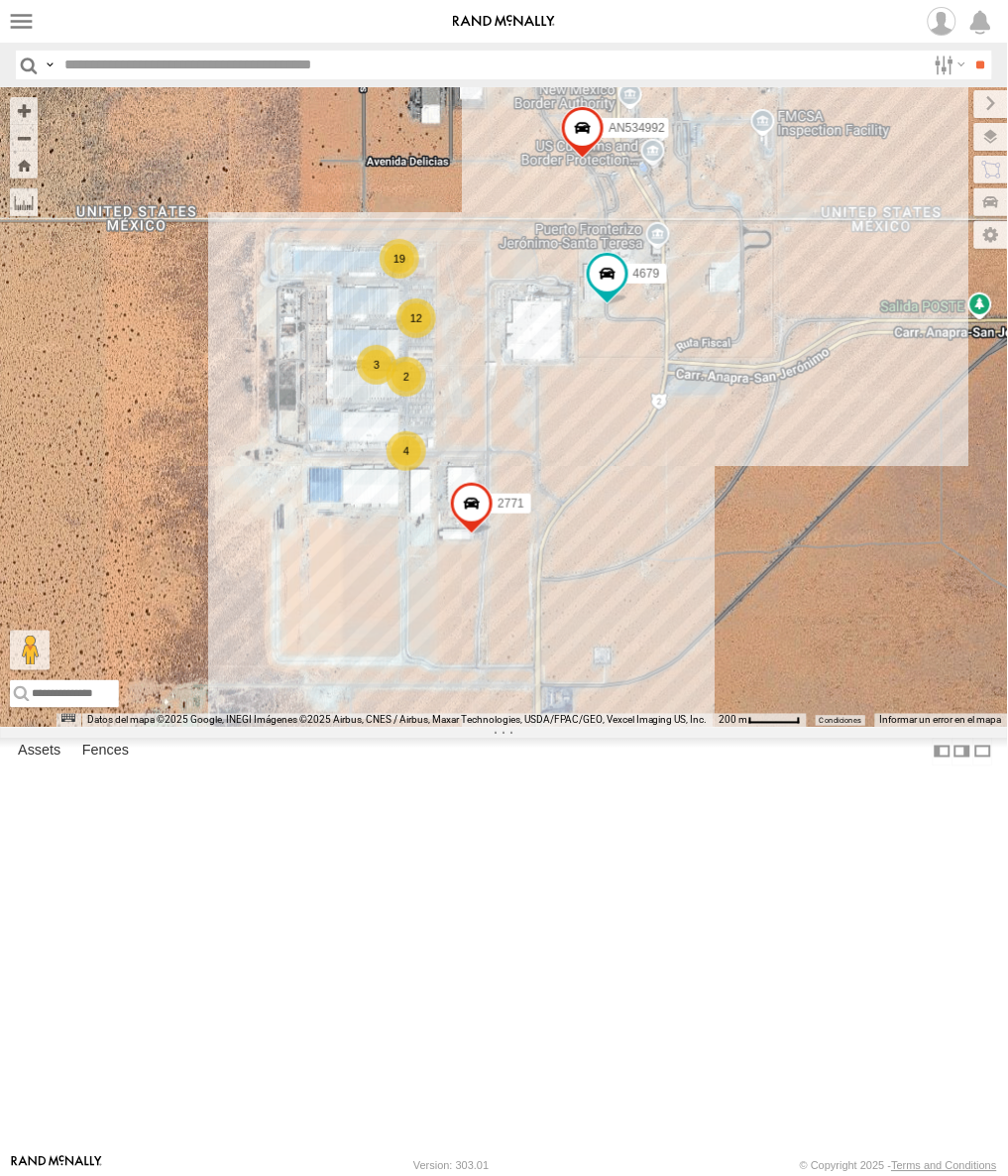 drag, startPoint x: 314, startPoint y: 206, endPoint x: 506, endPoint y: 334, distance: 230.75528 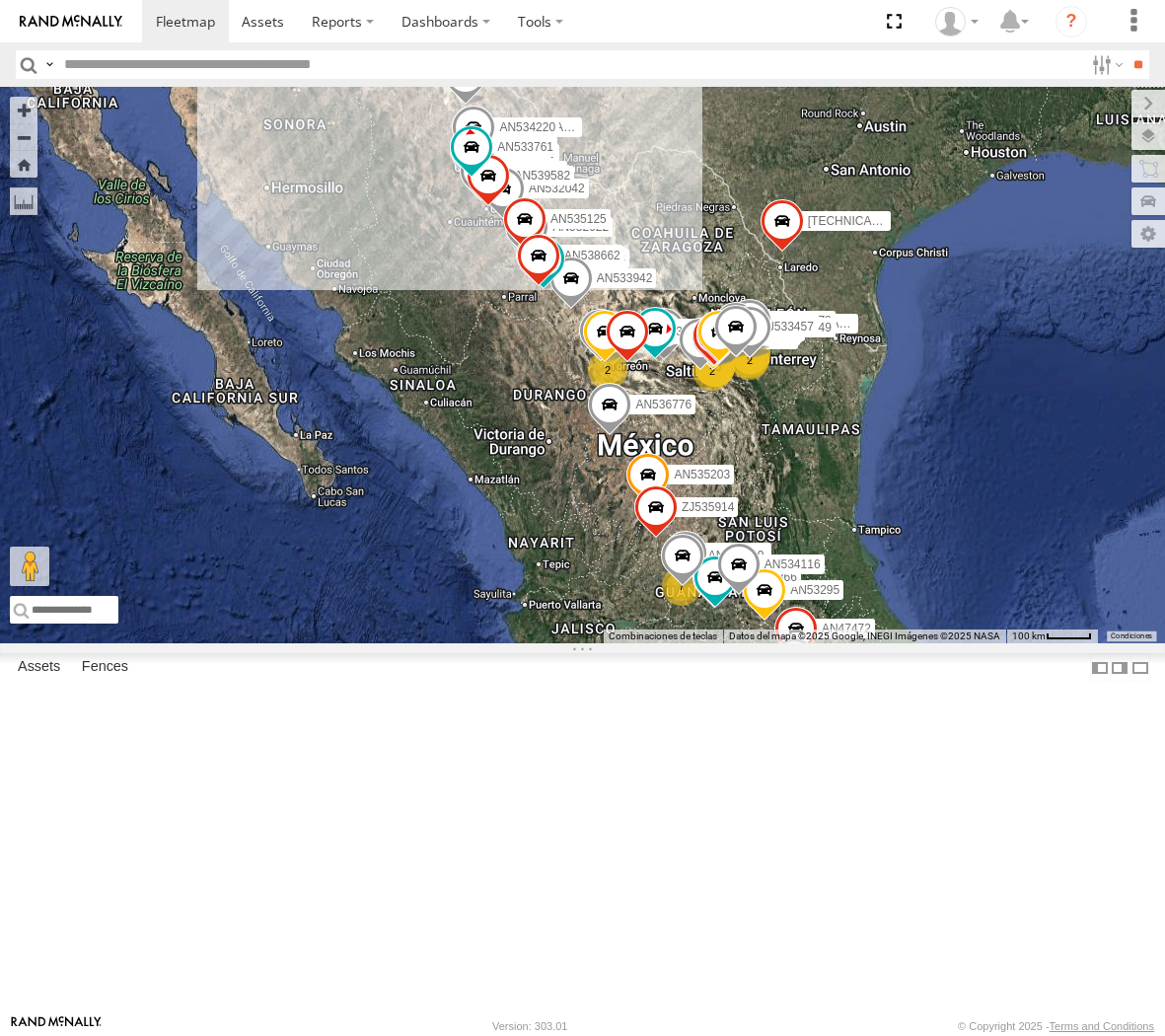 select on "**********" 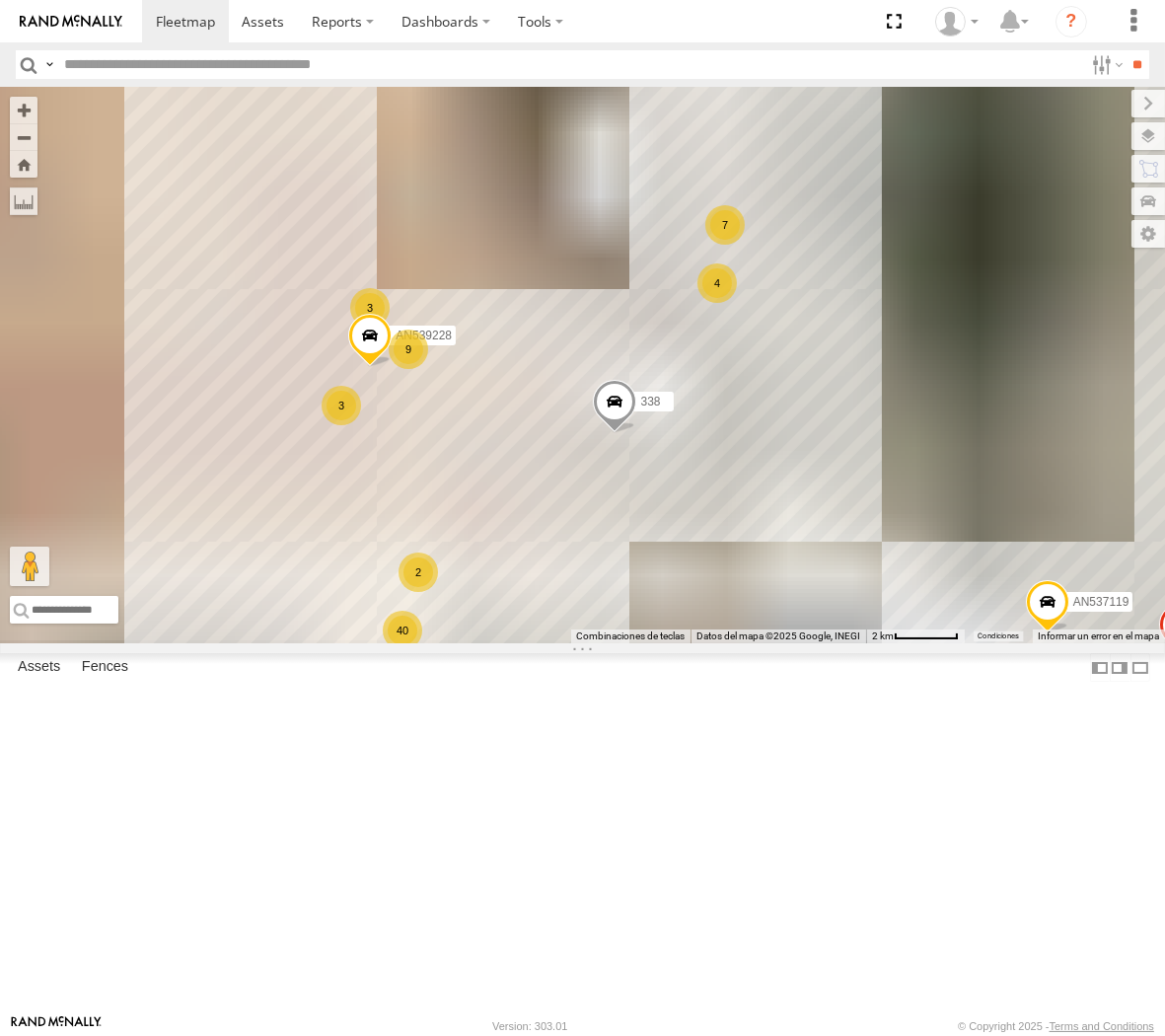 drag, startPoint x: 950, startPoint y: 486, endPoint x: 730, endPoint y: 262, distance: 313.96815 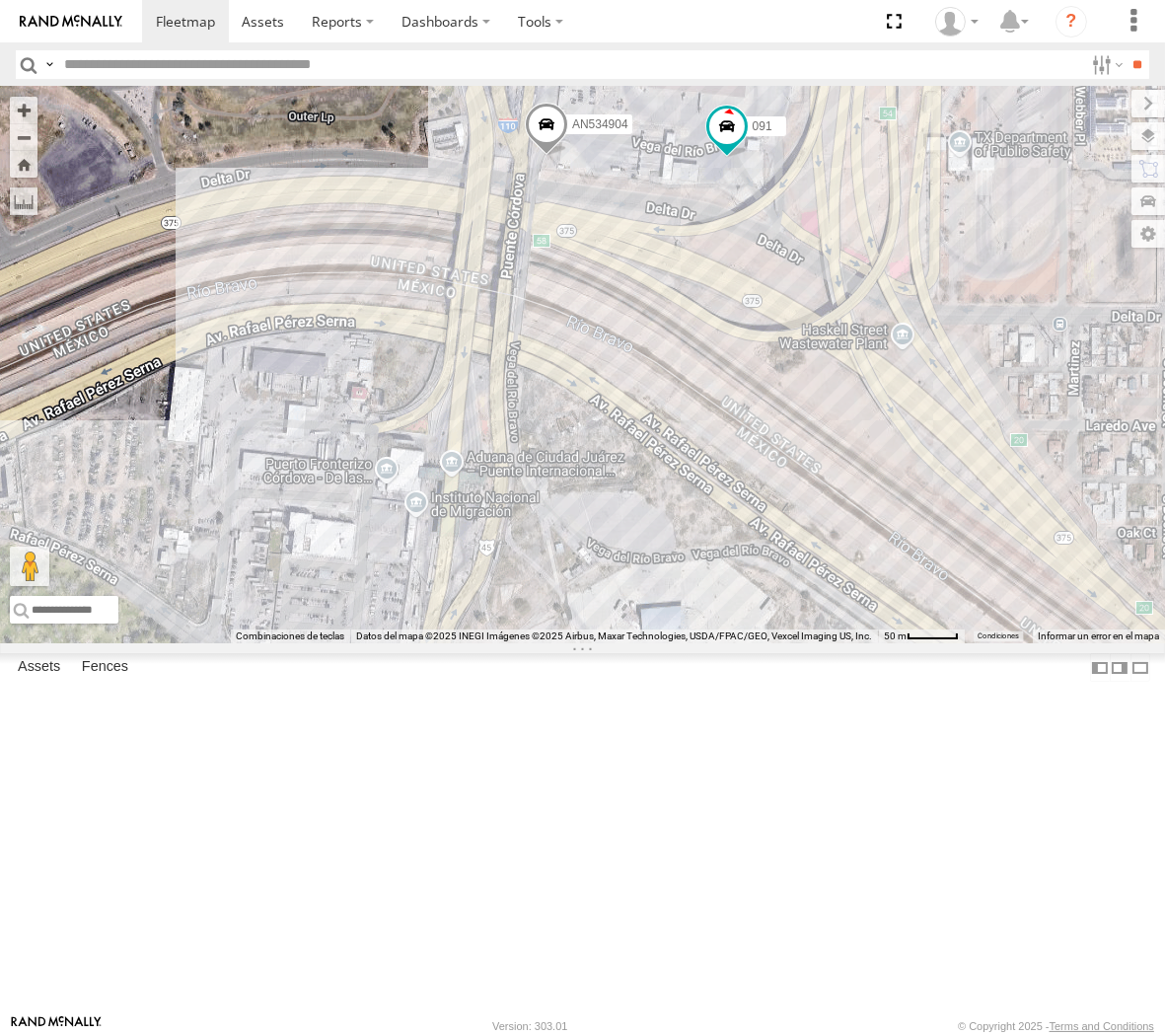 drag, startPoint x: 693, startPoint y: 445, endPoint x: 800, endPoint y: 566, distance: 161.52399 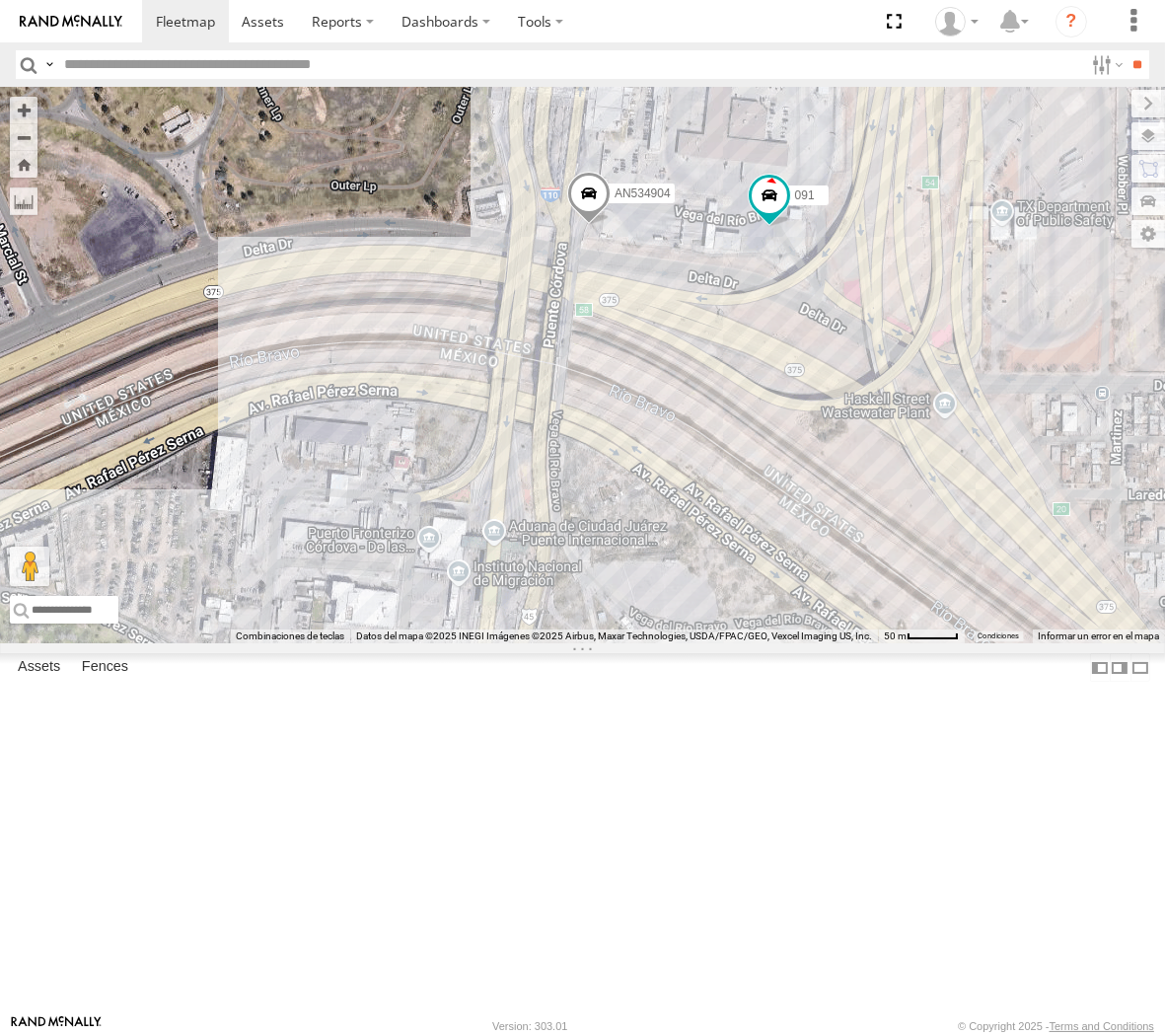 drag, startPoint x: 803, startPoint y: 559, endPoint x: 834, endPoint y: 603, distance: 53.823787 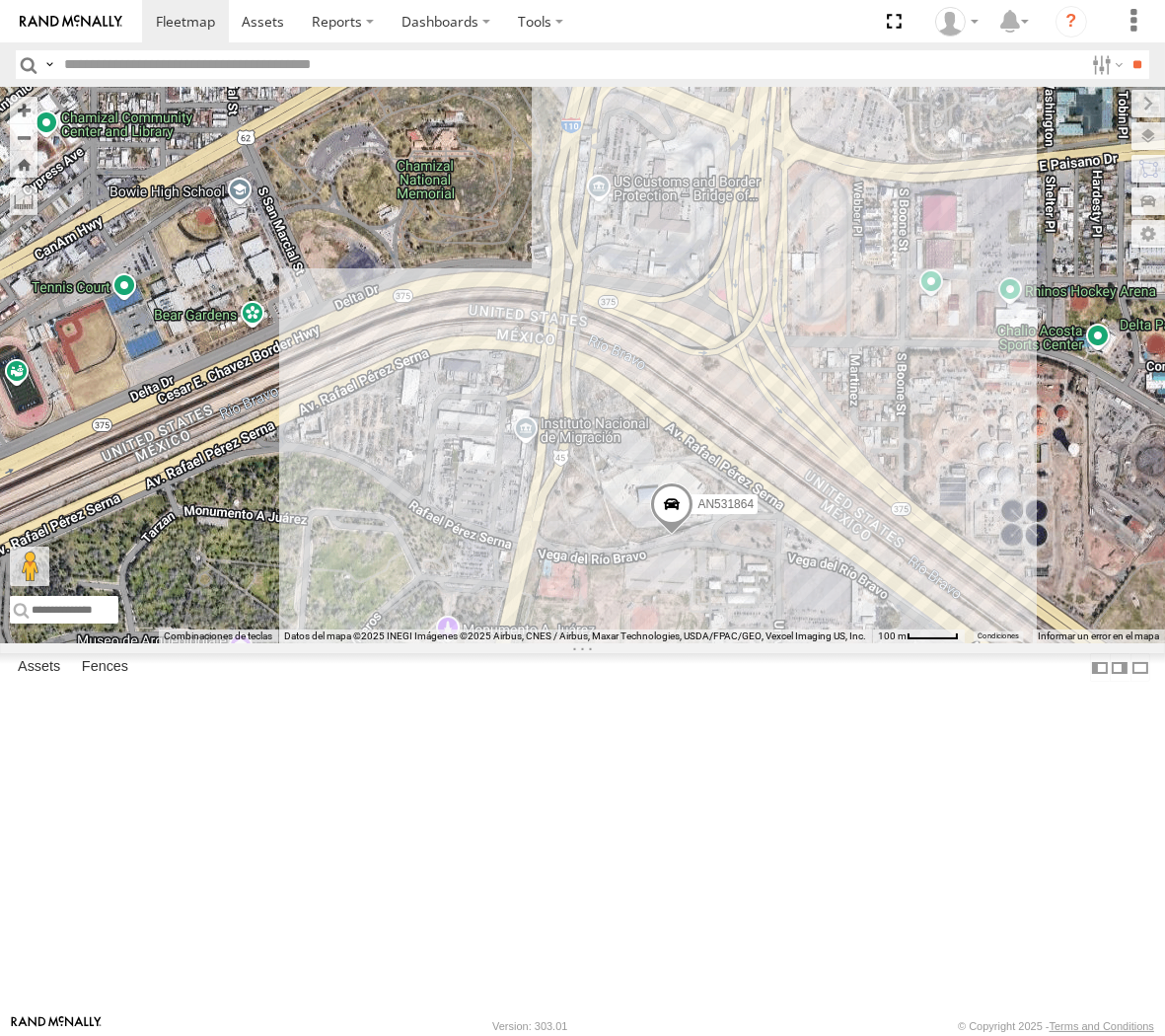 drag, startPoint x: 1085, startPoint y: 555, endPoint x: 649, endPoint y: 518, distance: 437.56714 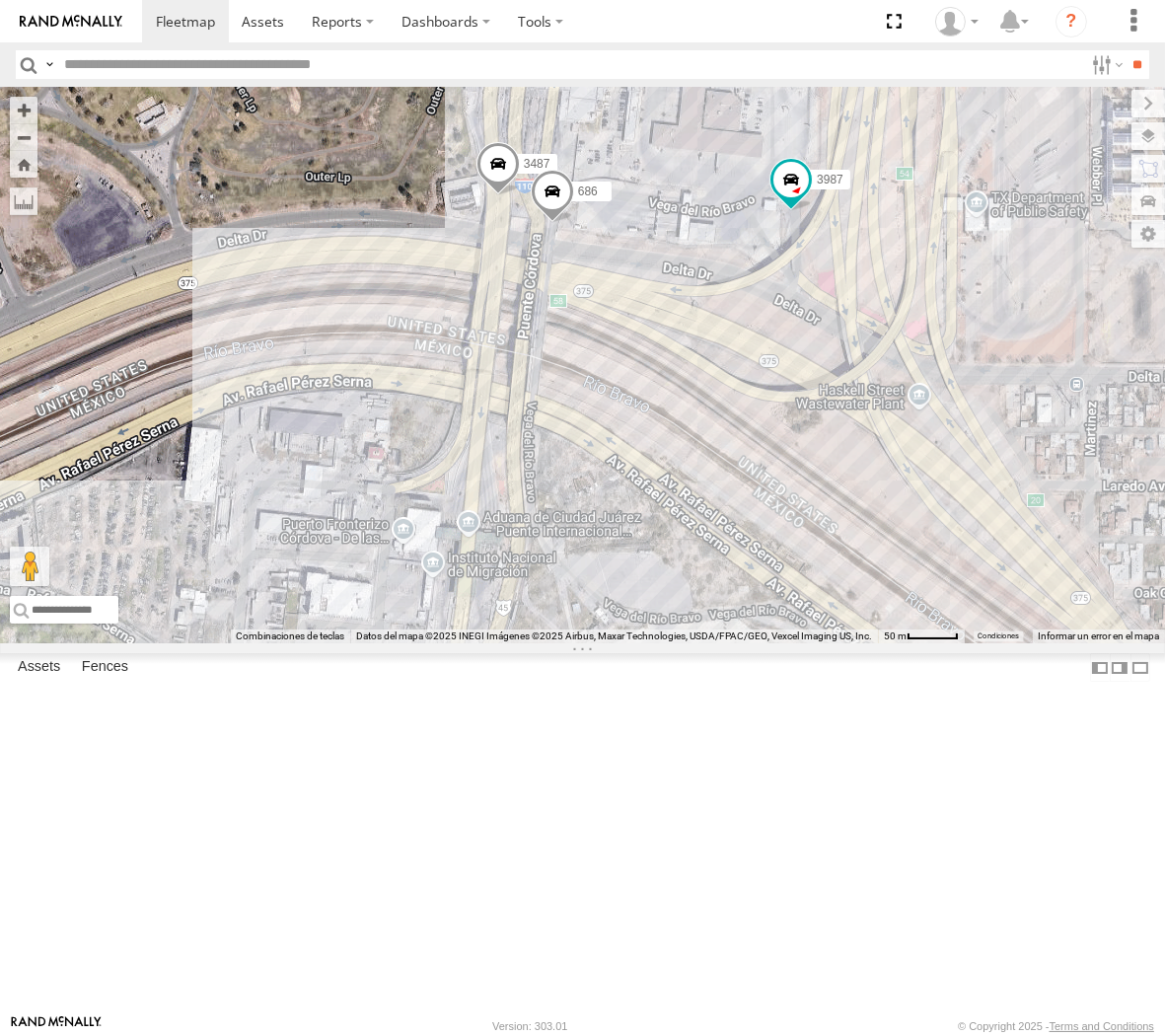 drag, startPoint x: 694, startPoint y: 637, endPoint x: 786, endPoint y: 562, distance: 118.69709 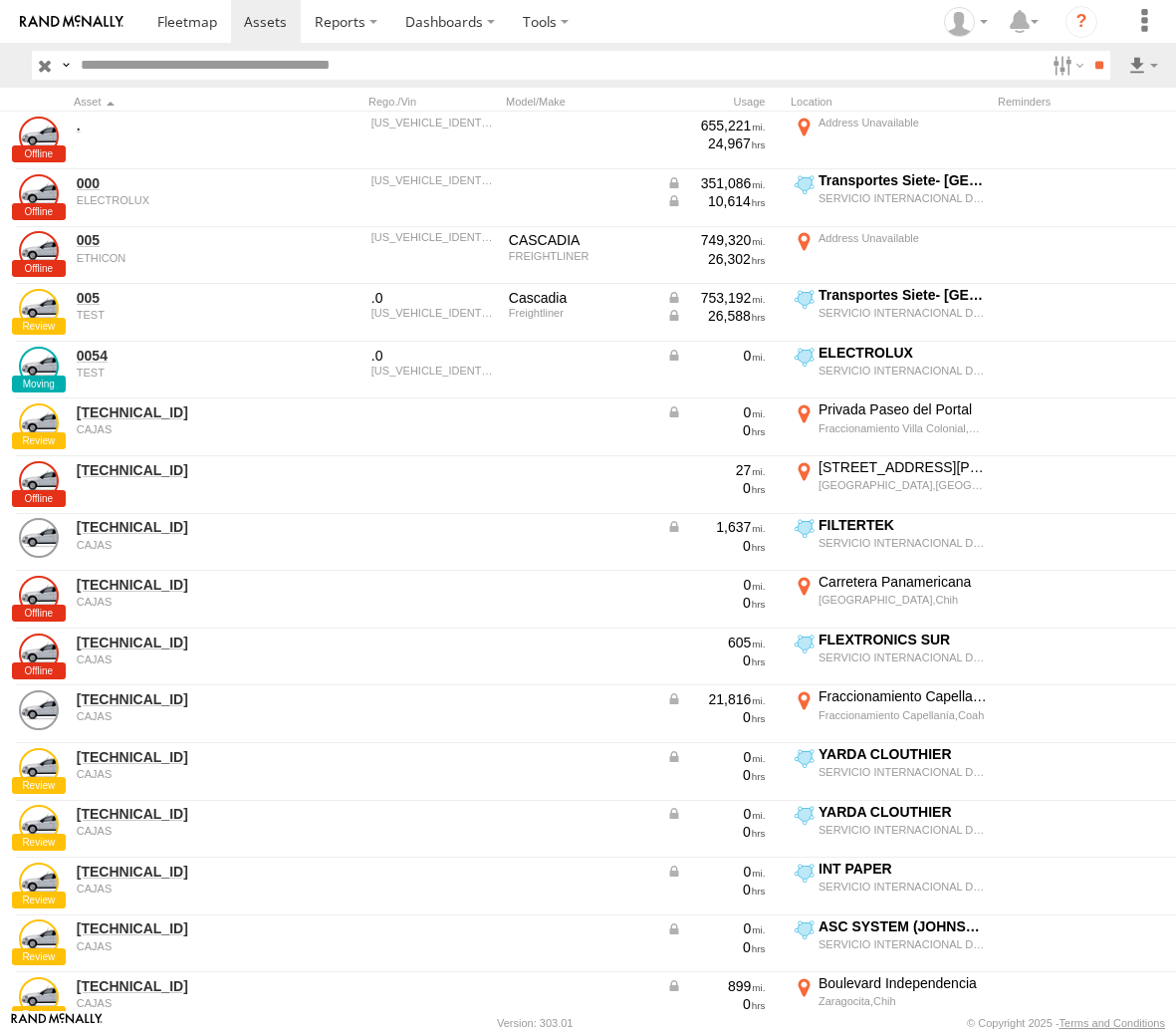 scroll, scrollTop: 0, scrollLeft: 0, axis: both 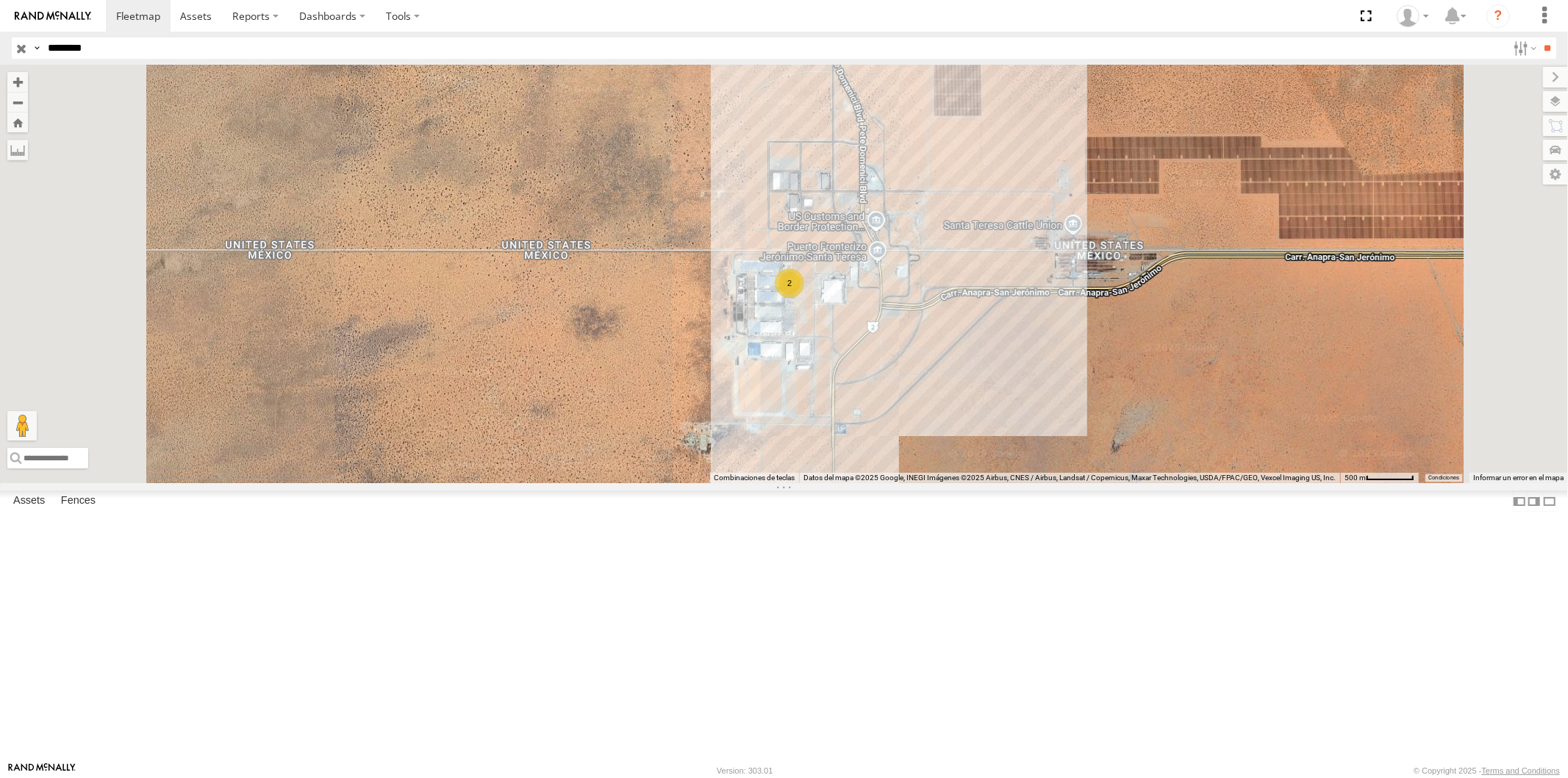 click on "********" at bounding box center [774, 48] 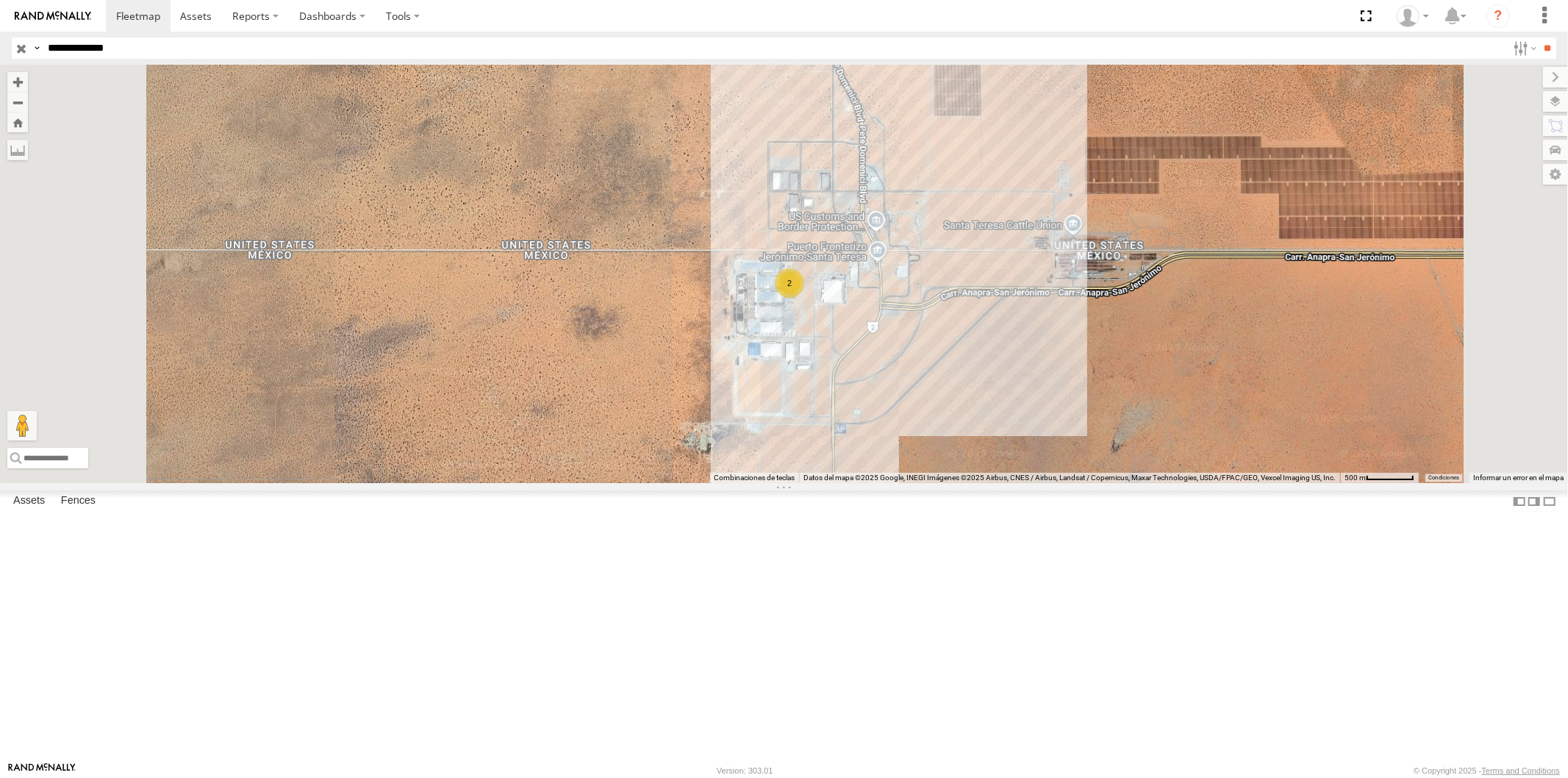 click on "**" at bounding box center (1547, 48) 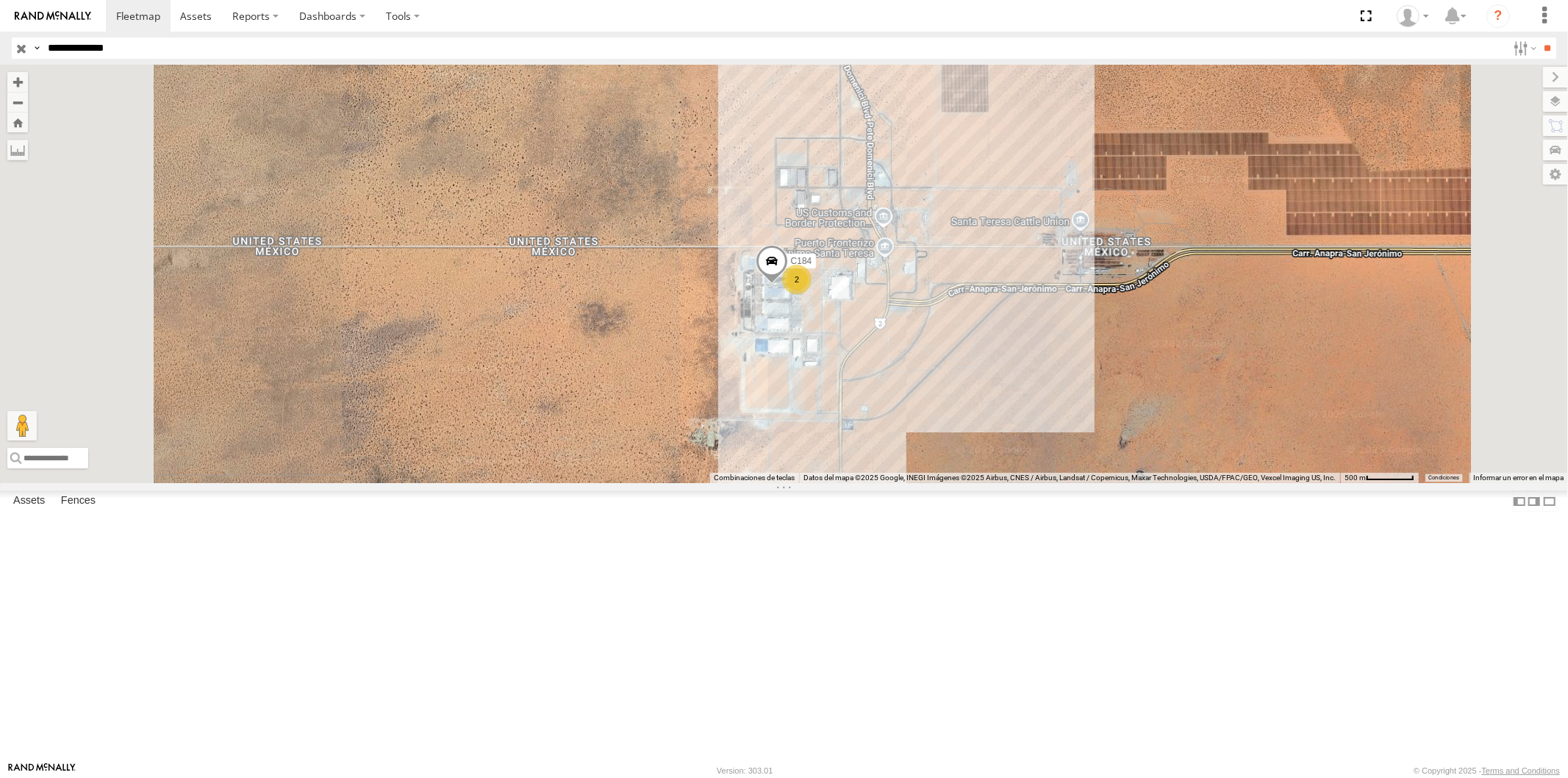 click on "**********" at bounding box center [774, 48] 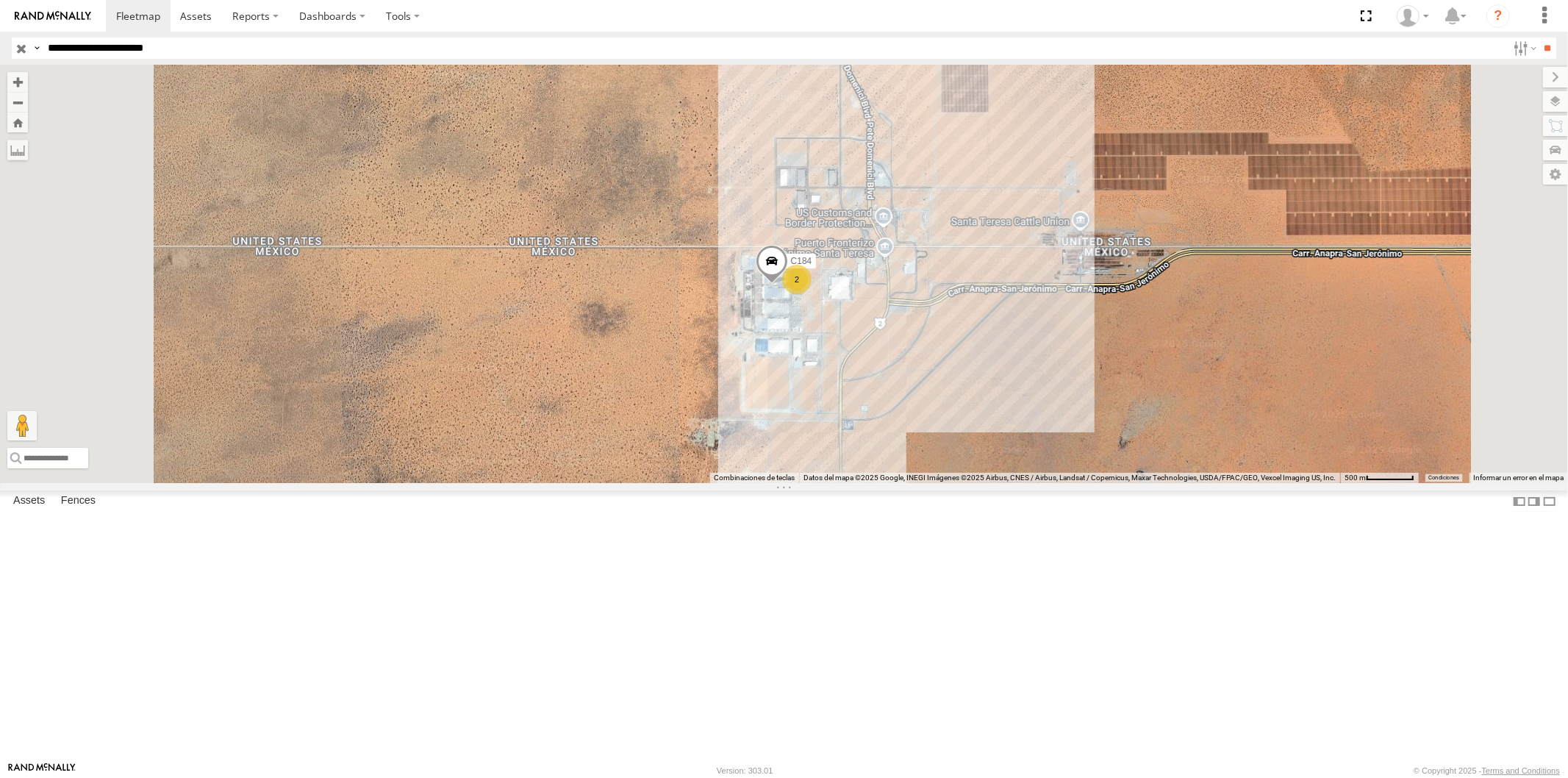 click on "**" at bounding box center (1547, 48) 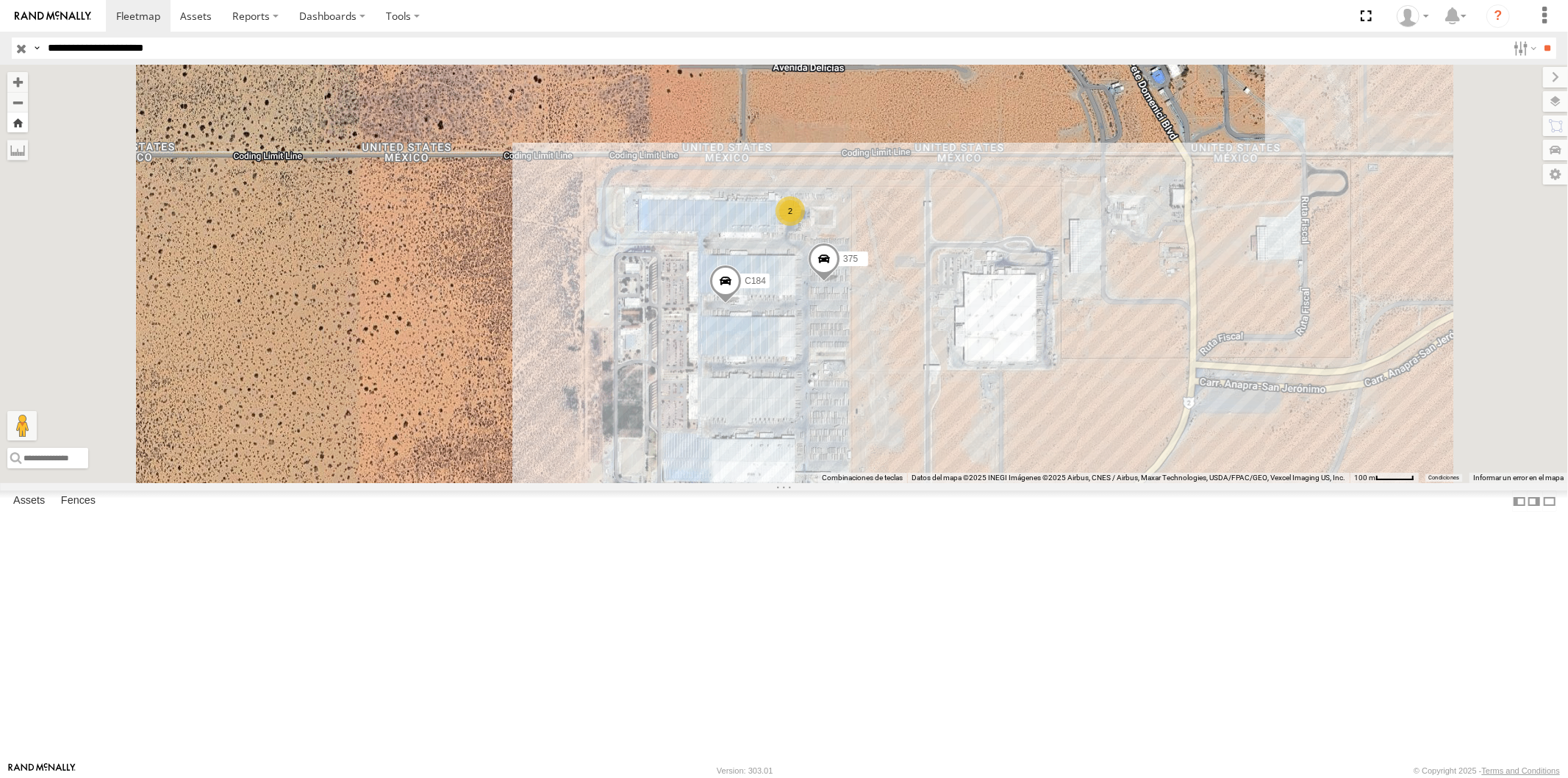 click at bounding box center (18, 122) 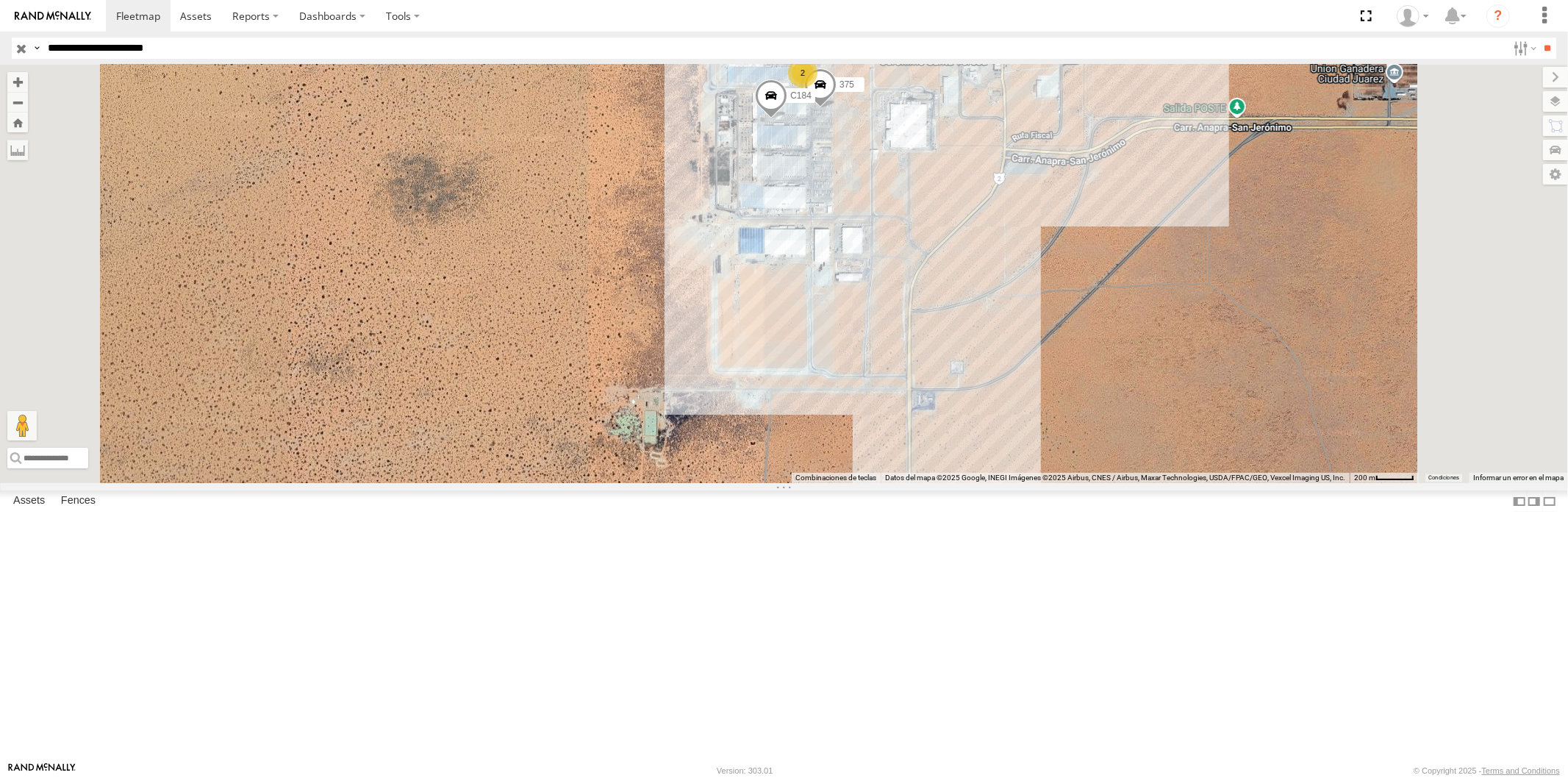 drag, startPoint x: 1136, startPoint y: 292, endPoint x: 1015, endPoint y: 490, distance: 232.0453 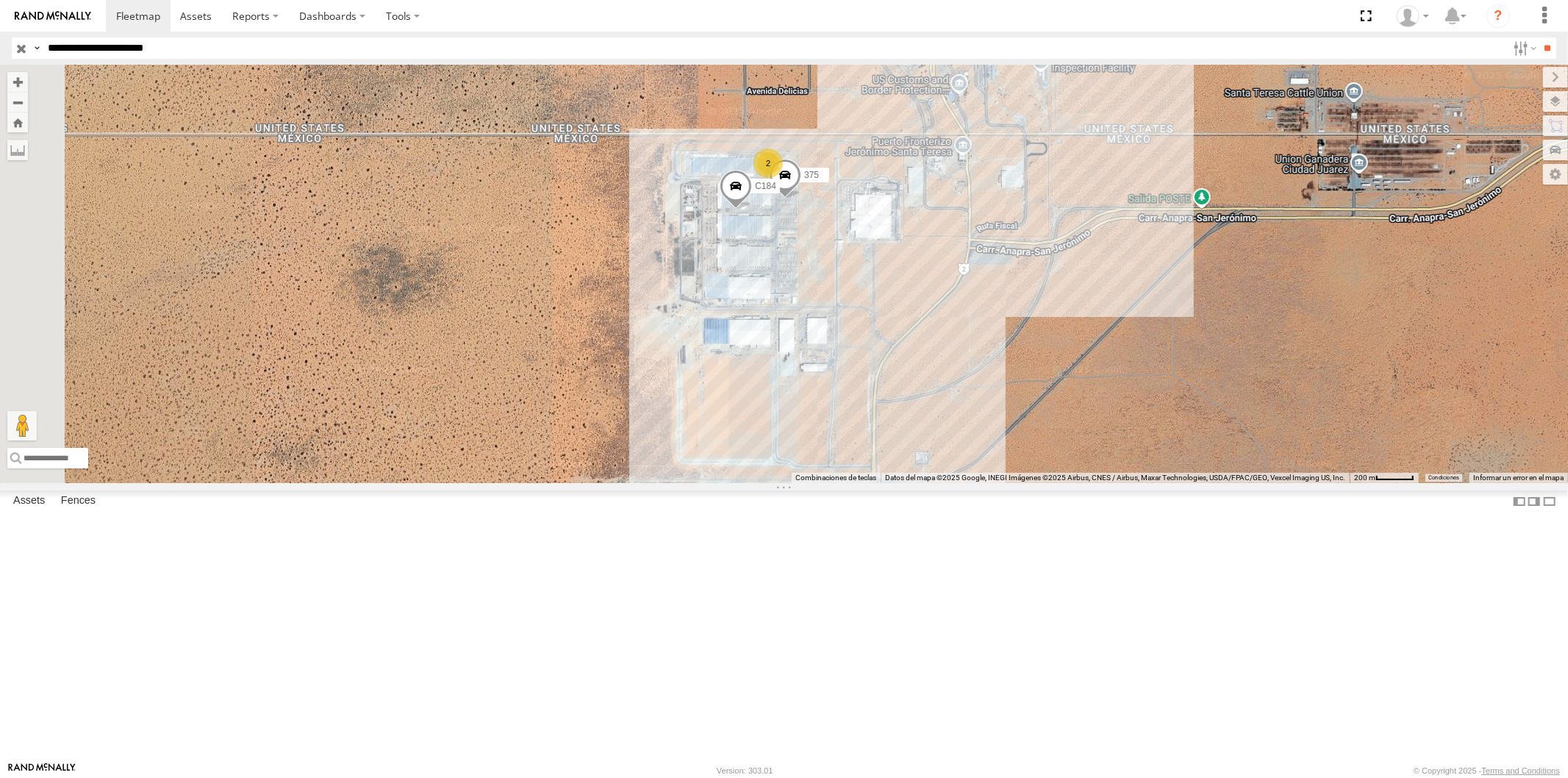drag, startPoint x: 192, startPoint y: 50, endPoint x: 204, endPoint y: 56, distance: 13.416408 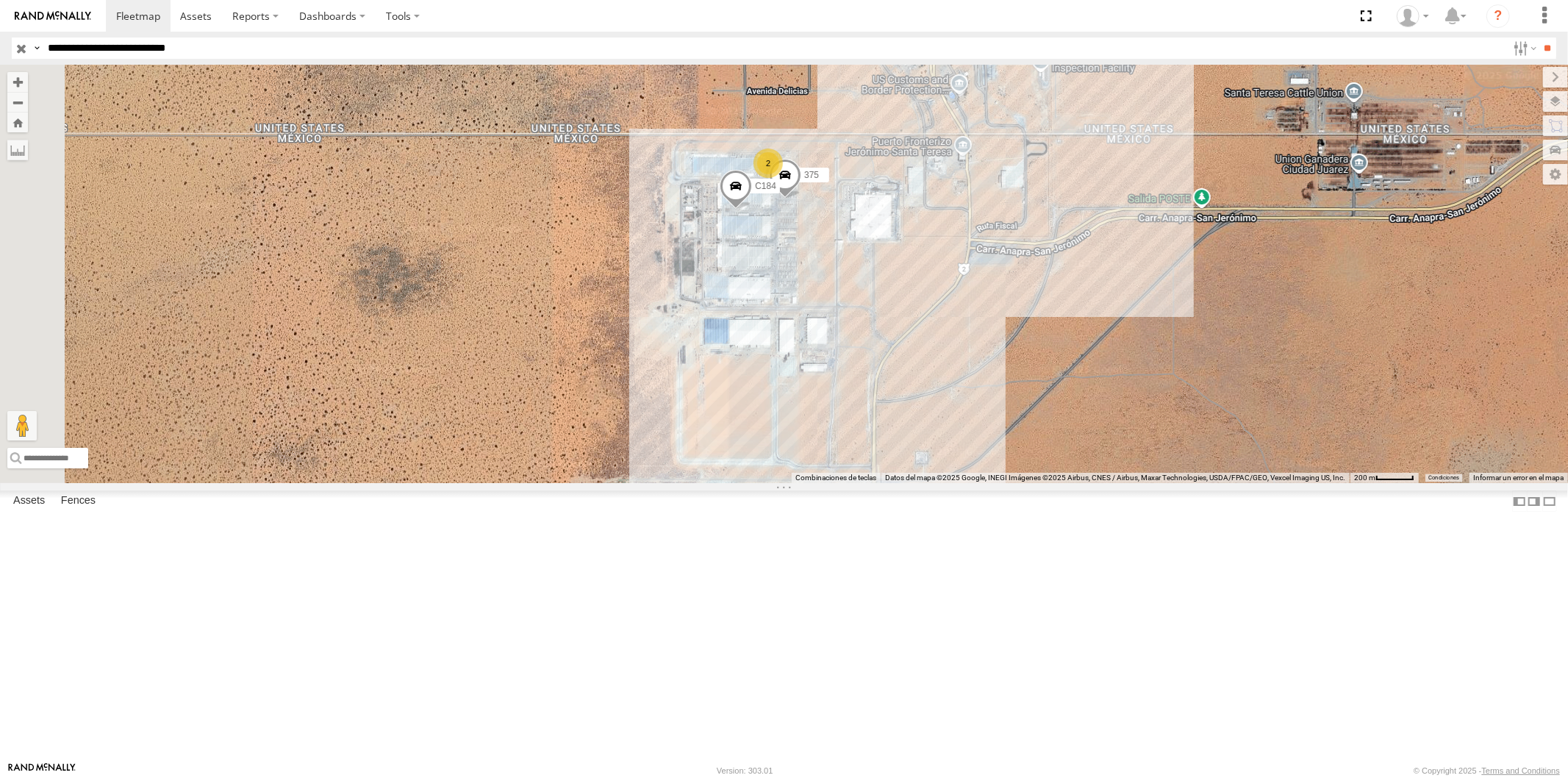 click on "**" at bounding box center [1547, 48] 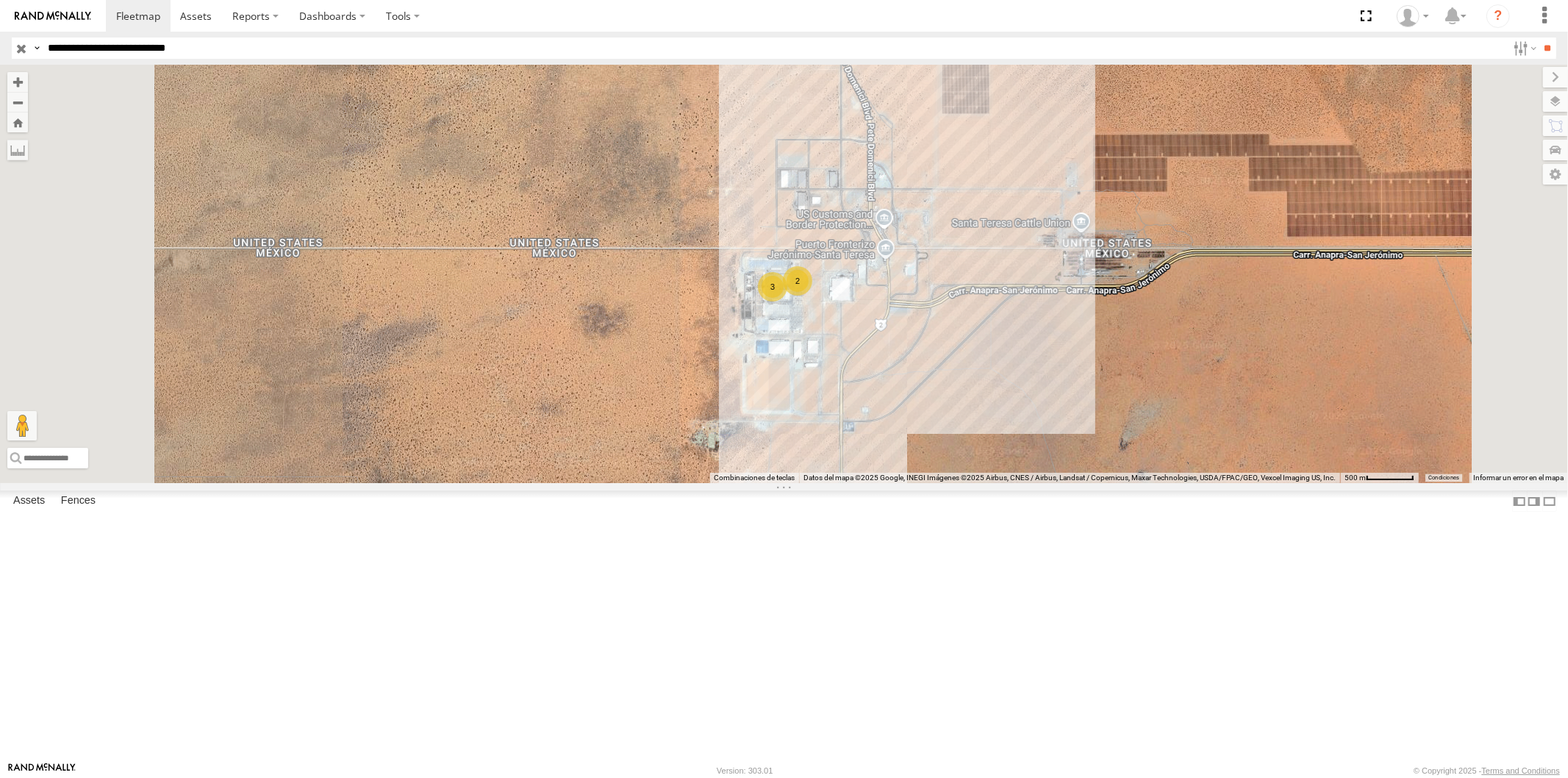 click on "**********" at bounding box center (774, 48) 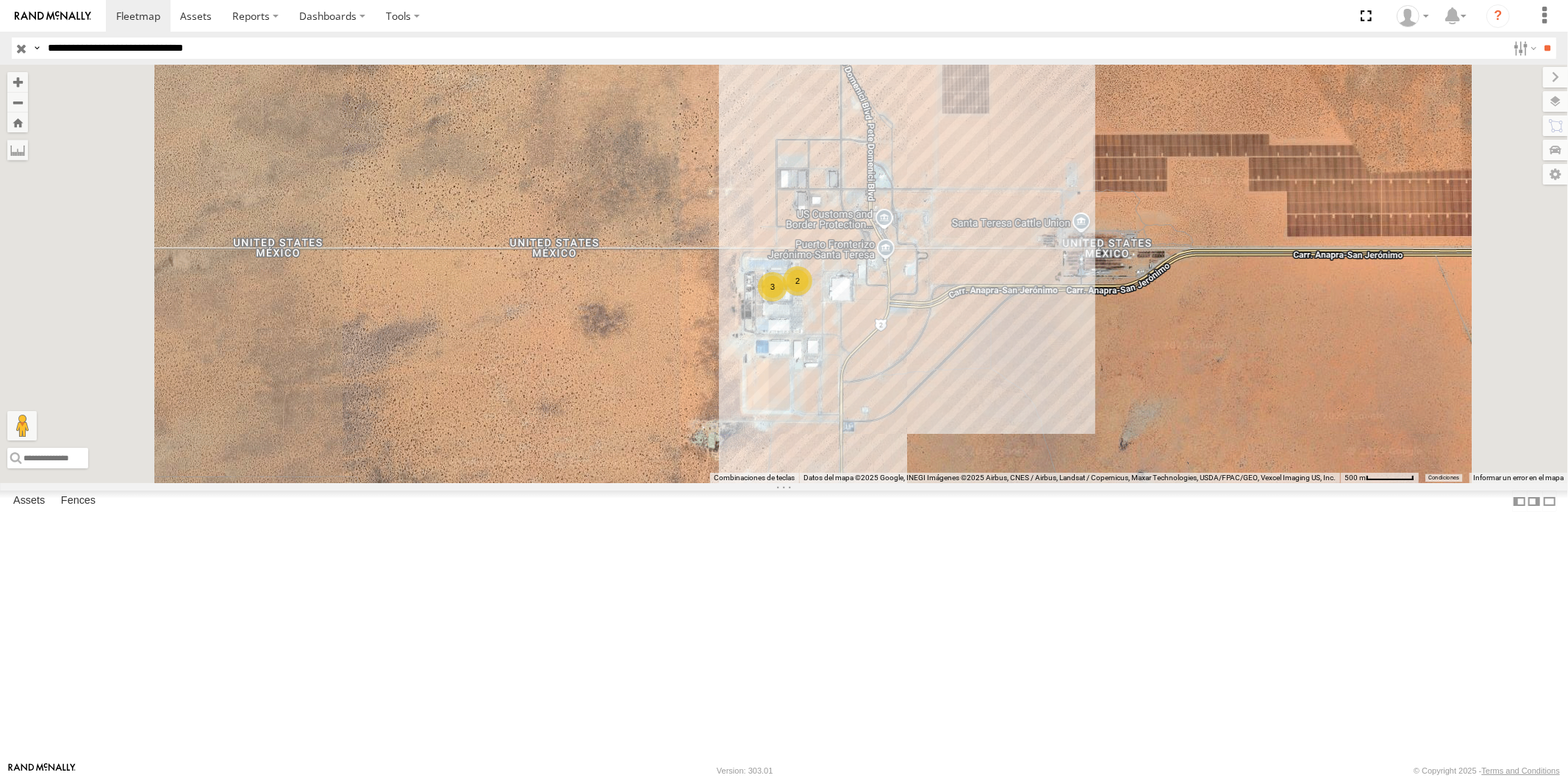 click on "**" at bounding box center [1547, 48] 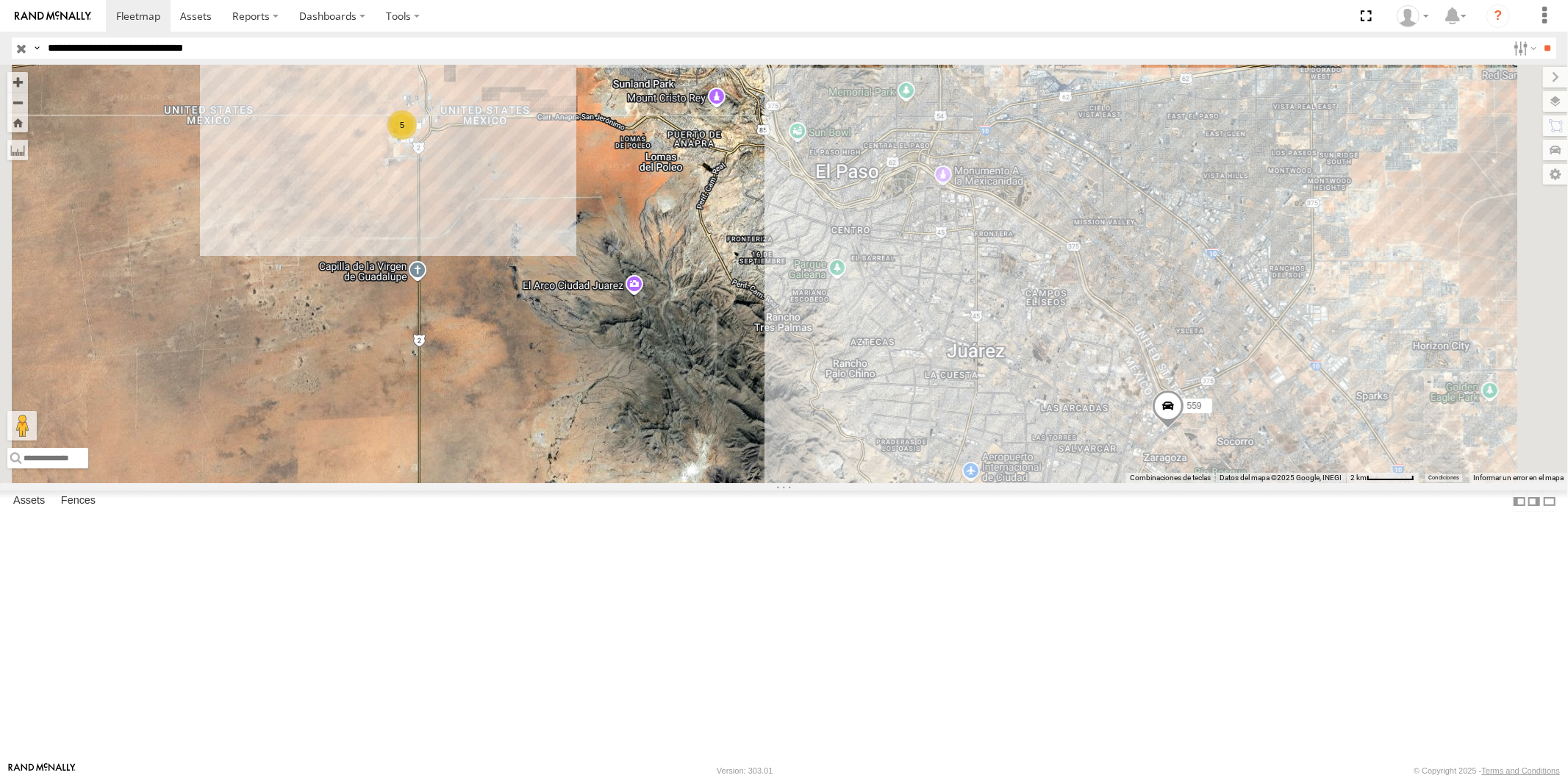 click on "**********" at bounding box center [774, 48] 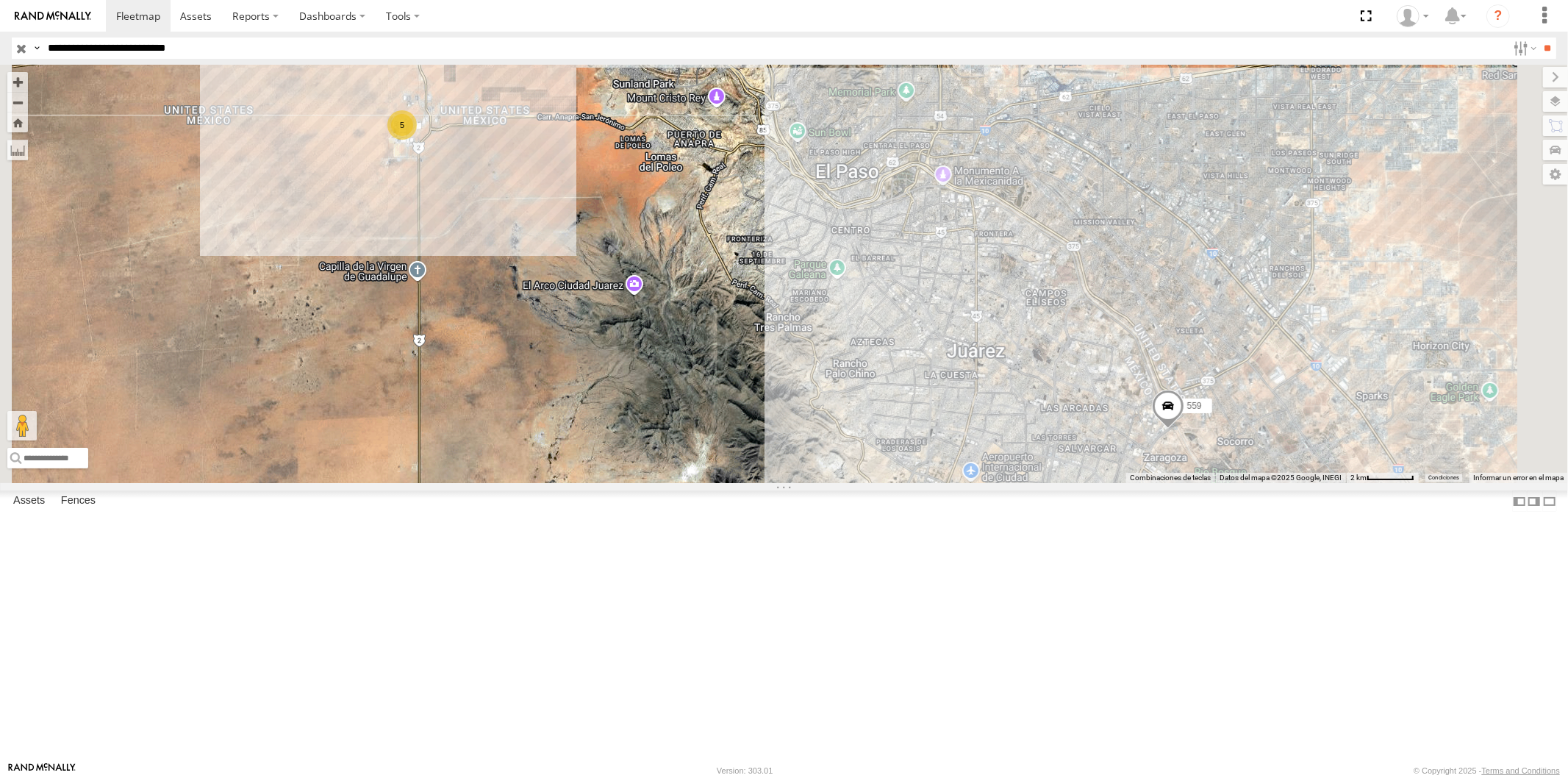click on "**" at bounding box center [1547, 48] 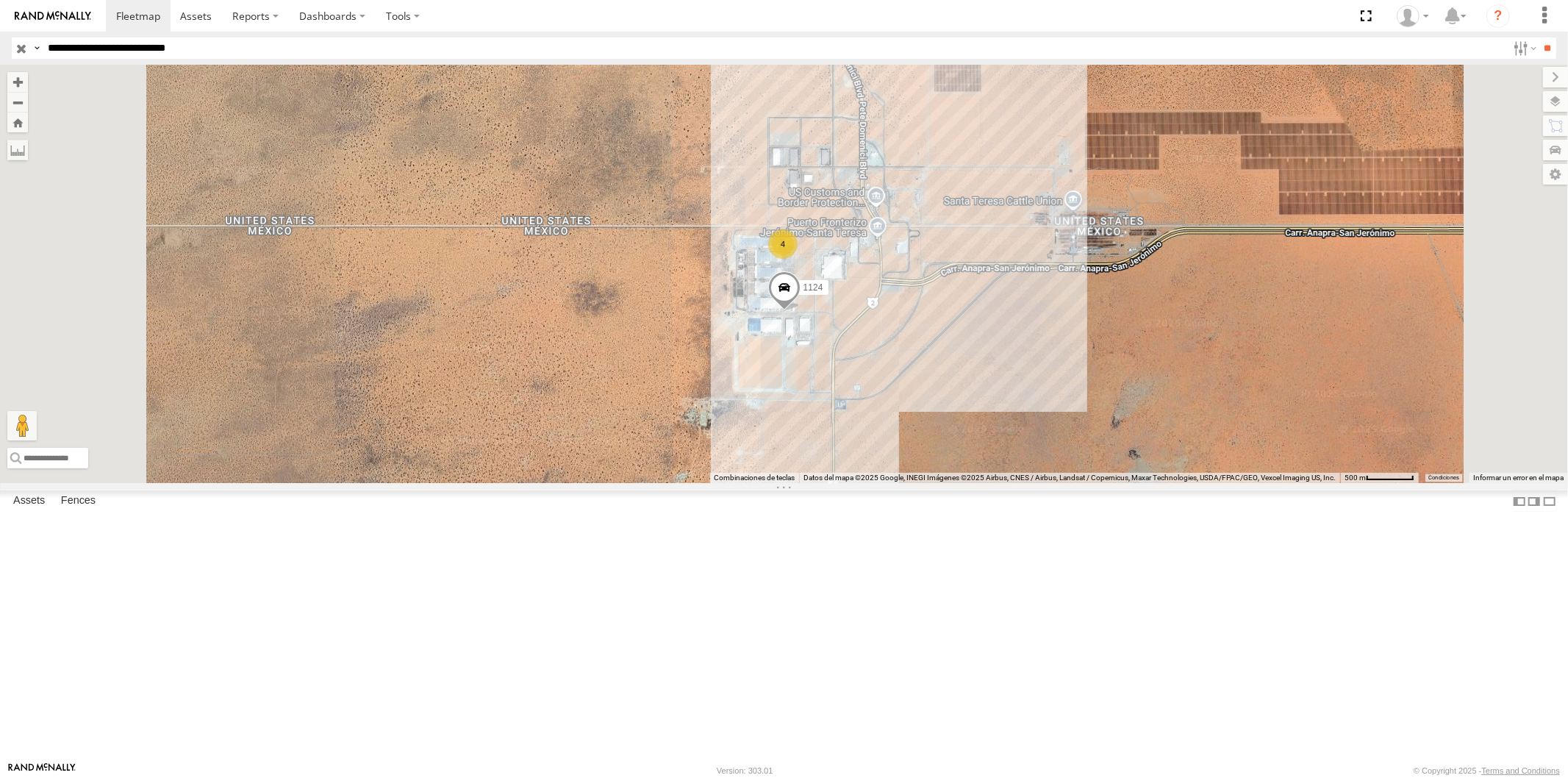 click on "**********" at bounding box center [774, 48] 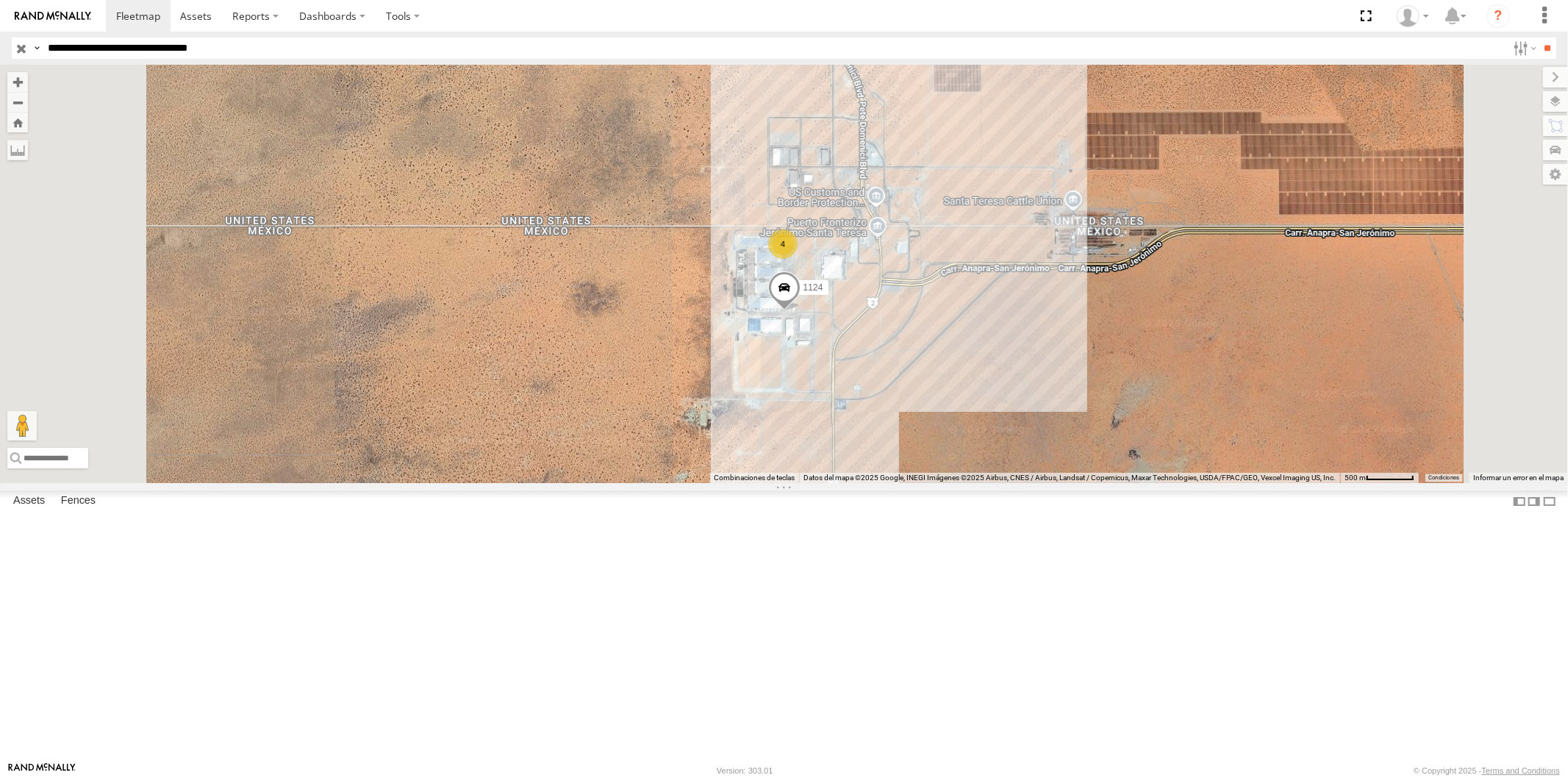 type on "**********" 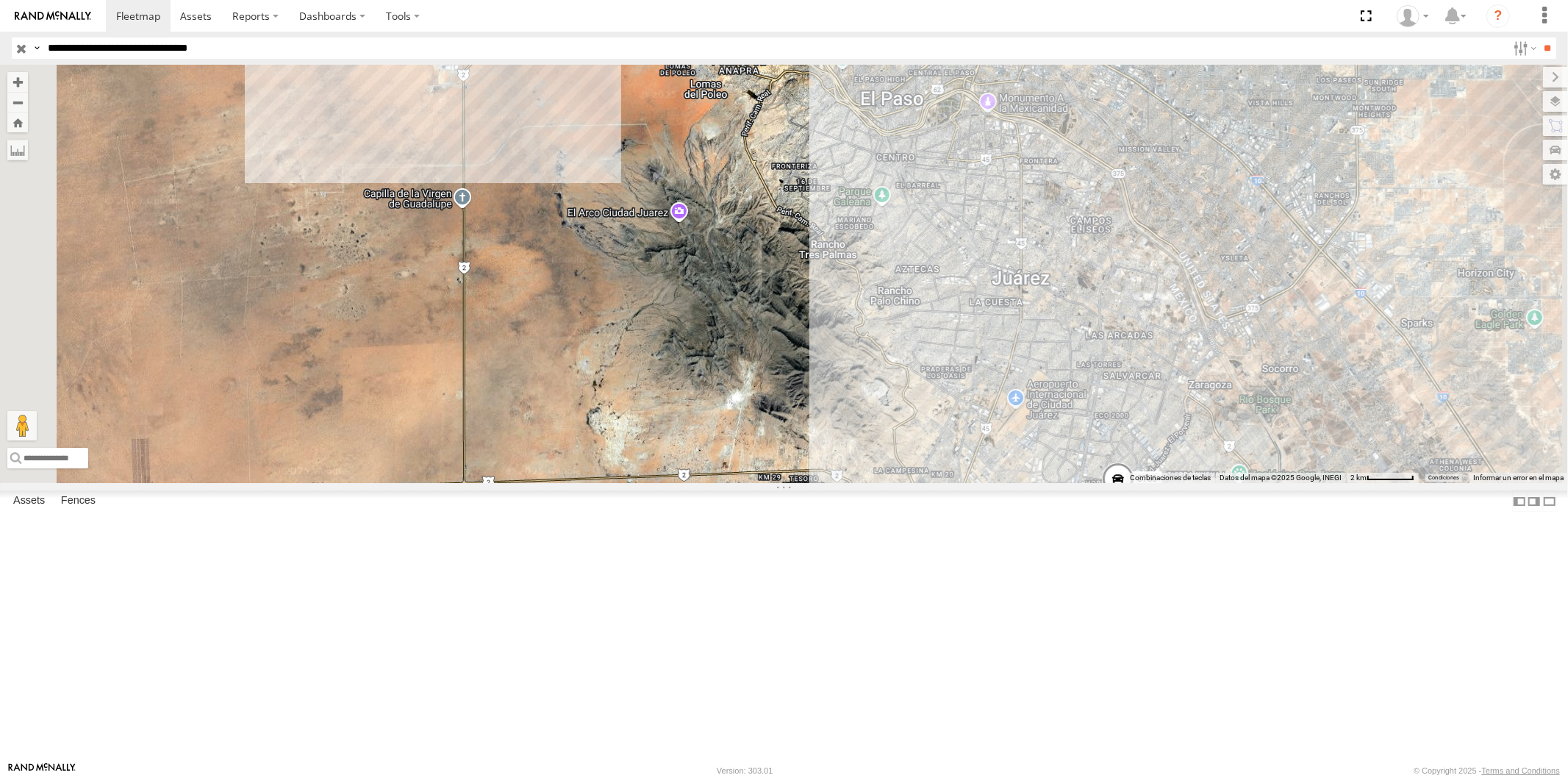click at bounding box center [1118, 482] 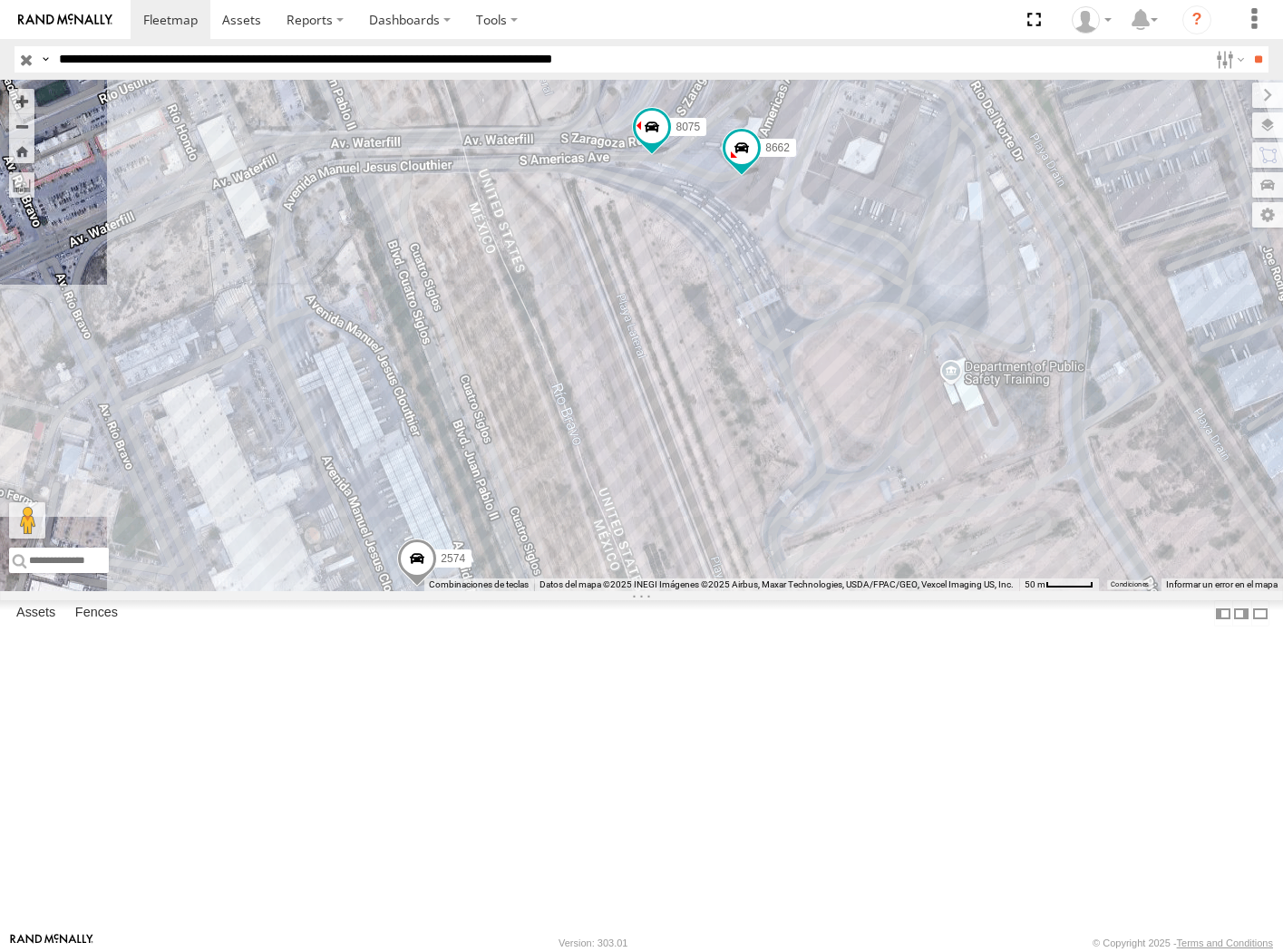select on "**********" 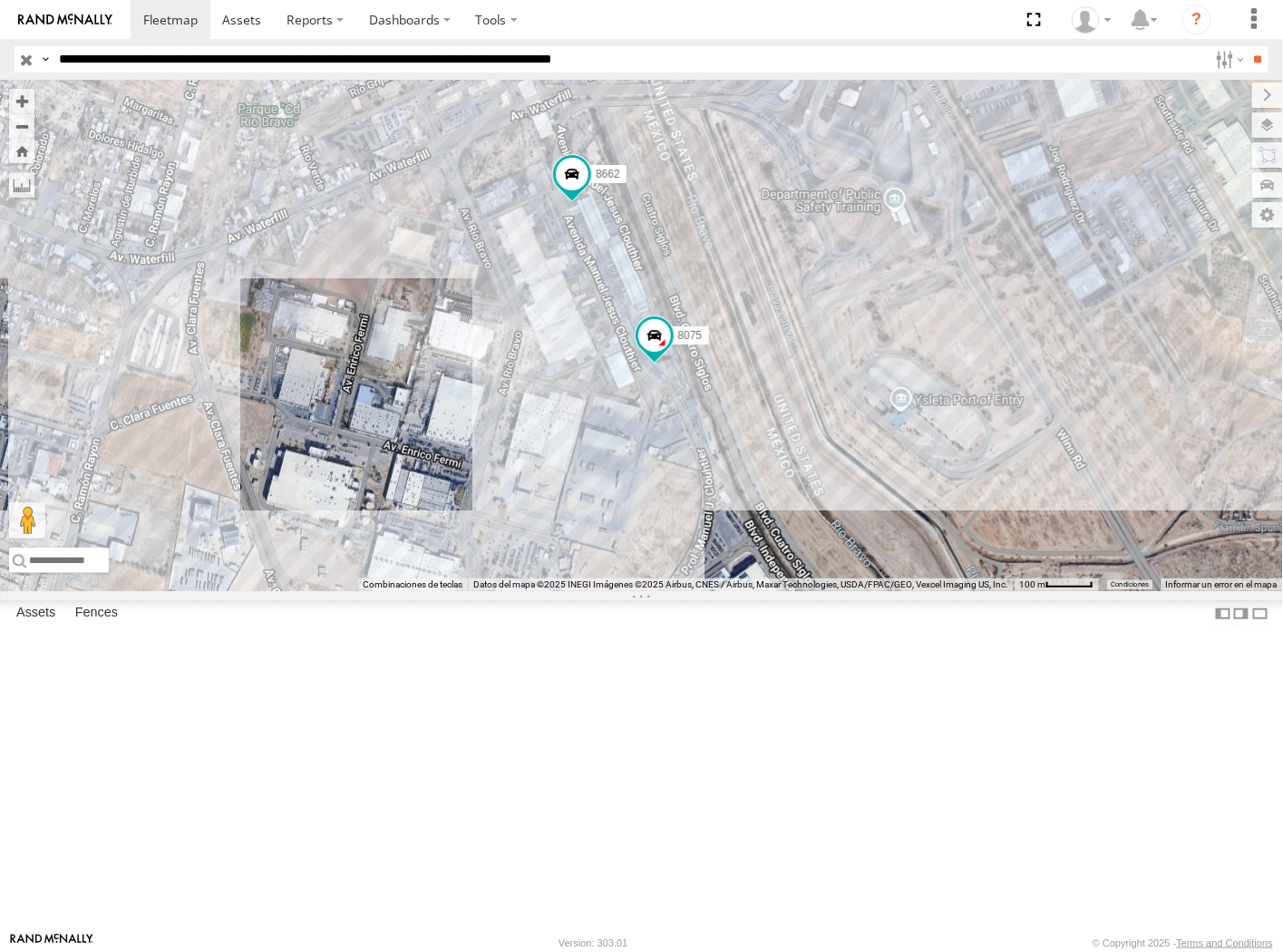 drag, startPoint x: 970, startPoint y: 510, endPoint x: 725, endPoint y: 450, distance: 252.23997 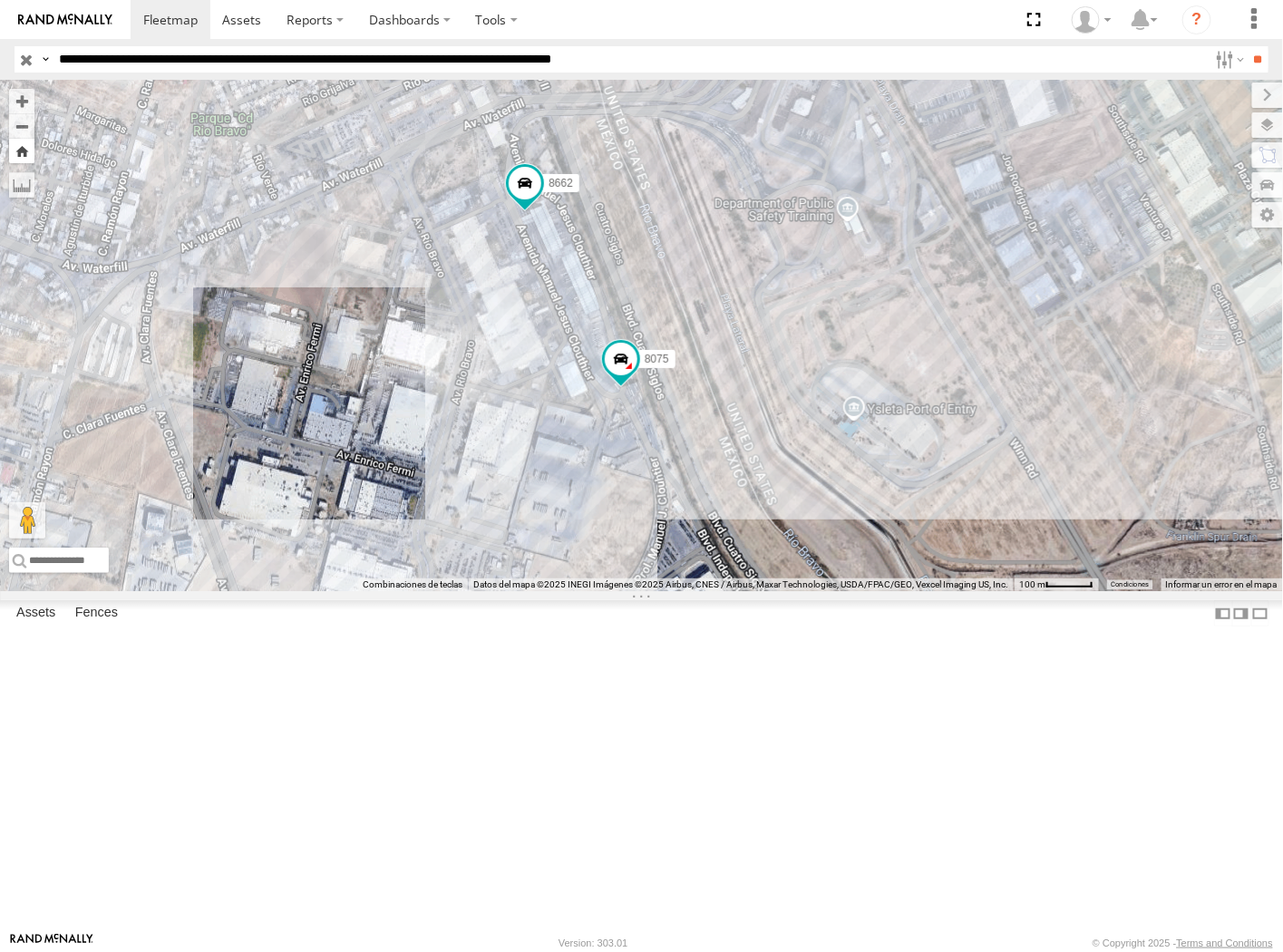 click on "8662 8075" at bounding box center (641, 335) 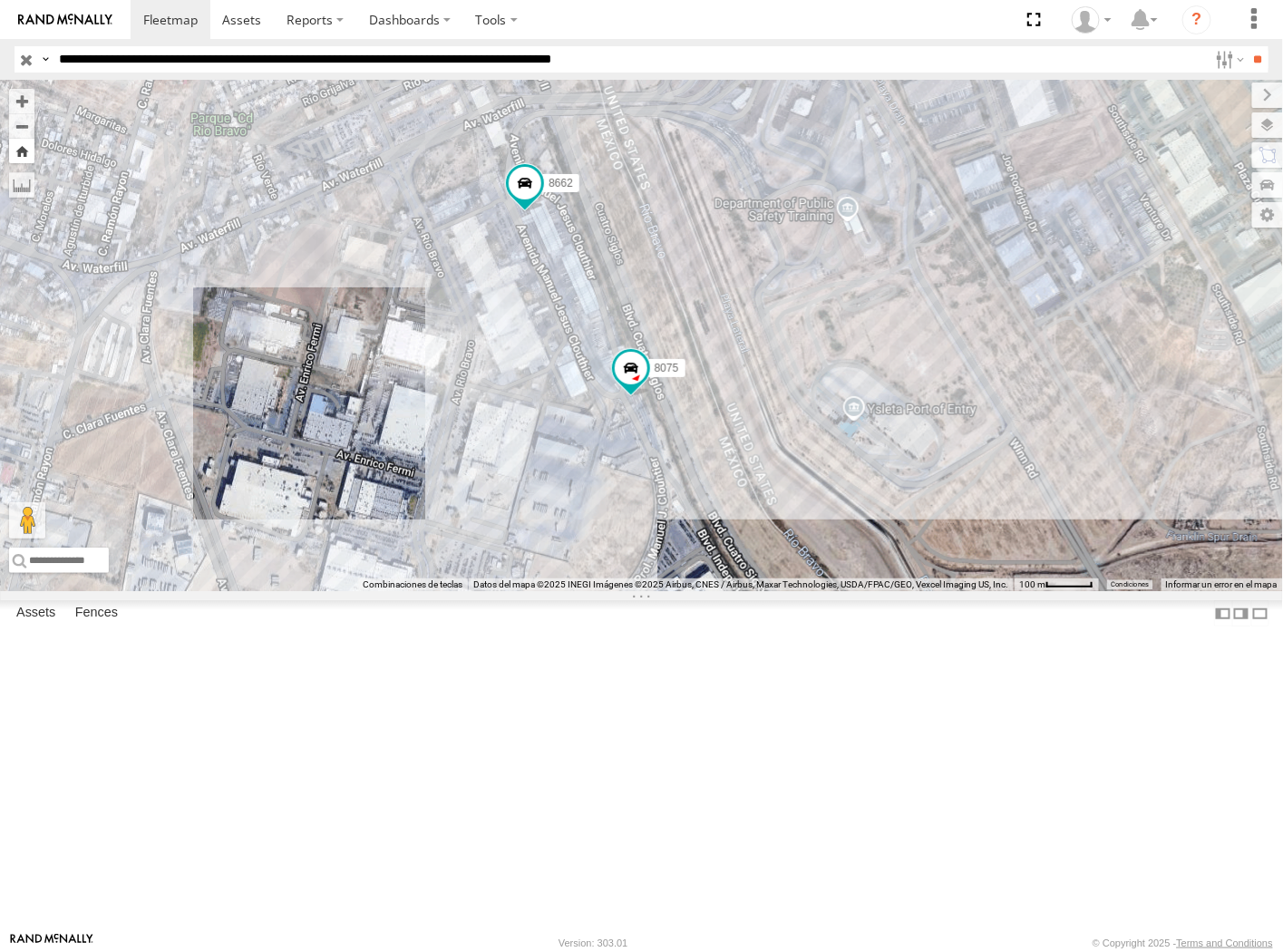 click at bounding box center [22, 151] 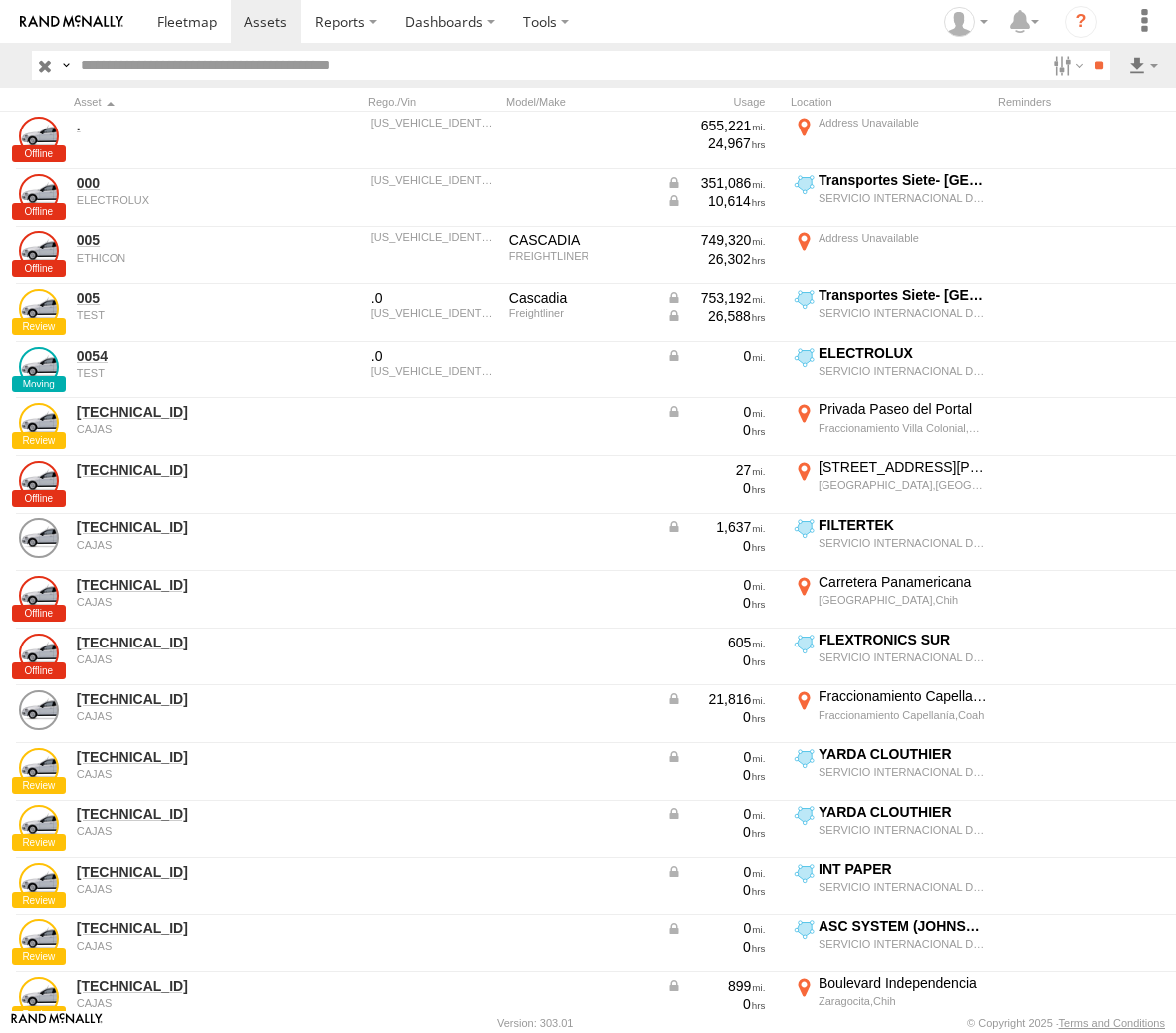 scroll, scrollTop: 0, scrollLeft: 0, axis: both 